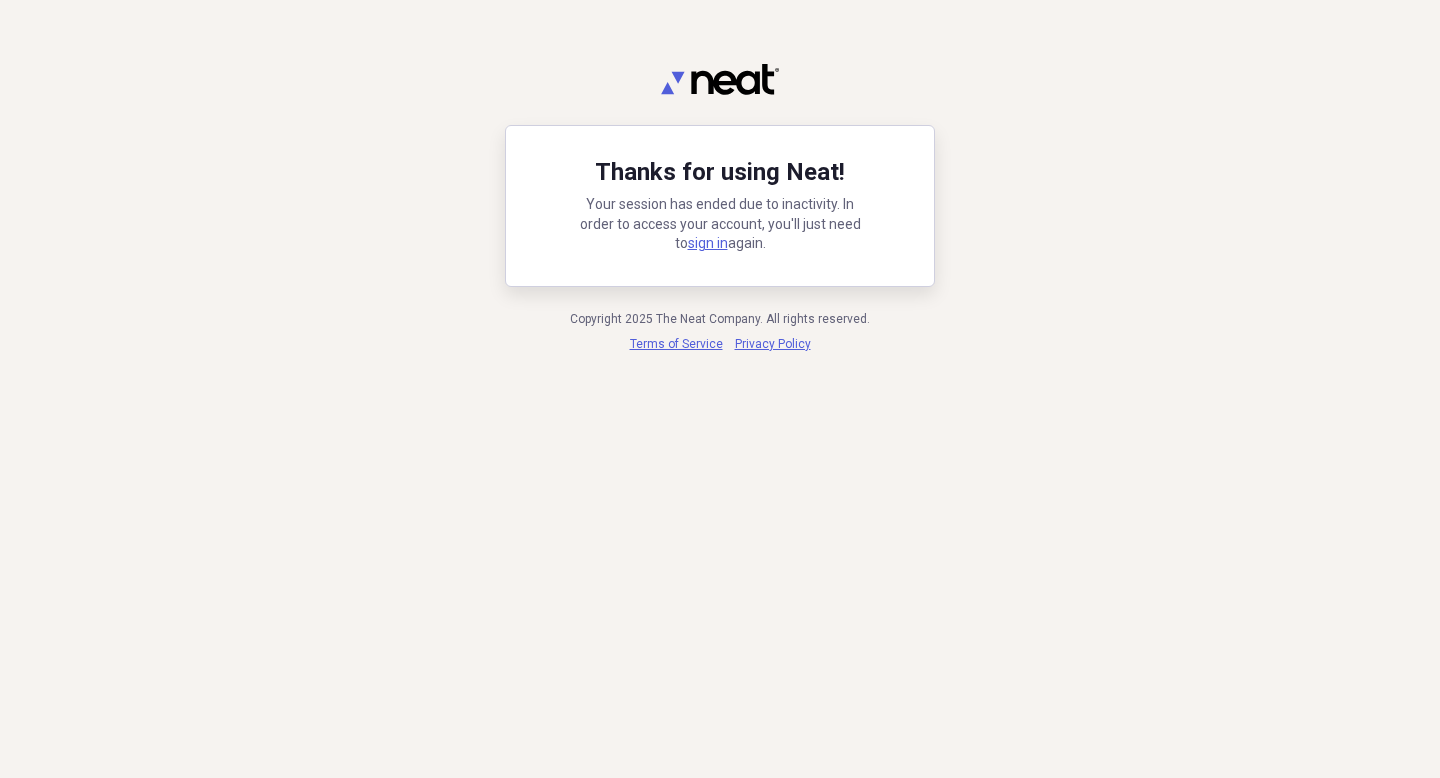 scroll, scrollTop: 0, scrollLeft: 0, axis: both 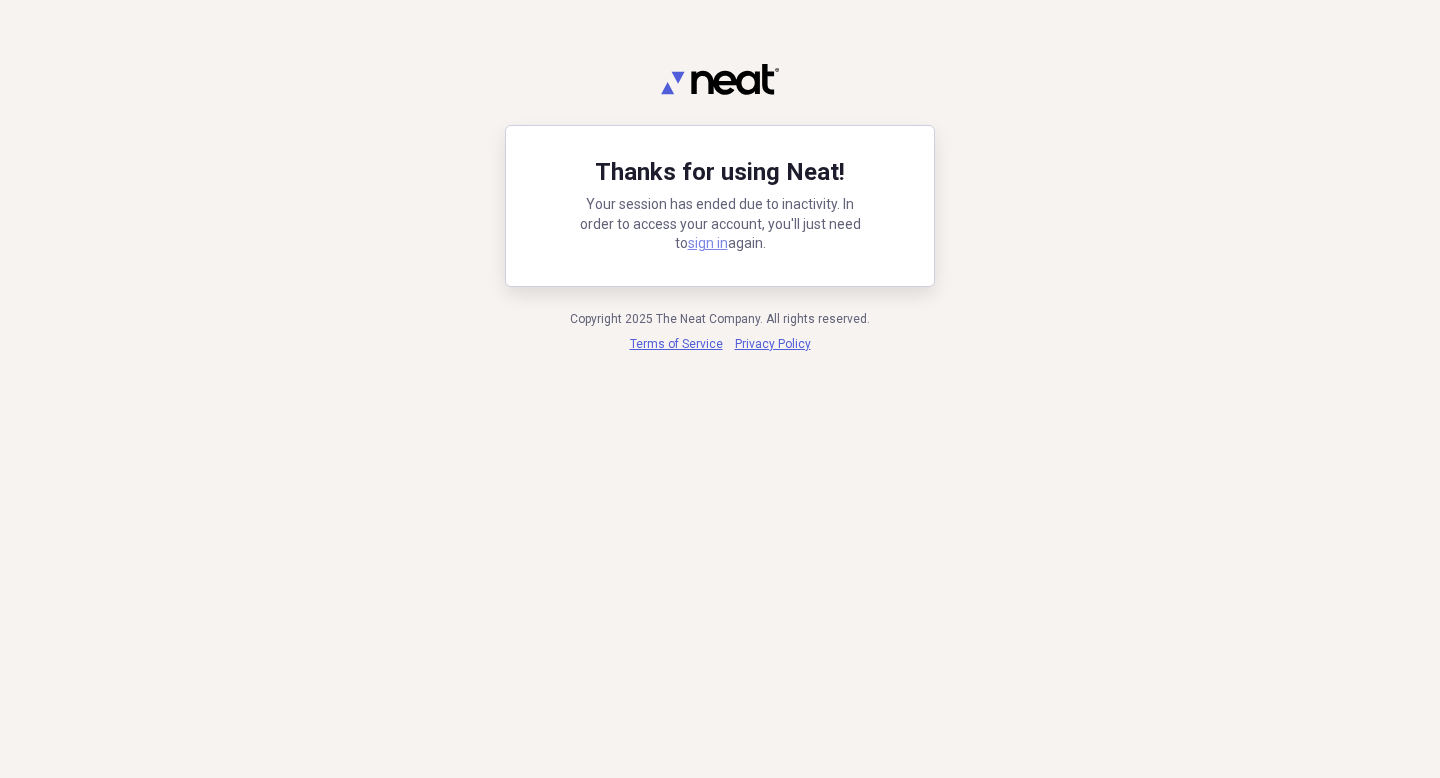 click on "sign in" at bounding box center [708, 243] 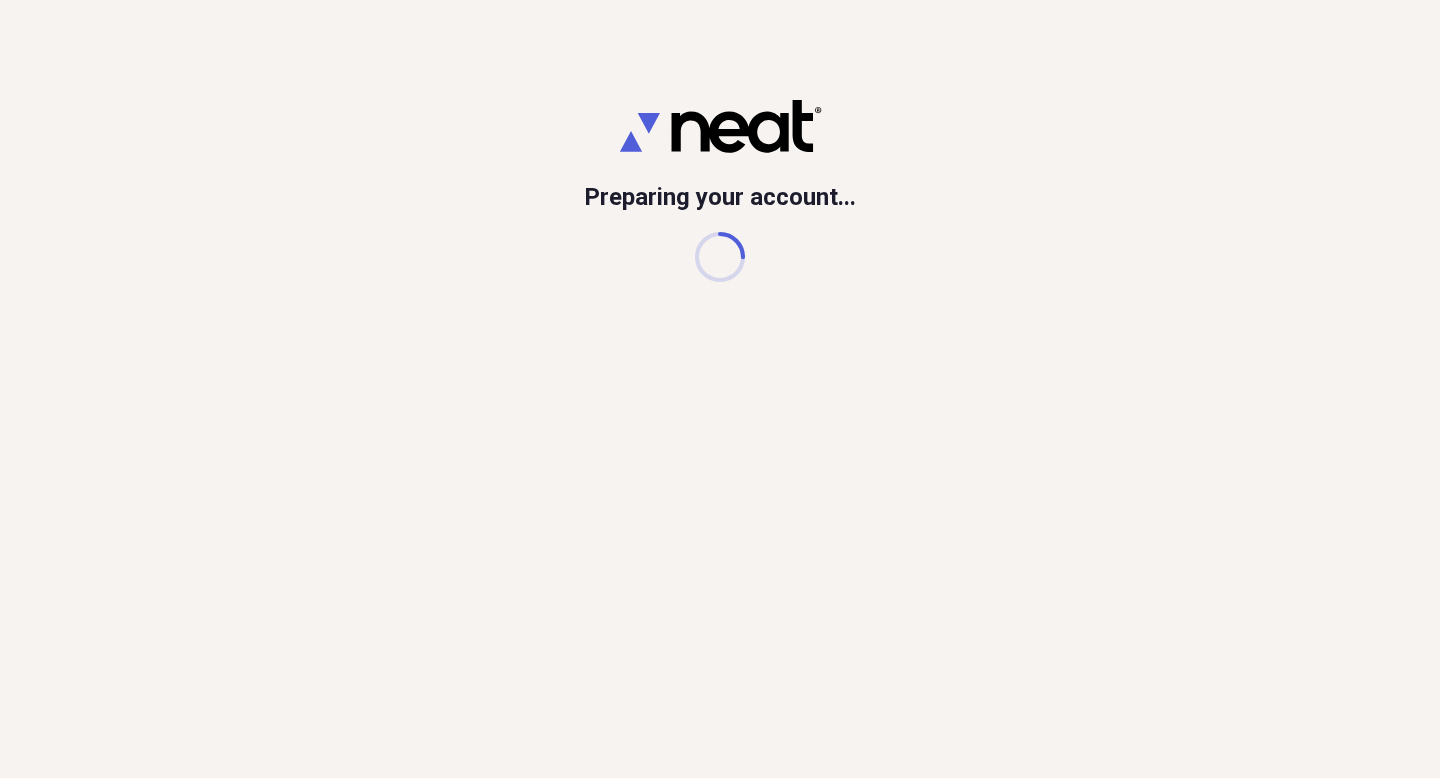 scroll, scrollTop: 0, scrollLeft: 0, axis: both 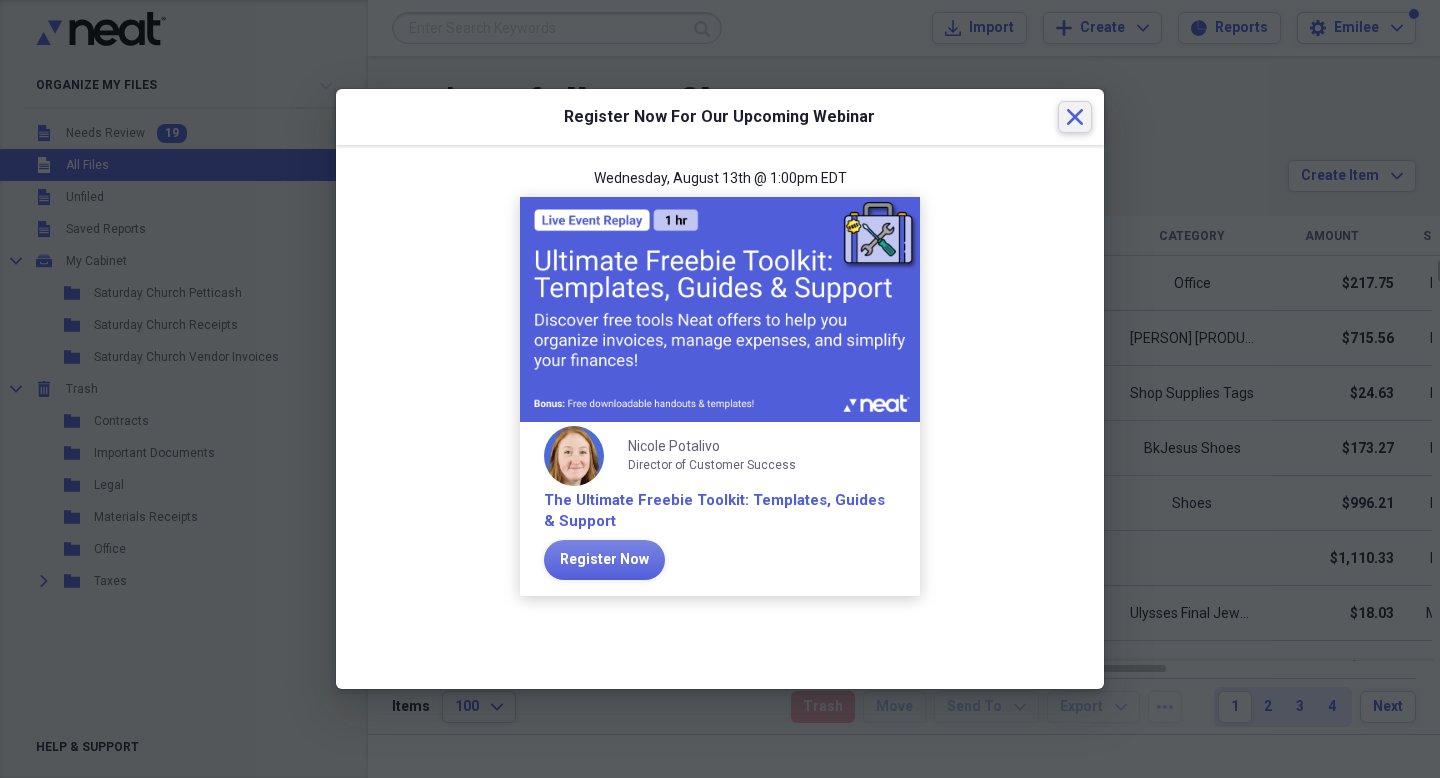 click 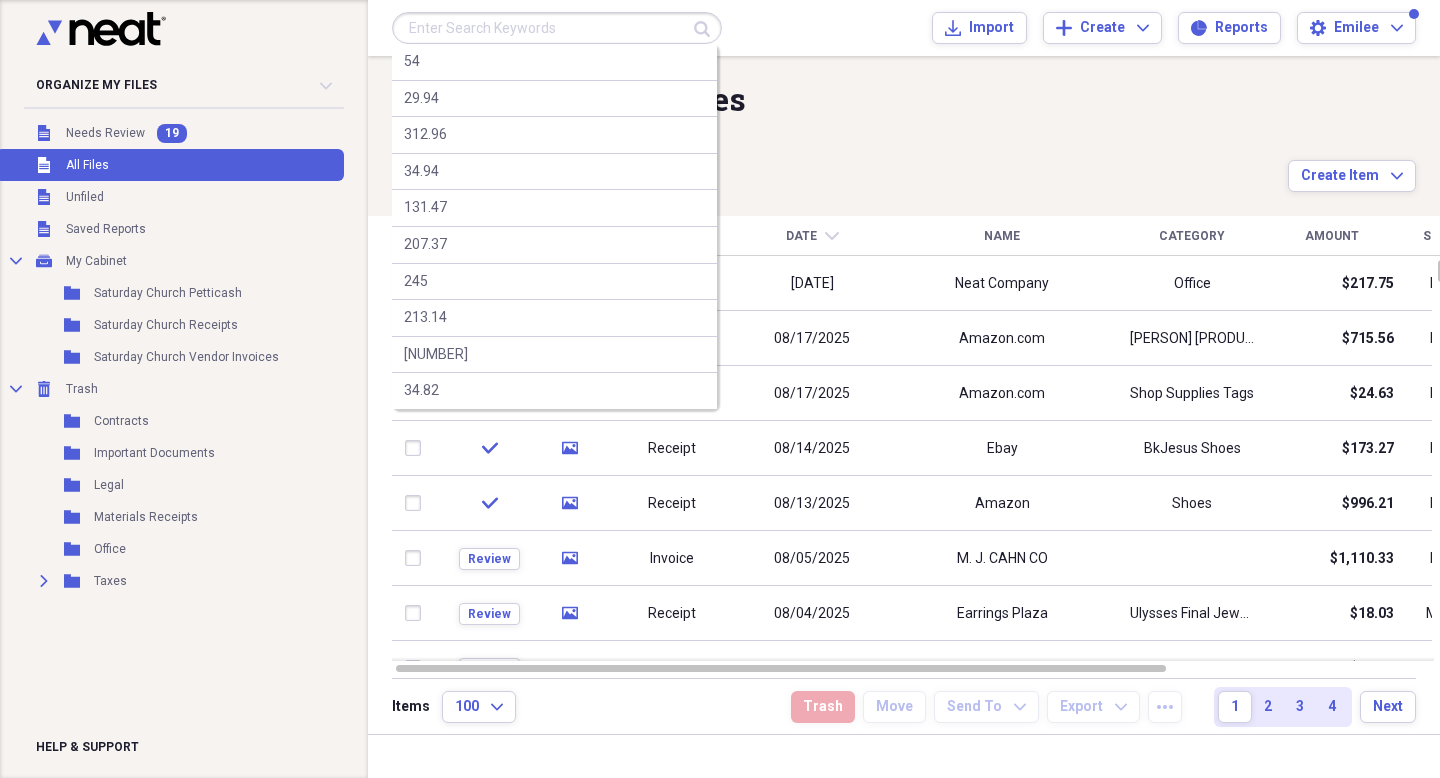 click at bounding box center (557, 28) 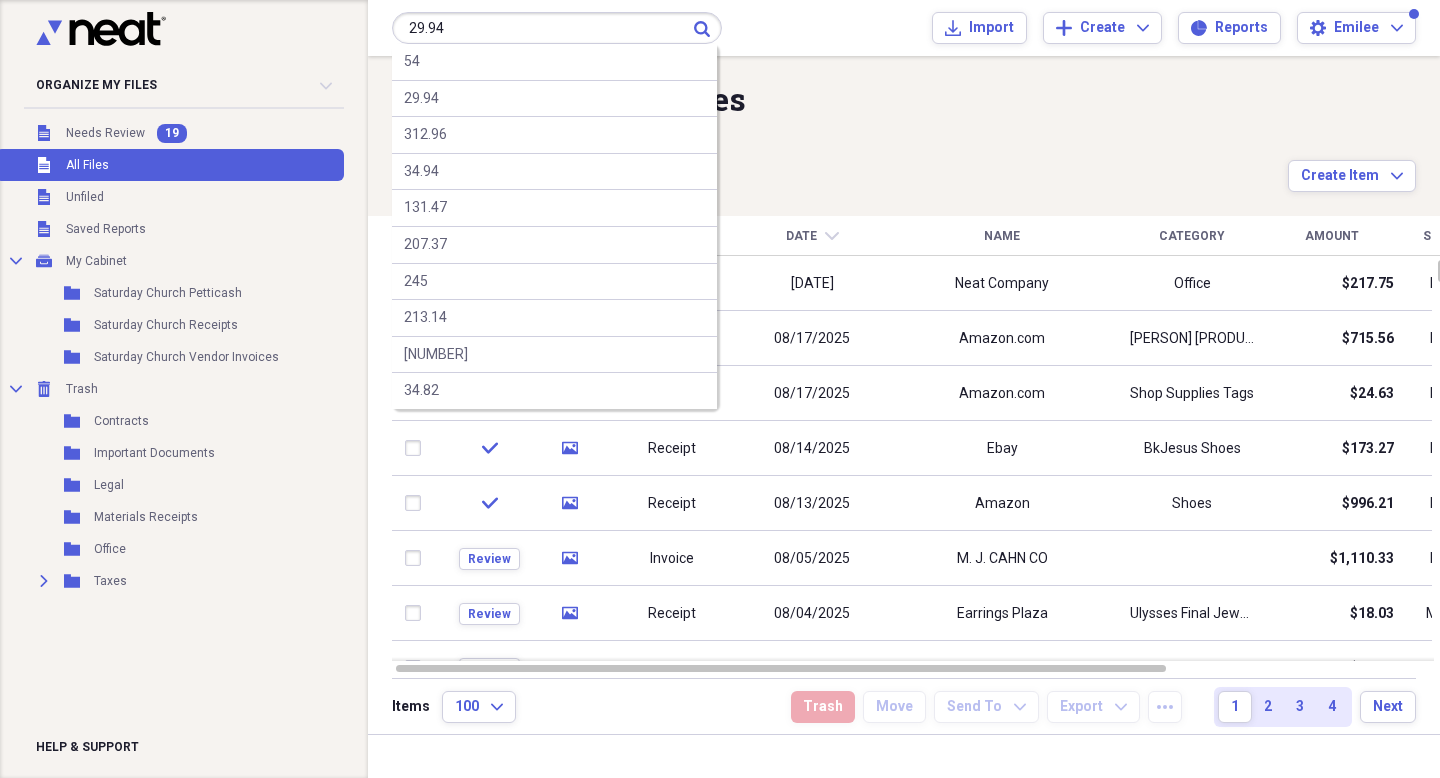 type on "29.94" 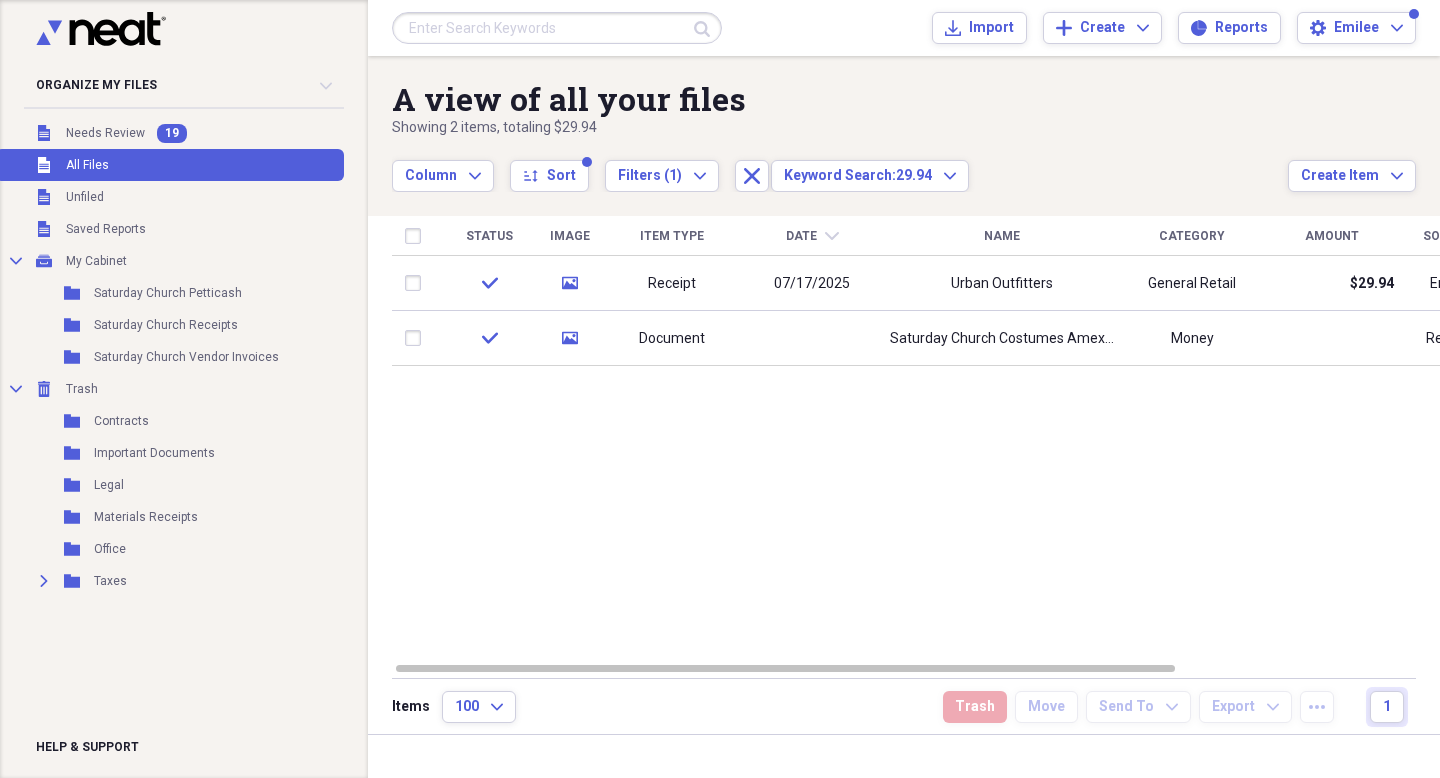 click at bounding box center (557, 28) 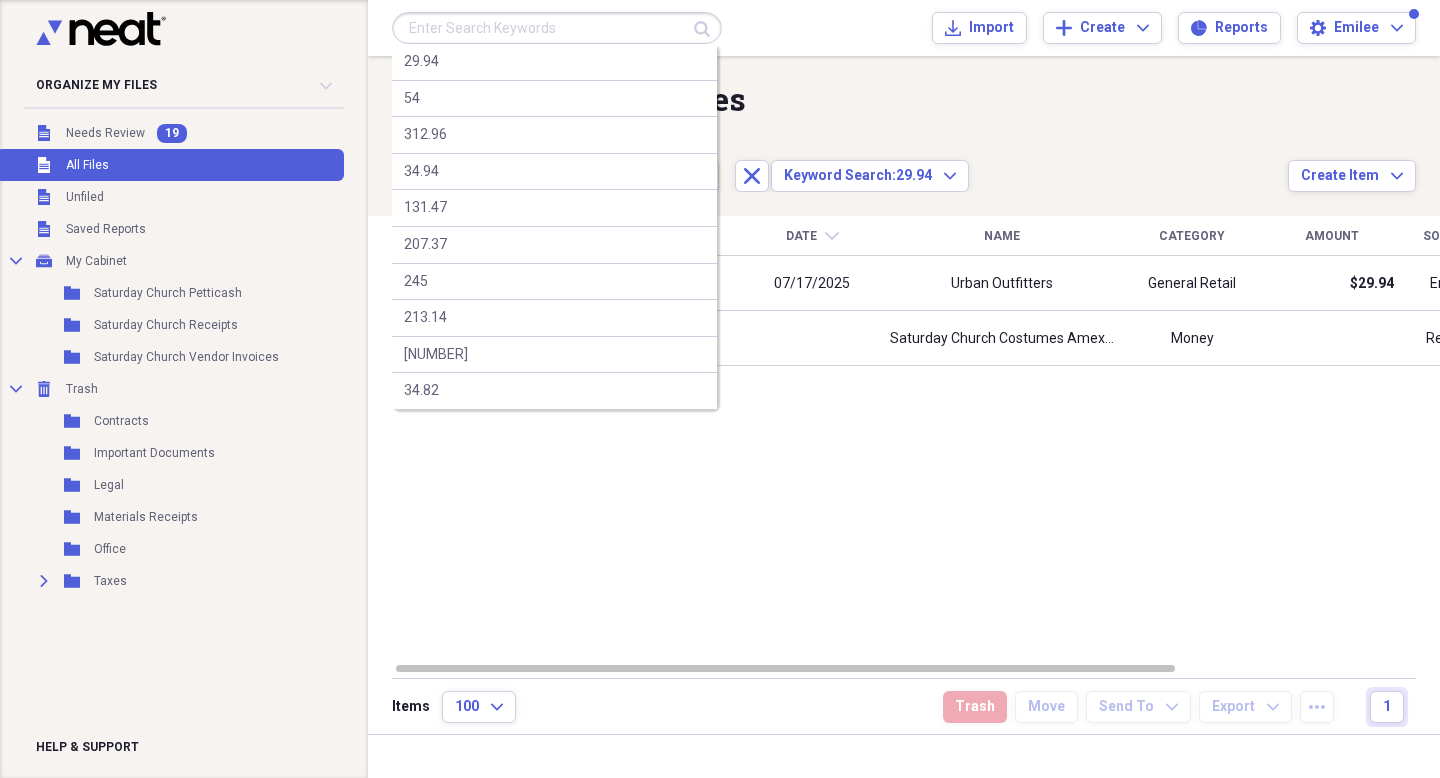 type on "r" 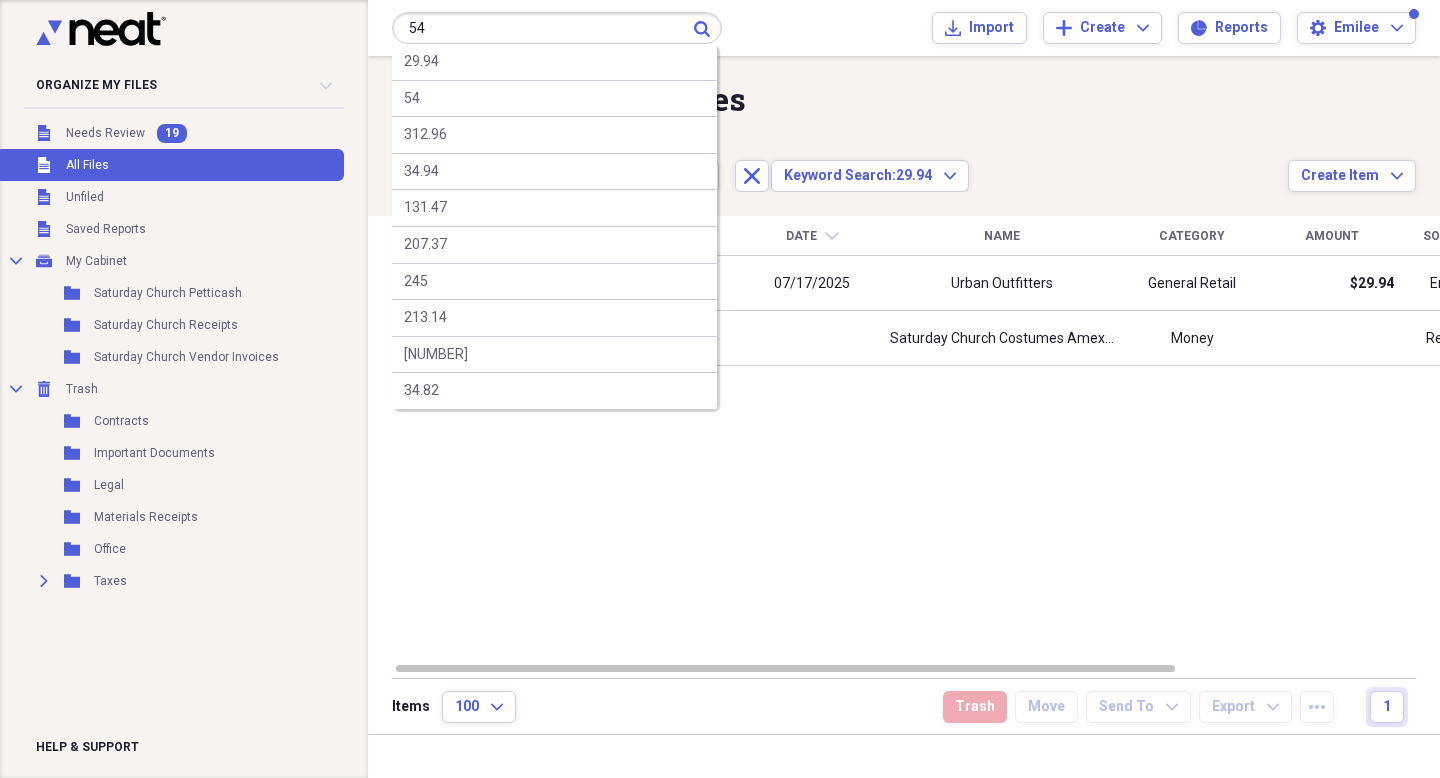 type on "54" 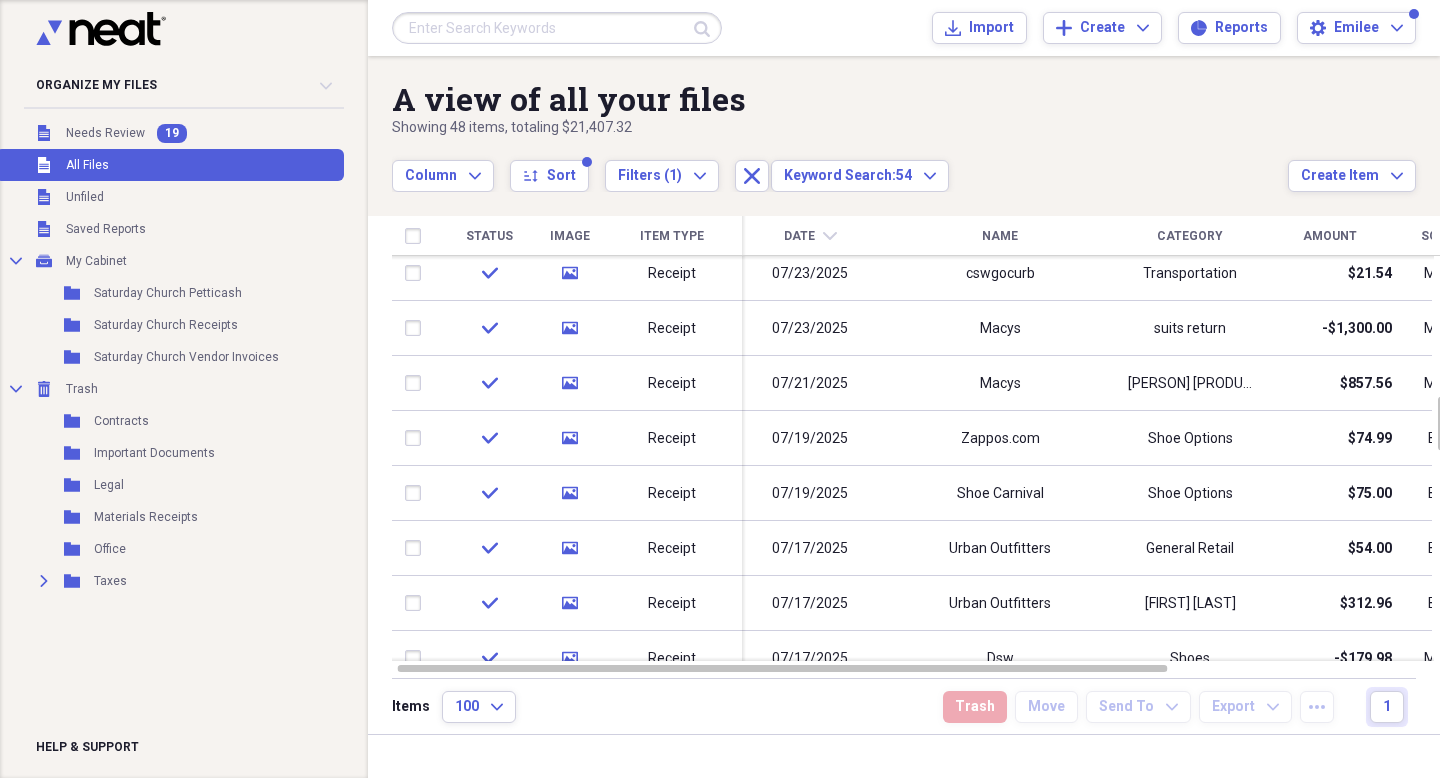 click at bounding box center (557, 28) 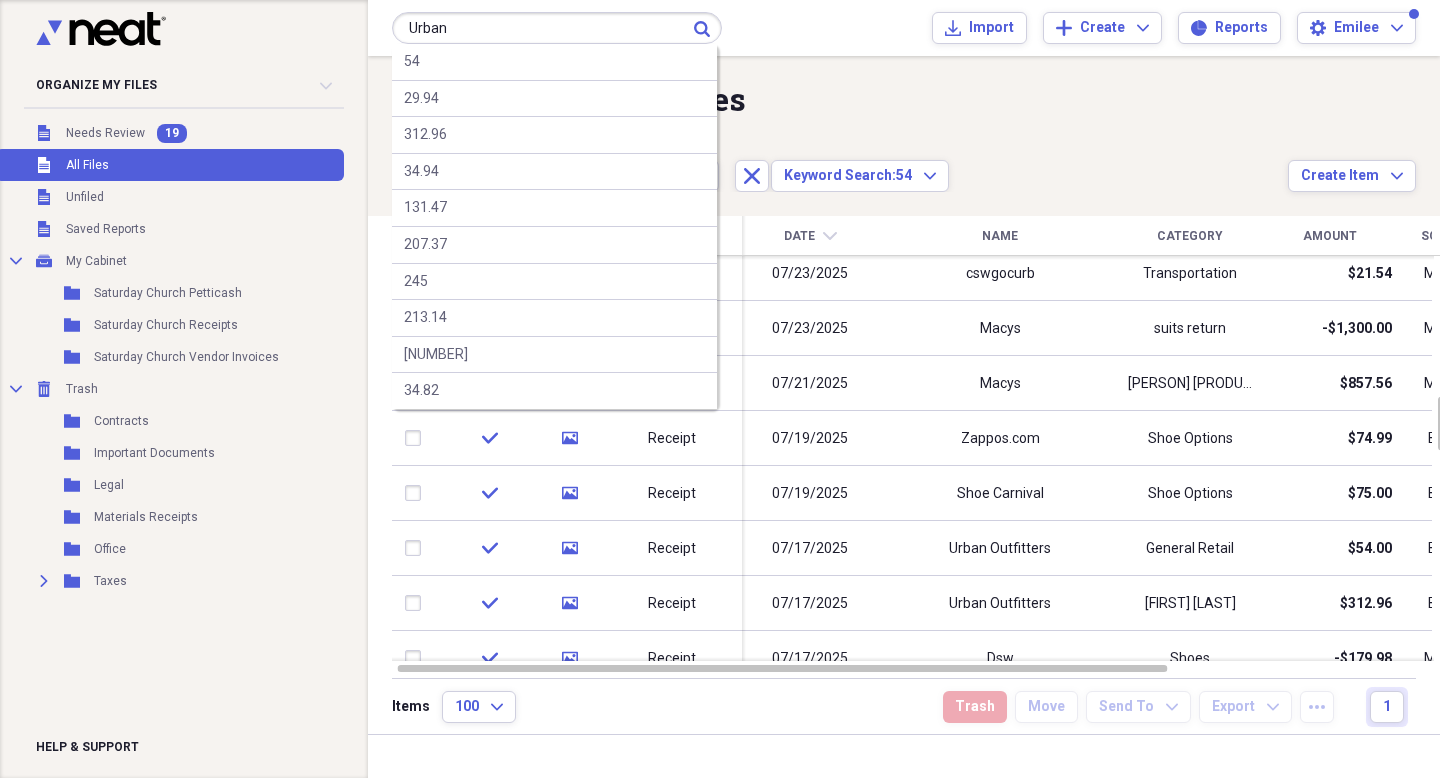 type on "Urban" 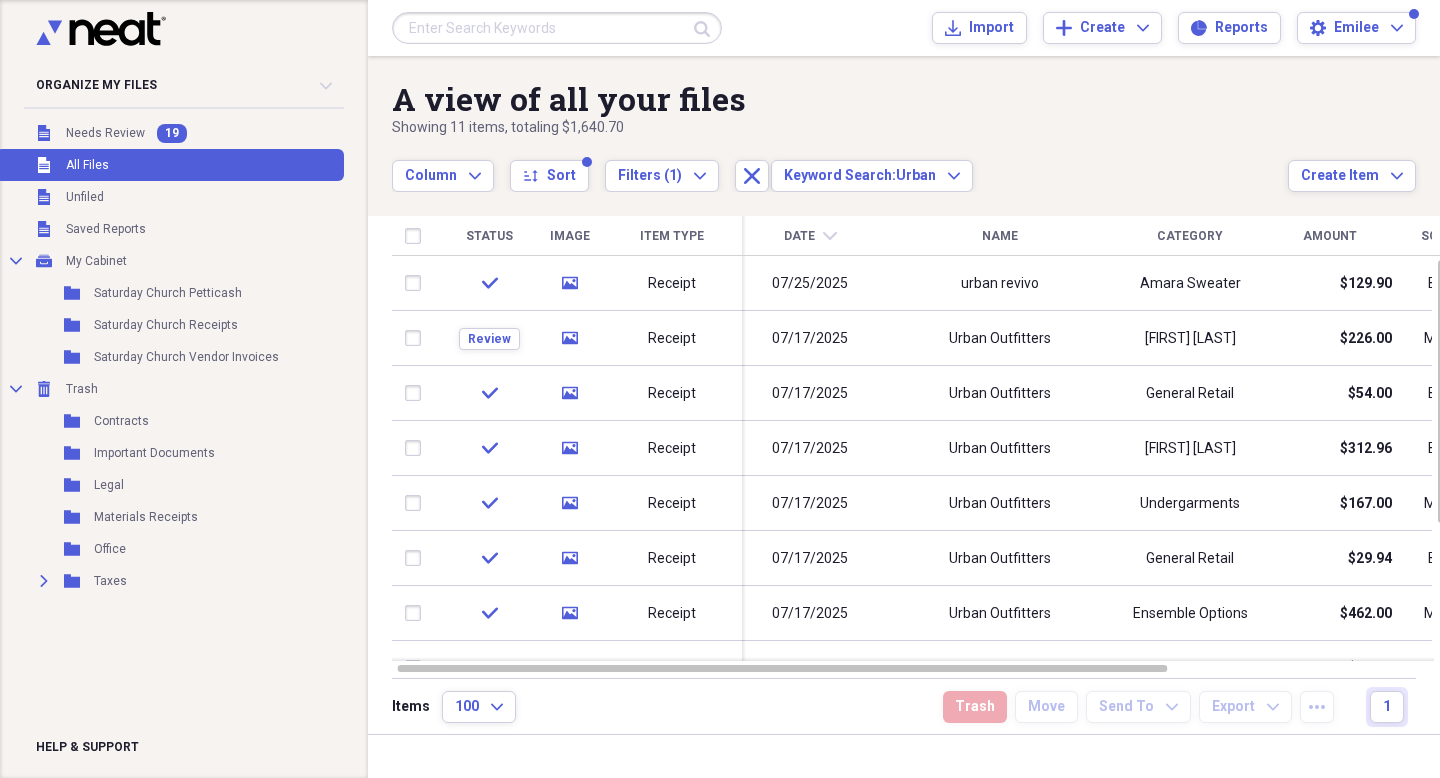 click at bounding box center (557, 28) 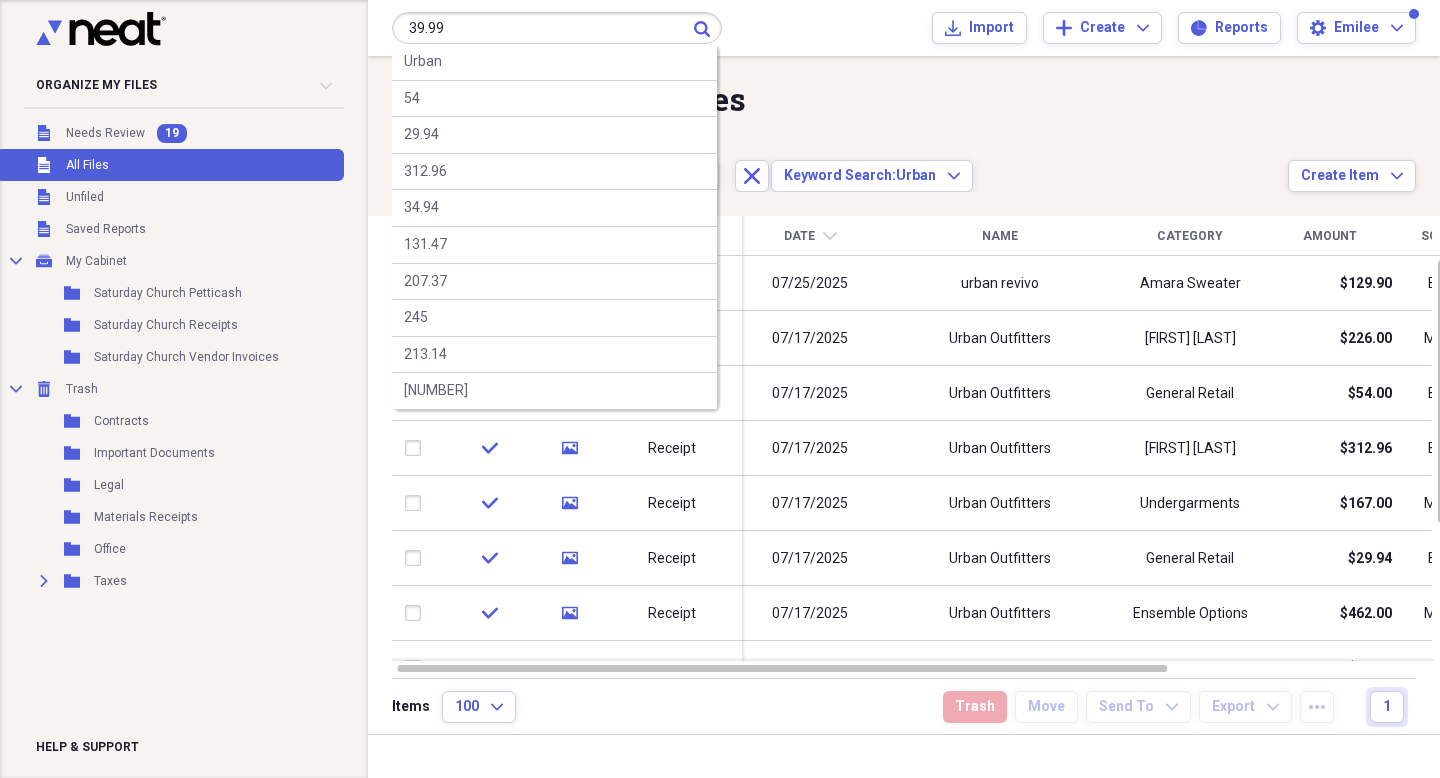 type on "39.99" 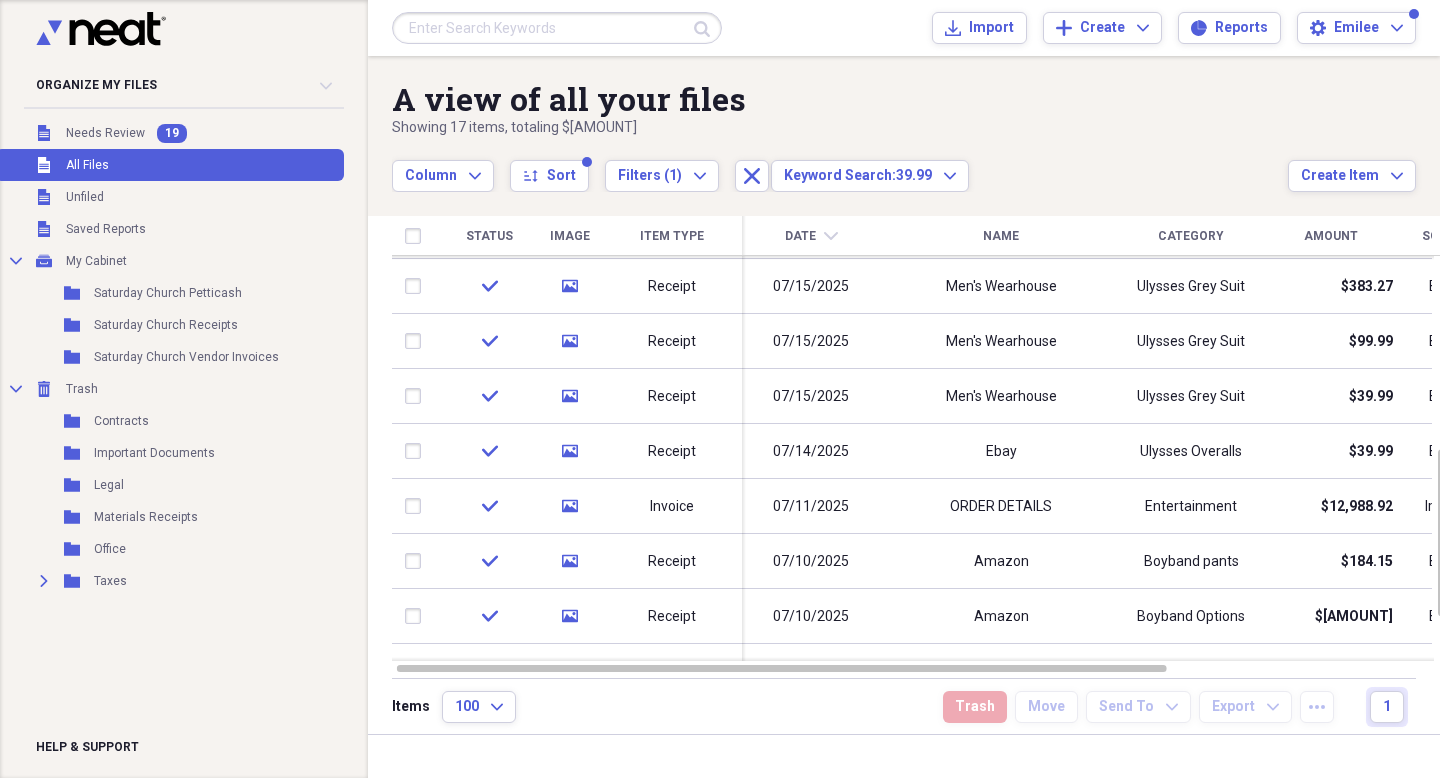 click at bounding box center (557, 28) 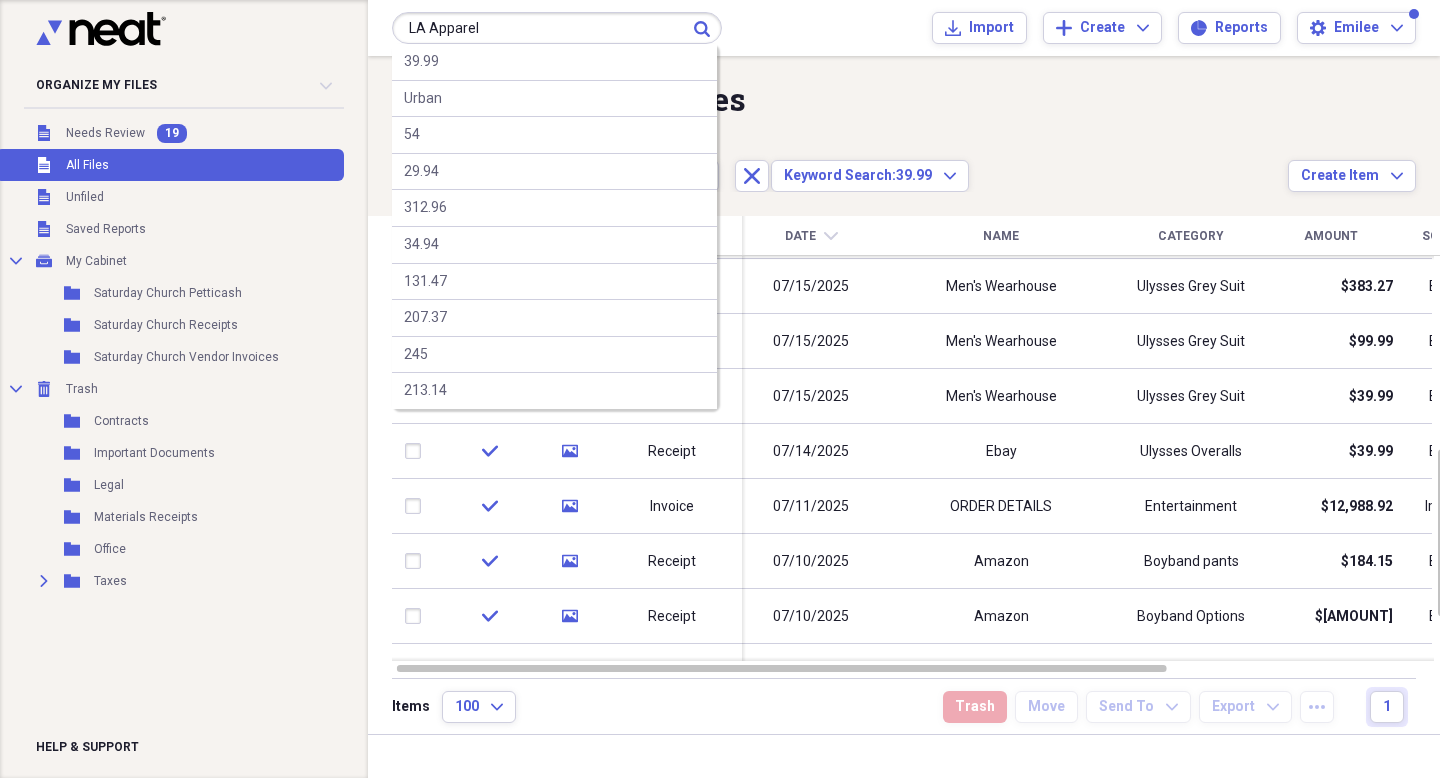 type on "LA Apparel" 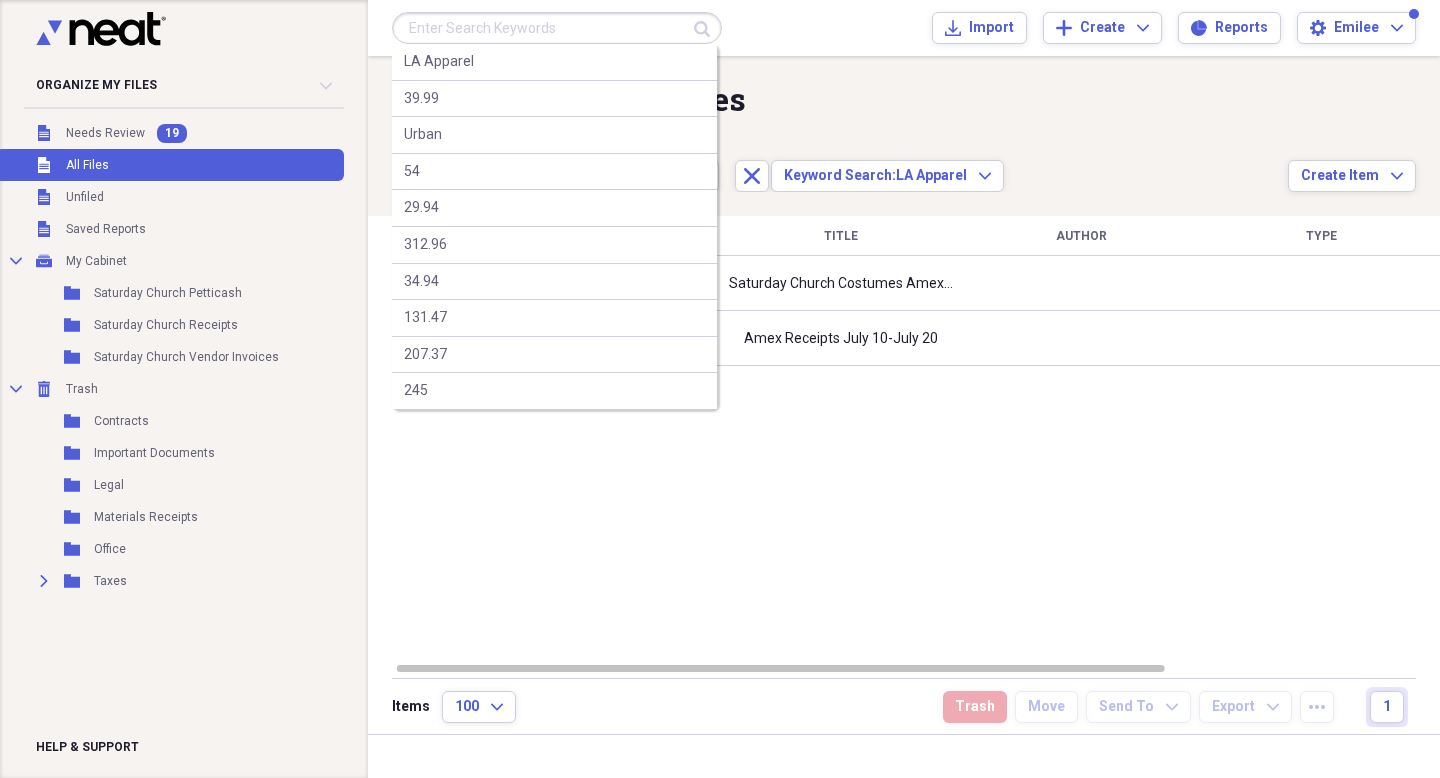 click at bounding box center [557, 28] 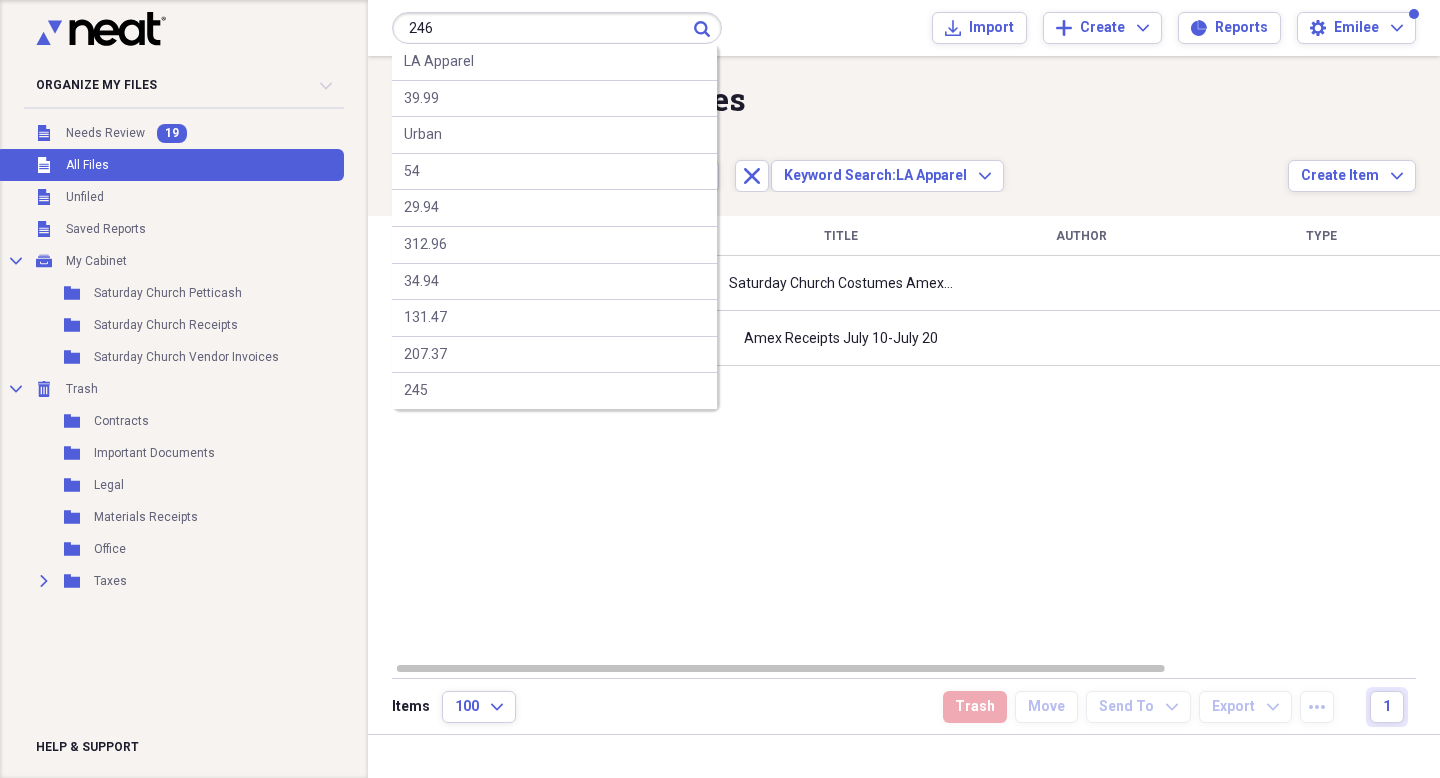 type on "246" 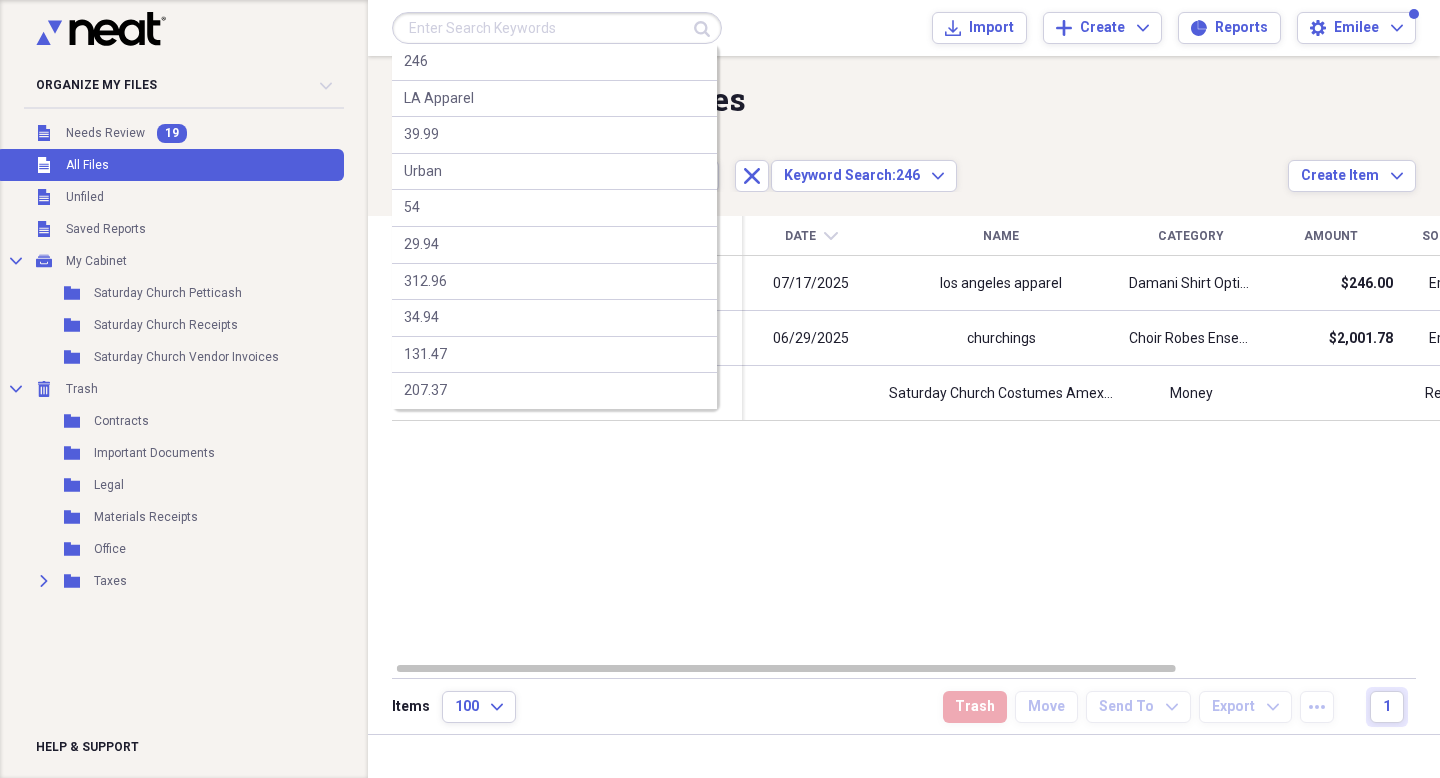 click at bounding box center [557, 28] 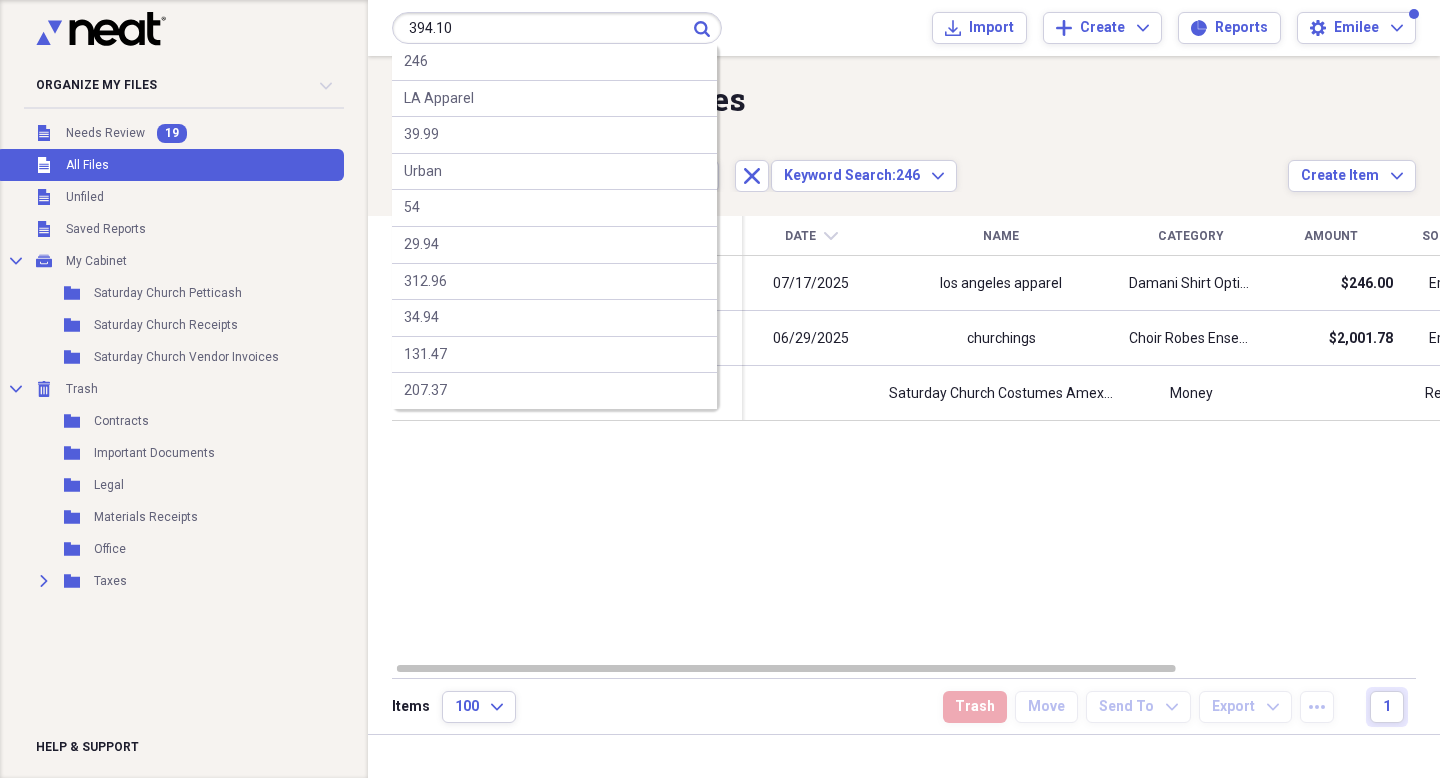 type on "394.10" 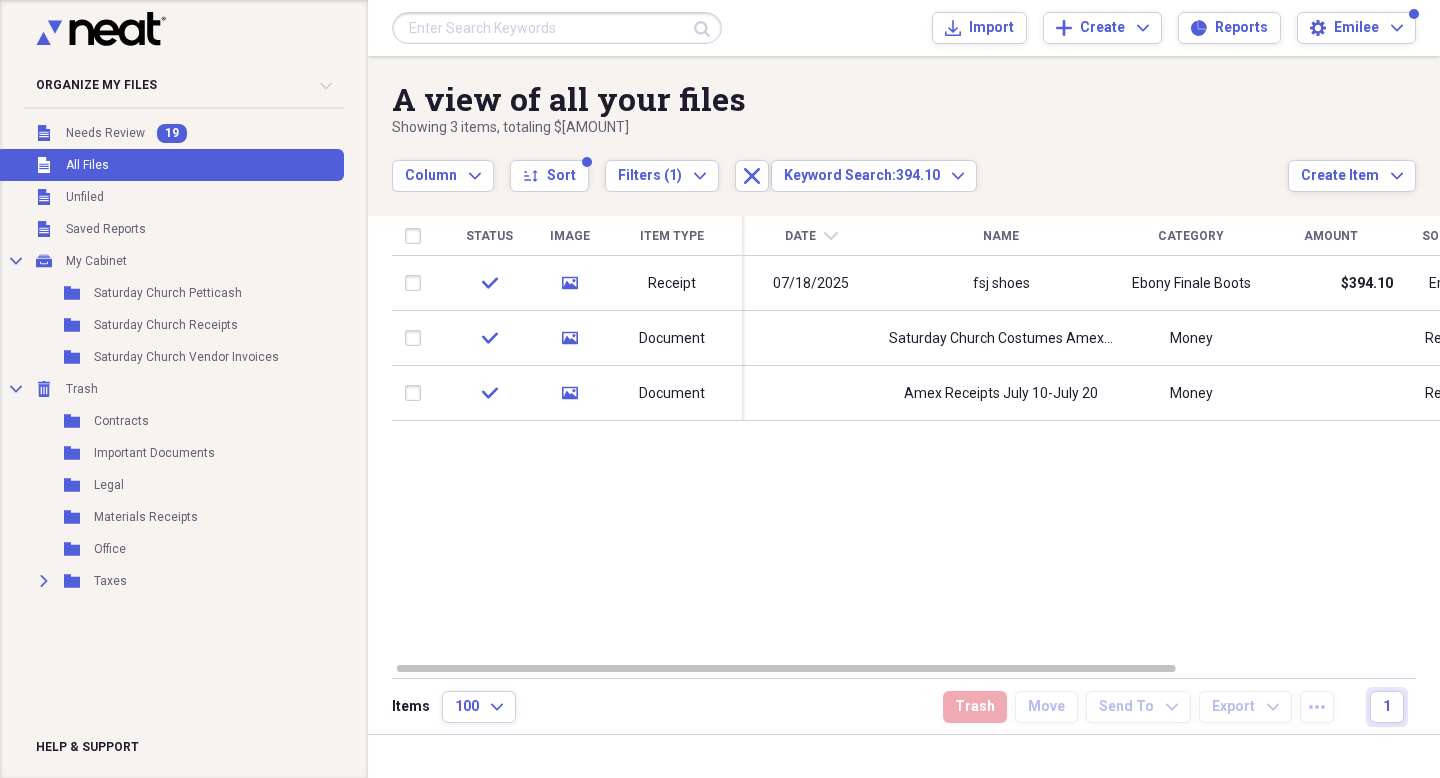 click at bounding box center [557, 28] 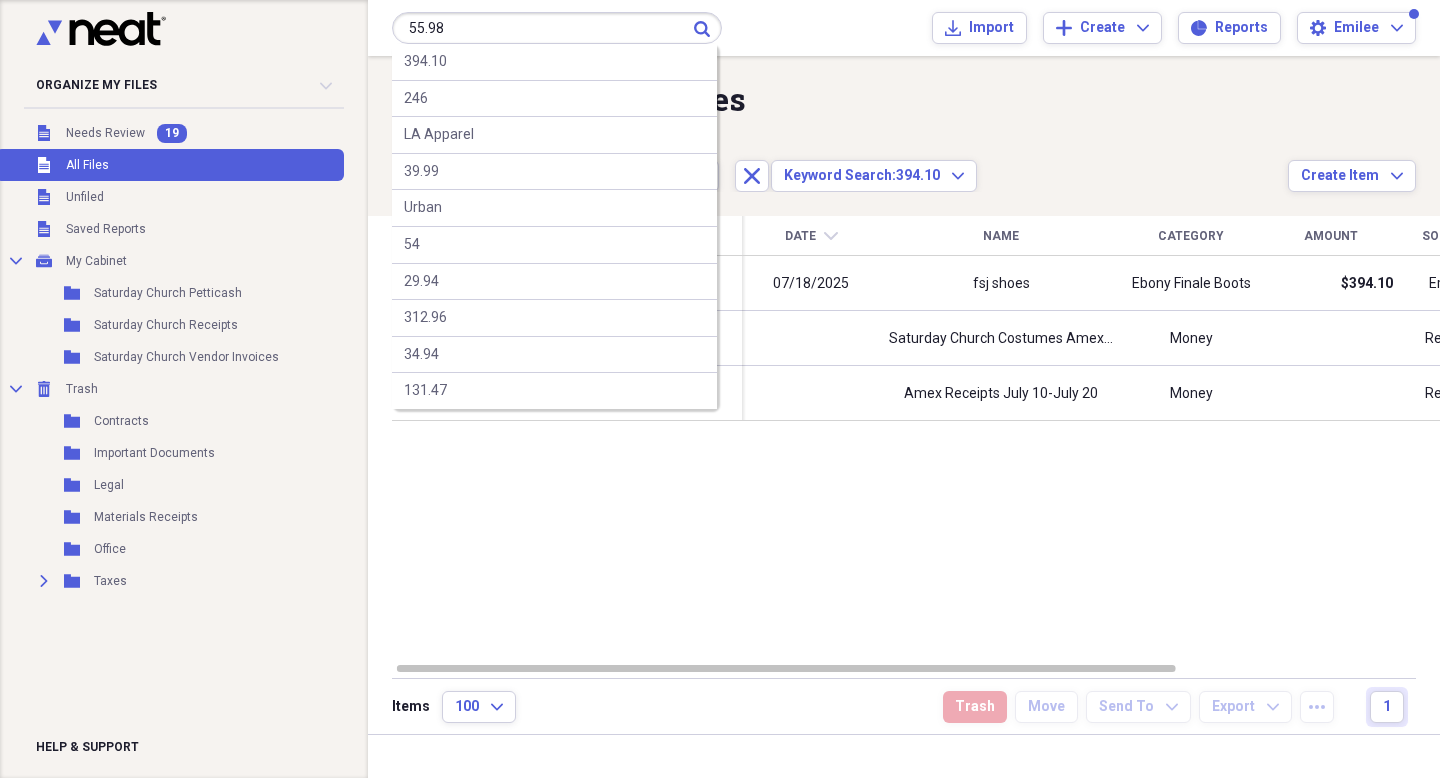type on "55.98" 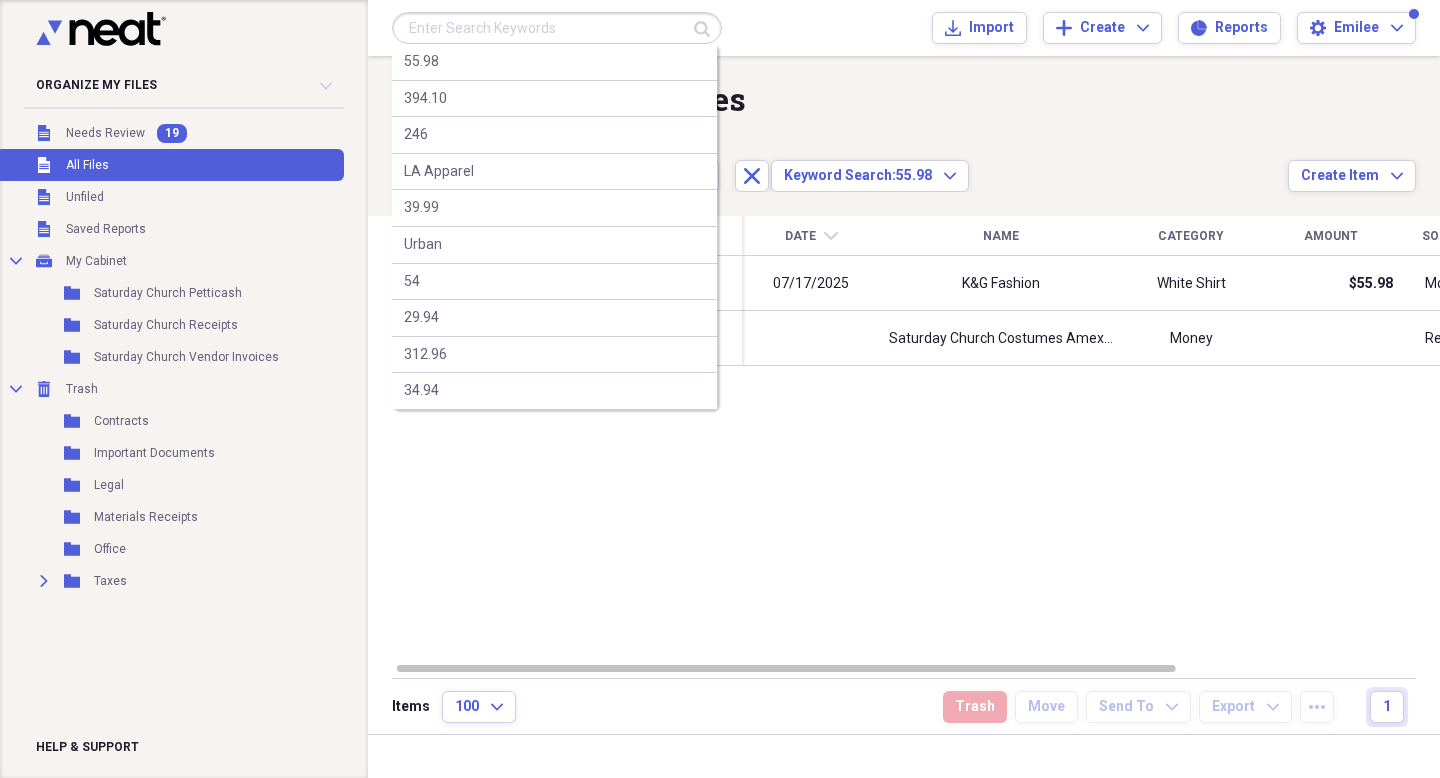 click at bounding box center [557, 28] 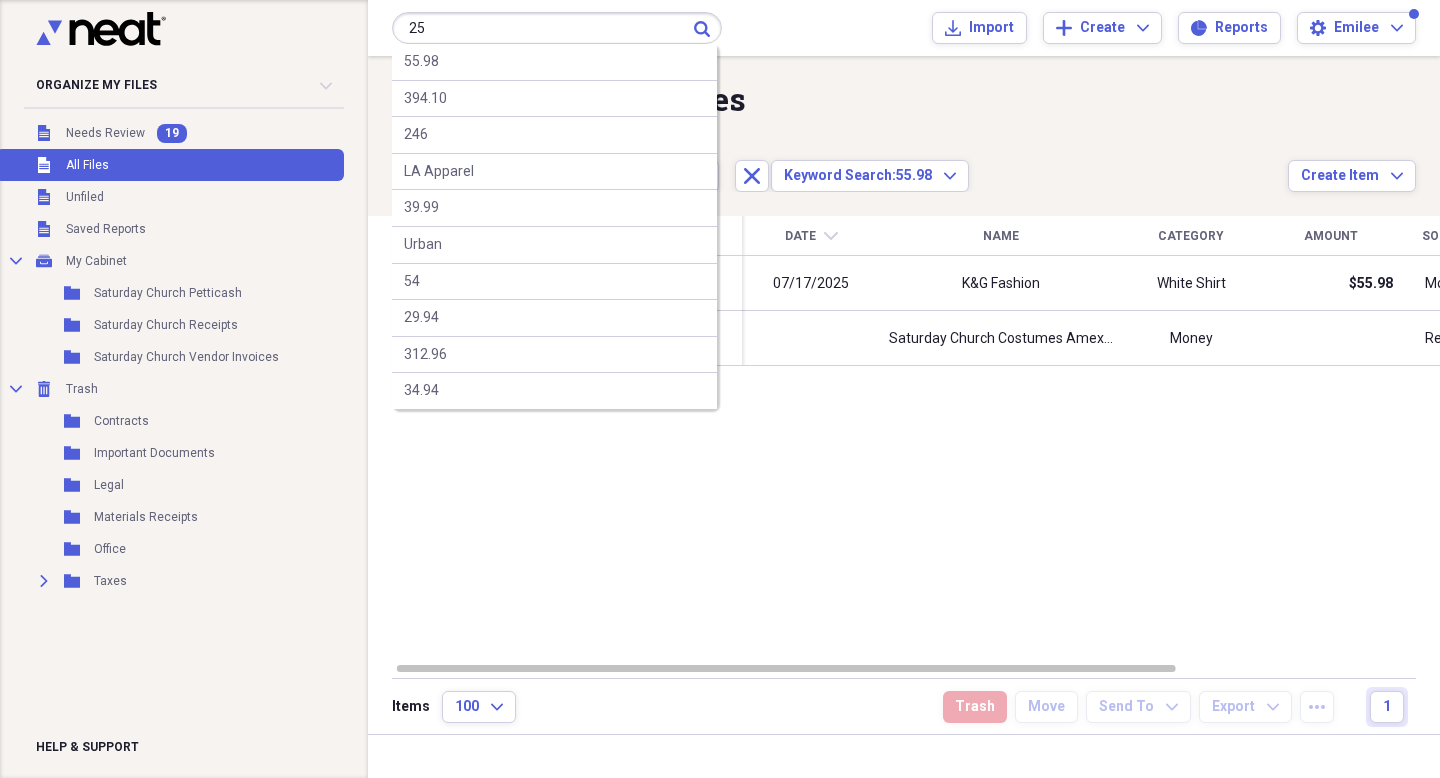 type on "25" 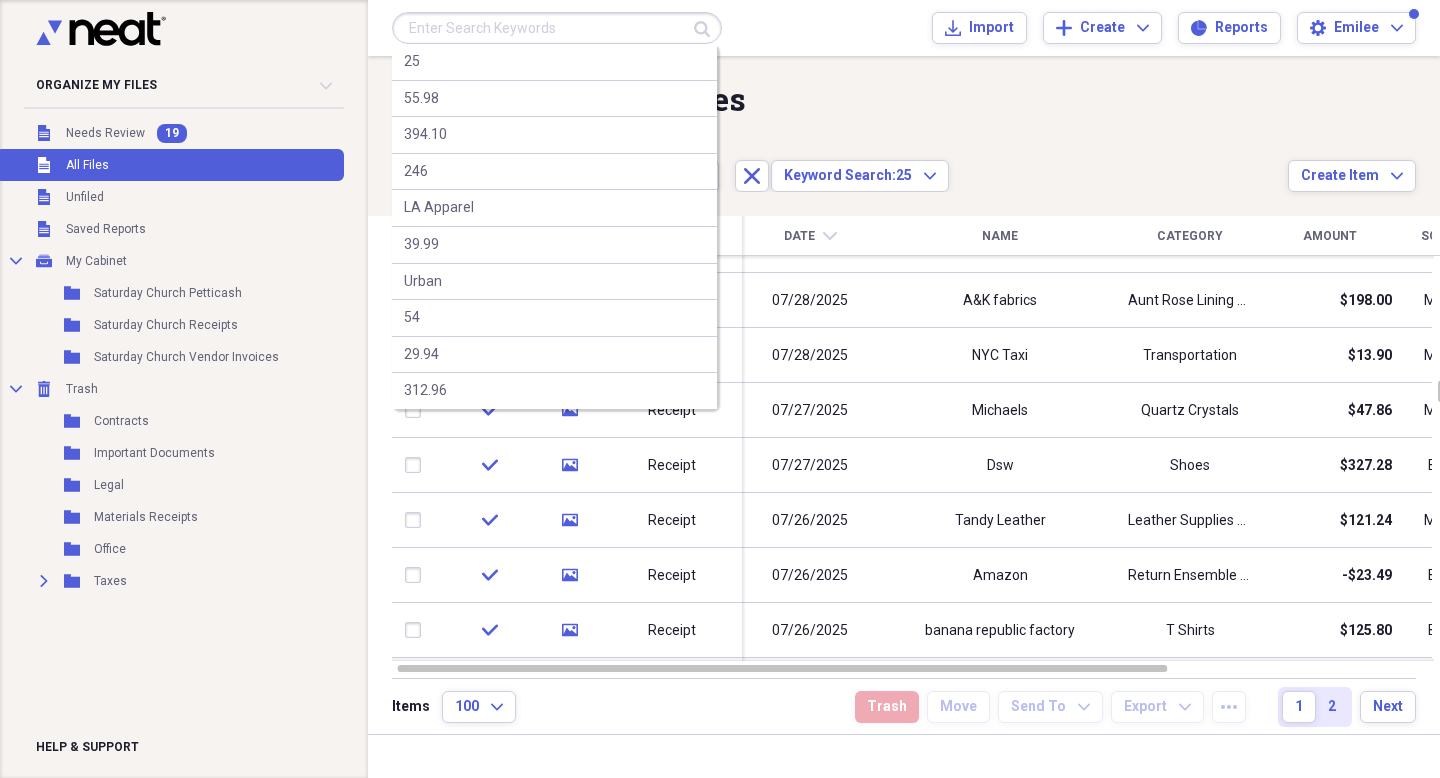 click at bounding box center (557, 28) 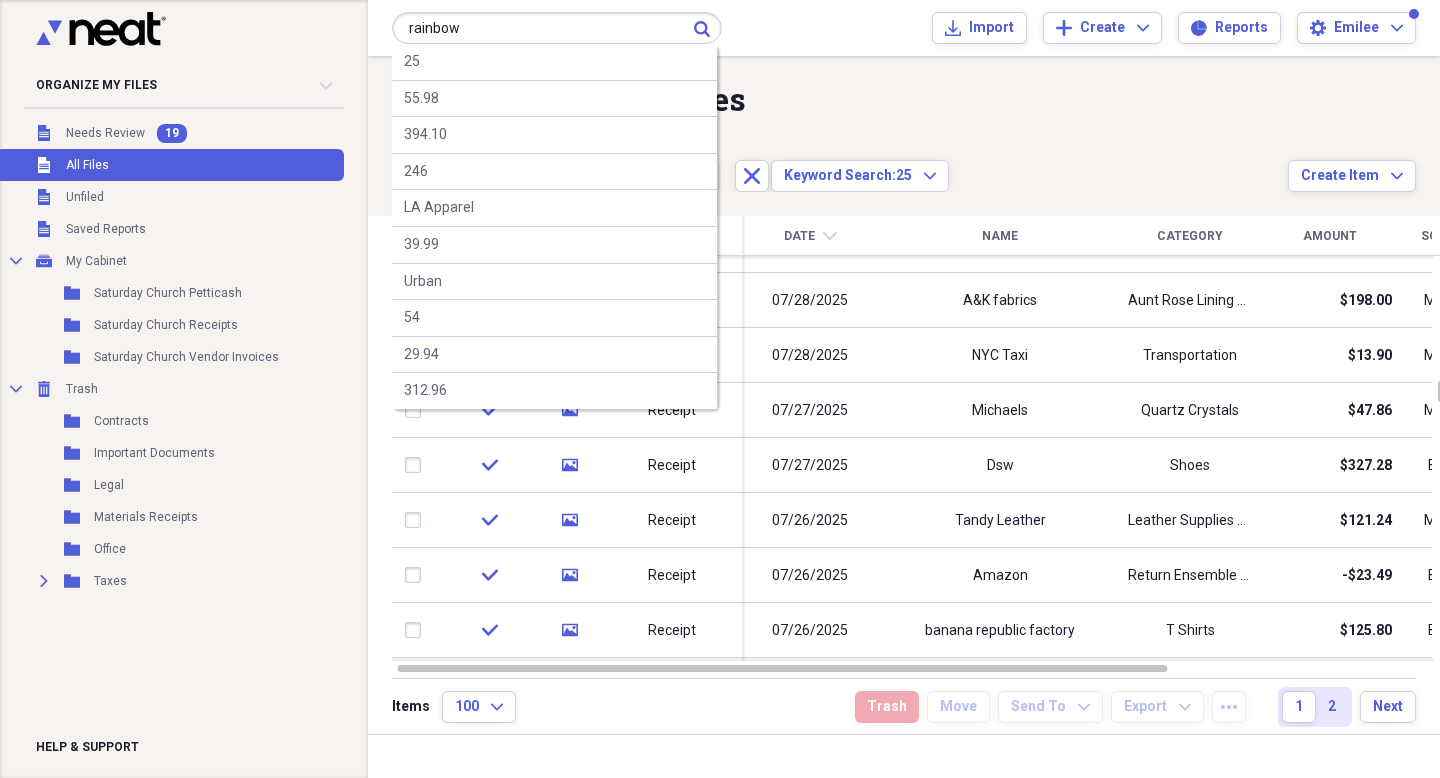 type on "rainbow" 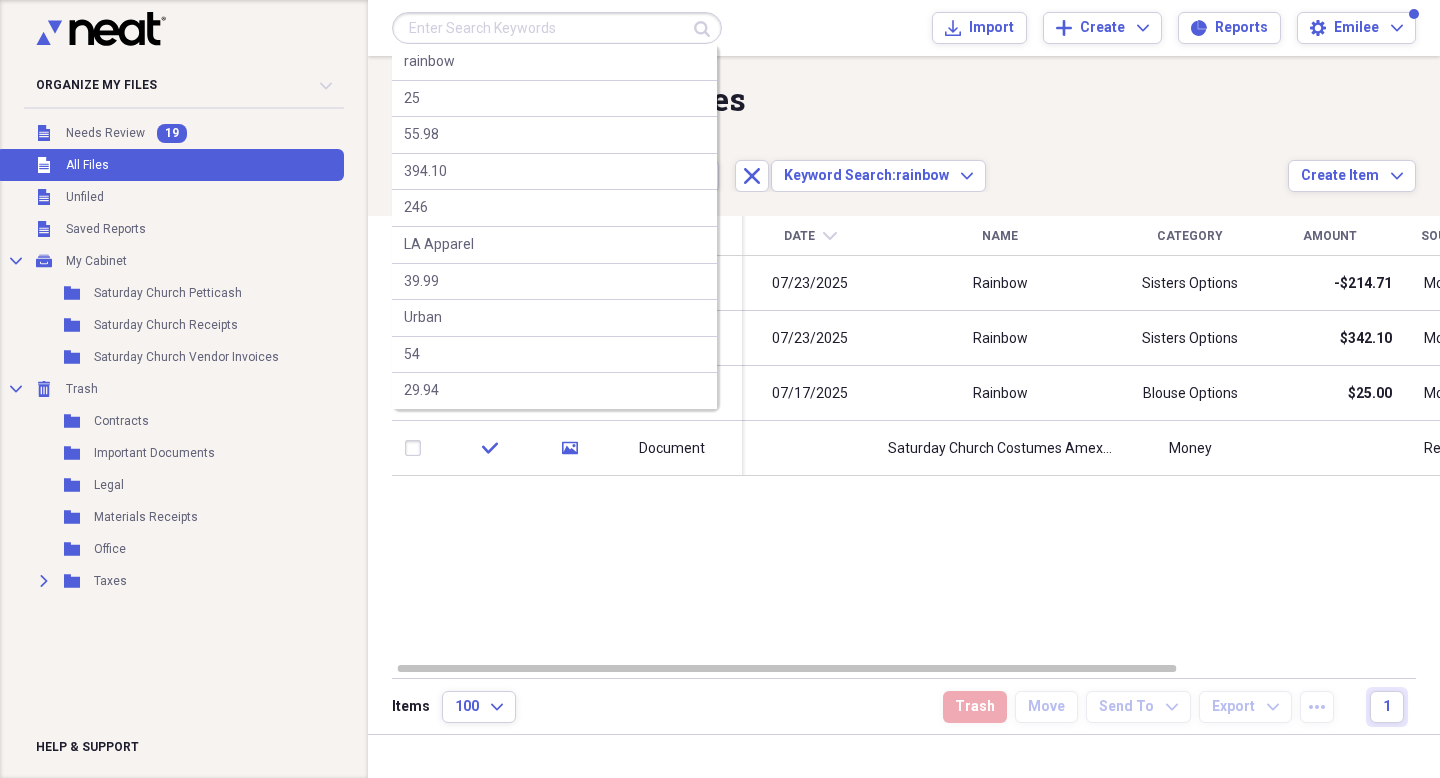 click at bounding box center (557, 28) 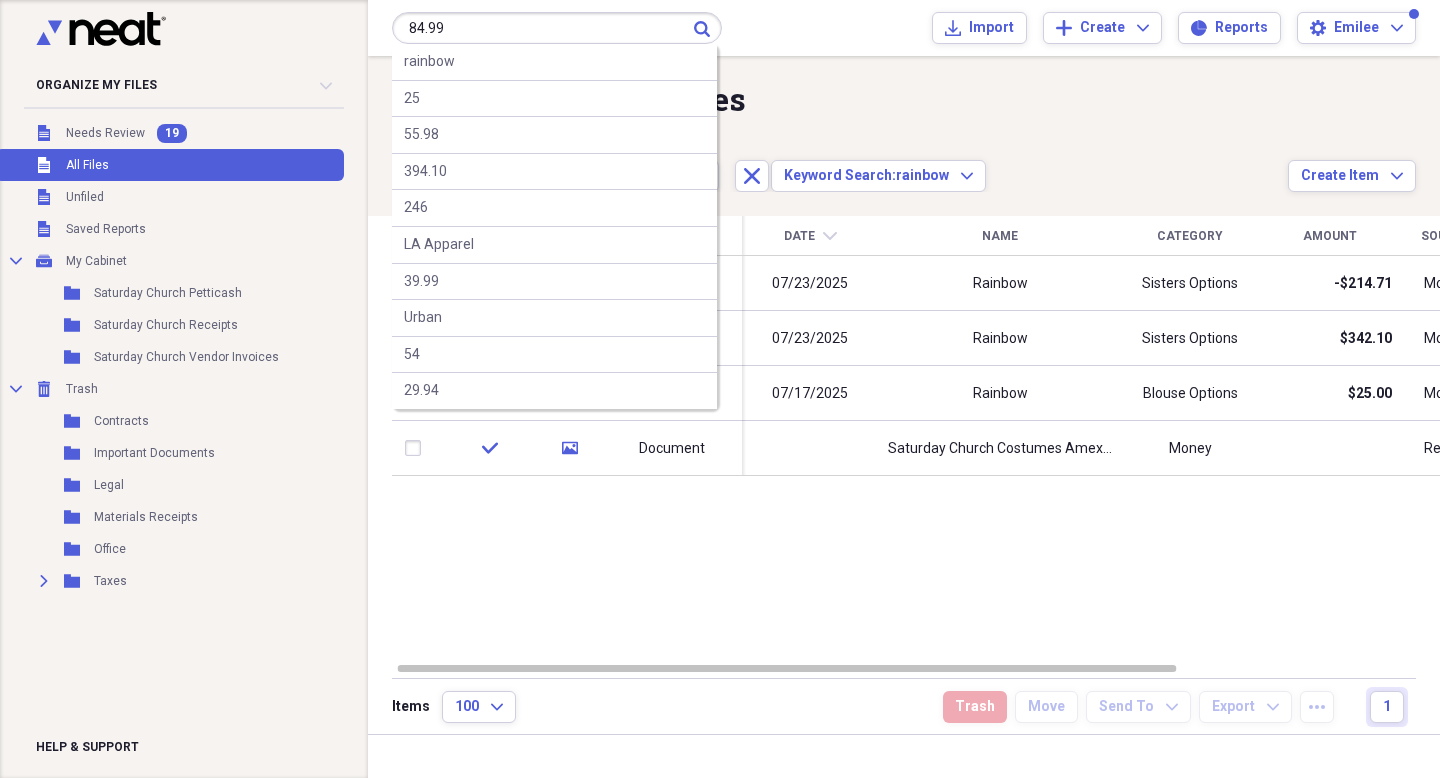 type on "84.99" 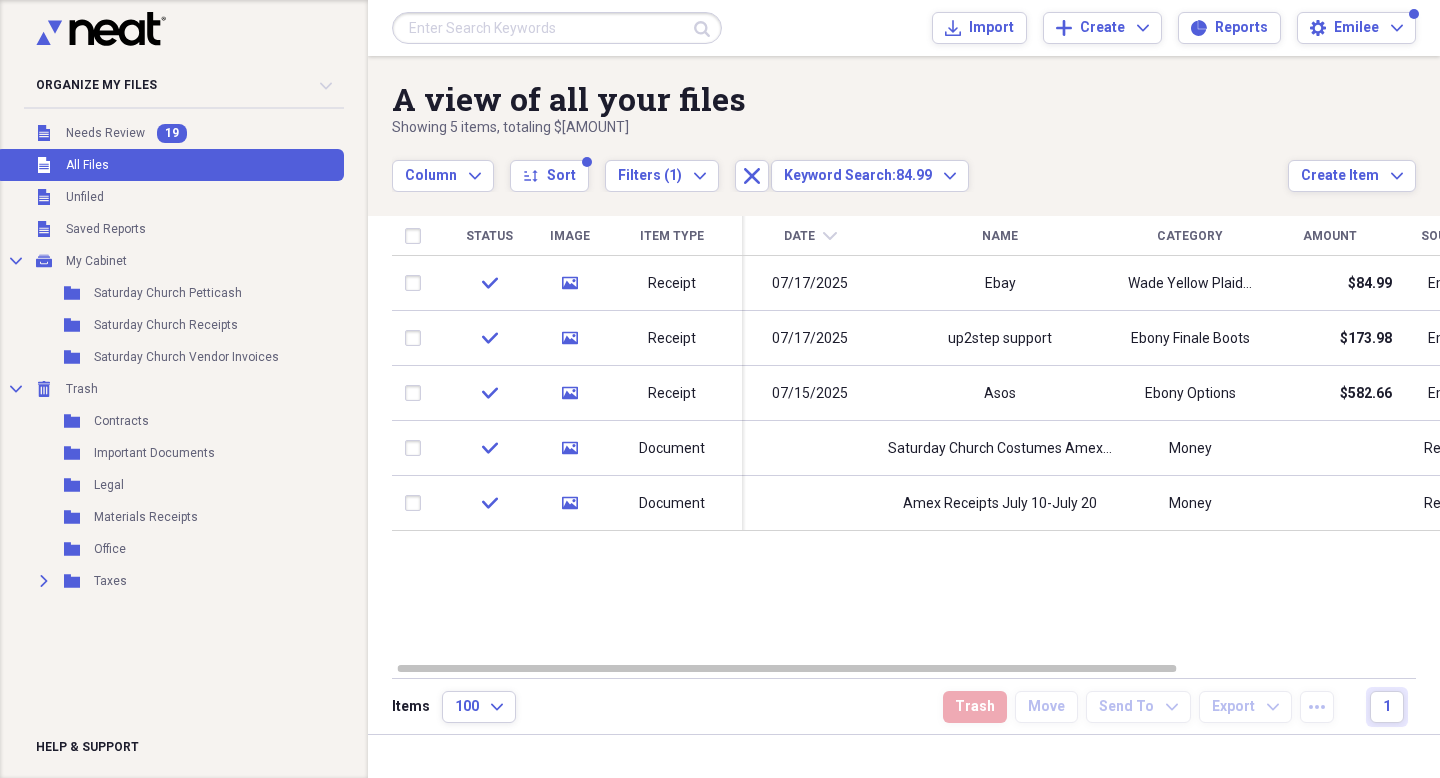 click at bounding box center [557, 28] 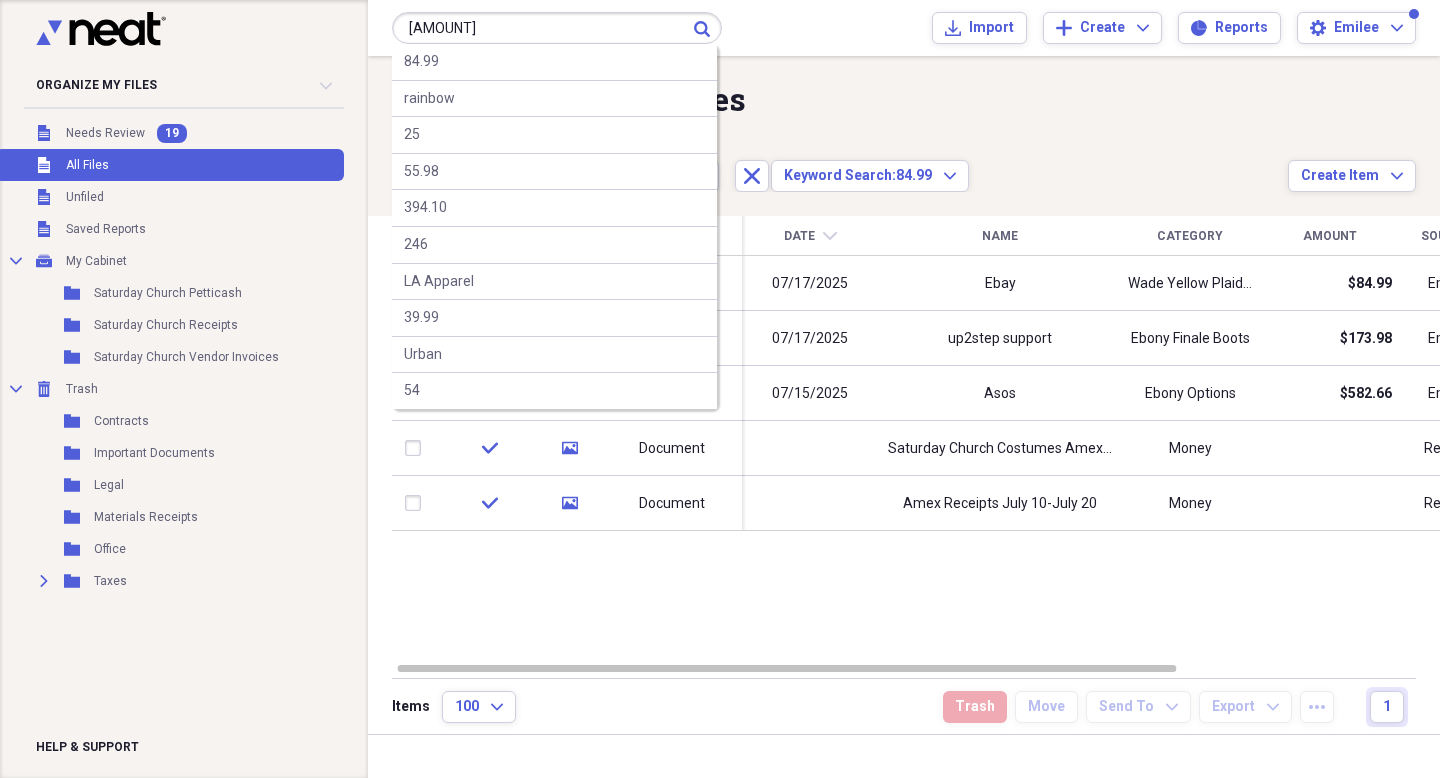 type on "[AMOUNT]" 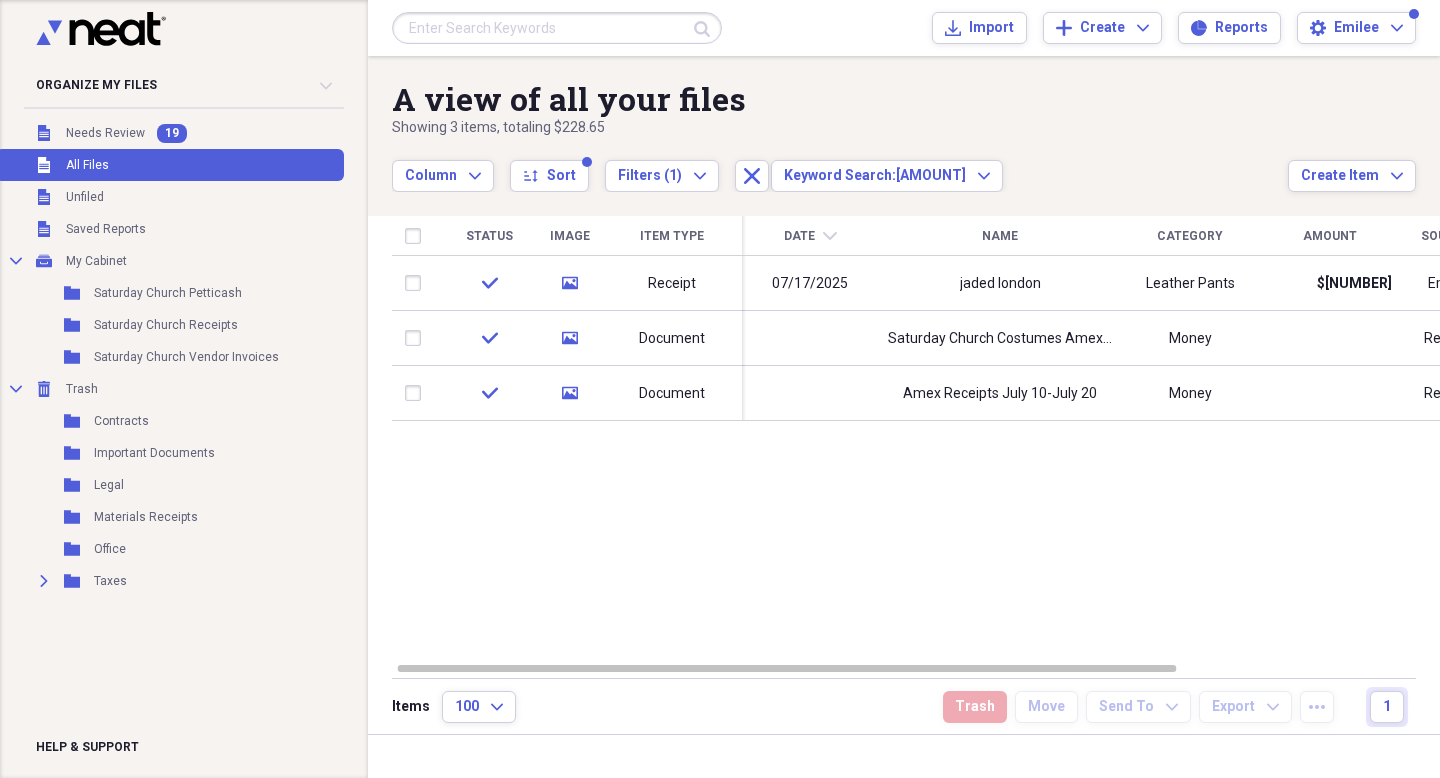 click at bounding box center [557, 28] 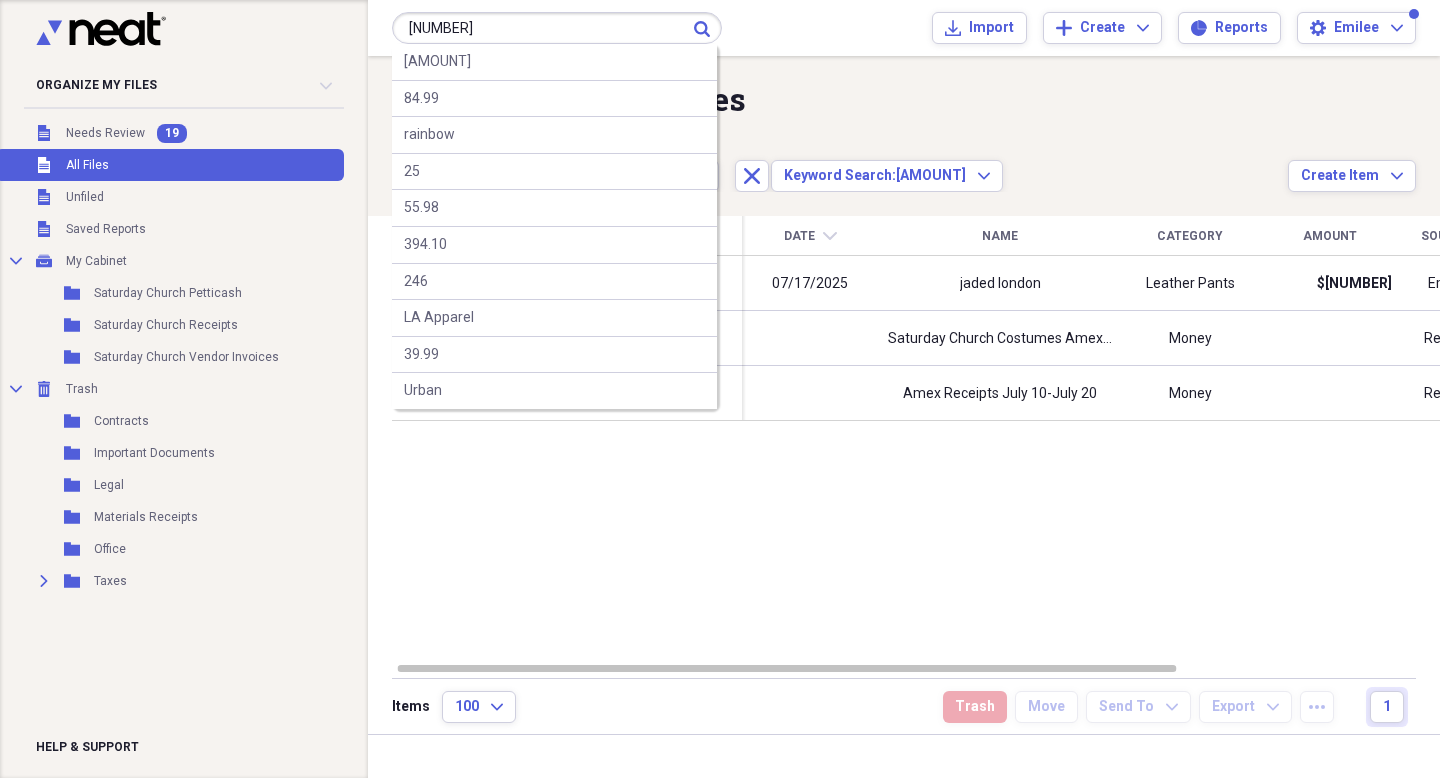 type on "[NUMBER]" 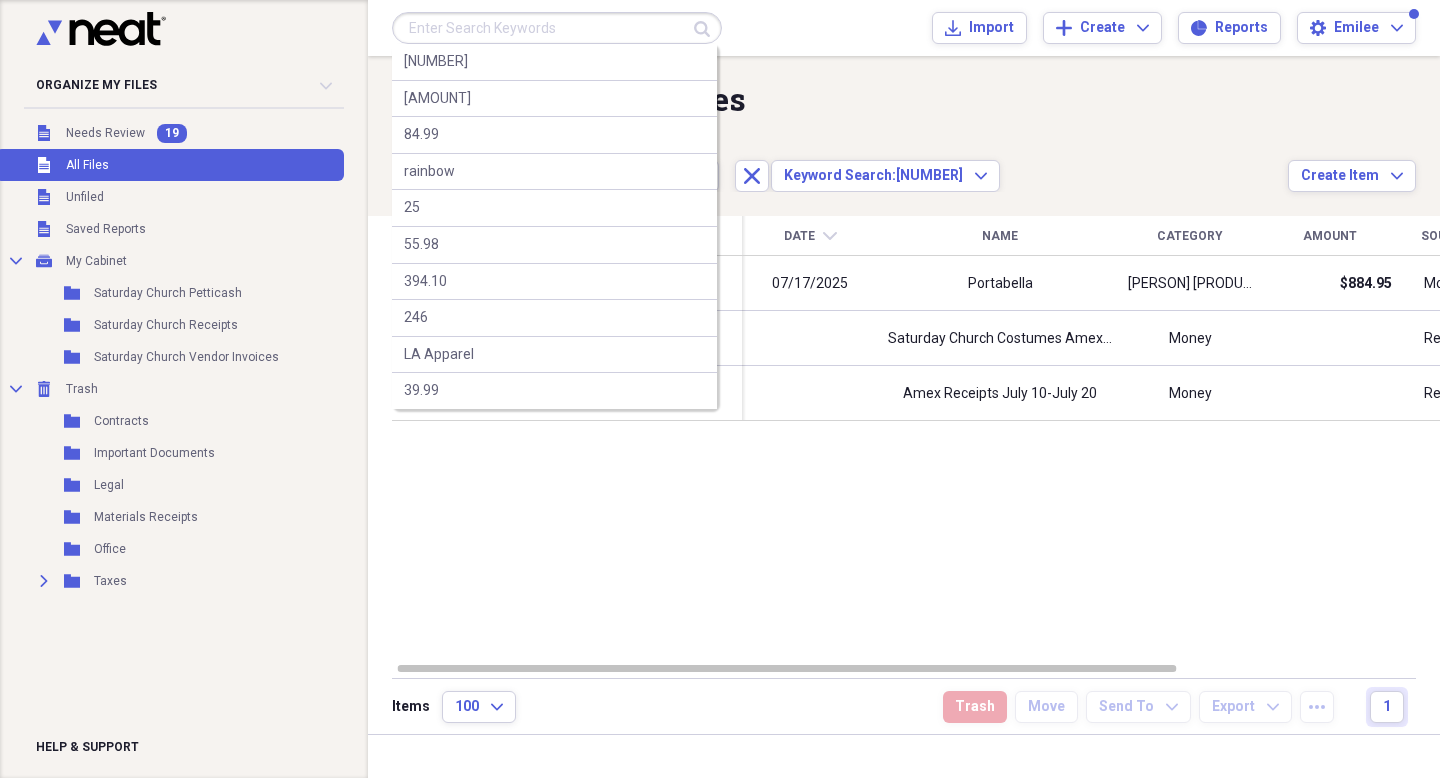 click at bounding box center [557, 28] 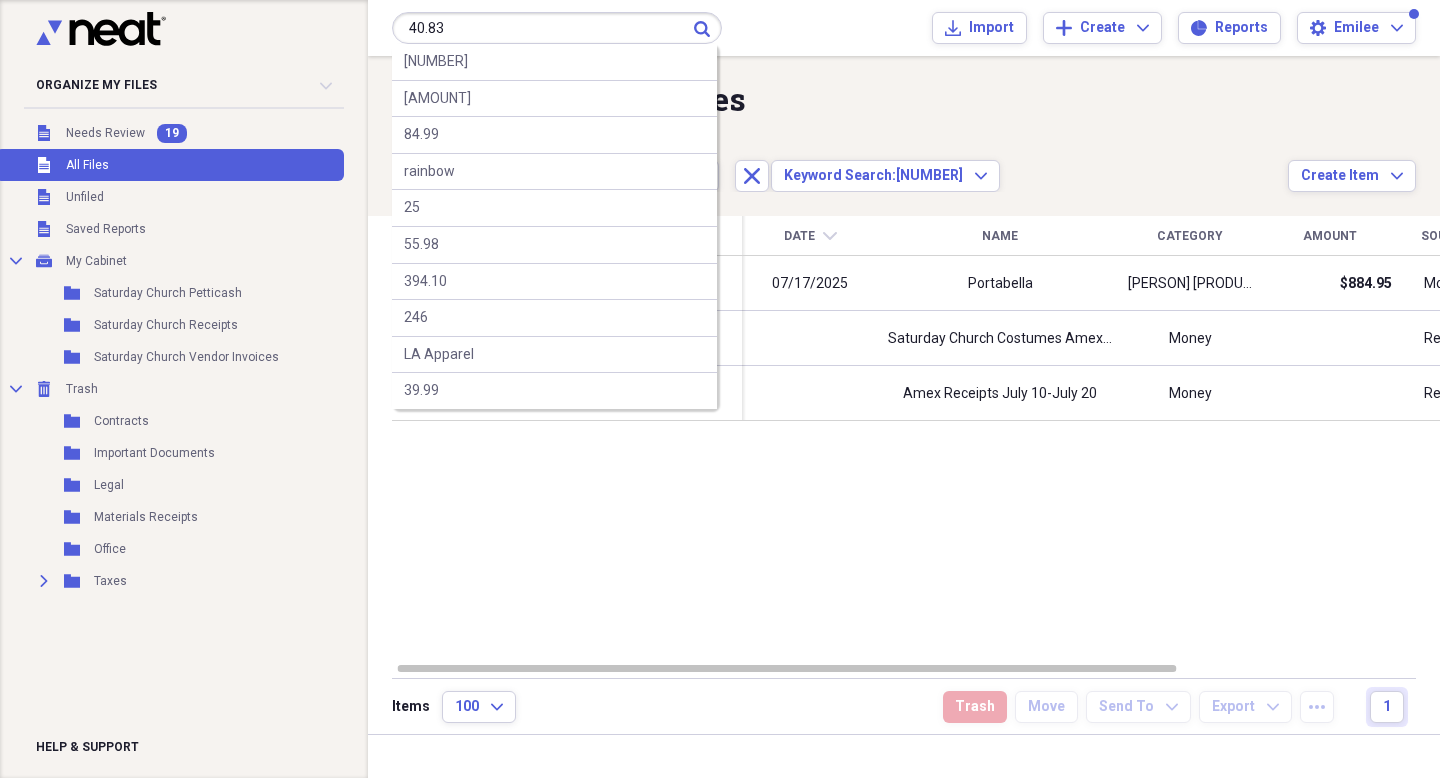 type on "40.83" 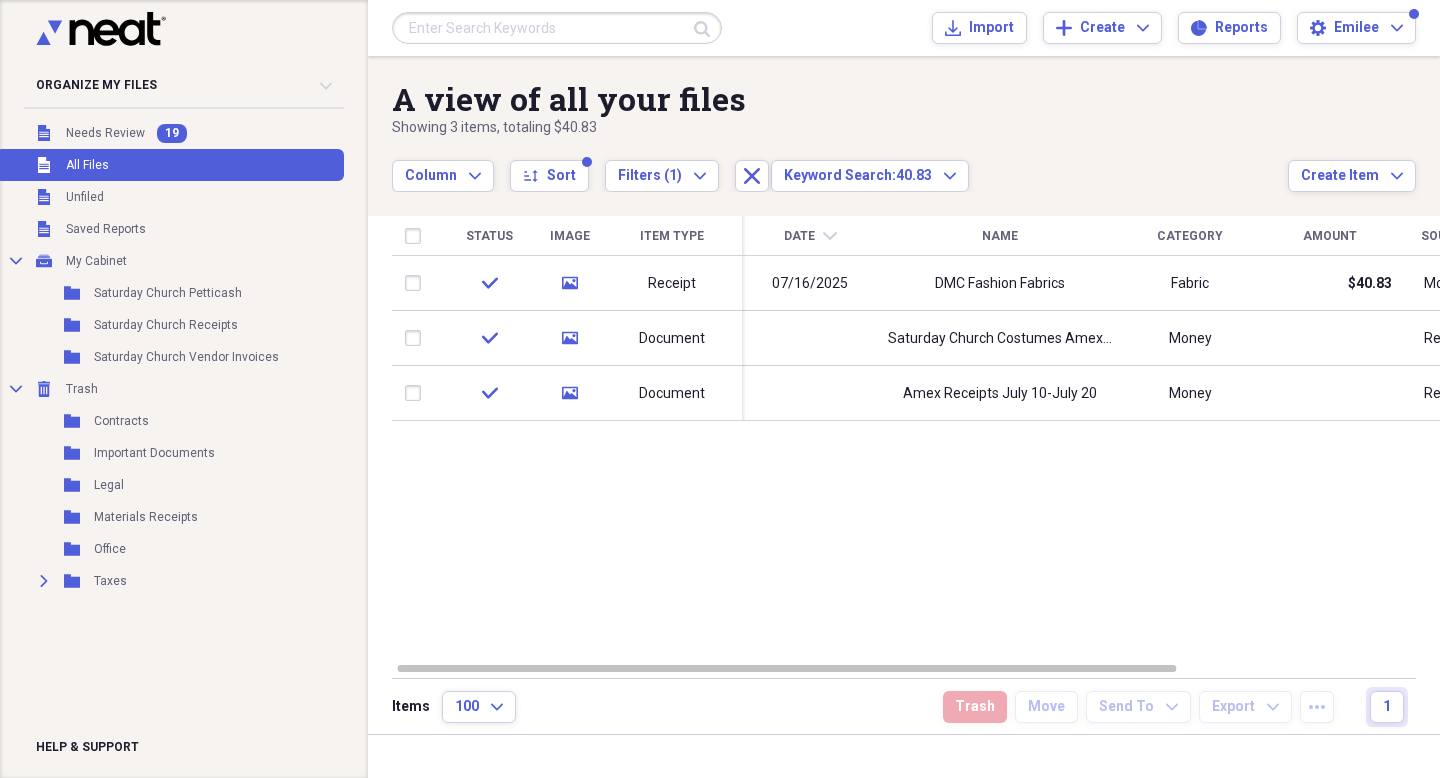 click at bounding box center (557, 28) 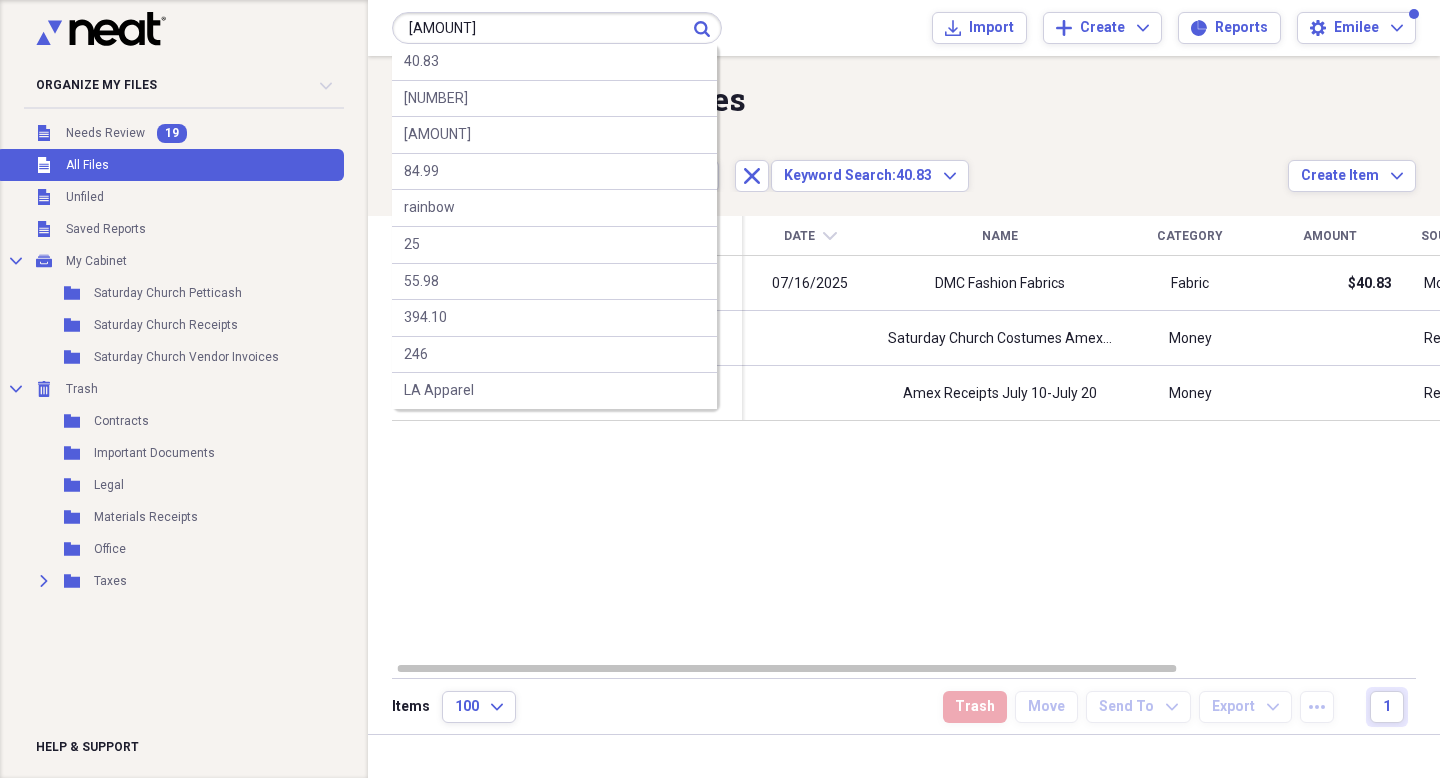 type on "[AMOUNT]" 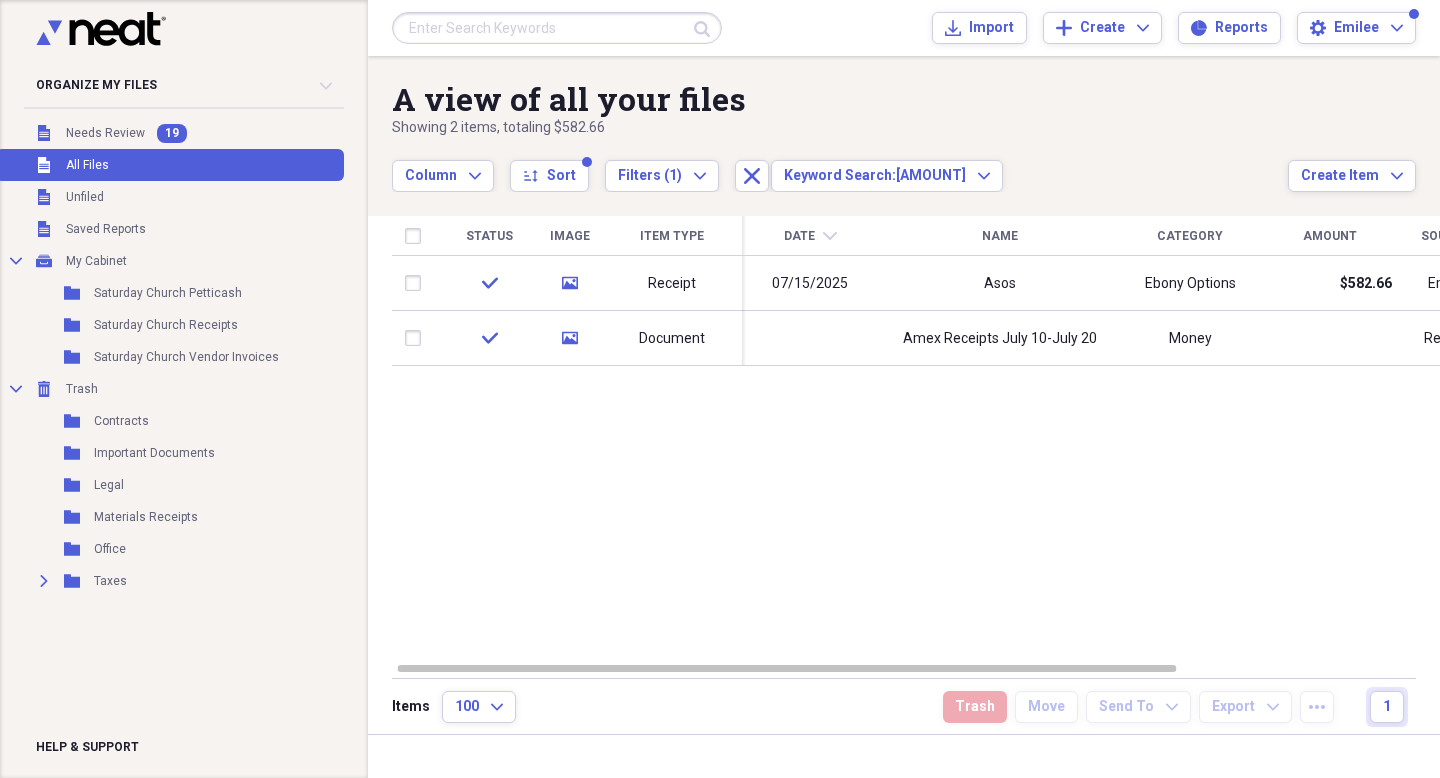 click at bounding box center [557, 28] 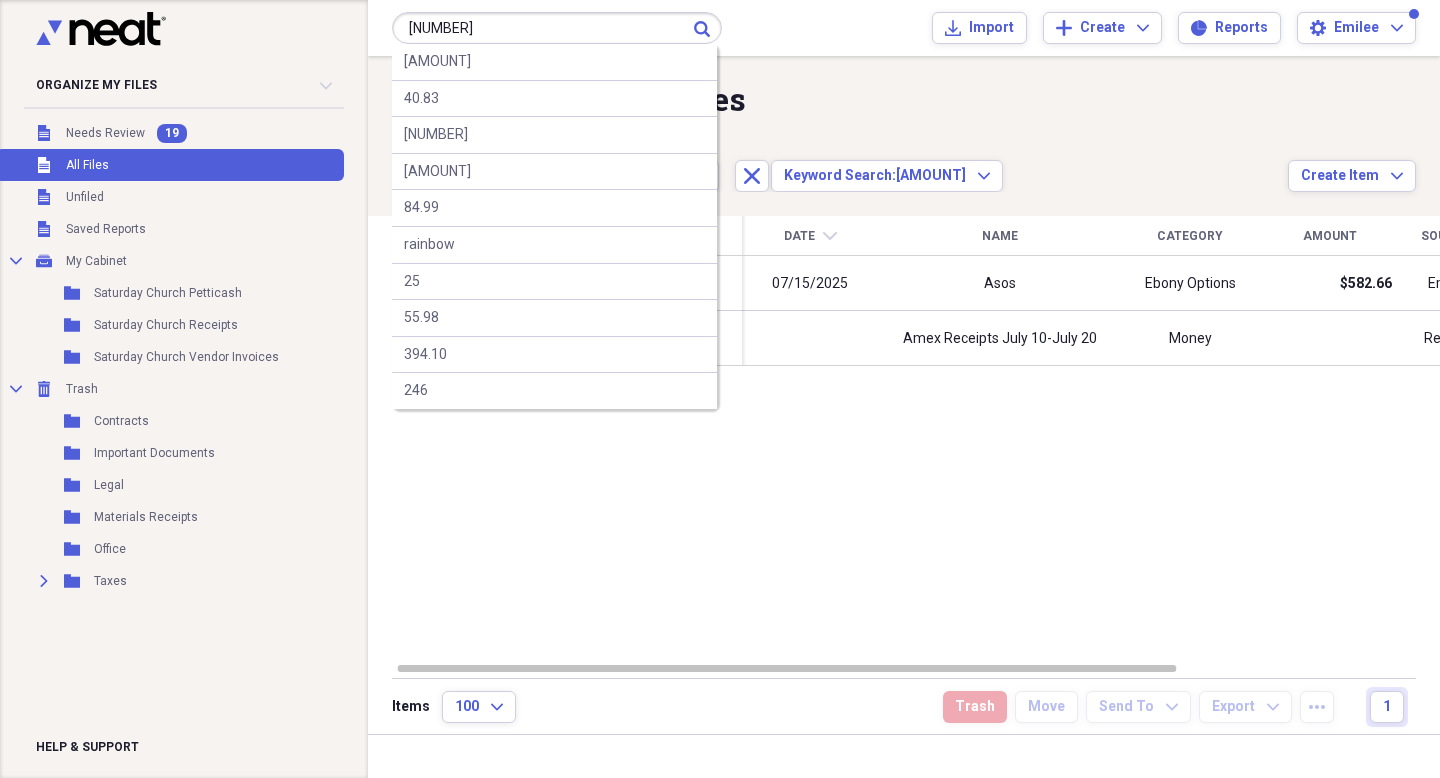 type on "[NUMBER]" 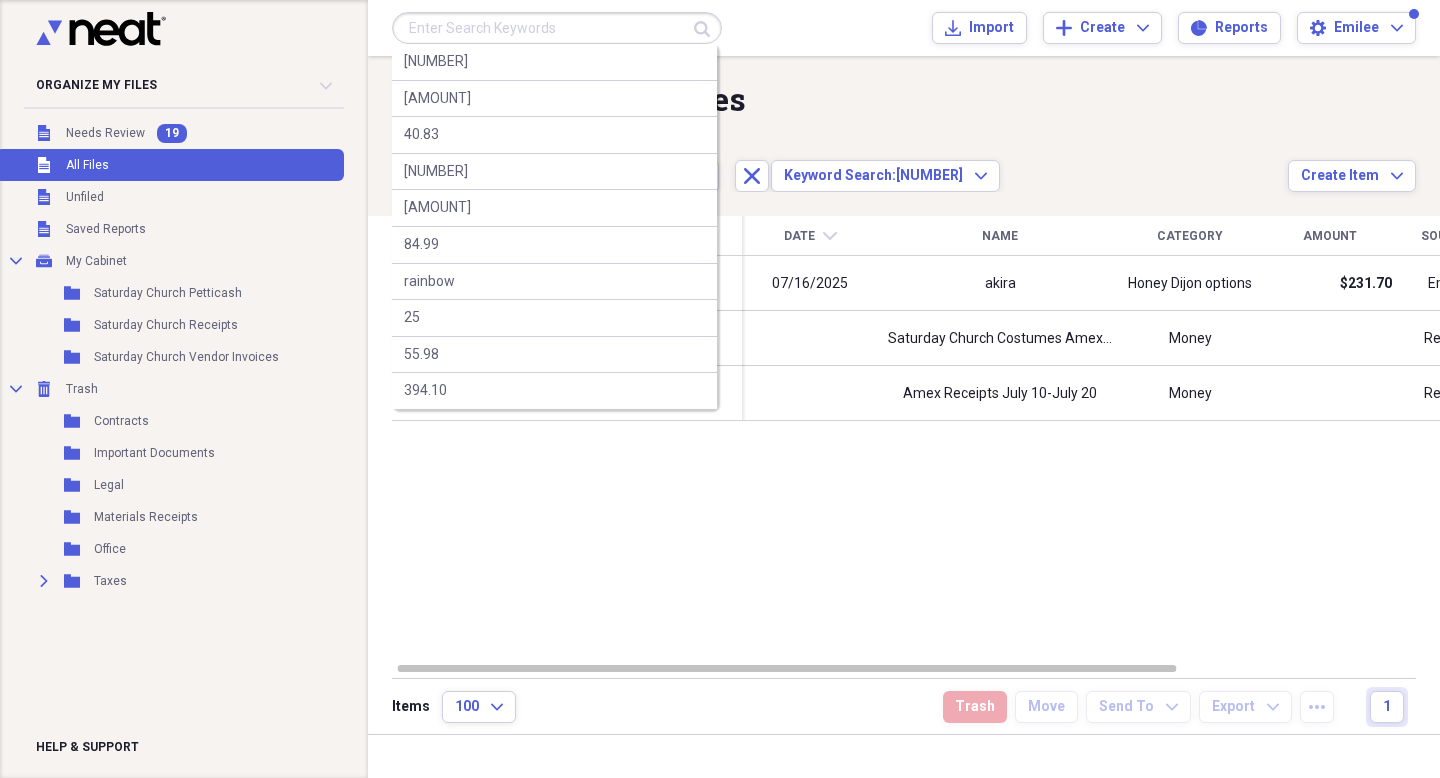 click at bounding box center [557, 28] 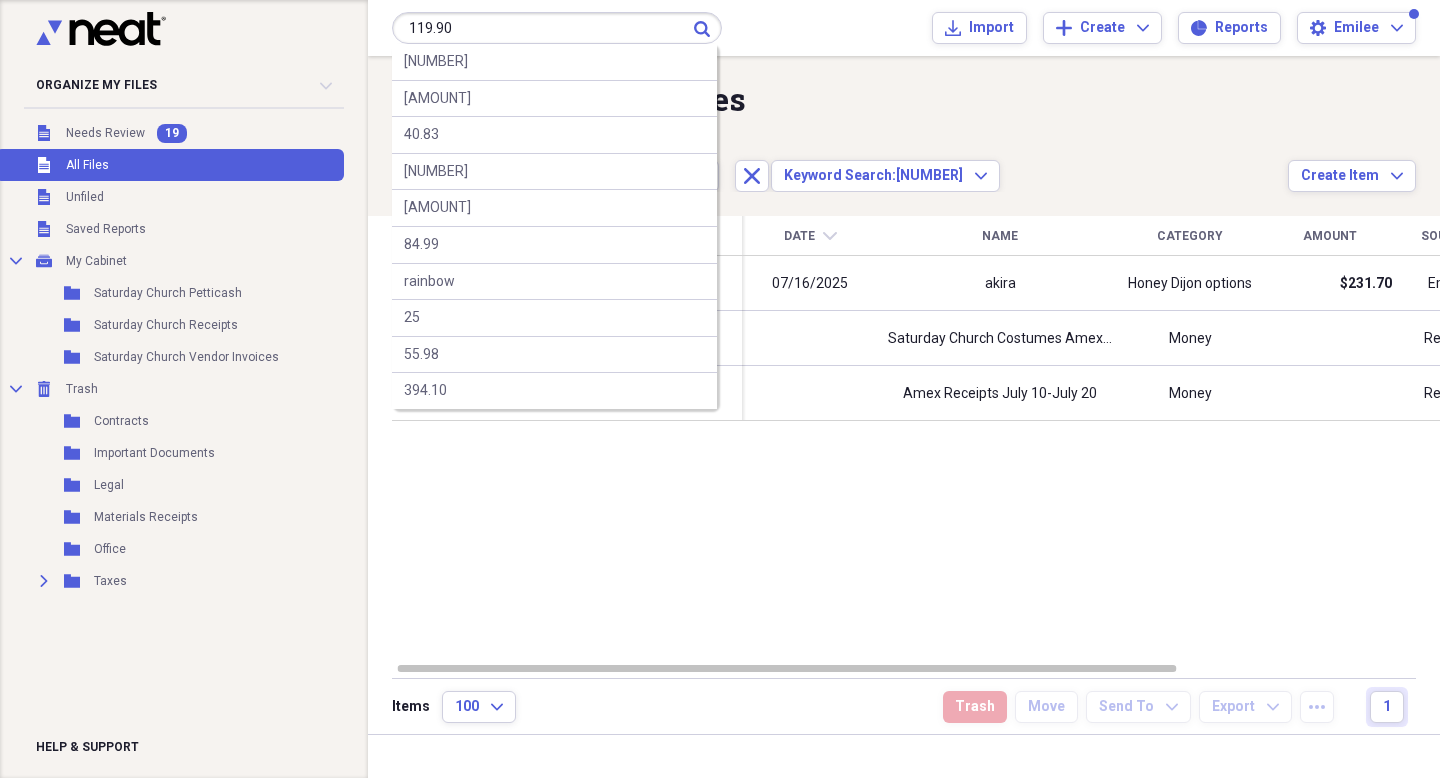 type on "119.90" 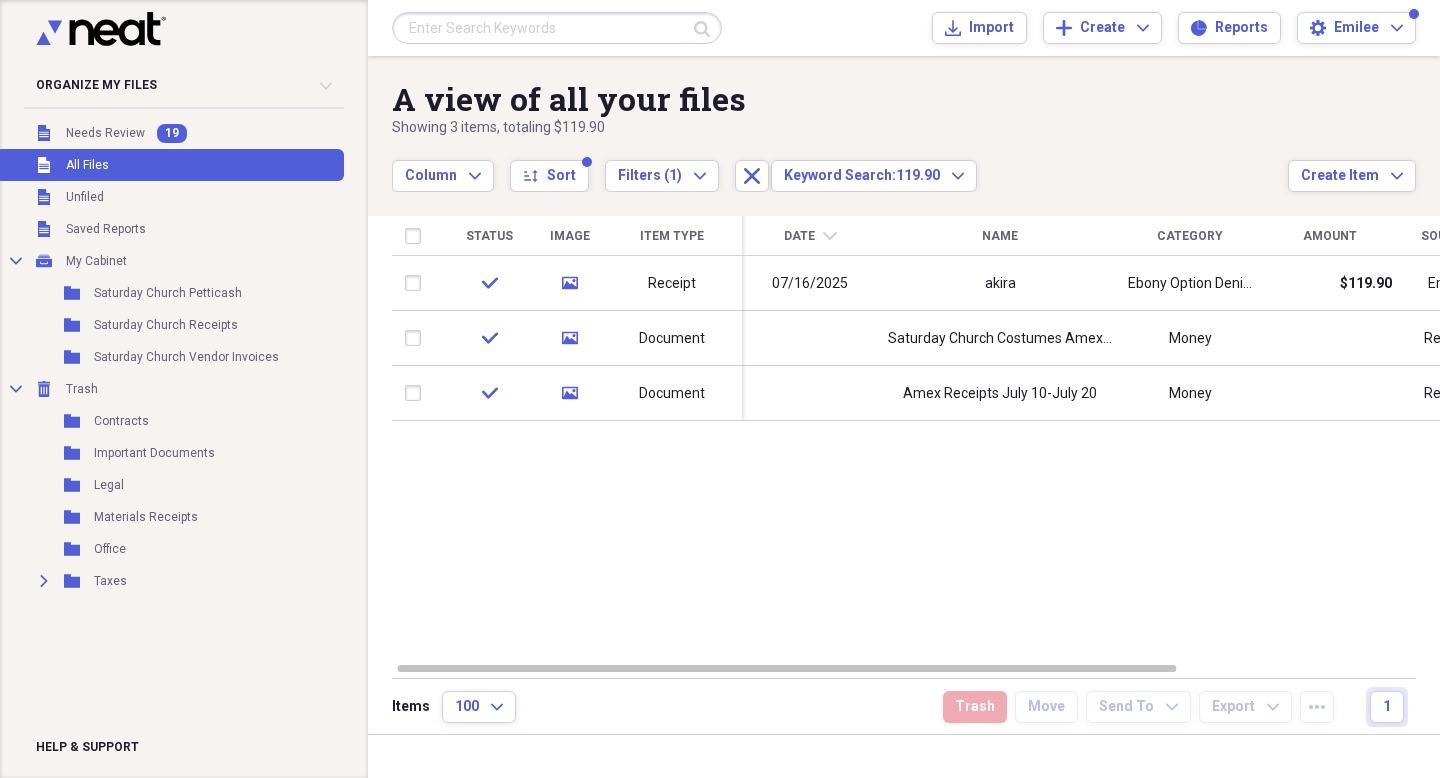 click at bounding box center [557, 28] 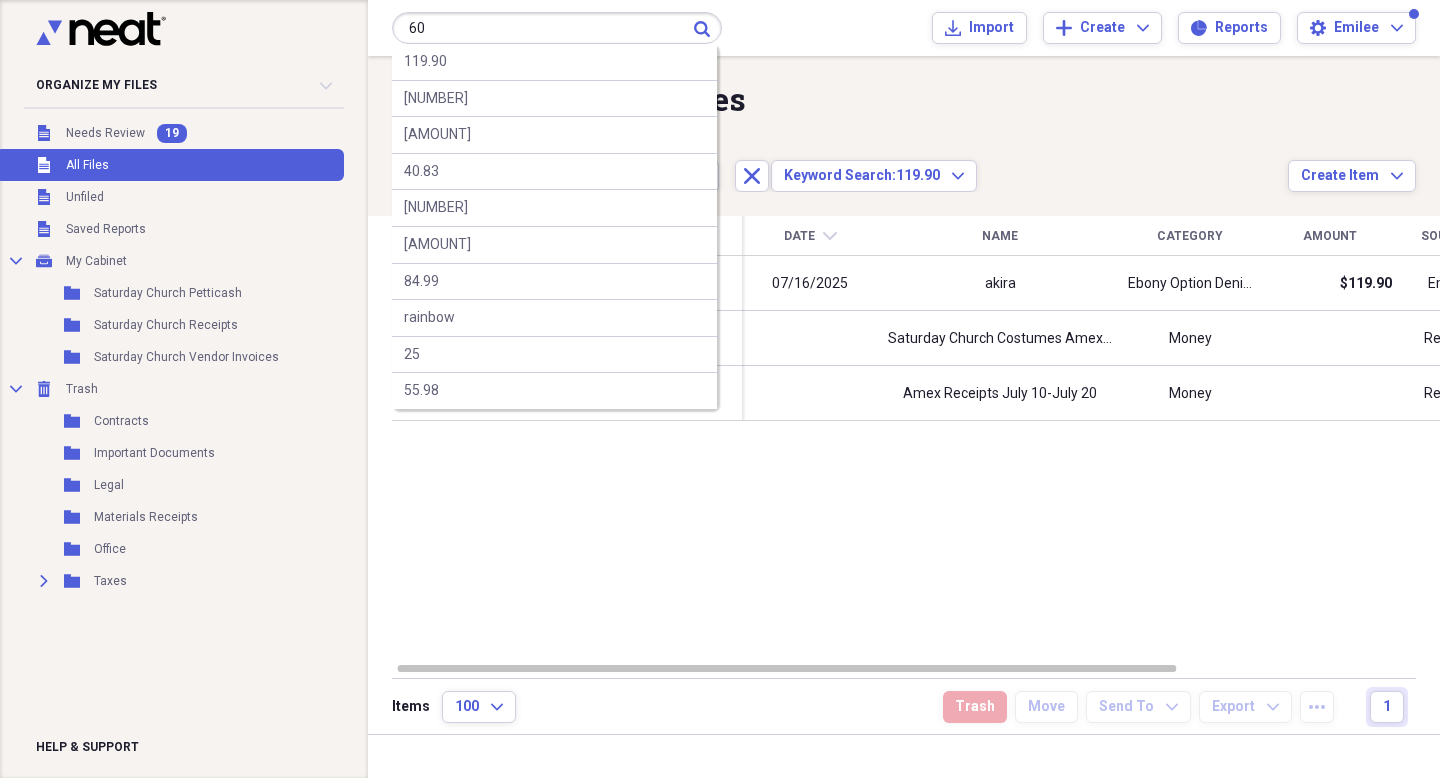 type on "60" 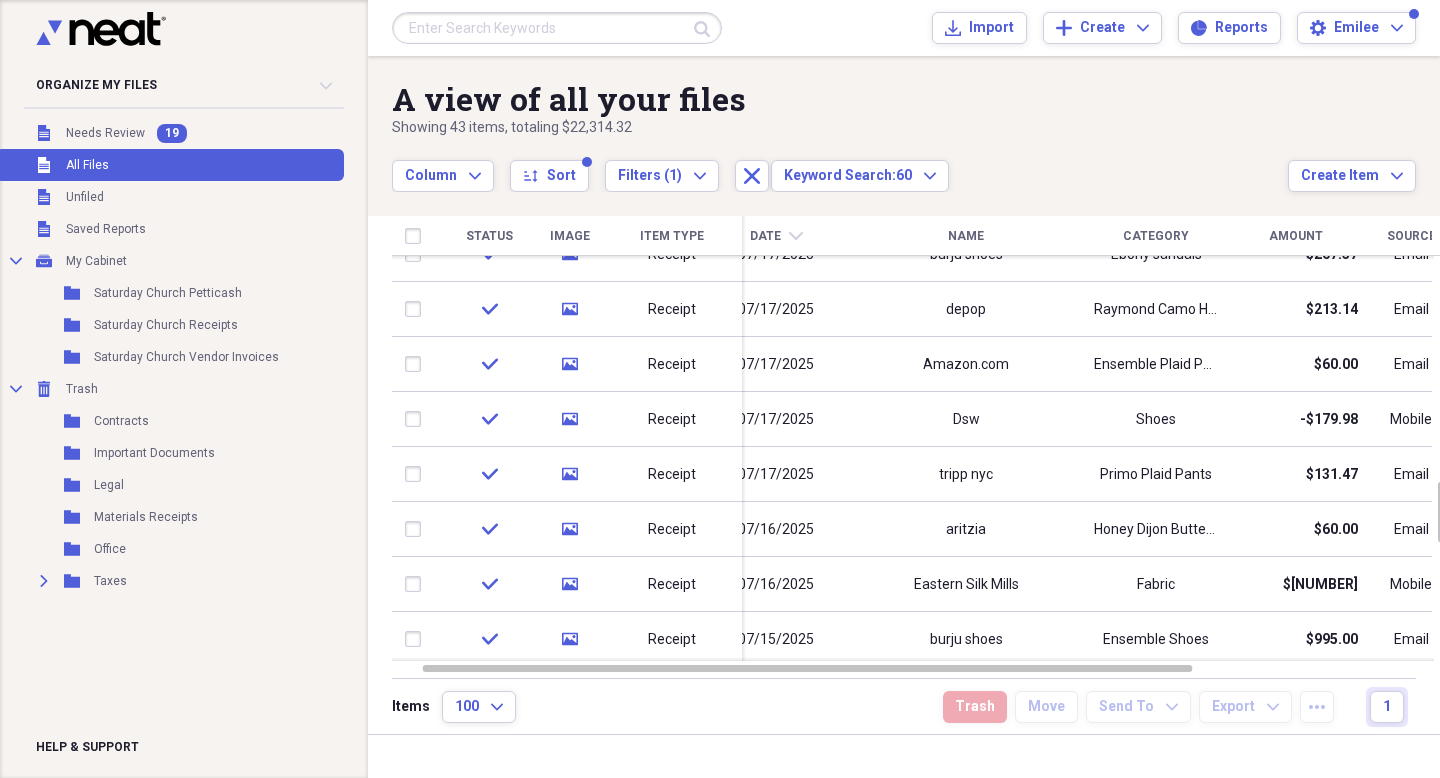 click at bounding box center [557, 28] 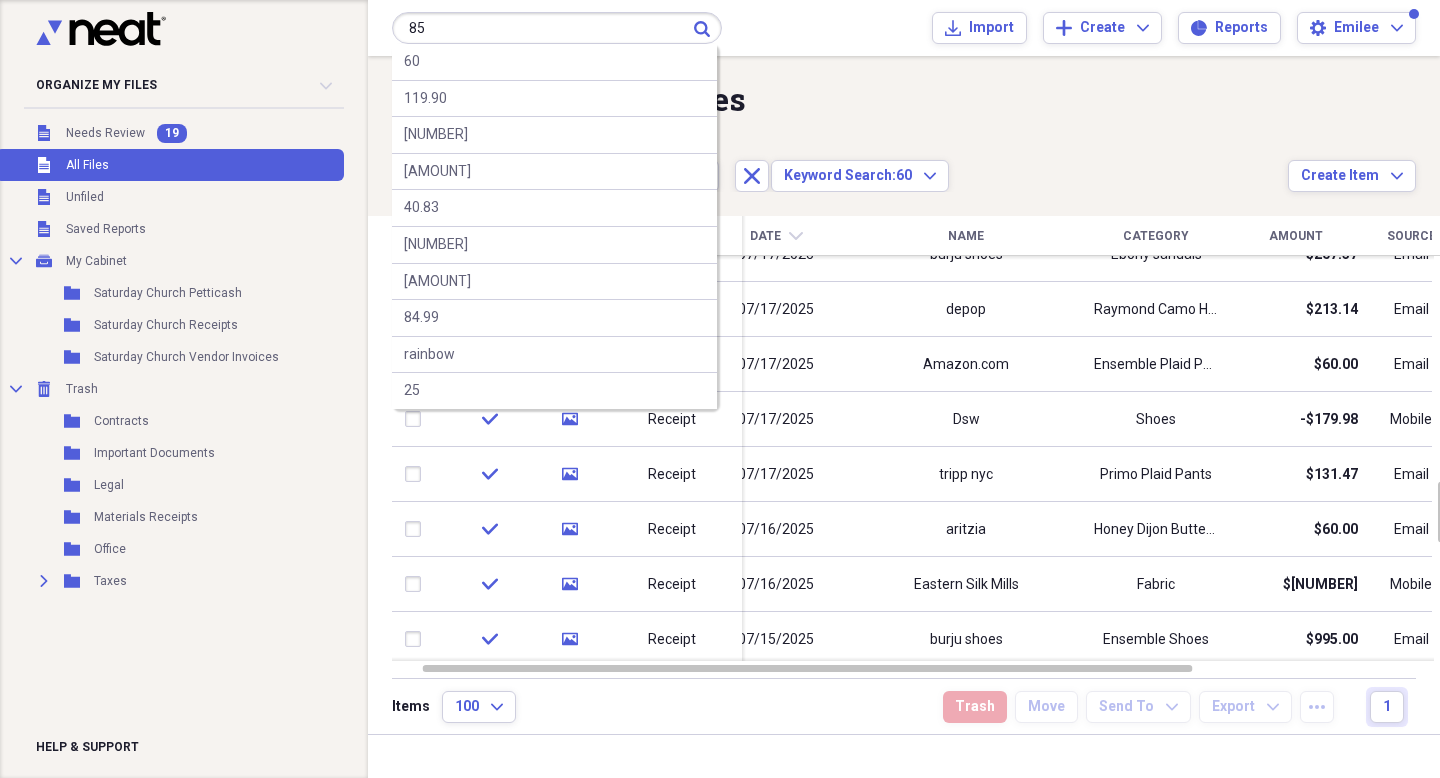 type on "85" 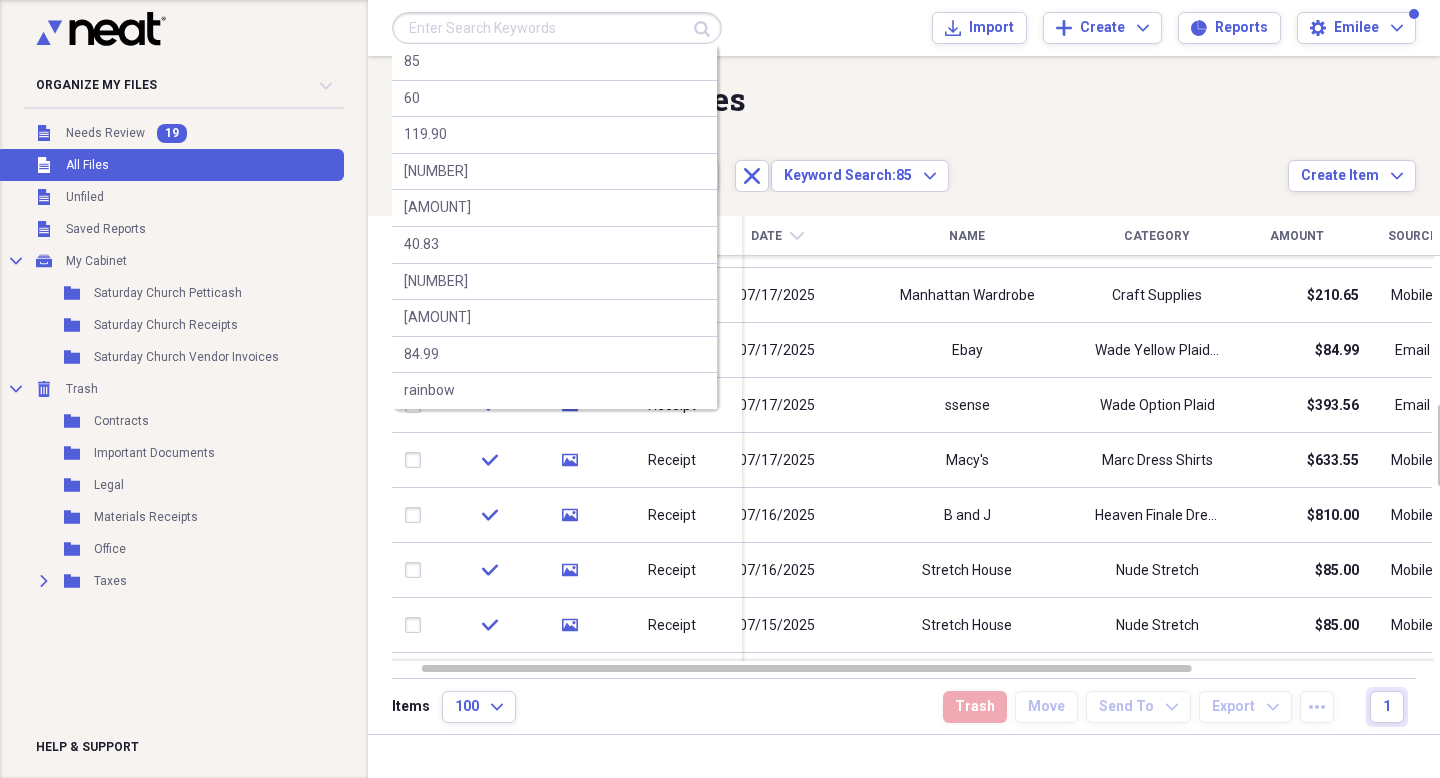 click at bounding box center [557, 28] 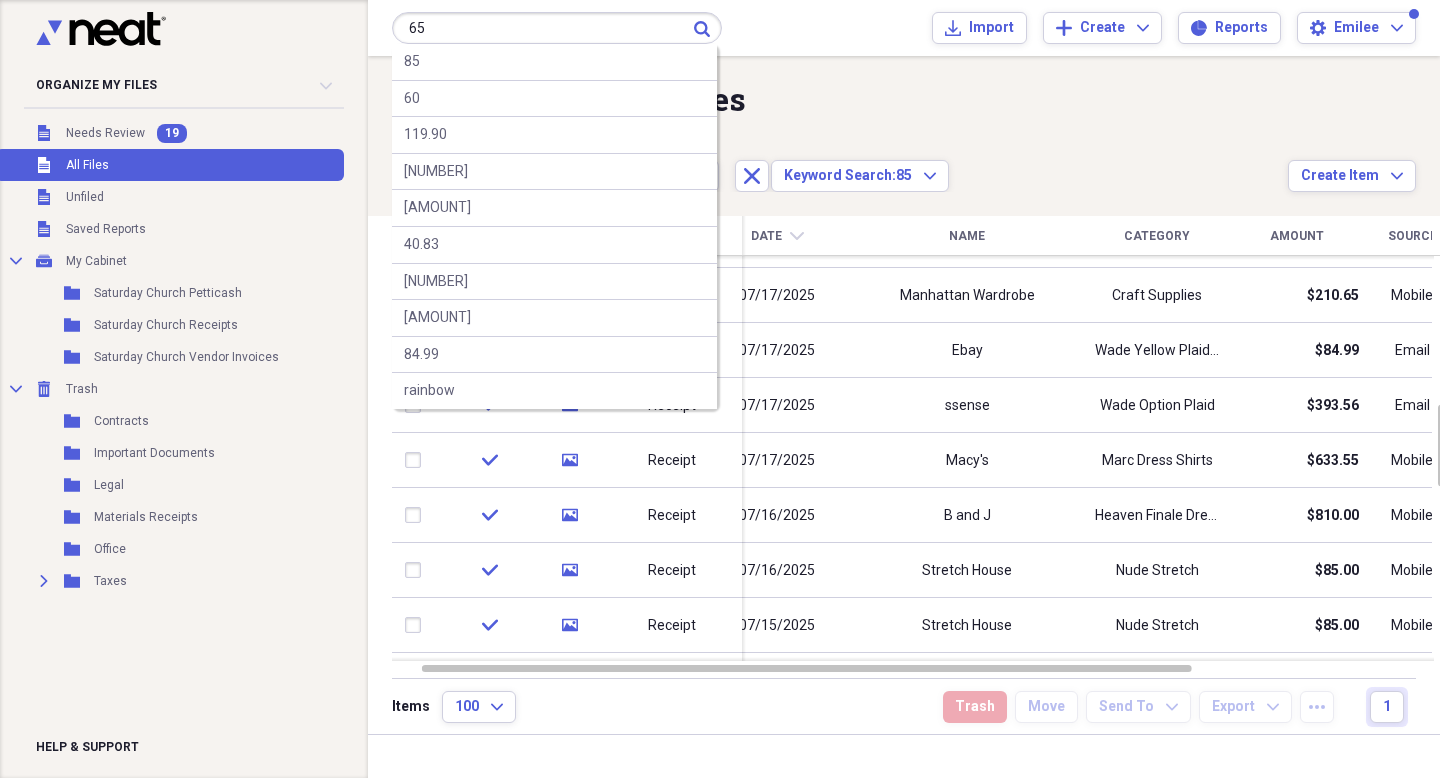 type on "65" 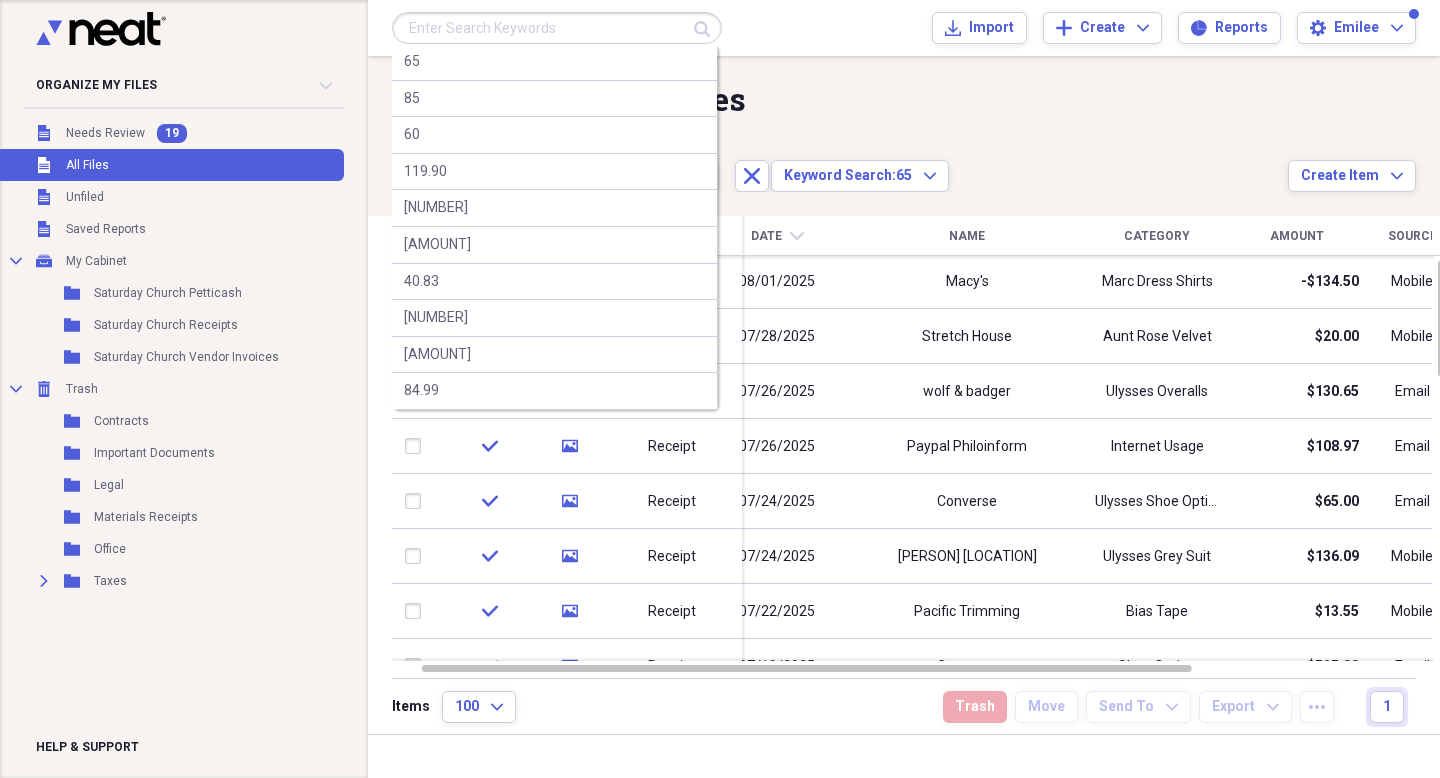 click at bounding box center [557, 28] 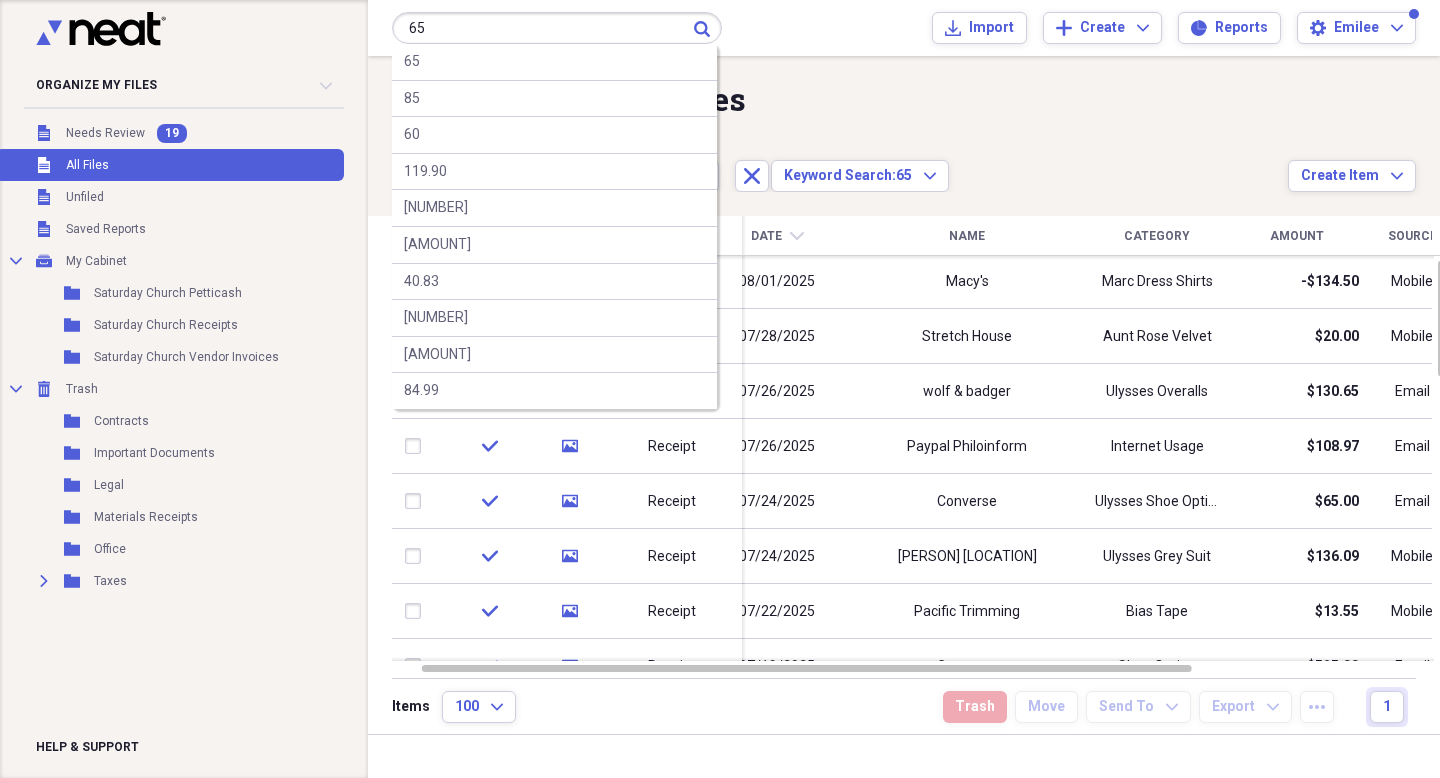 type on "65" 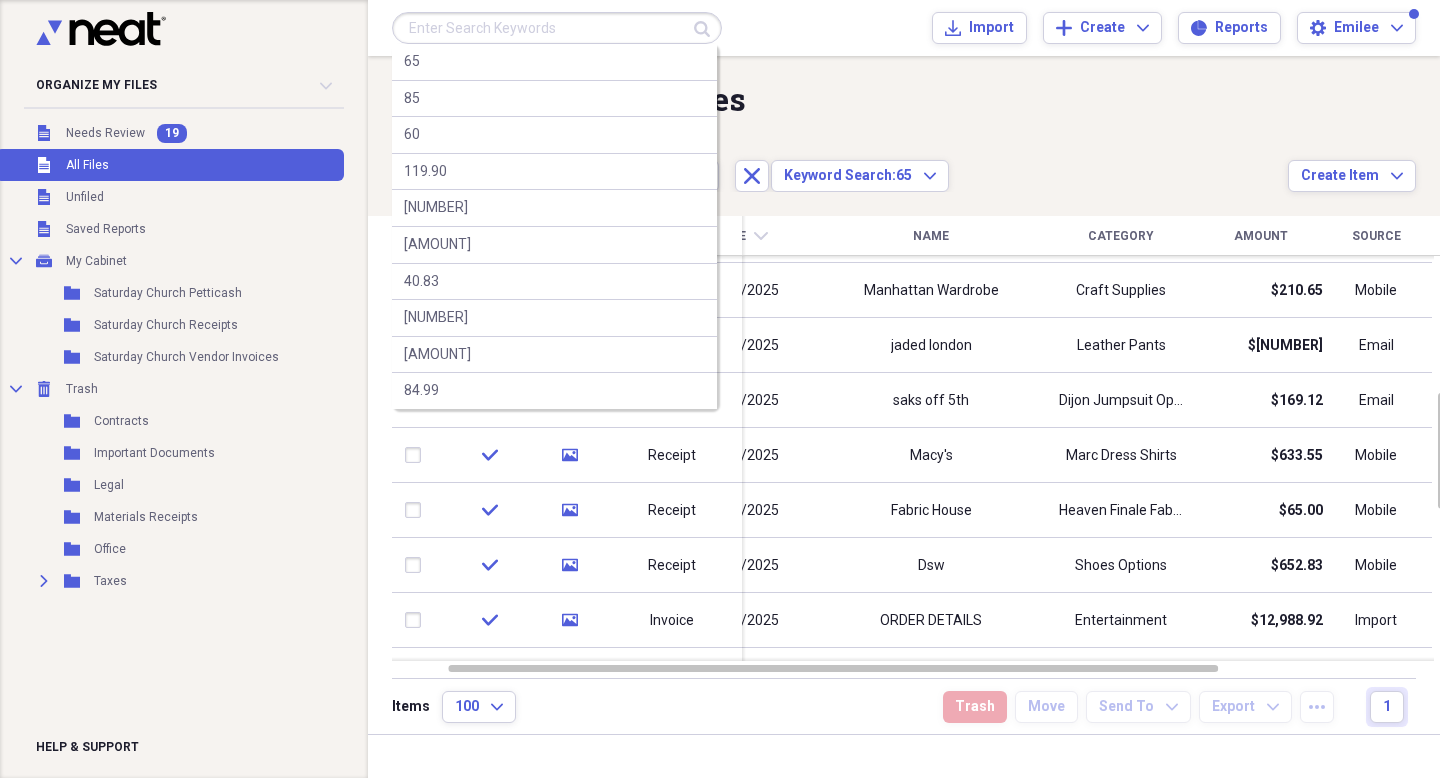 click at bounding box center [557, 28] 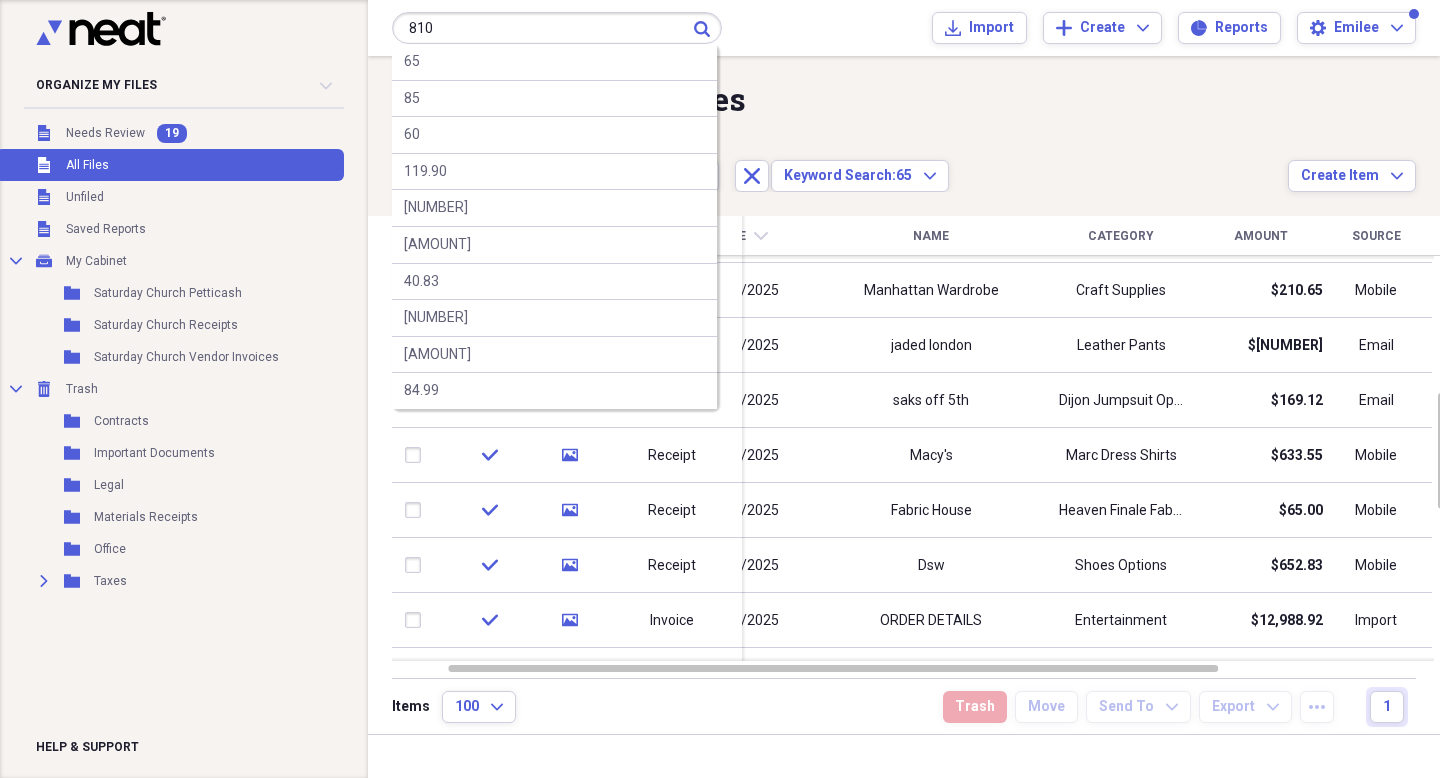 type on "810" 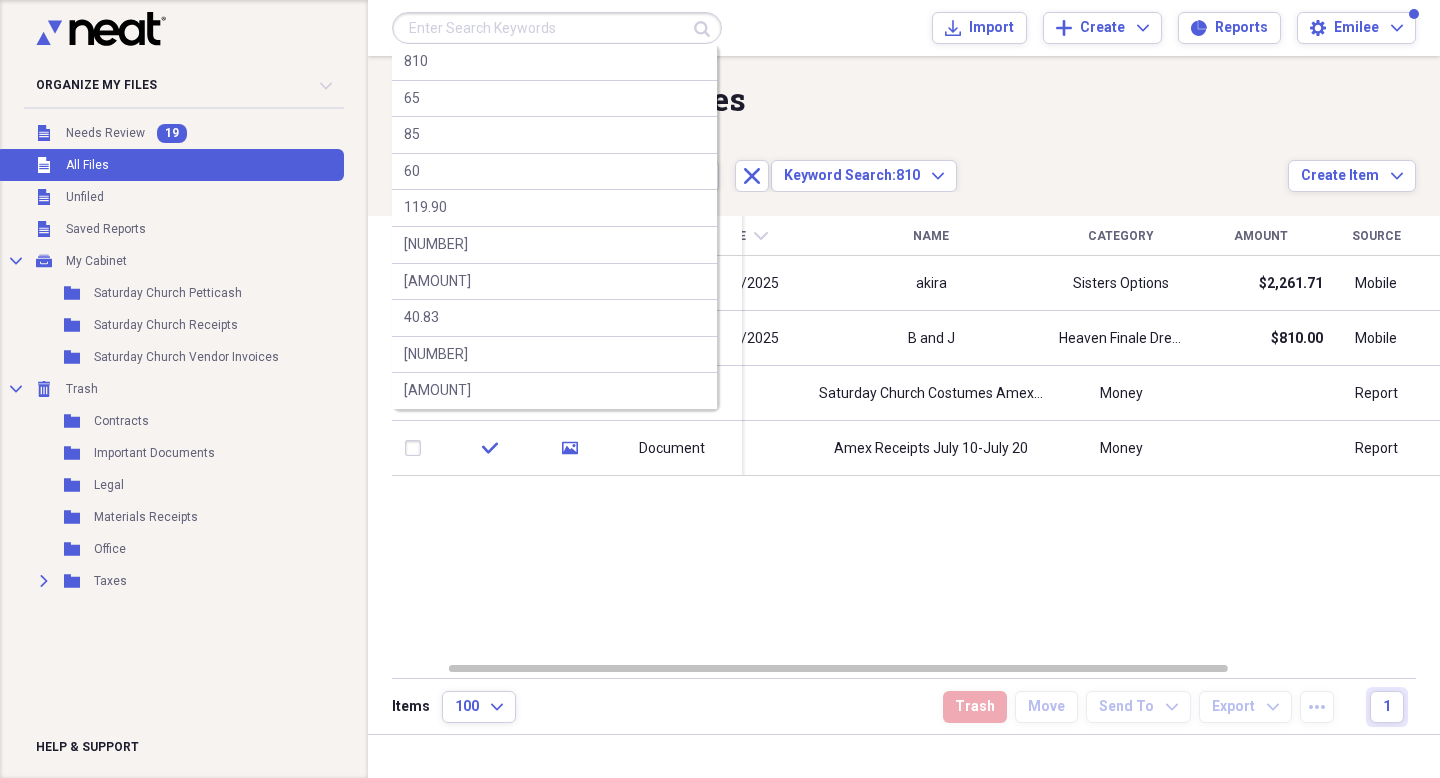 click at bounding box center [557, 28] 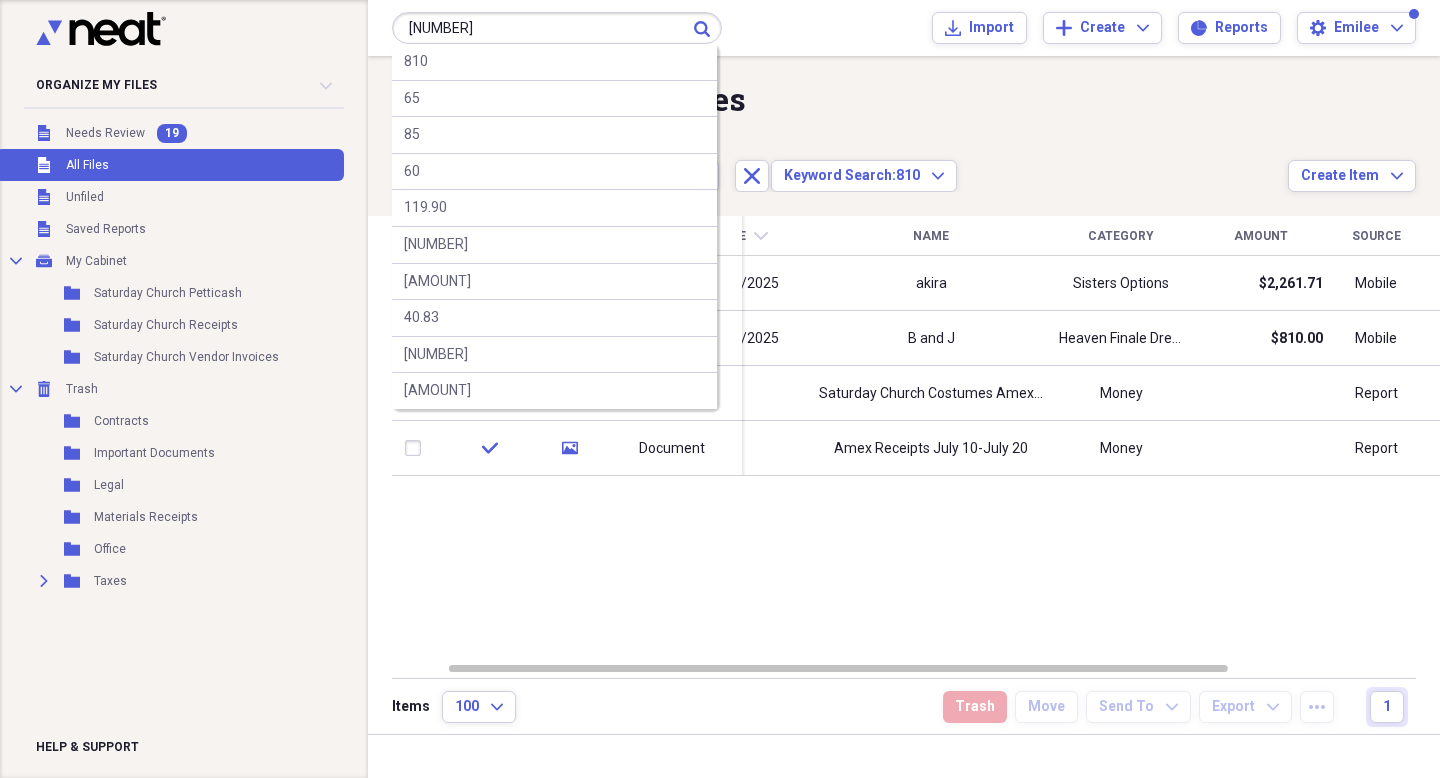 type on "[NUMBER]" 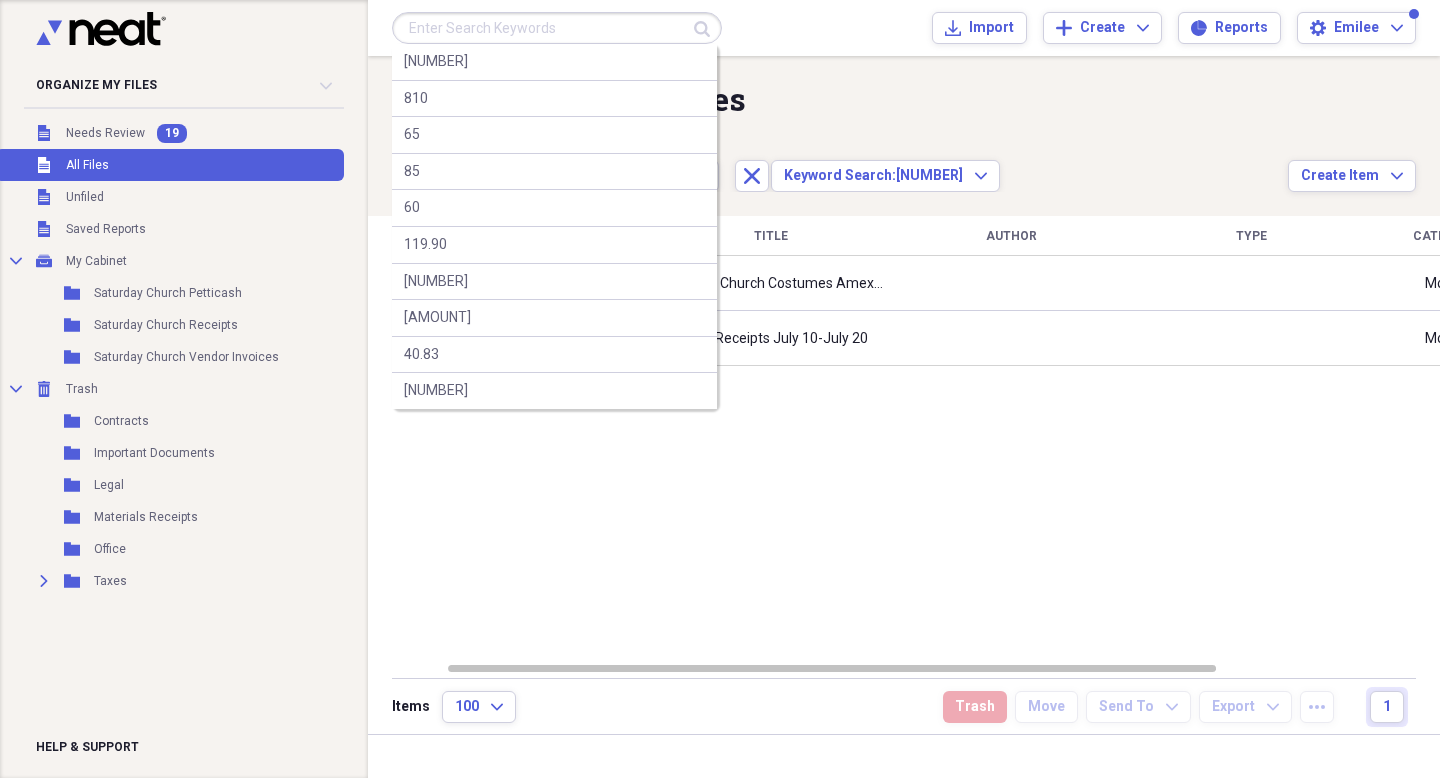 click at bounding box center [557, 28] 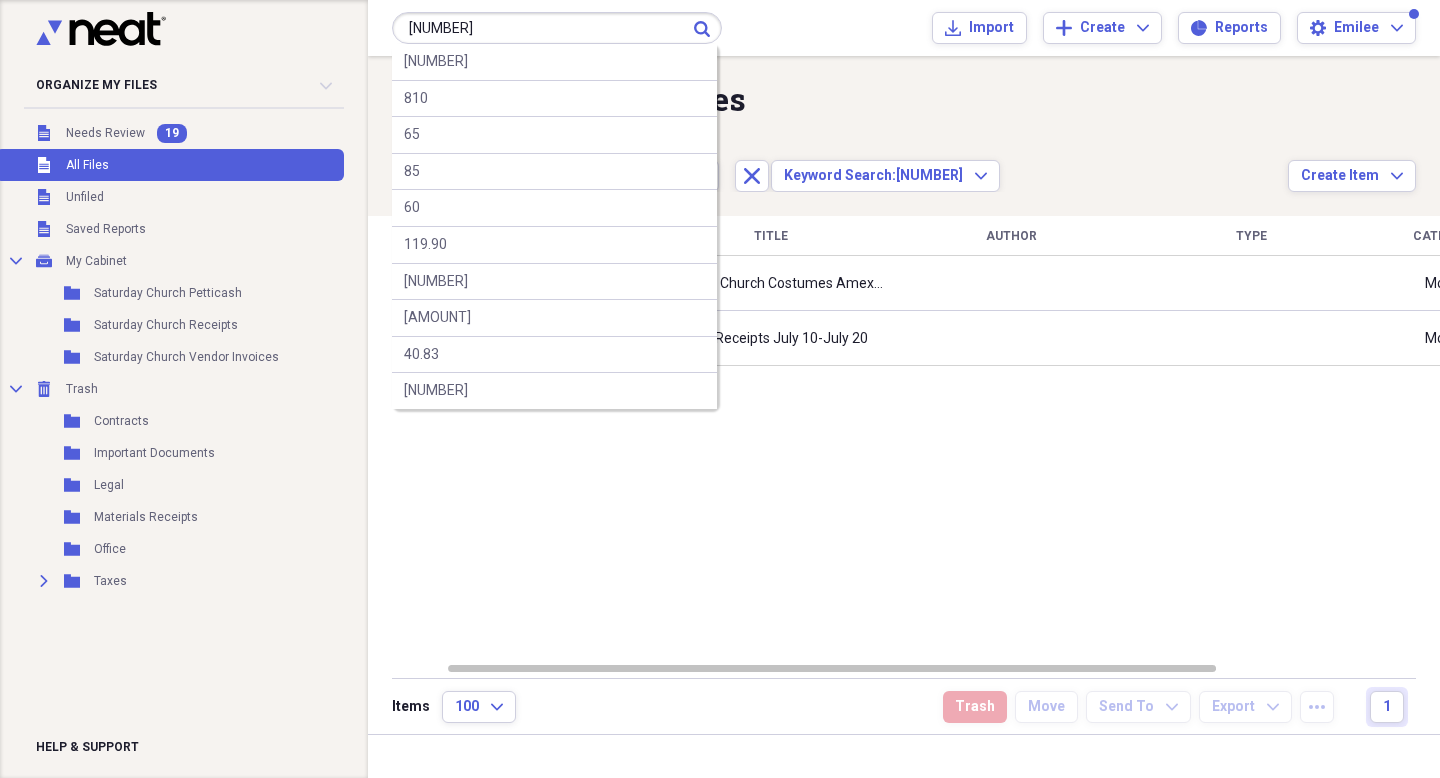 type on "[NUMBER]" 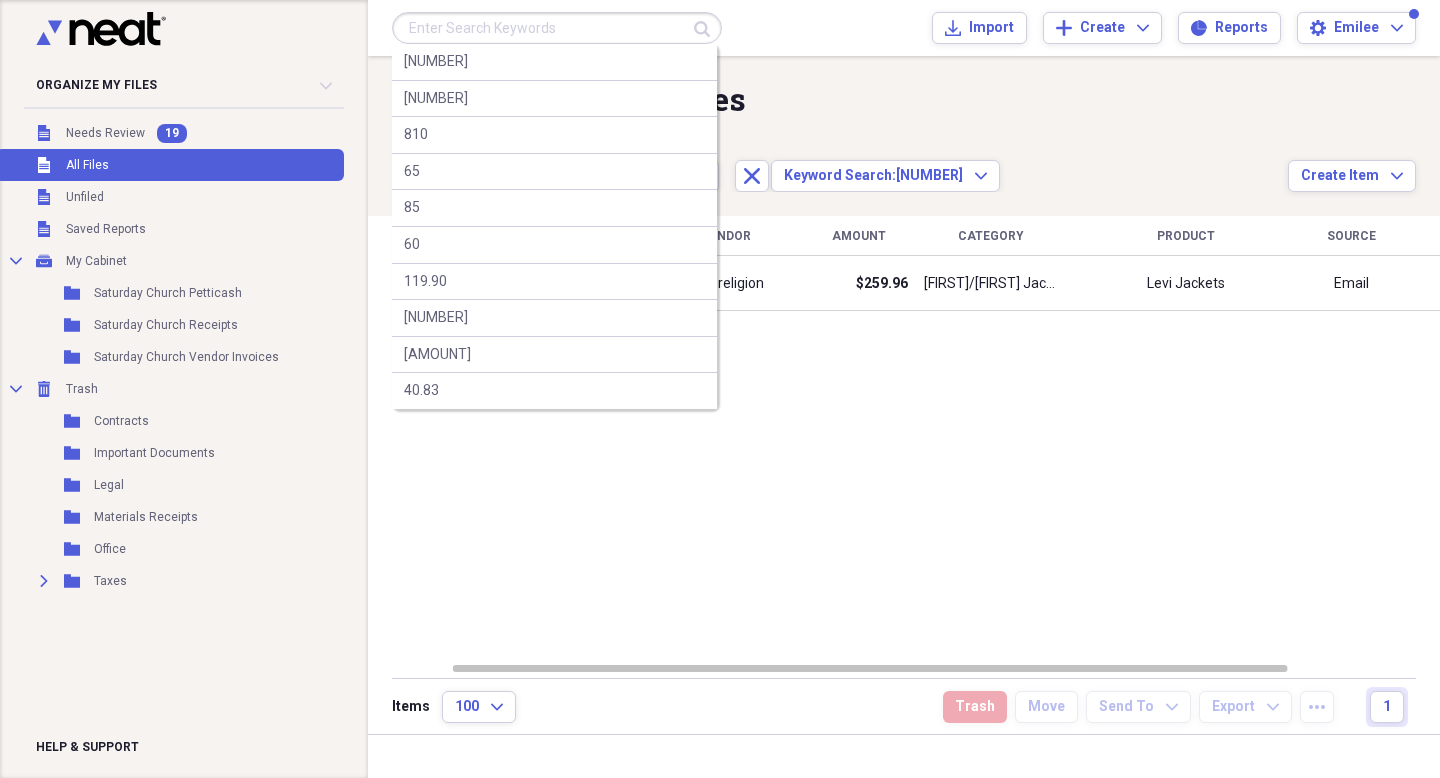 click at bounding box center [557, 28] 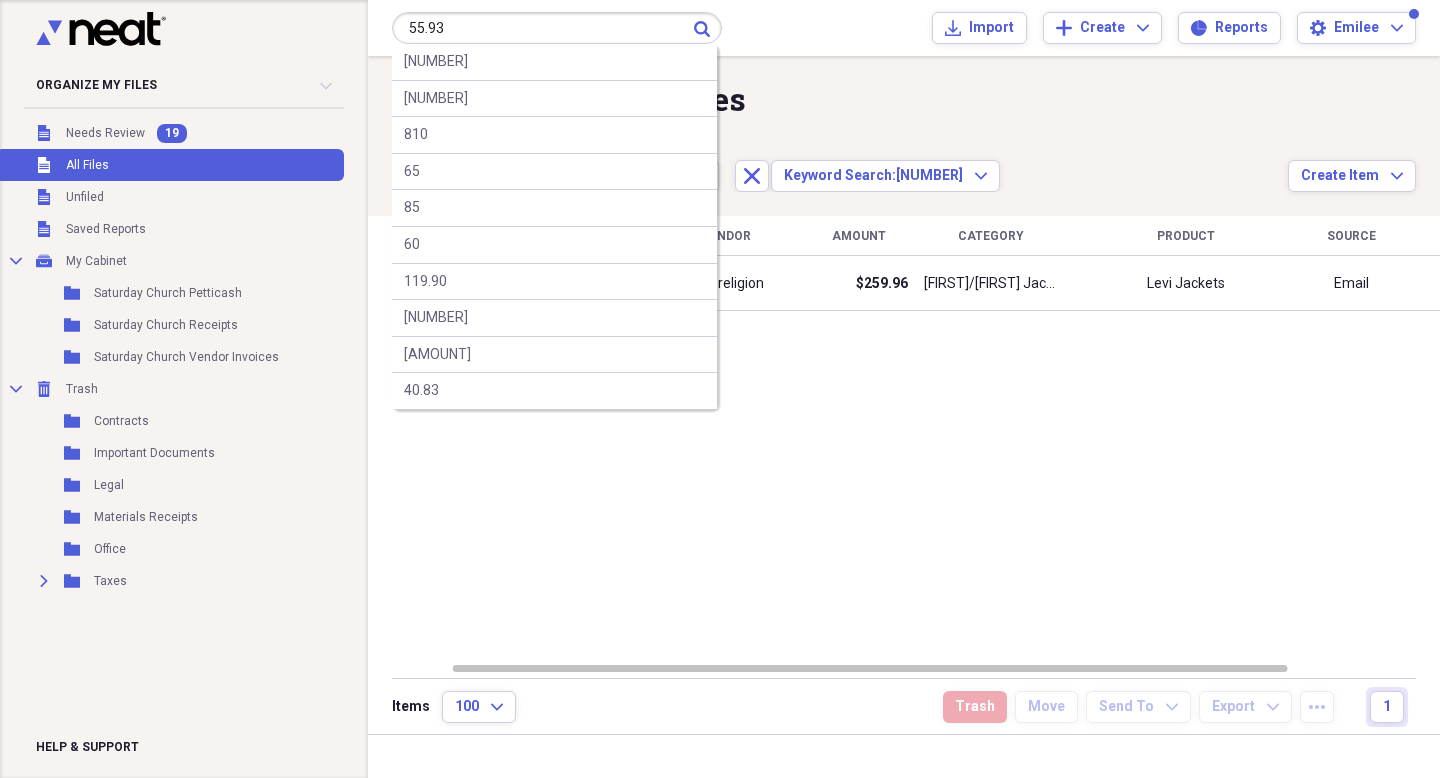 type on "55.93" 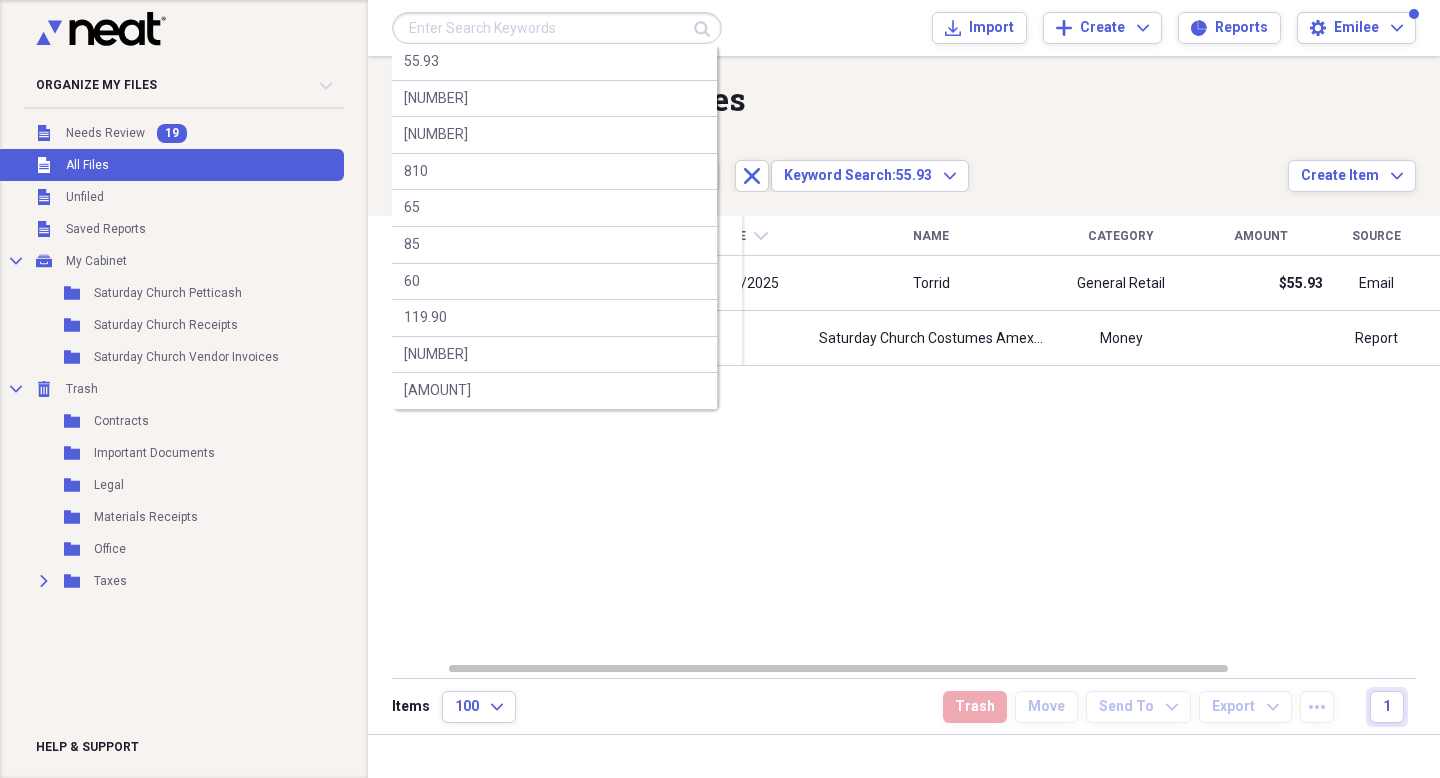 click at bounding box center [557, 28] 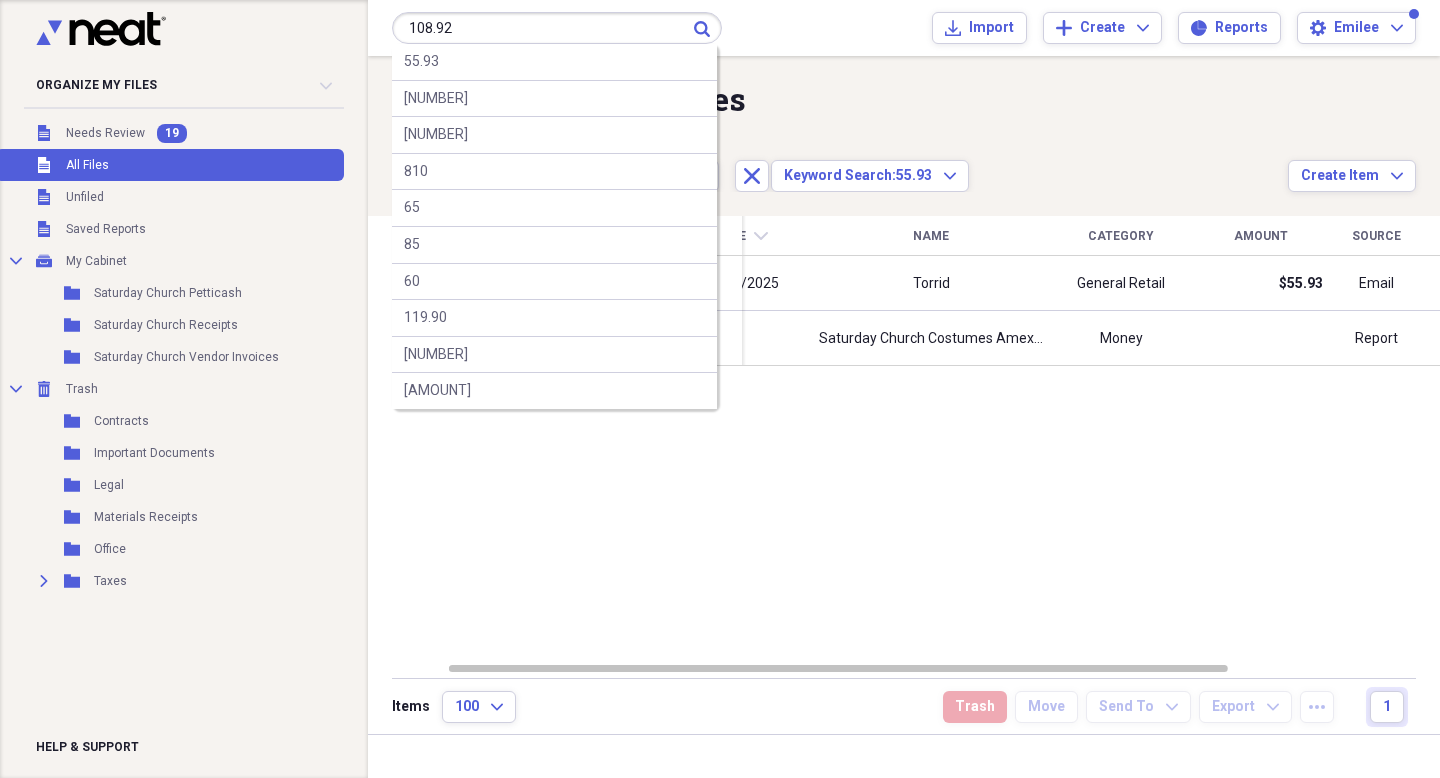 type on "108.92" 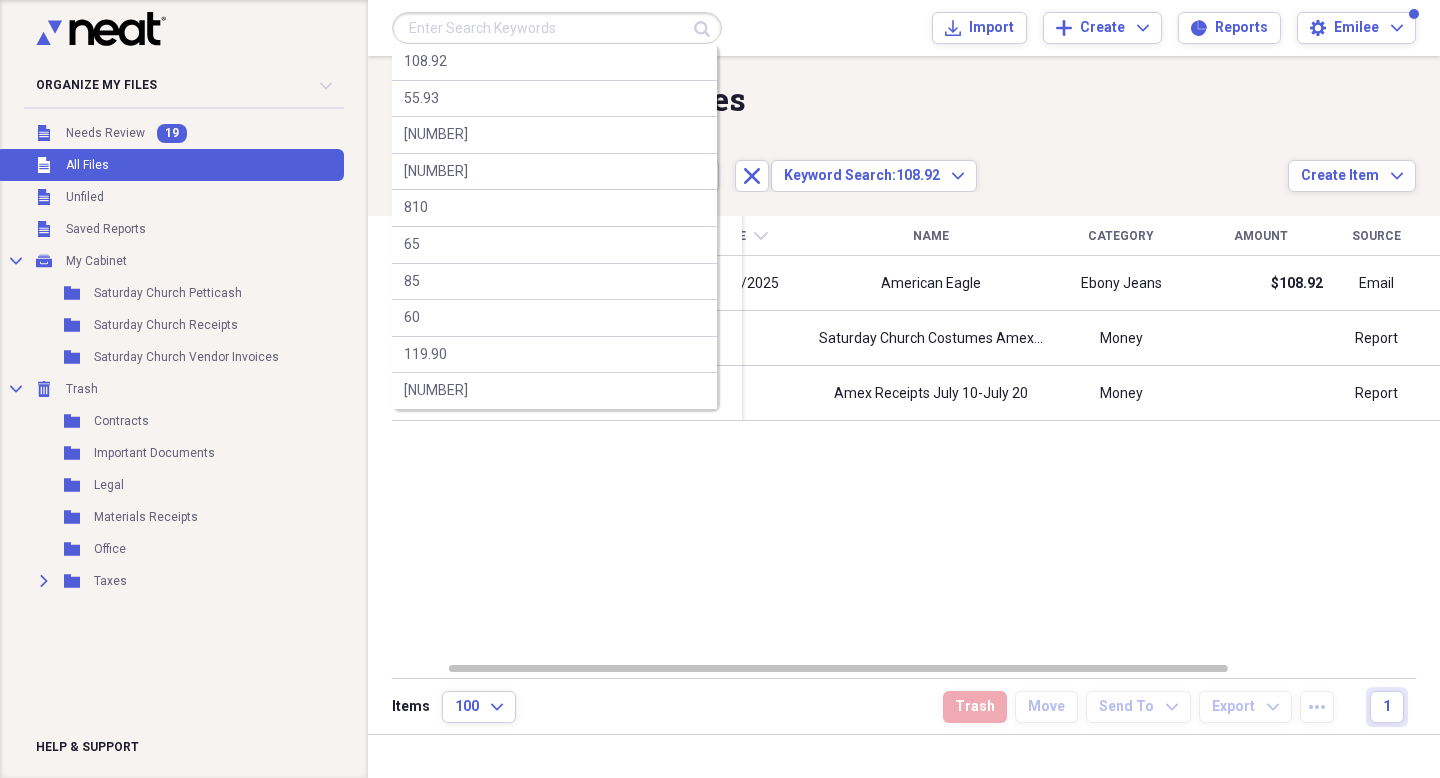 click at bounding box center [557, 28] 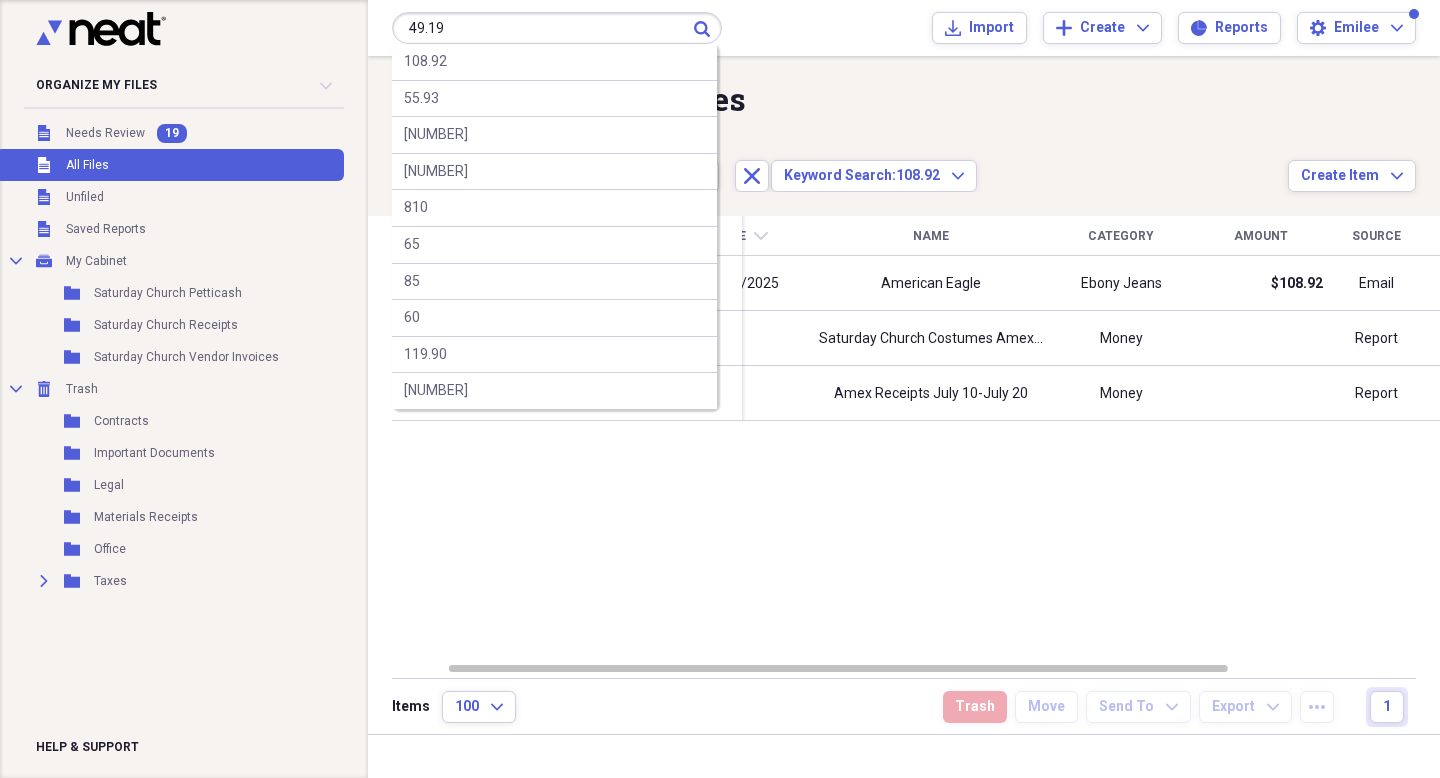 type on "49.19" 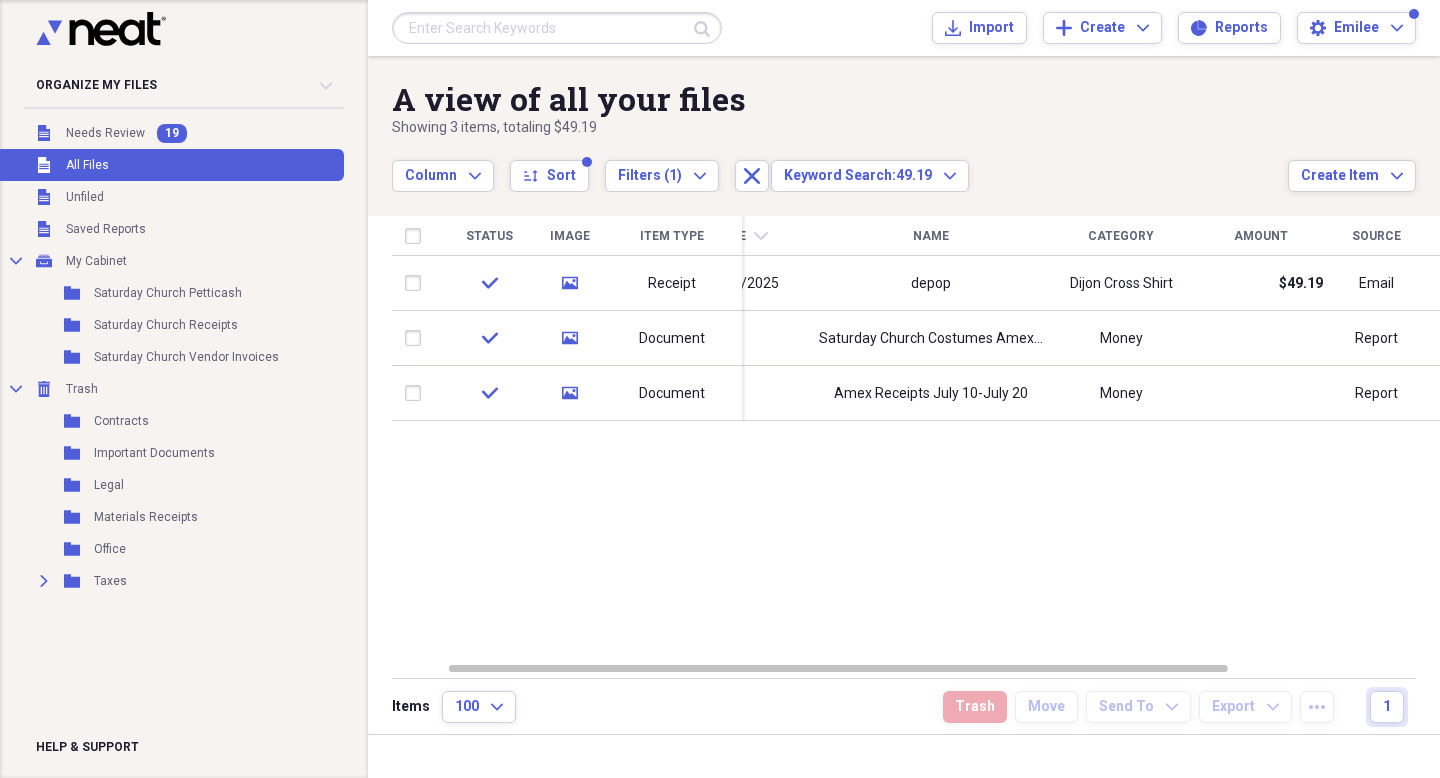 click at bounding box center (557, 28) 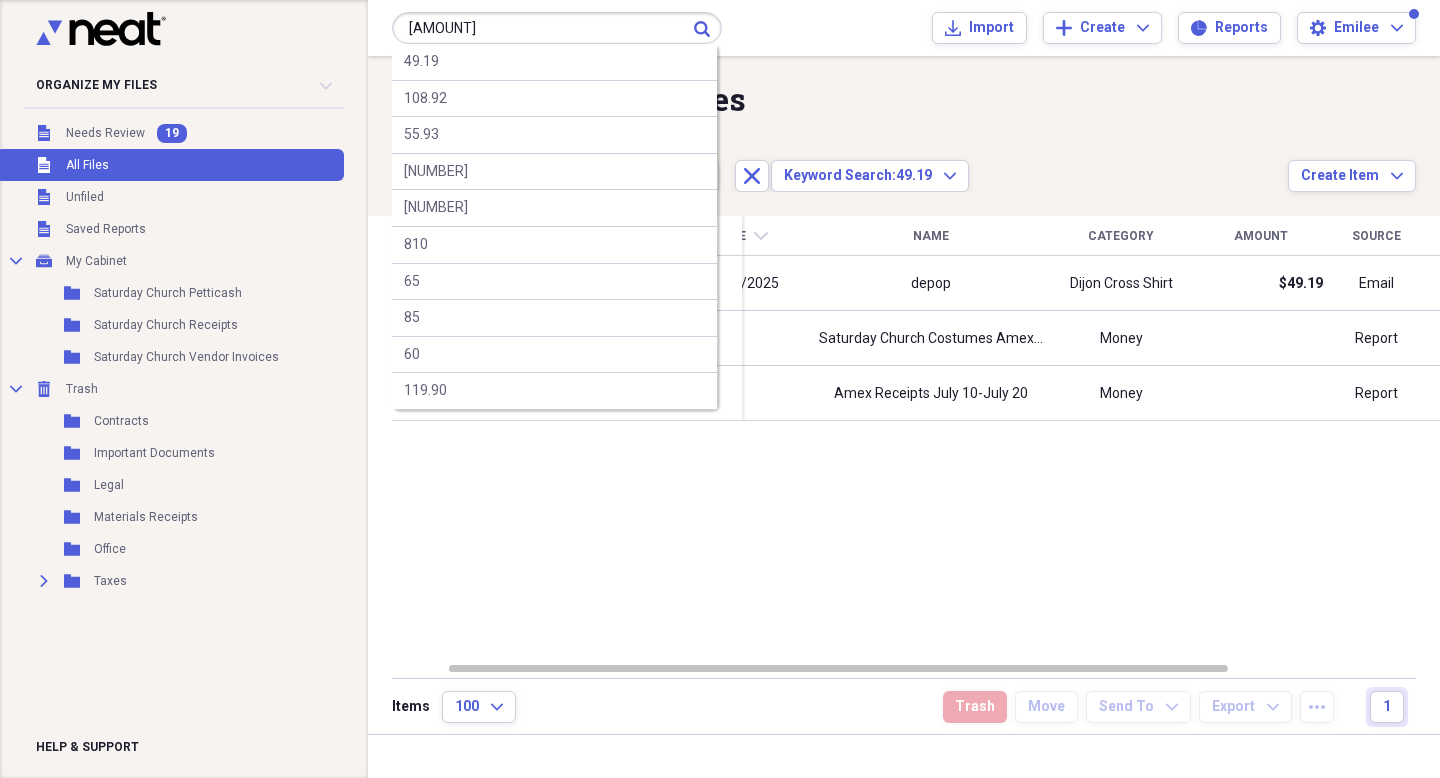 type on "[AMOUNT]" 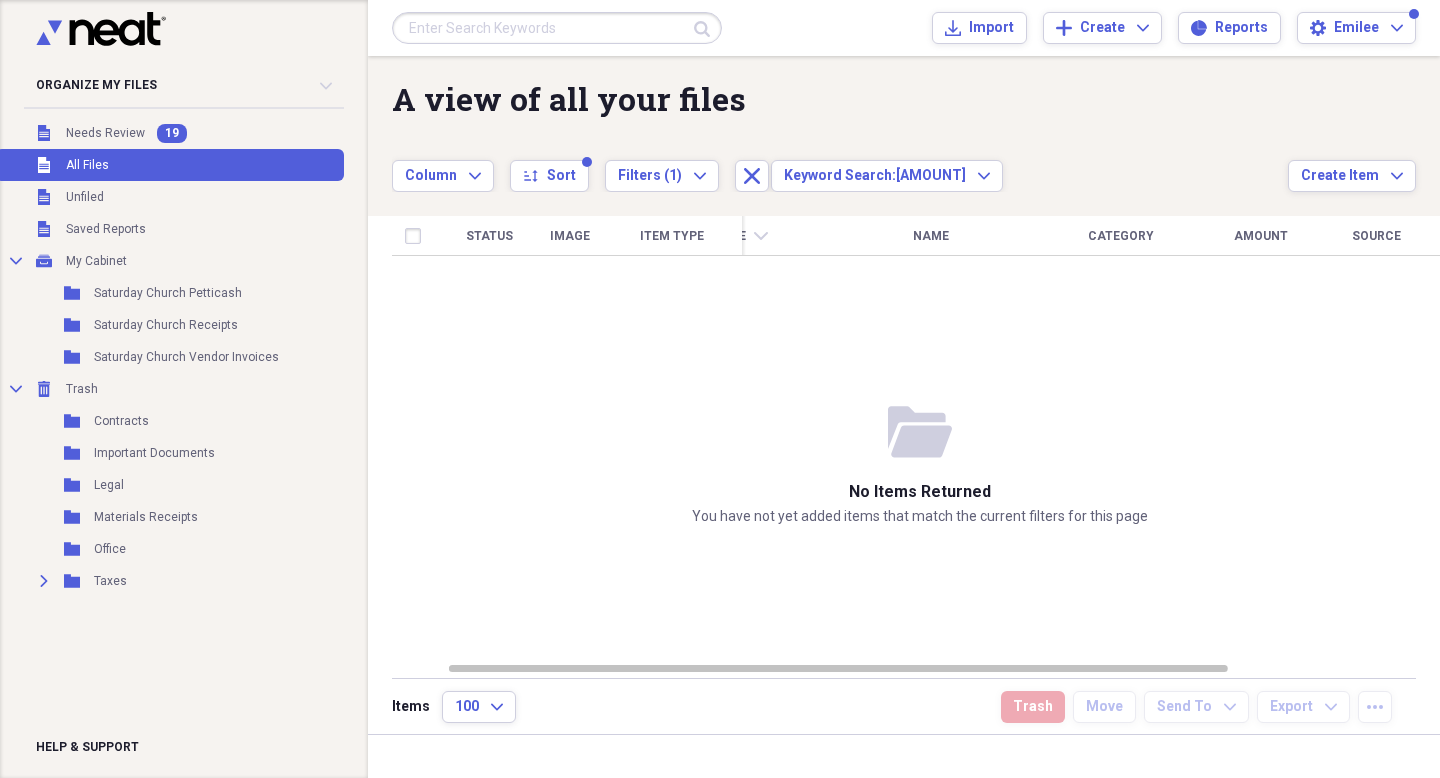 click at bounding box center (557, 28) 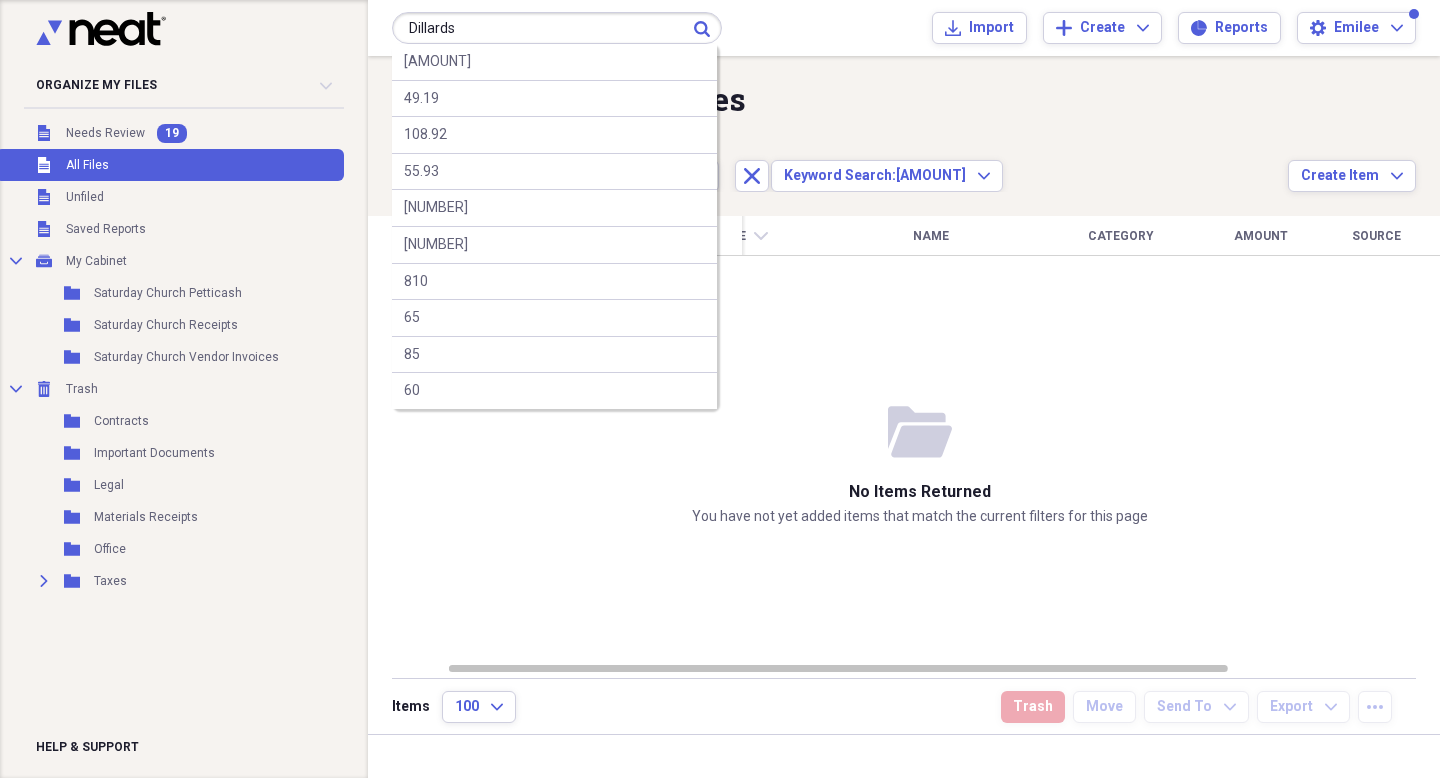 type on "Dillards" 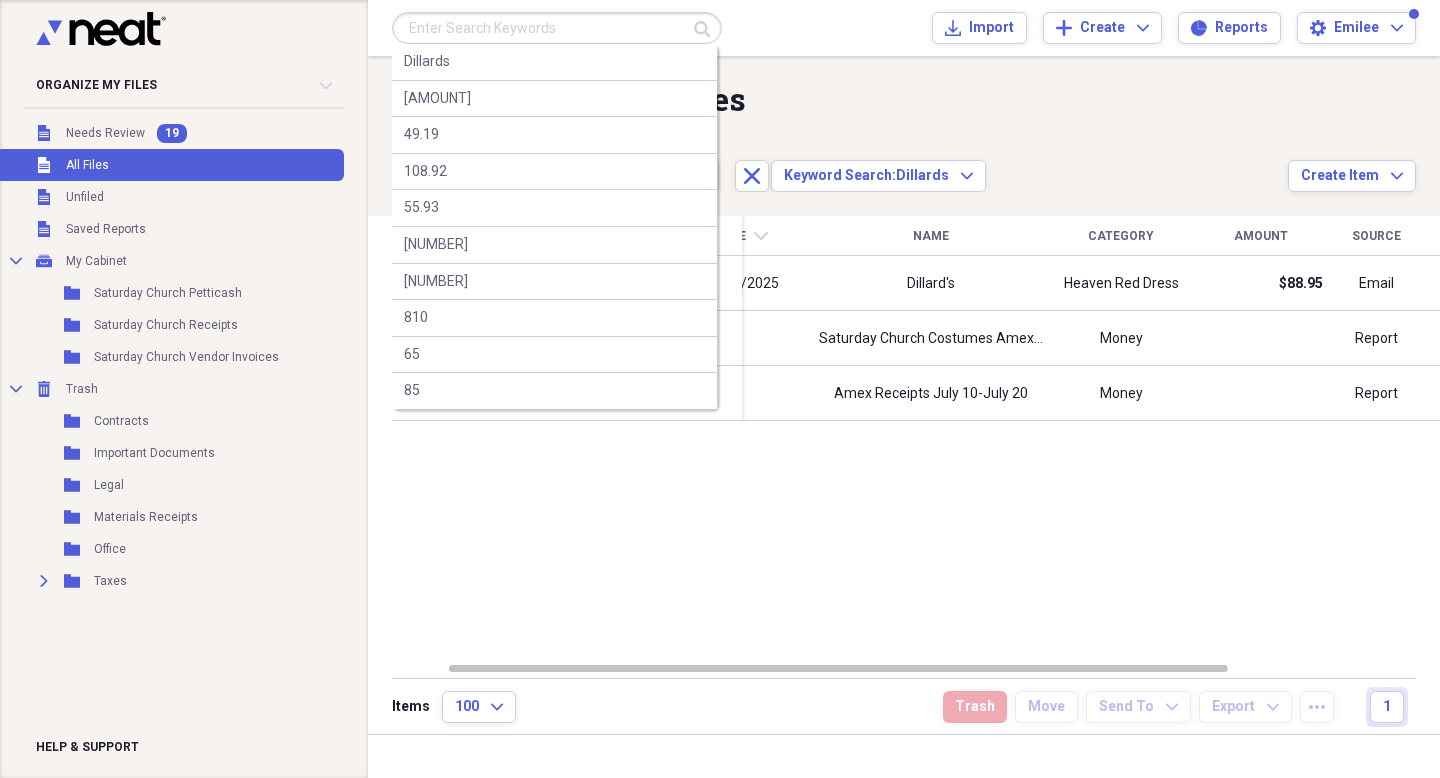 click at bounding box center [557, 28] 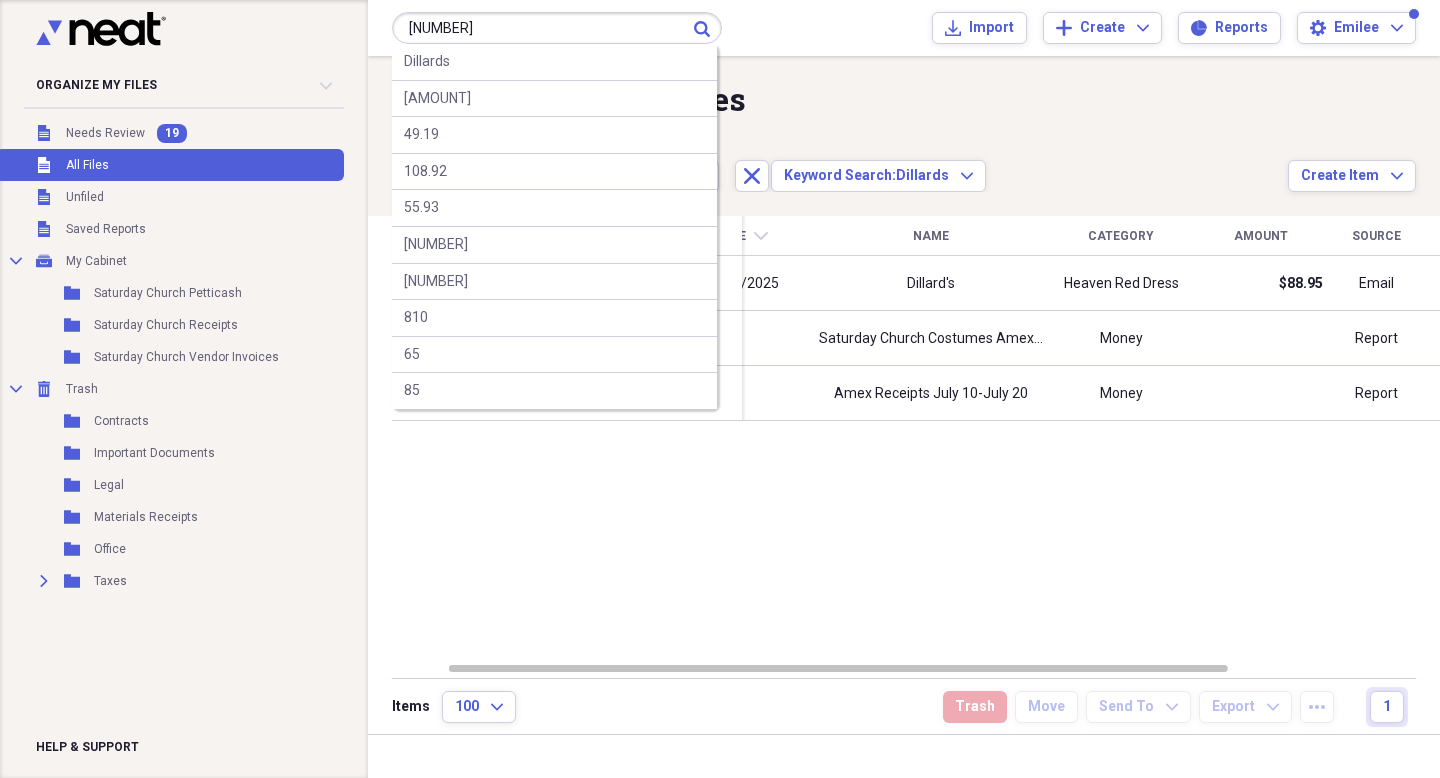 type on "[NUMBER]" 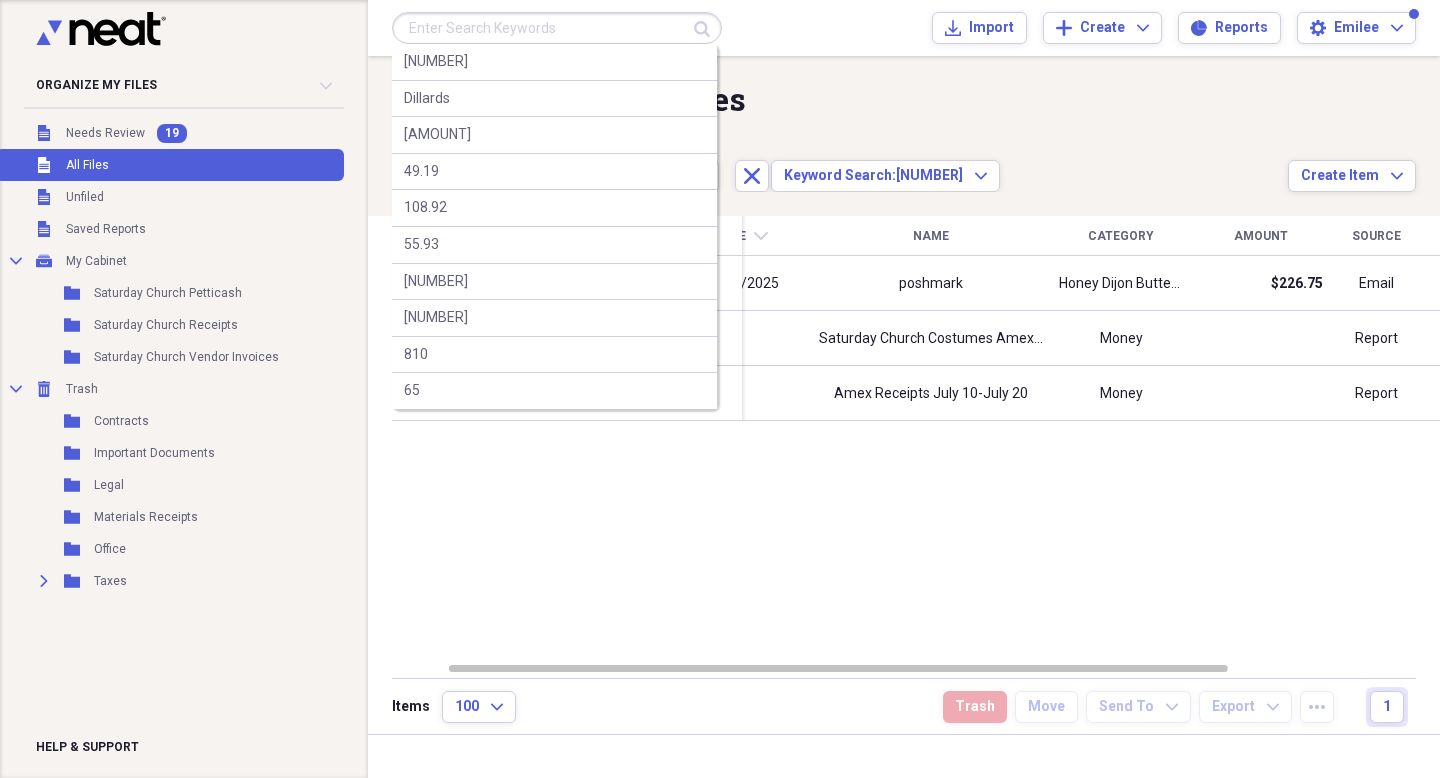 click at bounding box center [557, 28] 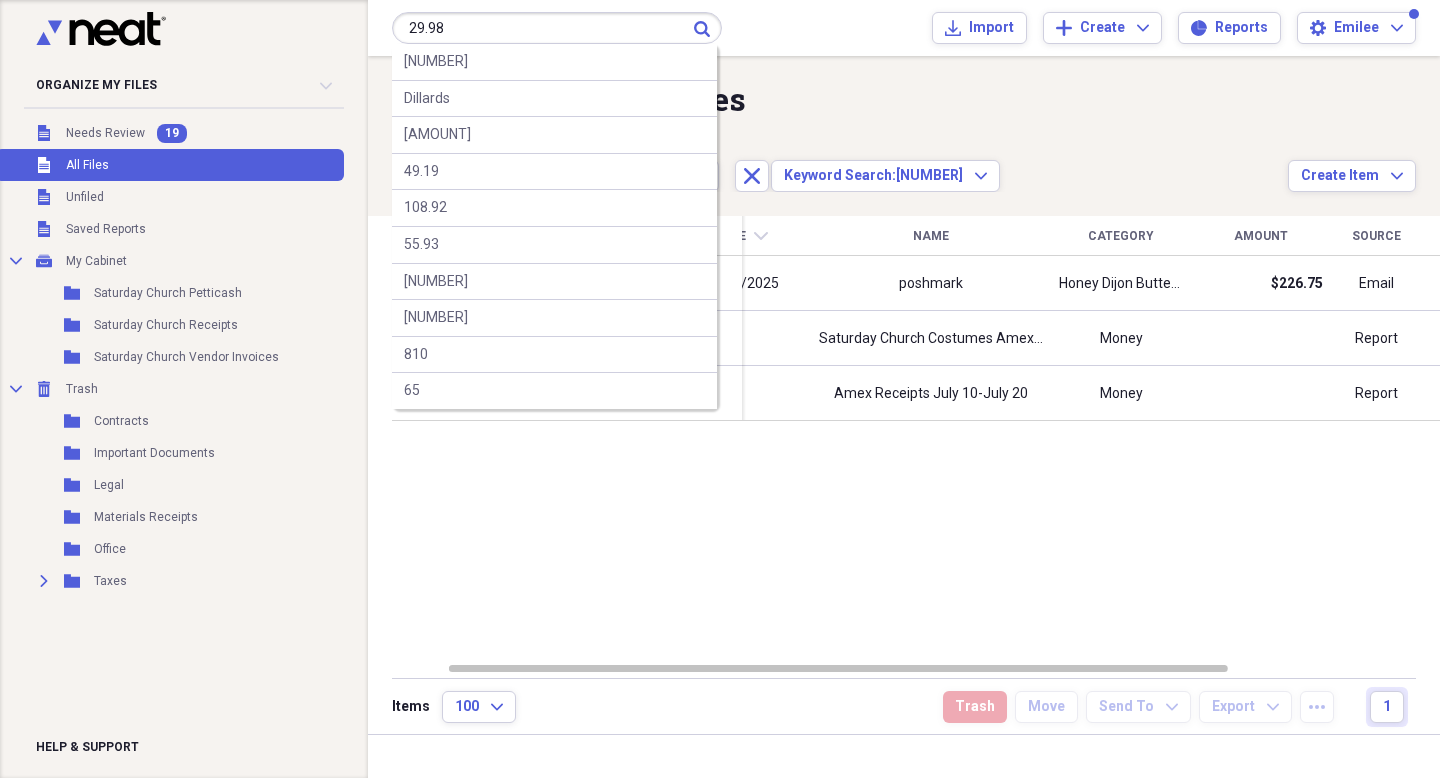 type on "29.98" 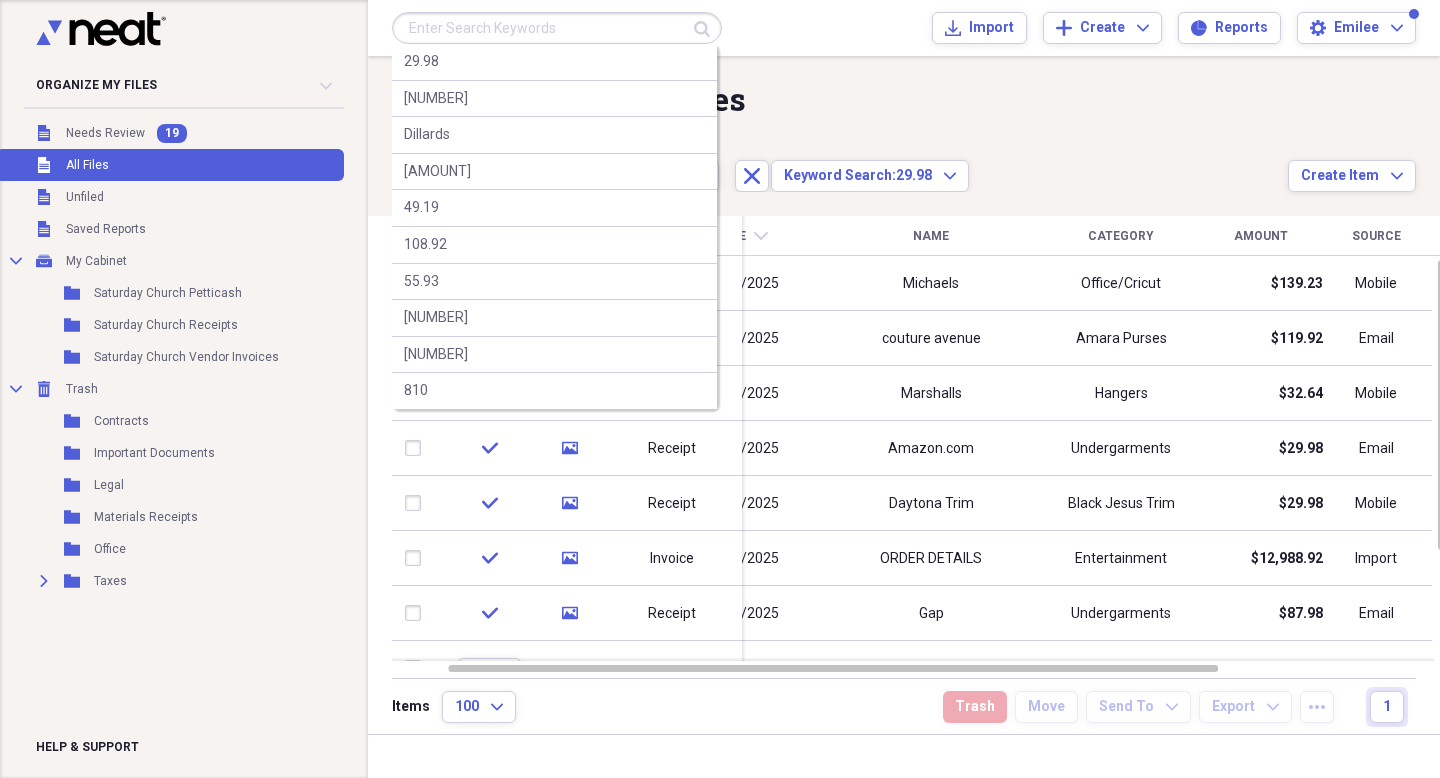 click at bounding box center (557, 28) 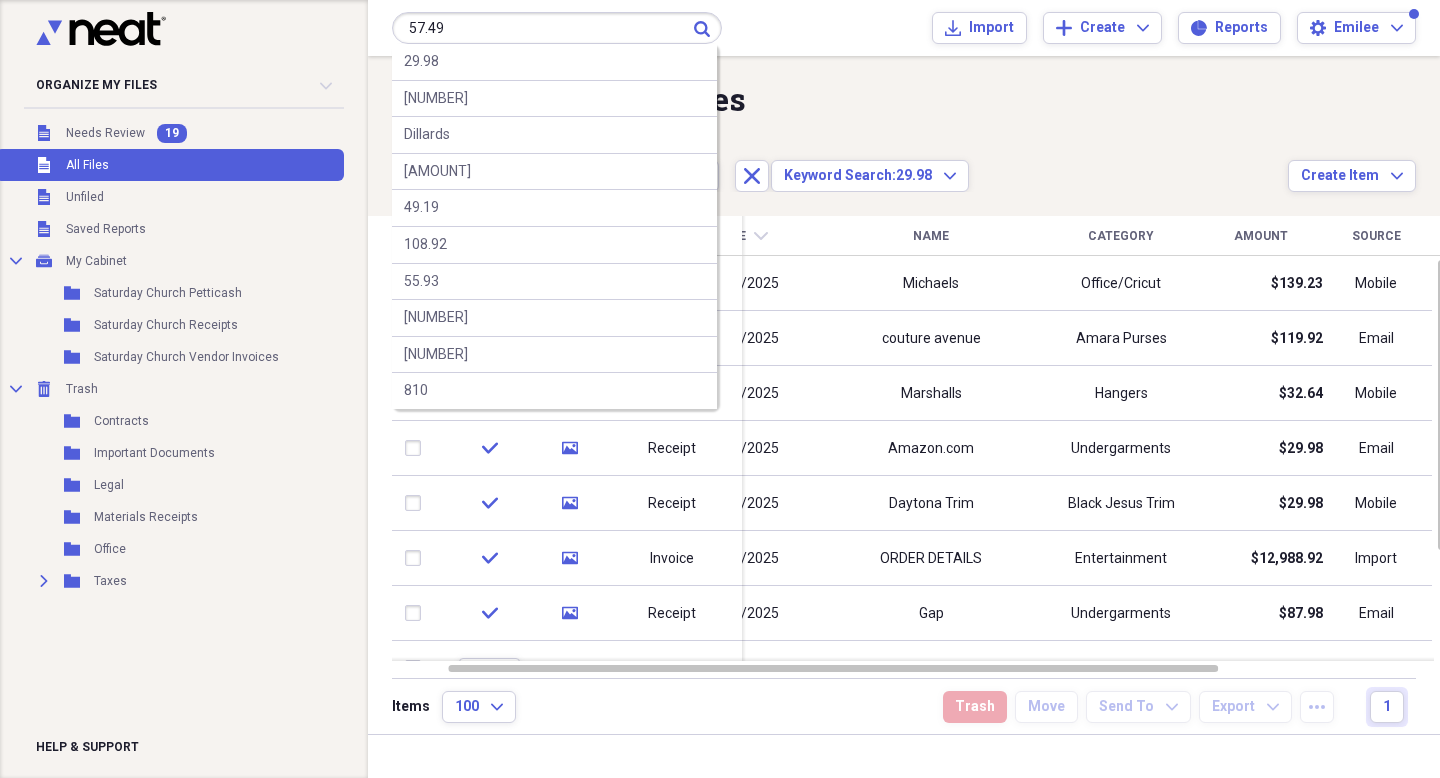 type on "57.49" 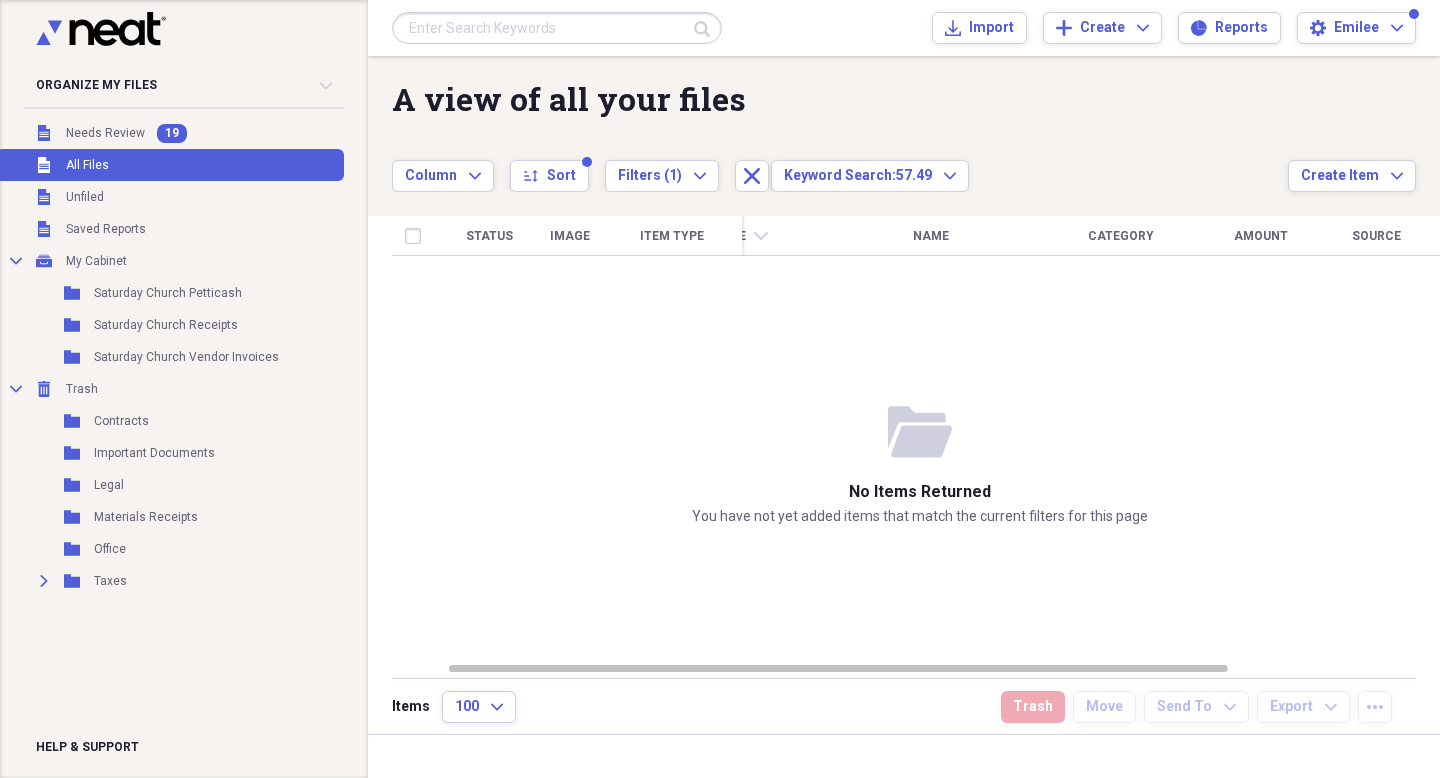click at bounding box center (557, 28) 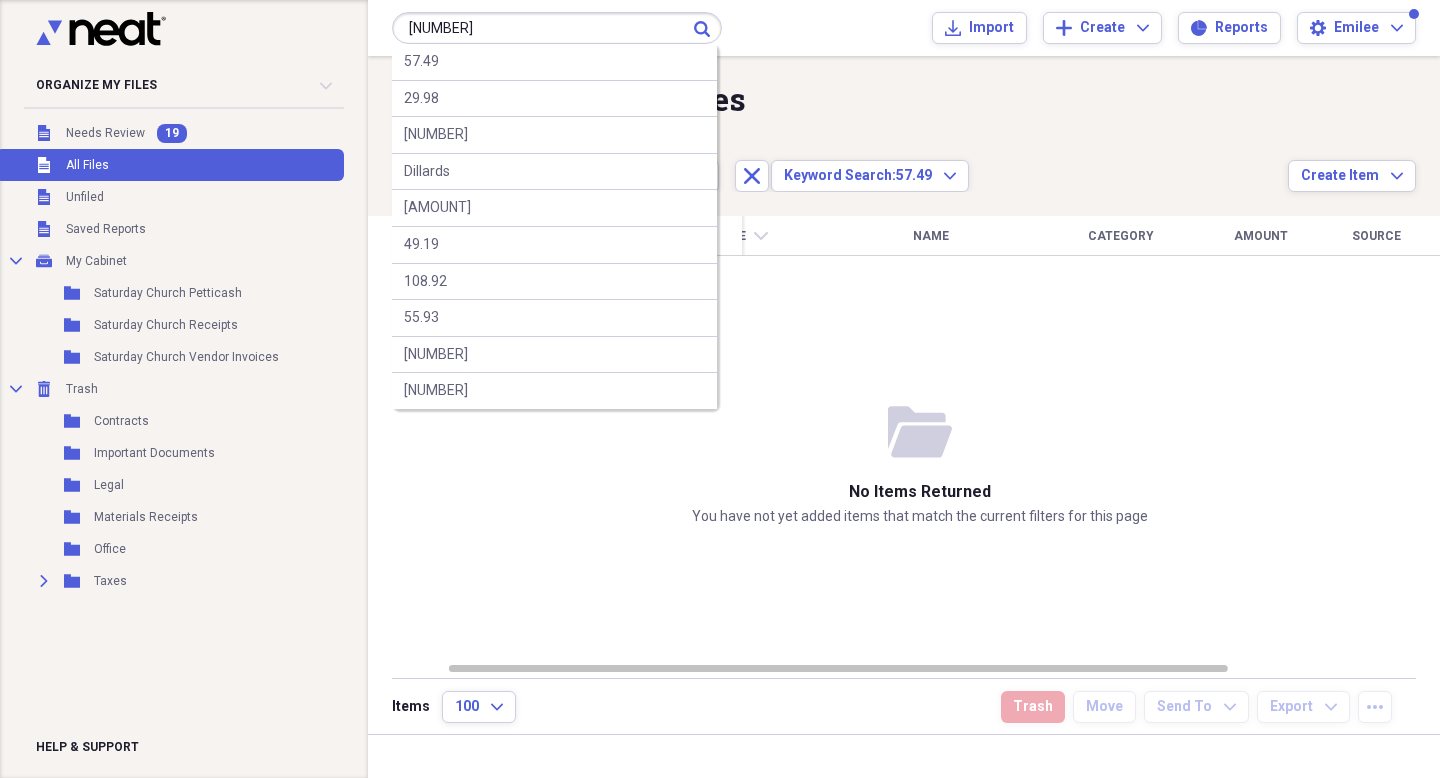 type on "[NUMBER]" 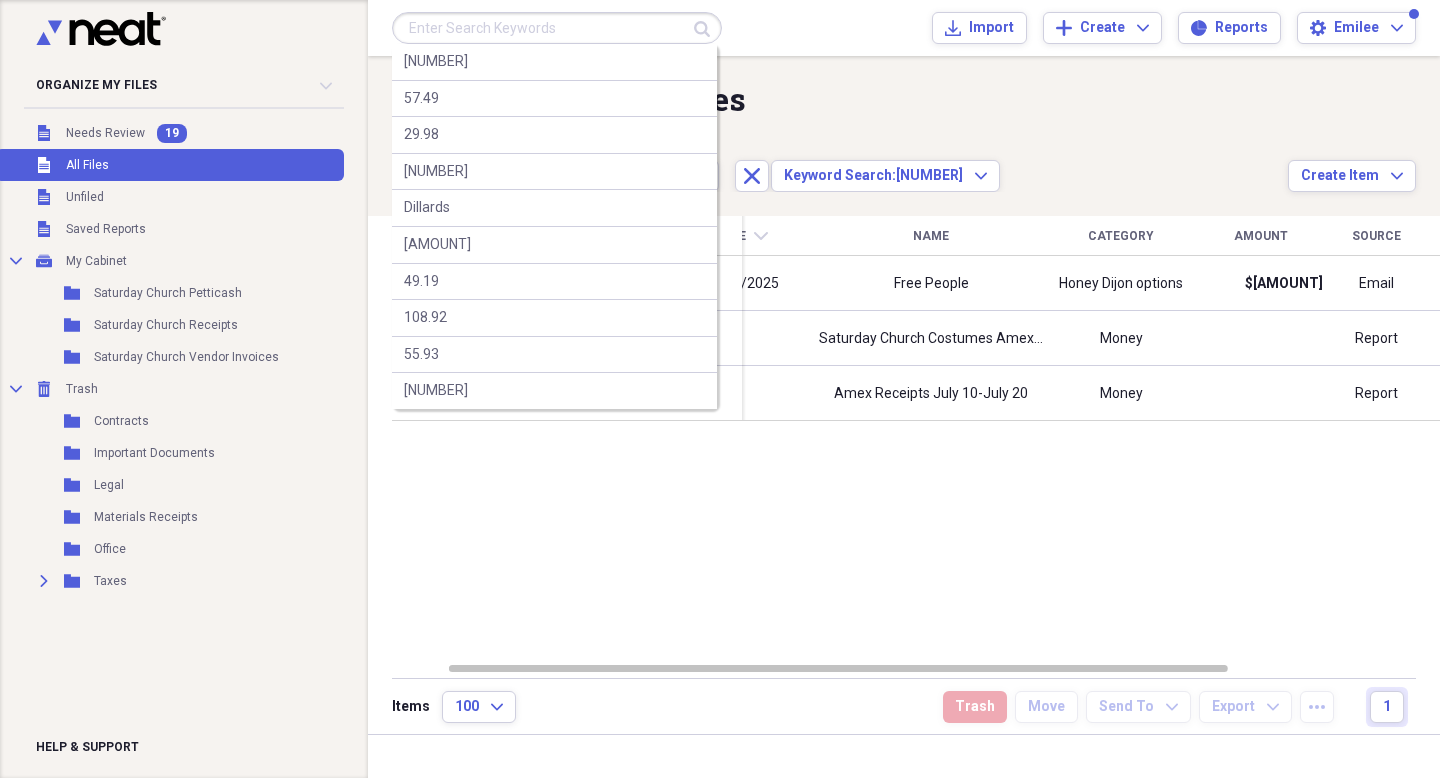 click at bounding box center (557, 28) 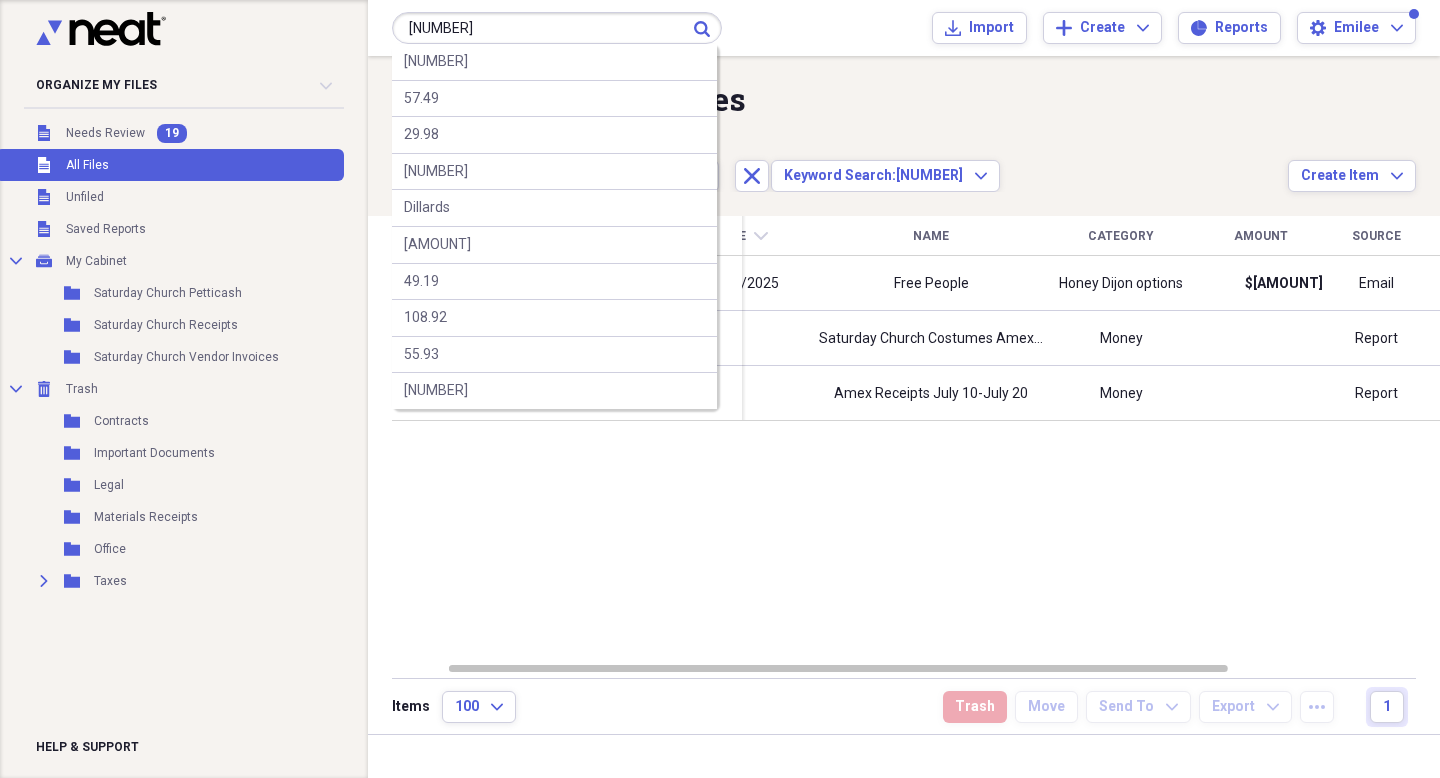 type on "[NUMBER]" 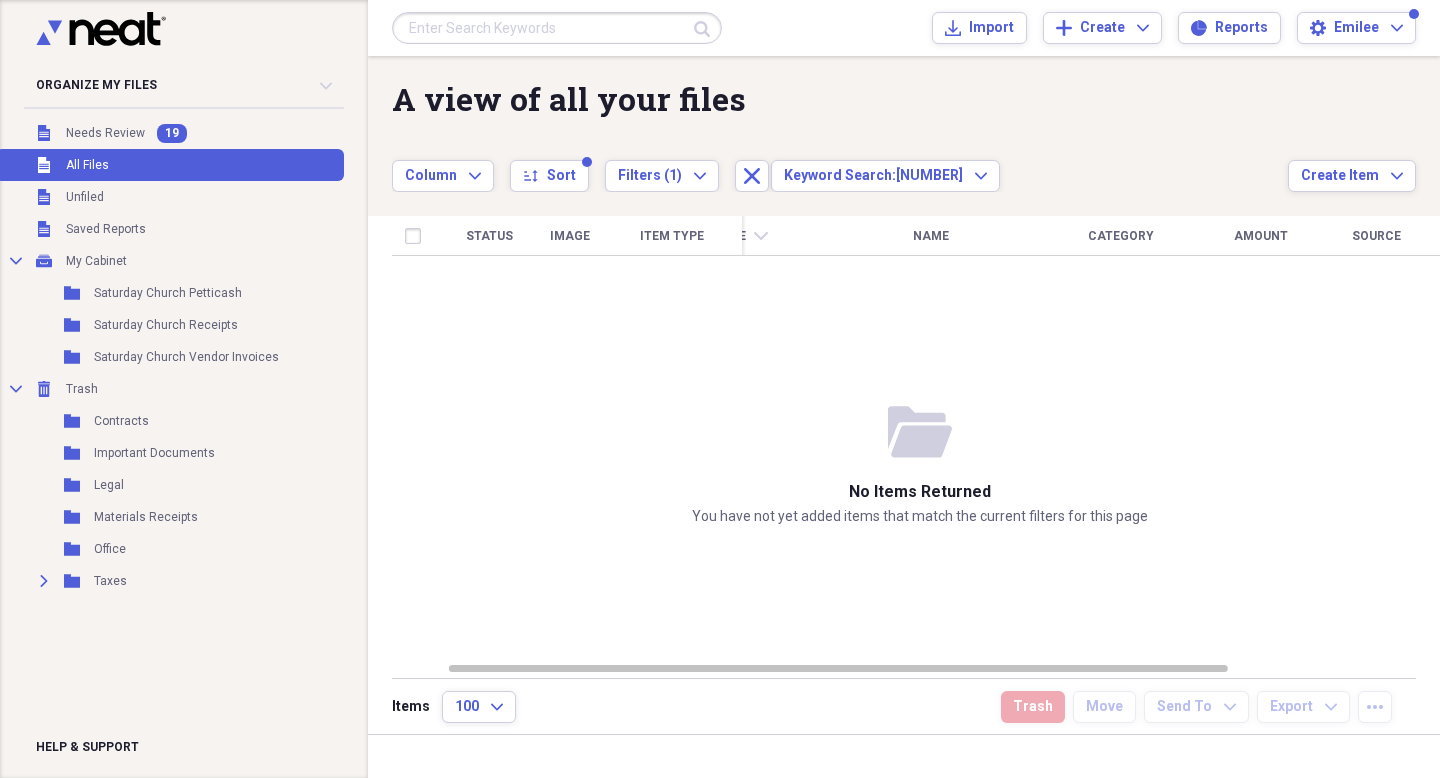 click at bounding box center (557, 28) 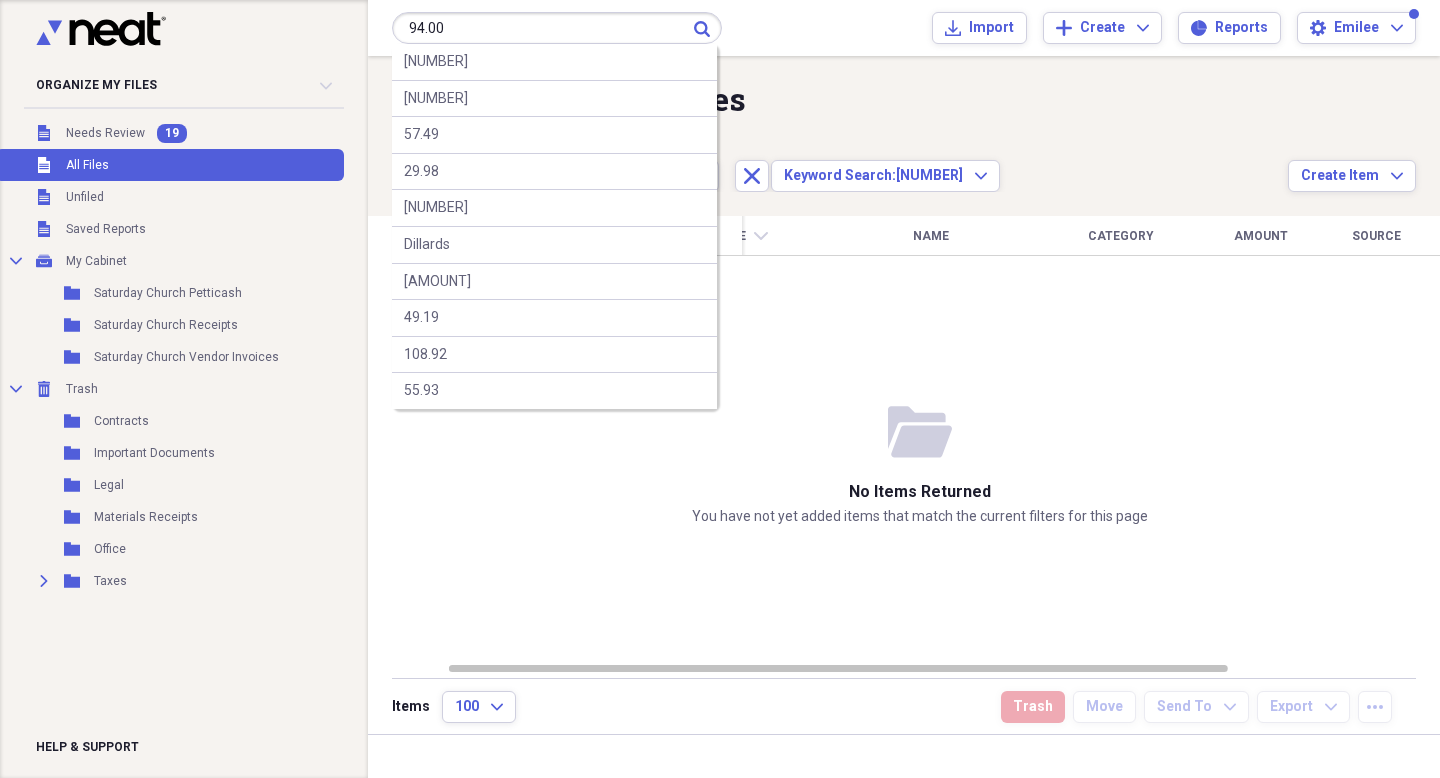 type on "94.00" 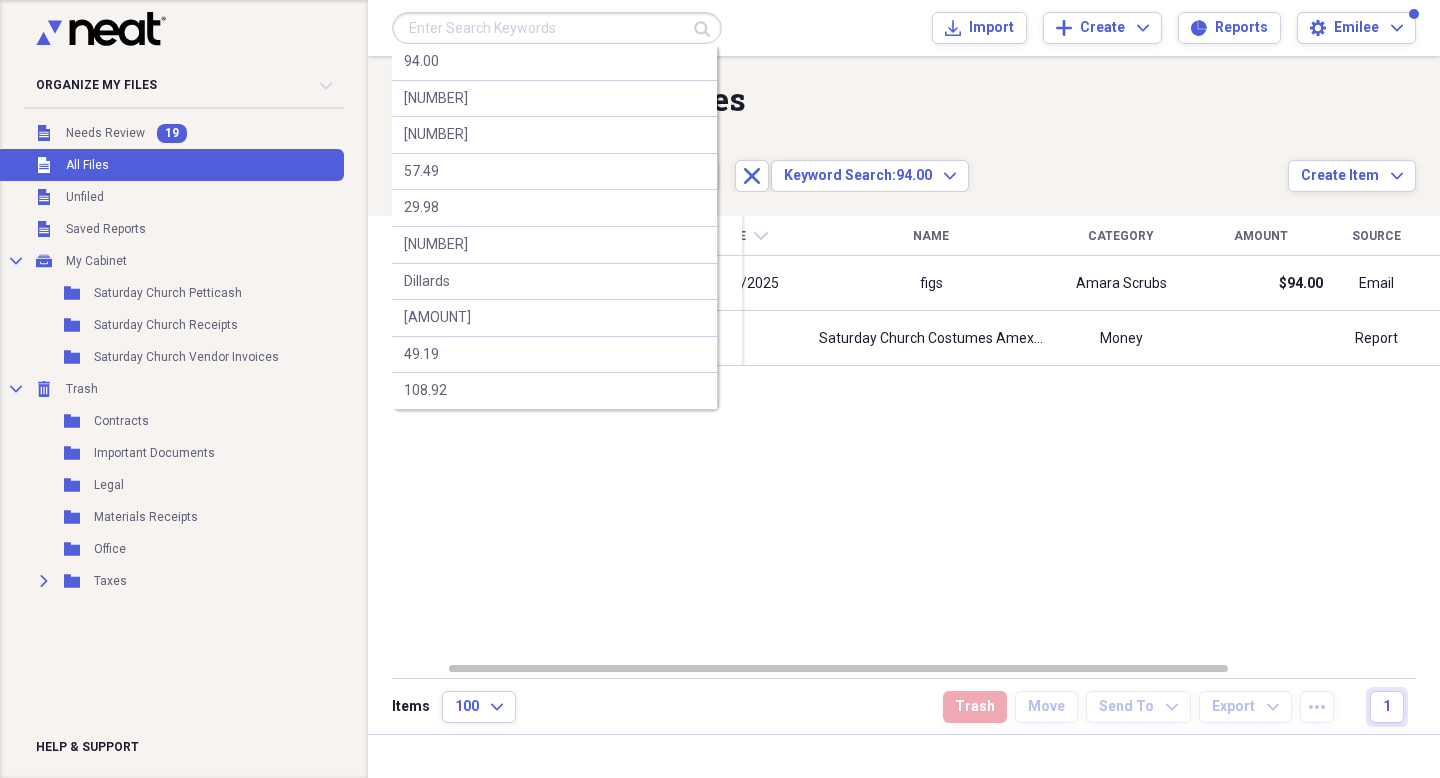 click at bounding box center [557, 28] 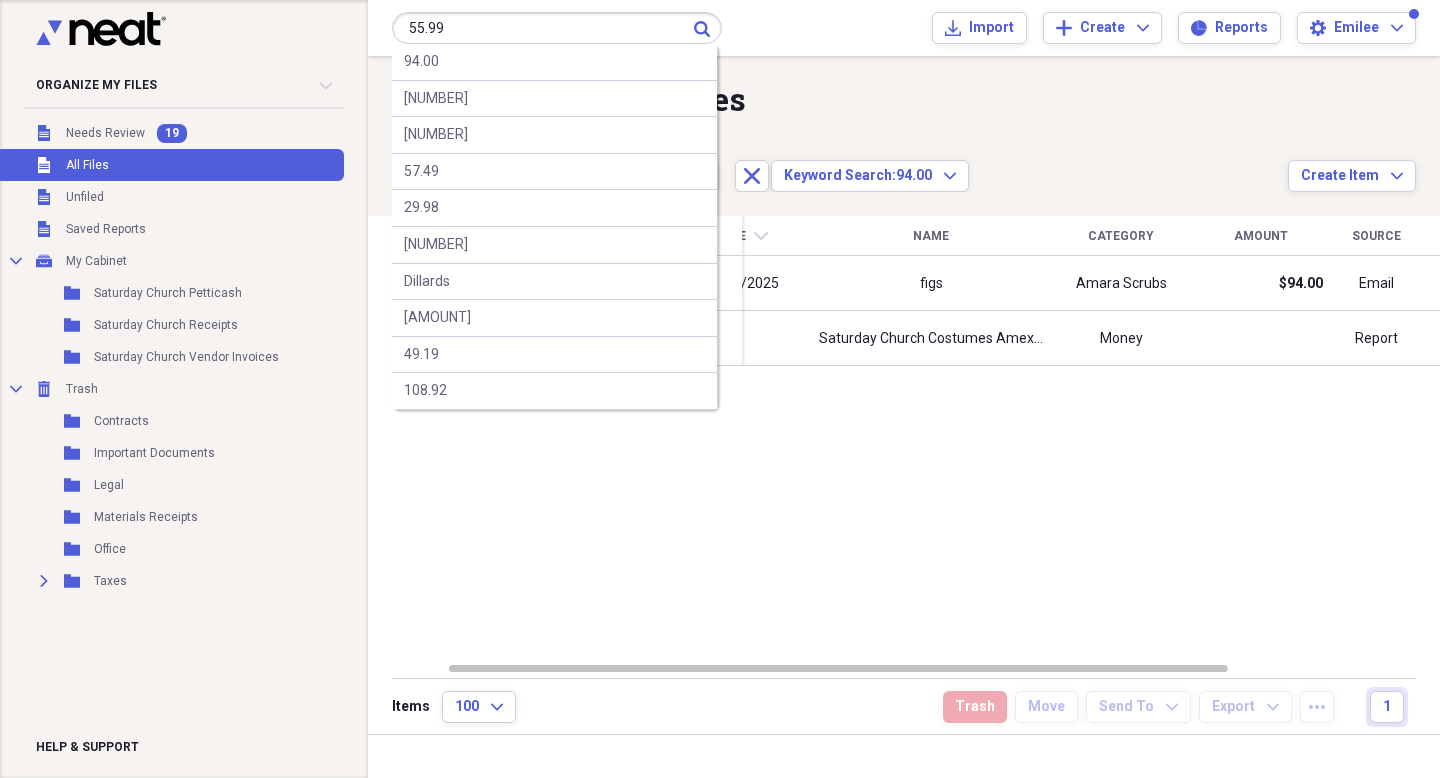 type on "55.99" 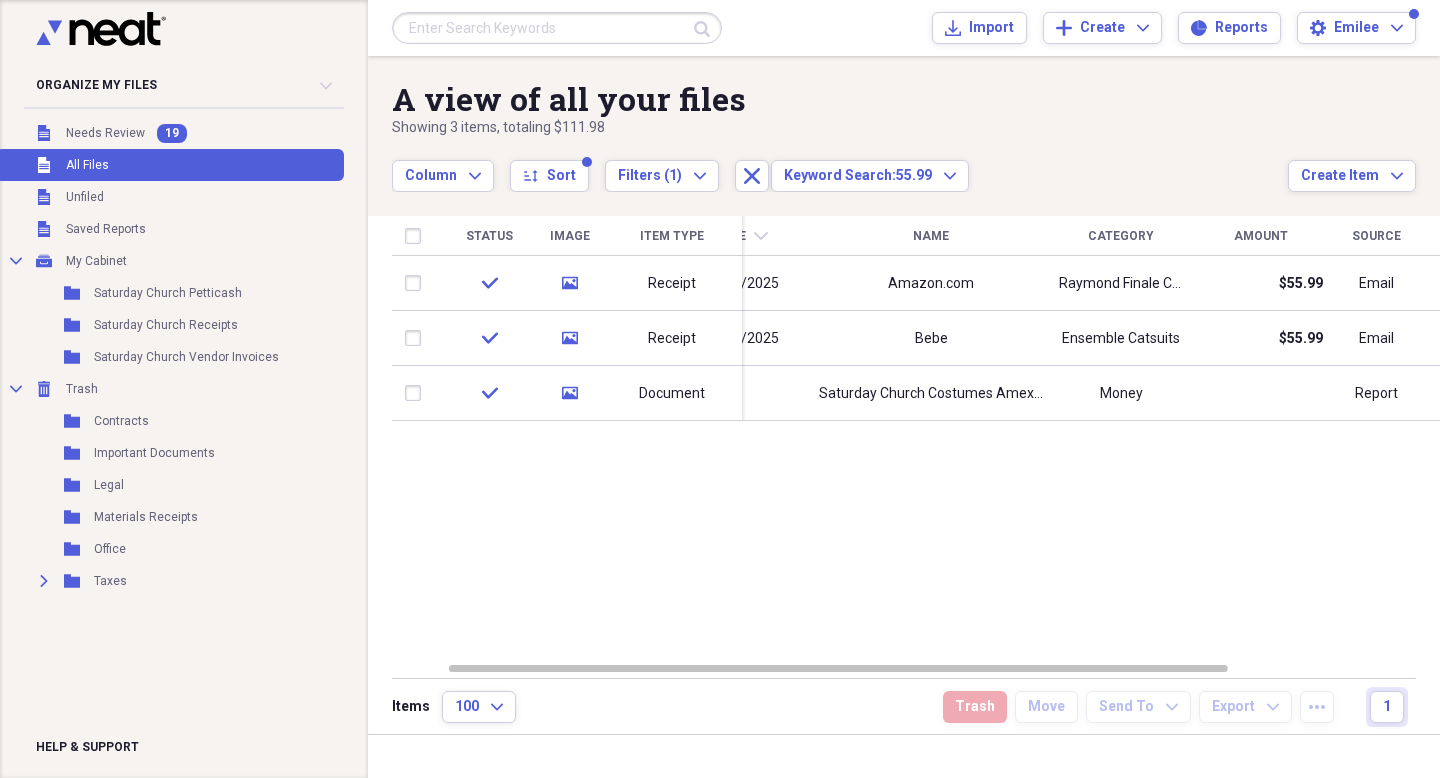 click at bounding box center (557, 28) 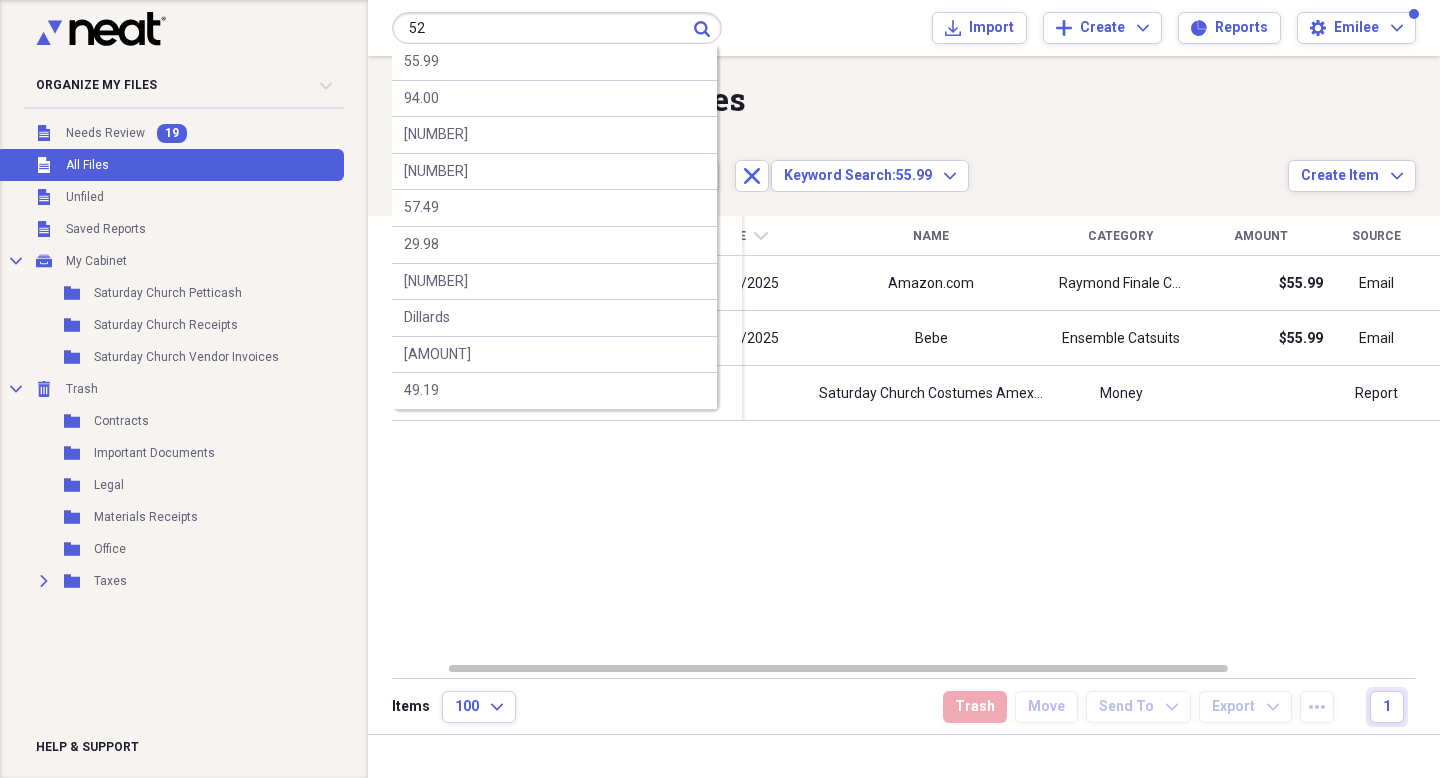 type on "52" 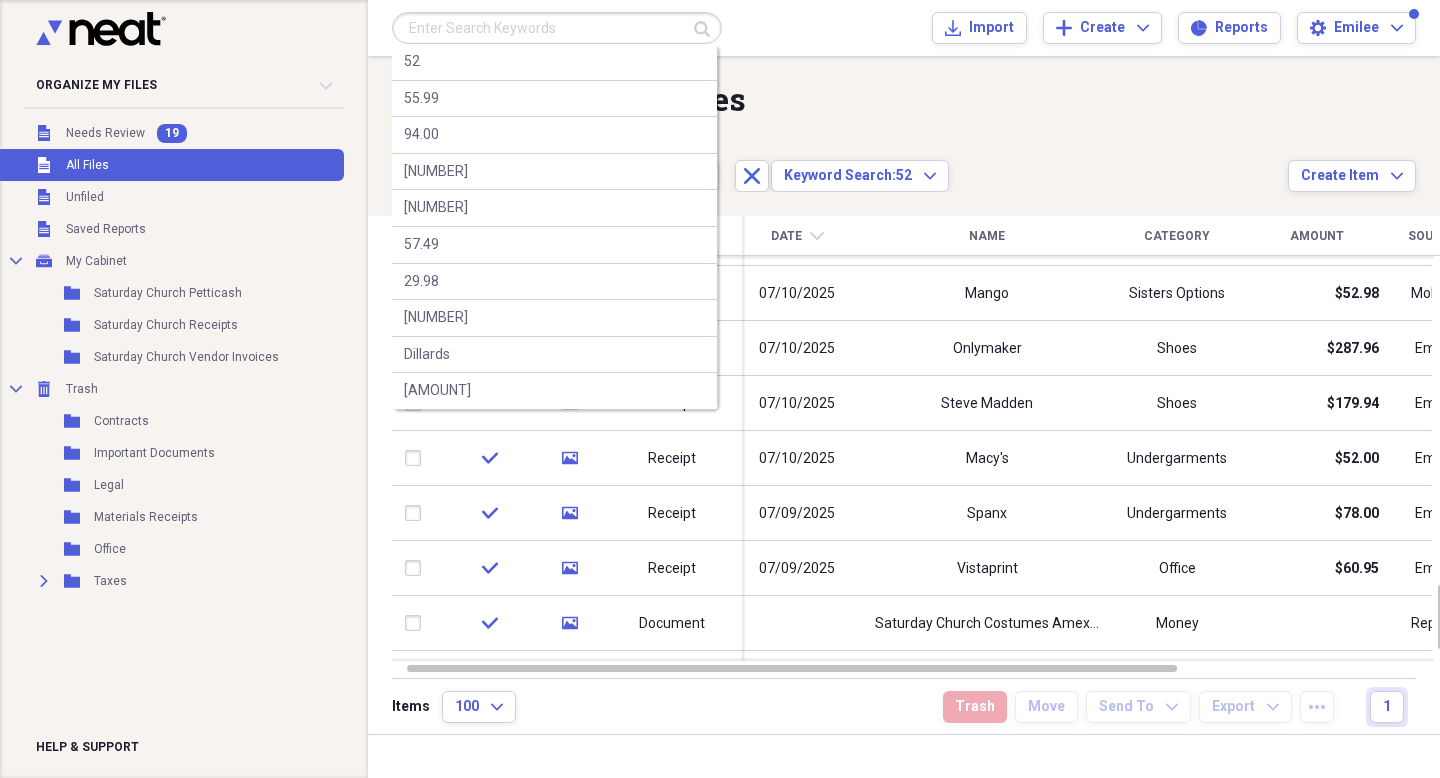 click at bounding box center [557, 28] 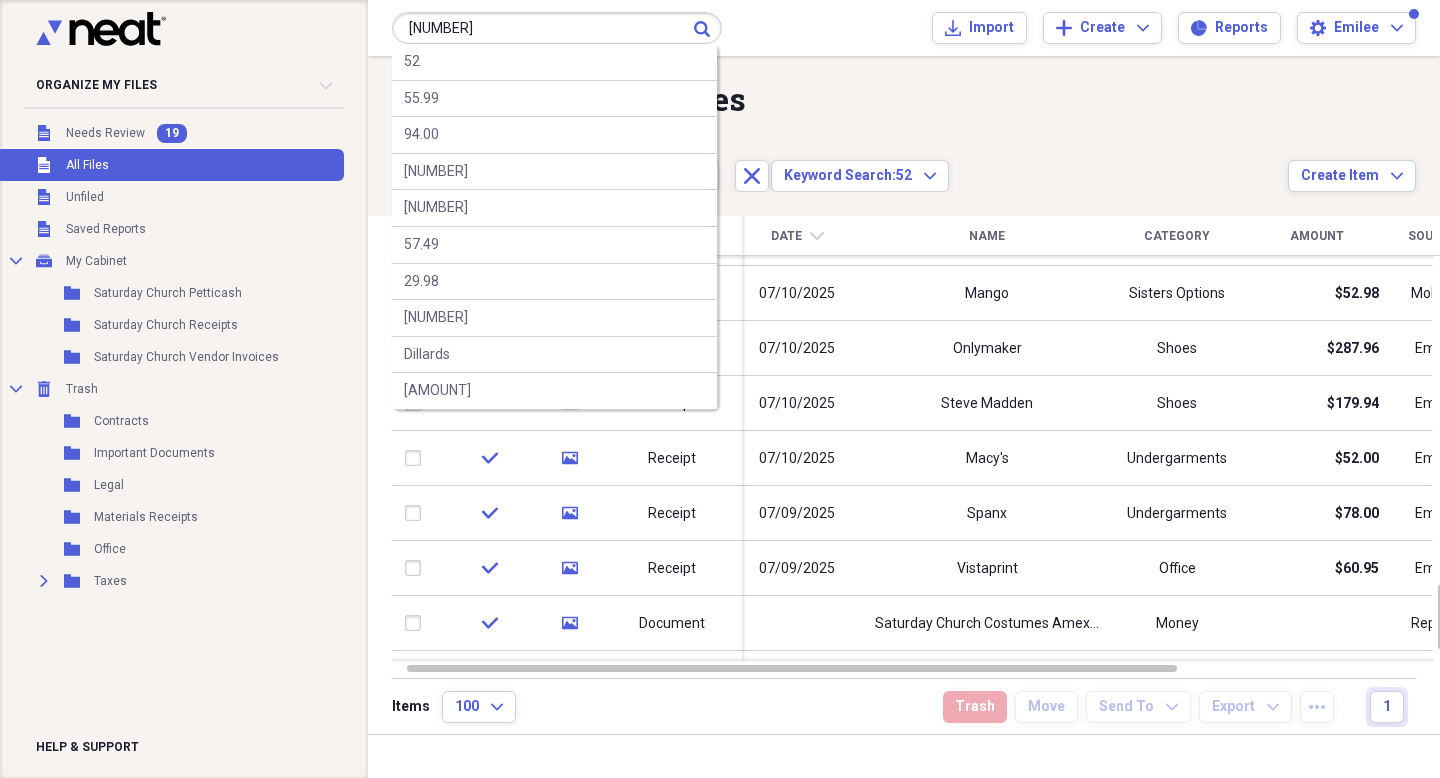 type on "[NUMBER]" 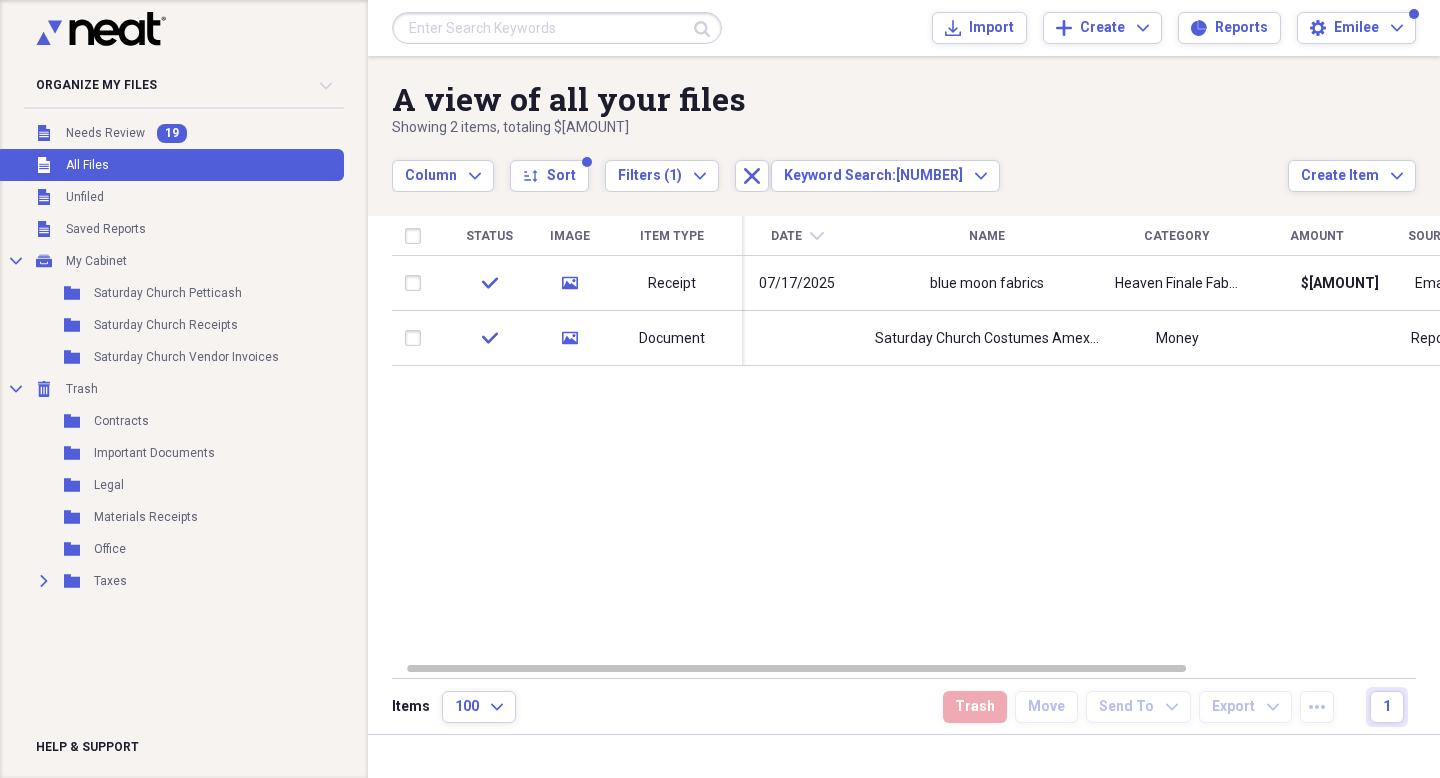 click at bounding box center [557, 28] 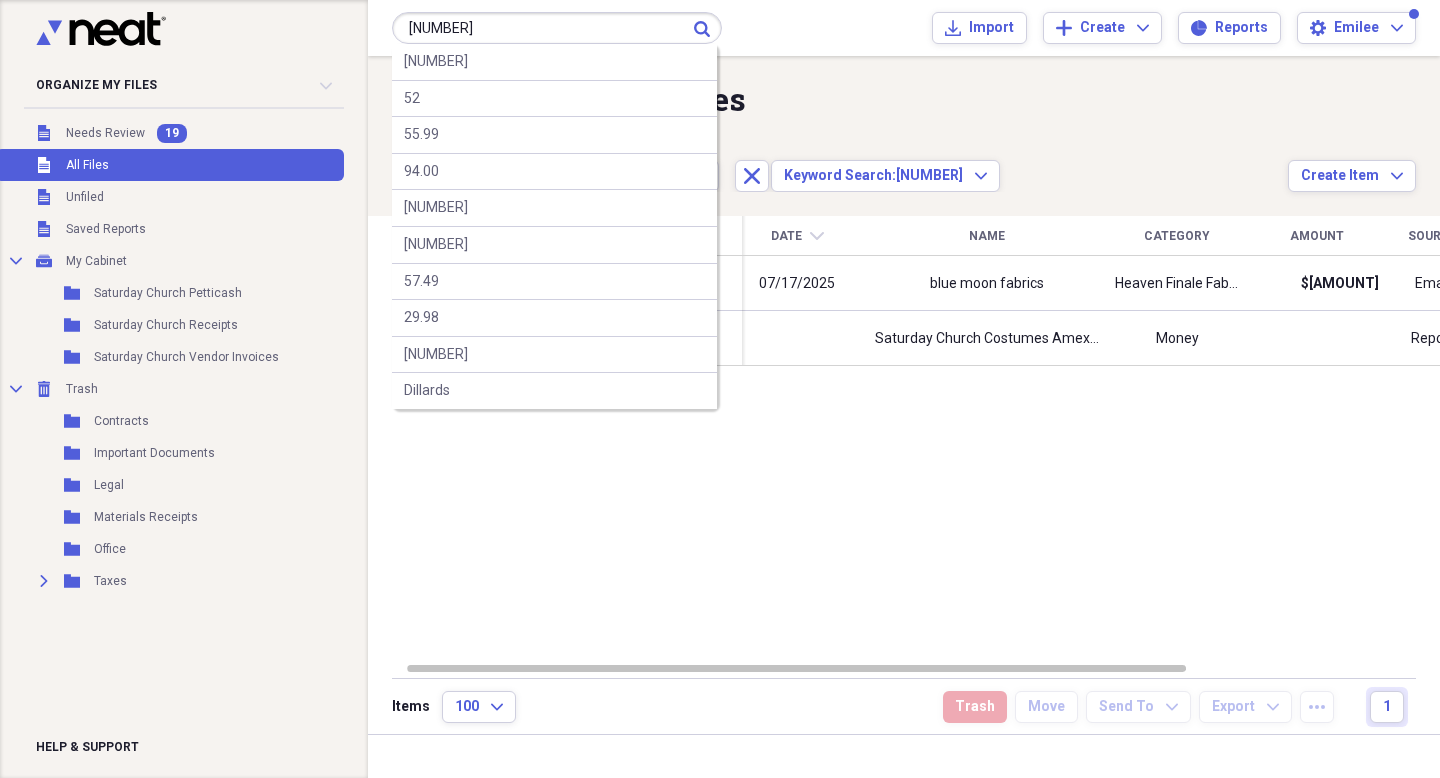 type on "[NUMBER]" 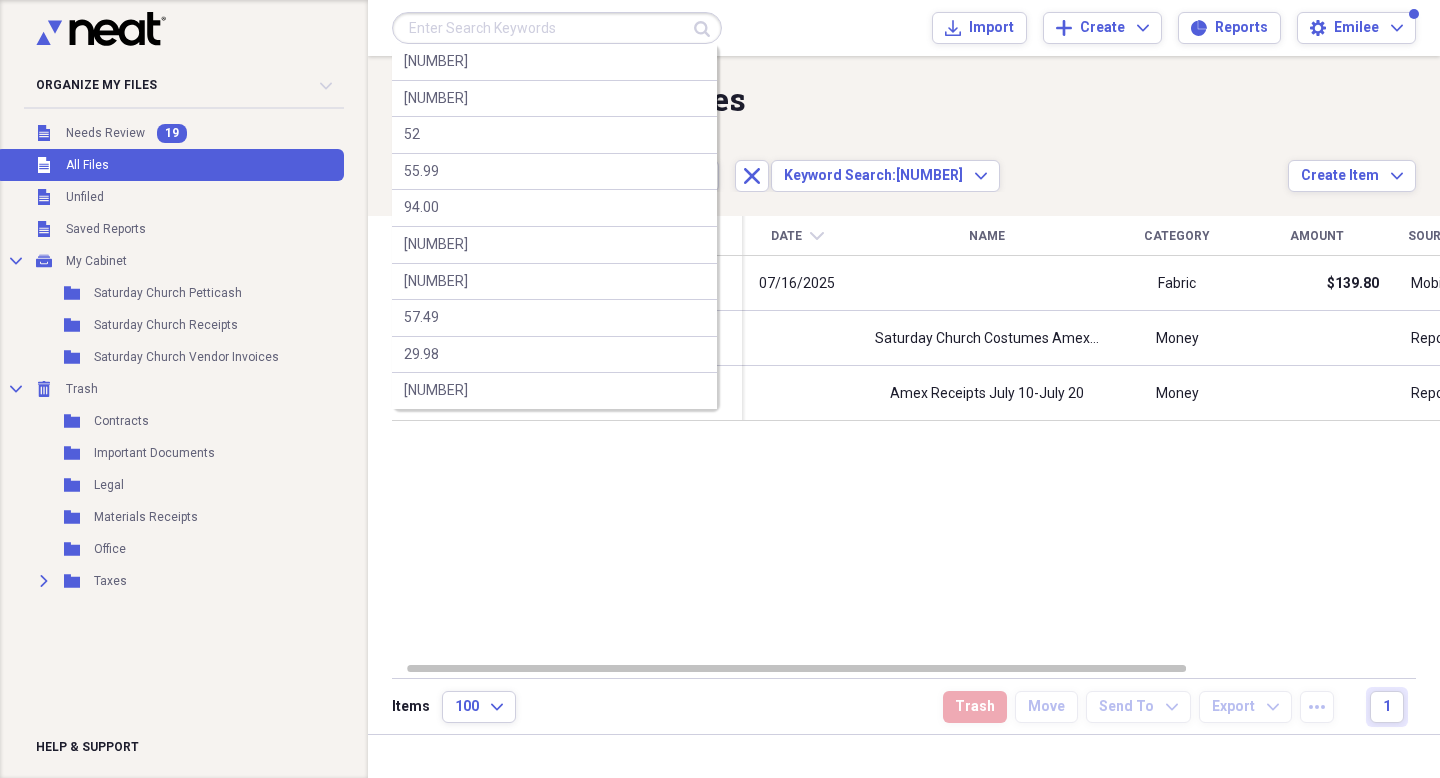 click at bounding box center (557, 28) 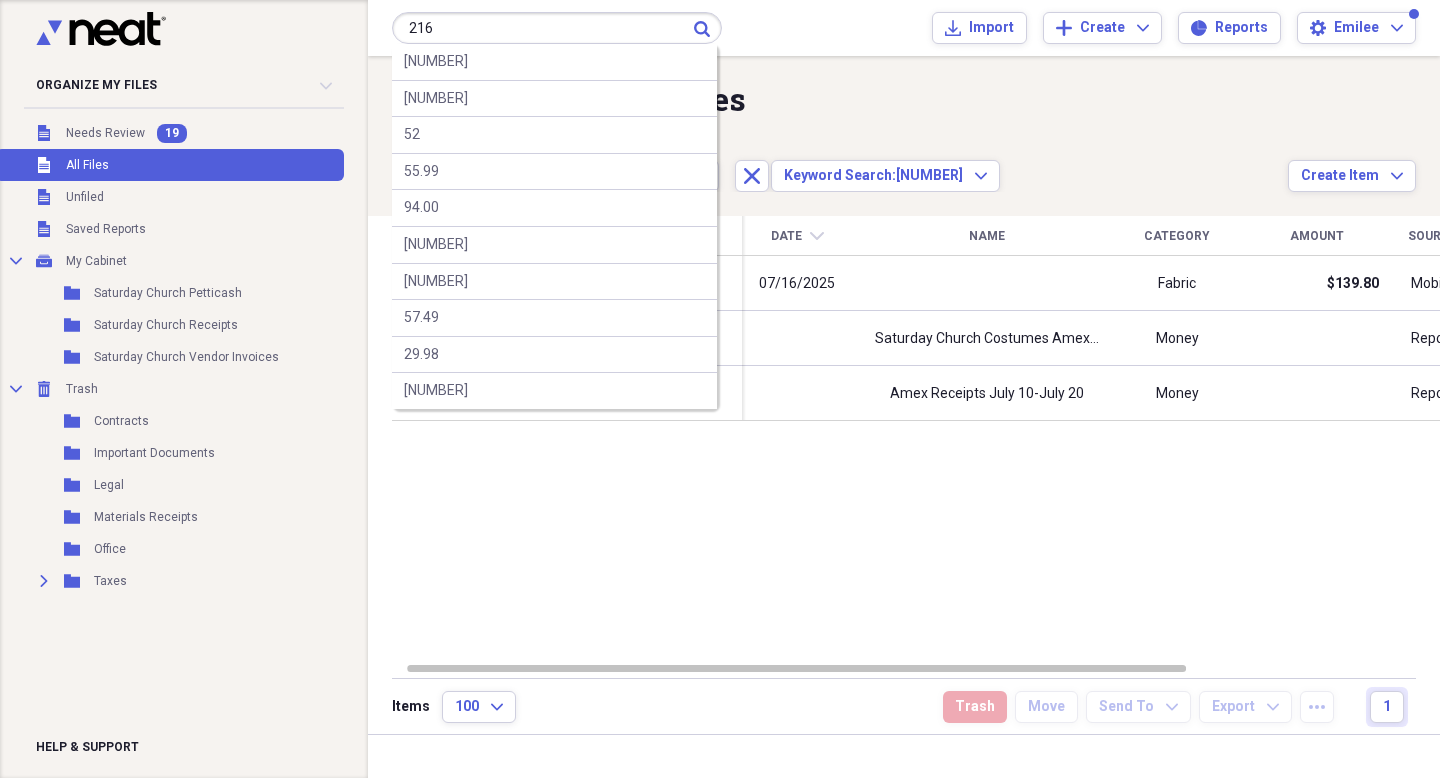 type on "216" 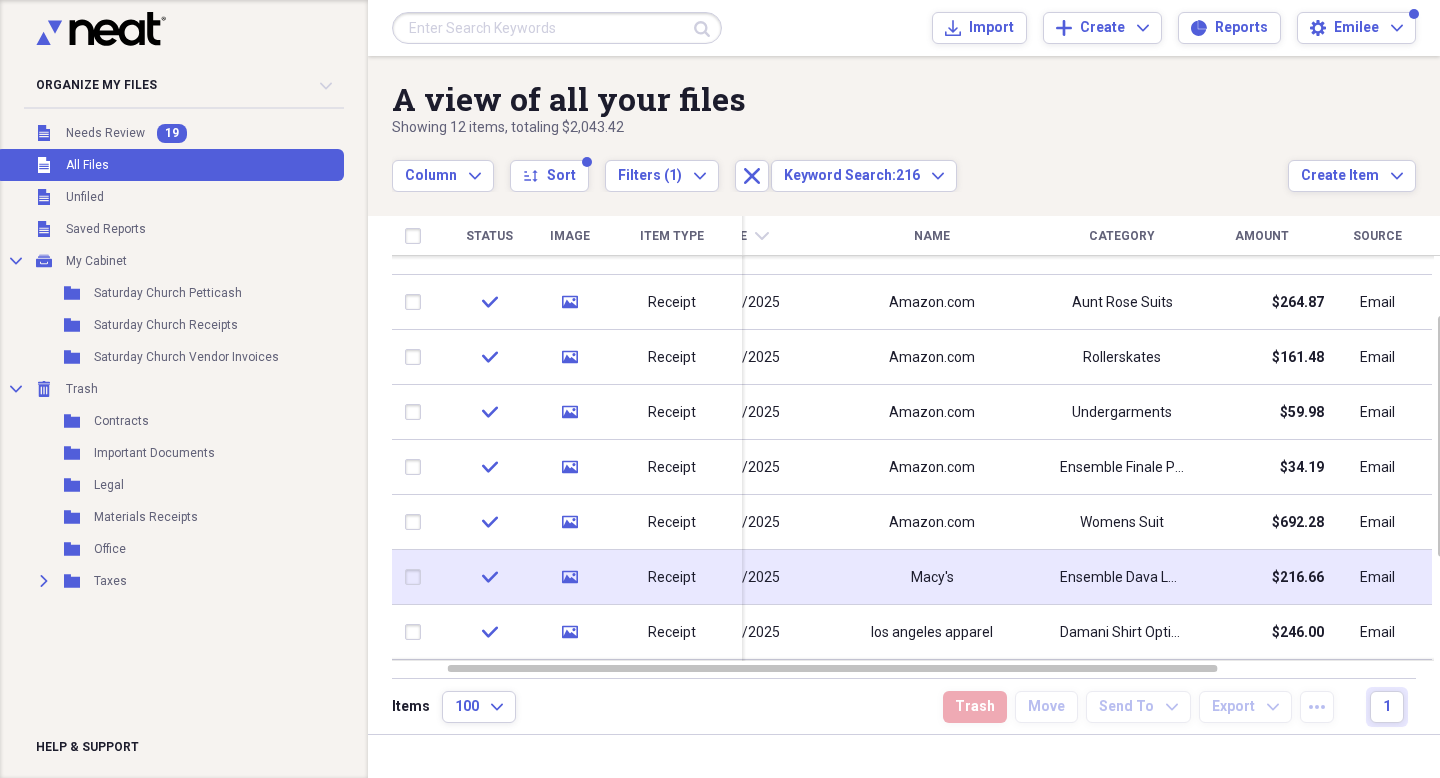 click on "Email" at bounding box center [1377, 577] 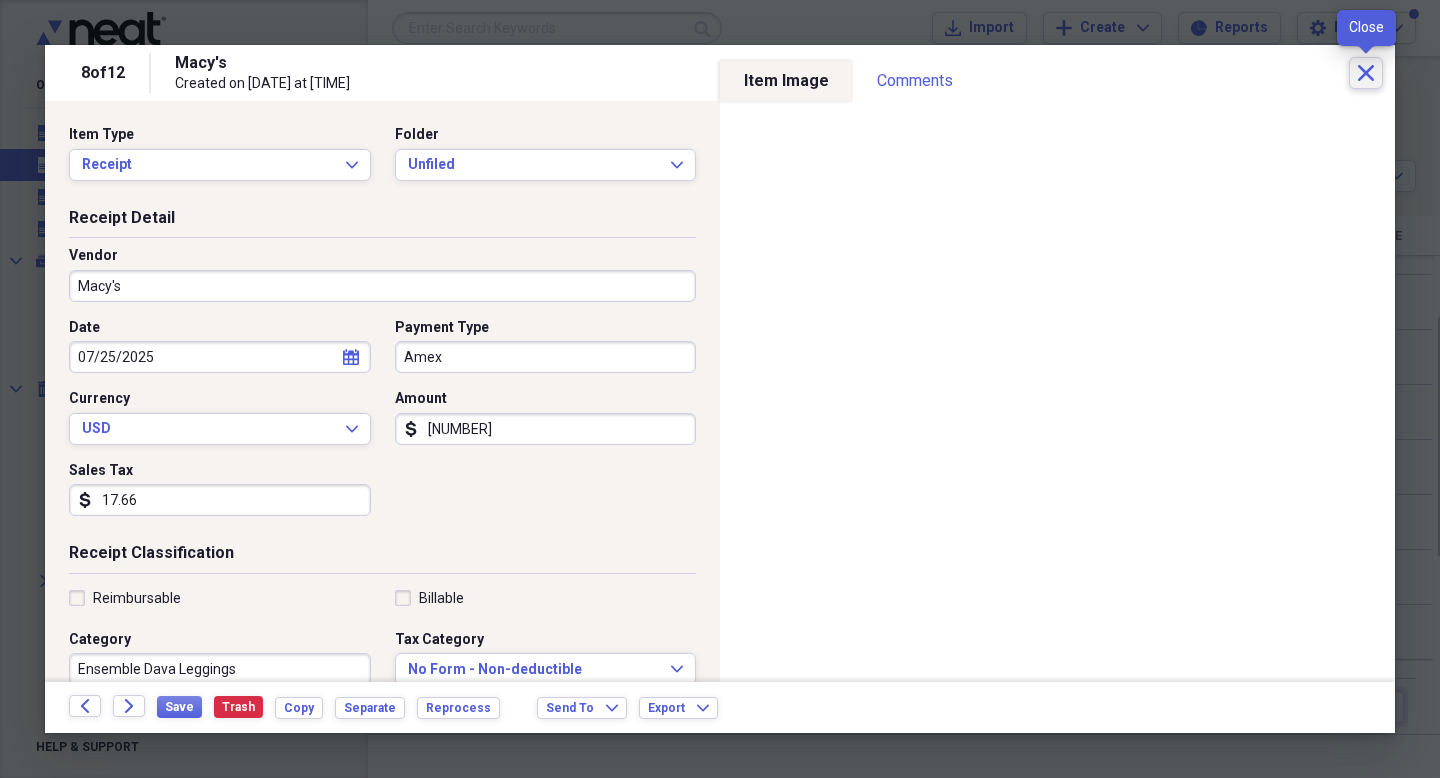 click 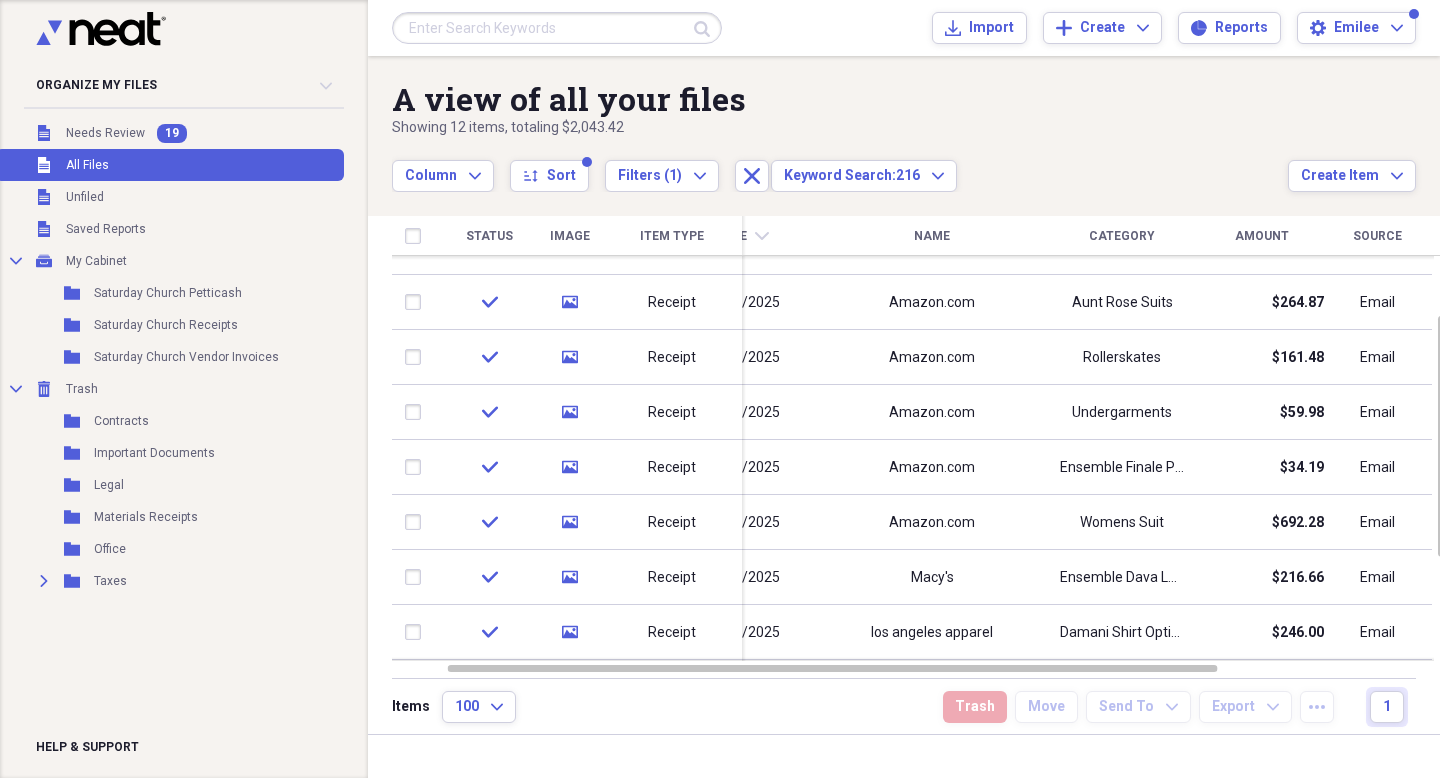 click at bounding box center (557, 28) 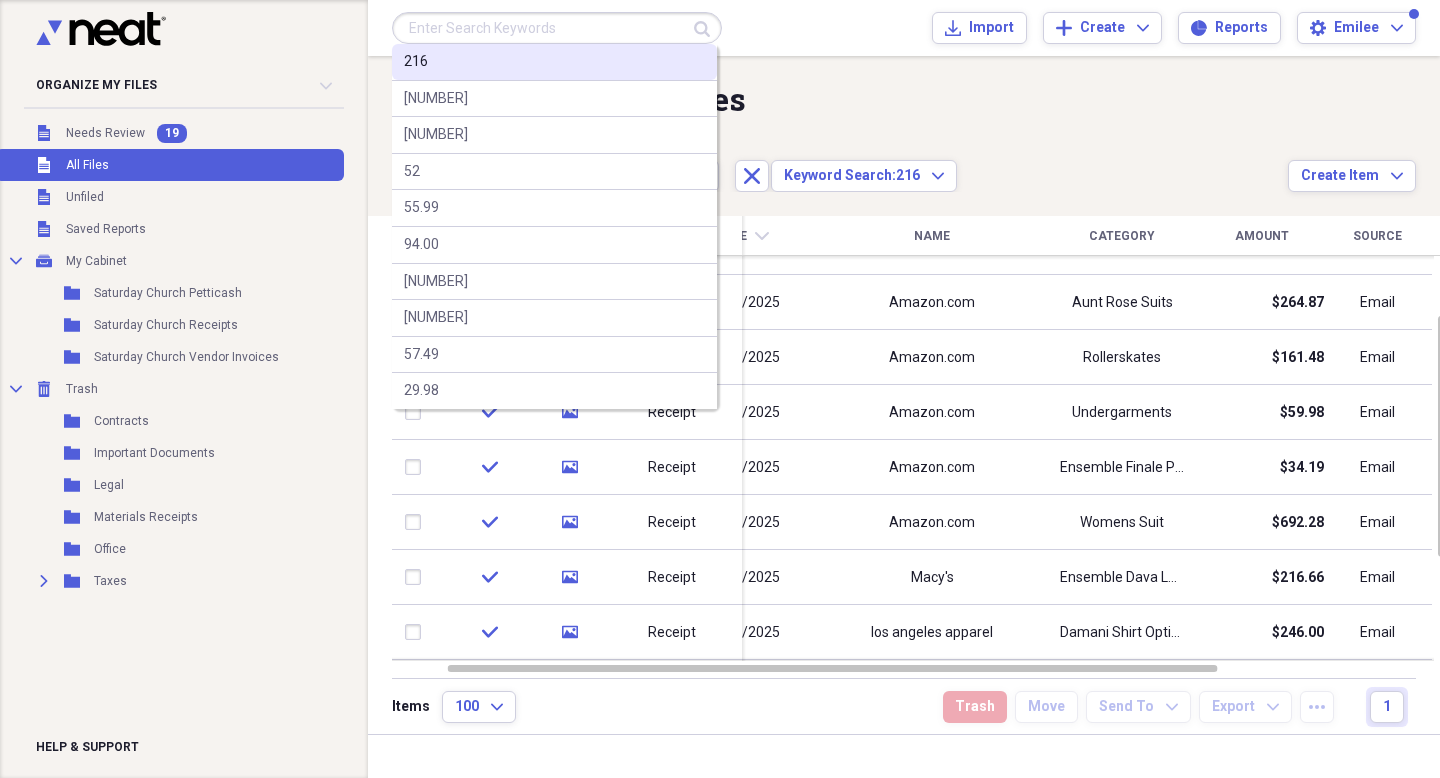 click on "216" at bounding box center [554, 62] 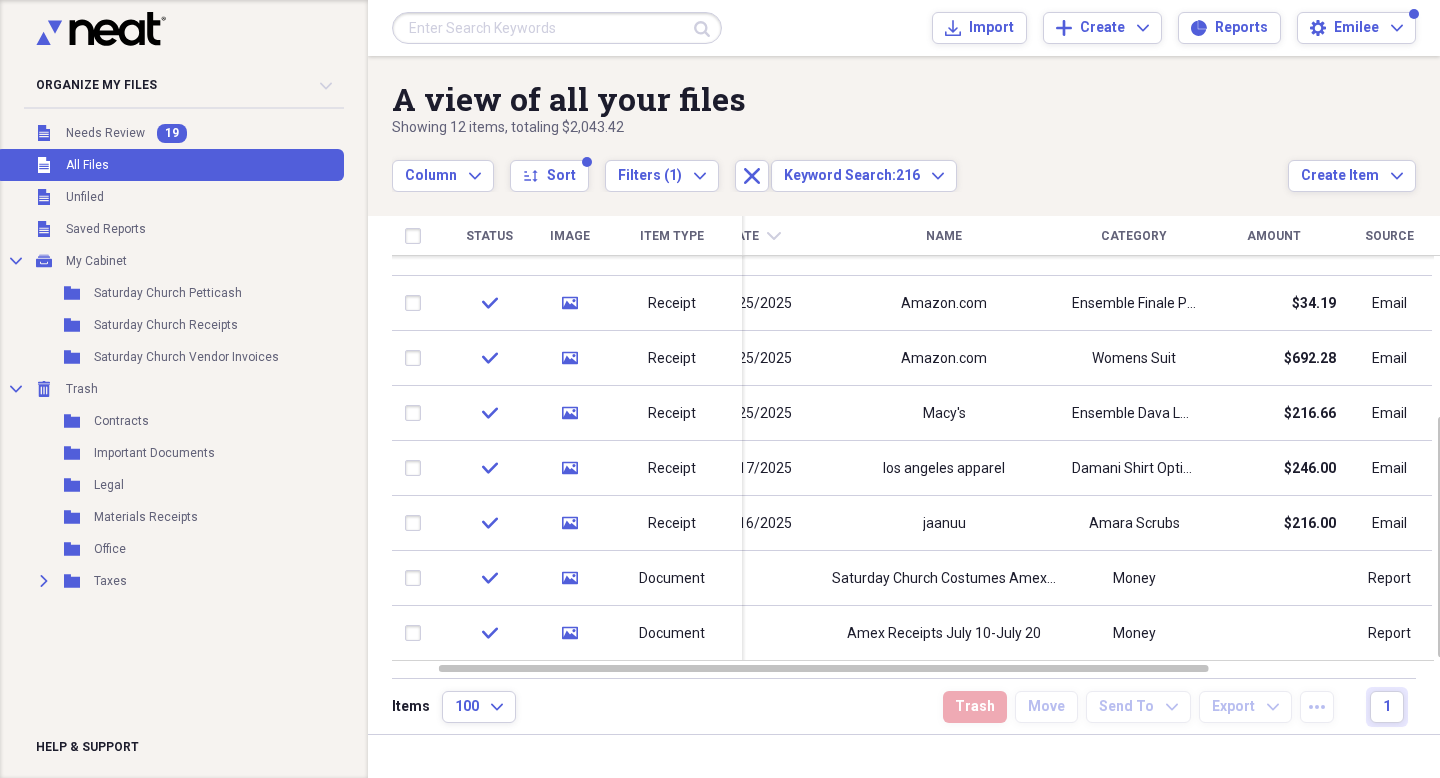 click at bounding box center [557, 28] 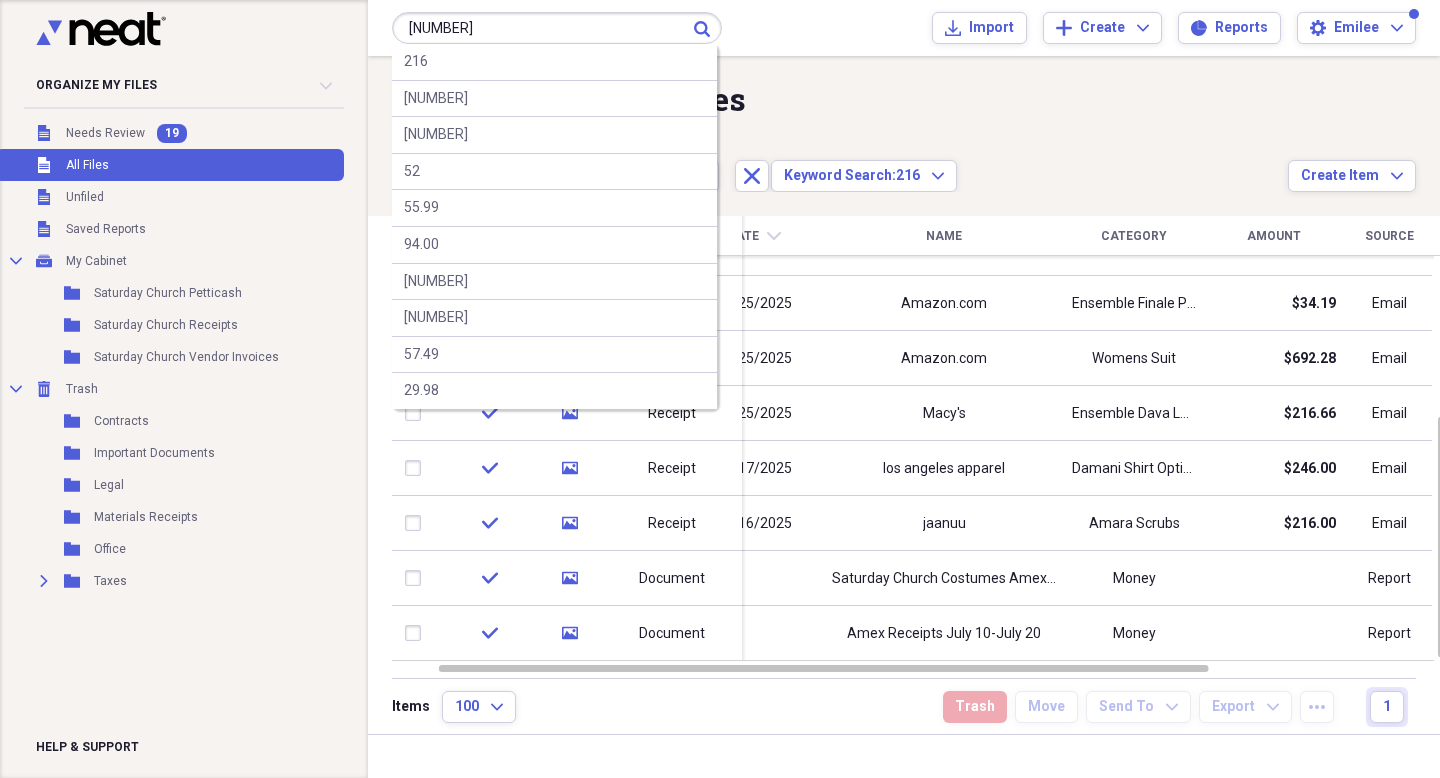 type on "[NUMBER]" 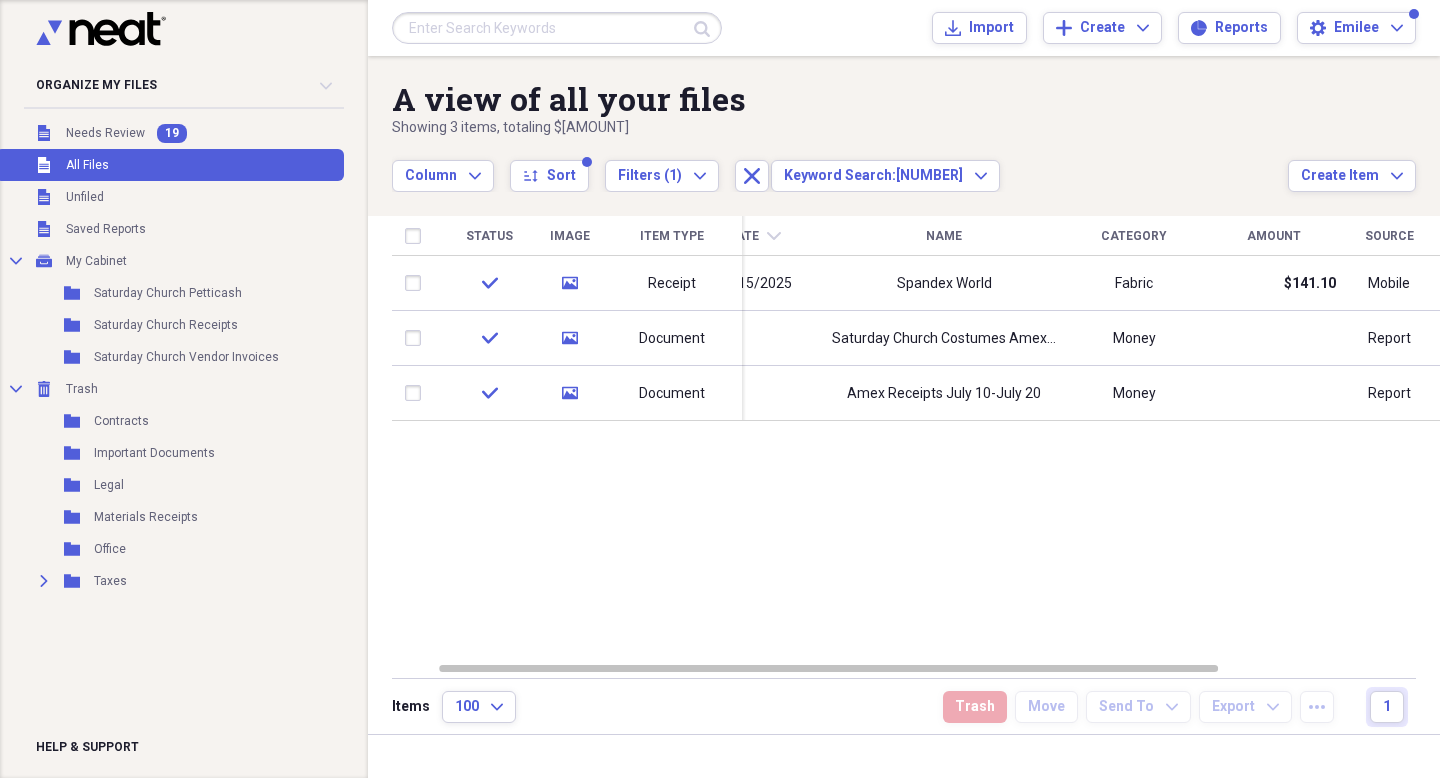 click at bounding box center [557, 28] 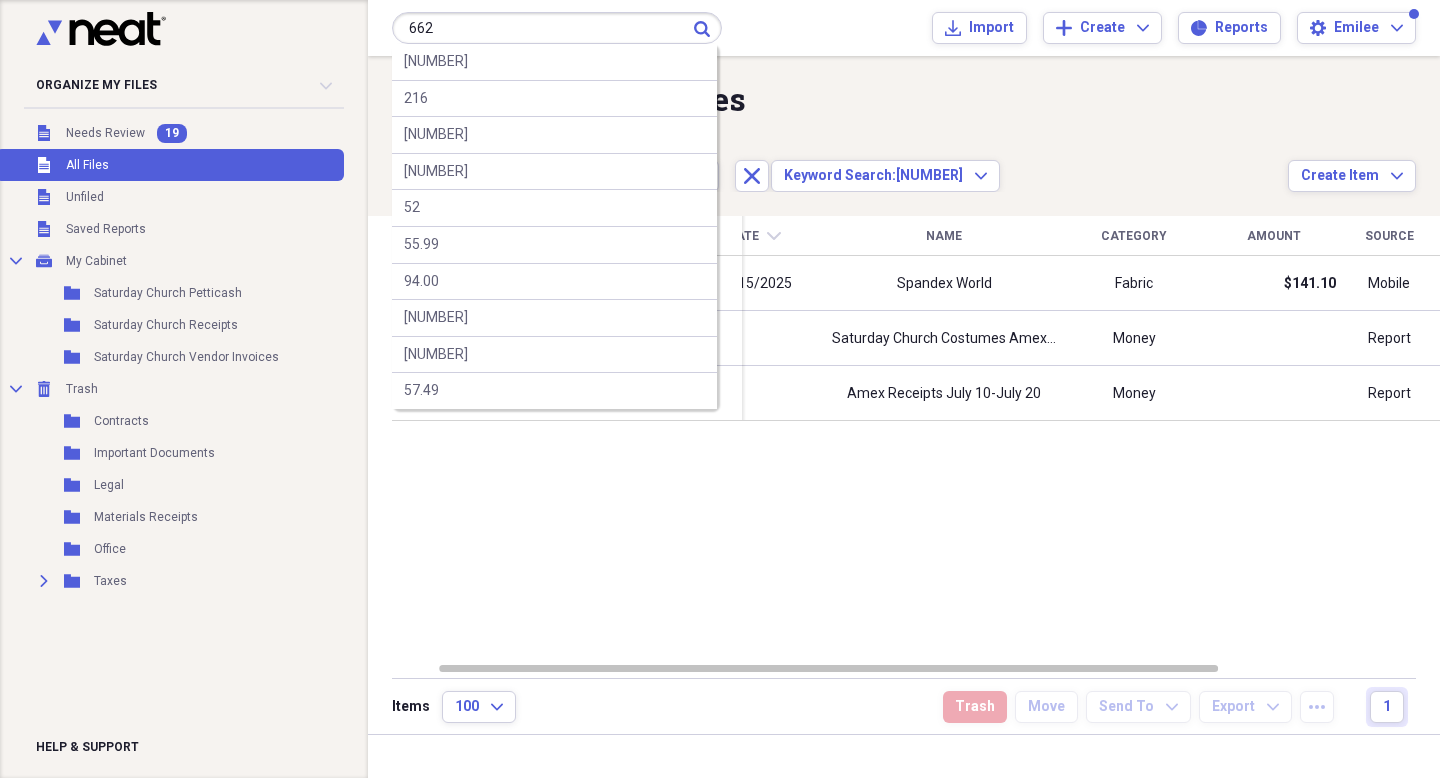 type on "662" 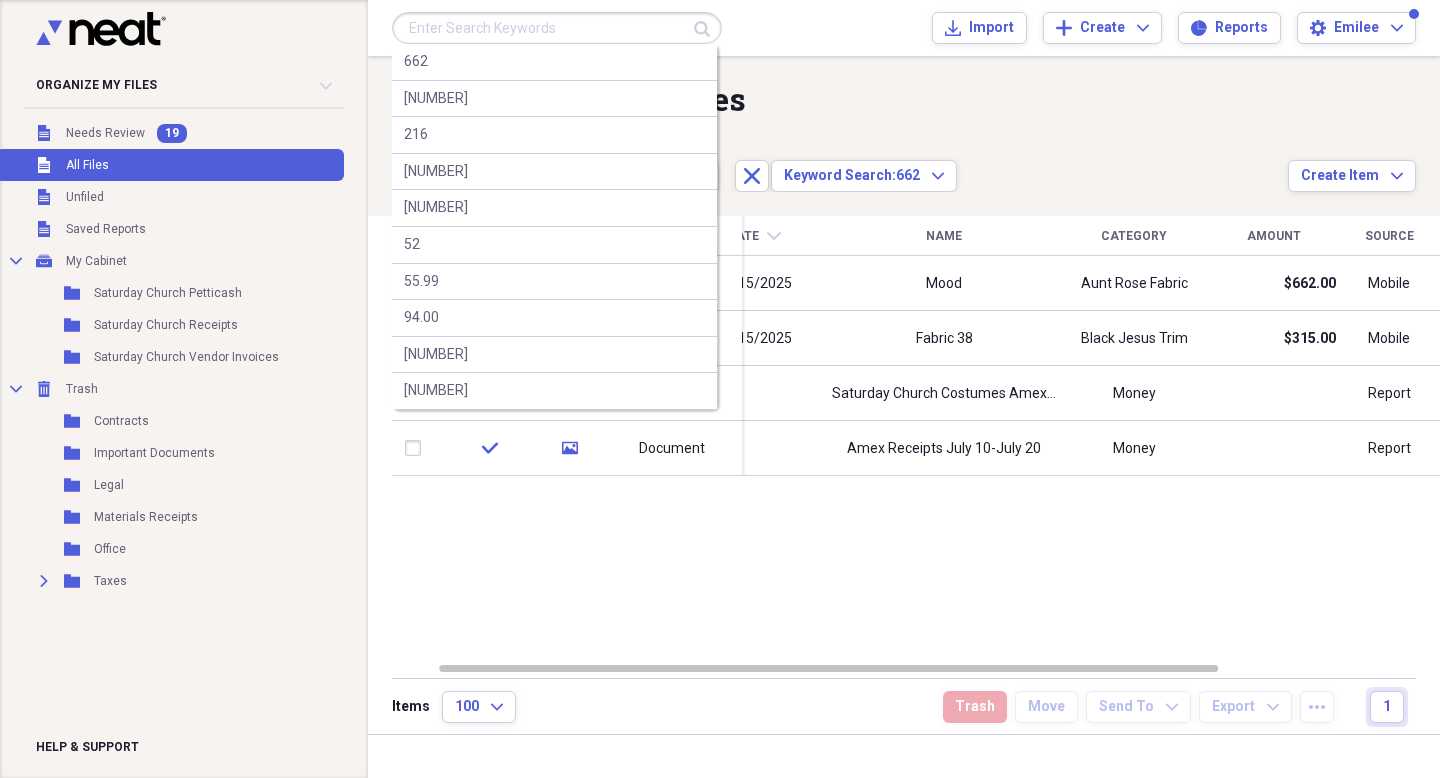 click at bounding box center (557, 28) 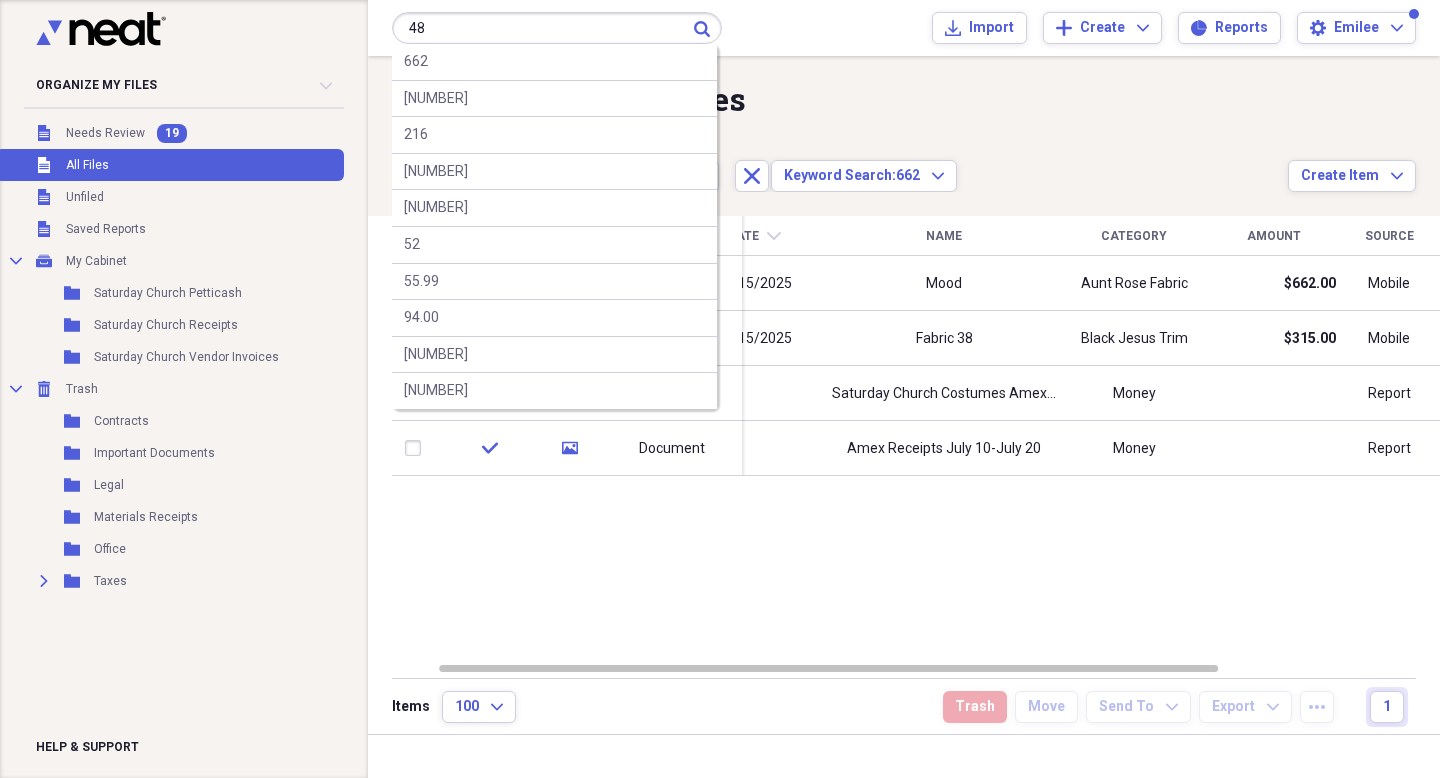 type on "48" 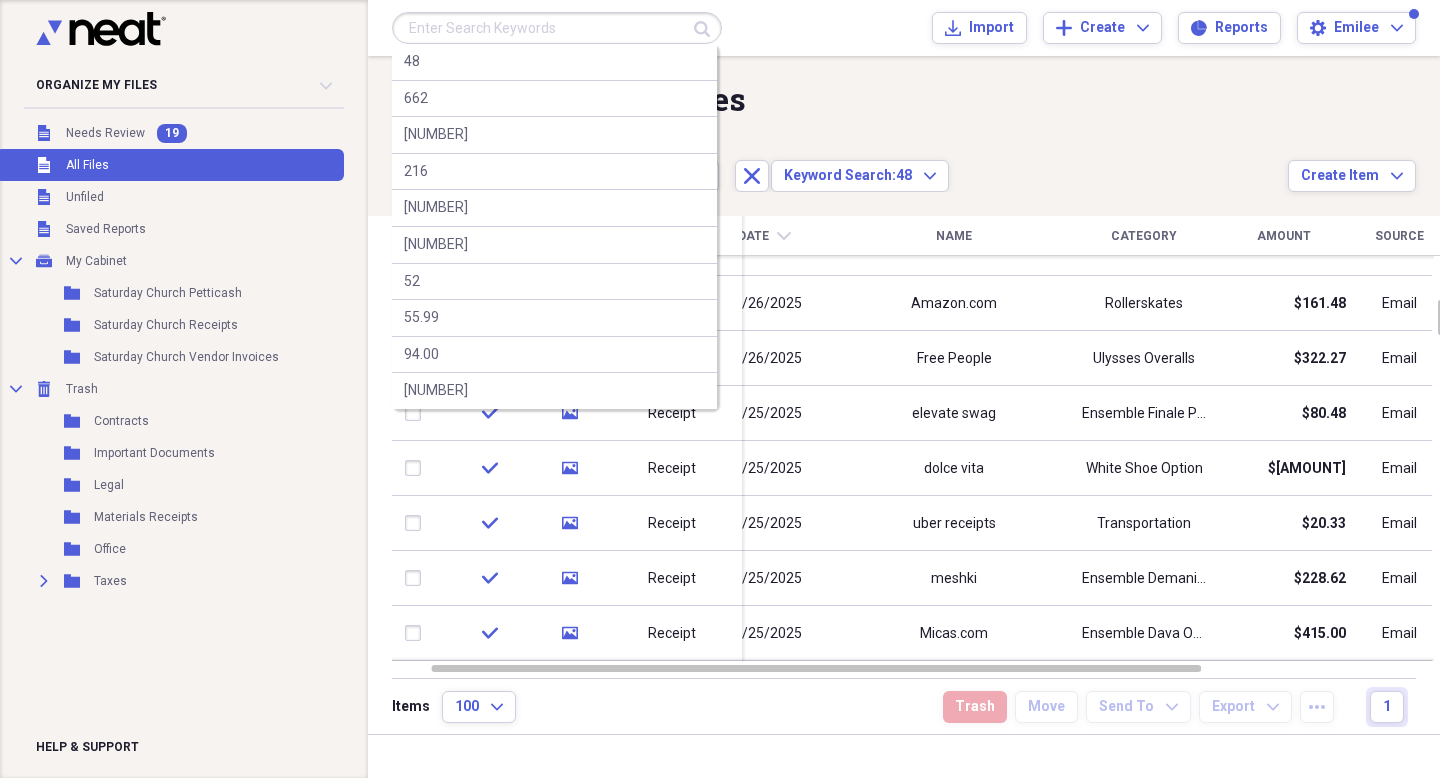 click at bounding box center (557, 28) 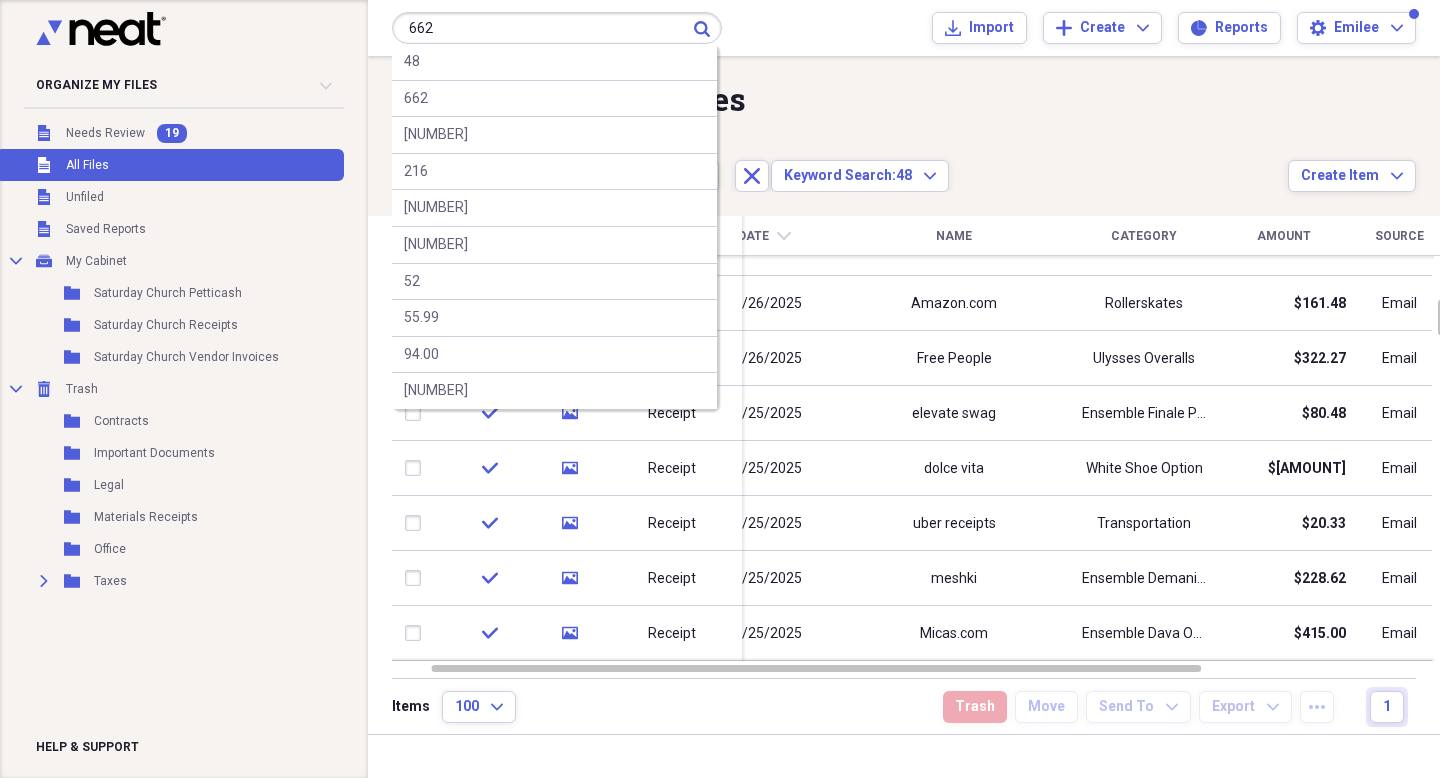 type on "662" 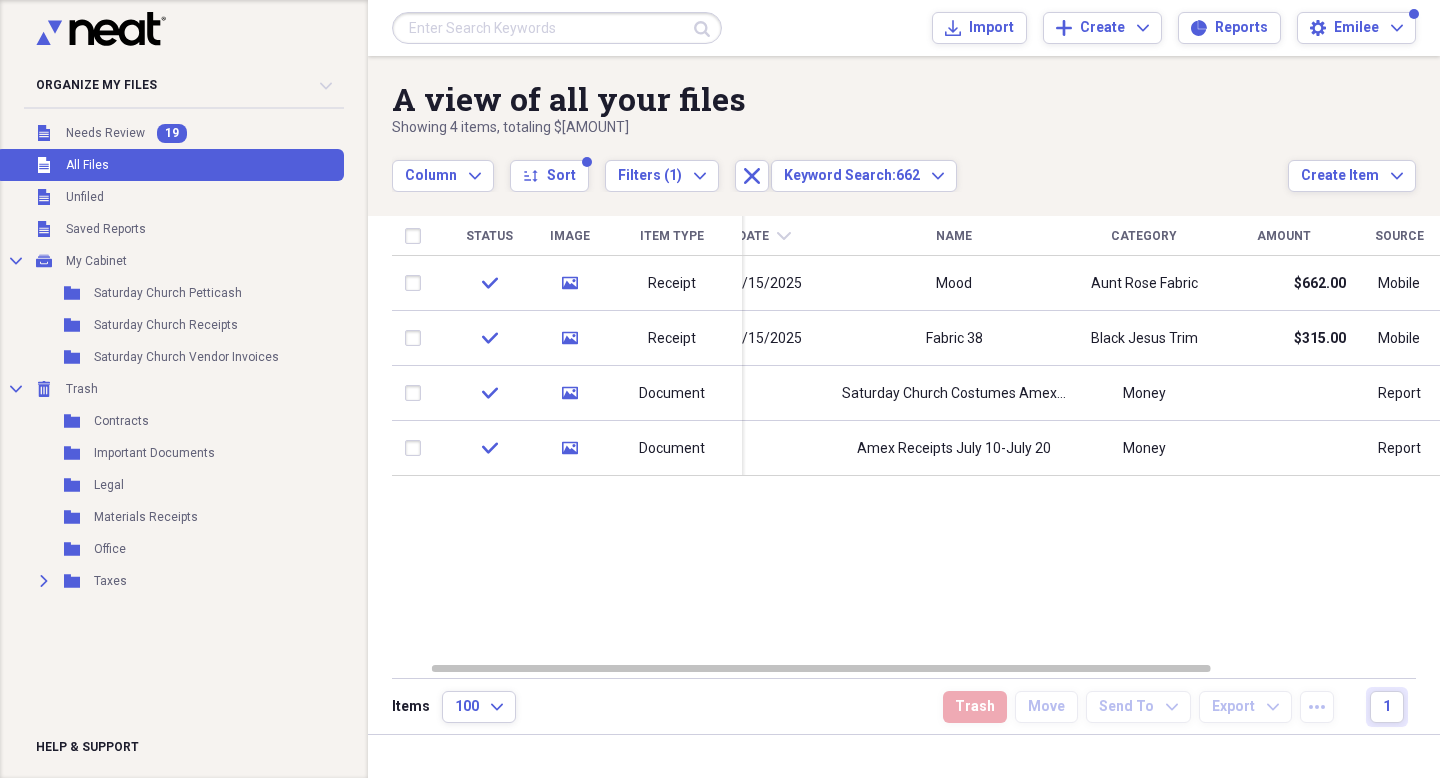 click at bounding box center [557, 28] 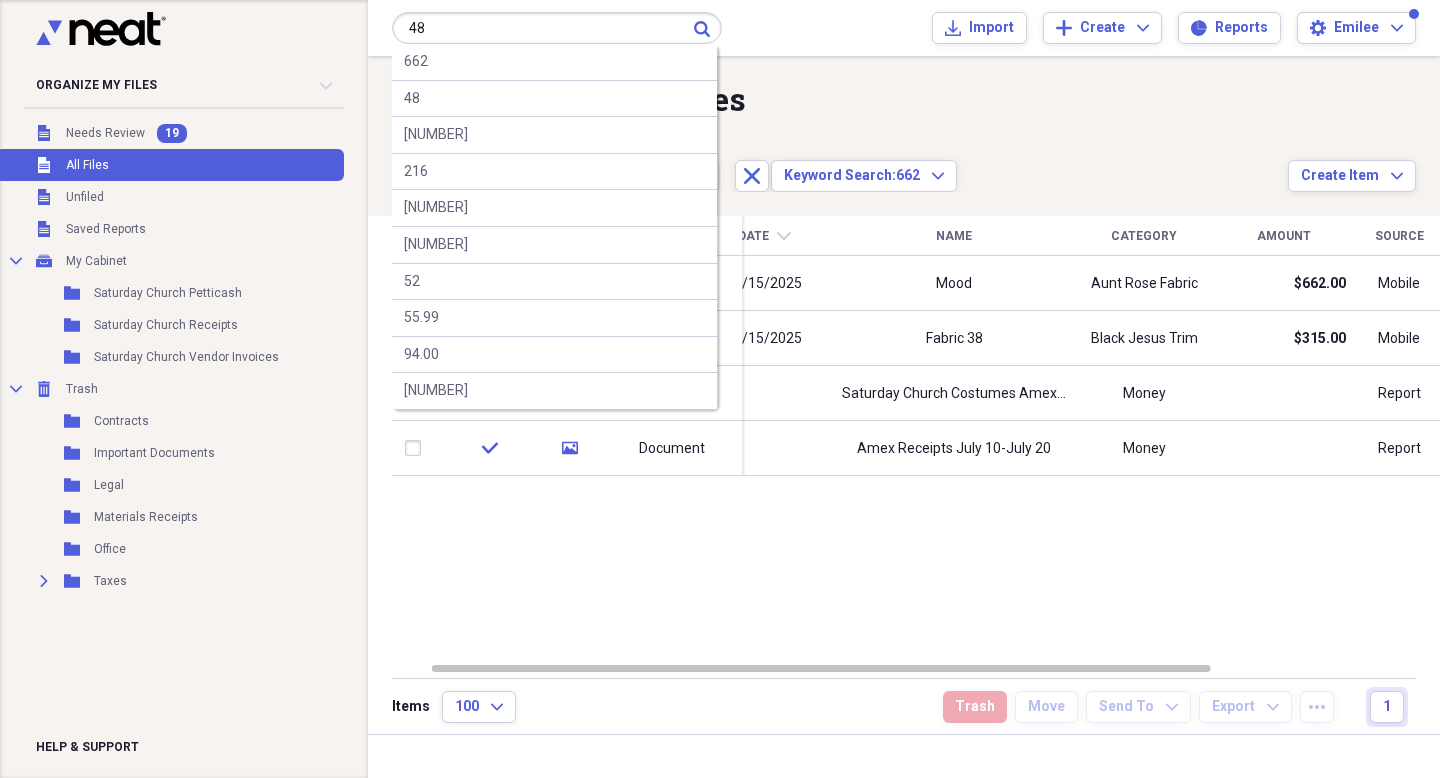 type on "48" 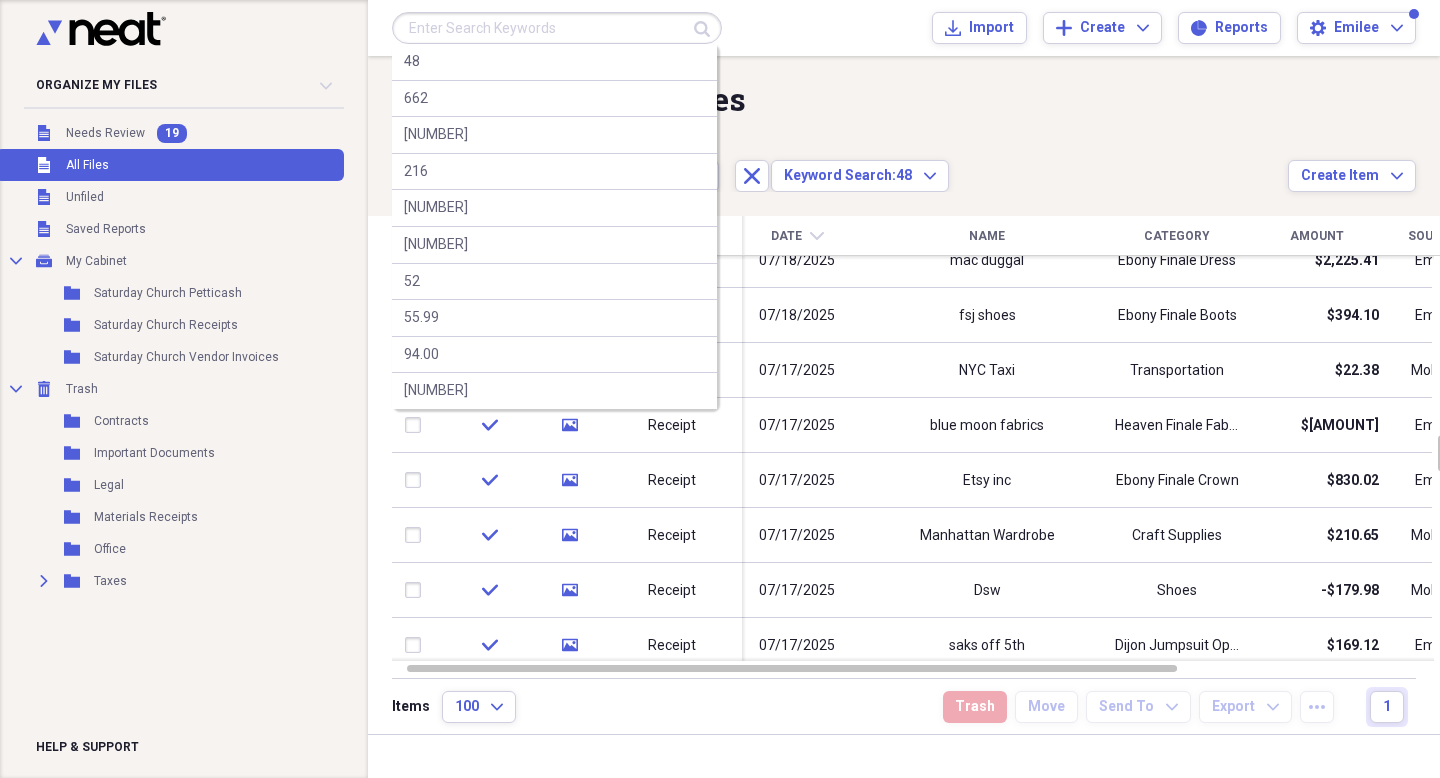 click at bounding box center [557, 28] 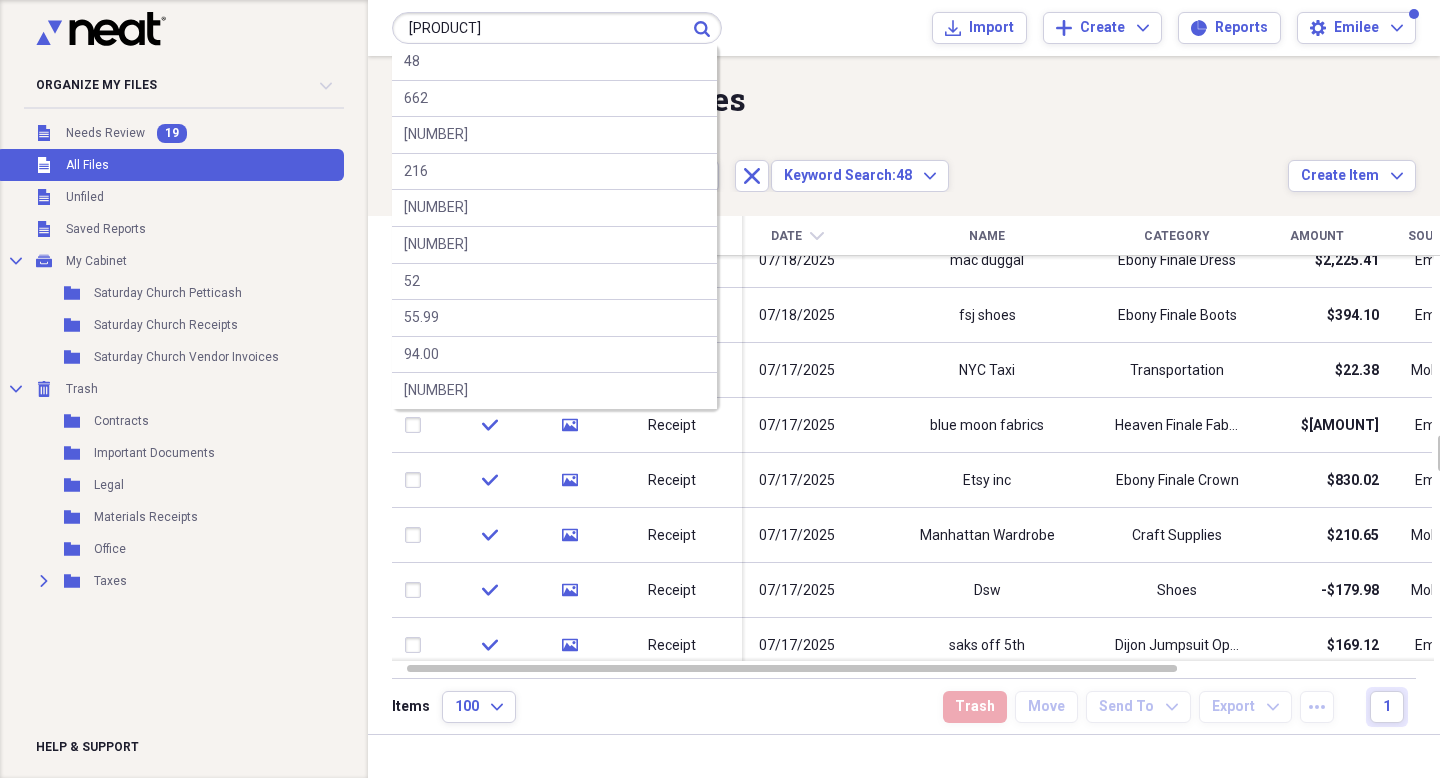 type on "[PRODUCT]" 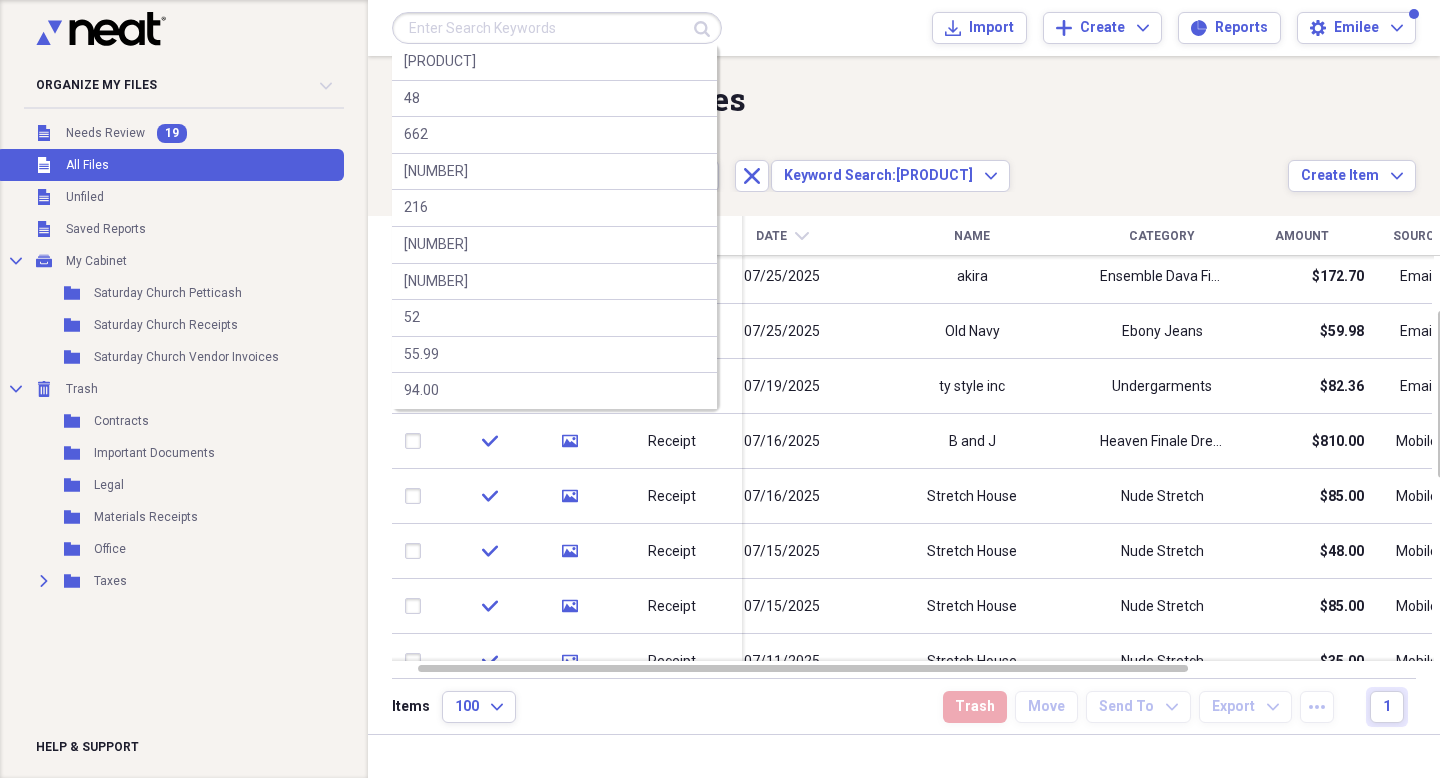 click at bounding box center (557, 28) 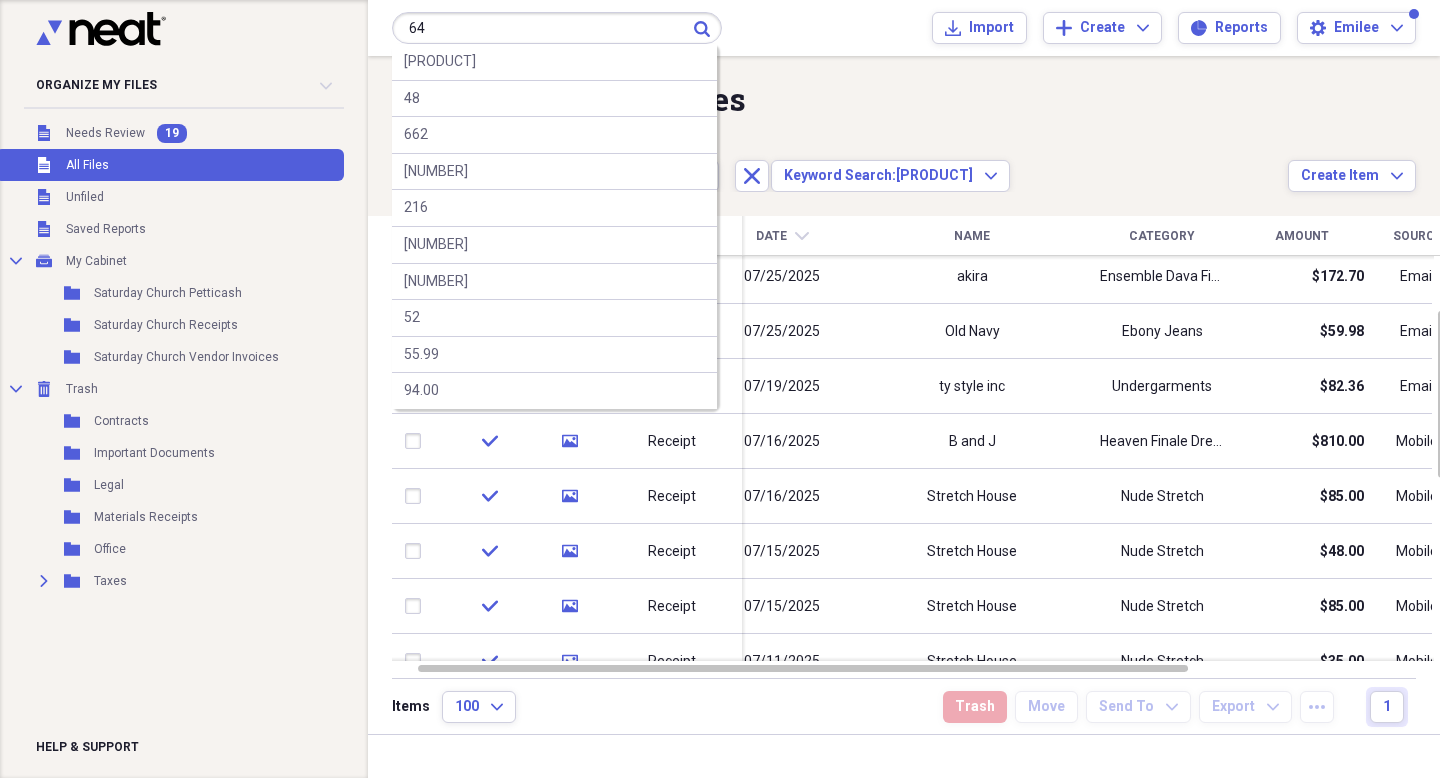 type on "64" 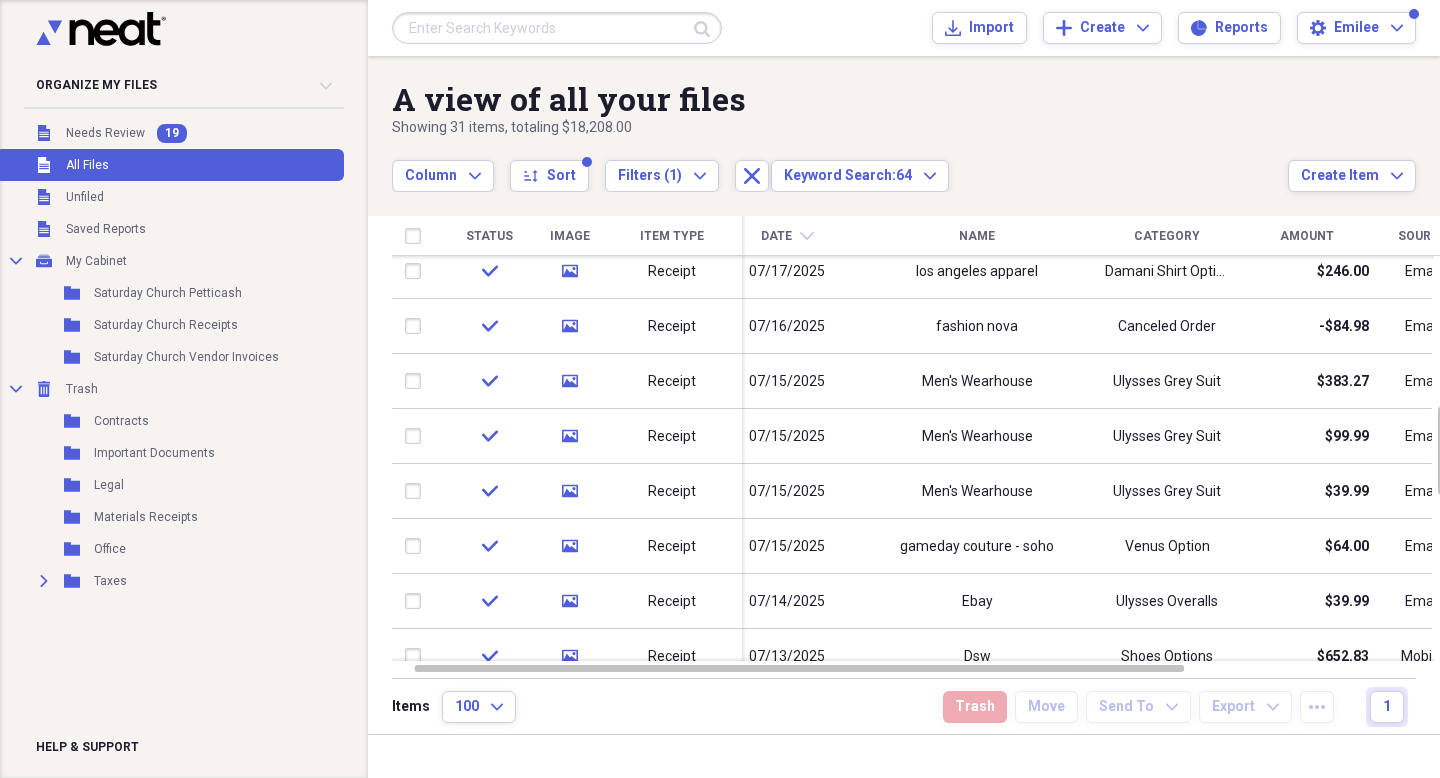 click at bounding box center [557, 28] 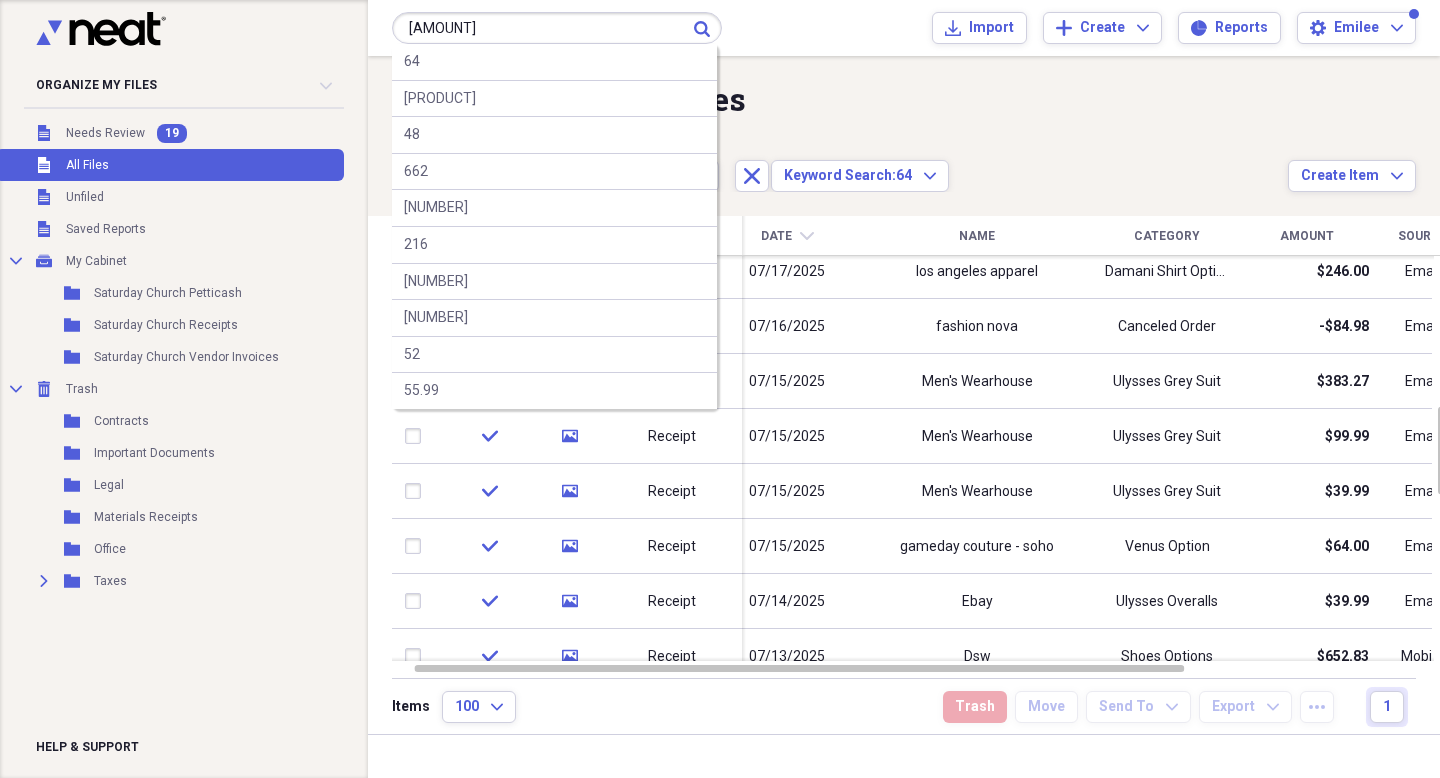 type on "[AMOUNT]" 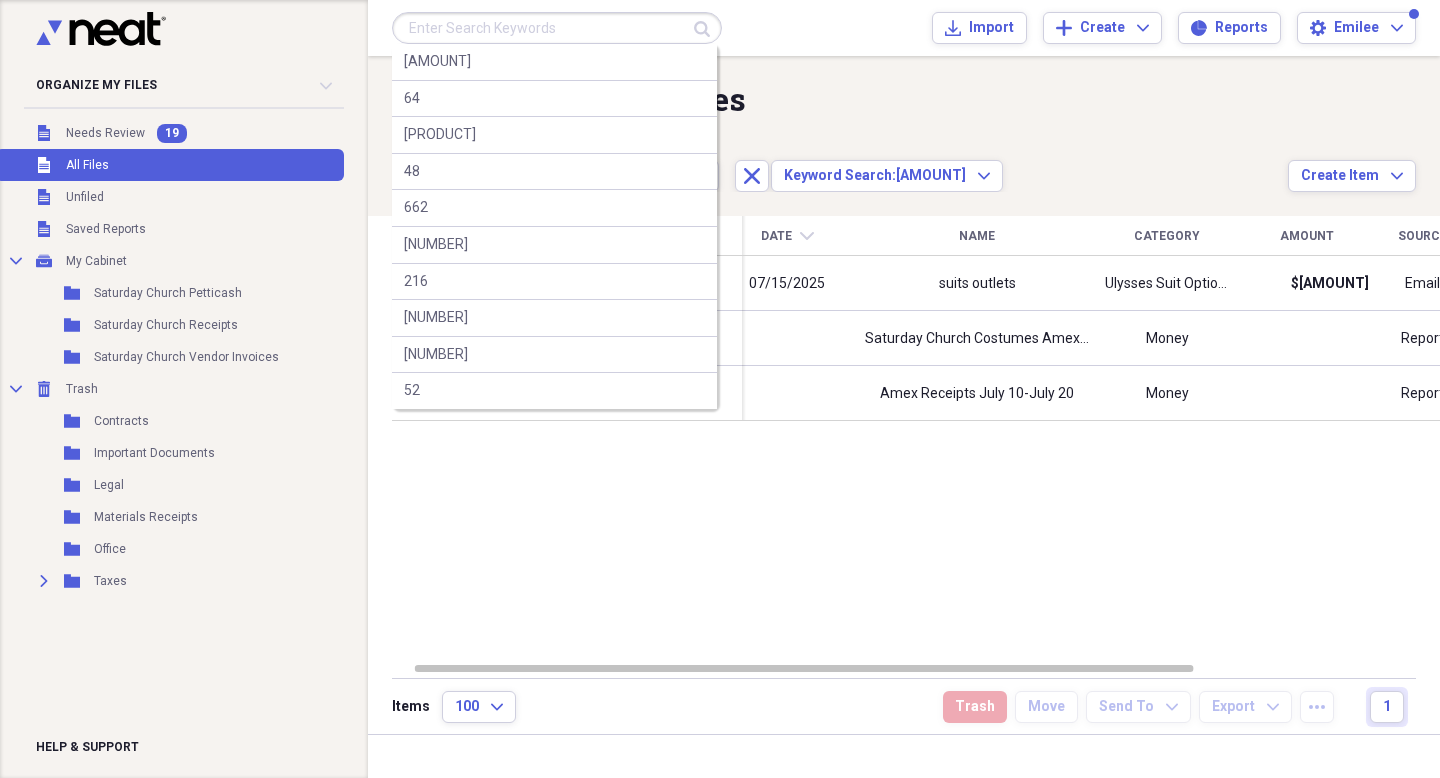 click at bounding box center [557, 28] 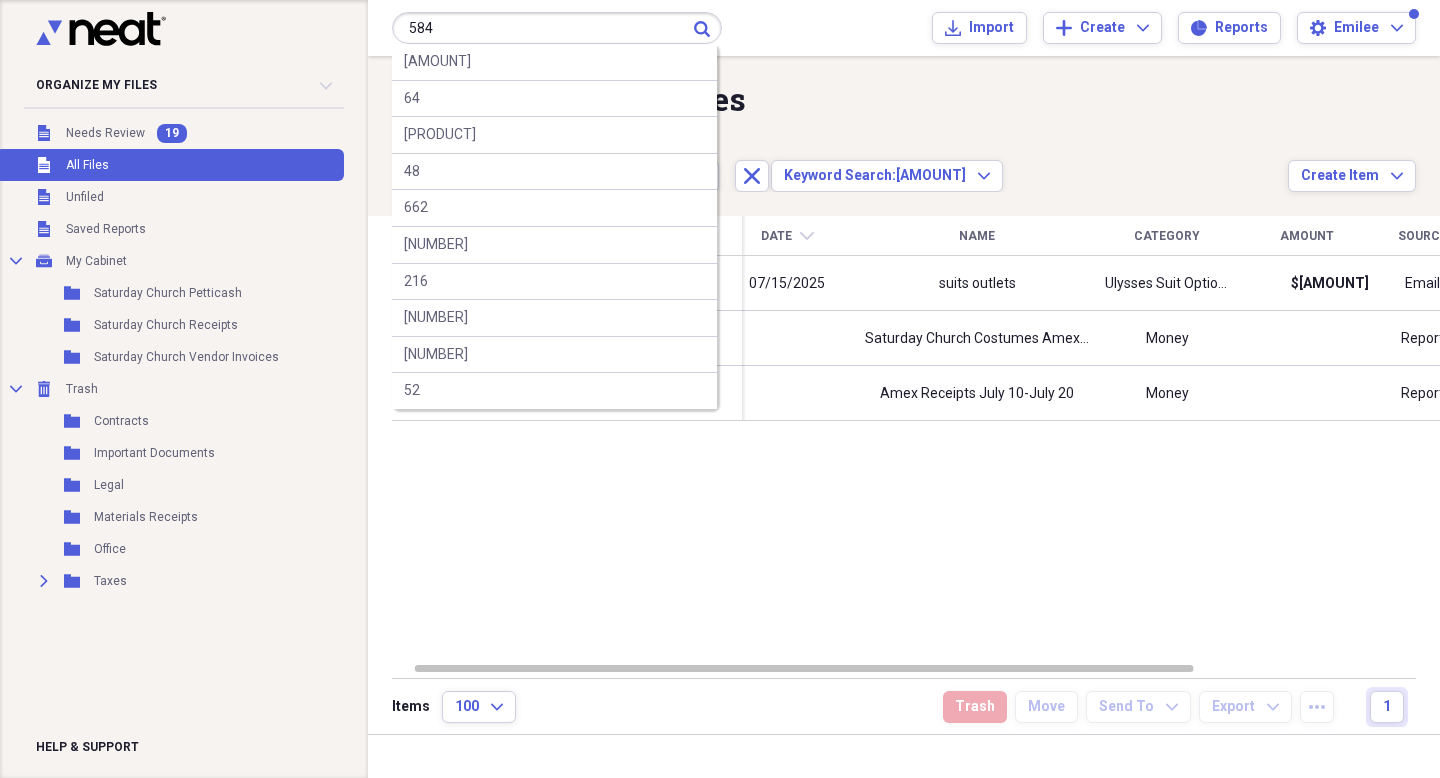 type on "584" 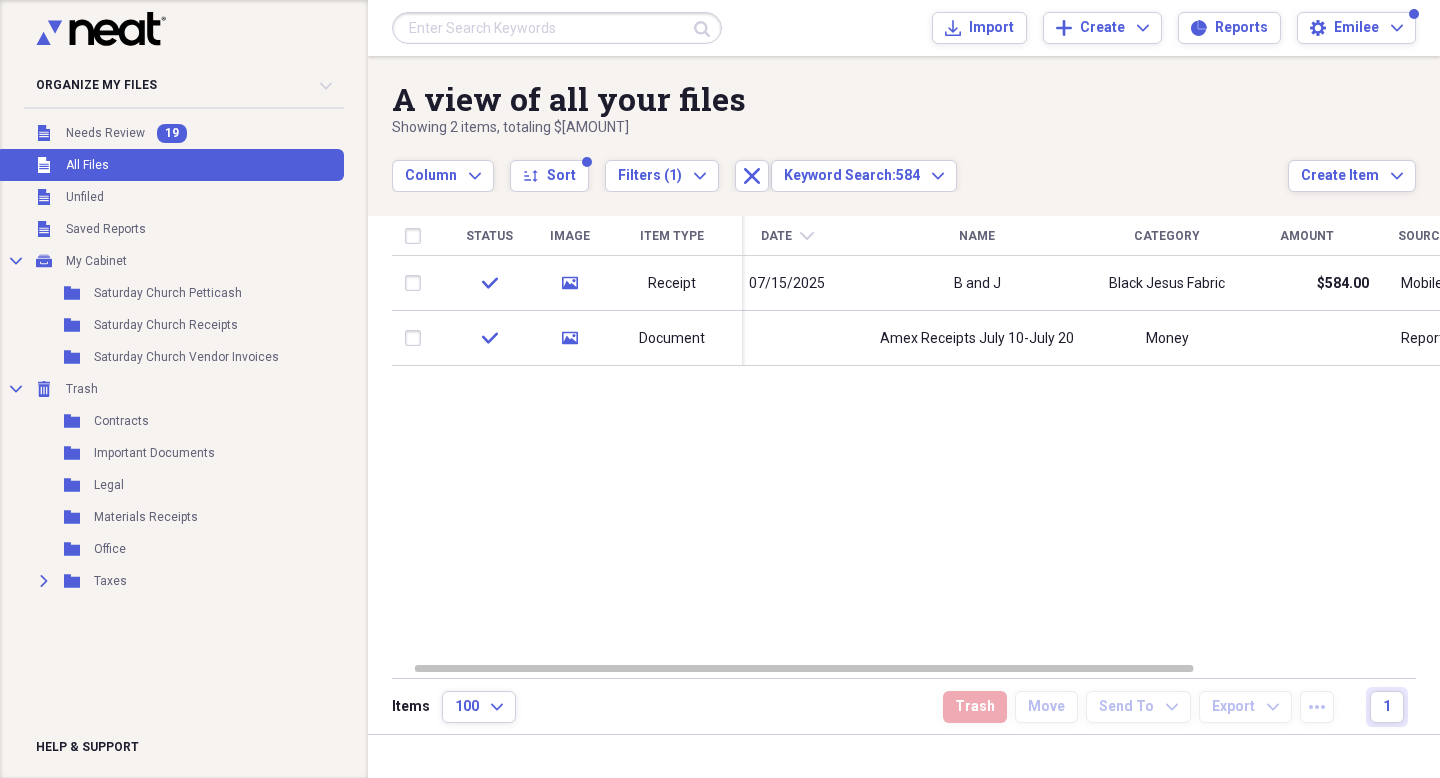 click at bounding box center (557, 28) 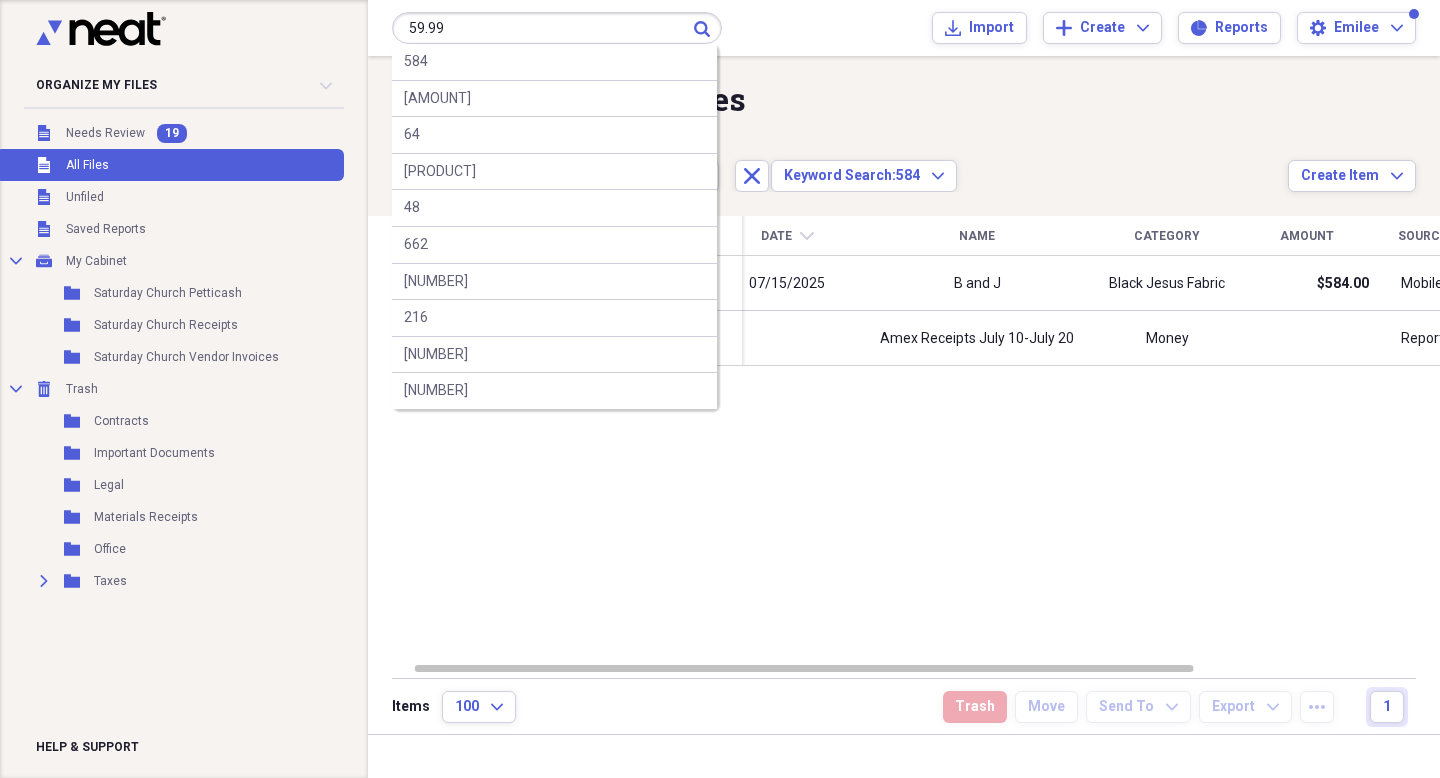 type on "59.99" 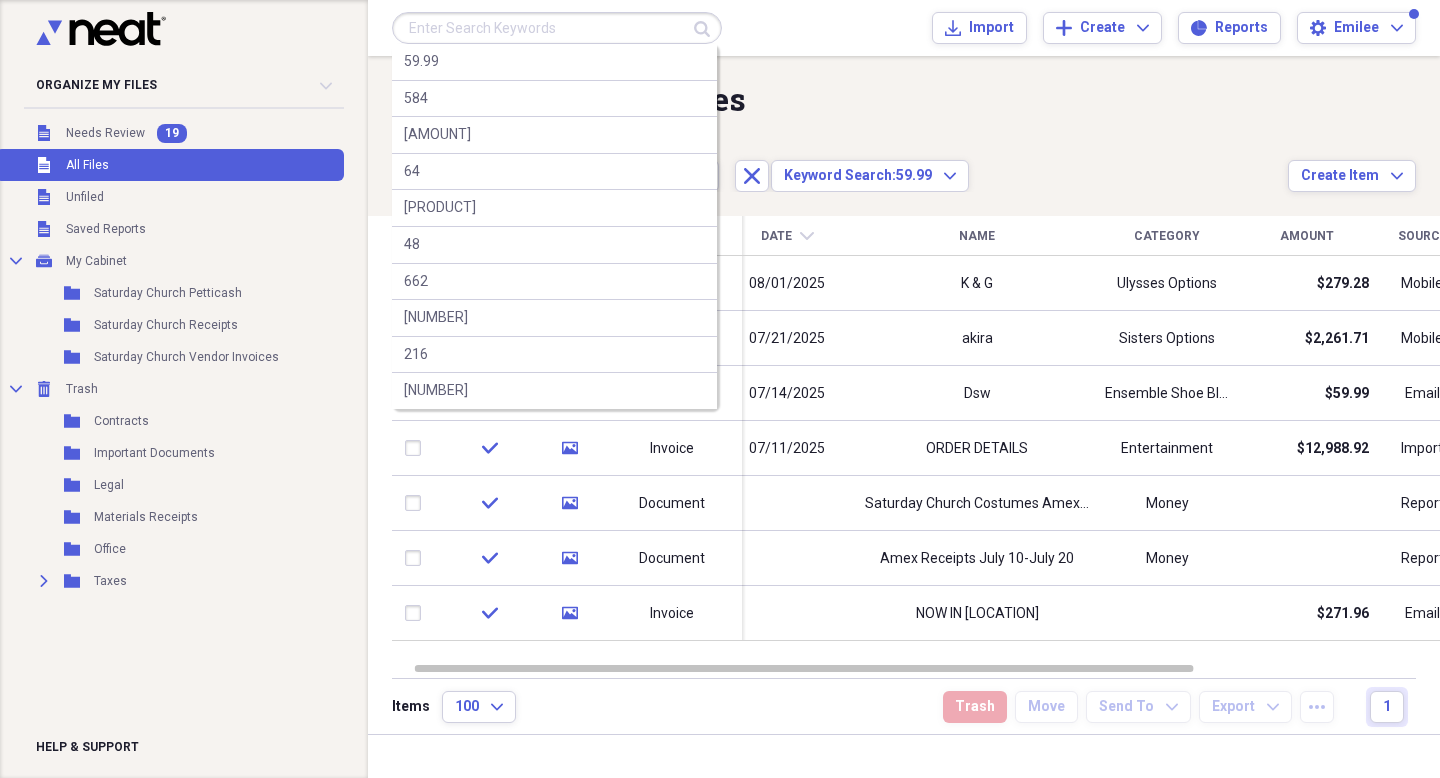 click at bounding box center (557, 28) 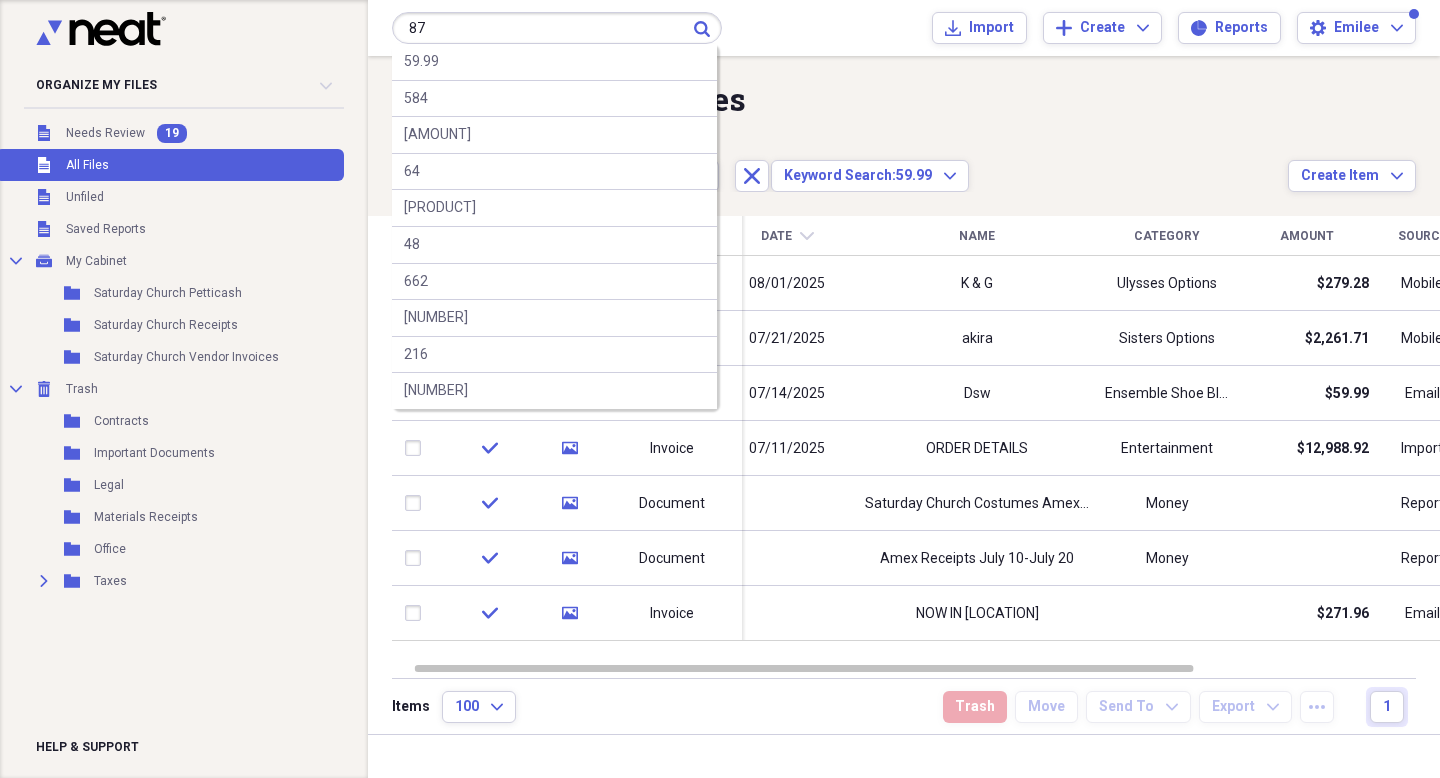 type on "87" 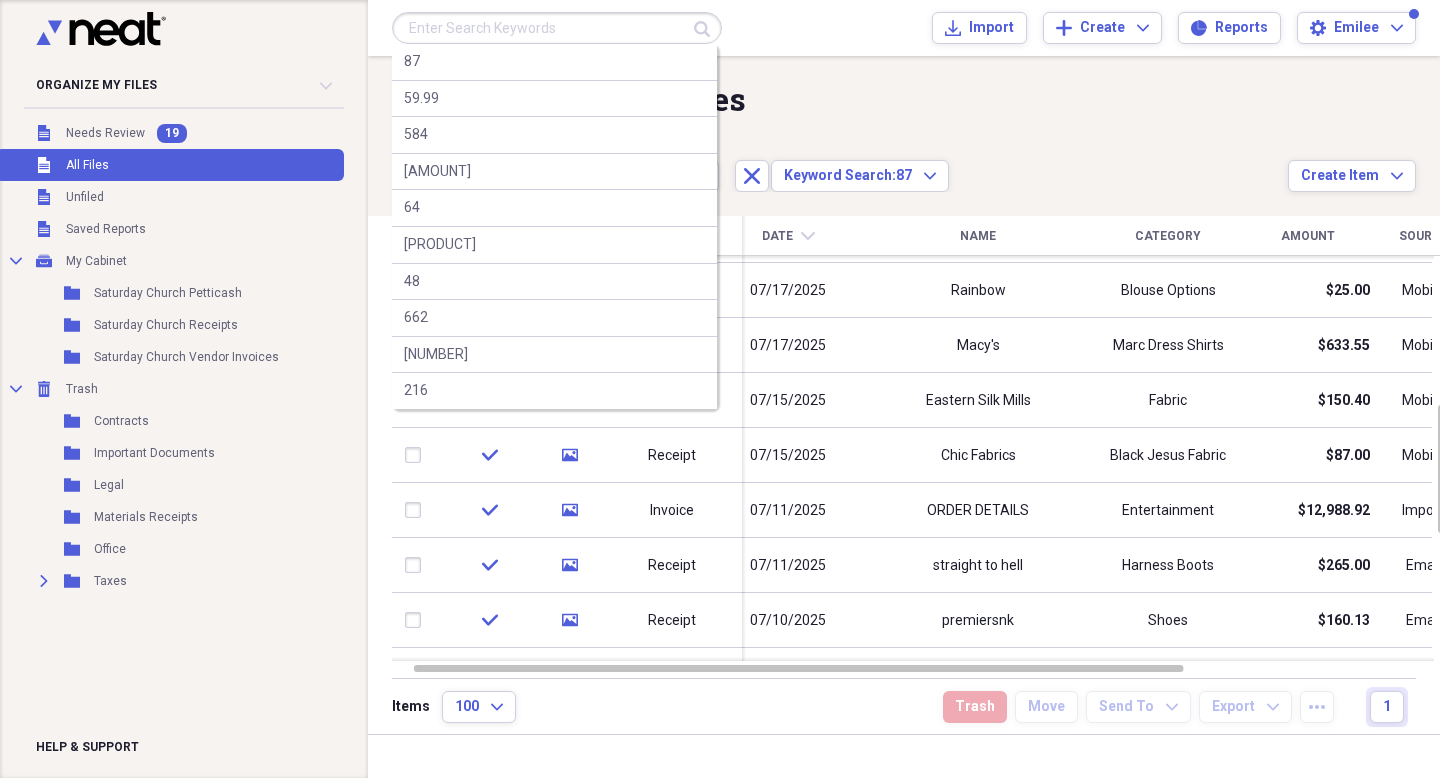 click at bounding box center (557, 28) 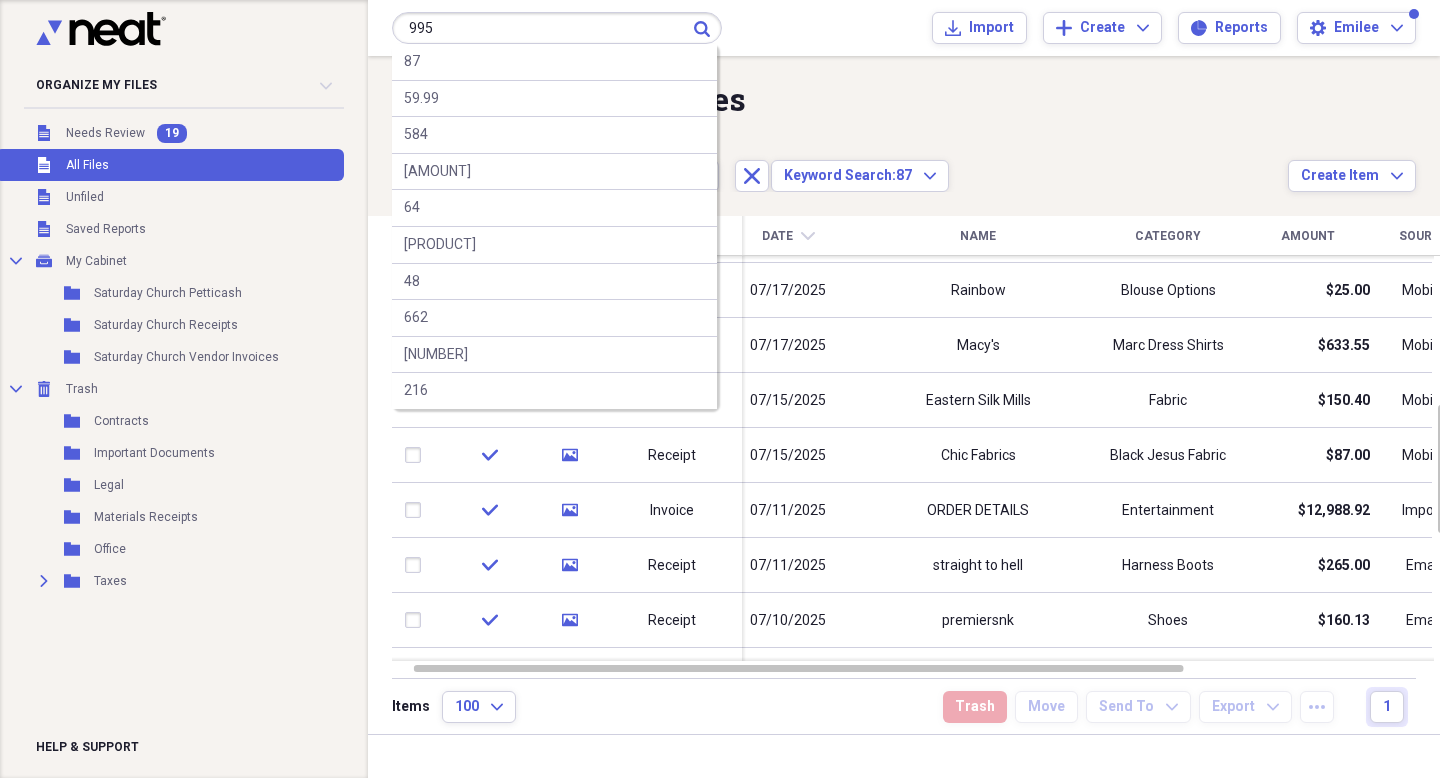 type on "995" 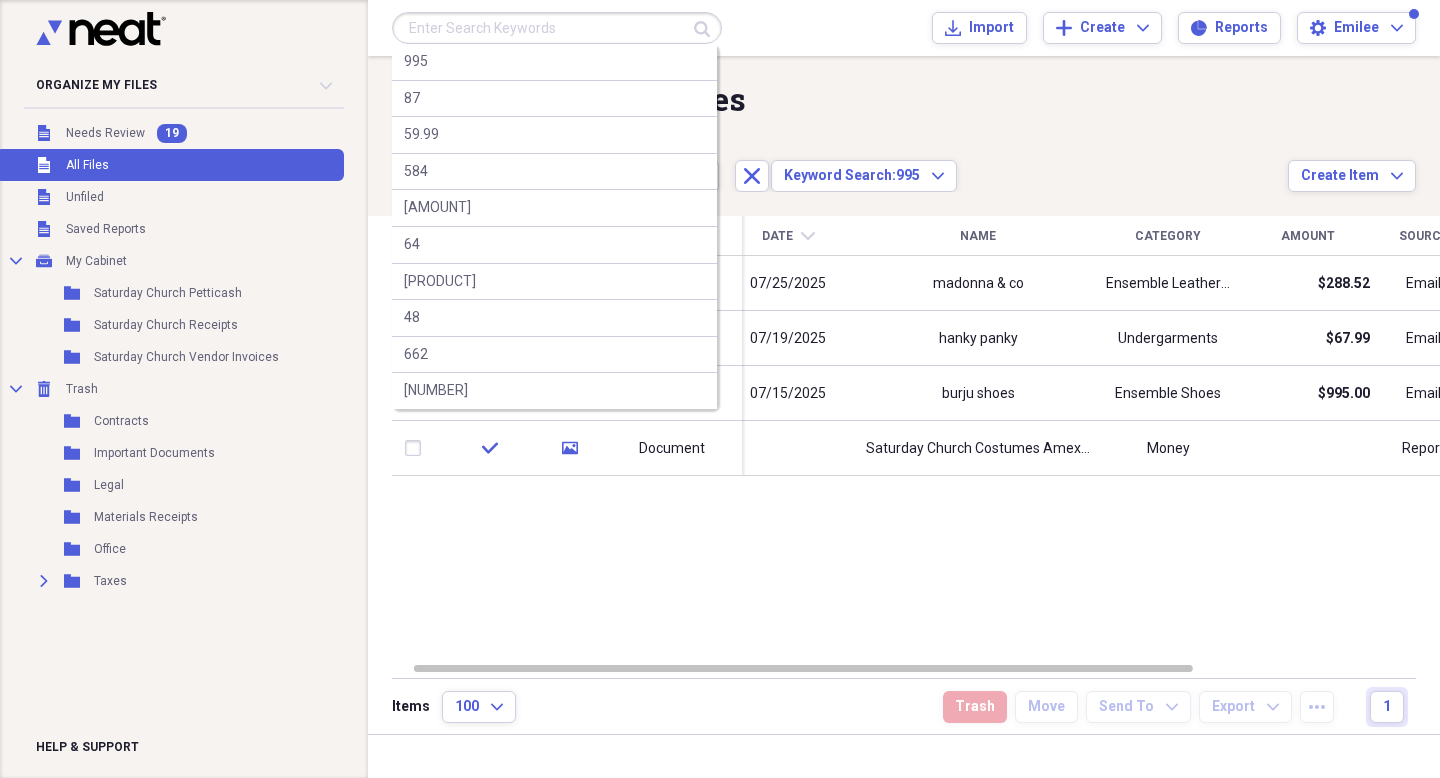 click at bounding box center [557, 28] 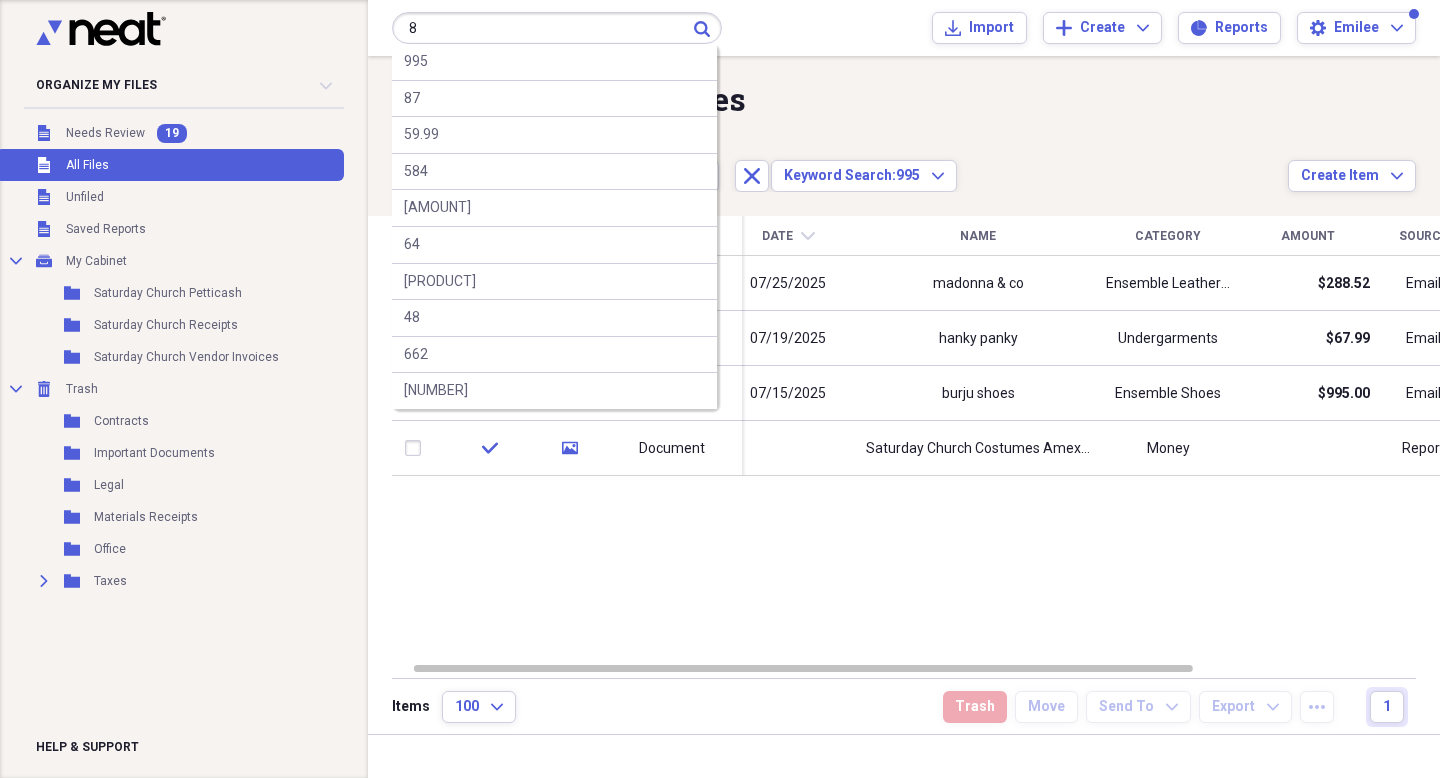 type on "8" 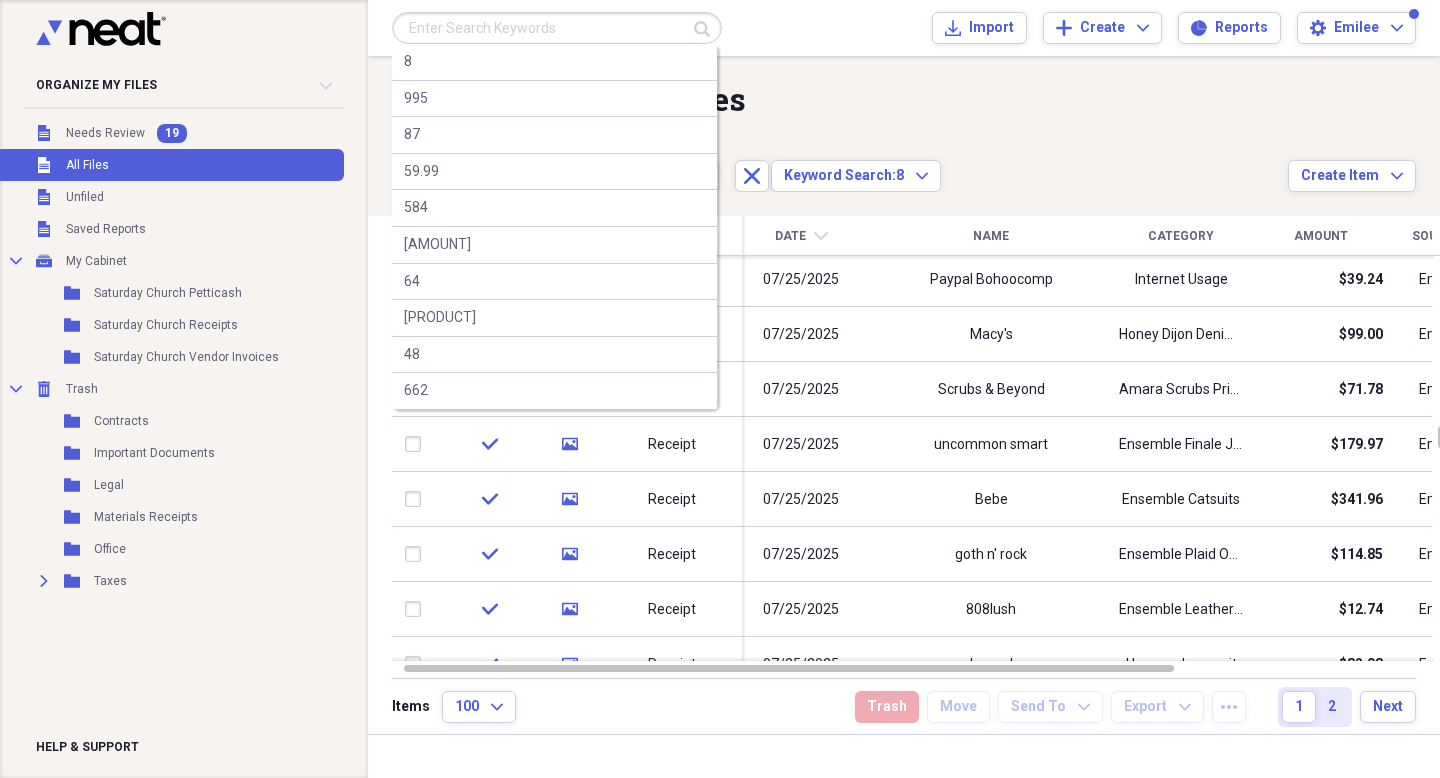 click at bounding box center (557, 28) 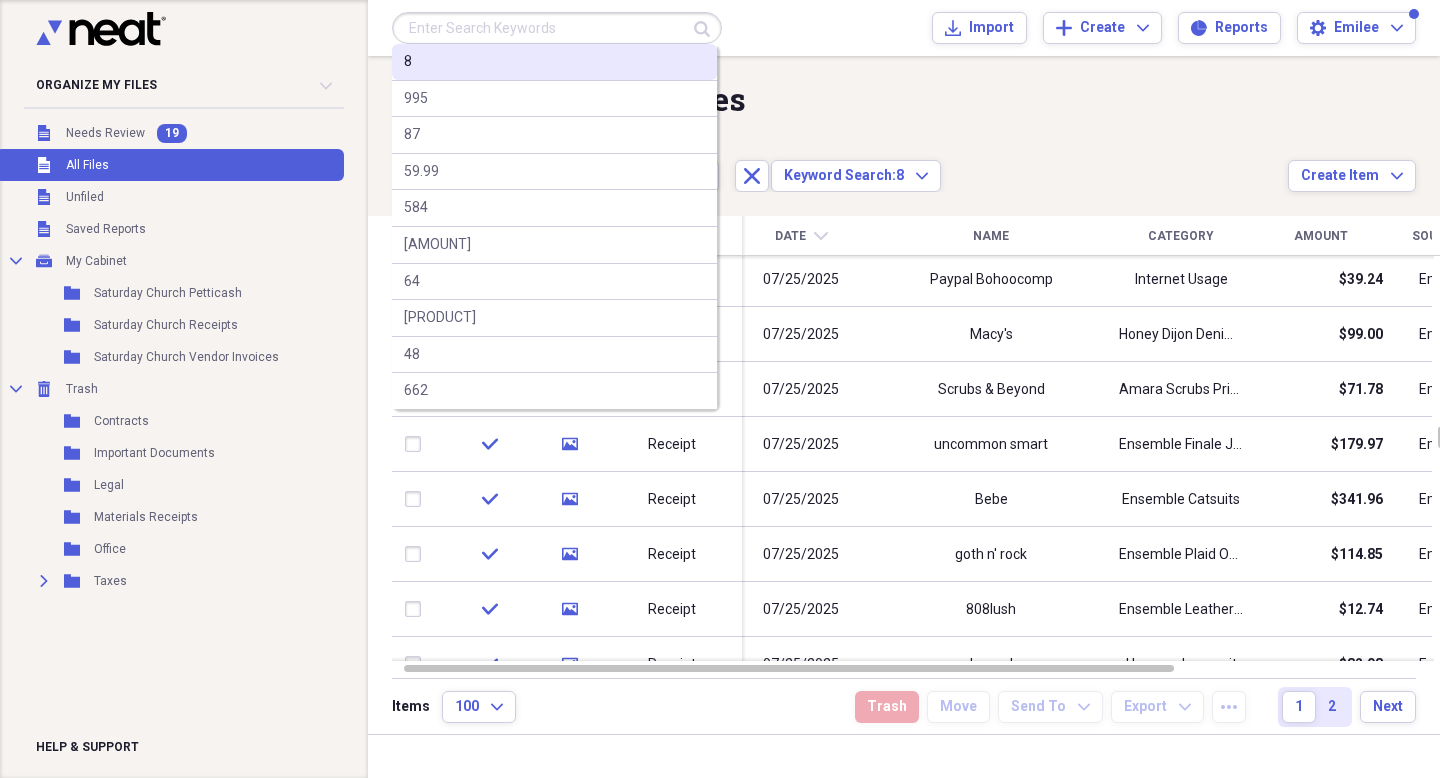 click on "8" at bounding box center (554, 62) 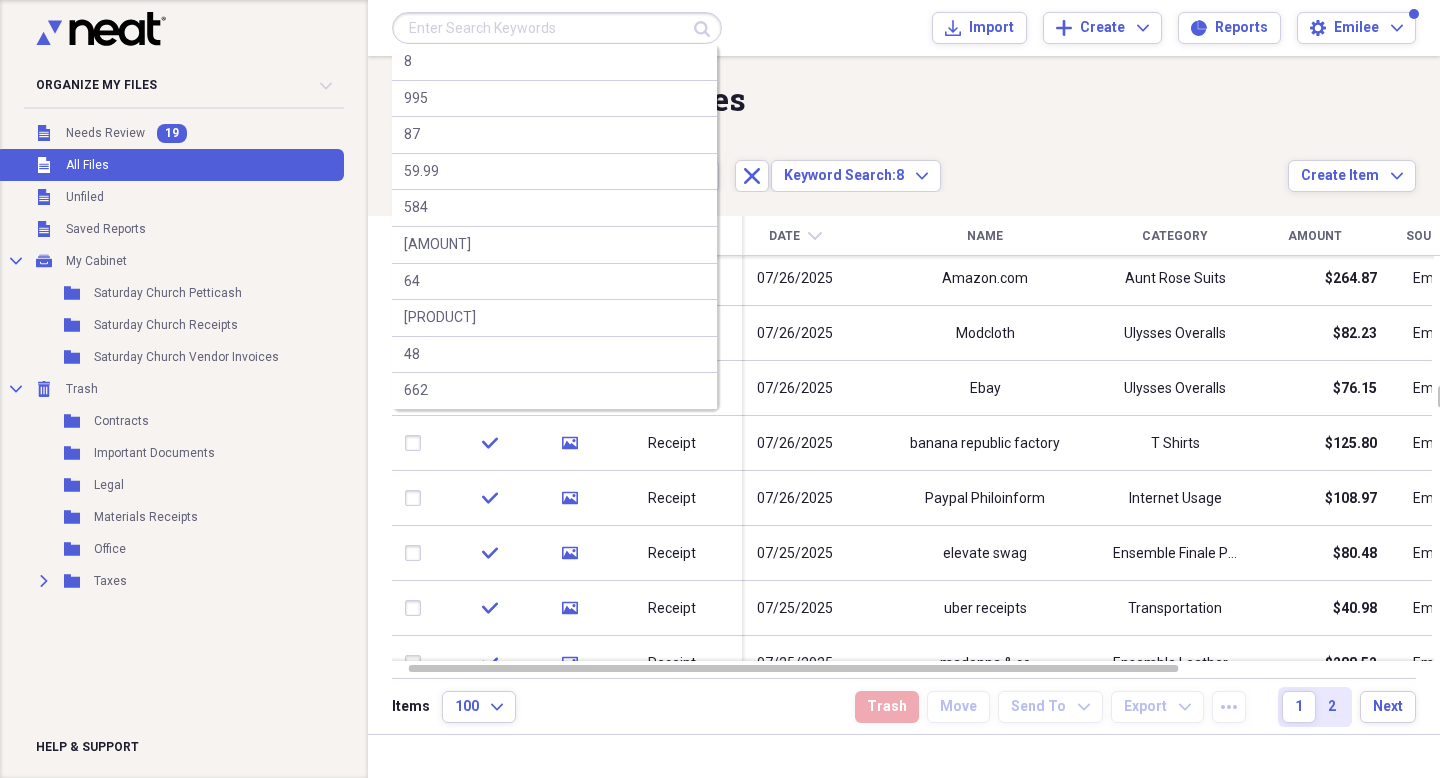 click at bounding box center (557, 28) 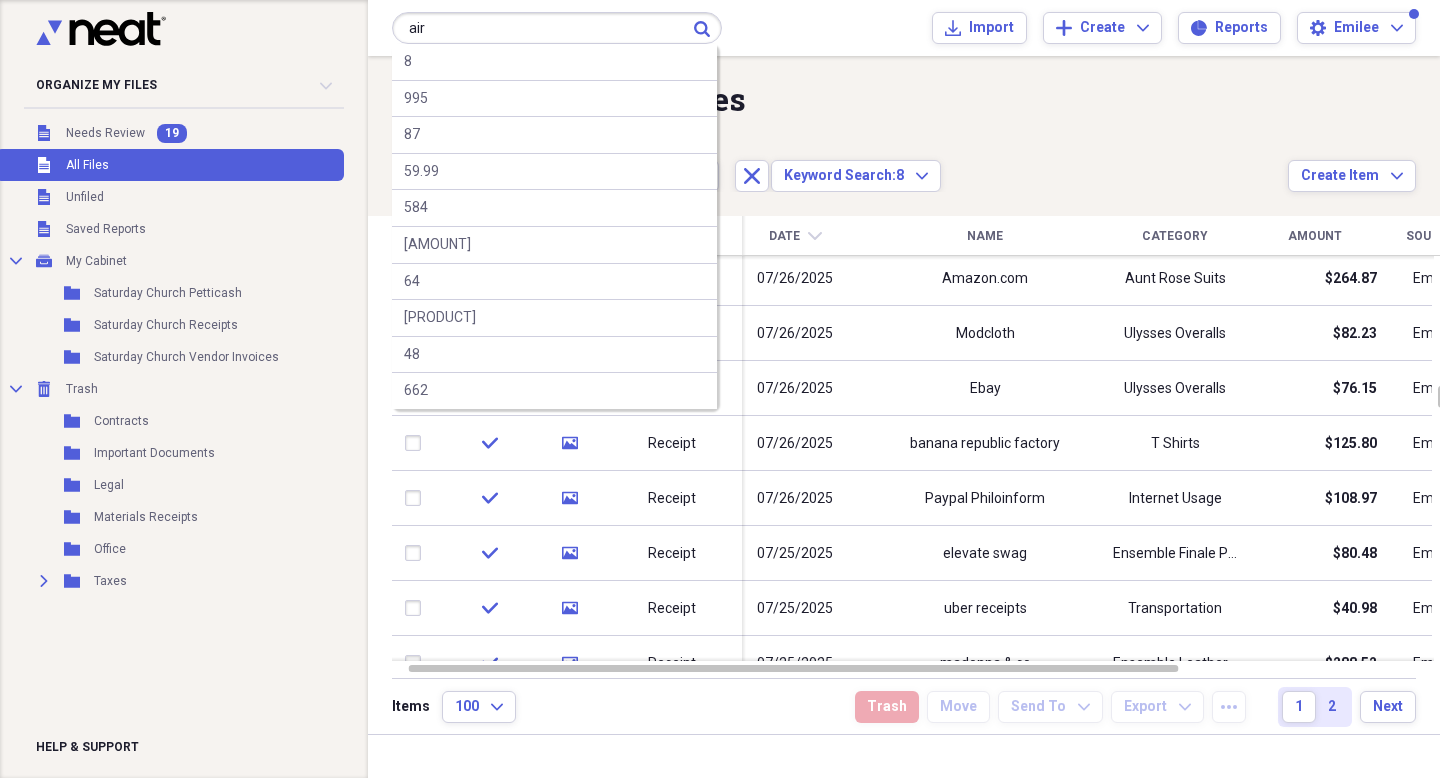 type on "air" 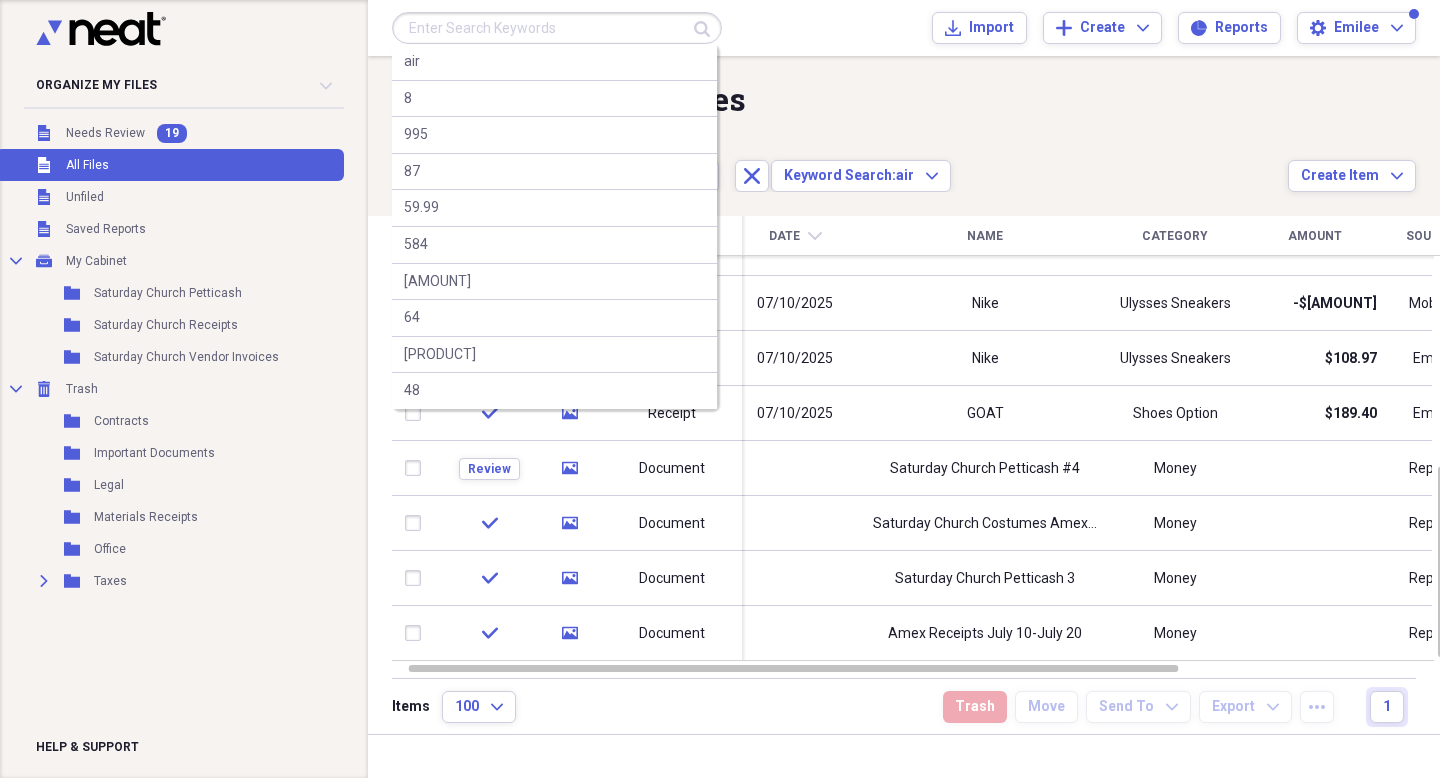 click at bounding box center [557, 28] 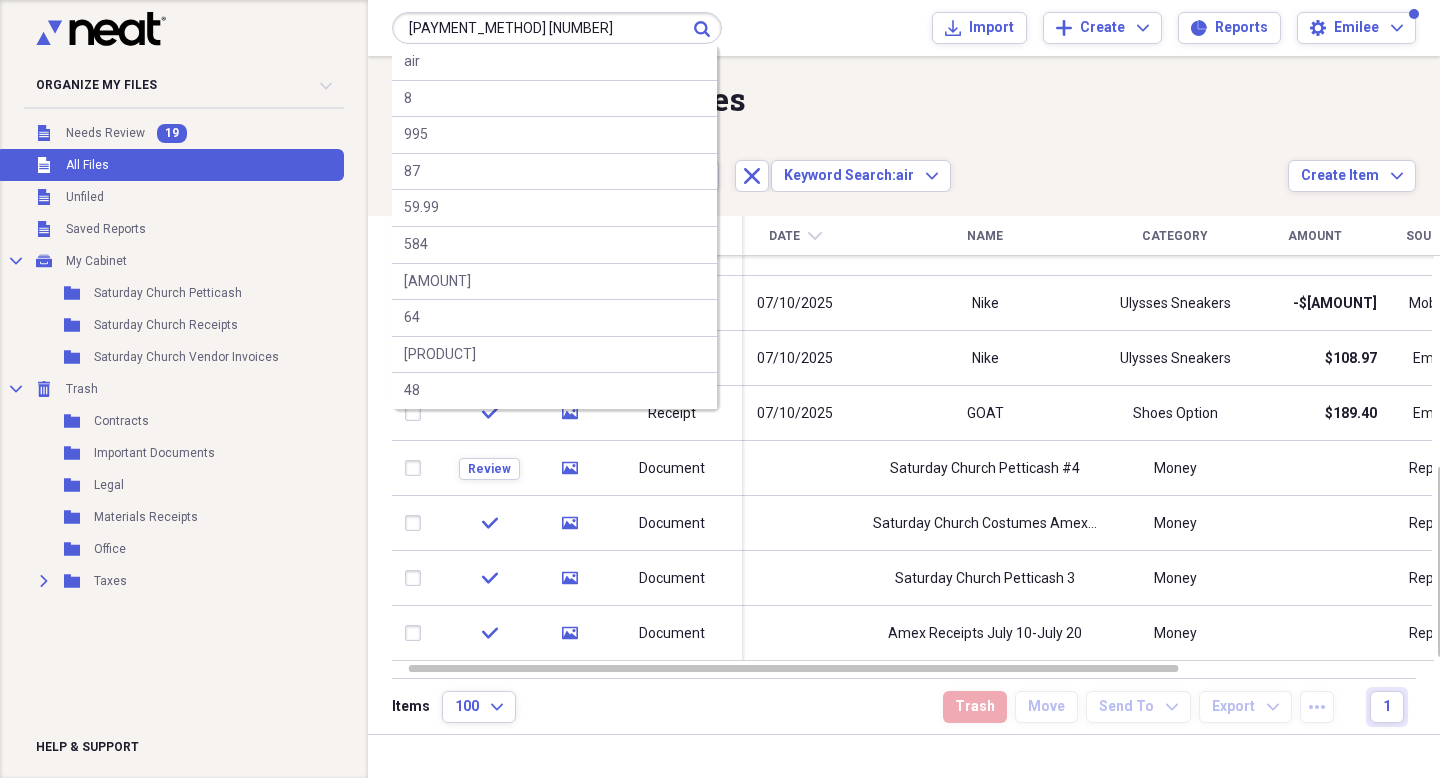 type on "[PAYMENT_METHOD] [NUMBER]" 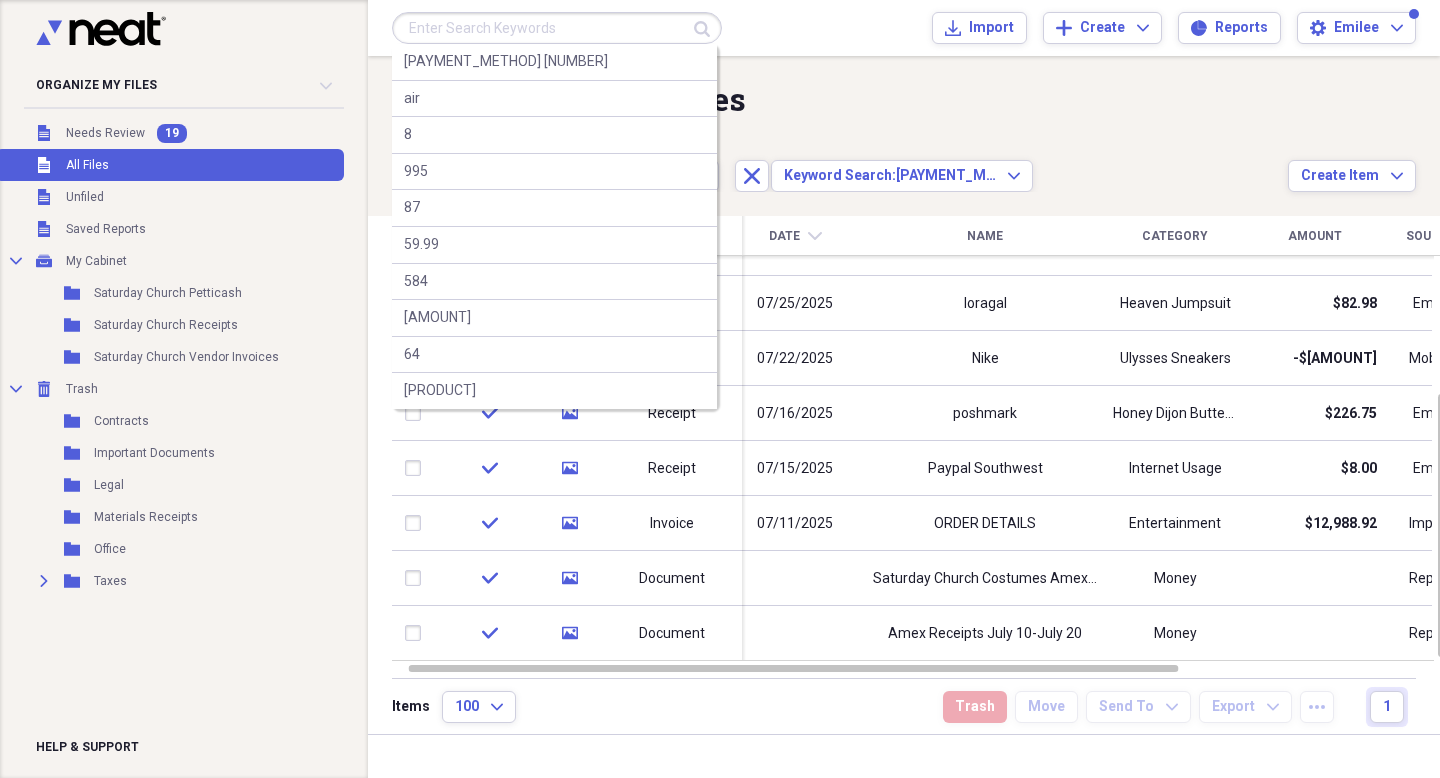 click at bounding box center (557, 28) 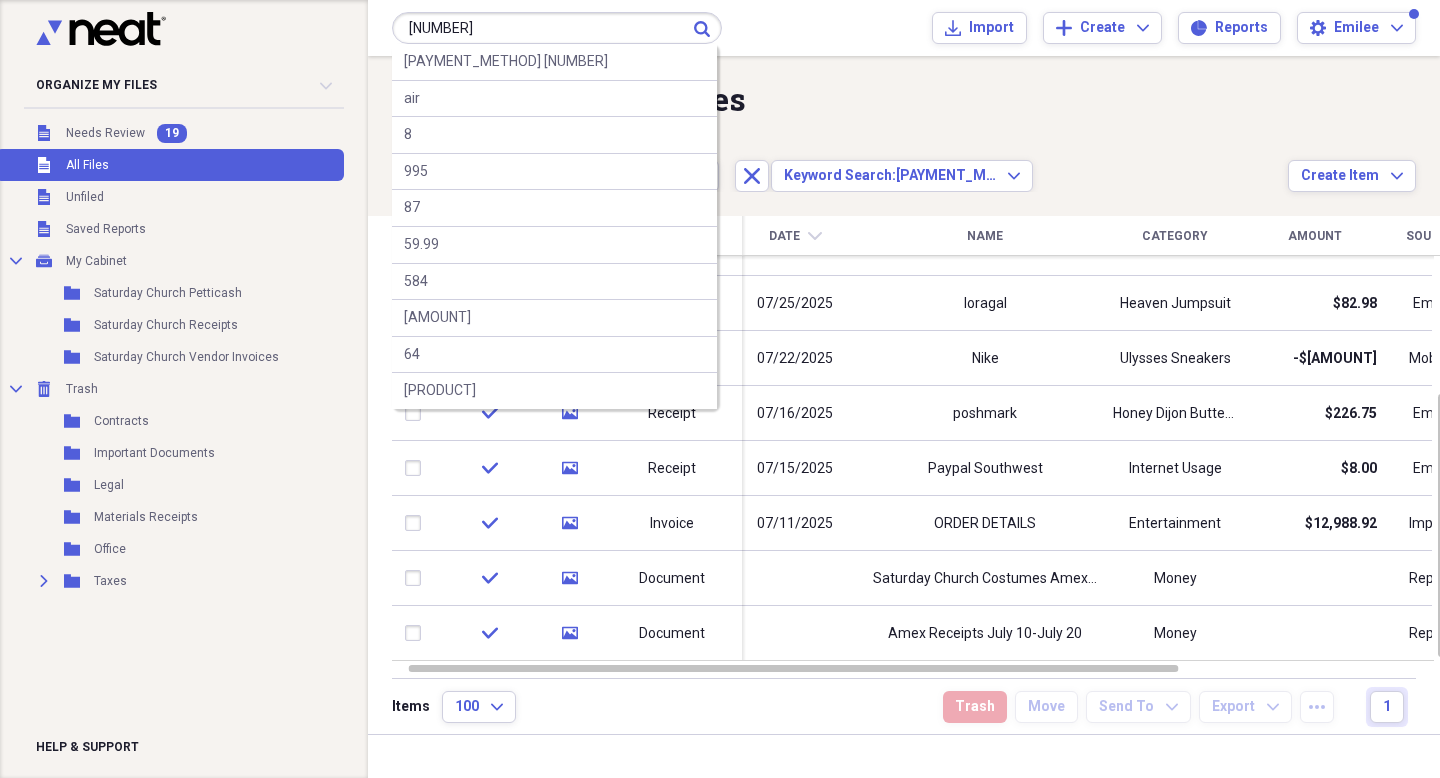 type on "[NUMBER]" 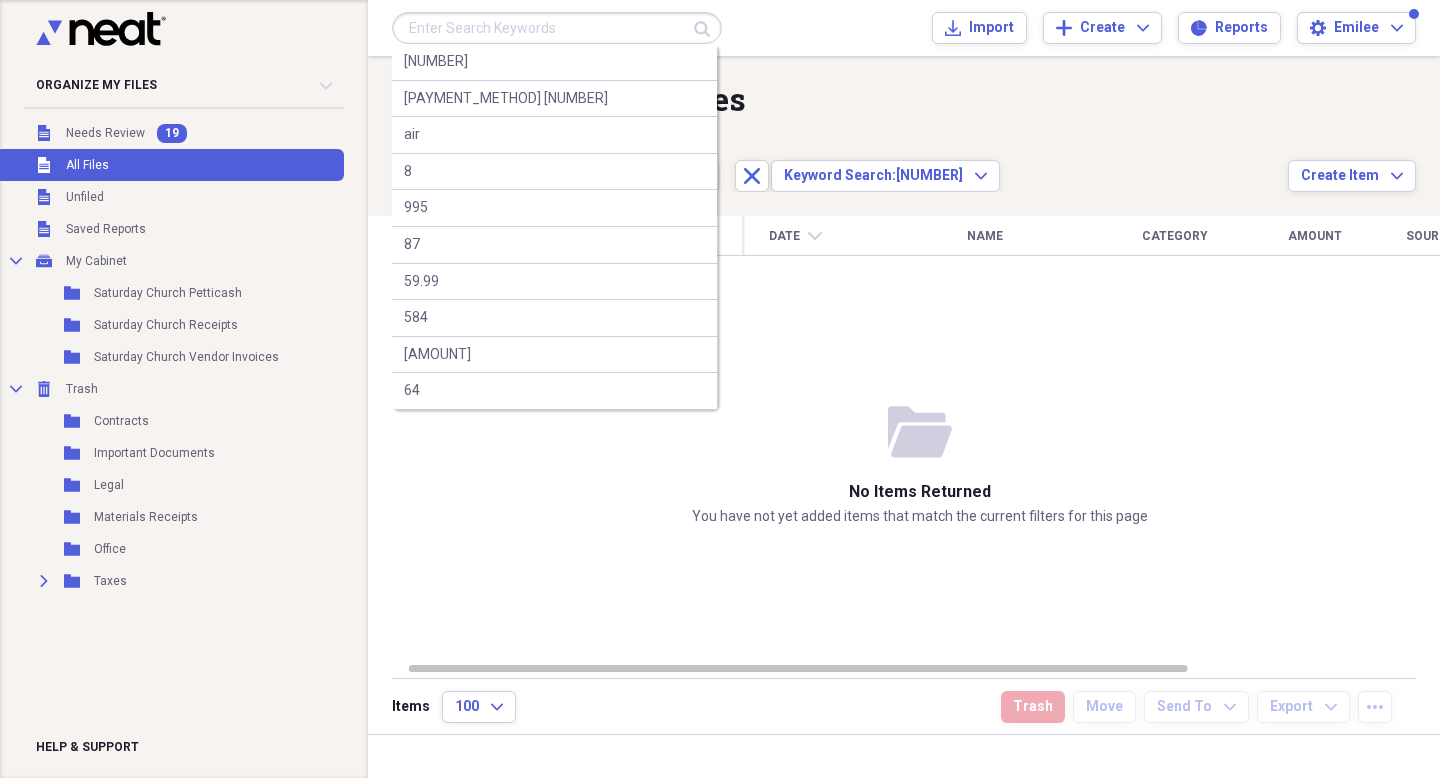 click at bounding box center (557, 28) 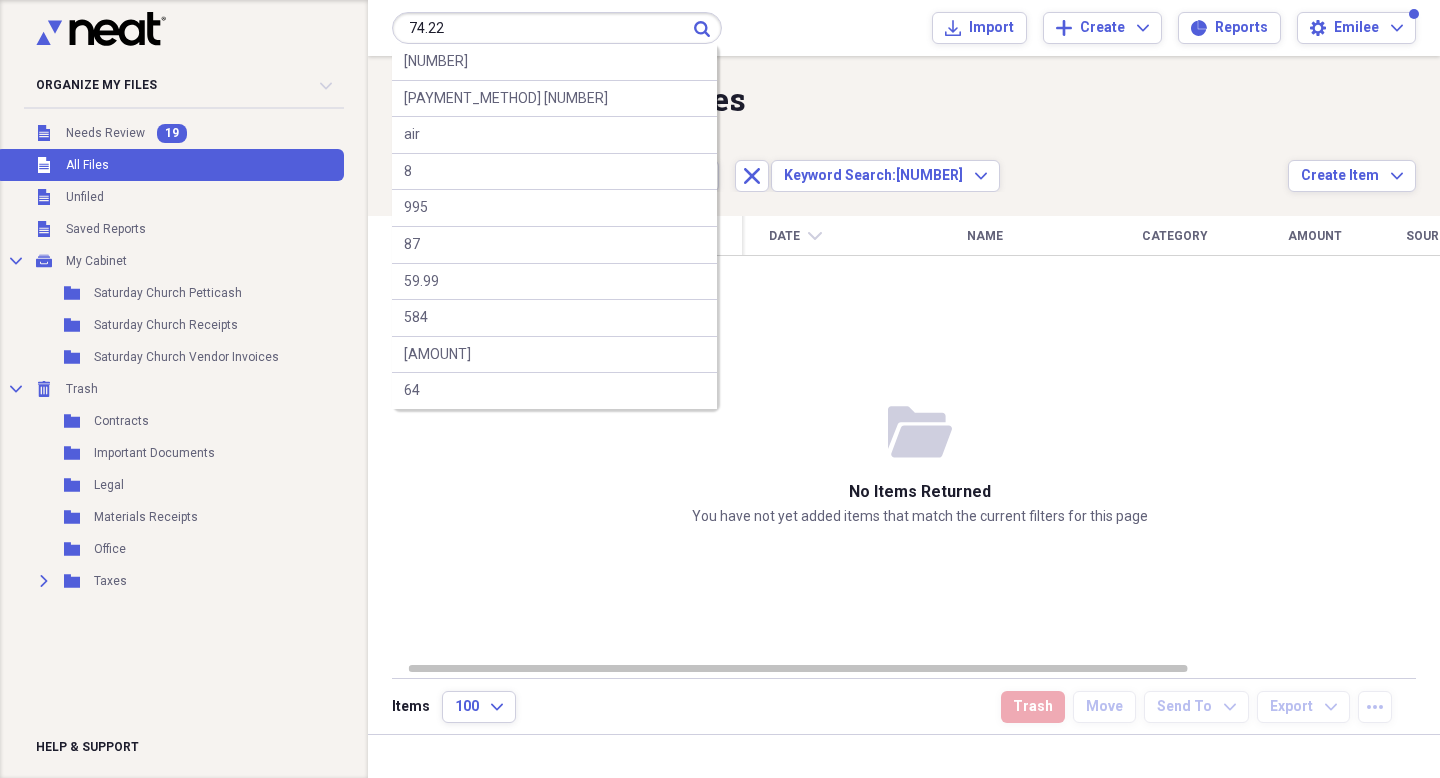type on "74.22" 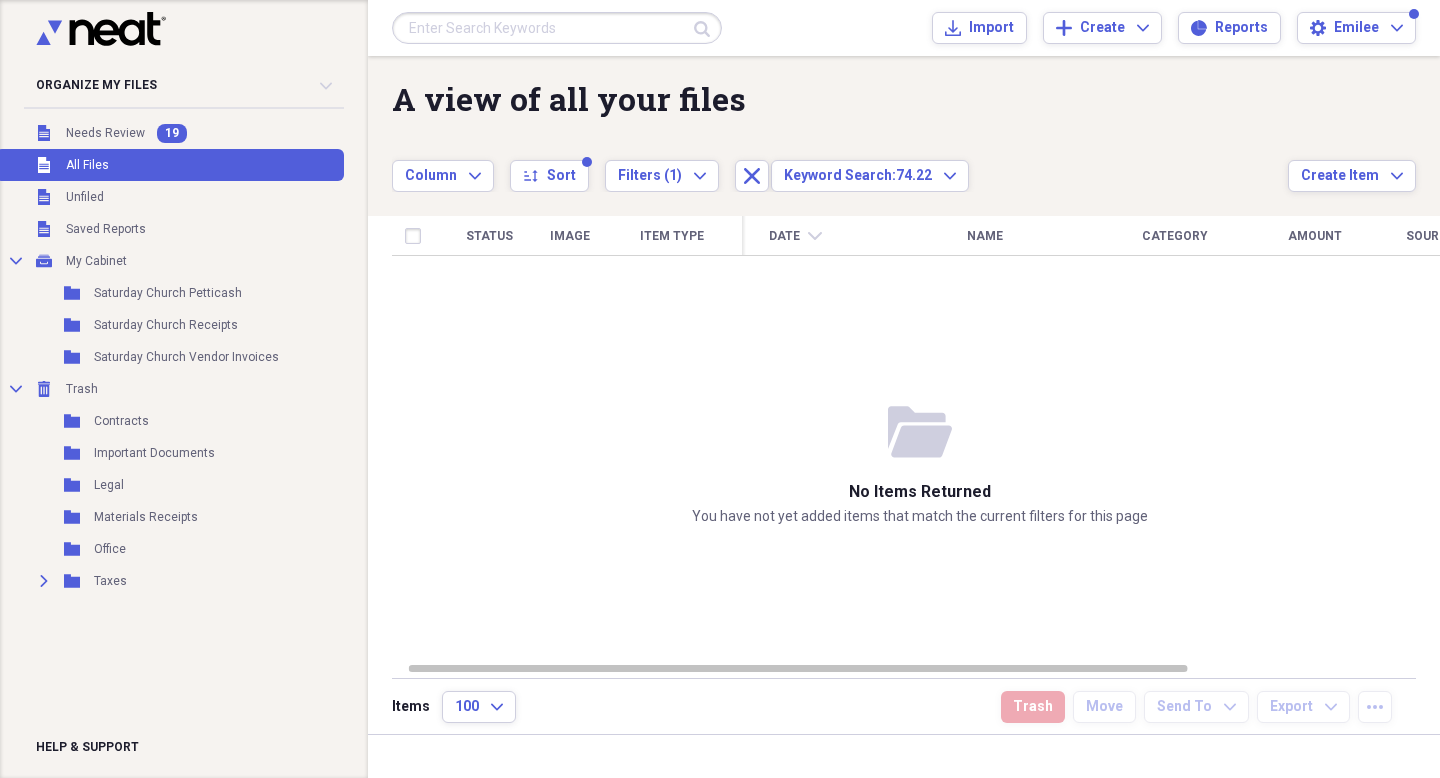 click at bounding box center (557, 28) 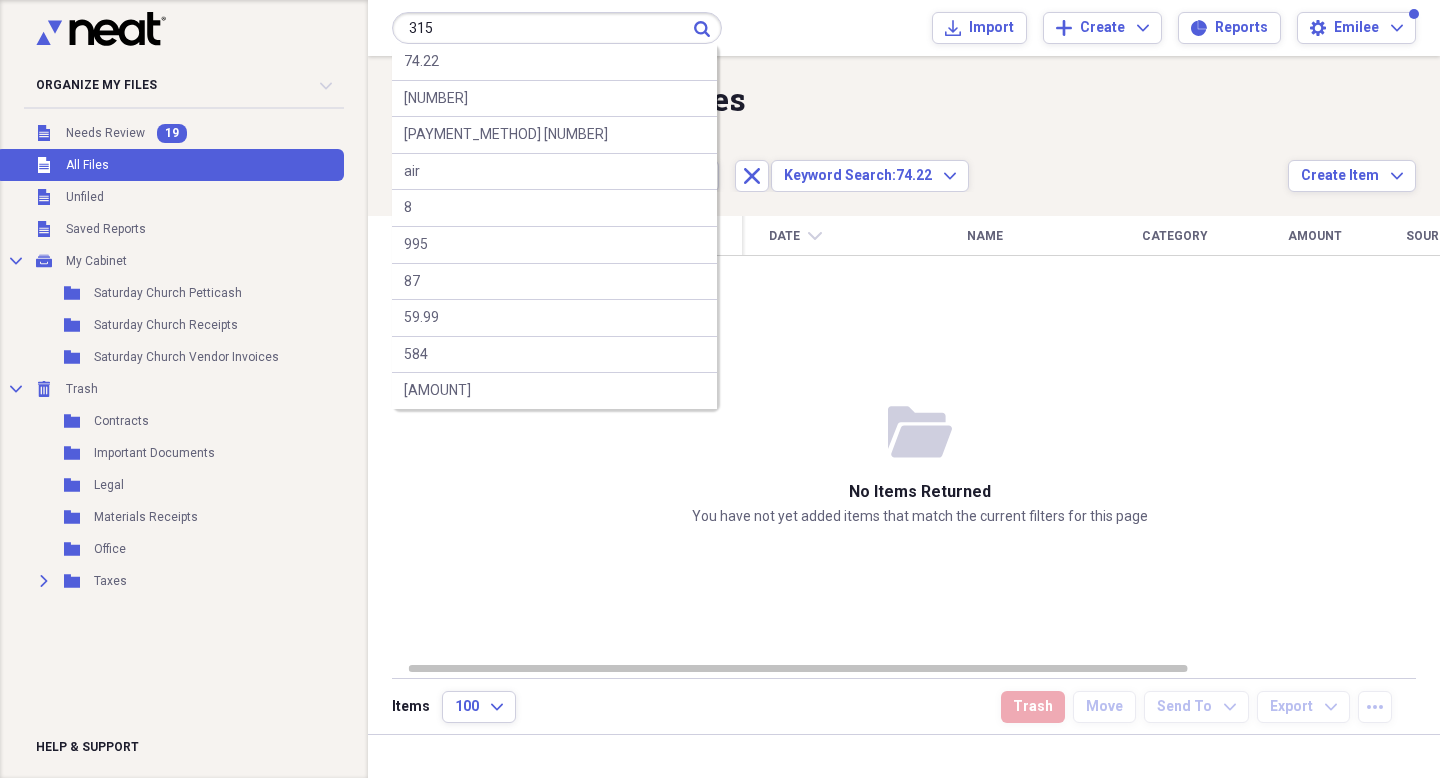 type on "315" 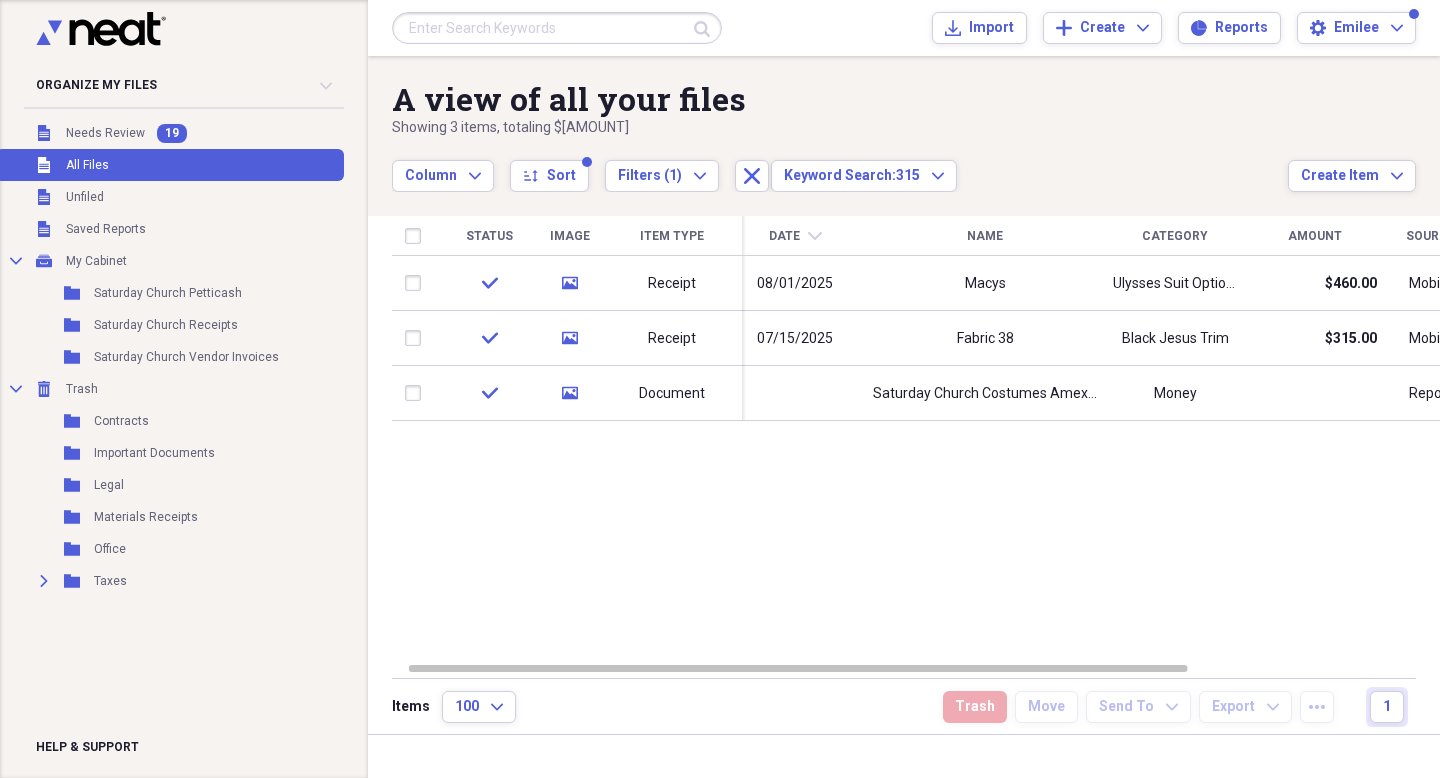 click at bounding box center (557, 28) 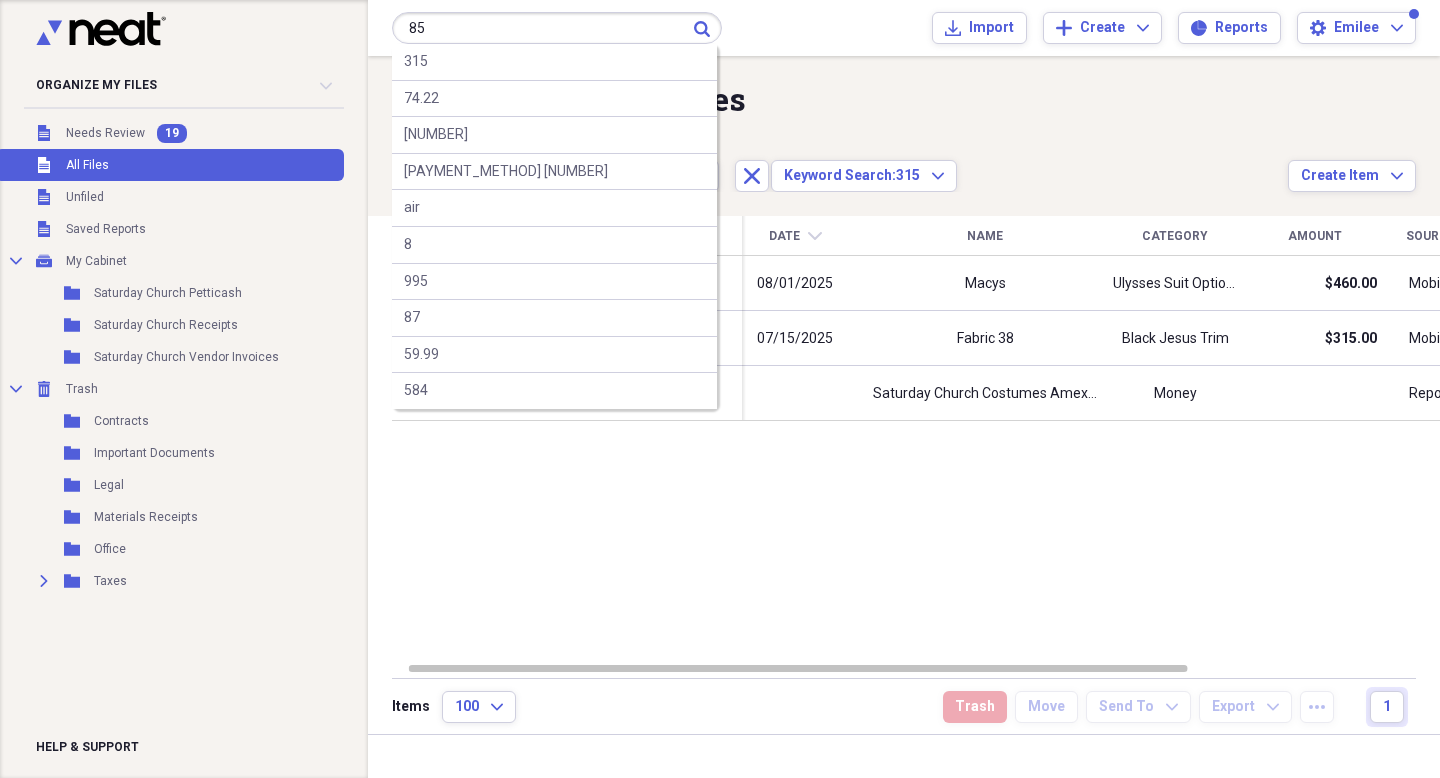 type on "85" 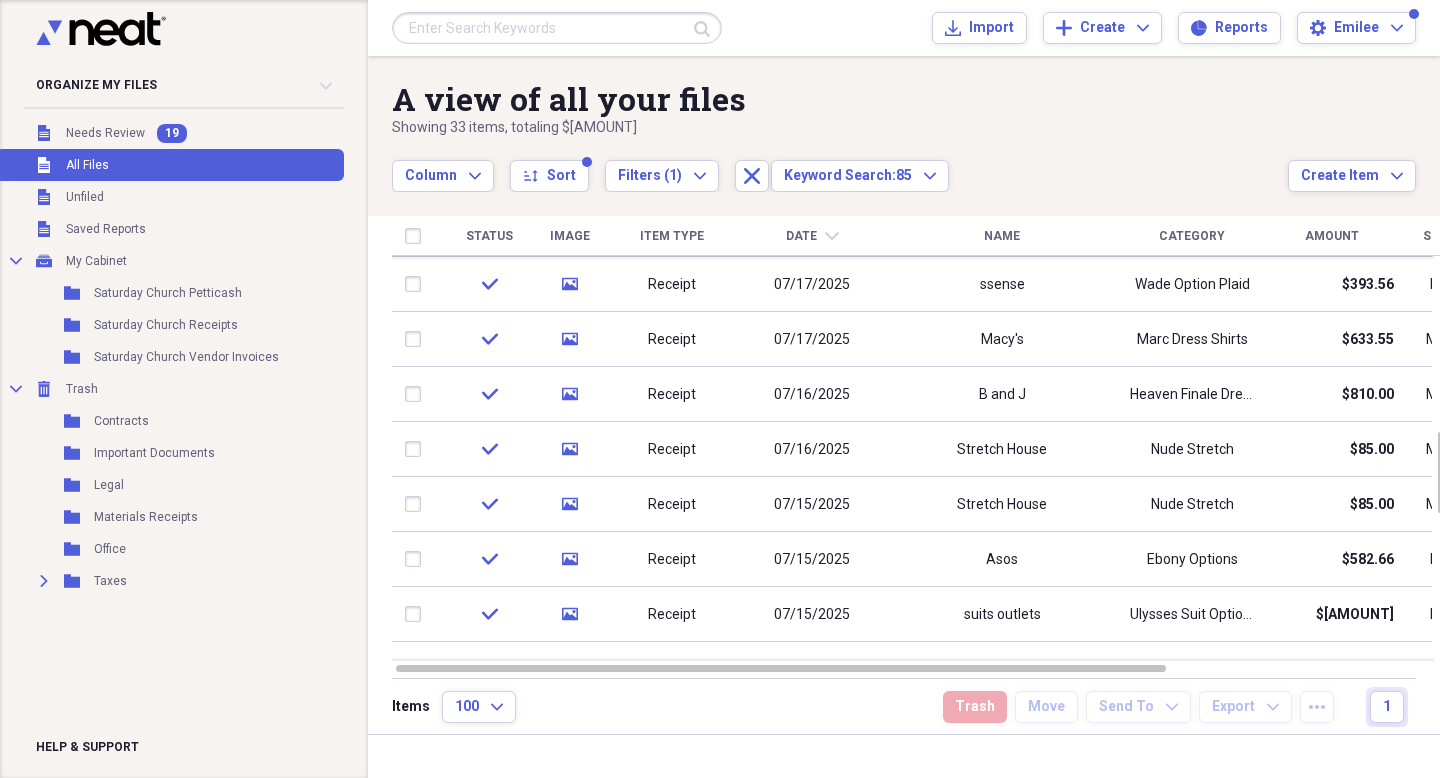 click at bounding box center (557, 28) 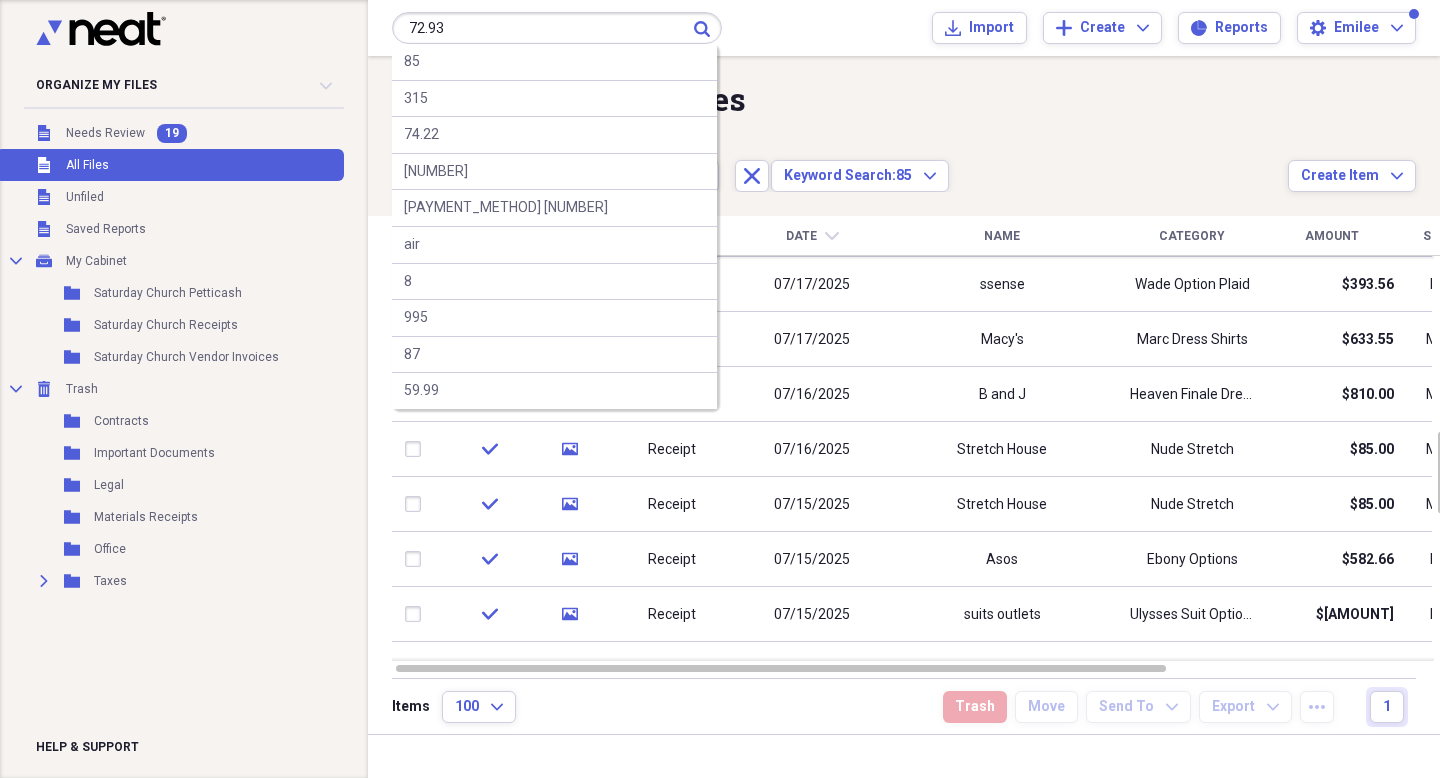 type on "72.93" 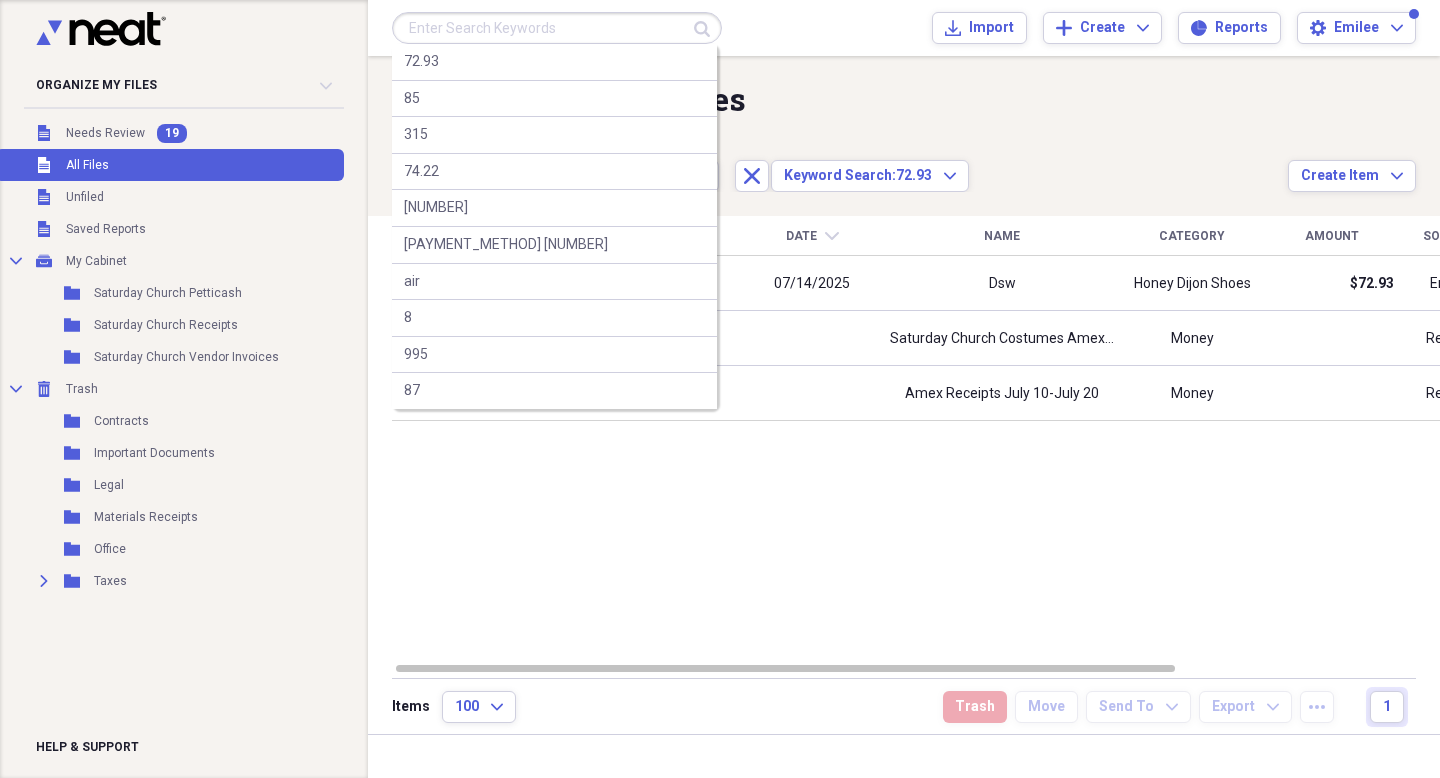click at bounding box center [557, 28] 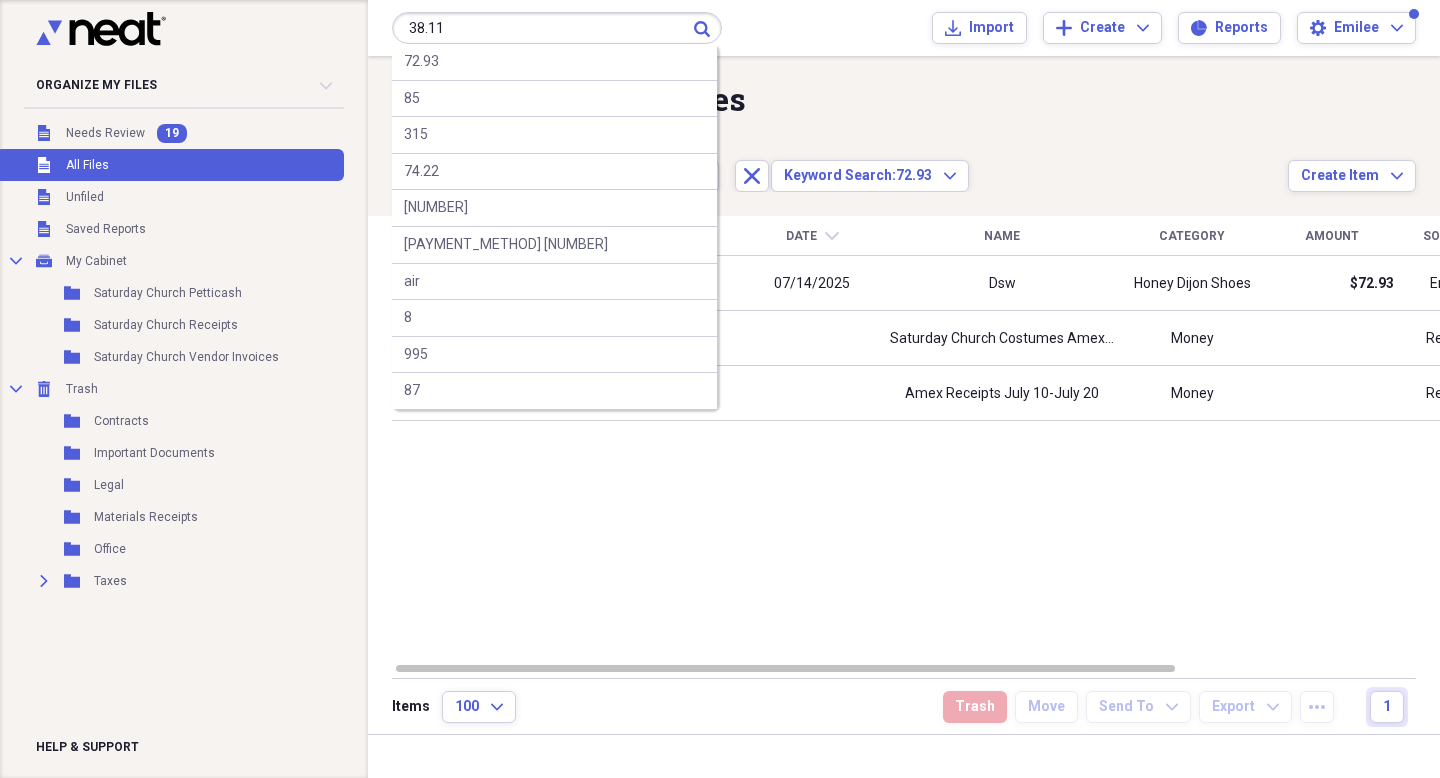 type on "38.11" 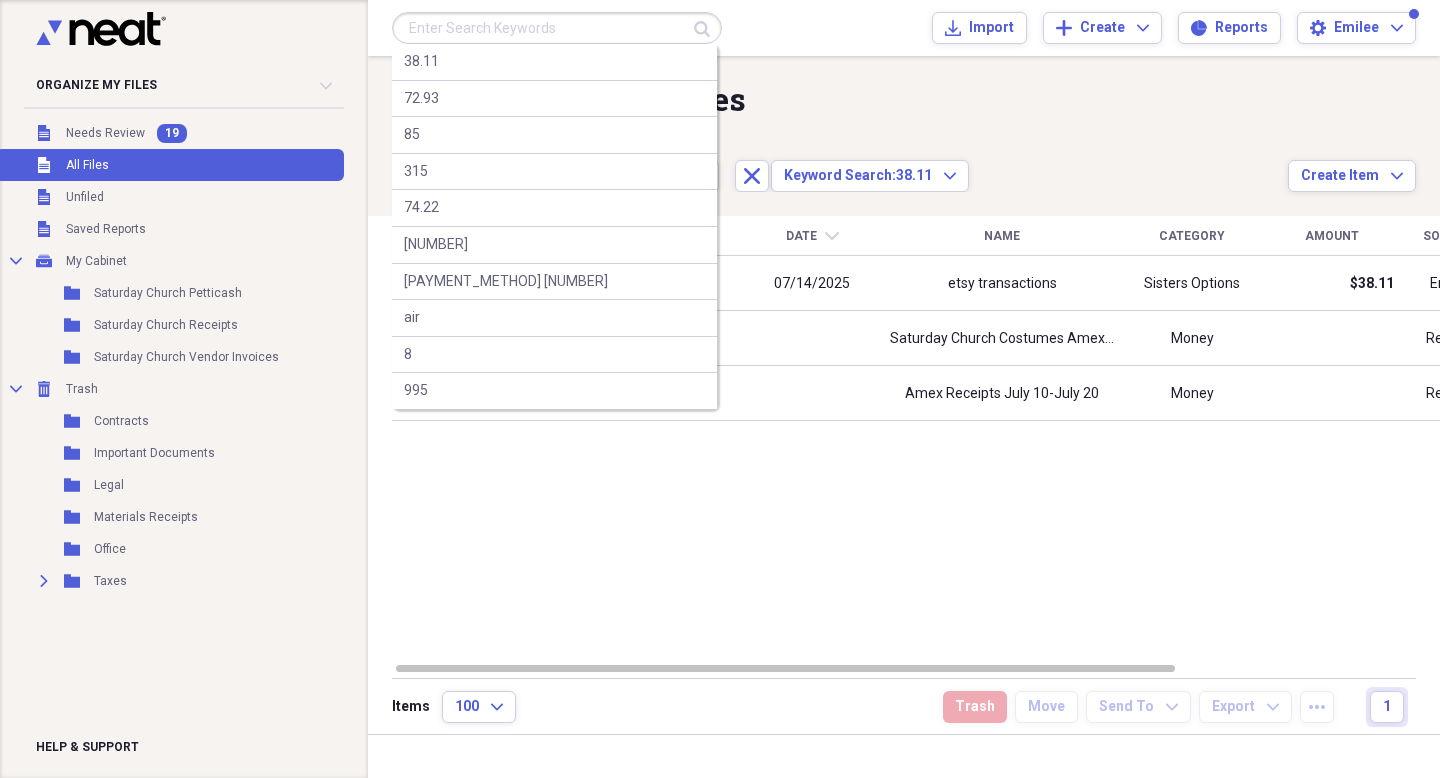 click at bounding box center [557, 28] 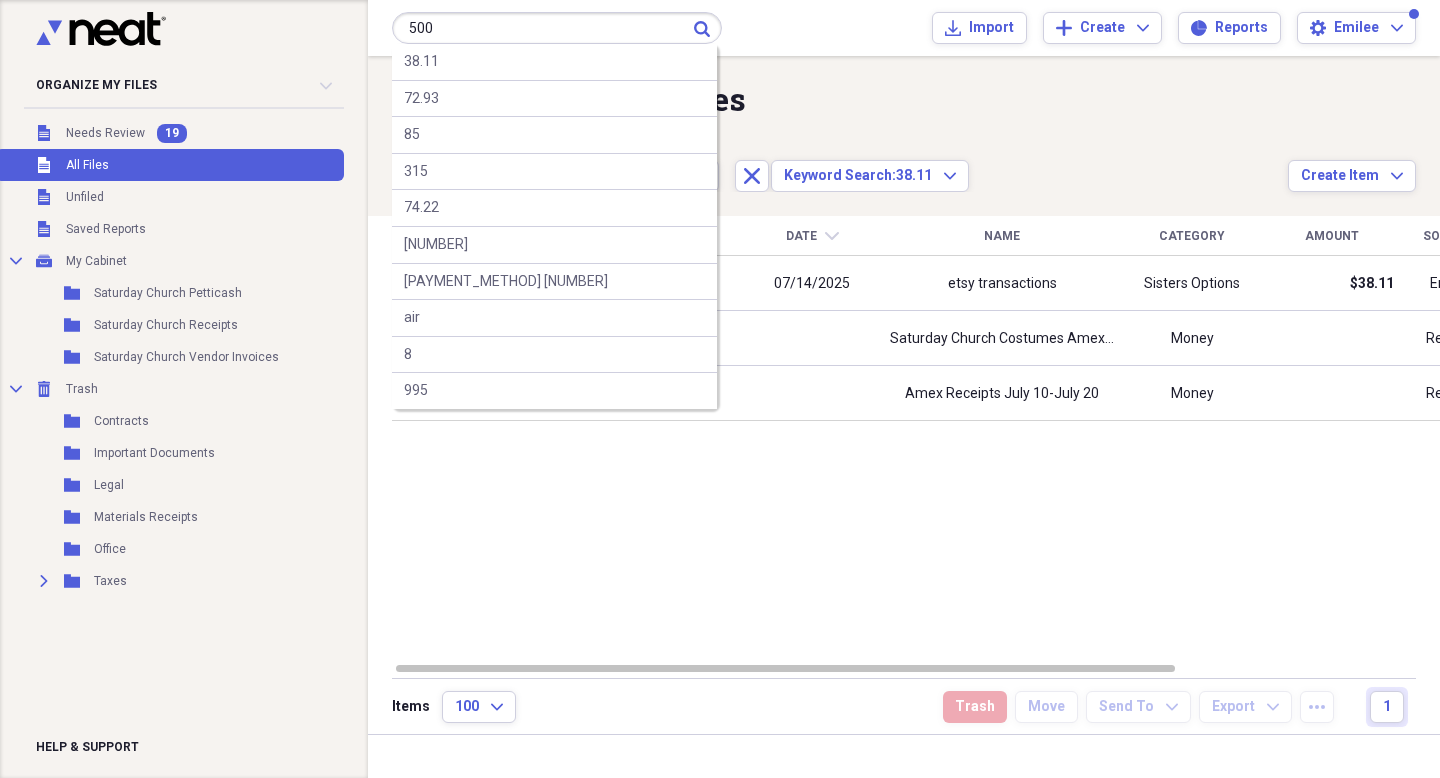 type on "500" 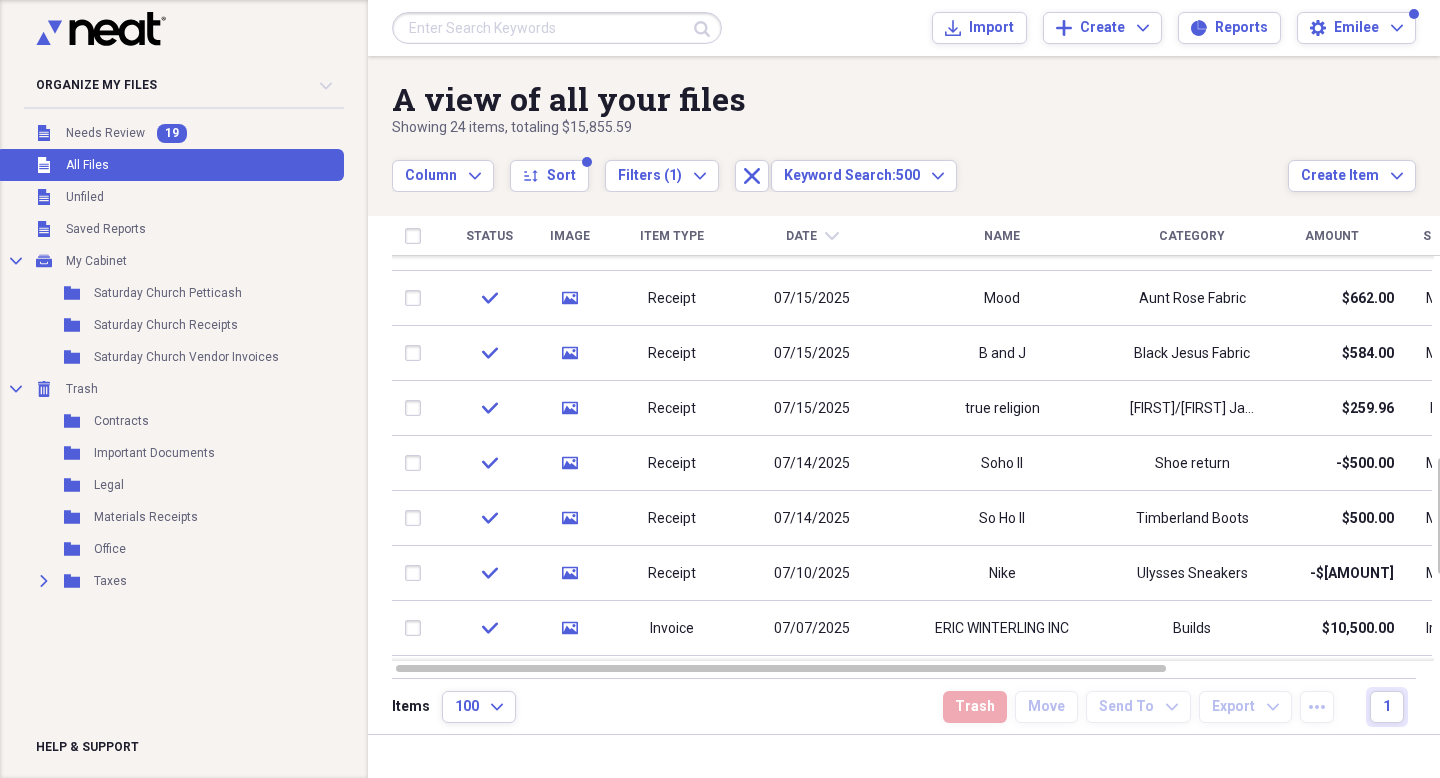 click at bounding box center (557, 28) 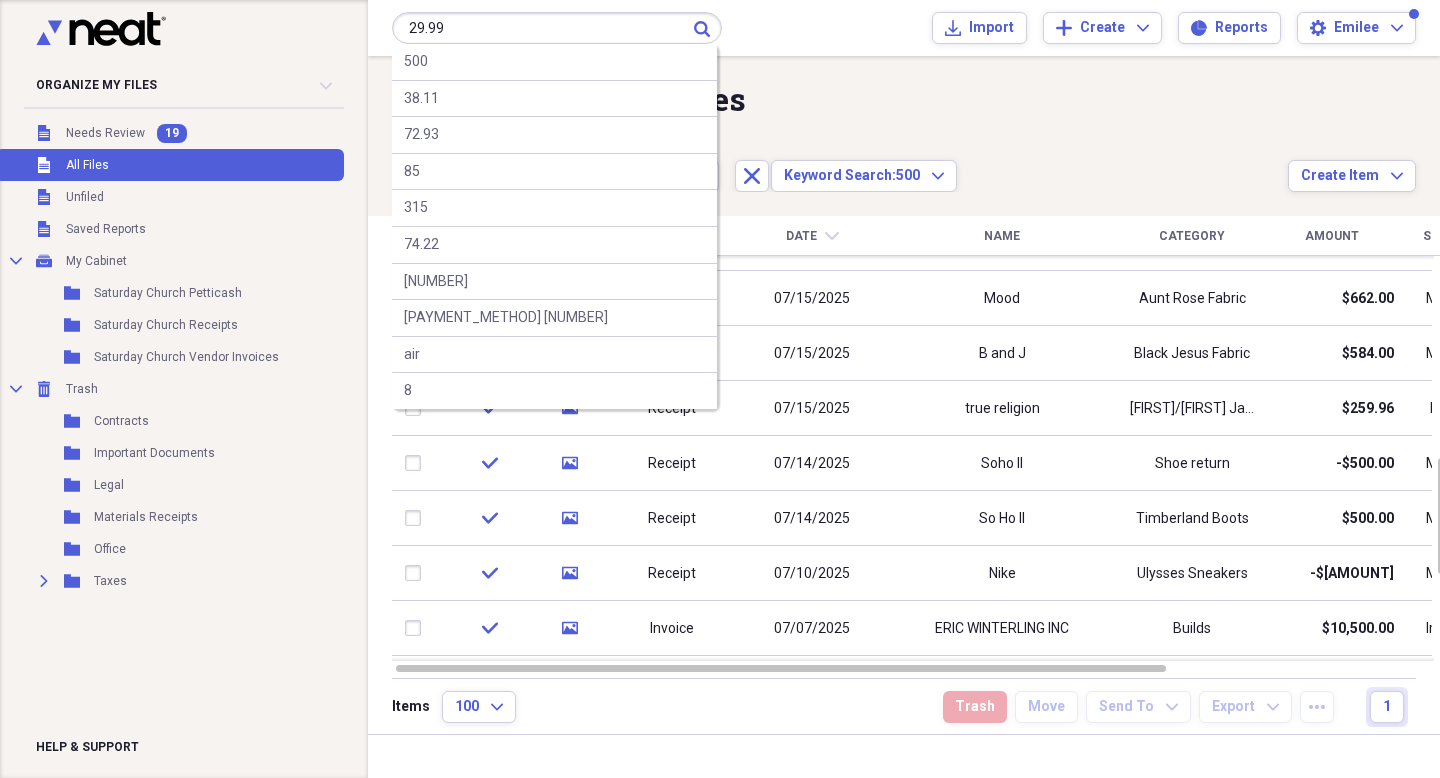 type on "29.99" 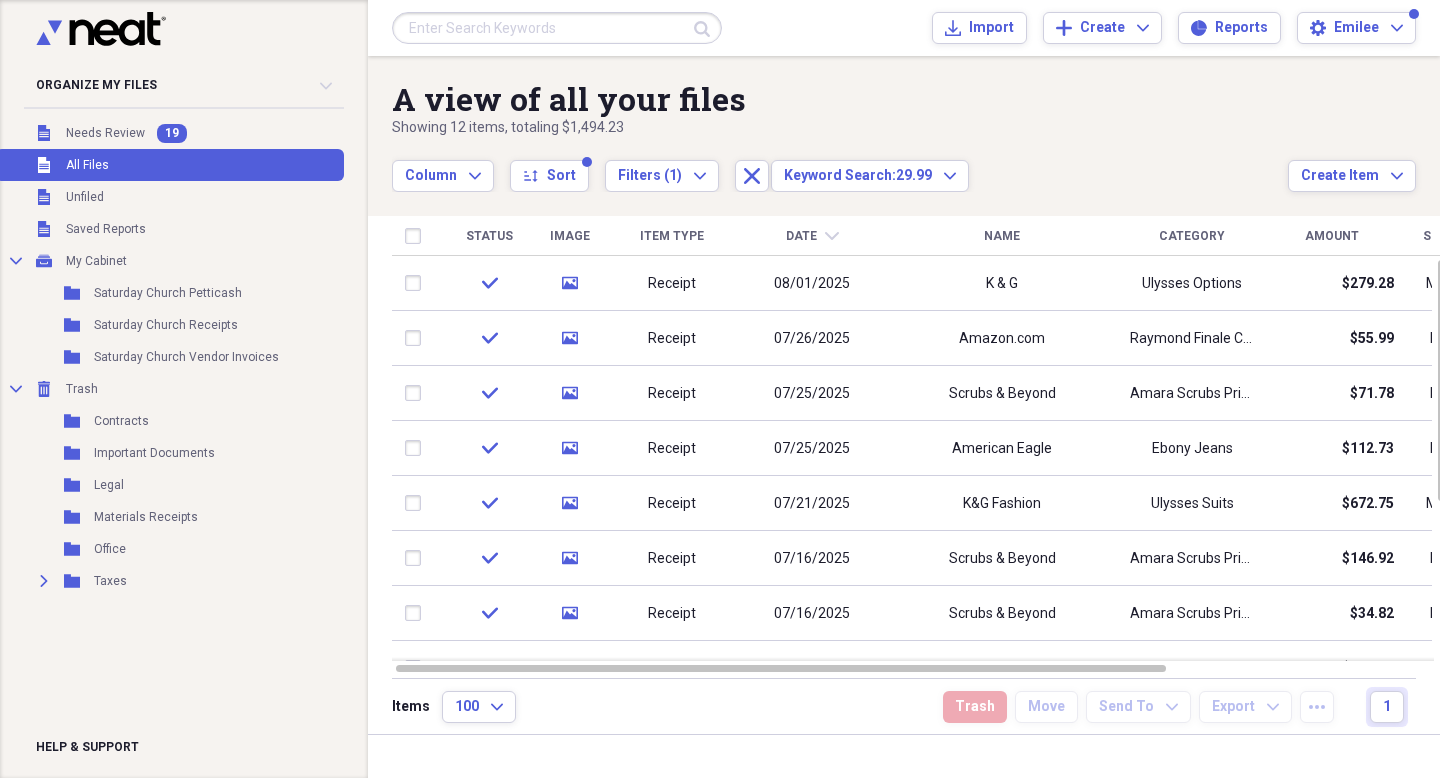 click at bounding box center (557, 28) 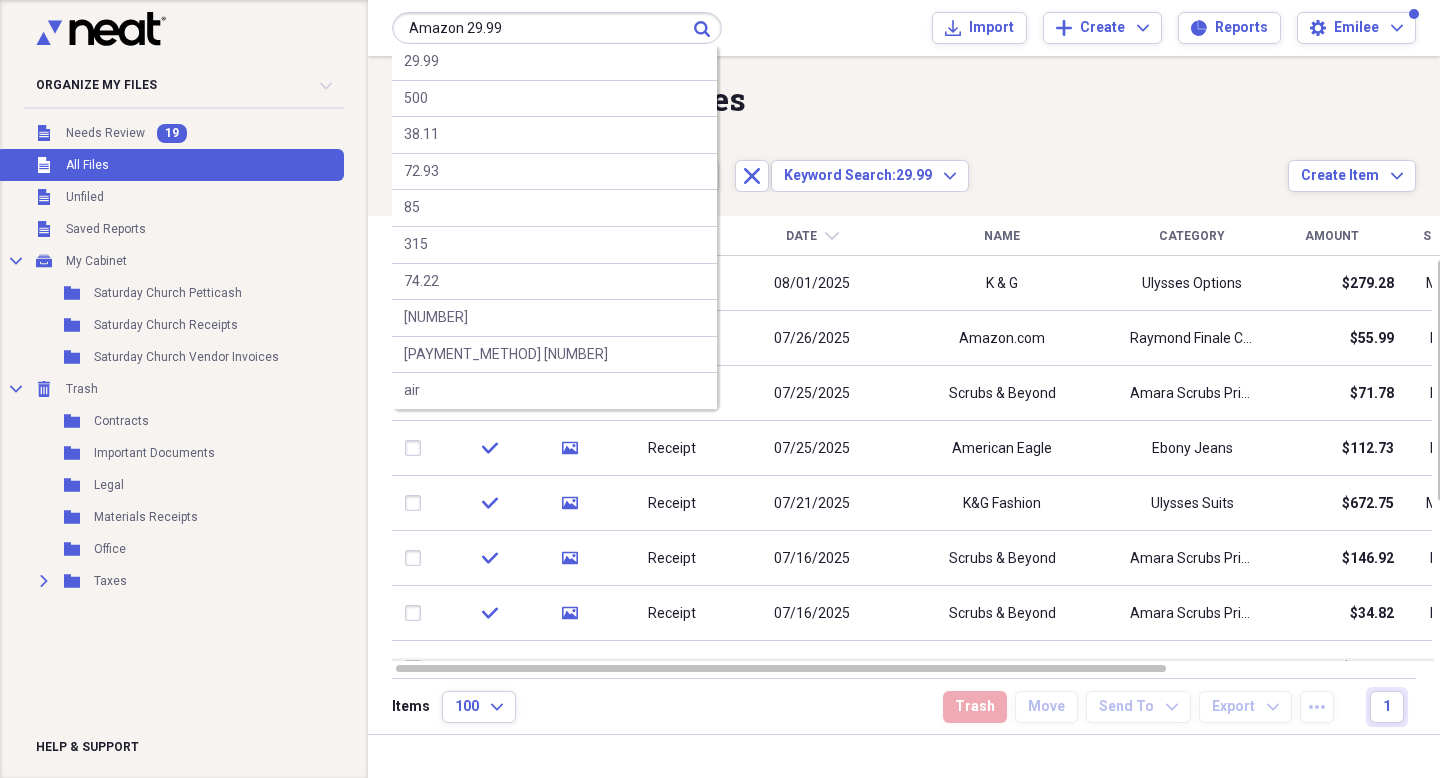 type on "Amazon 29.99" 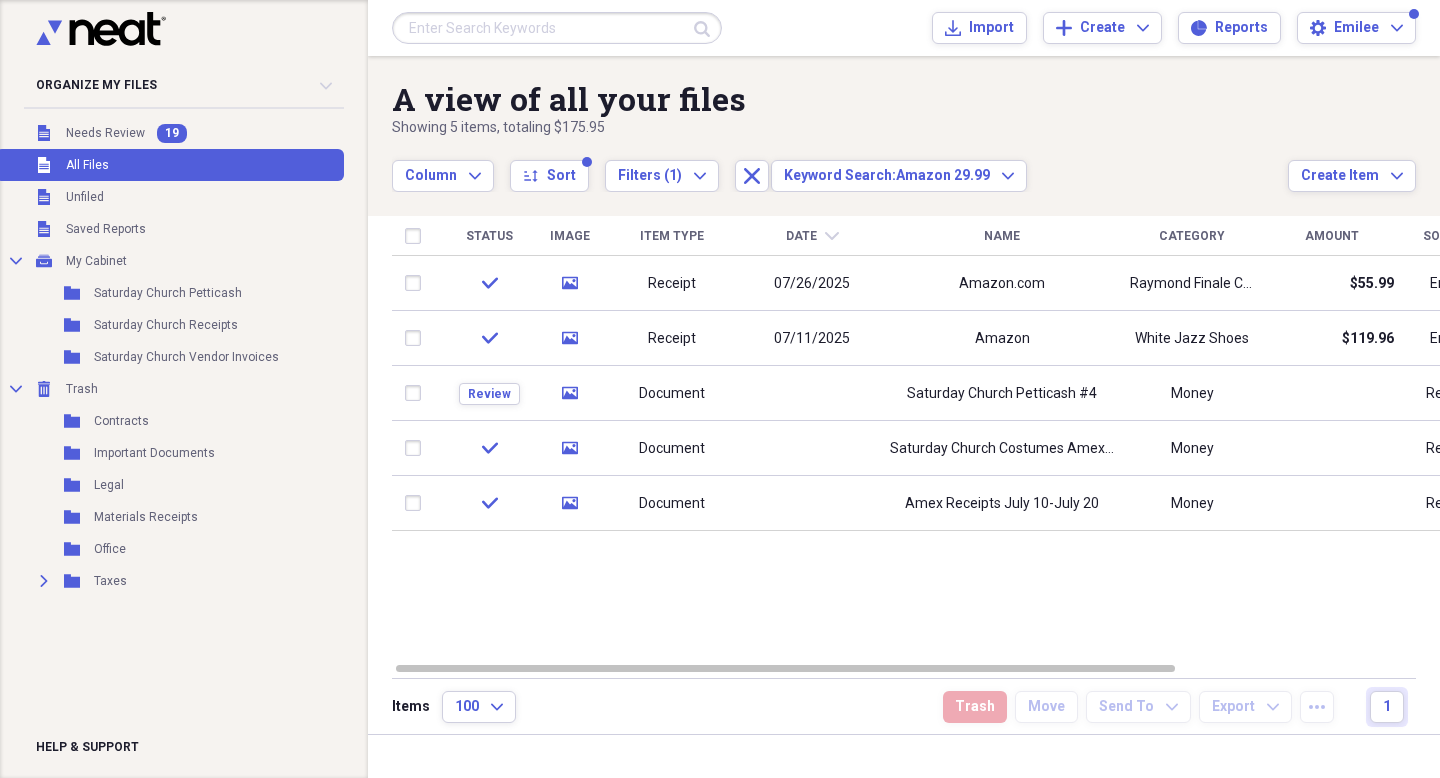click at bounding box center [557, 28] 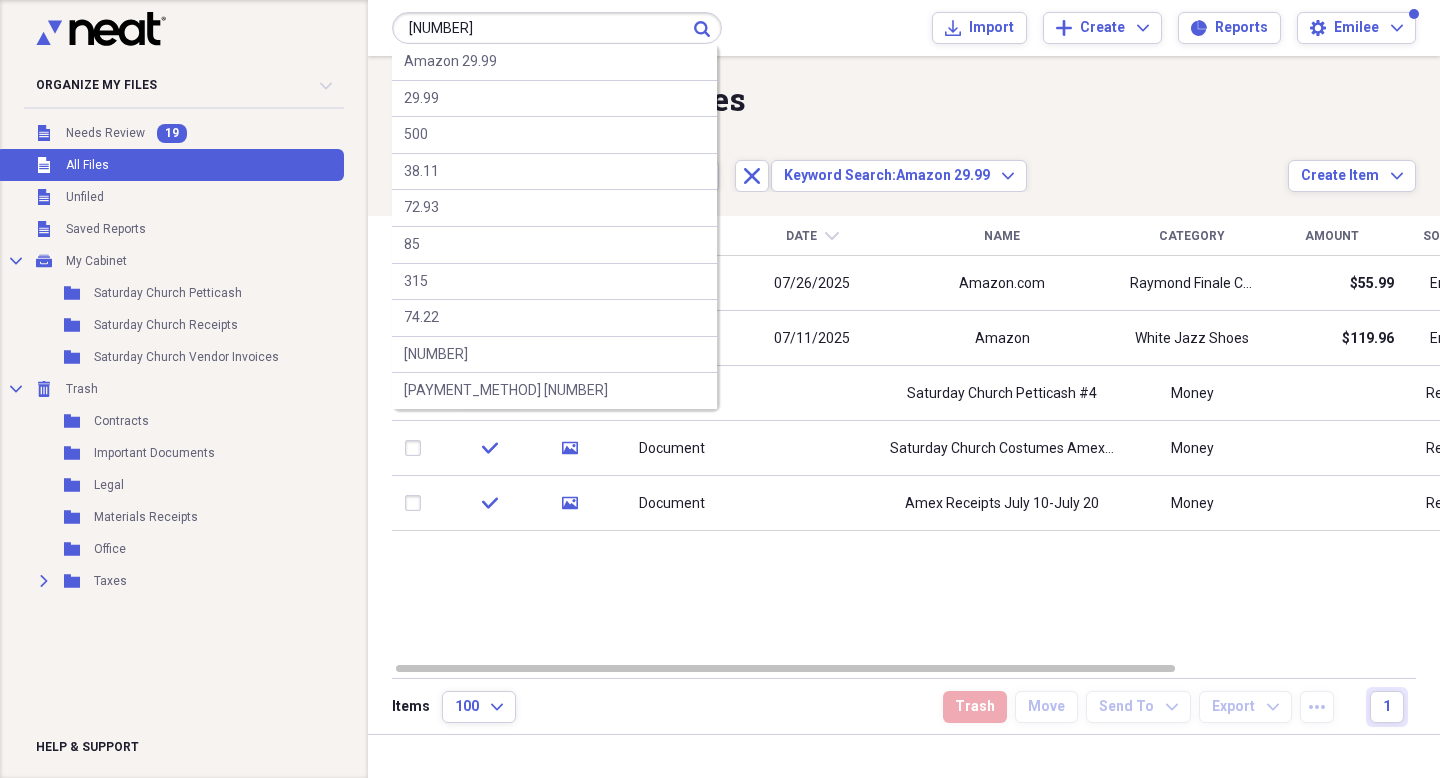 type on "[NUMBER]" 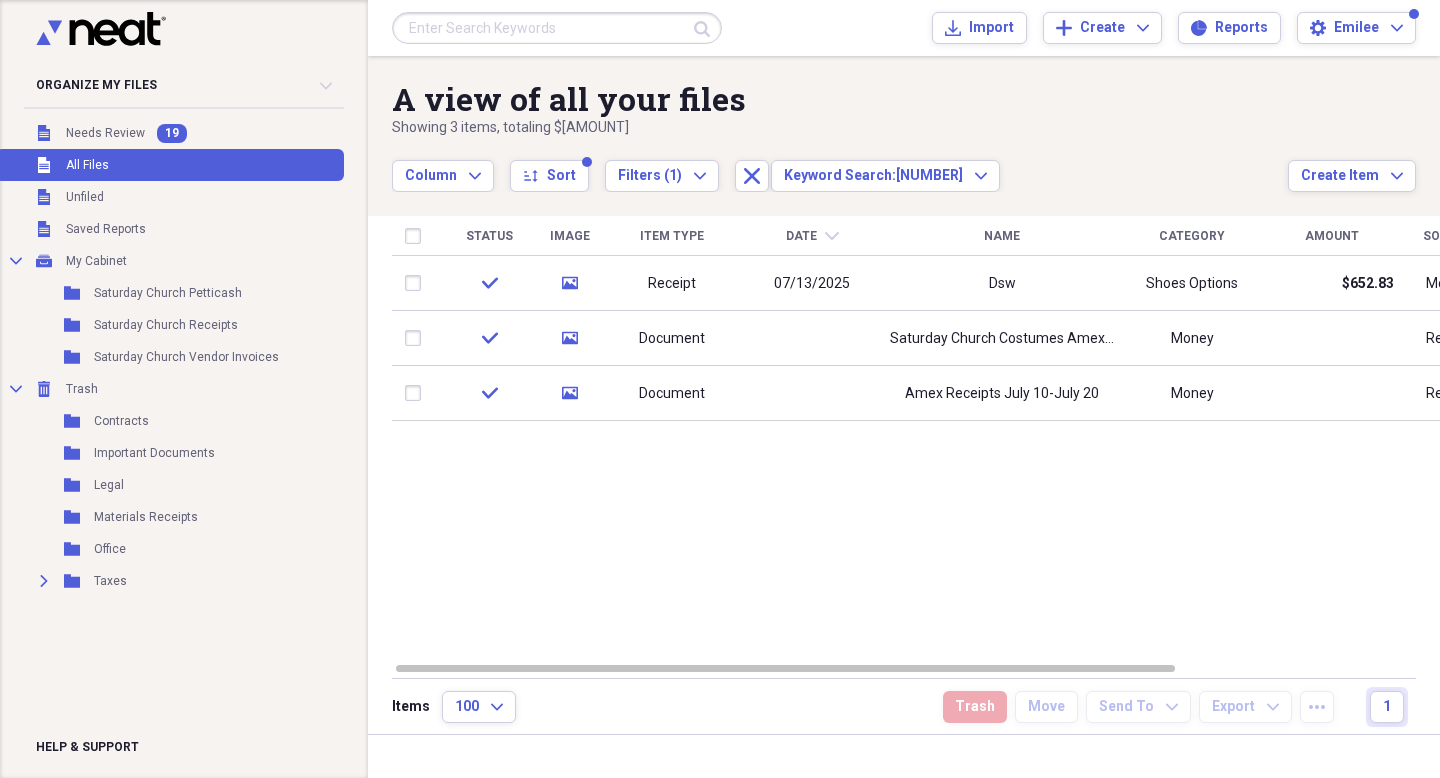 click at bounding box center [557, 28] 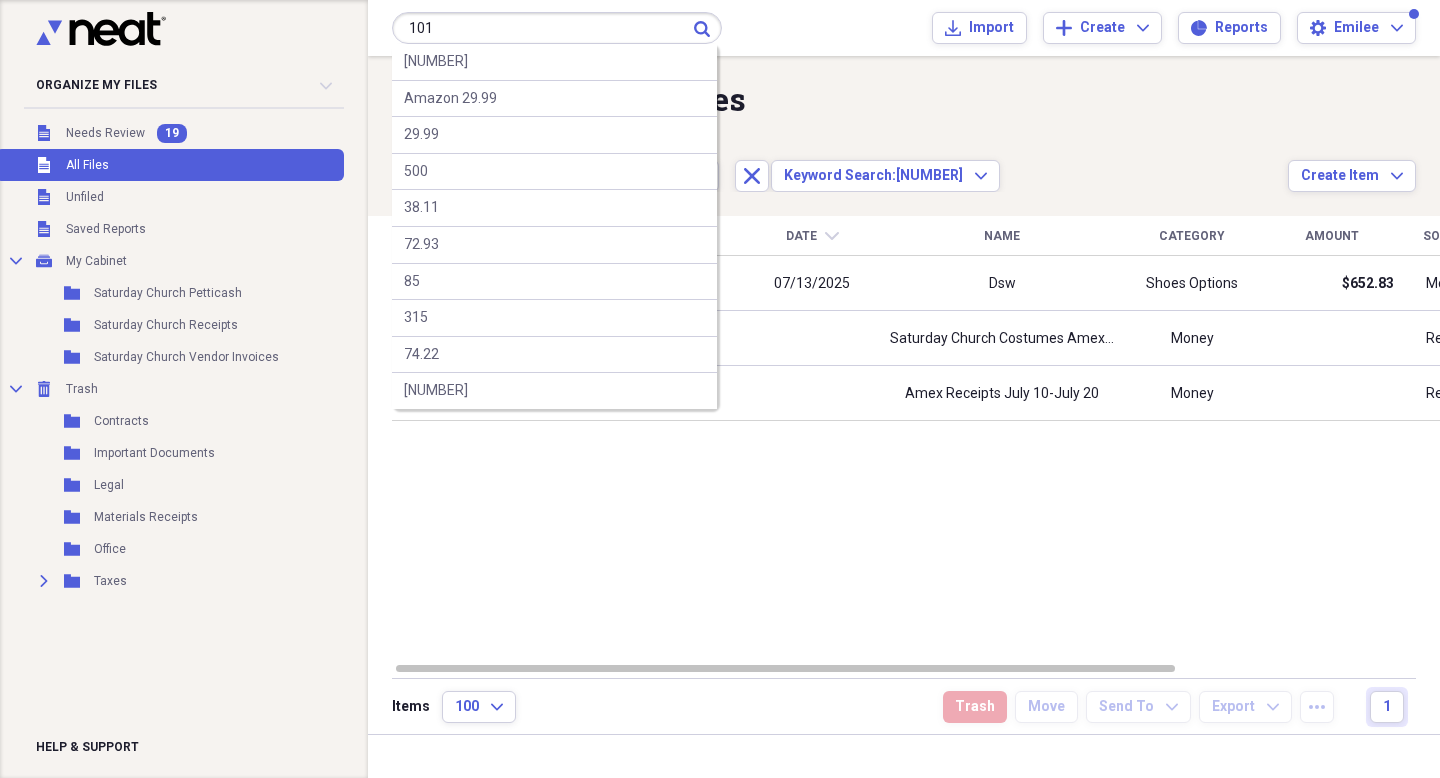 type on "101" 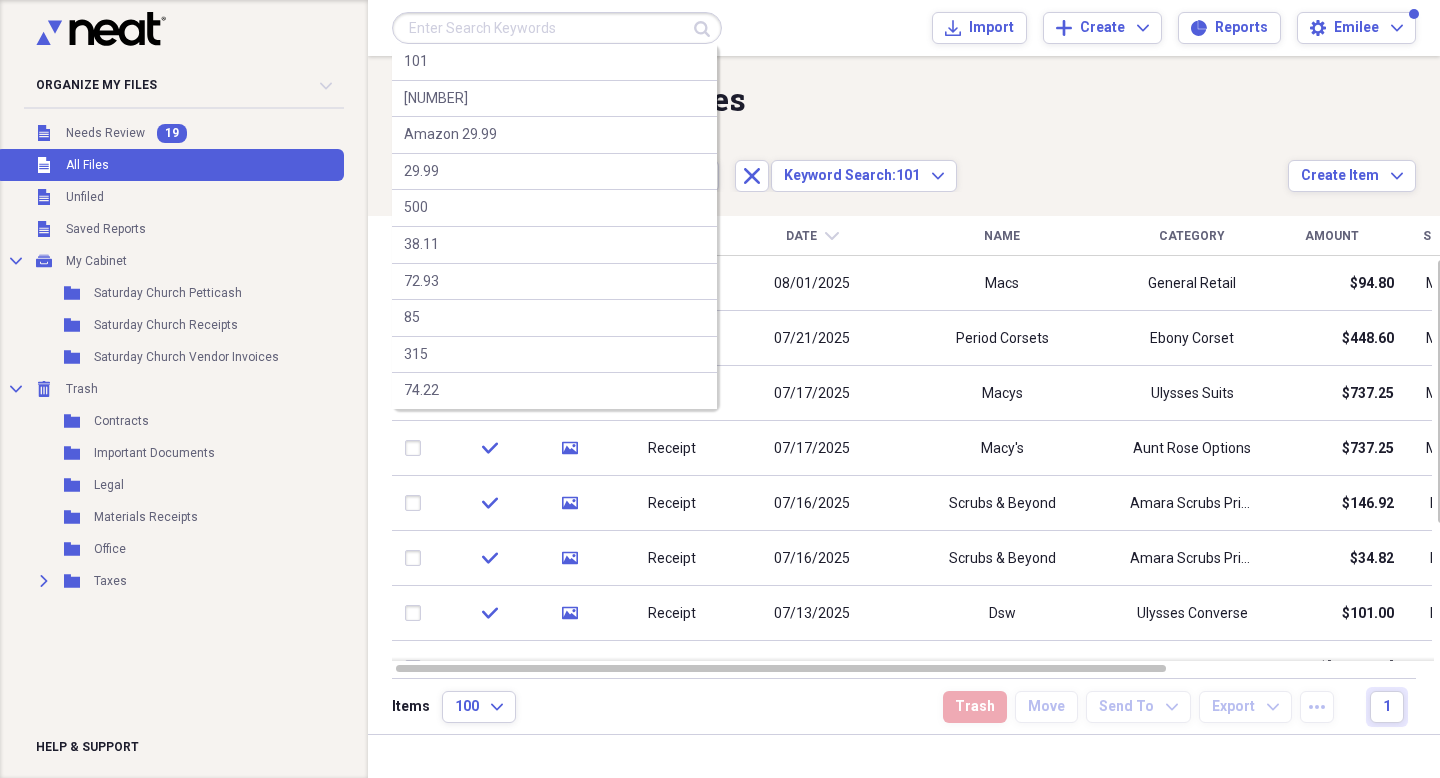 click at bounding box center (557, 28) 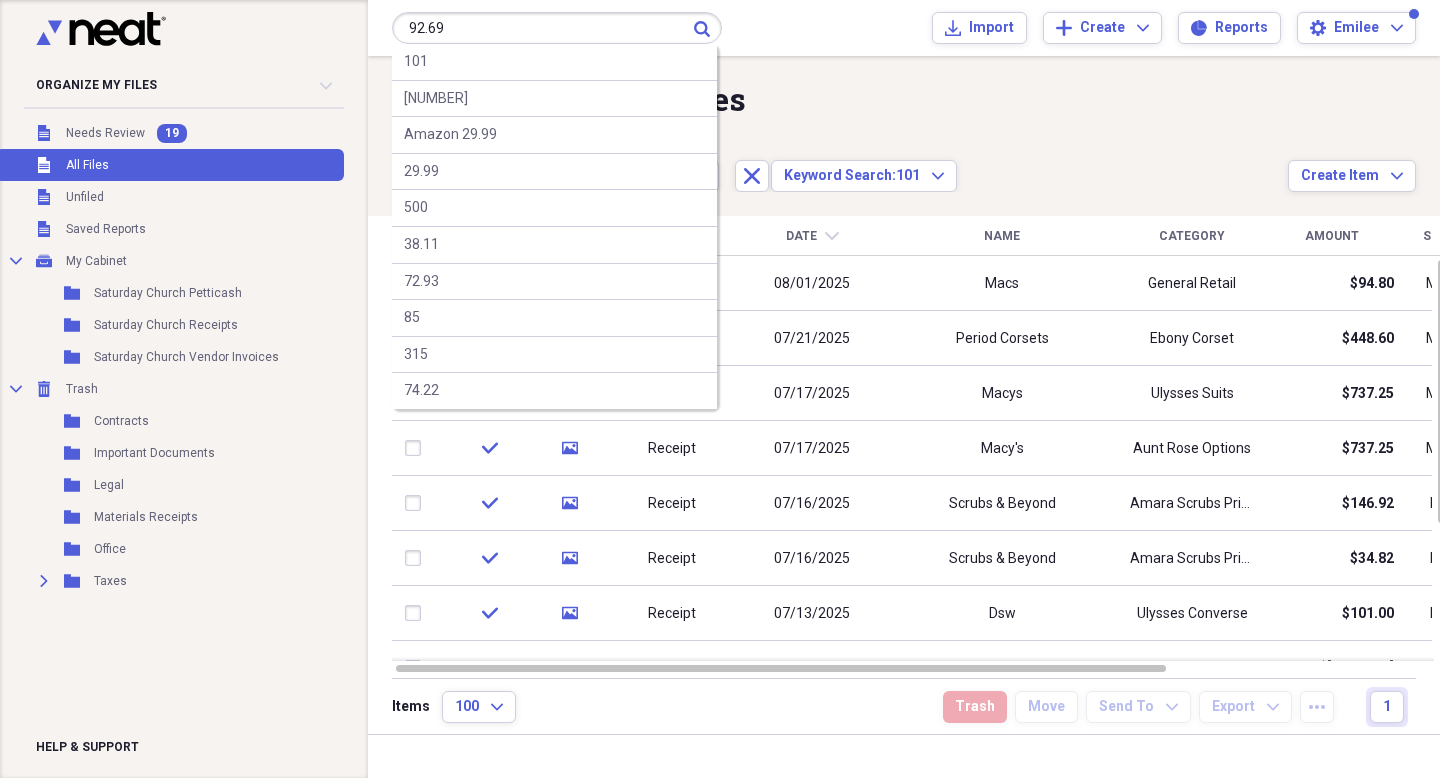 type on "92.69" 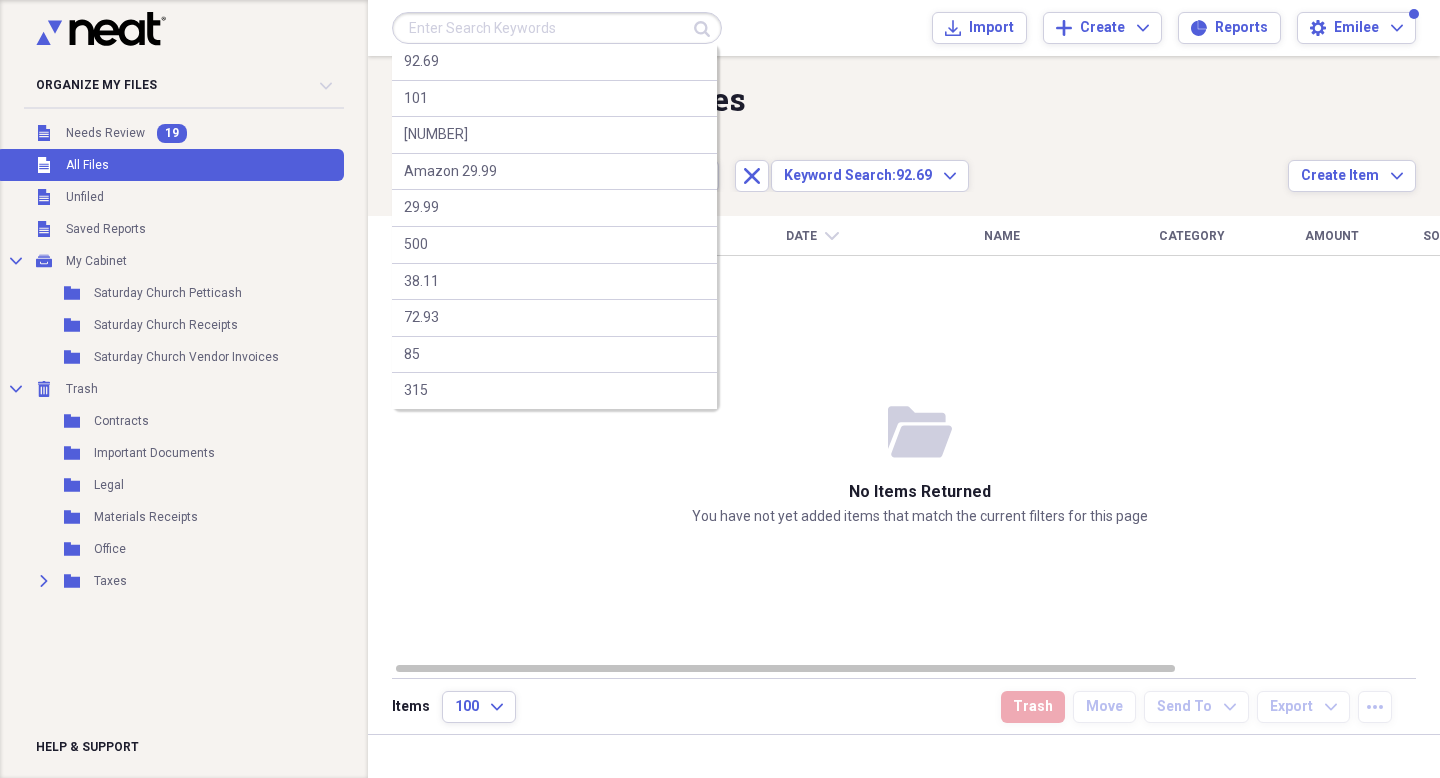 click at bounding box center (557, 28) 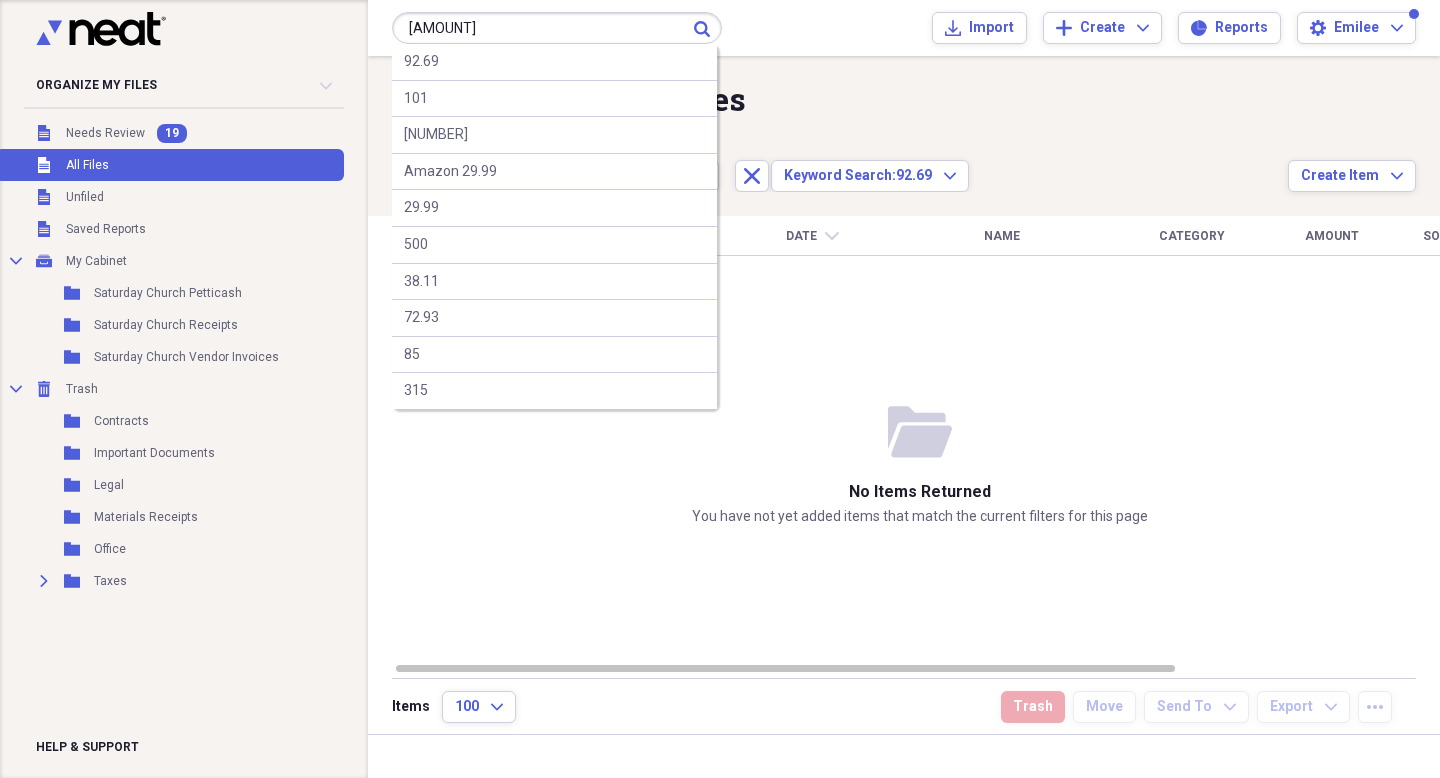 type on "[AMOUNT]" 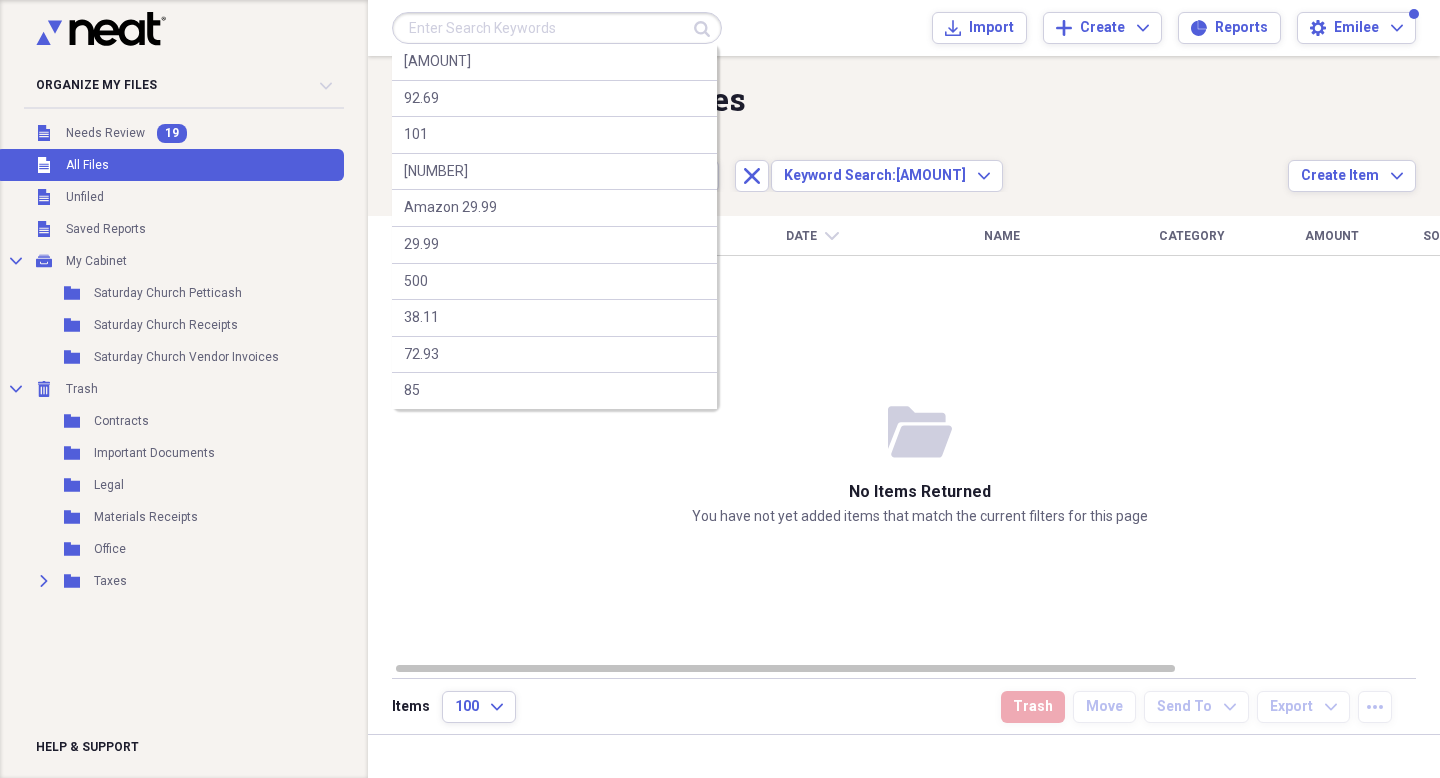 click at bounding box center (557, 28) 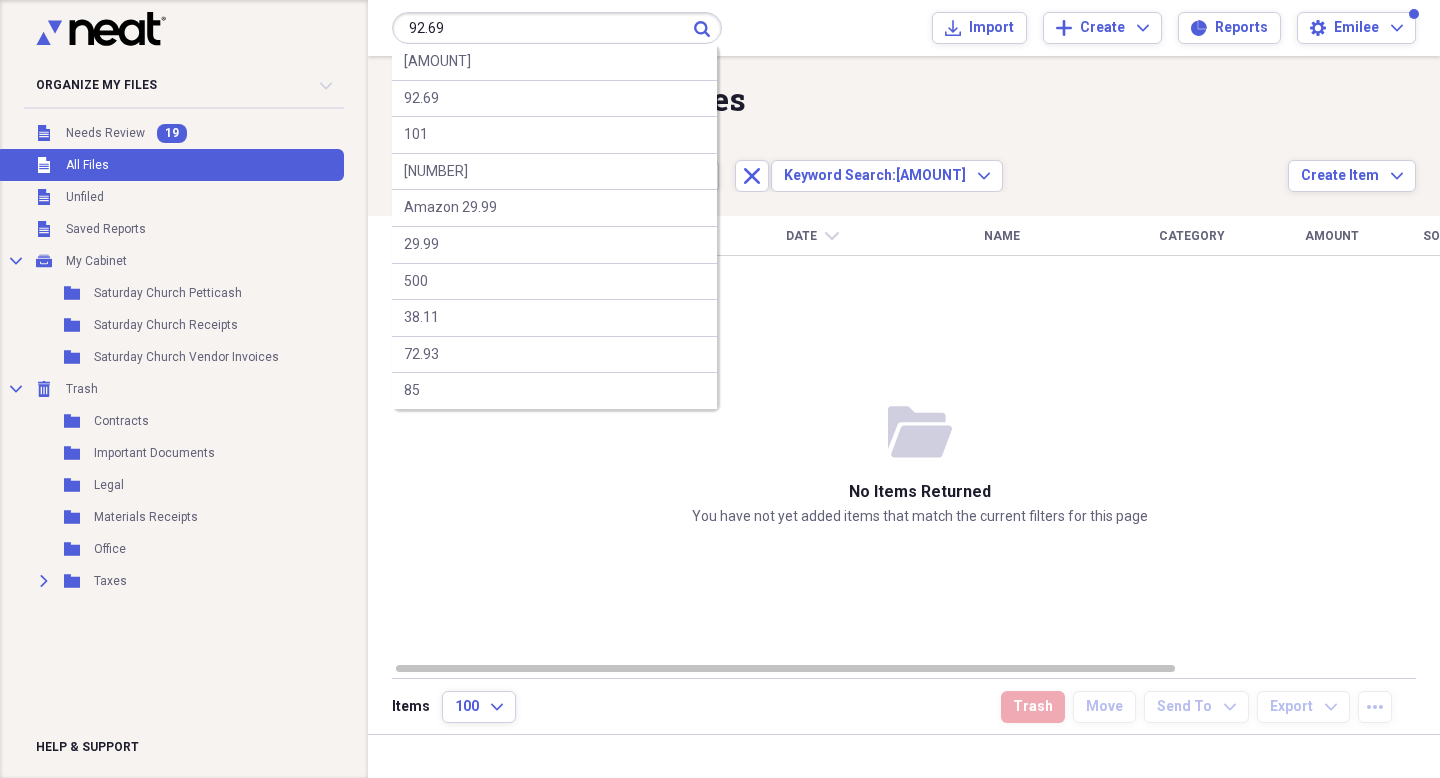 type on "92.69" 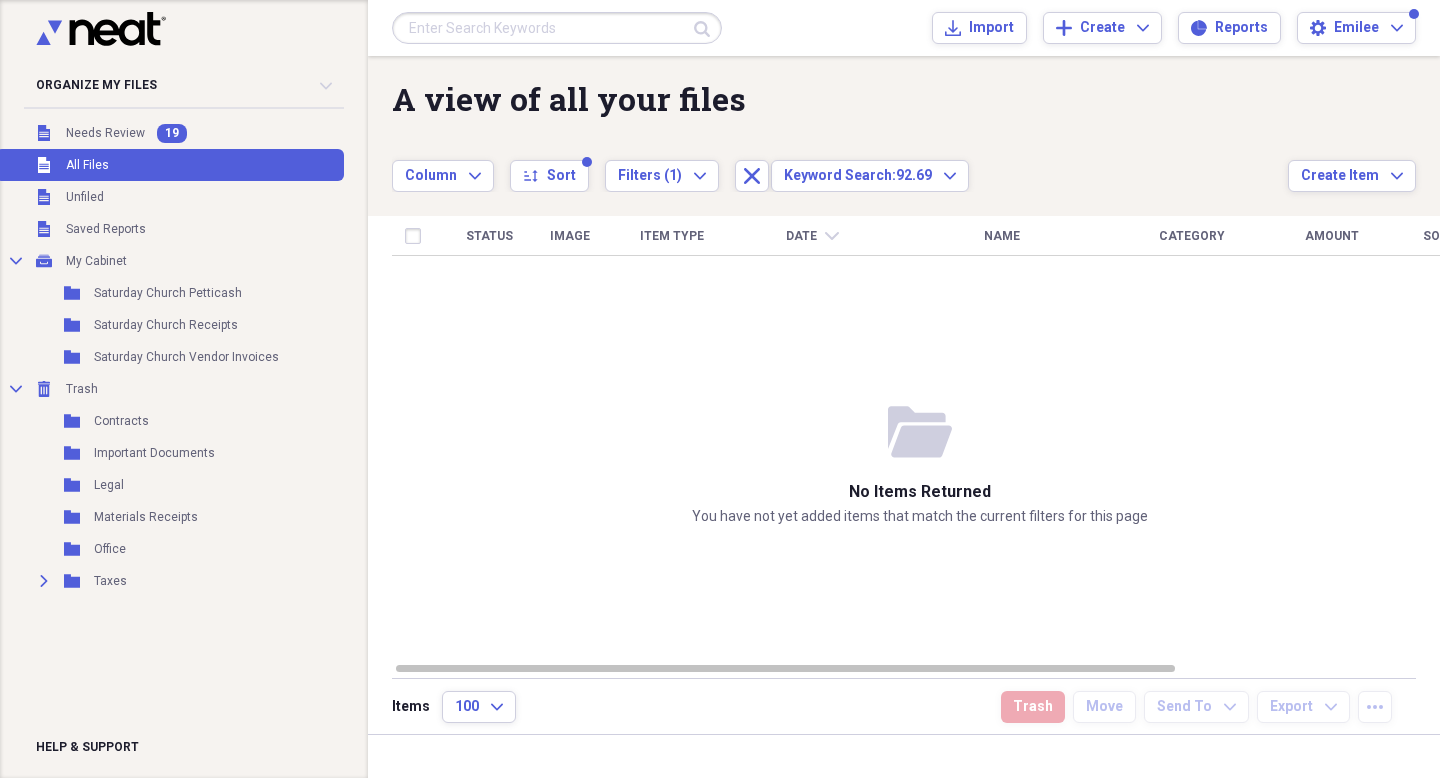 click at bounding box center [557, 28] 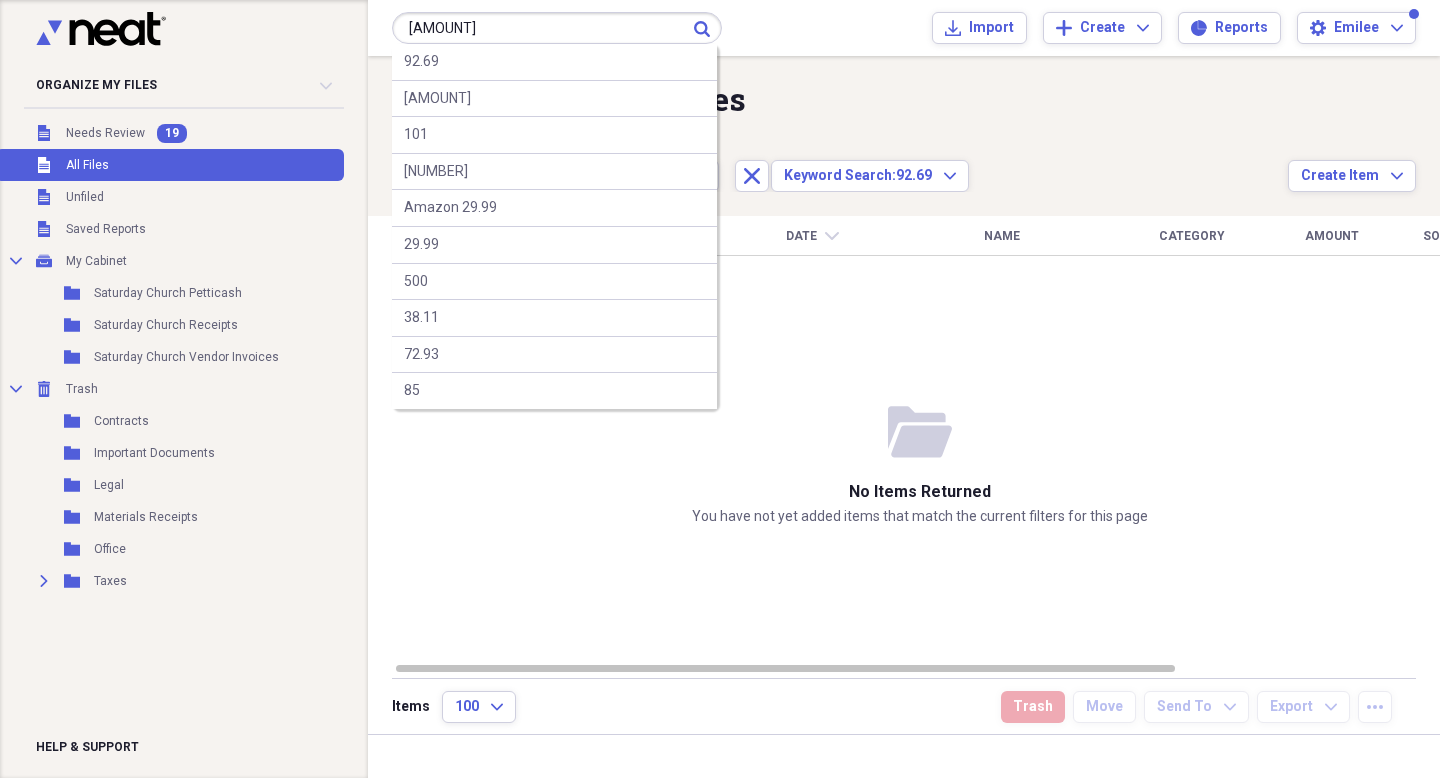 type on "[AMOUNT]" 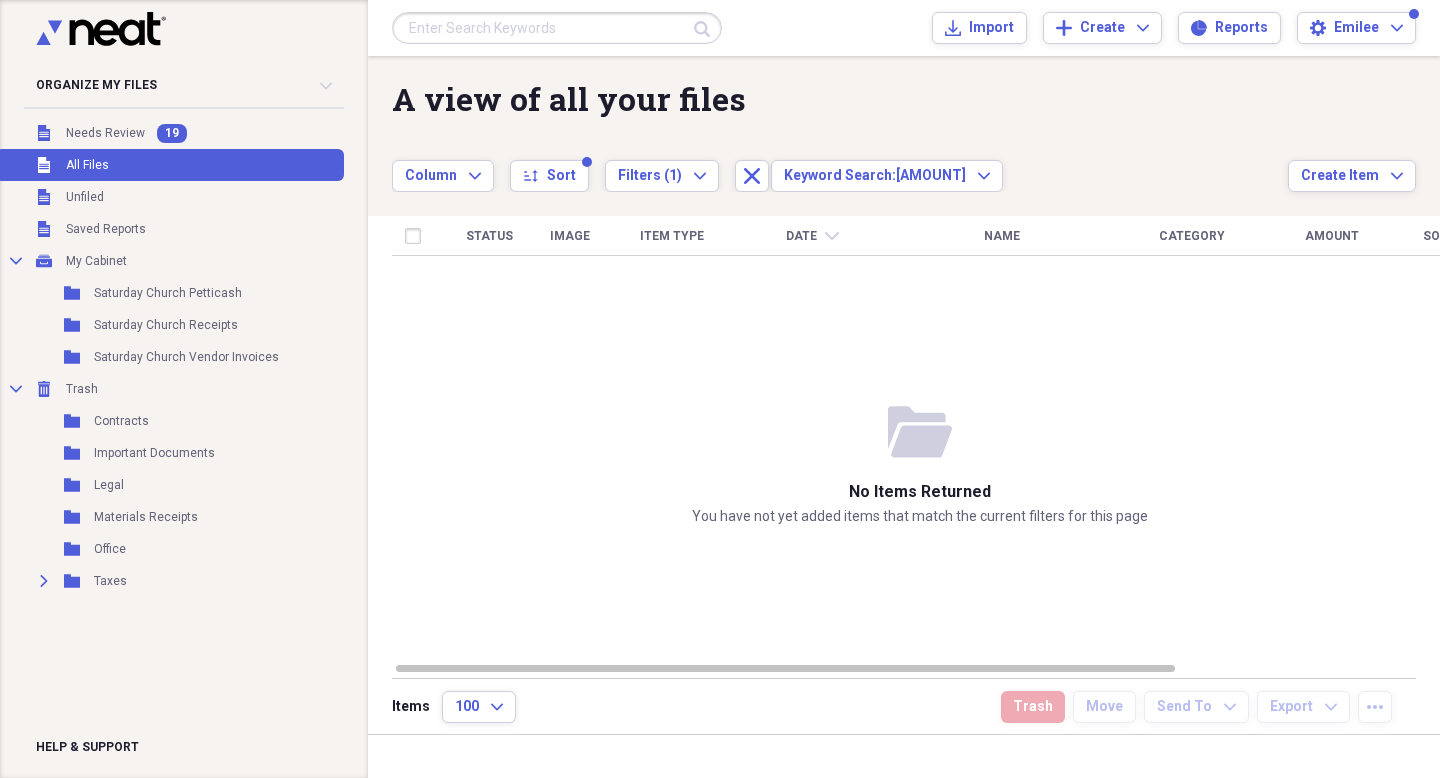 click at bounding box center [557, 28] 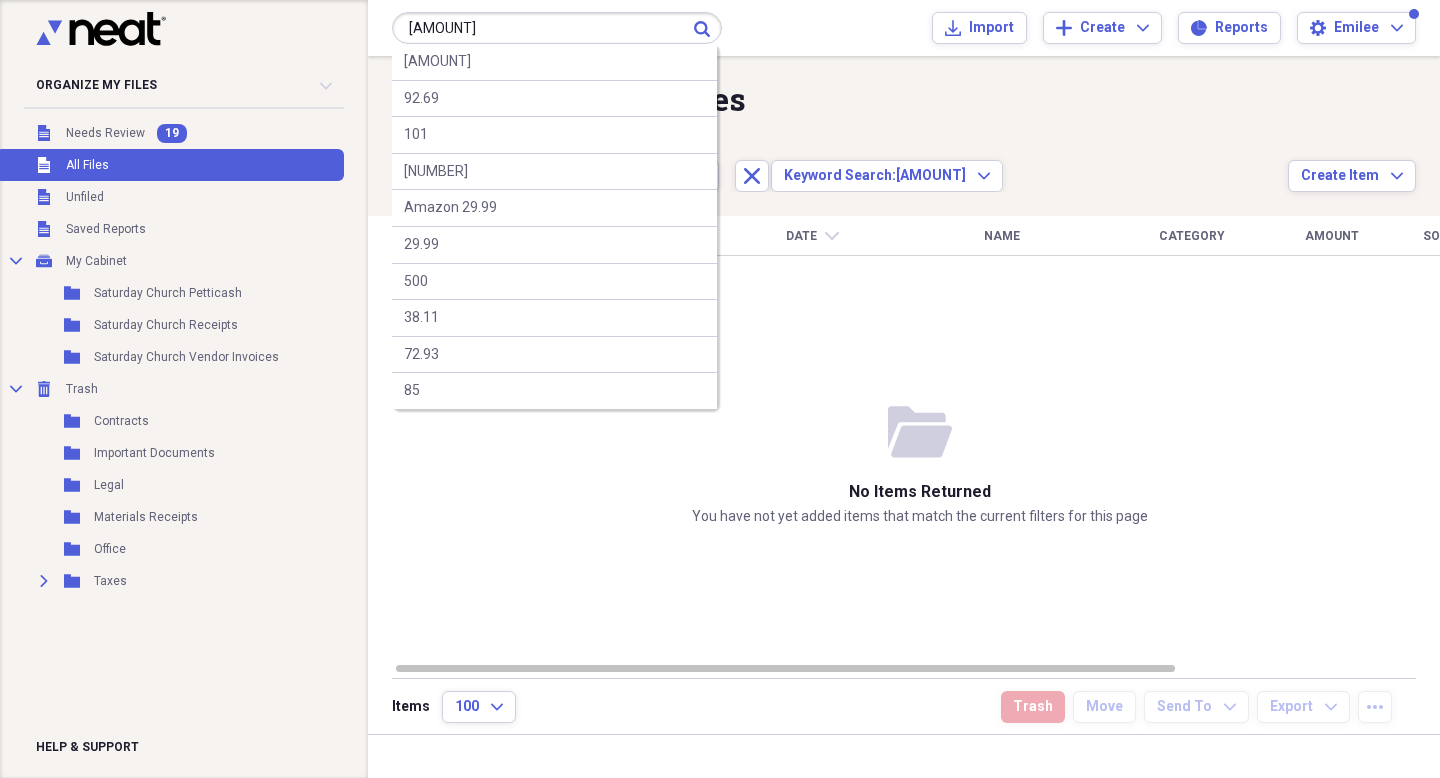 type on "[AMOUNT]" 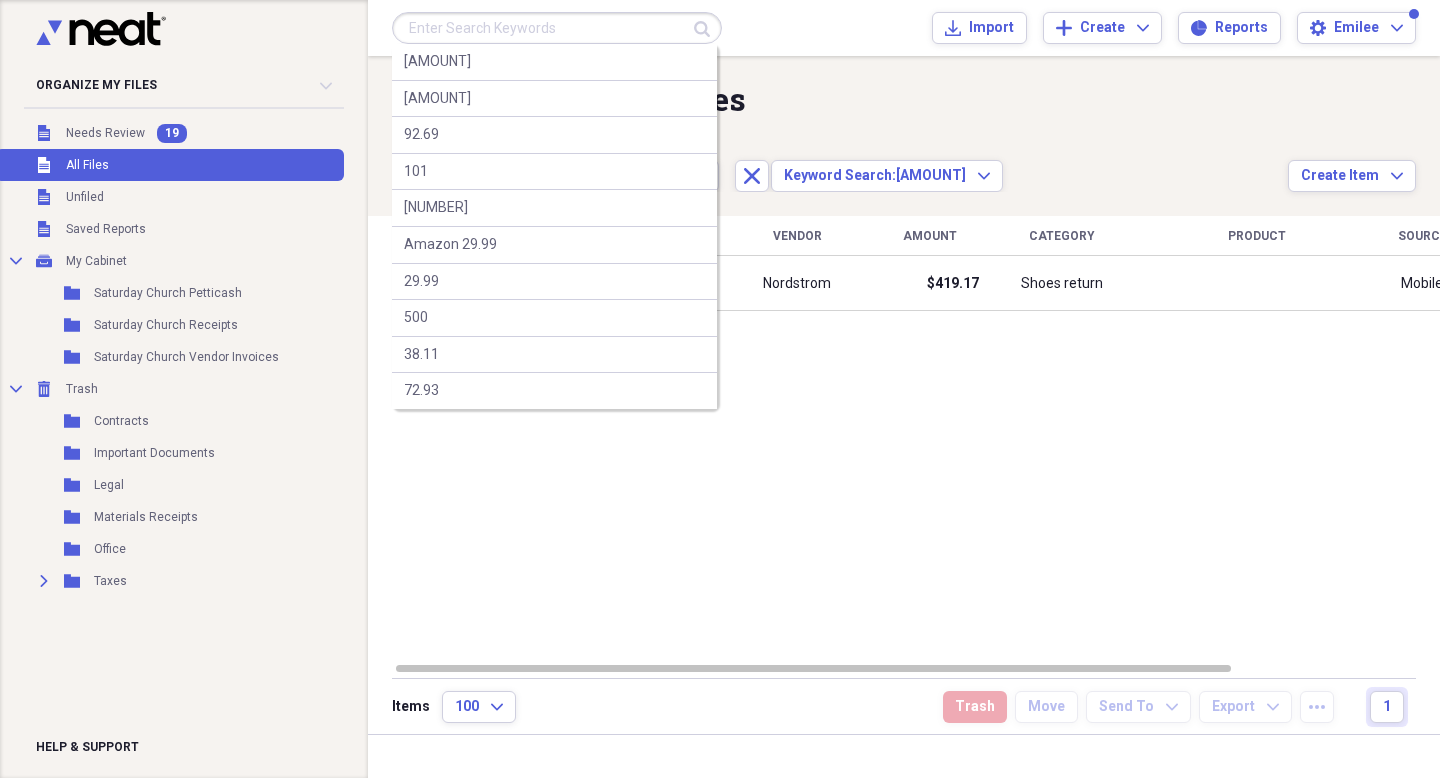 click at bounding box center [557, 28] 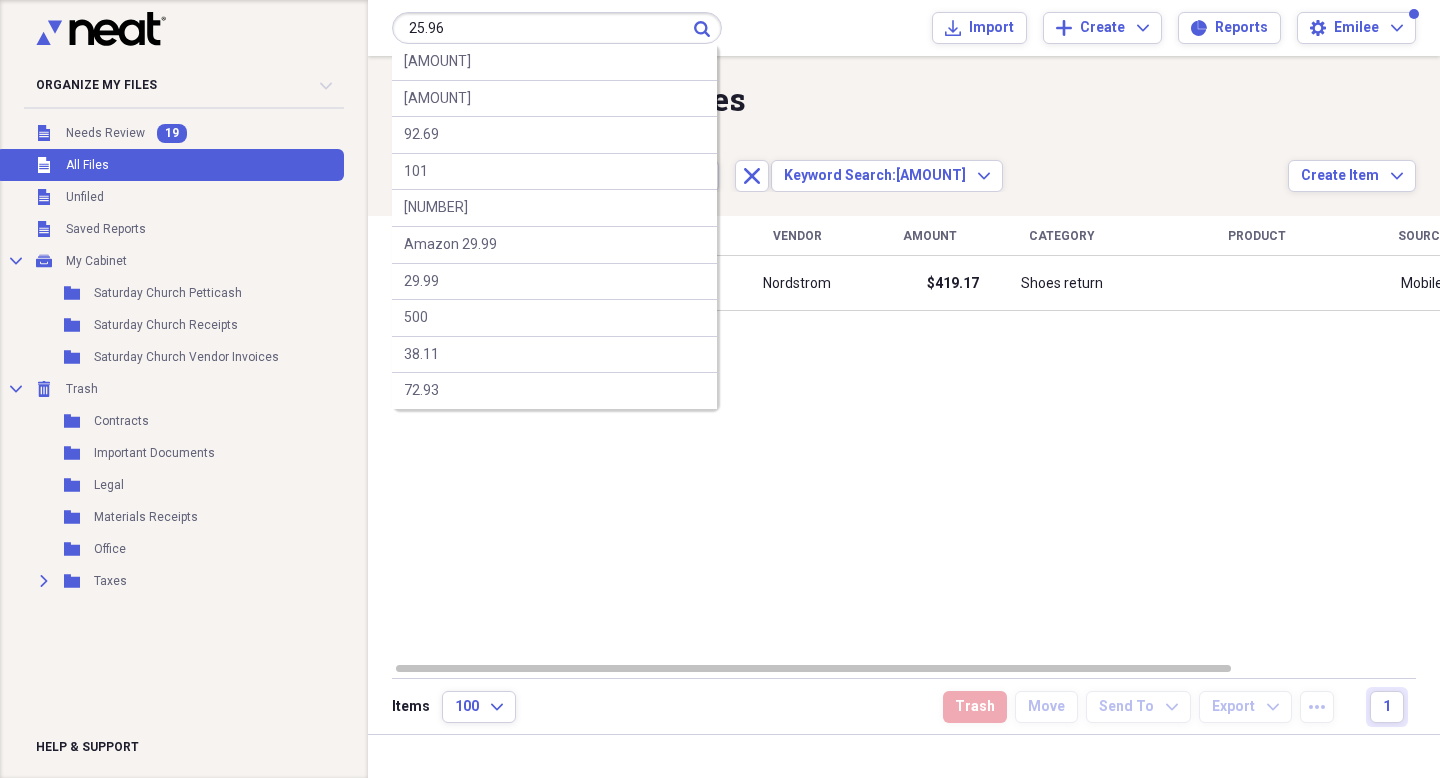 type on "25.96" 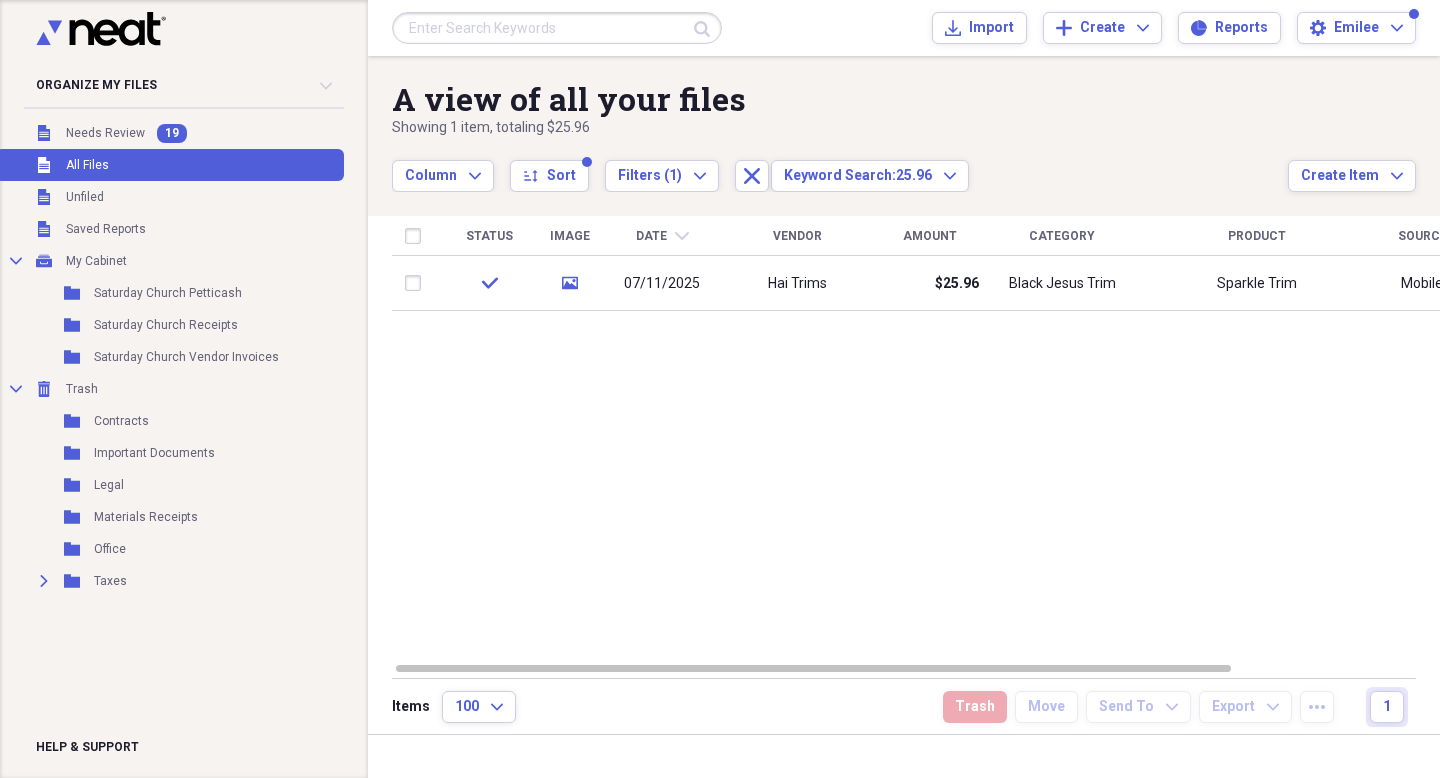 click at bounding box center (557, 28) 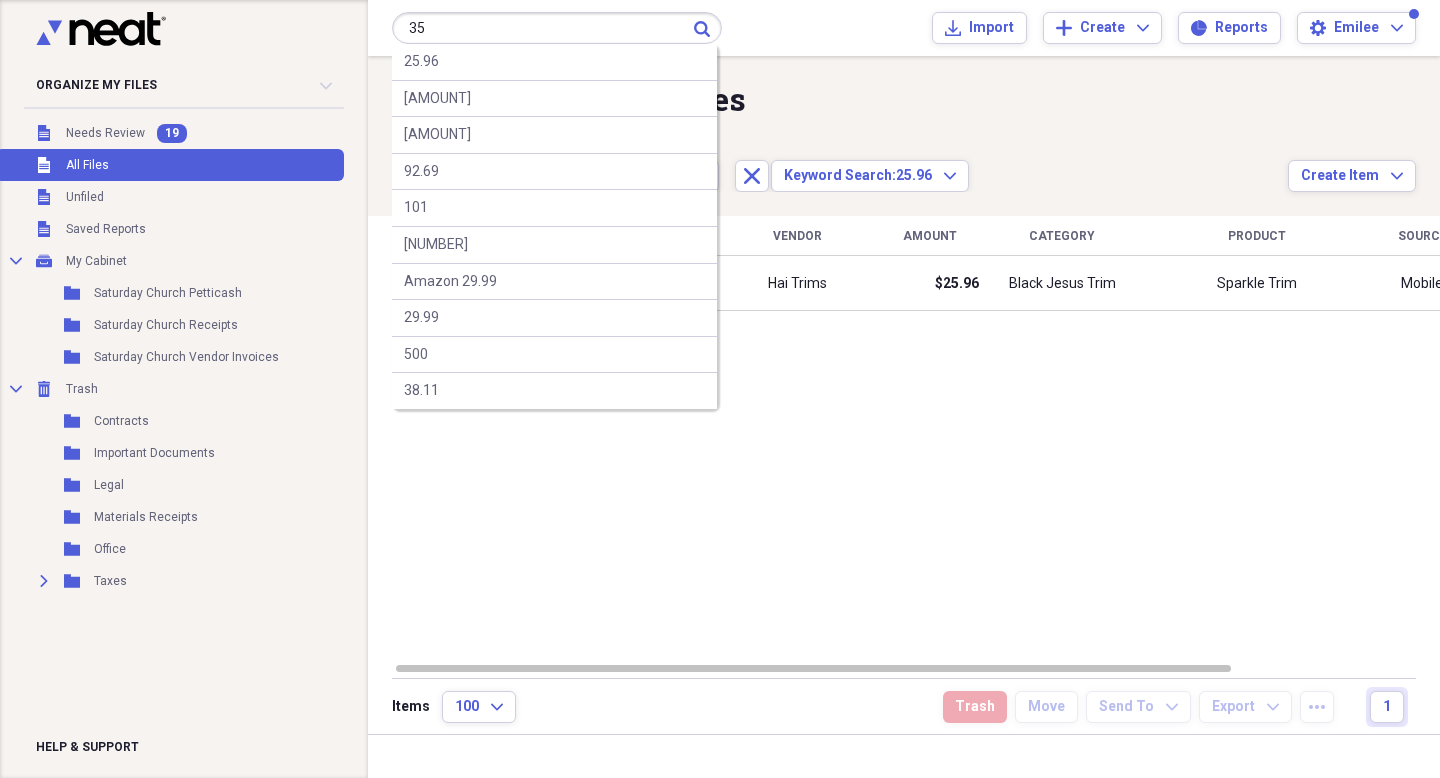 type on "35" 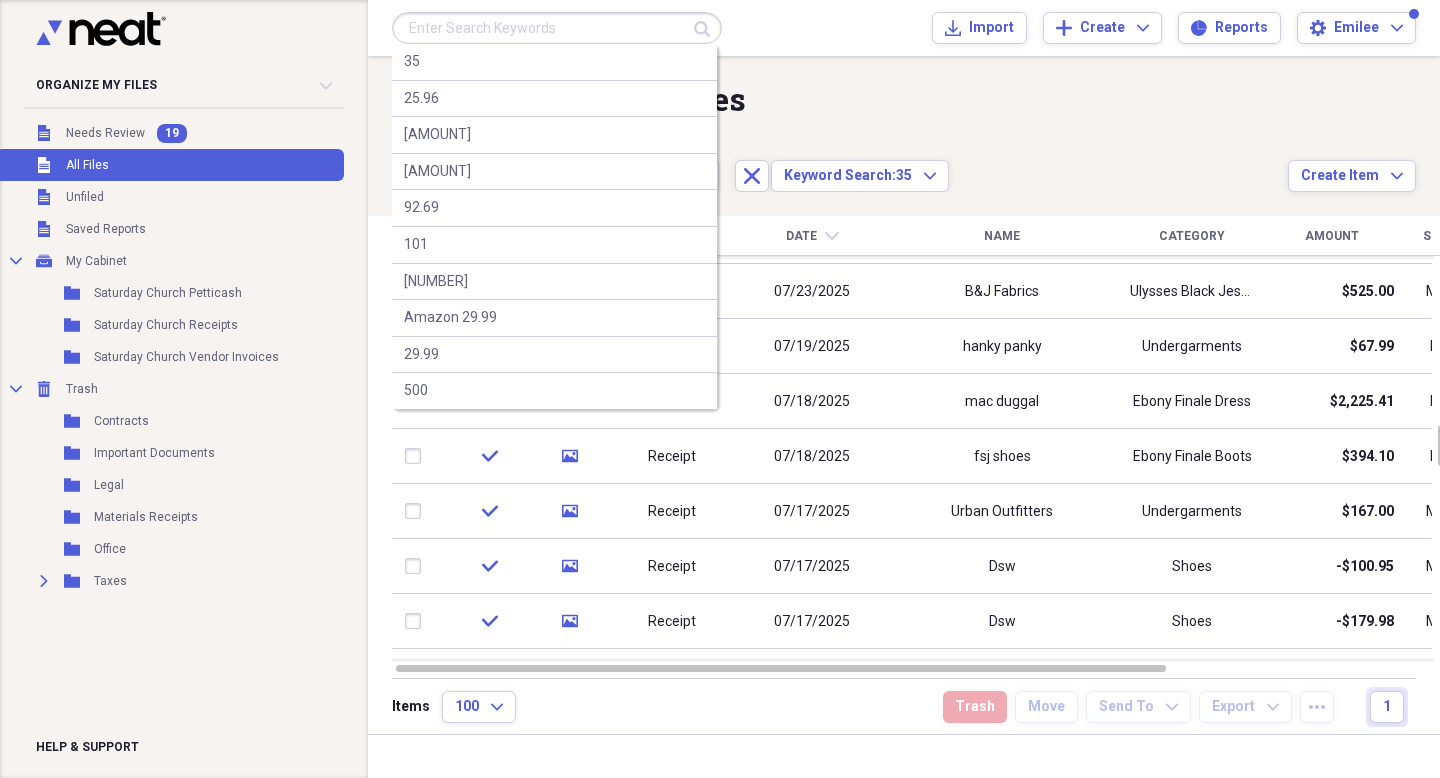 click at bounding box center (557, 28) 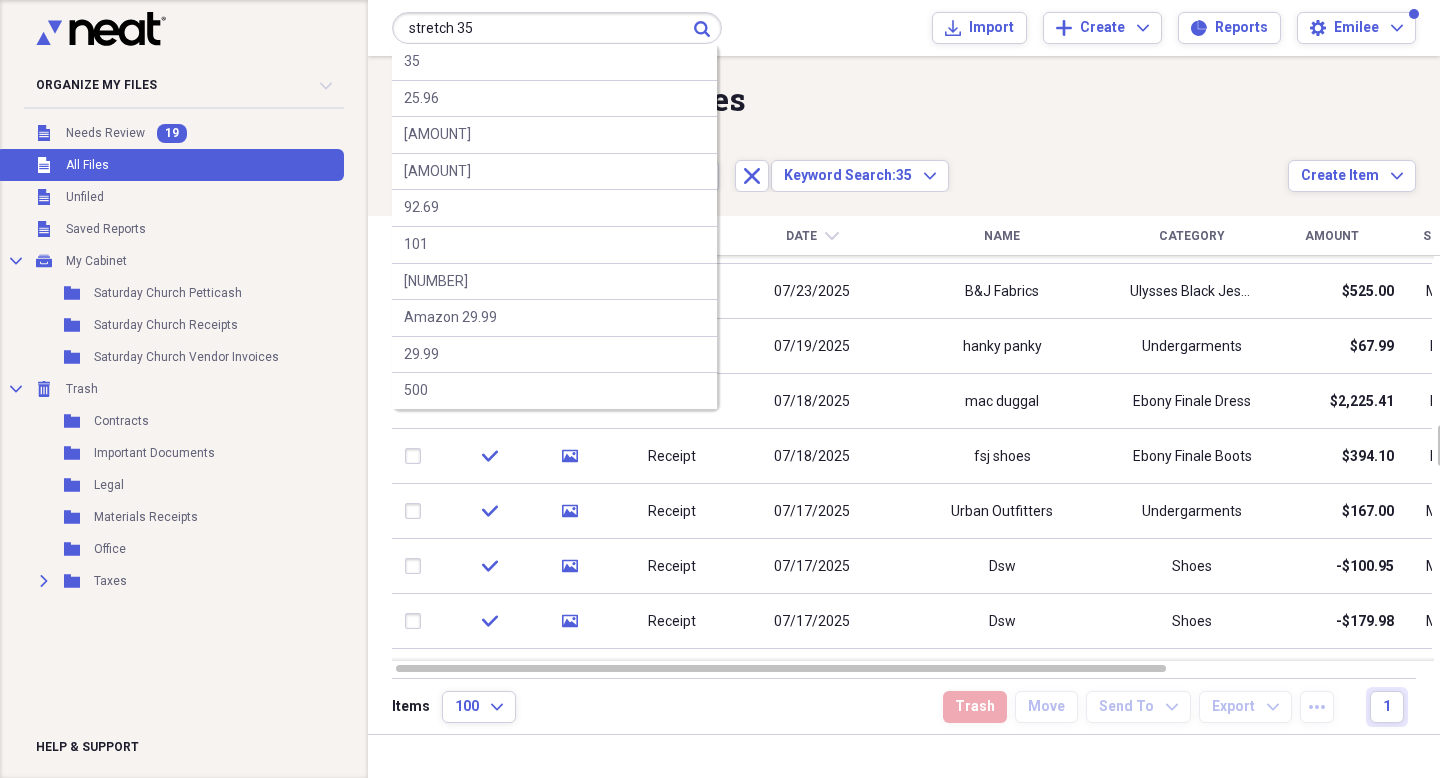 type on "stretch 35" 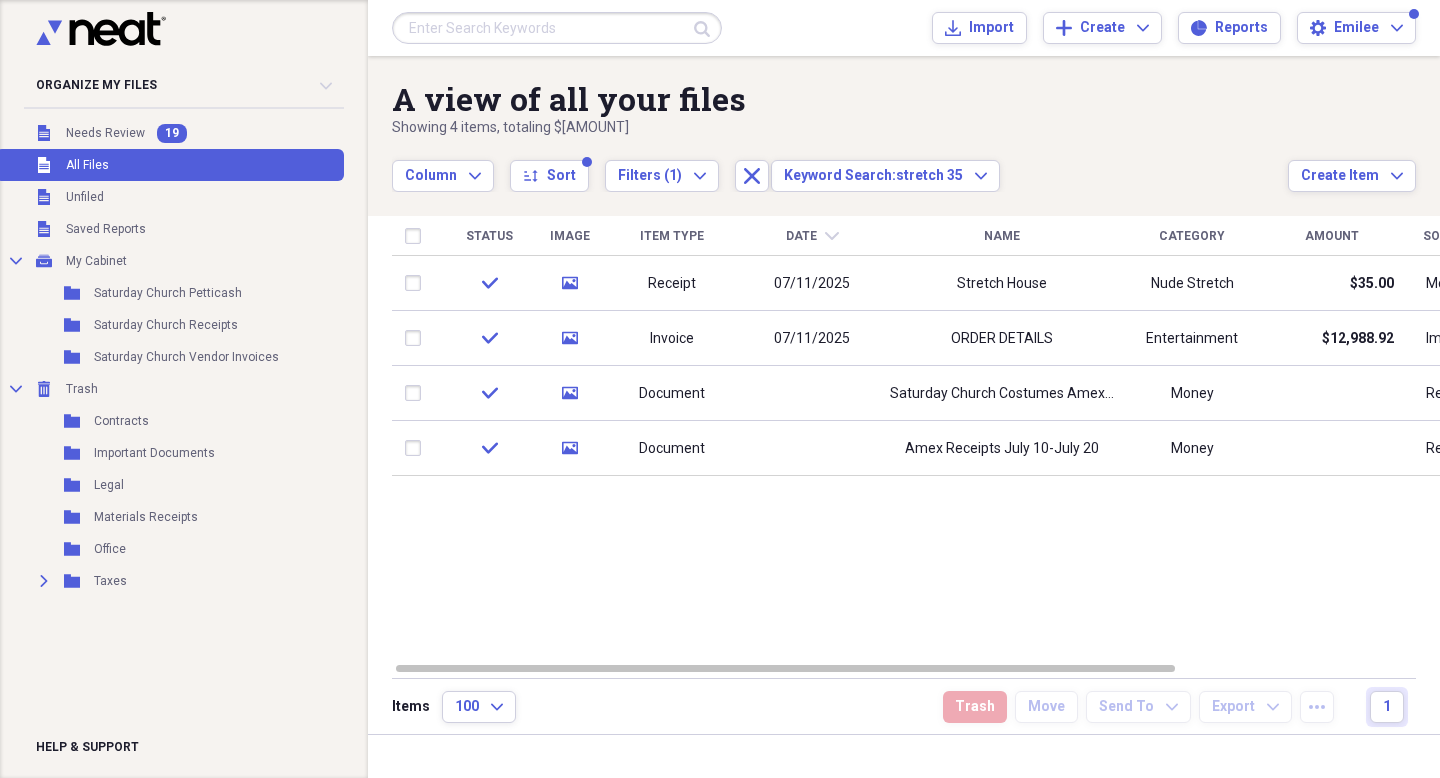 click at bounding box center [557, 28] 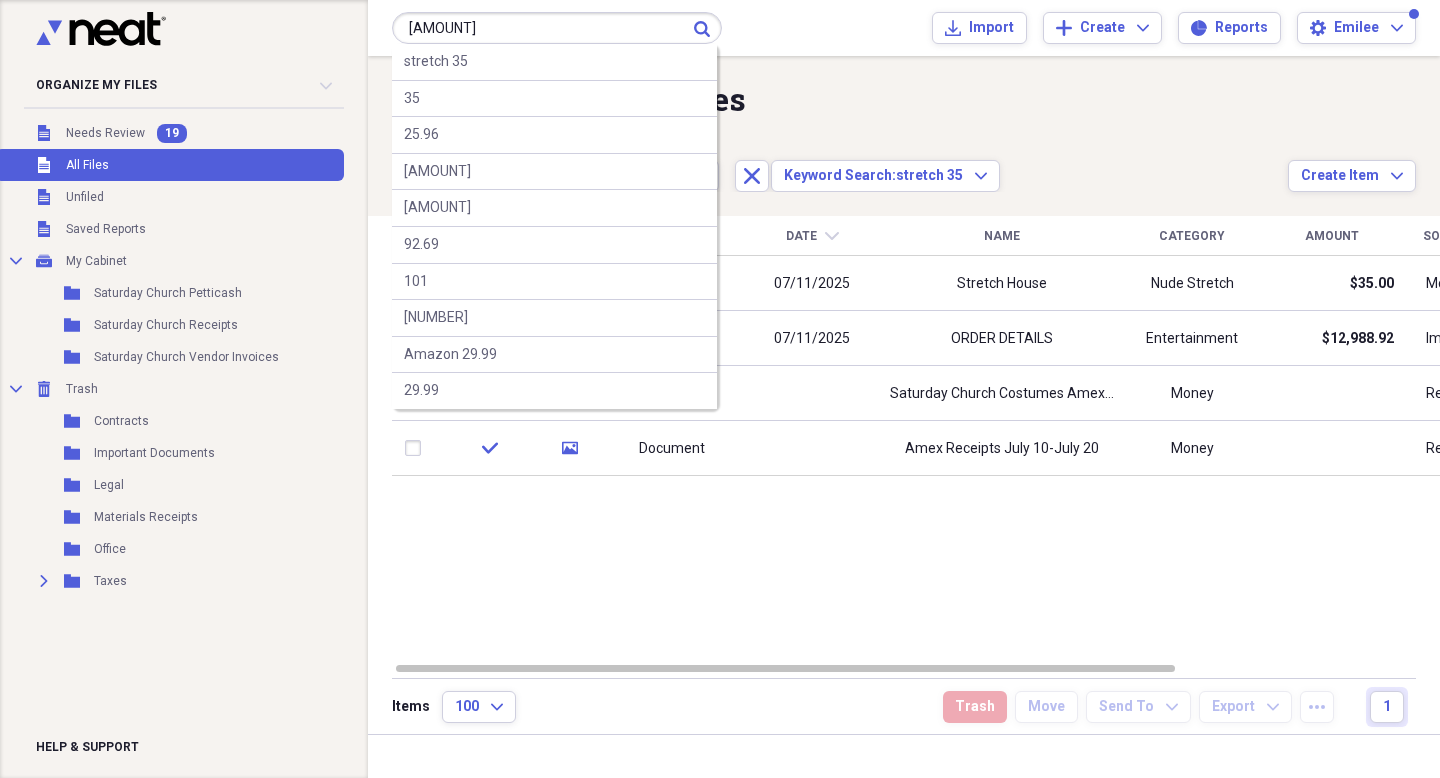 type on "[AMOUNT]" 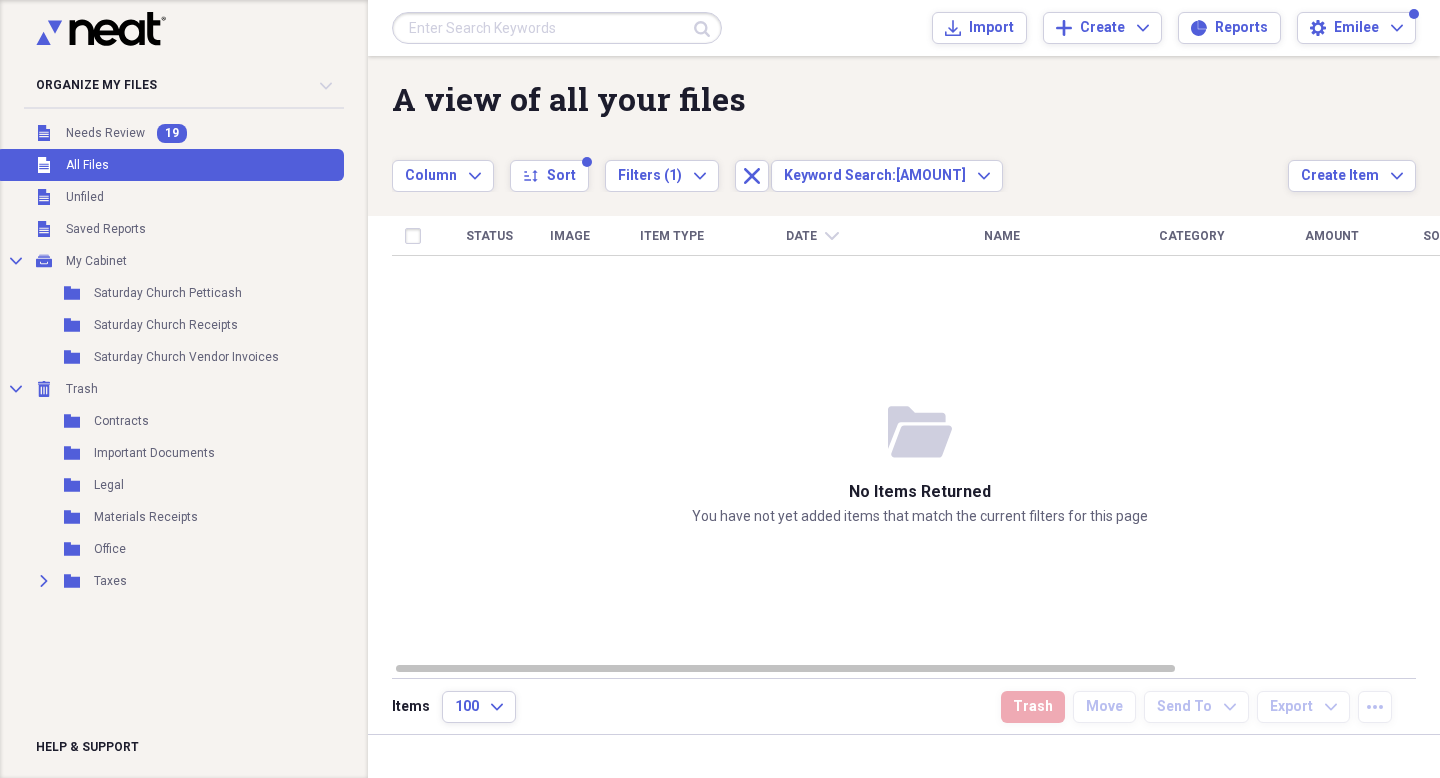 click at bounding box center (557, 28) 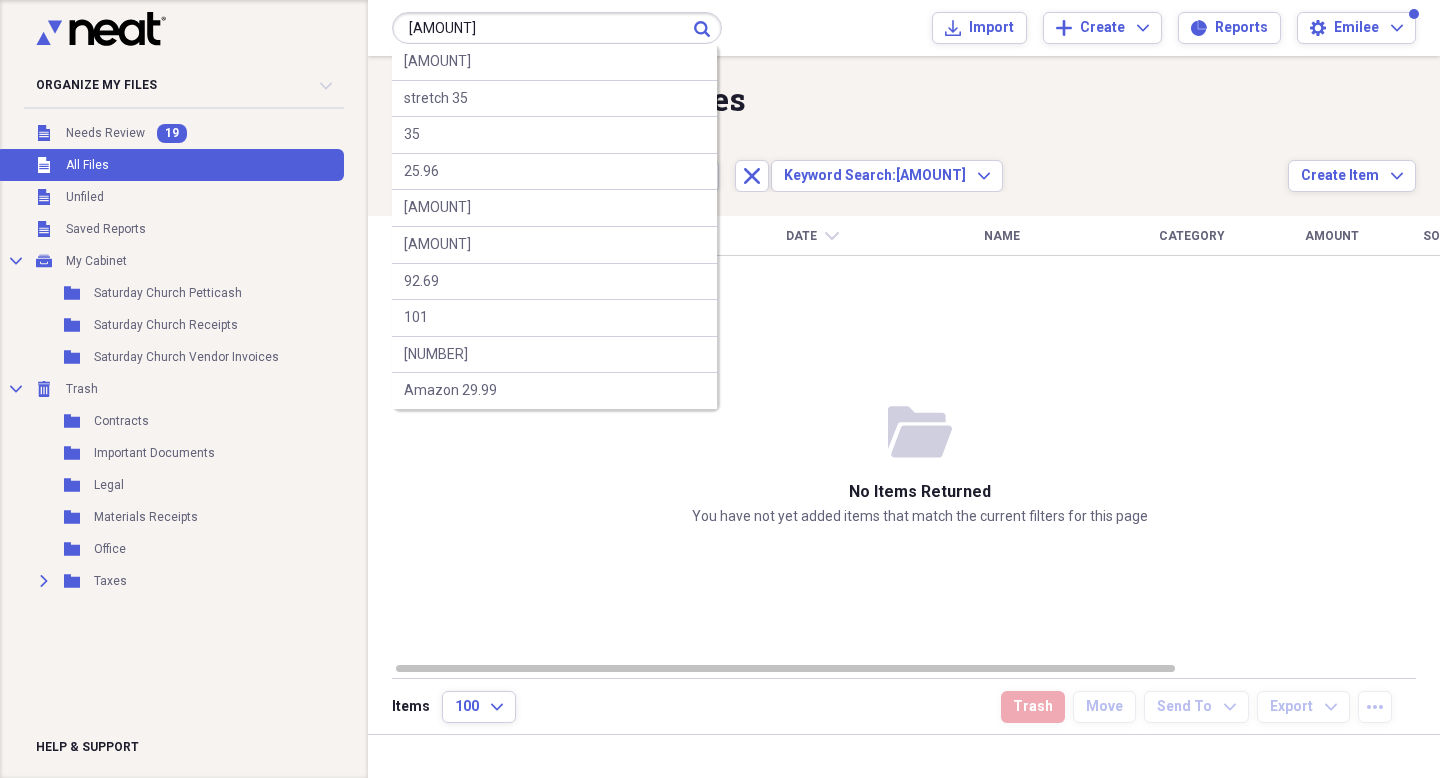 type on "[AMOUNT]" 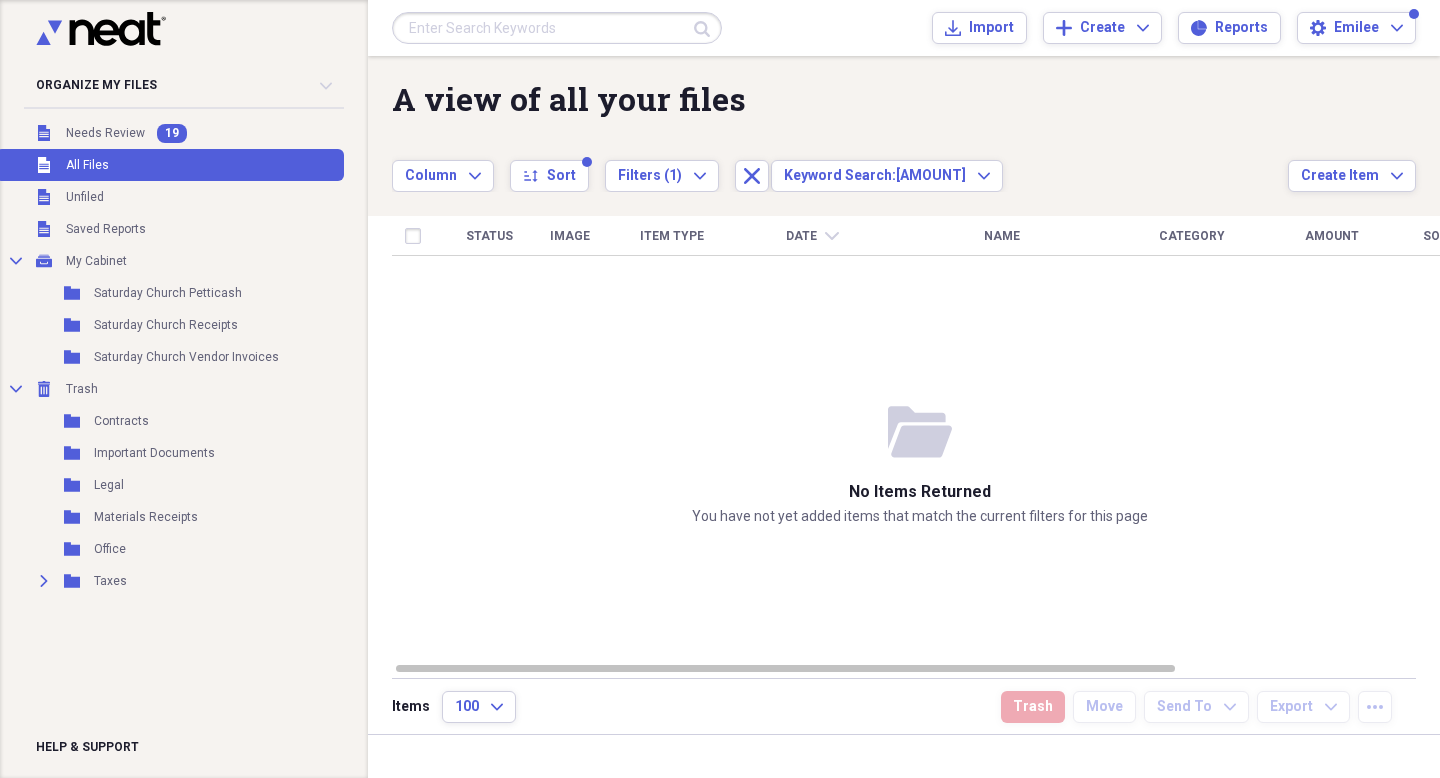click at bounding box center [557, 28] 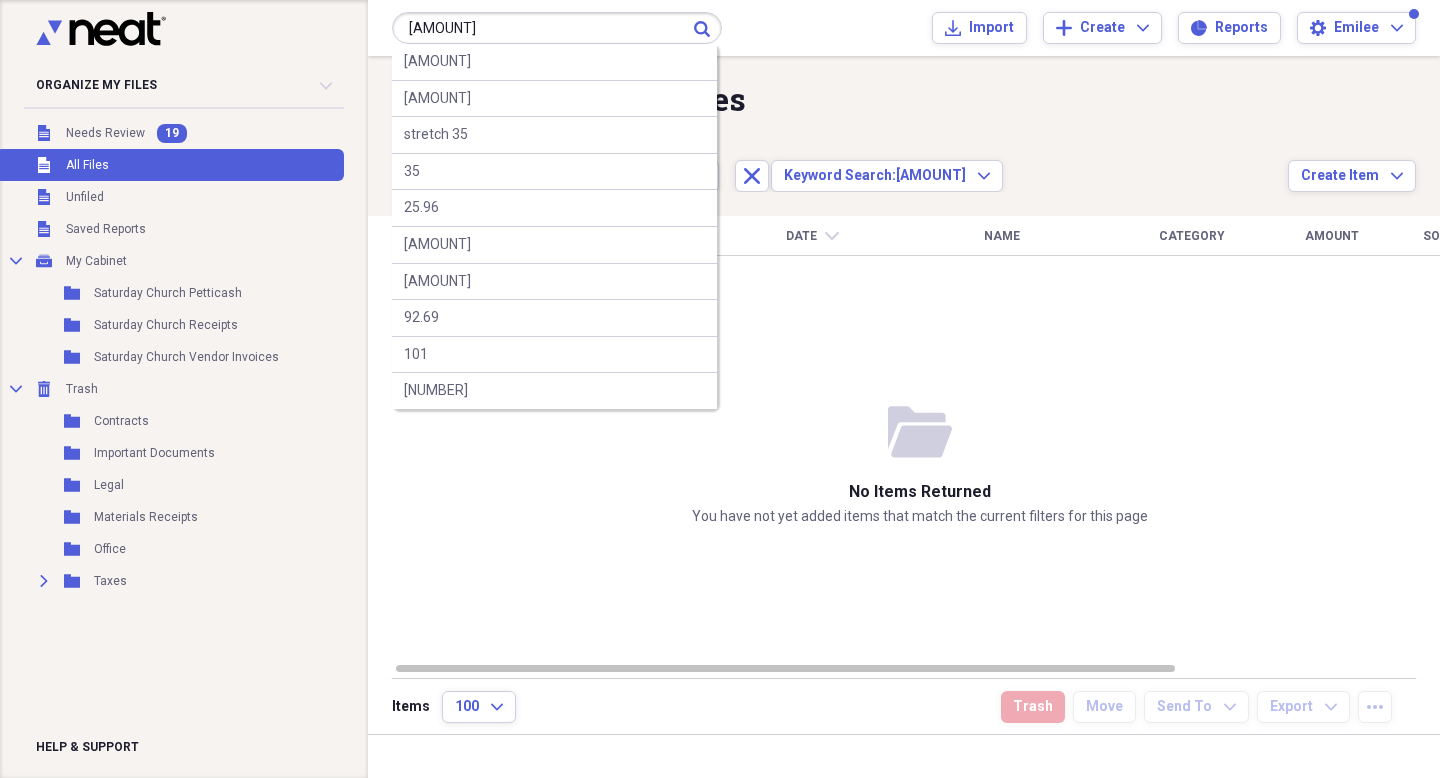 type on "[AMOUNT]" 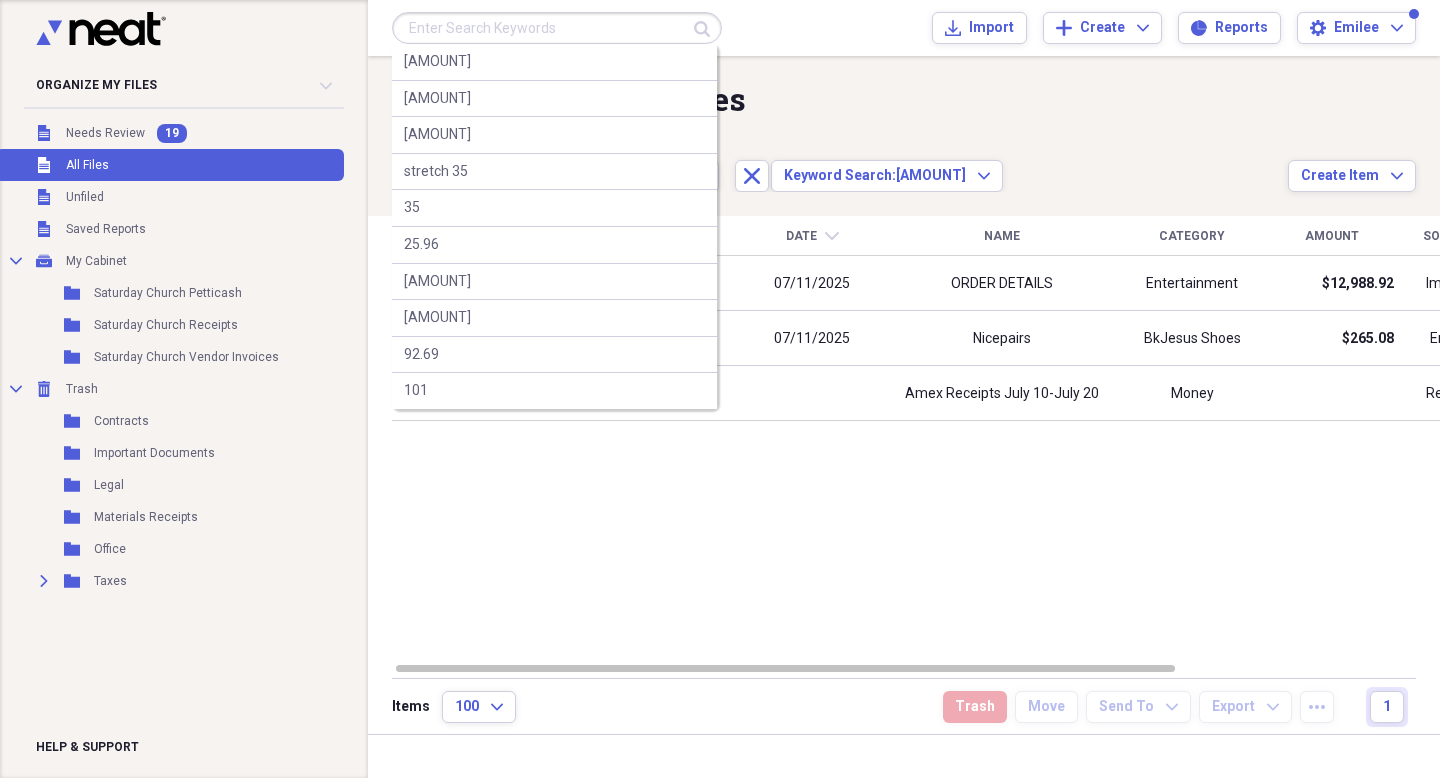 click at bounding box center [557, 28] 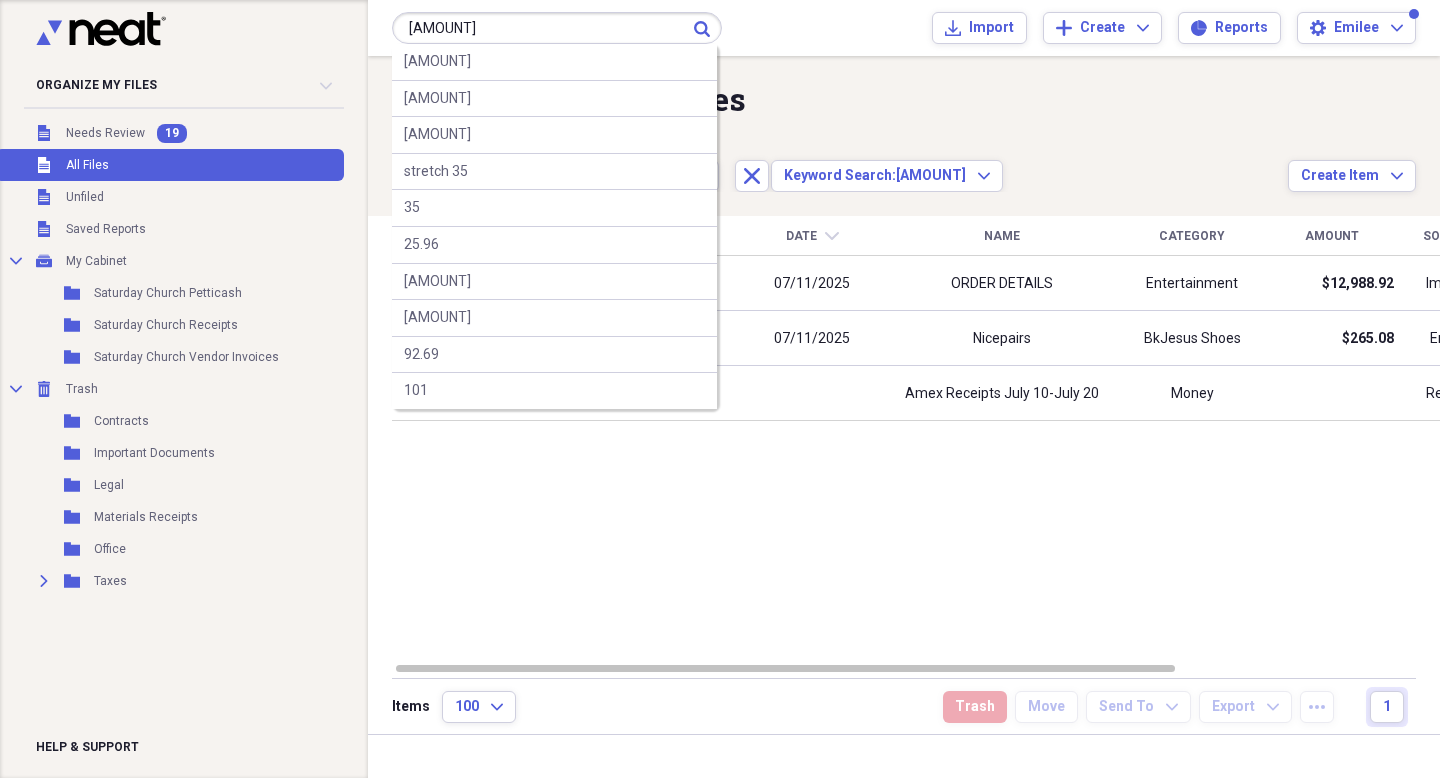 type on "[AMOUNT]" 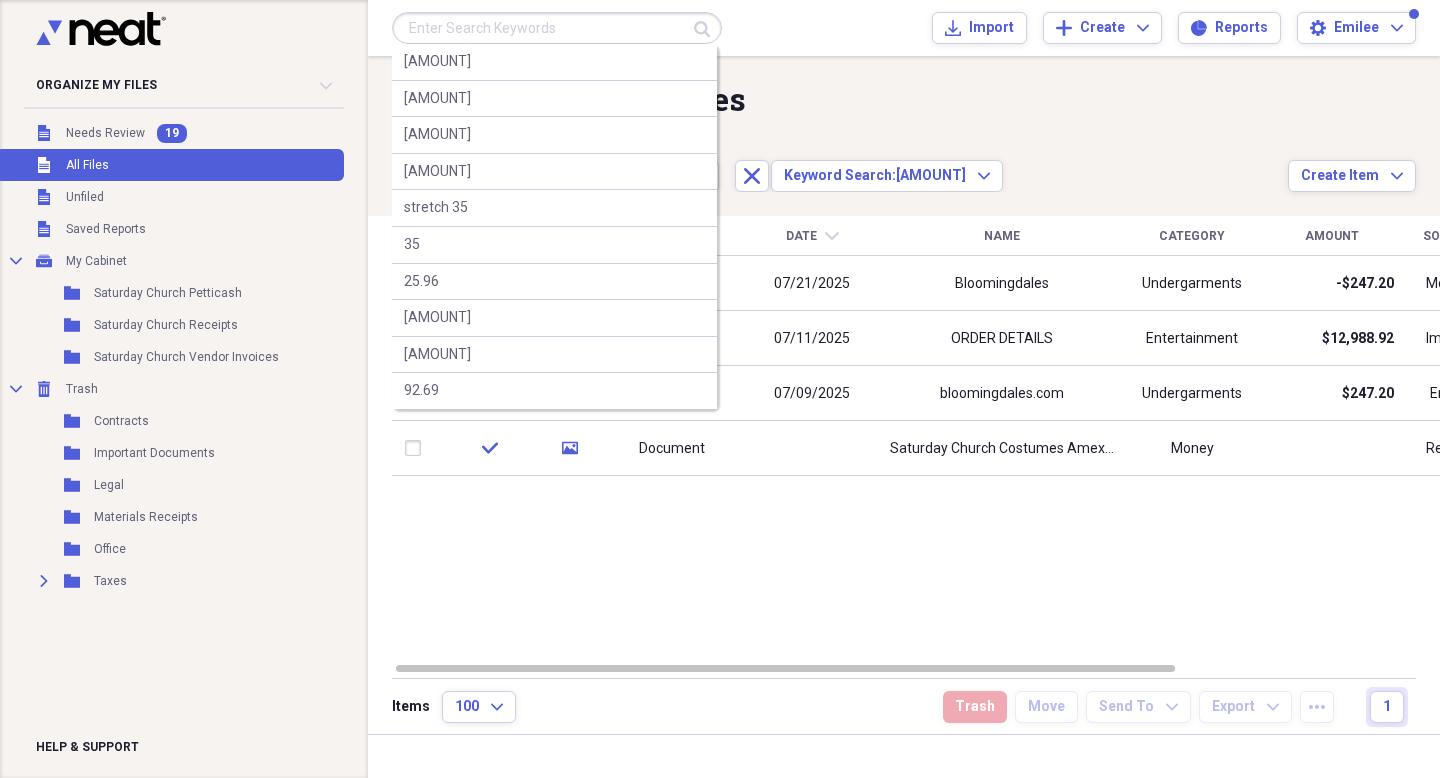 click at bounding box center [557, 28] 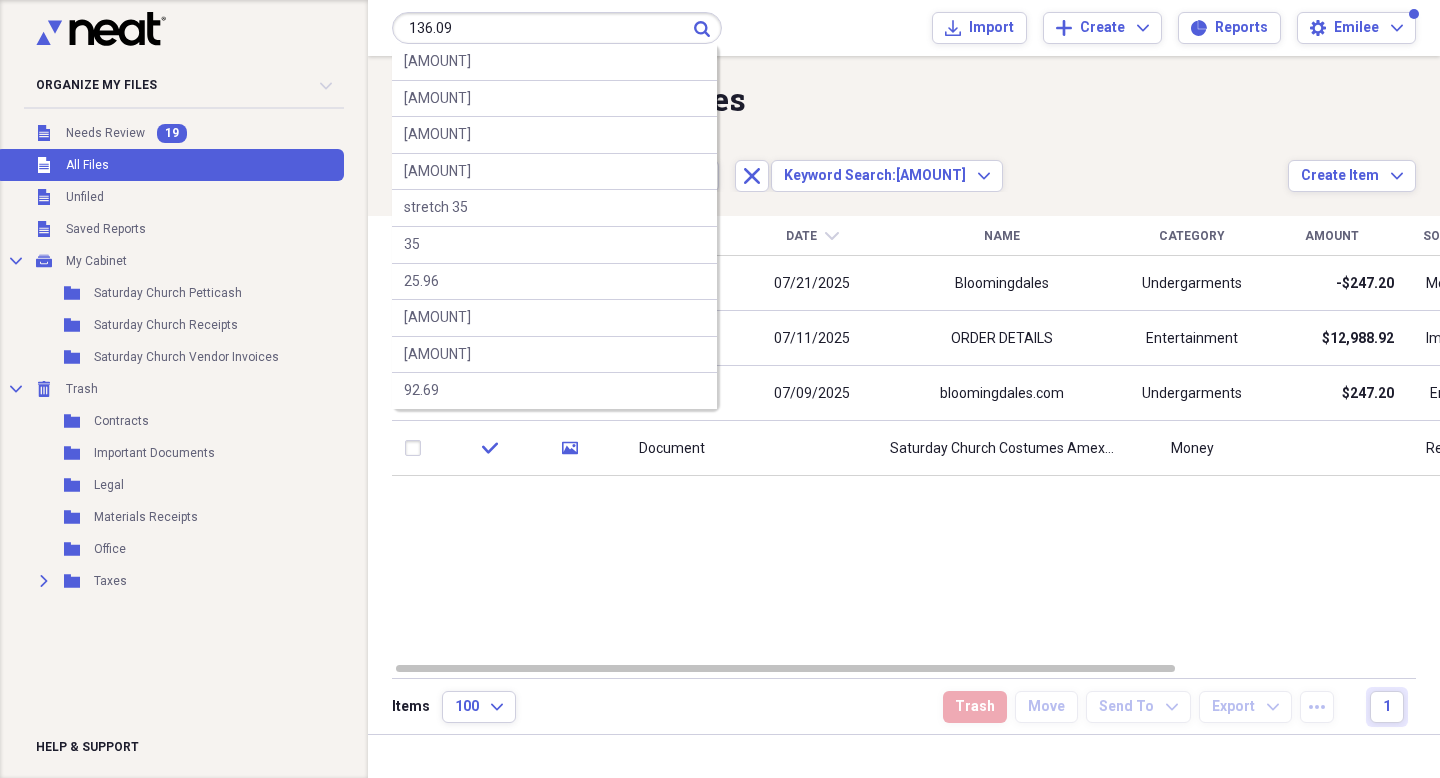 type on "136.09" 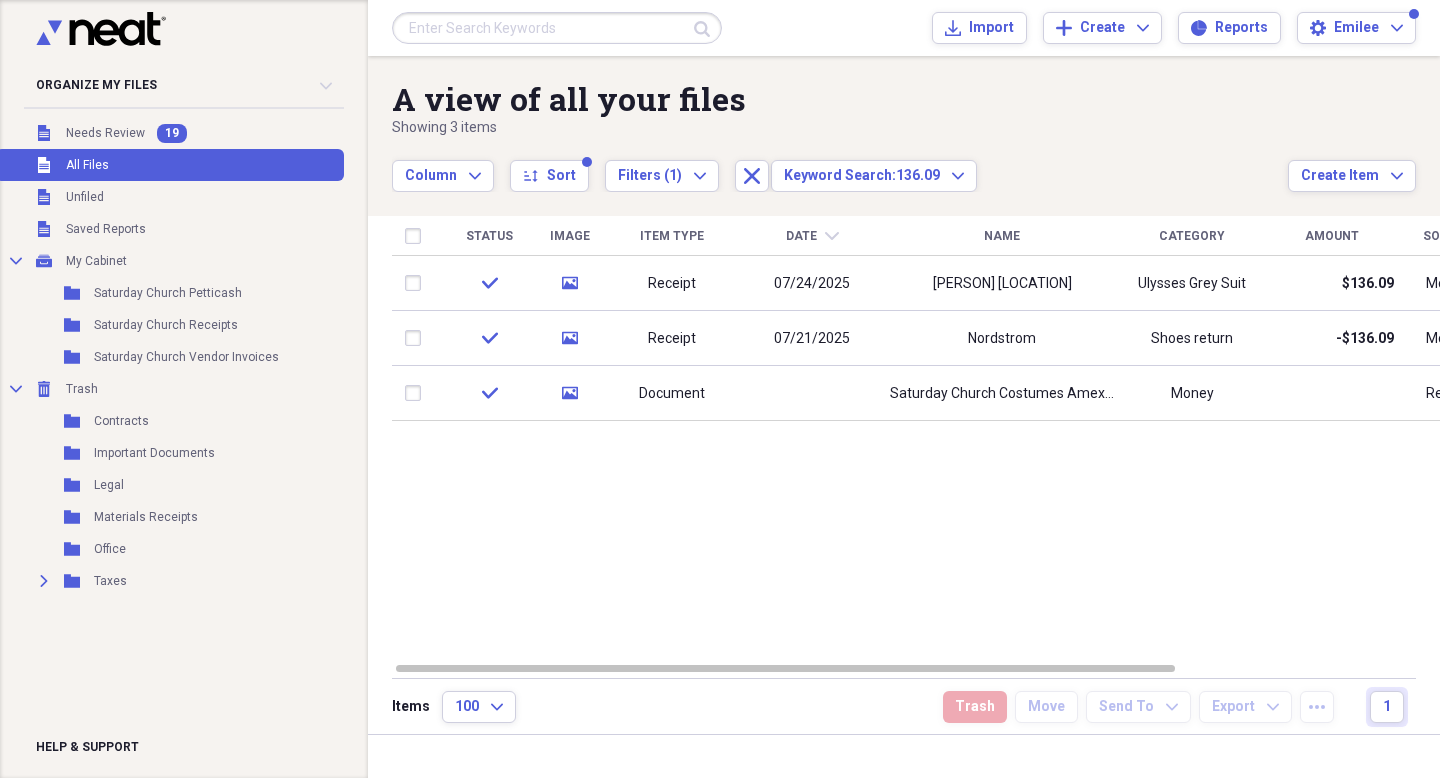 click at bounding box center [557, 28] 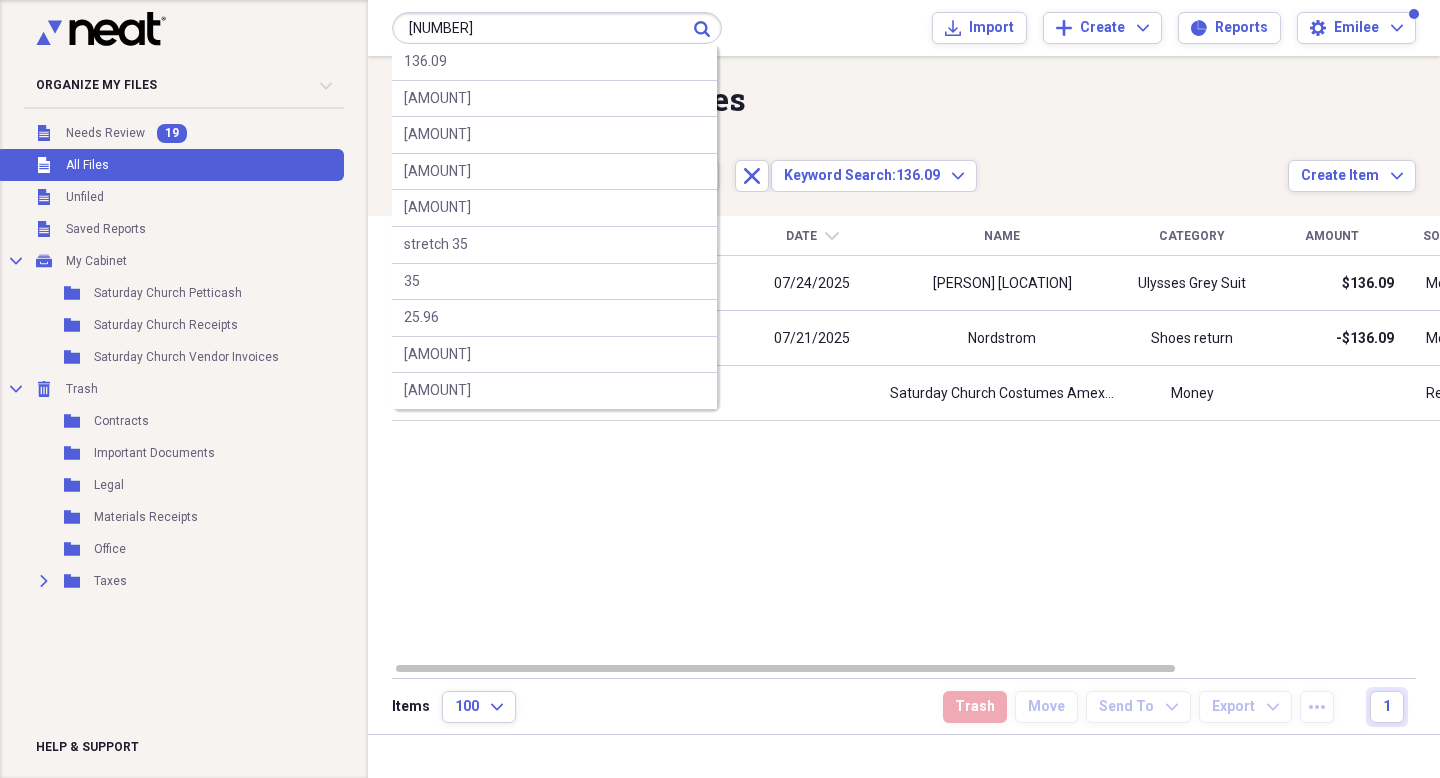 type on "[NUMBER]" 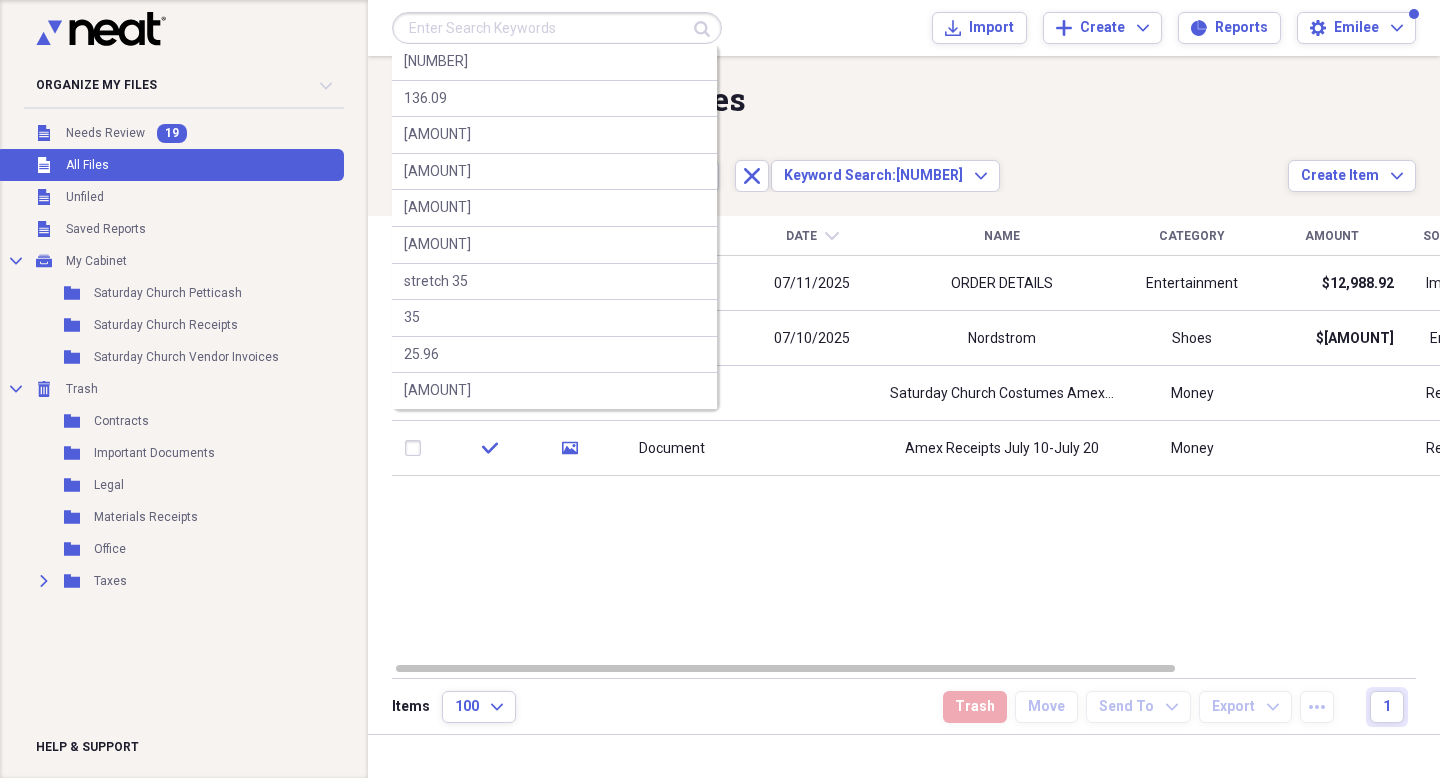 click at bounding box center (557, 28) 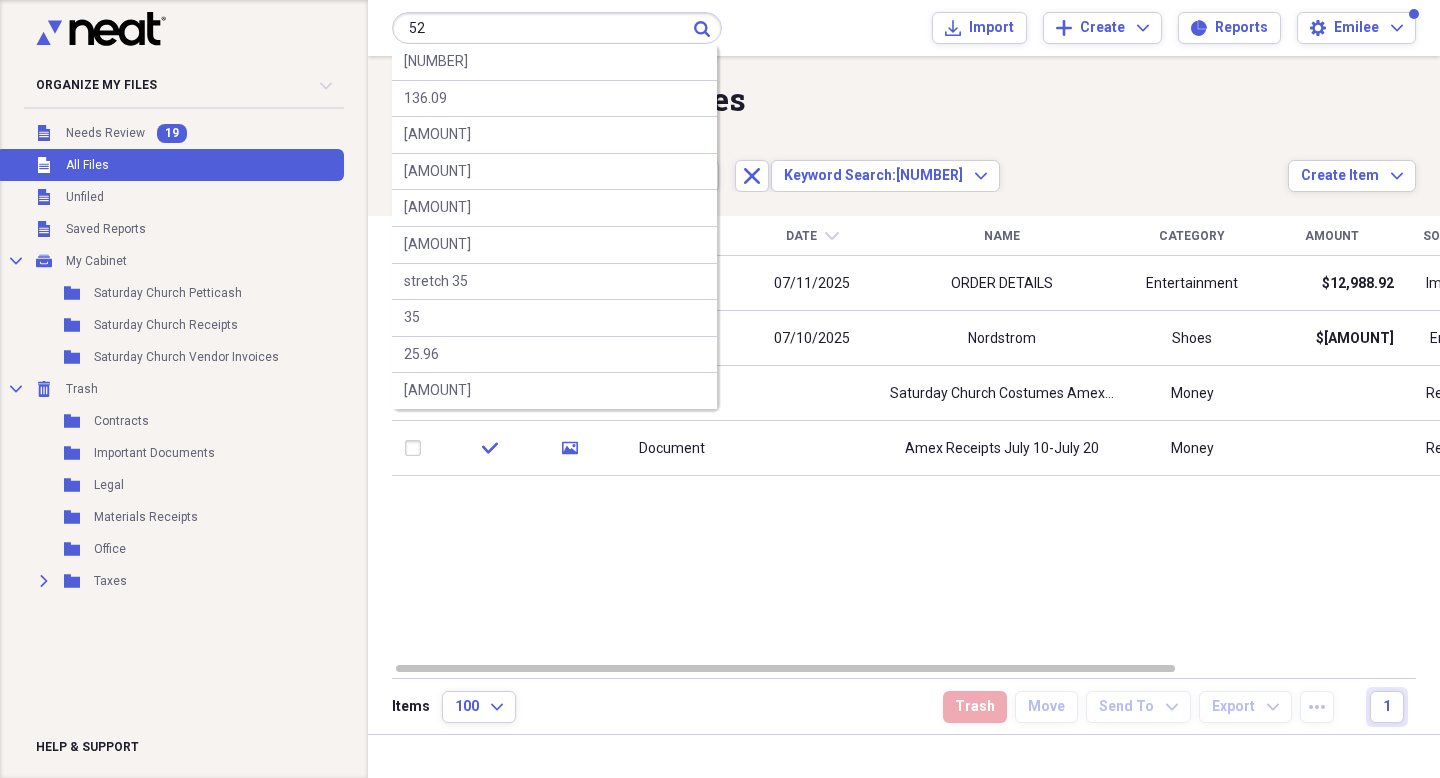 type on "52" 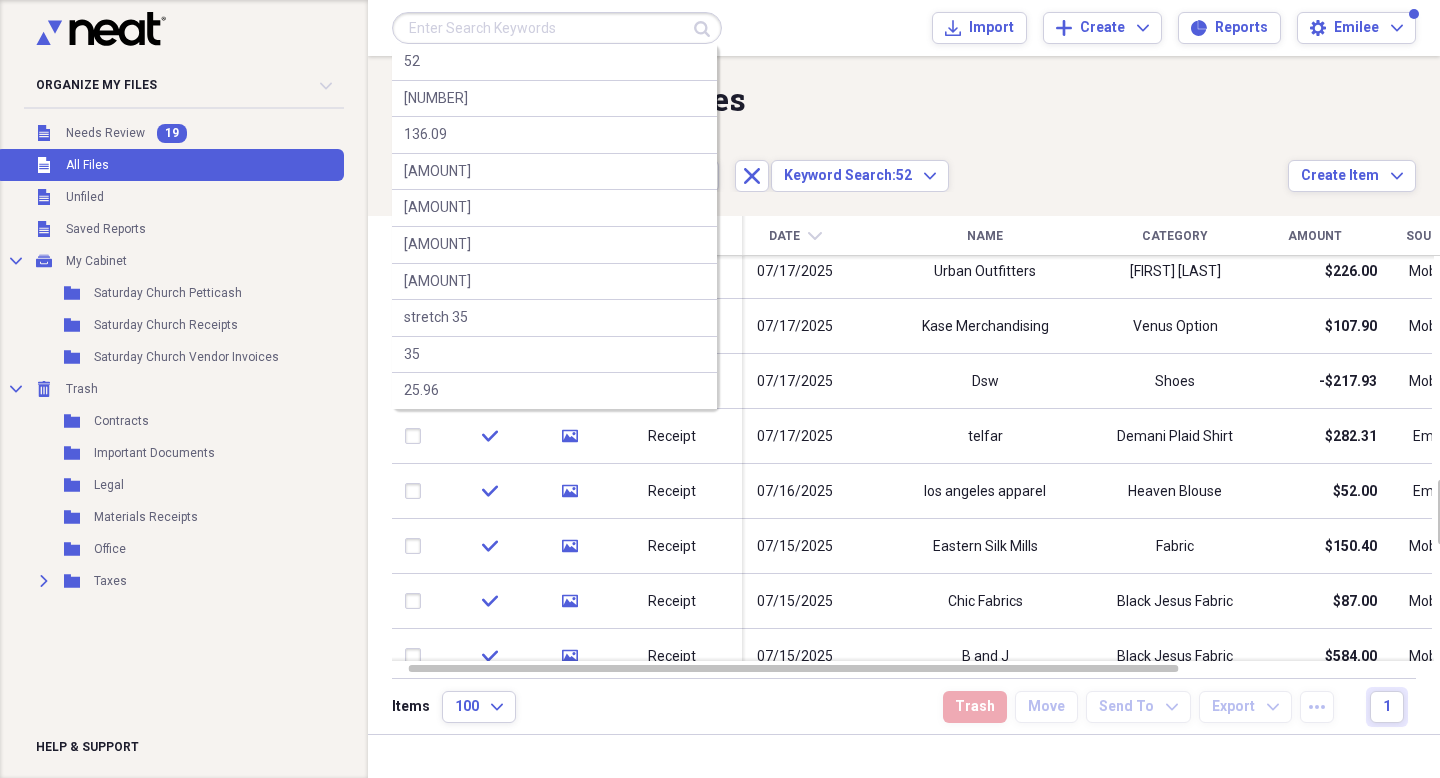 click at bounding box center [557, 28] 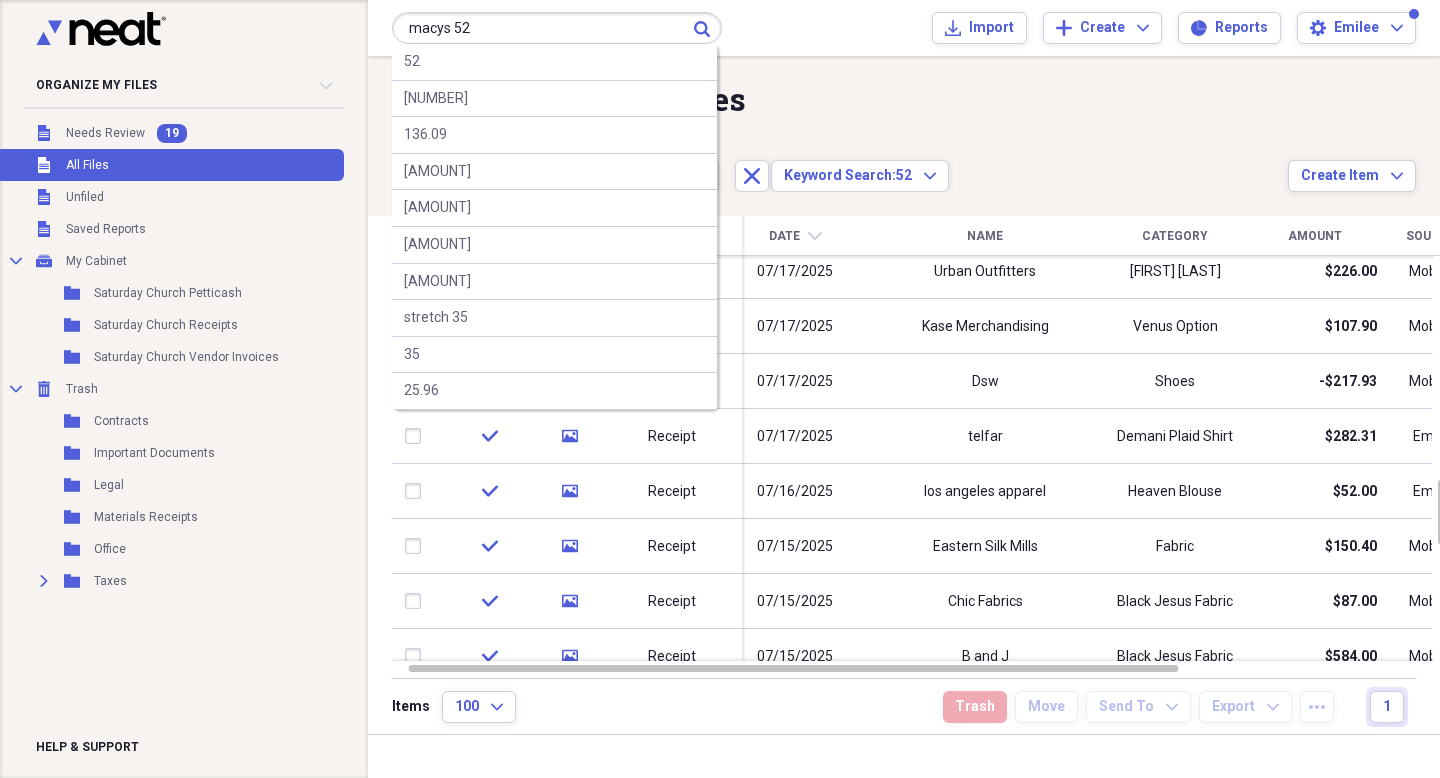 type on "macys 52" 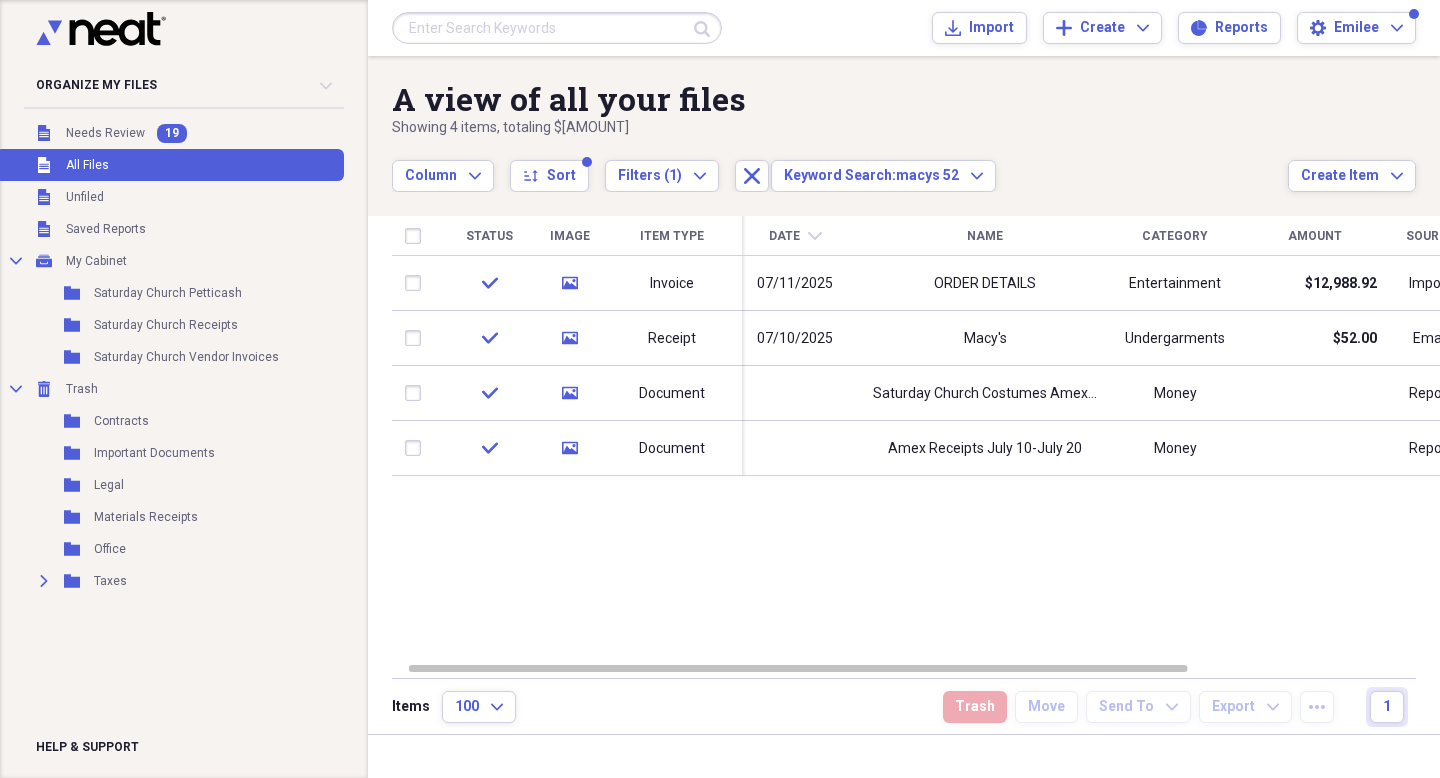 click at bounding box center [557, 28] 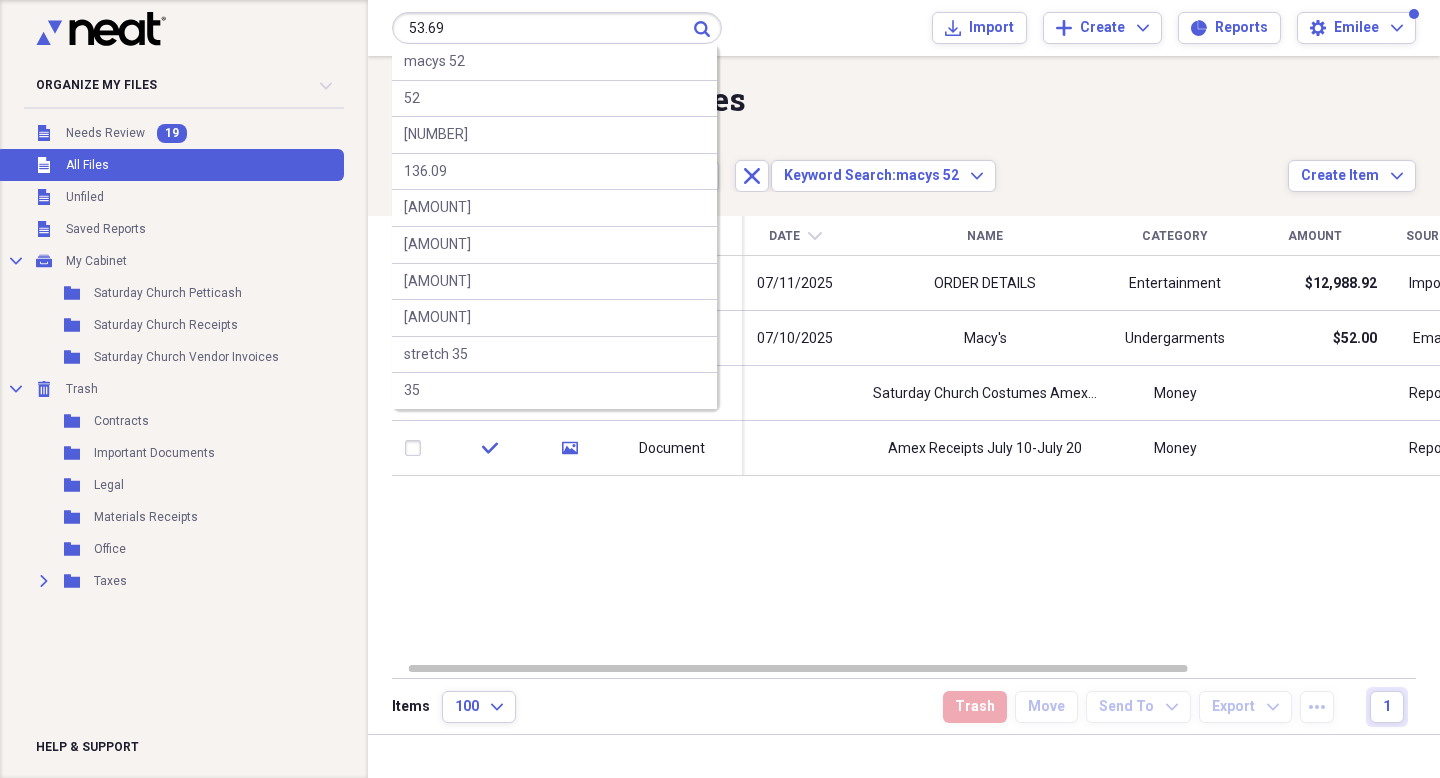 type on "53.69" 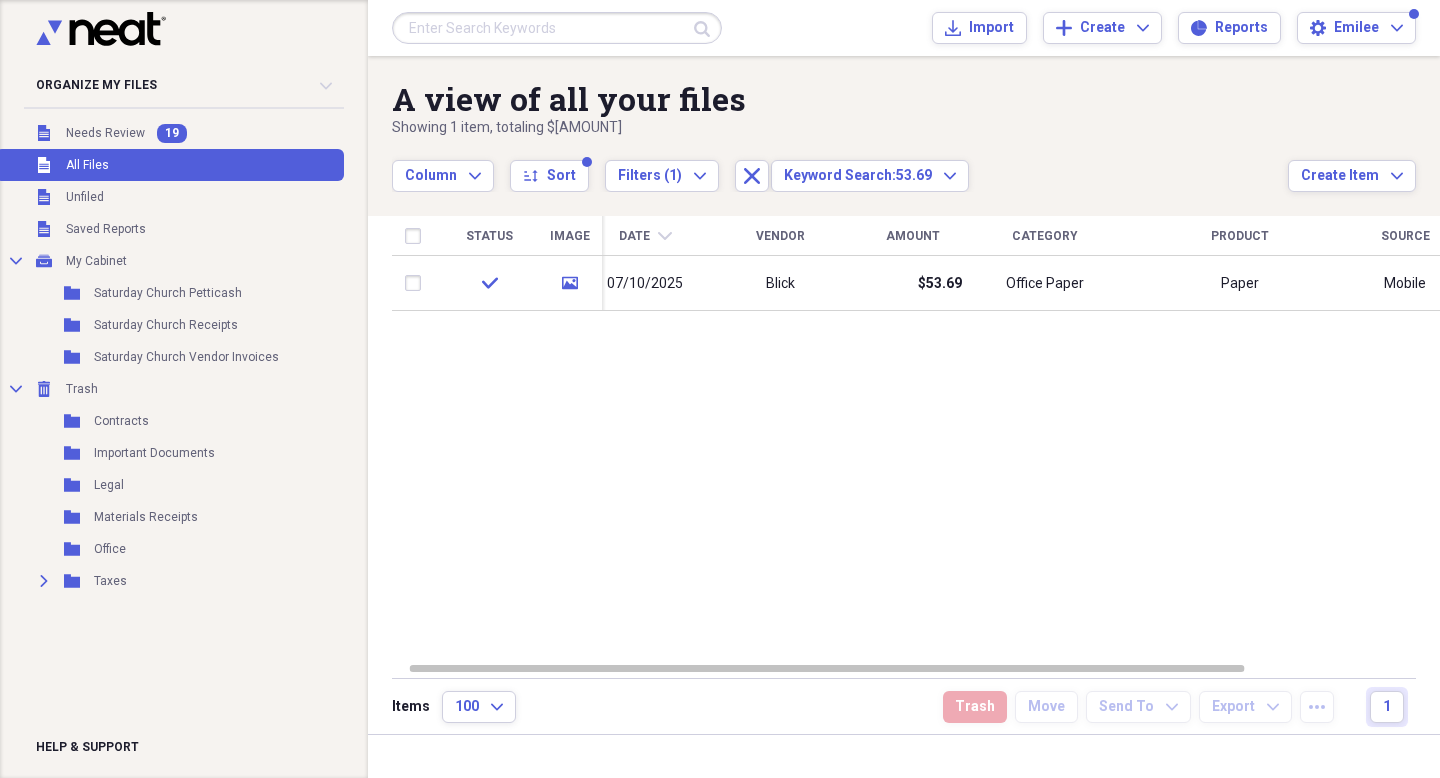 click at bounding box center (557, 28) 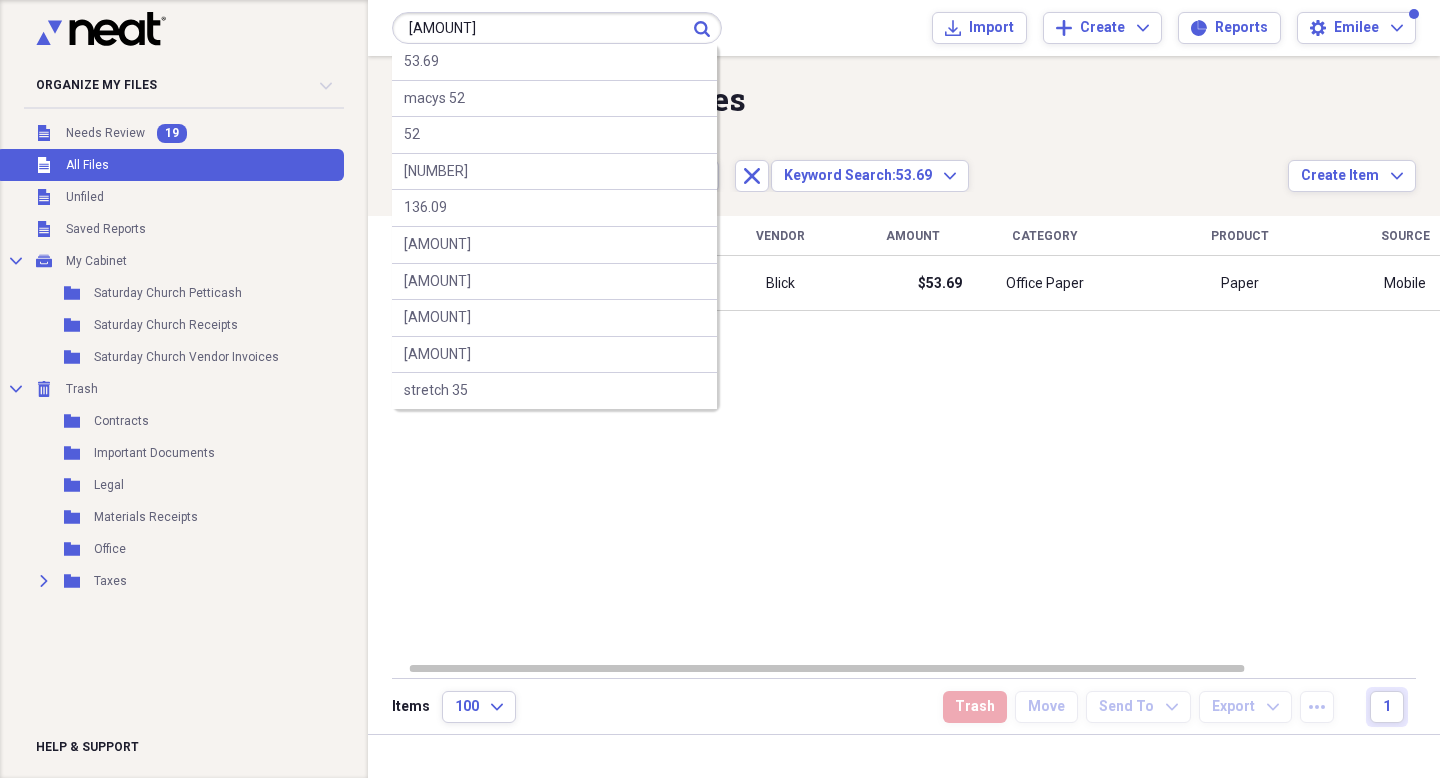 type on "[AMOUNT]" 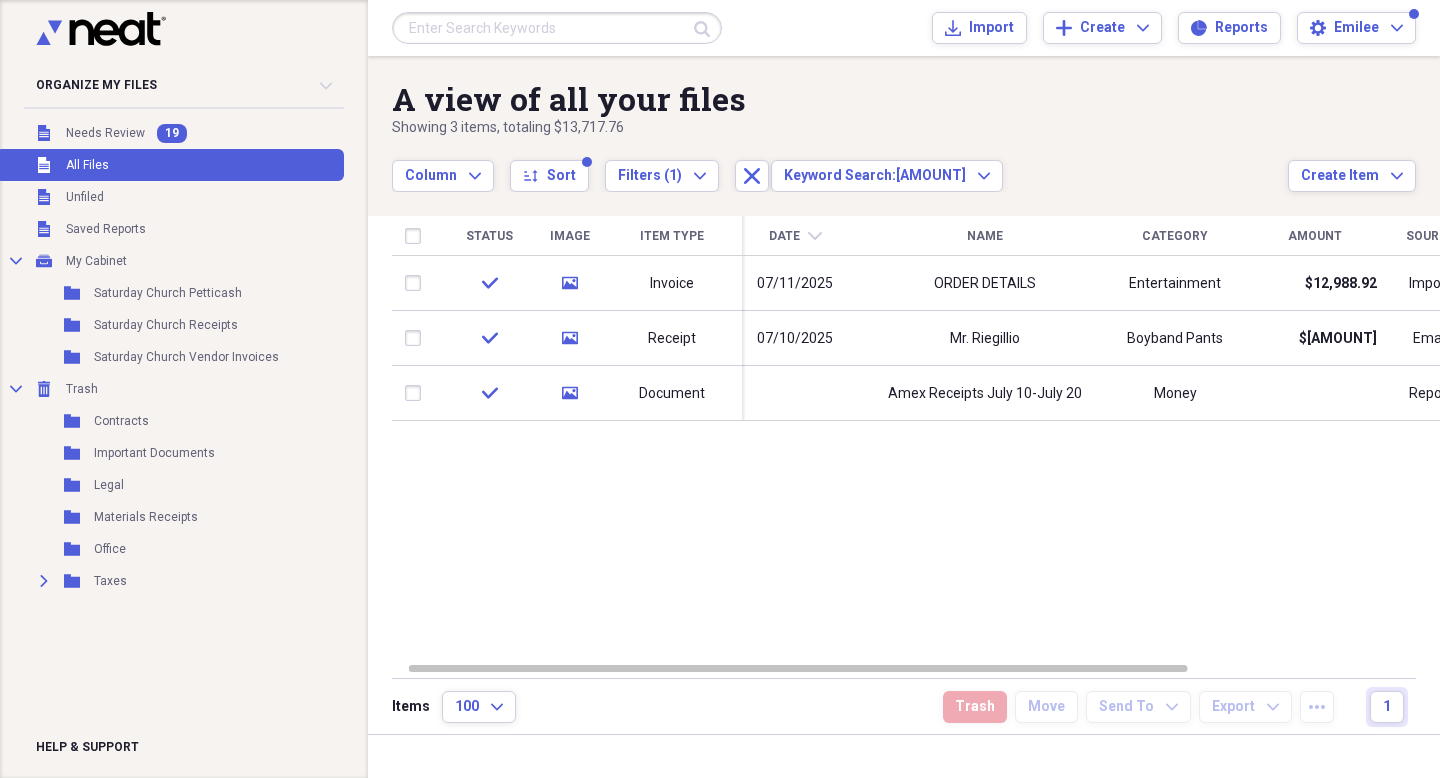 click at bounding box center (557, 28) 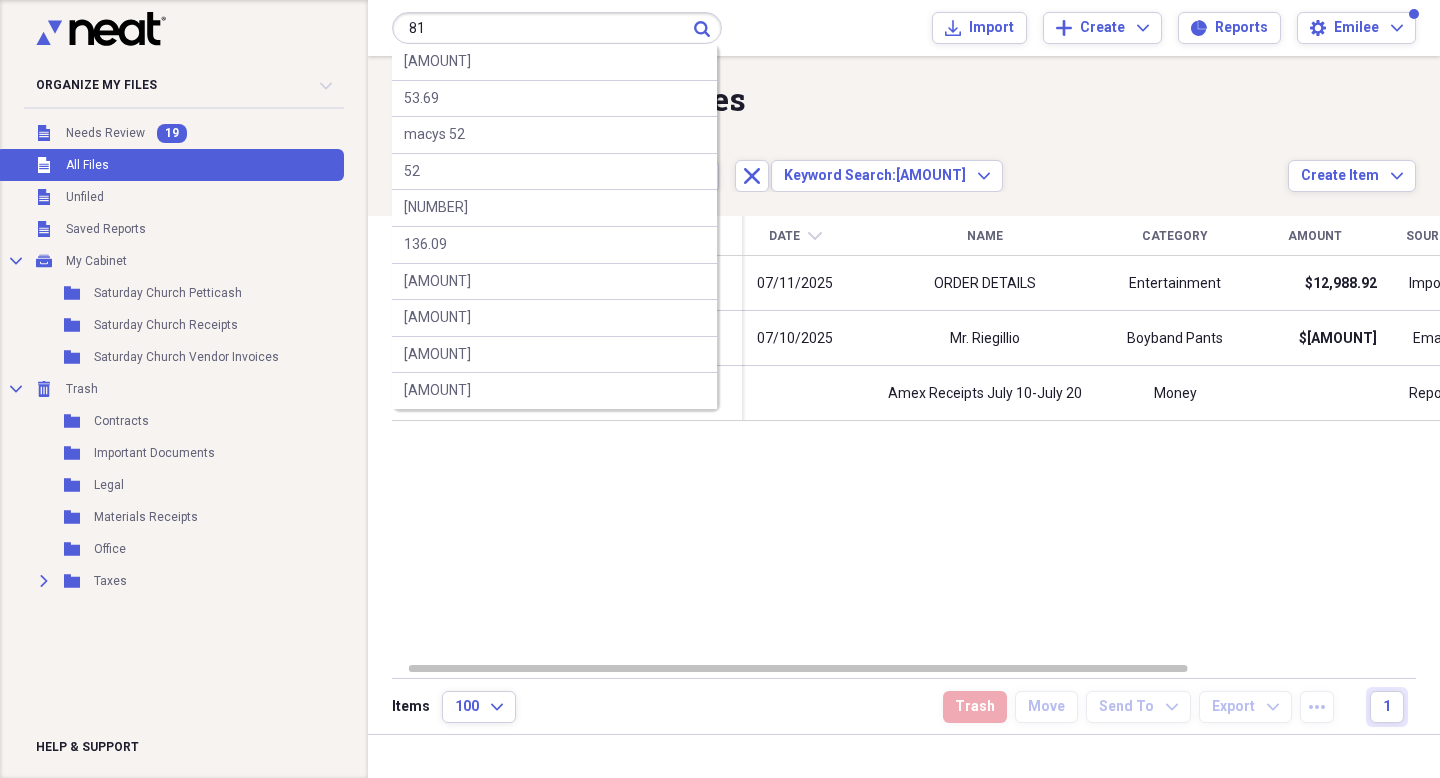 type on "81" 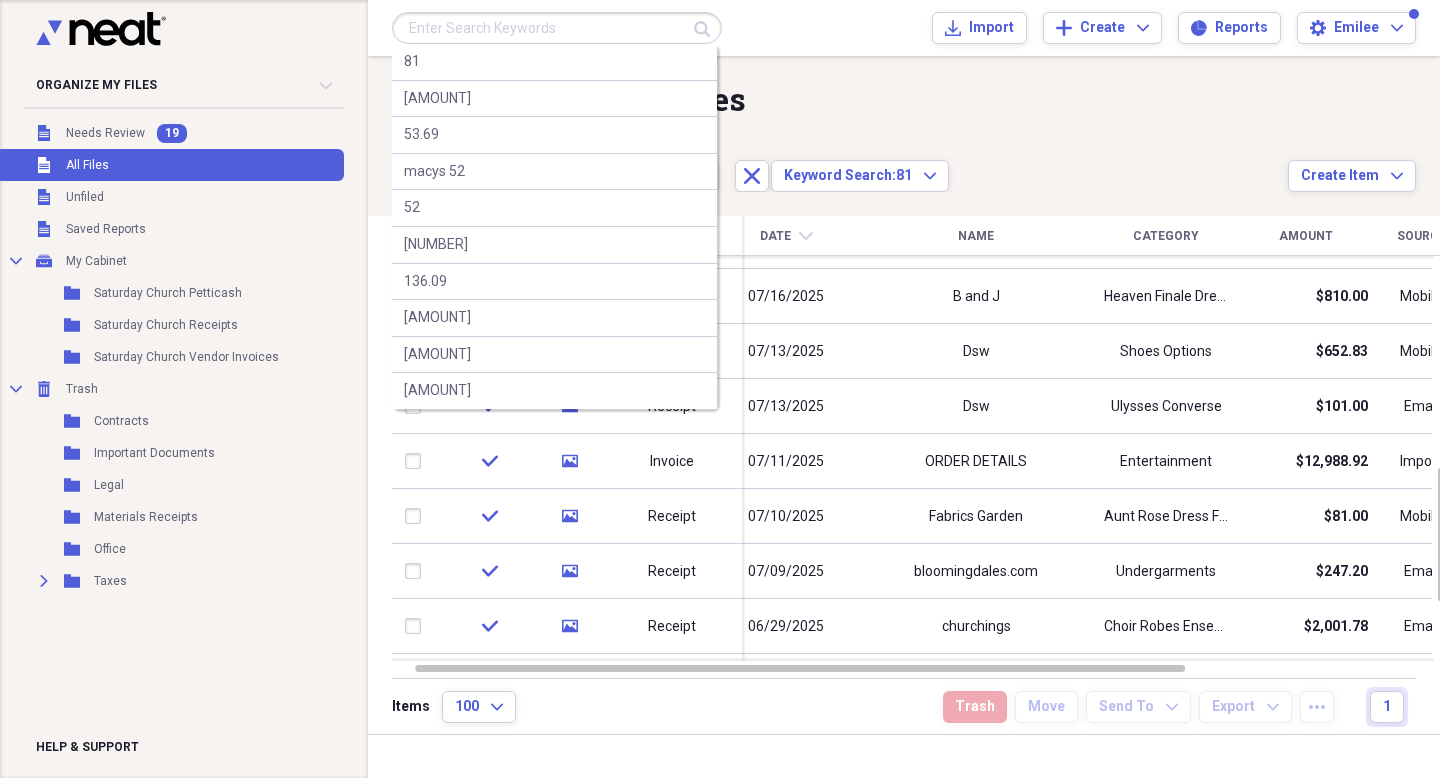 click at bounding box center (557, 28) 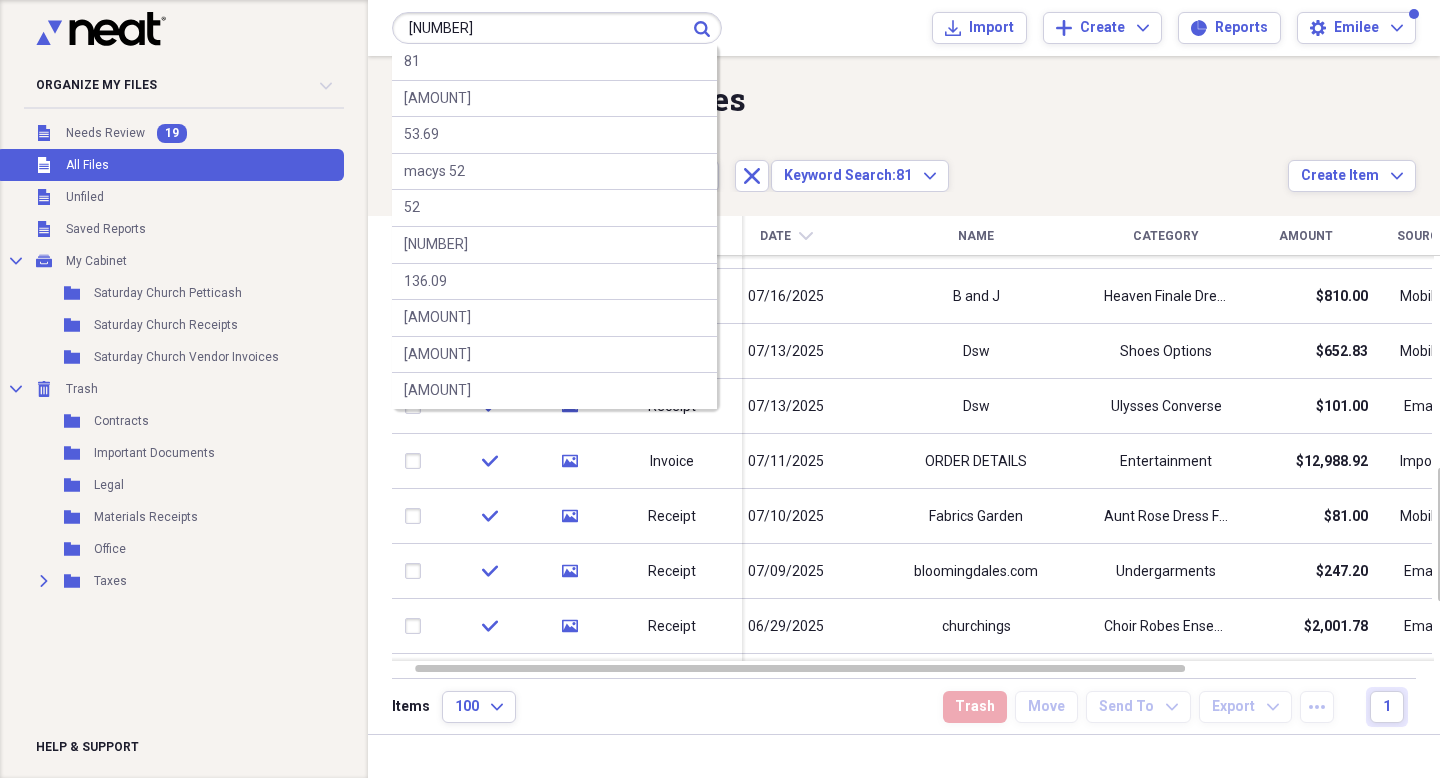 type on "[NUMBER]" 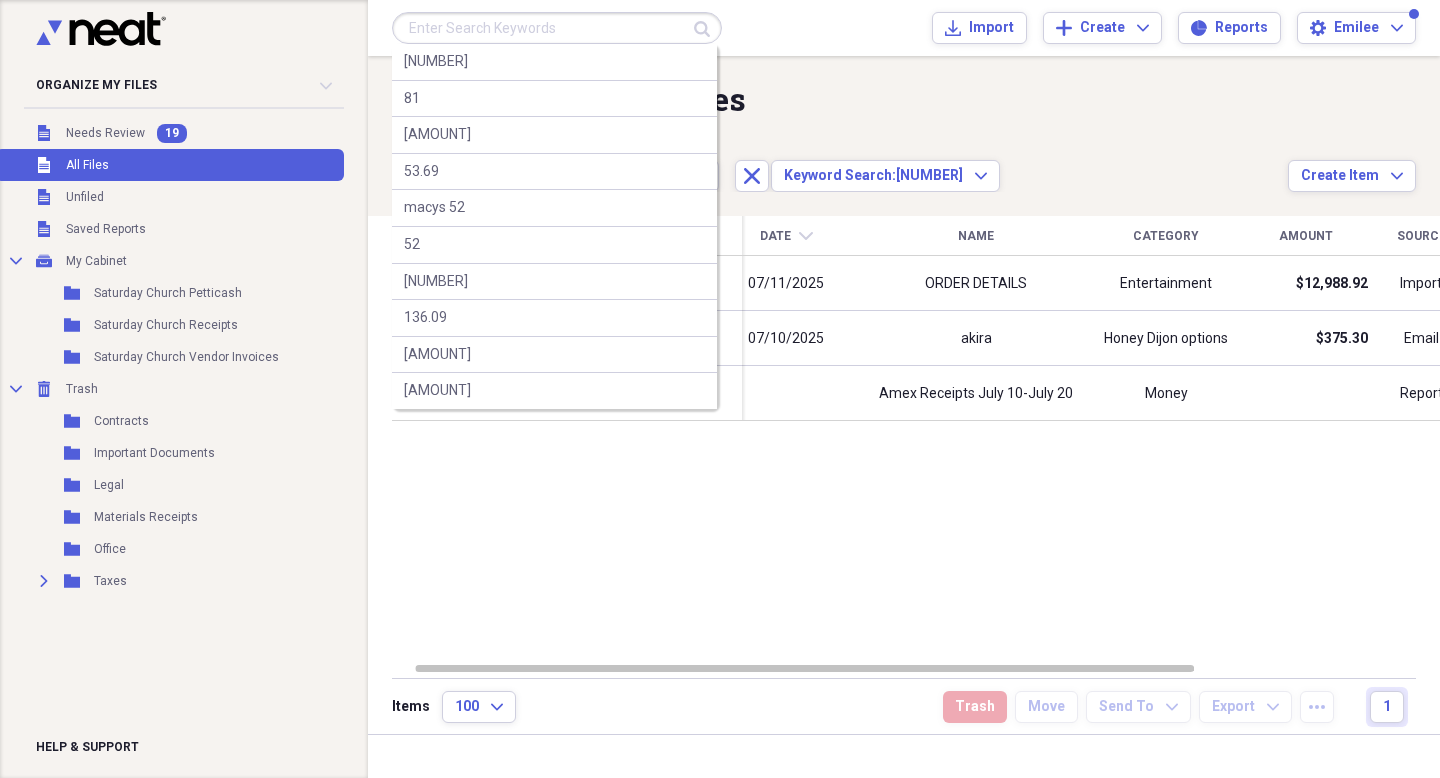 click at bounding box center (557, 28) 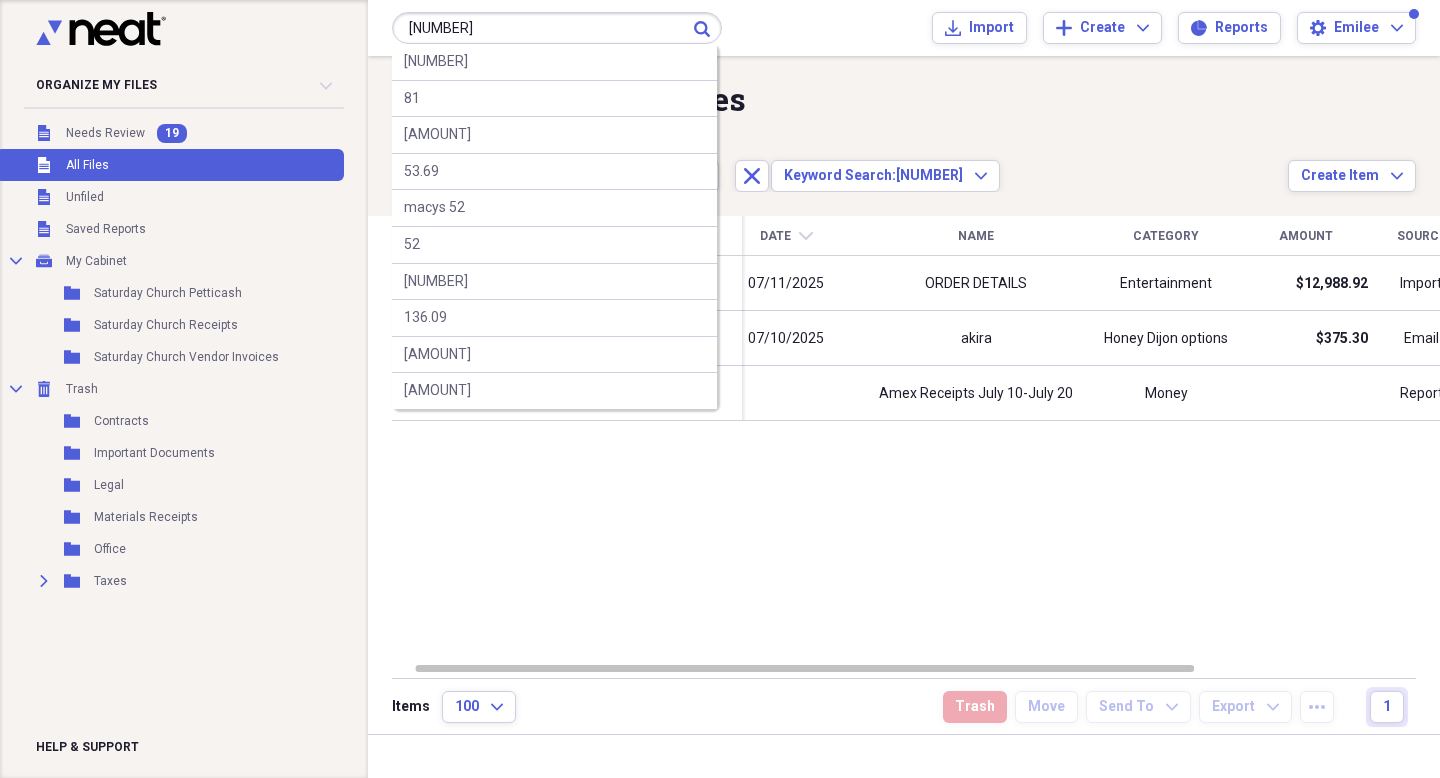 type on "[NUMBER]" 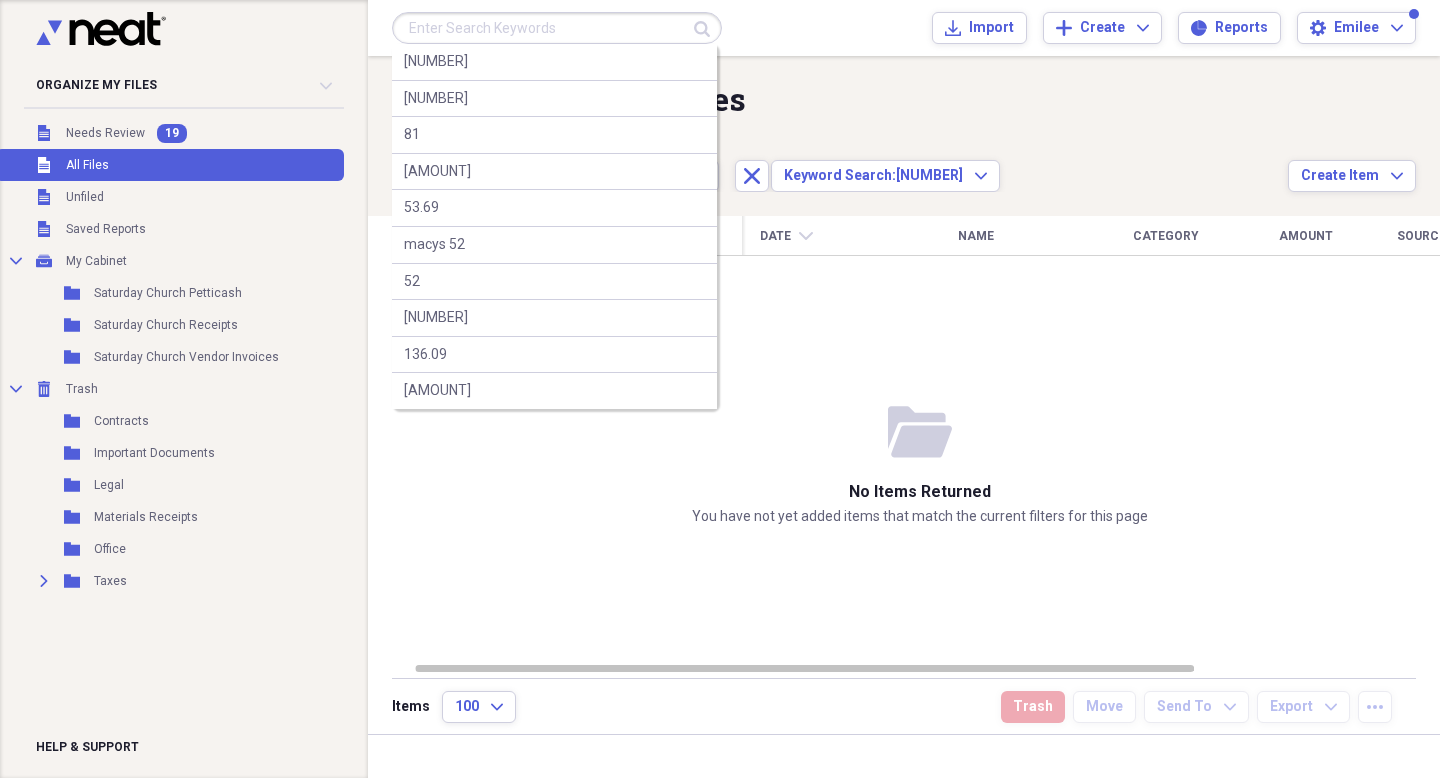 click at bounding box center (557, 28) 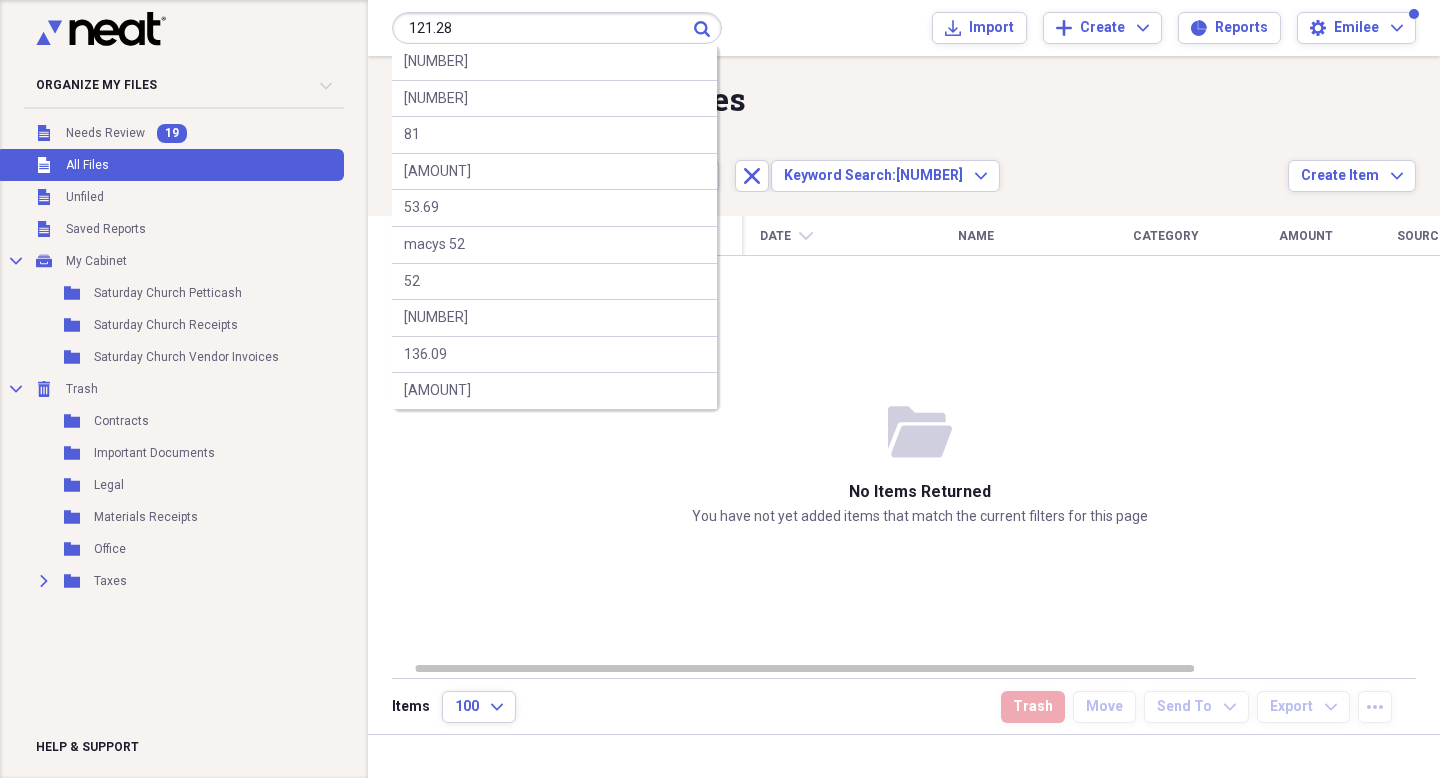 type on "121.28" 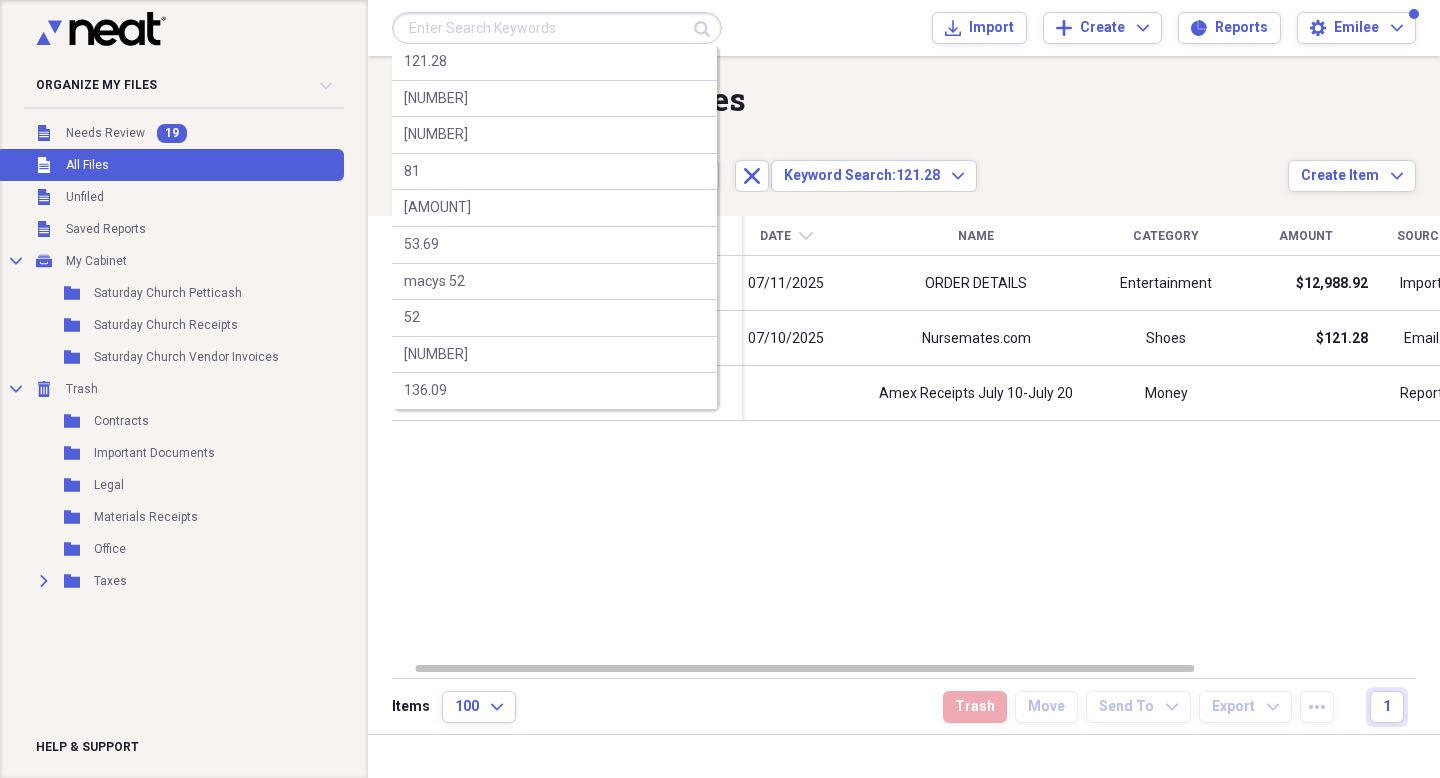 click at bounding box center (557, 28) 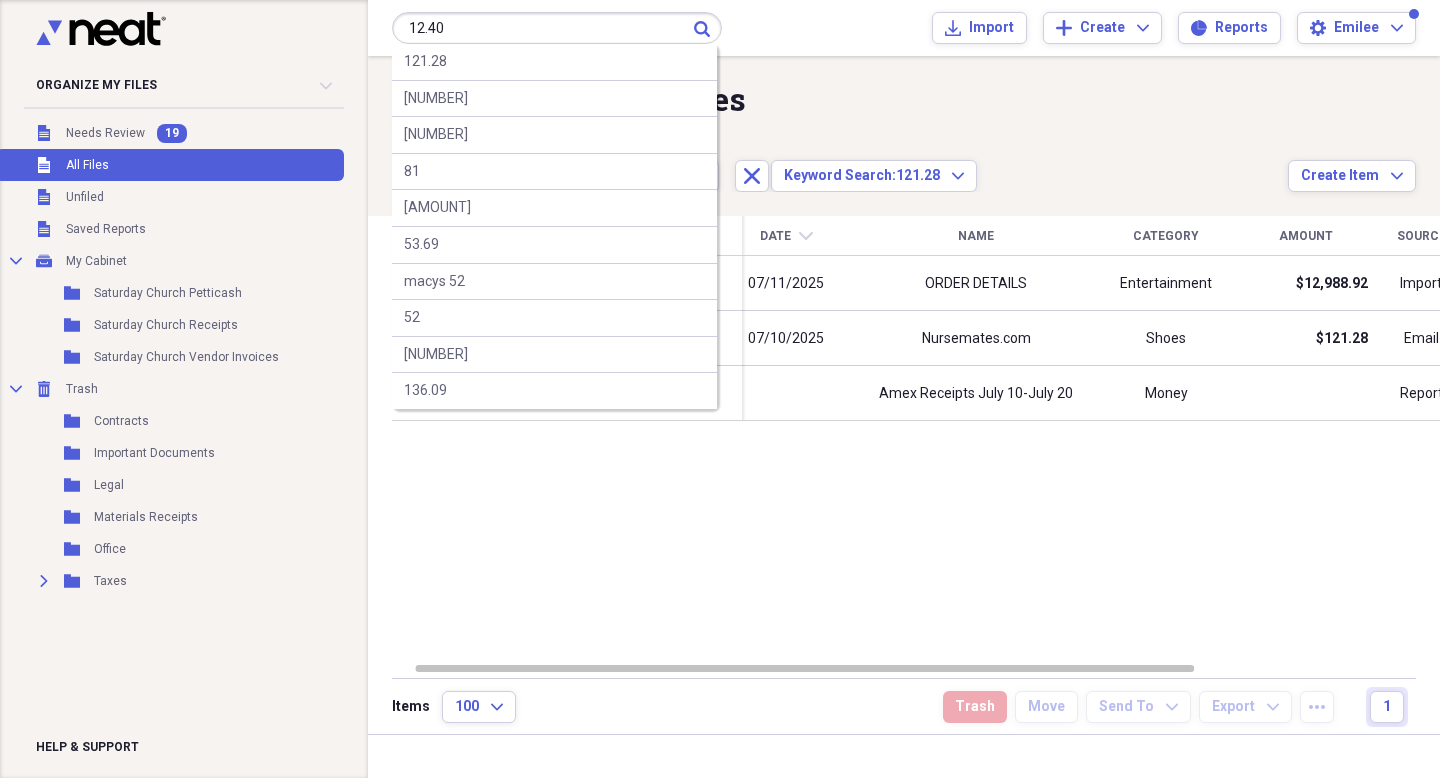 type on "12.40" 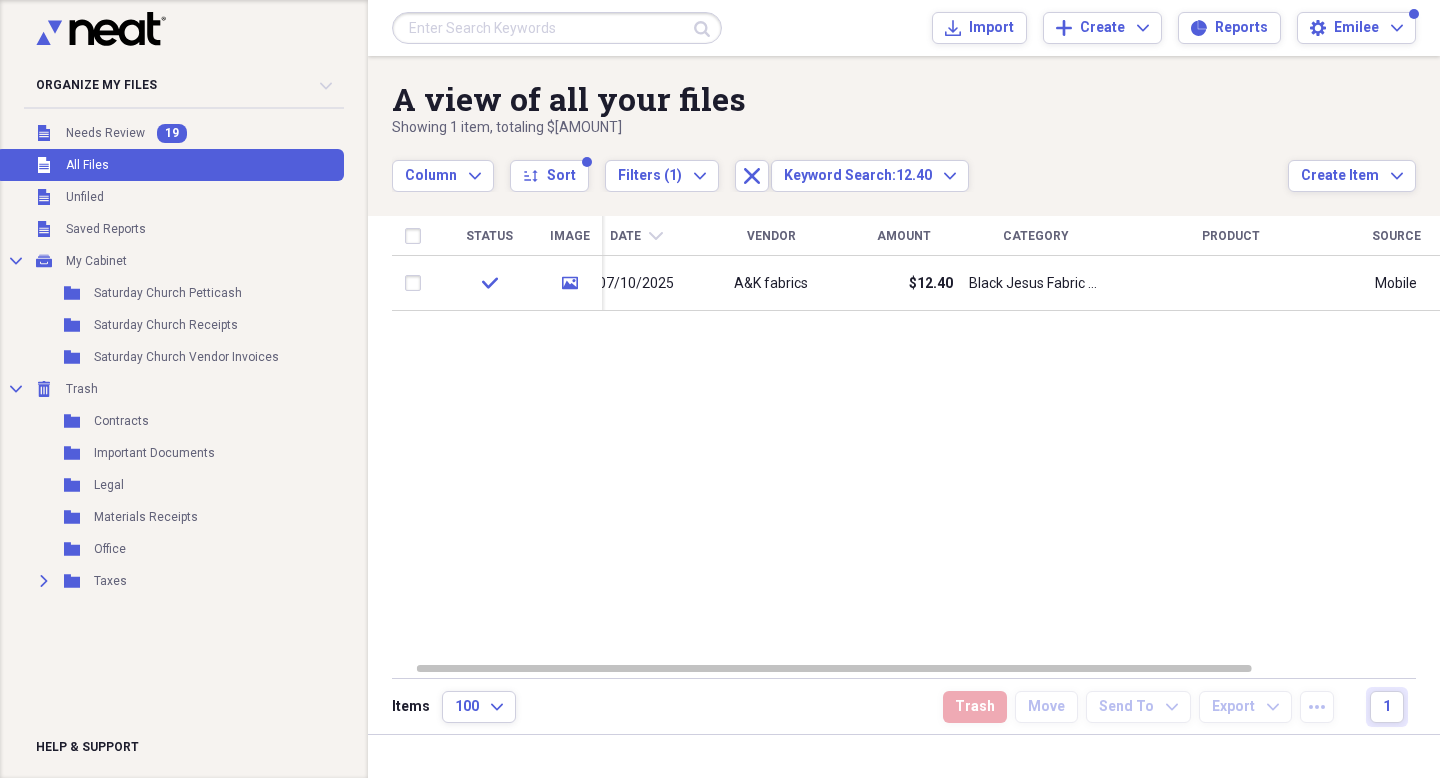 click at bounding box center [557, 28] 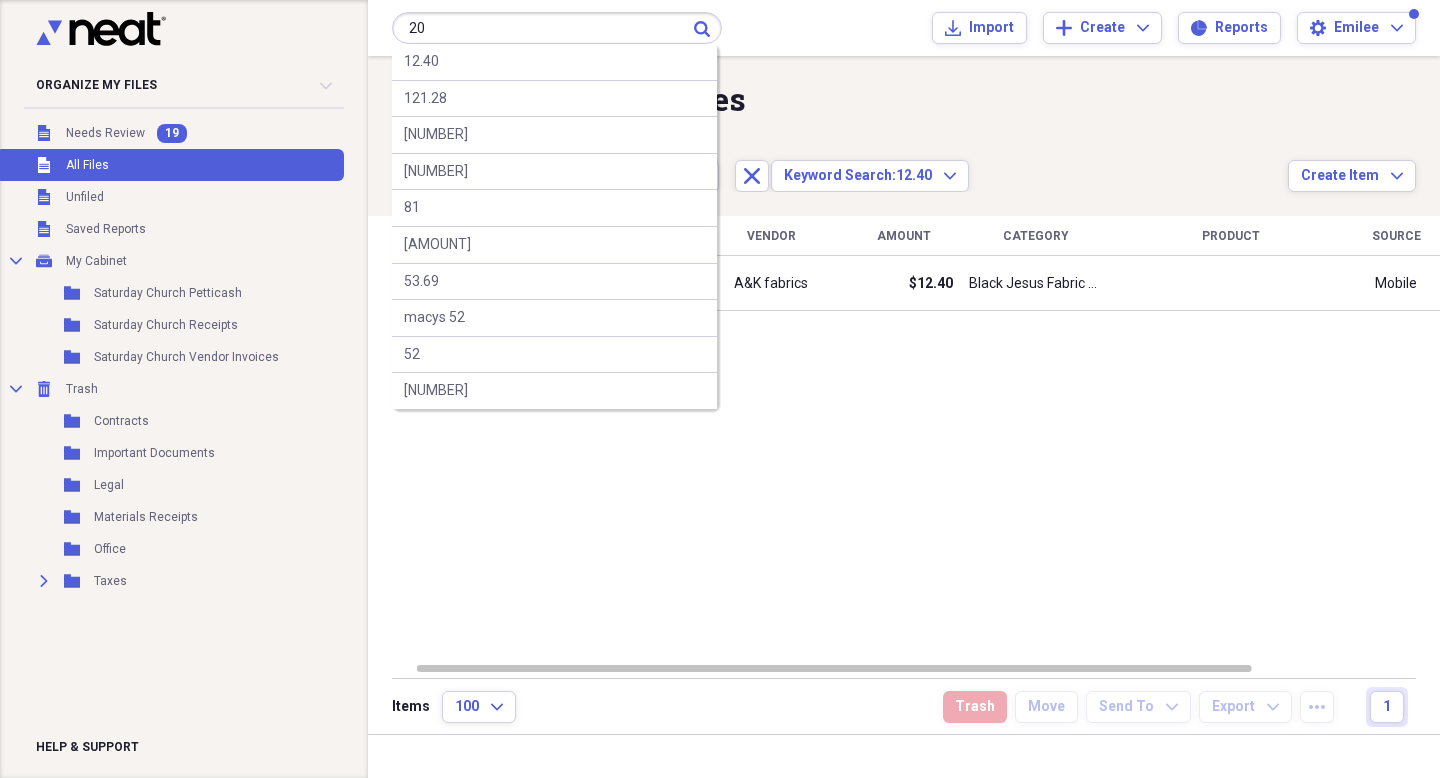 type on "20" 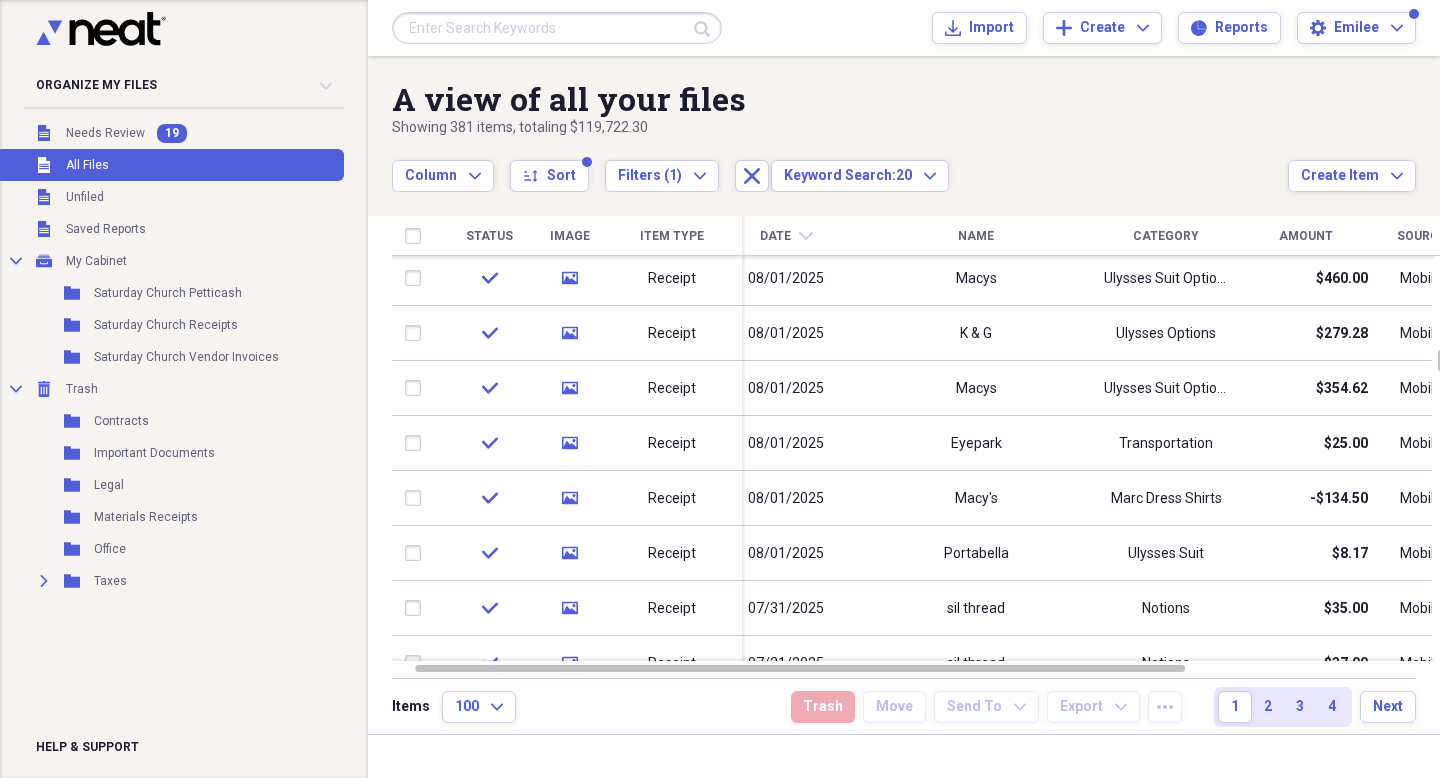 click at bounding box center (557, 28) 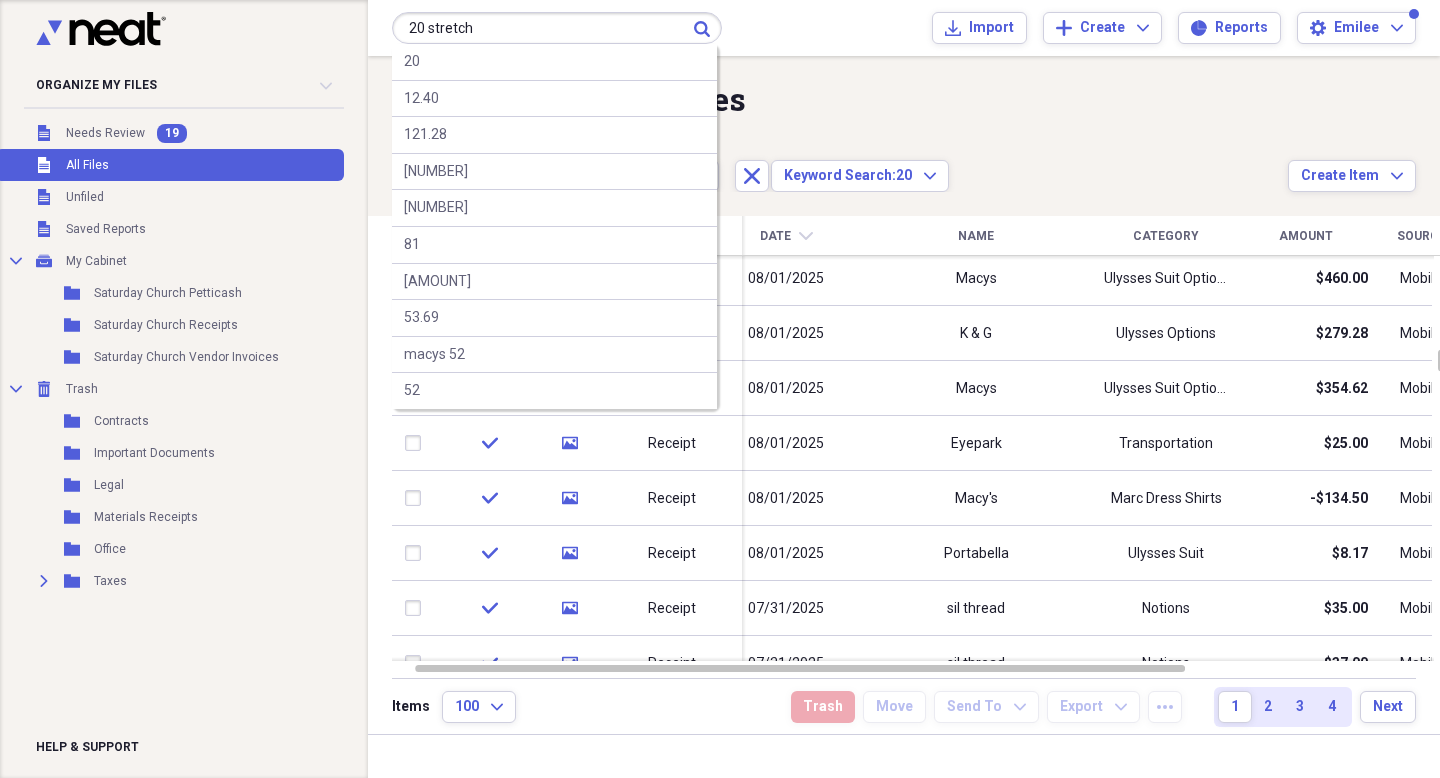 type on "20 stretch" 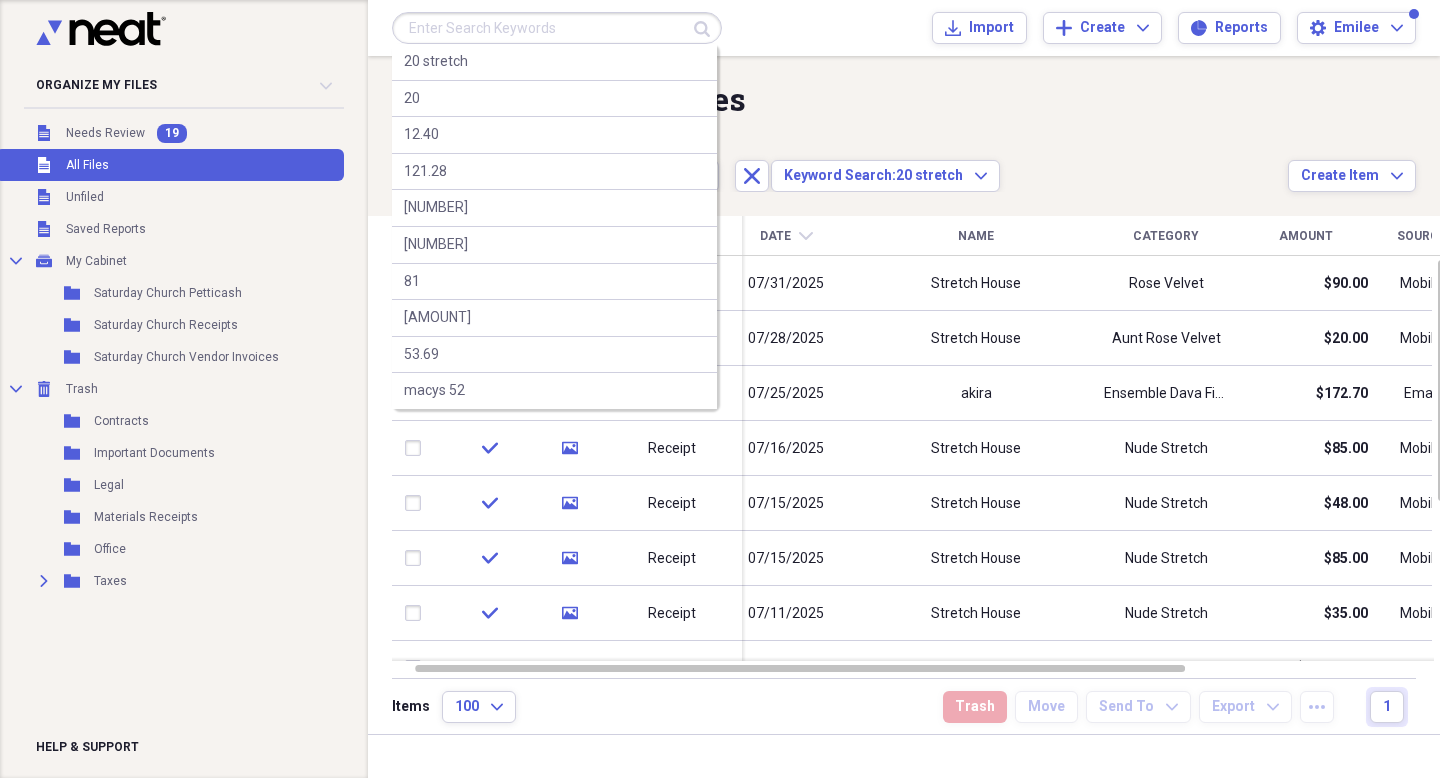 click at bounding box center [557, 28] 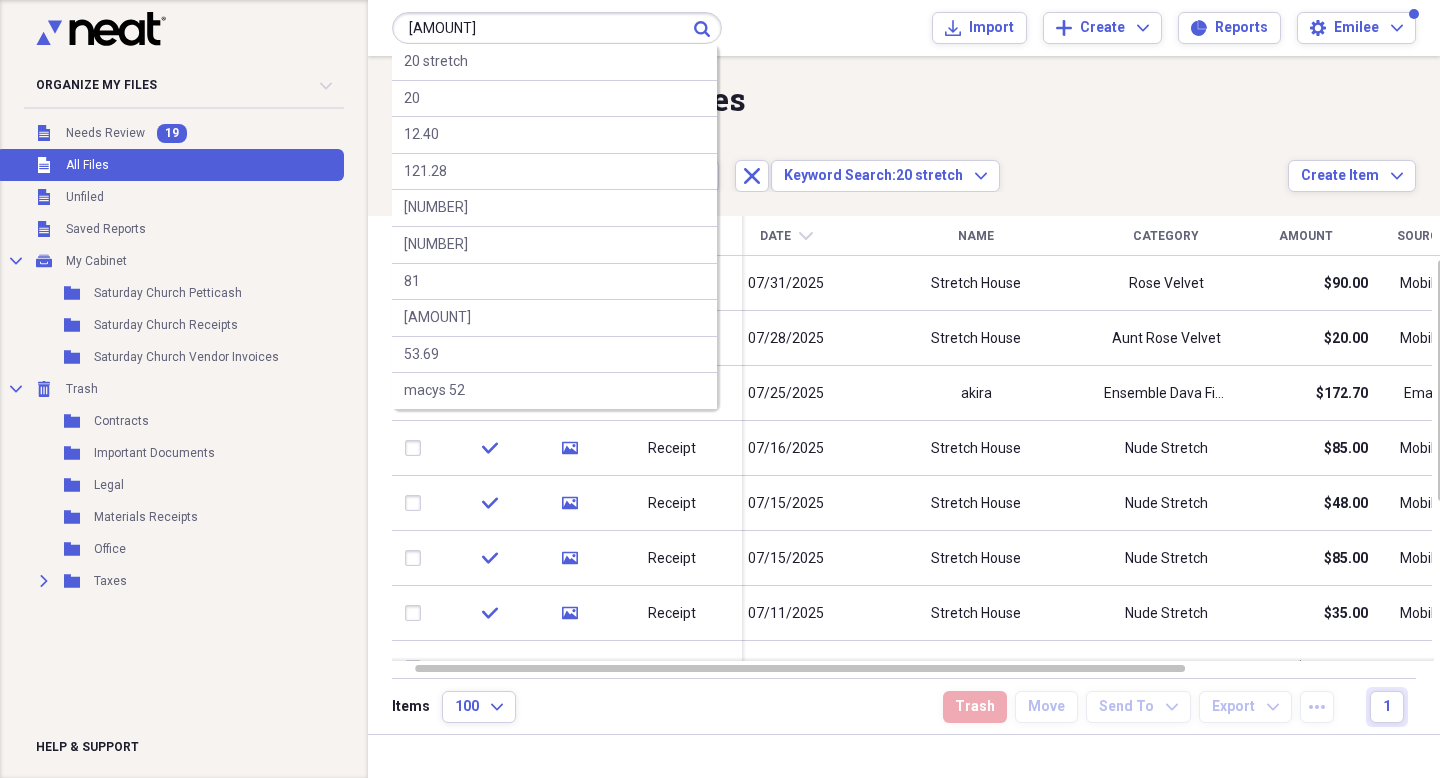 type on "[AMOUNT]" 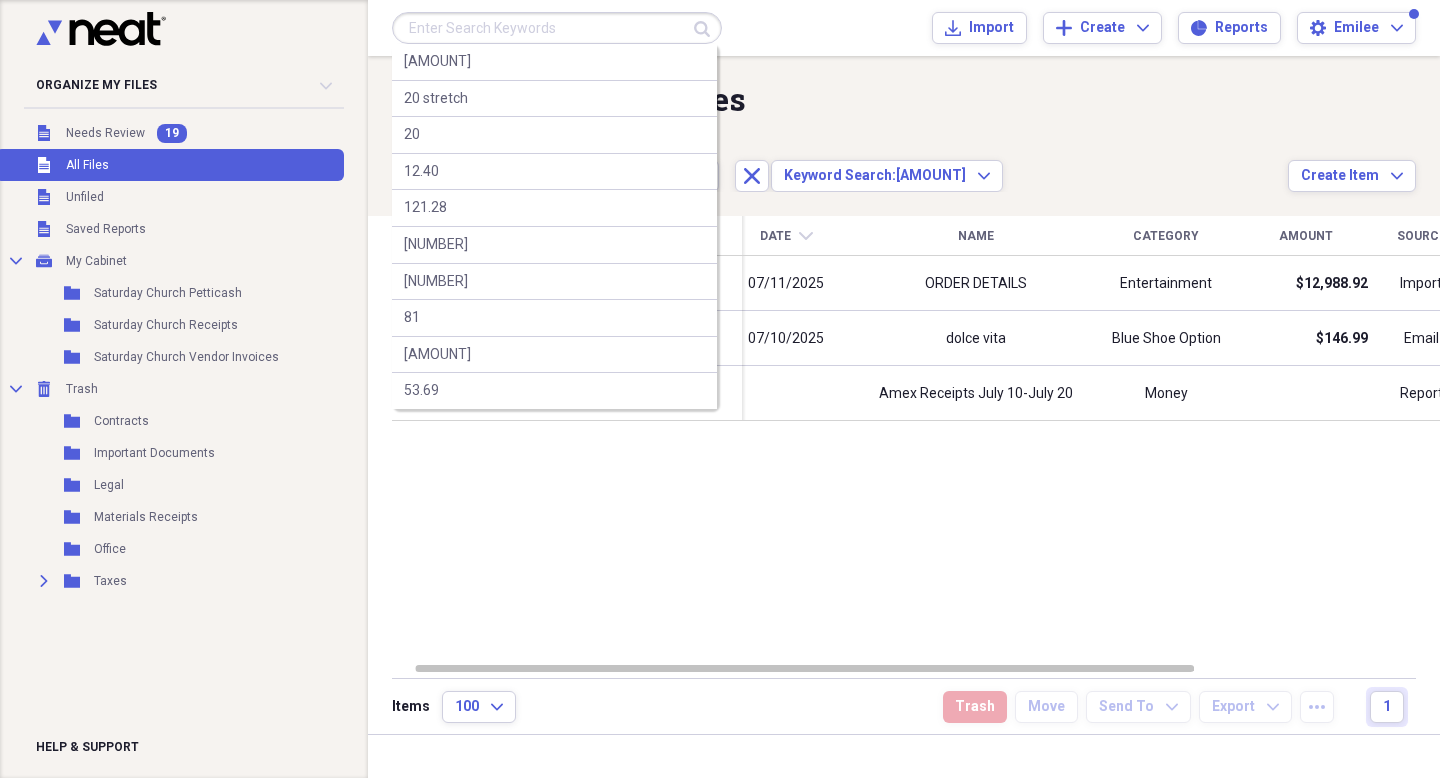 click at bounding box center [557, 28] 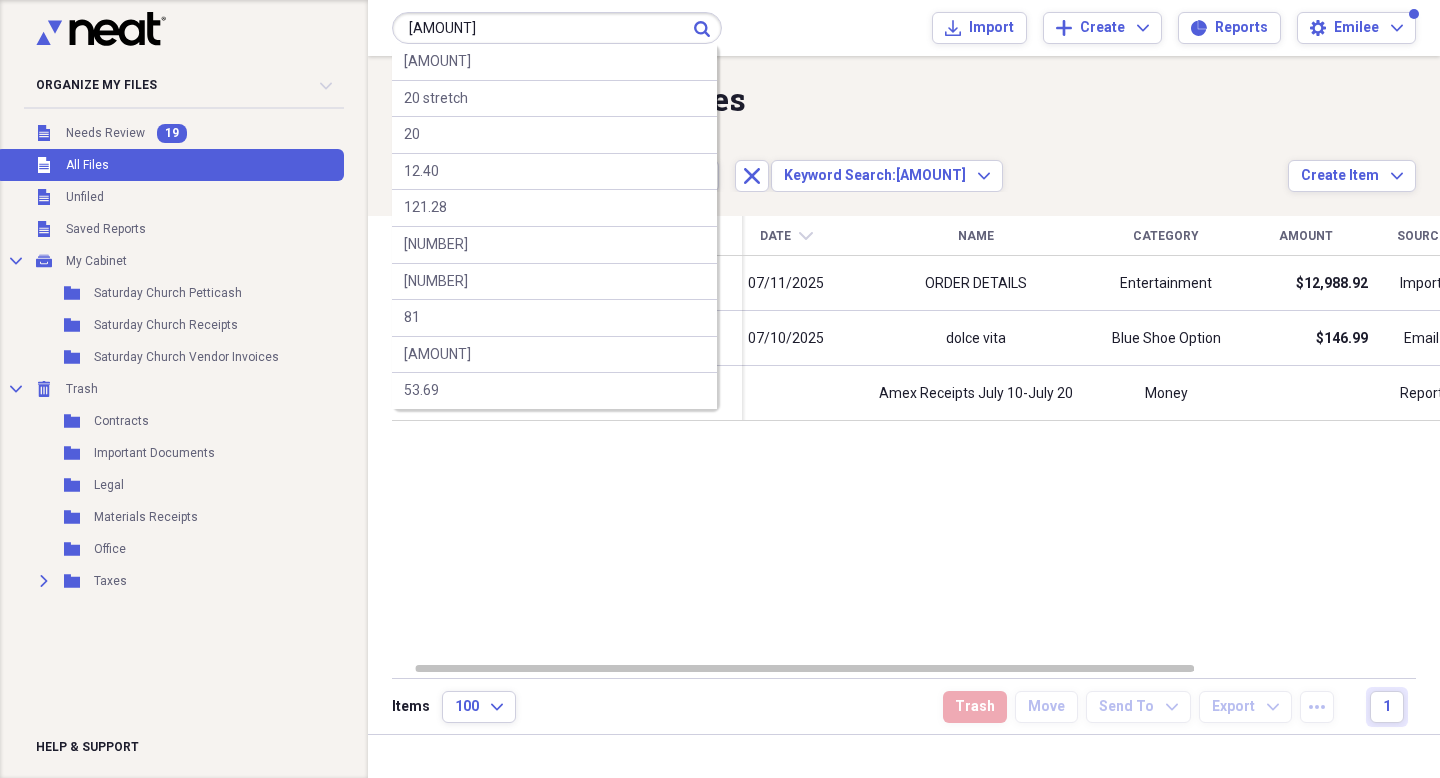 type on "[AMOUNT]" 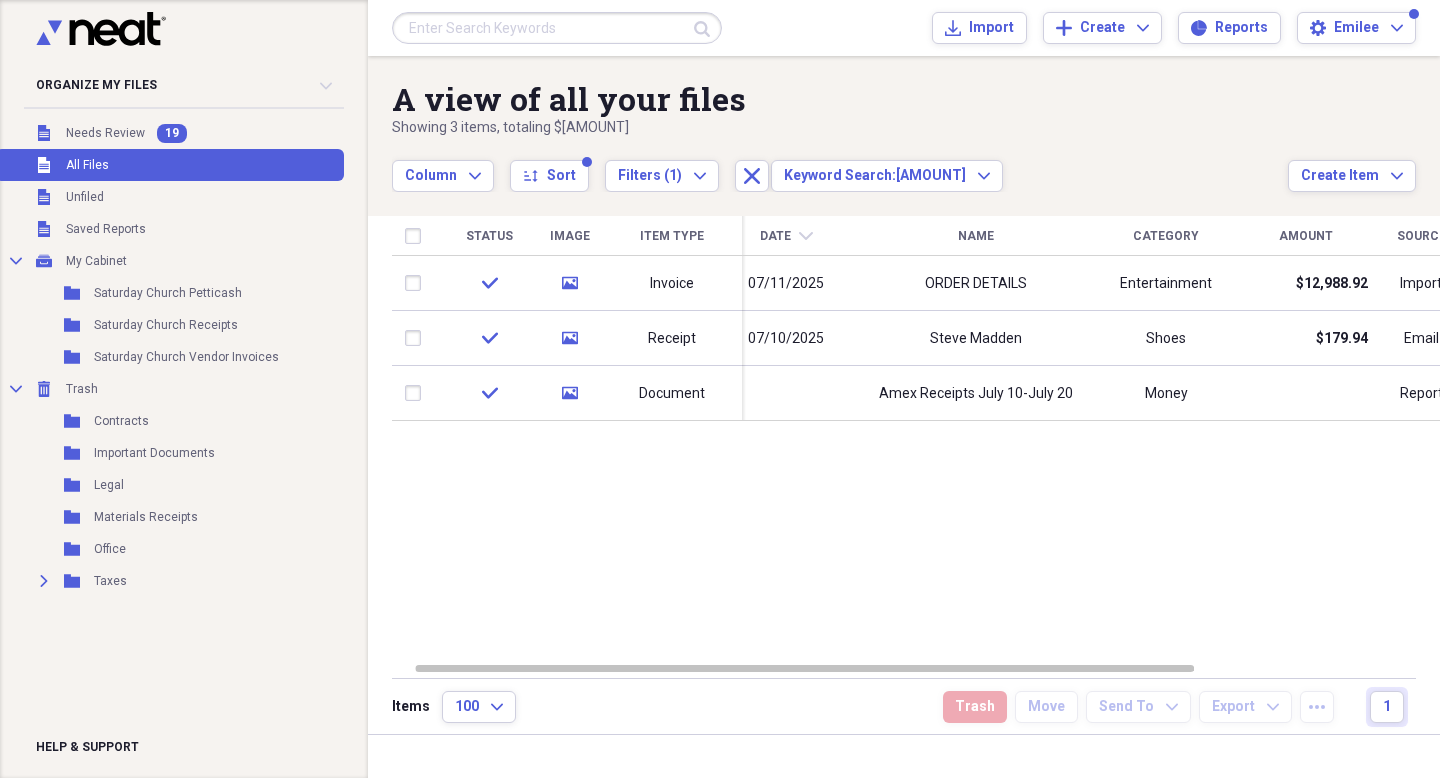 click at bounding box center [557, 28] 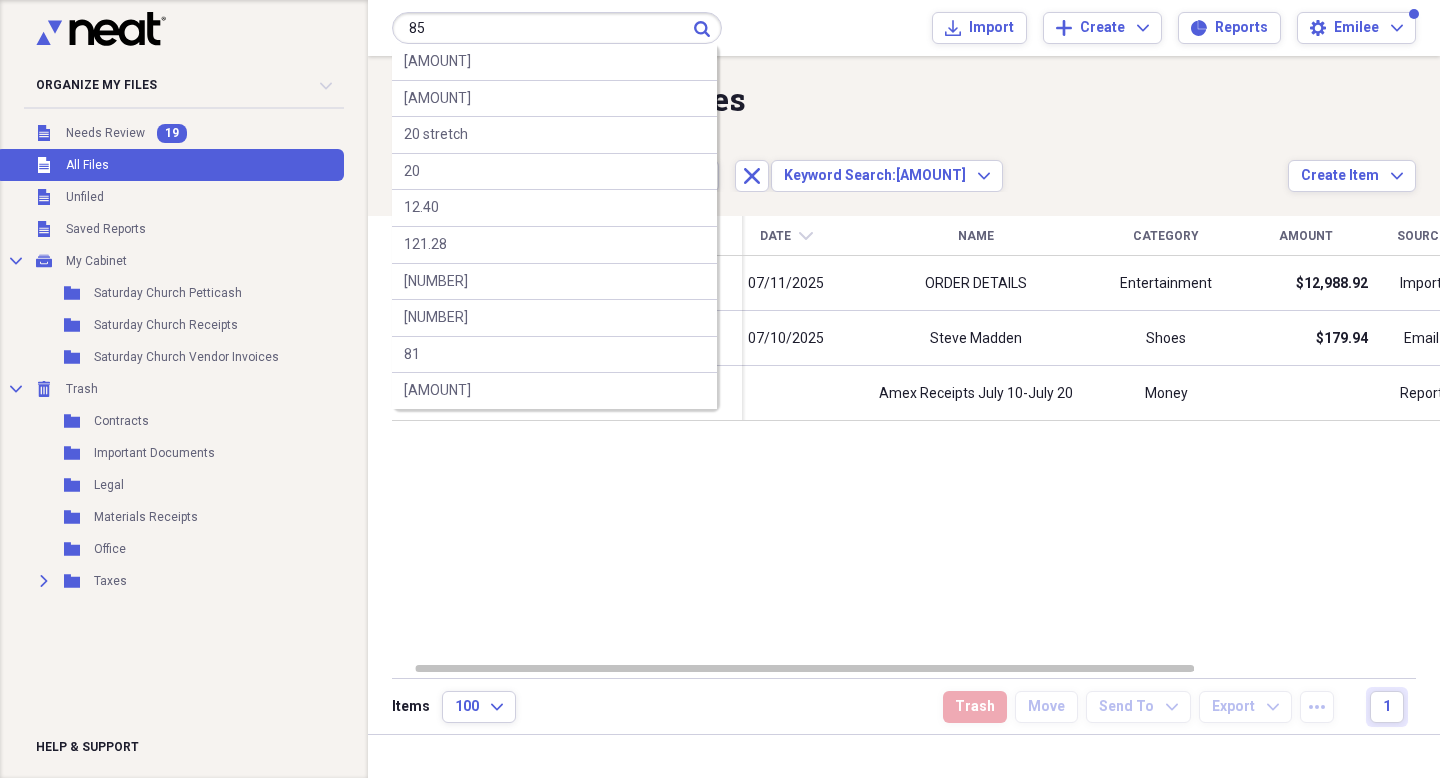 type on "85" 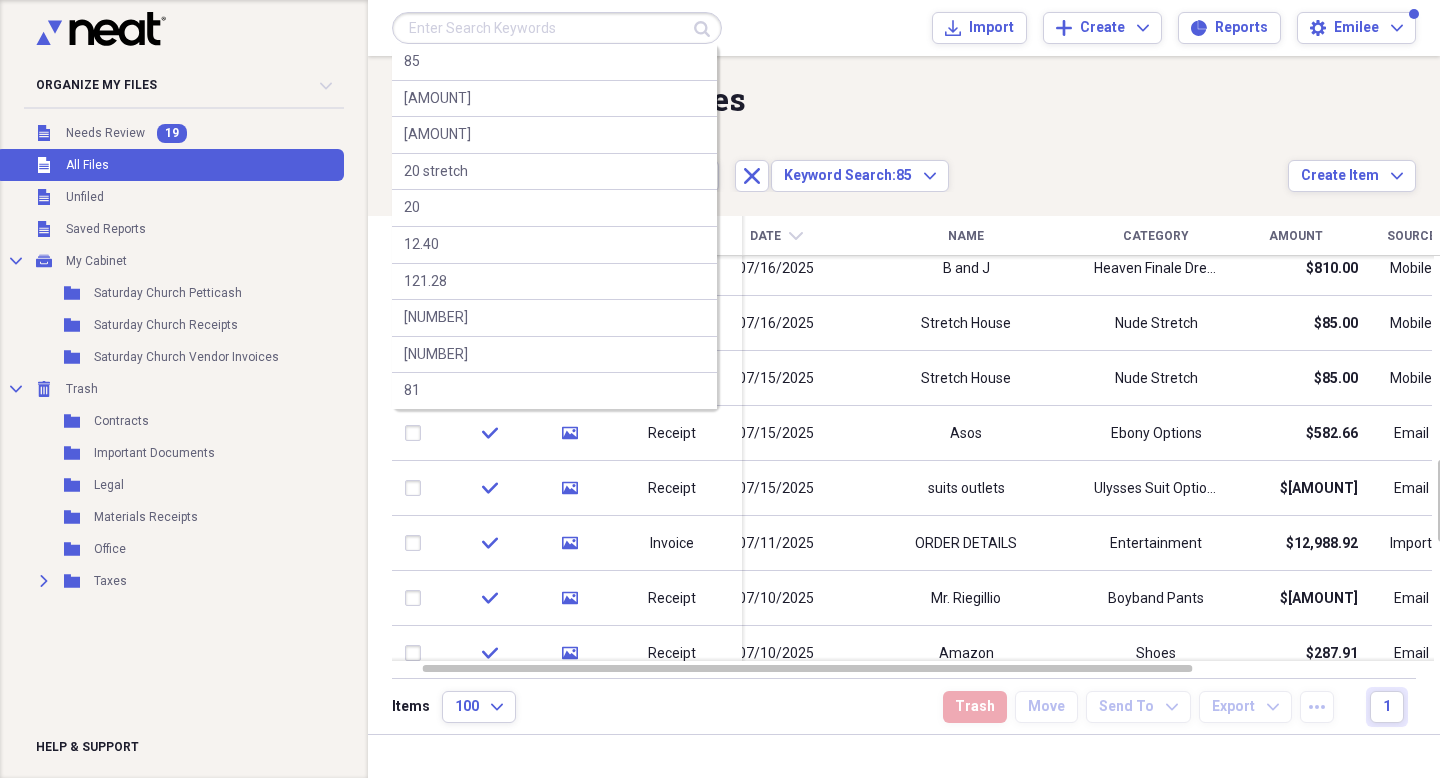 click at bounding box center [557, 28] 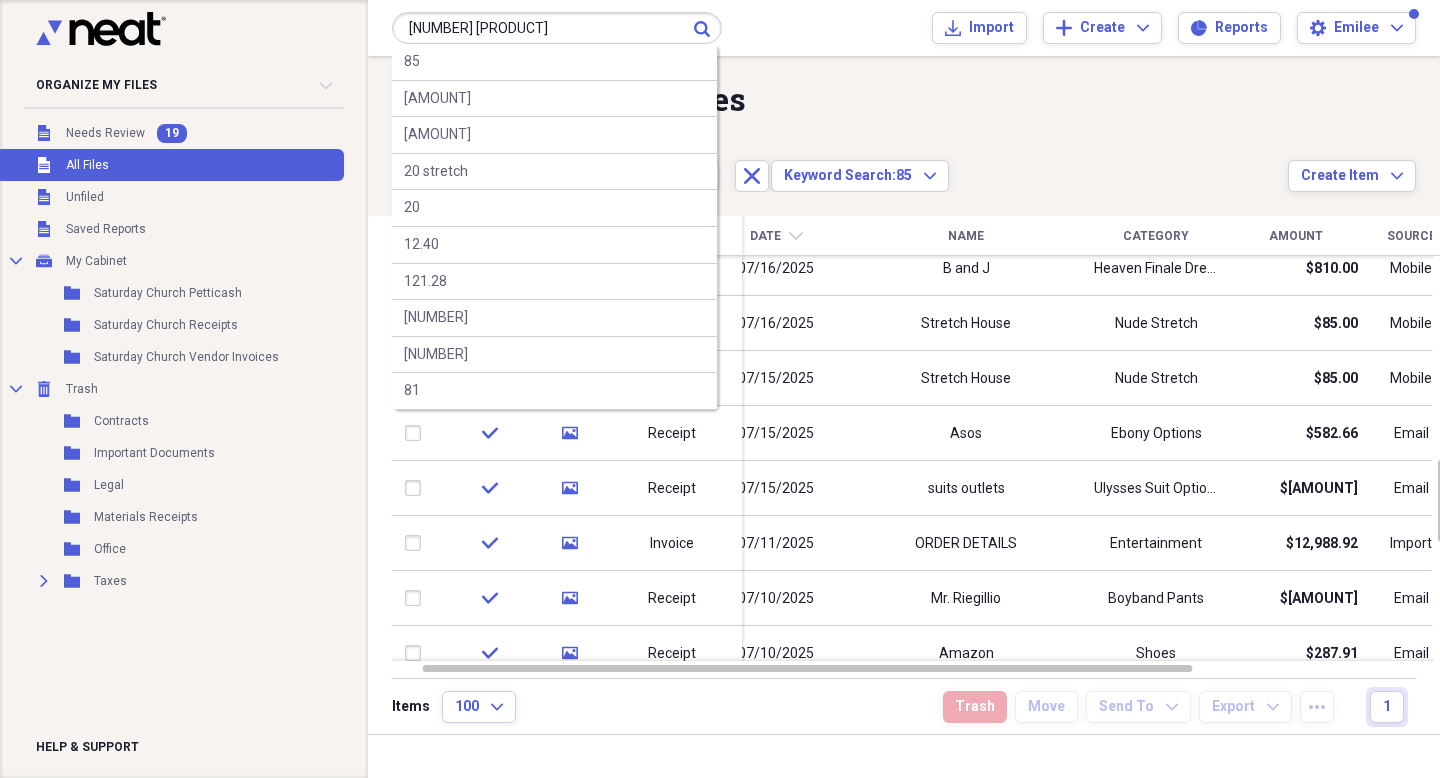 type on "[NUMBER] [PRODUCT]" 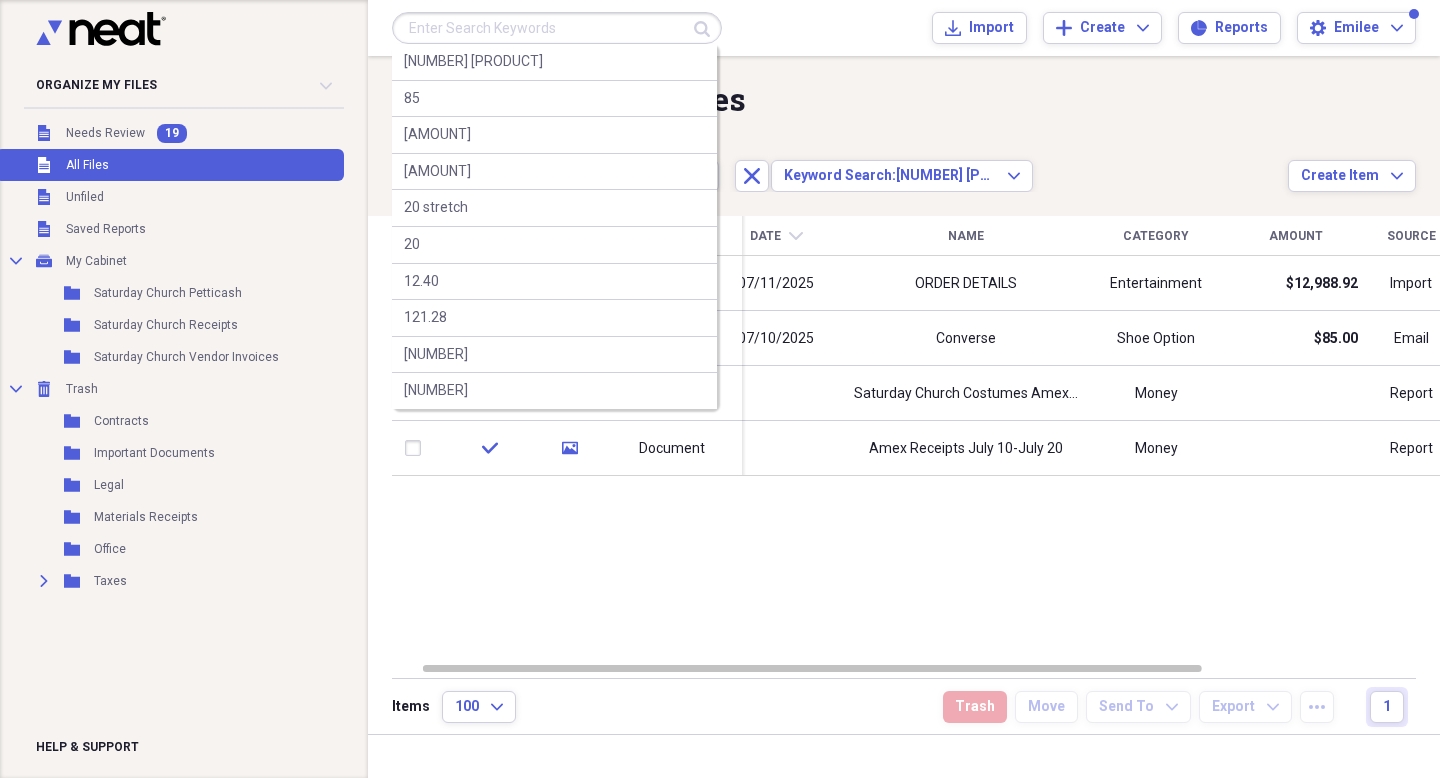 click at bounding box center (557, 28) 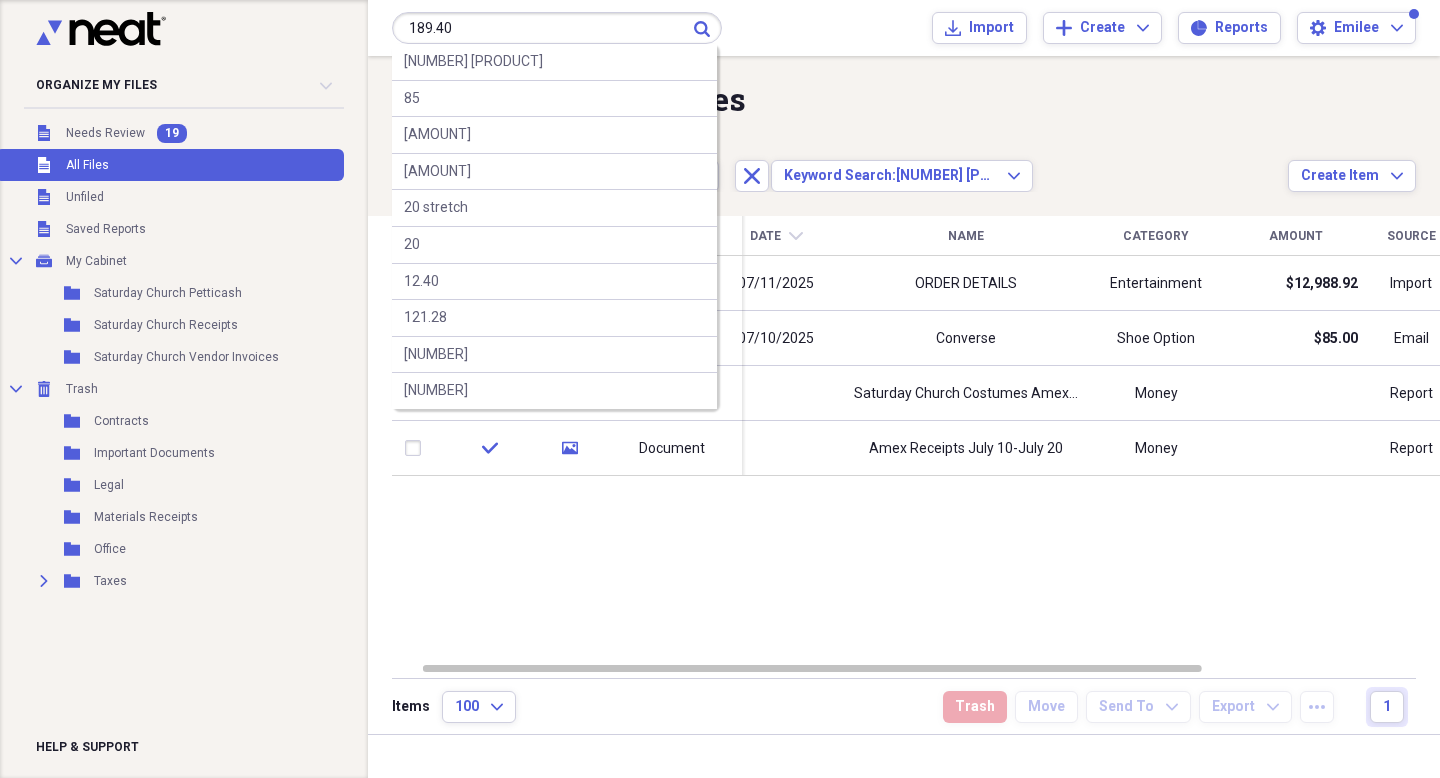type on "189.40" 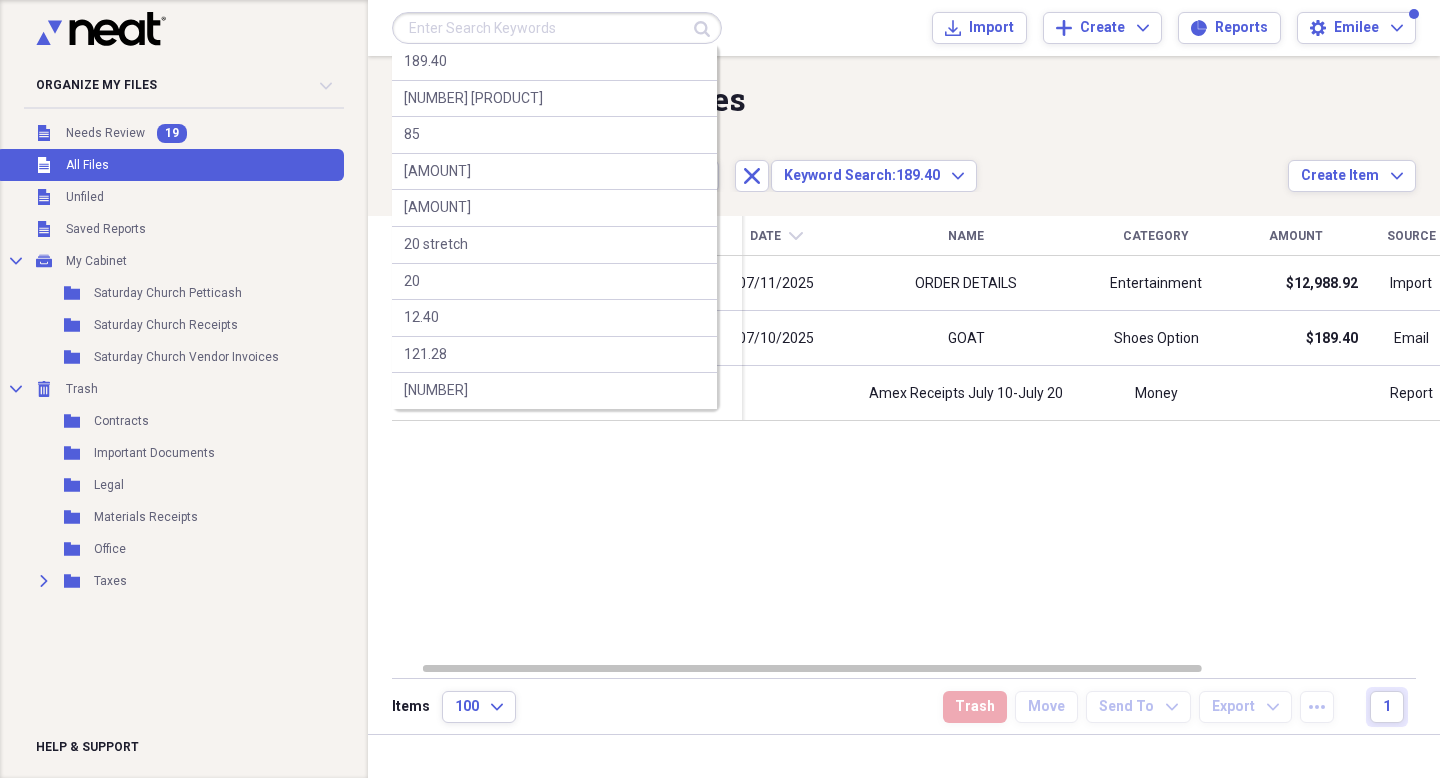 click at bounding box center [557, 28] 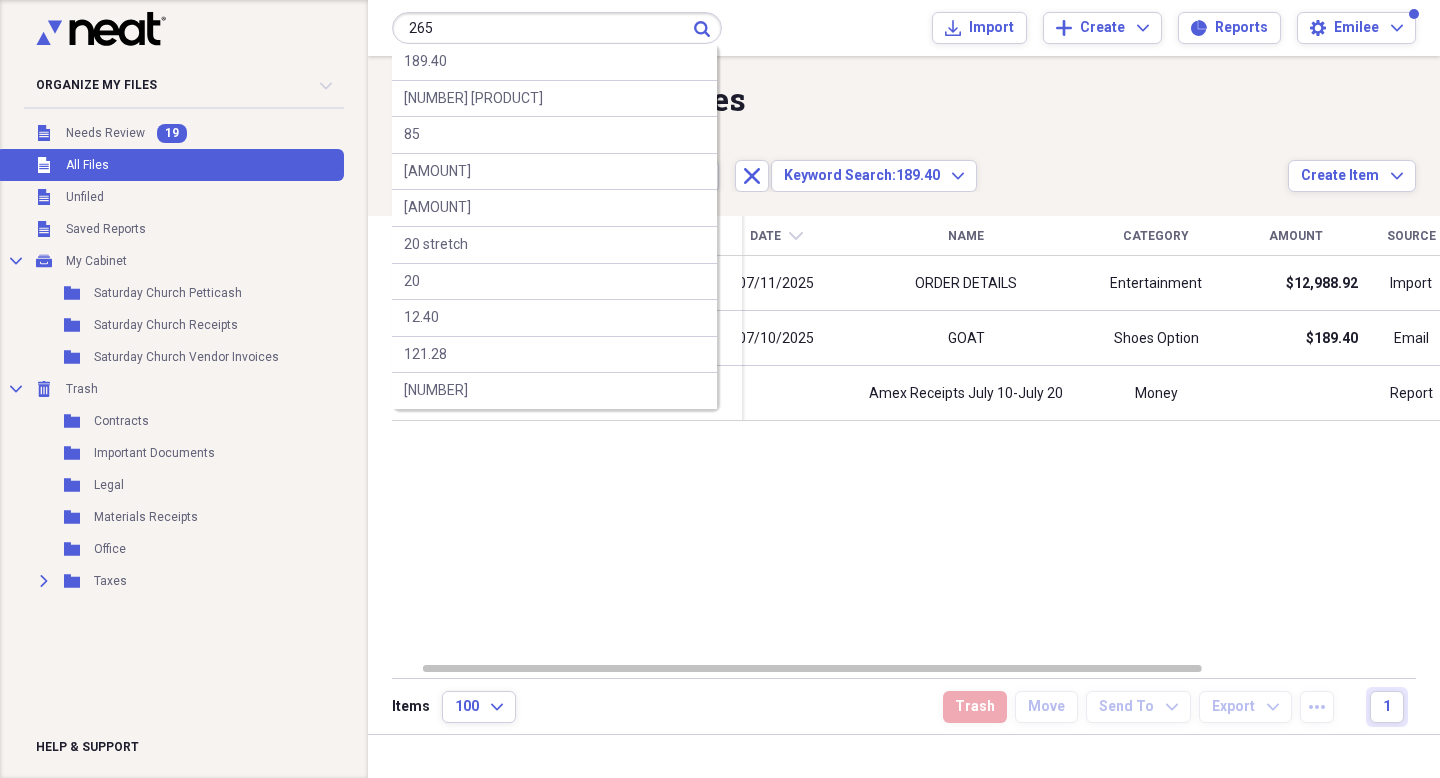type on "265" 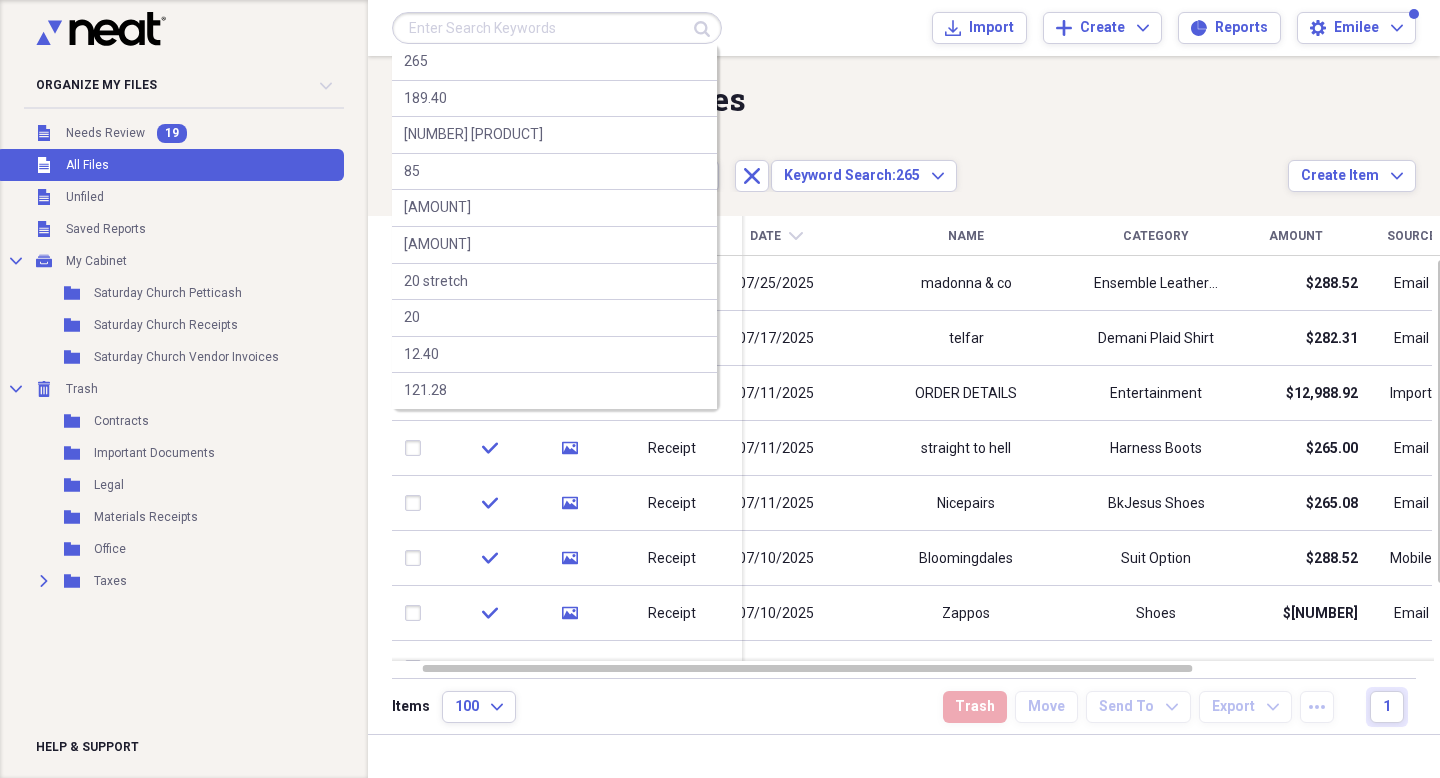 click at bounding box center (557, 28) 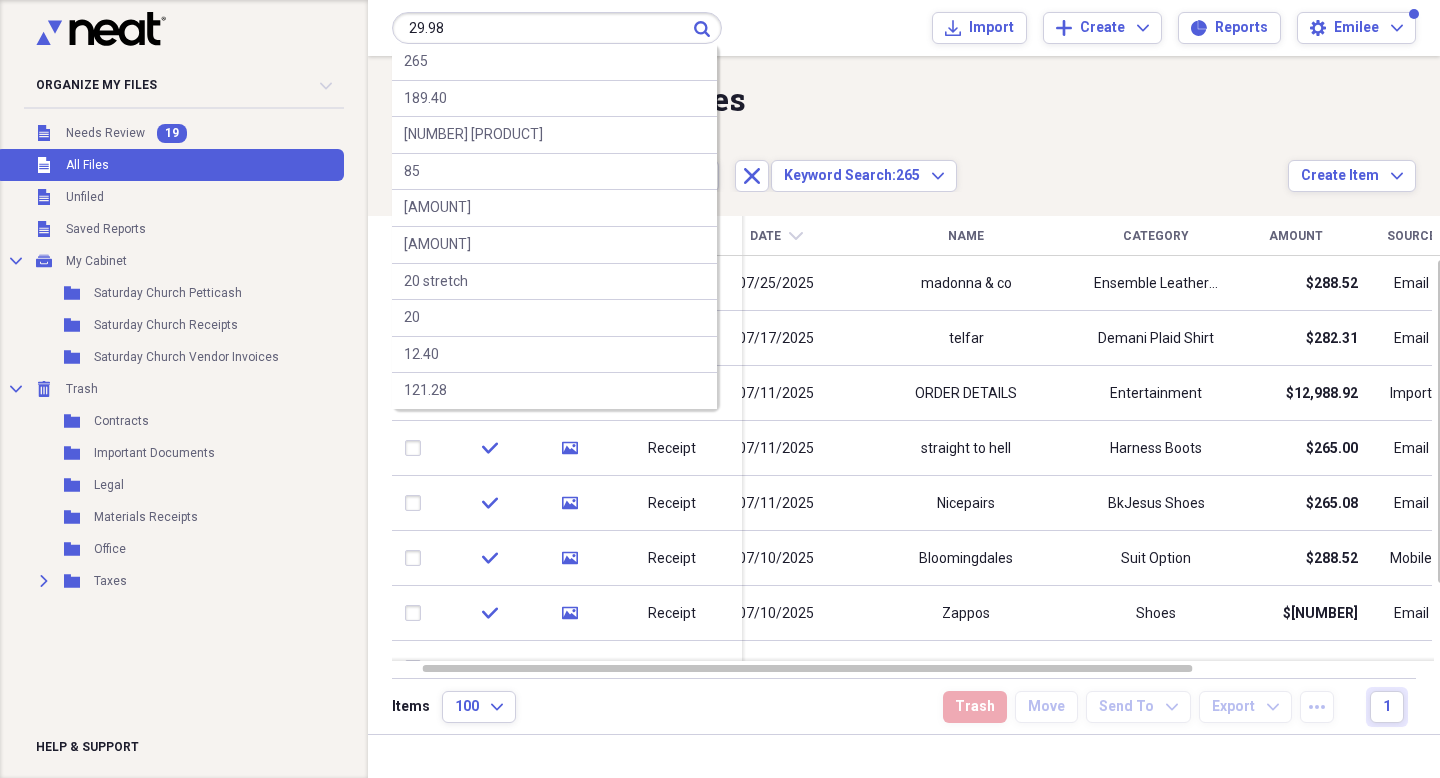type on "29.98" 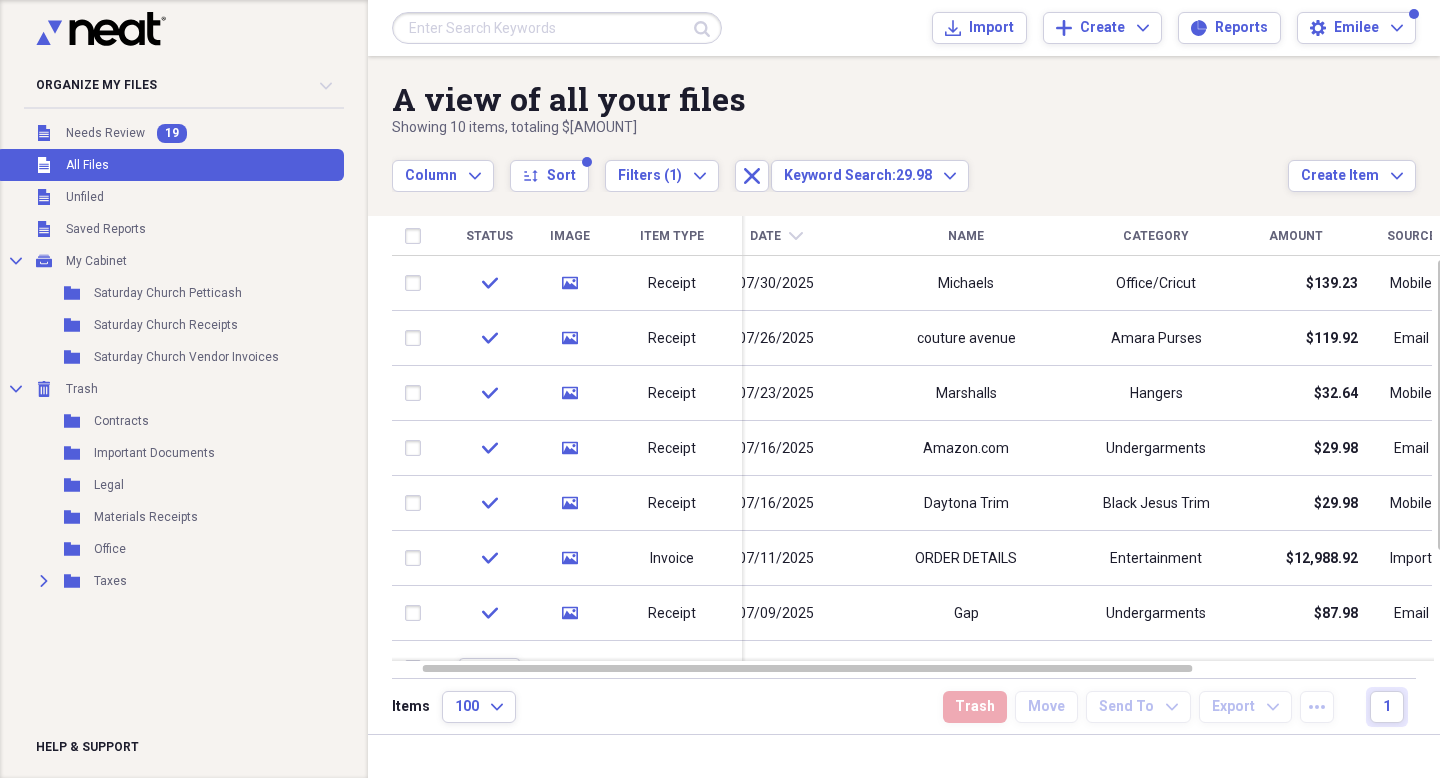 click at bounding box center (557, 28) 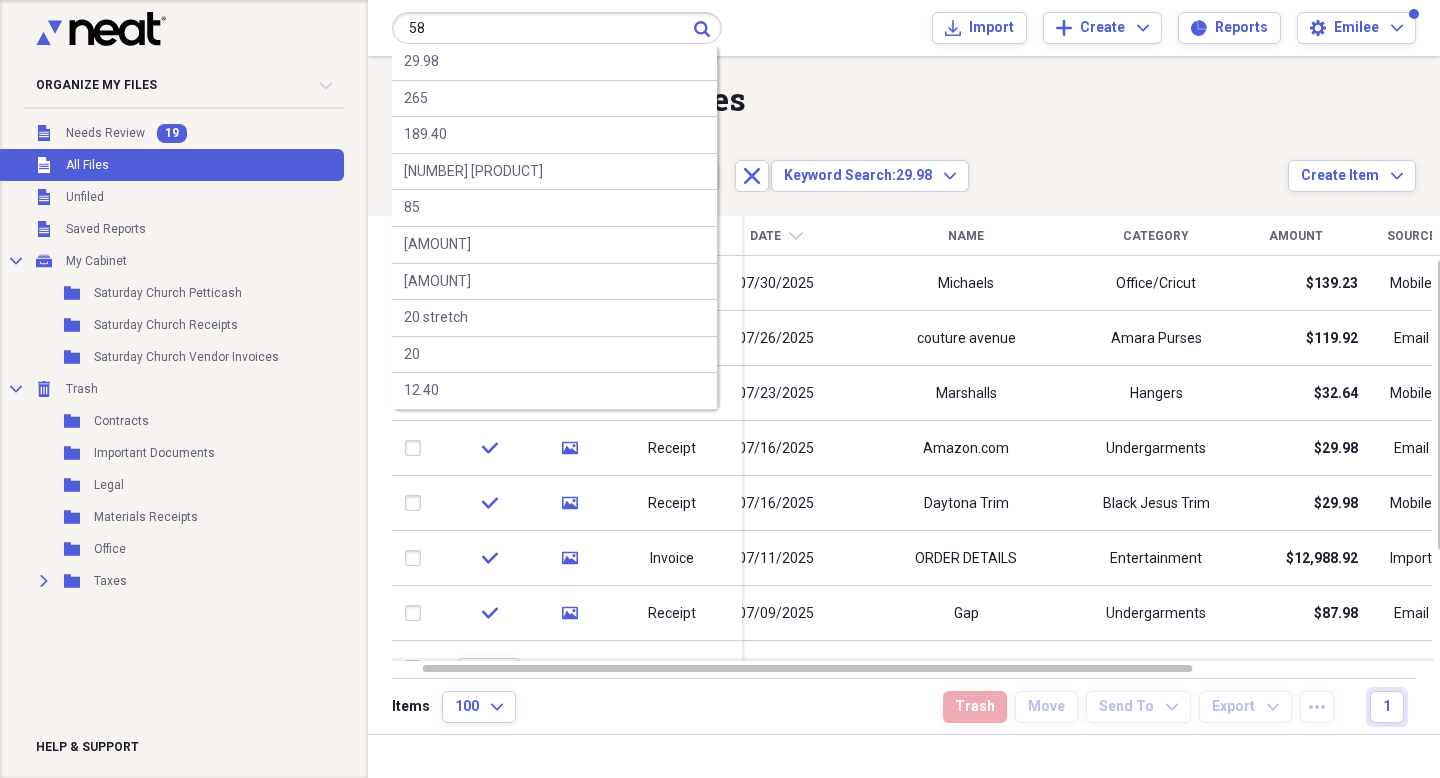 type on "58" 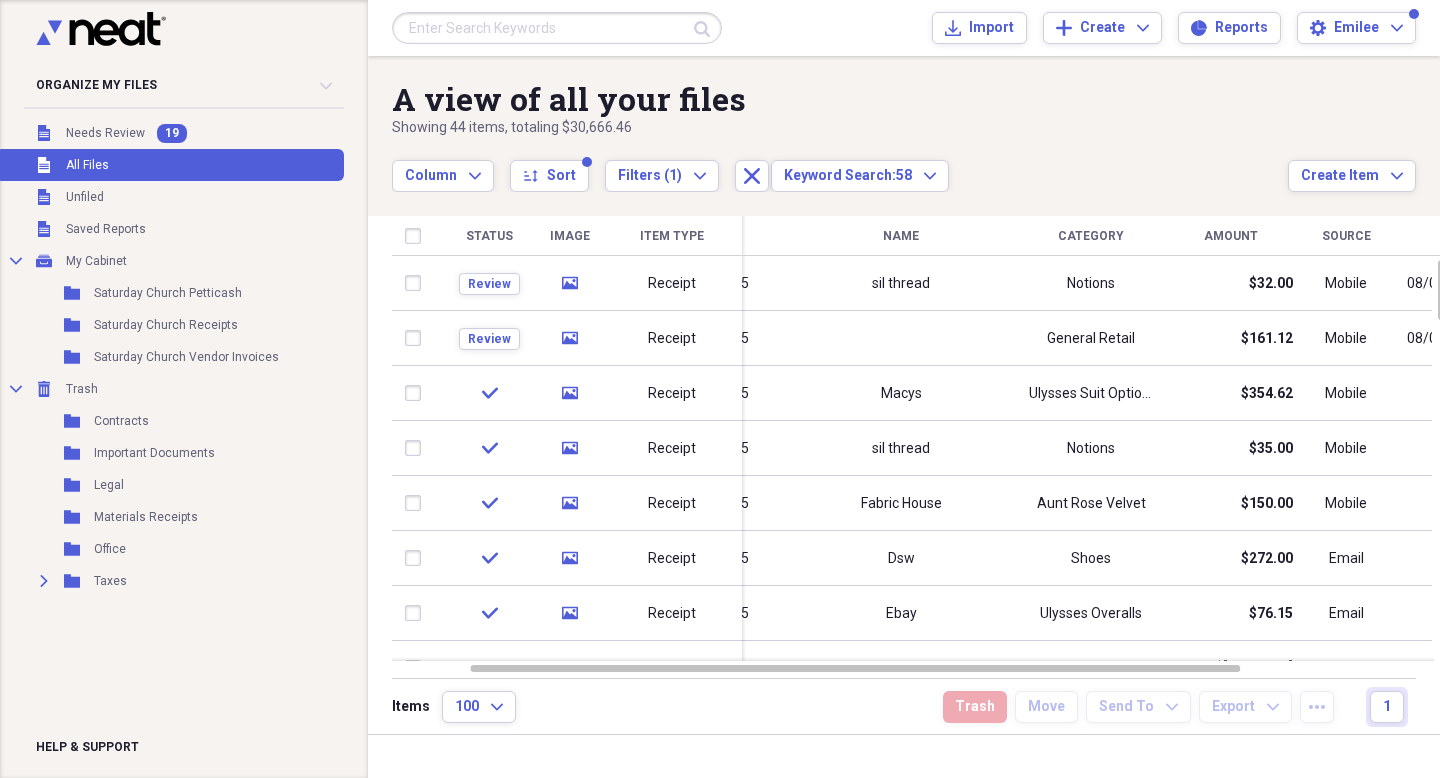 click at bounding box center [557, 28] 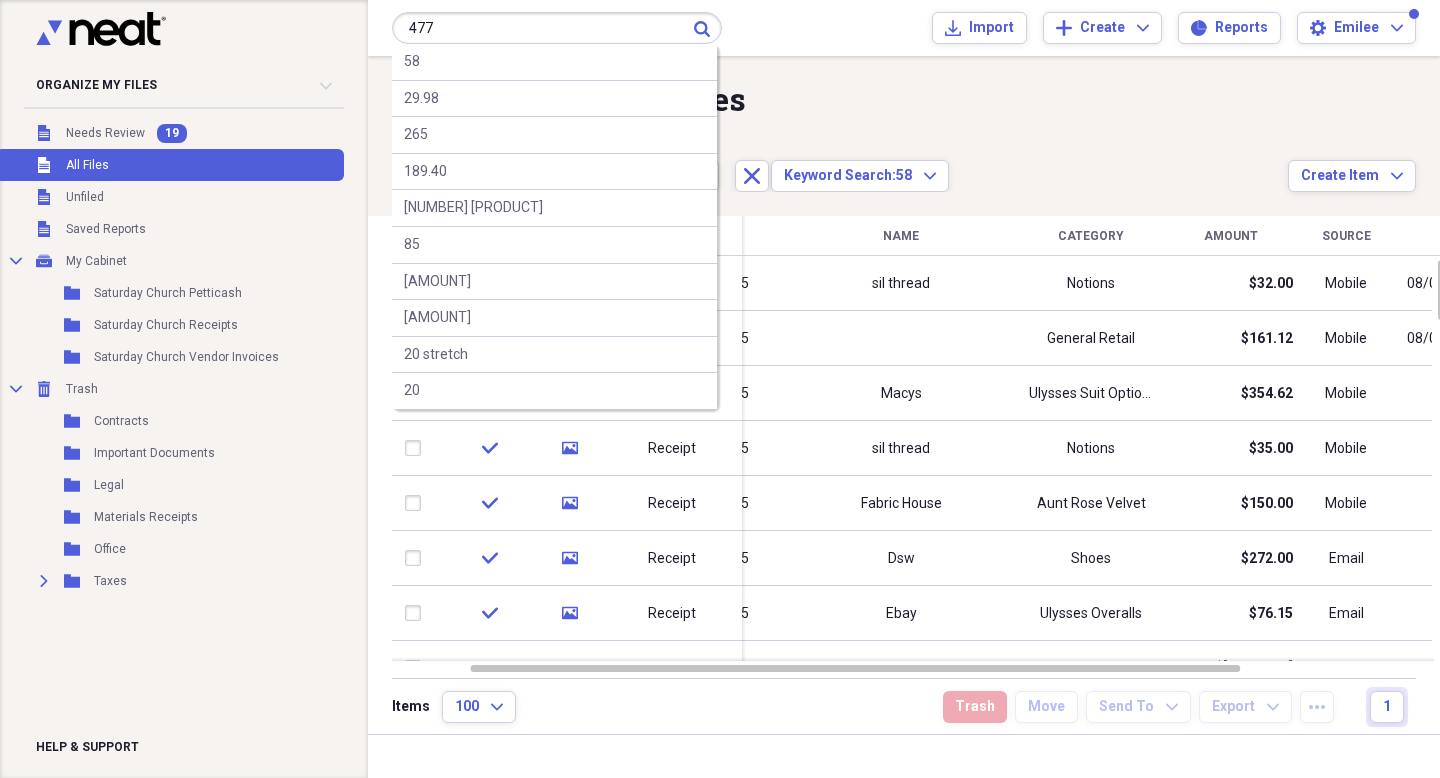 type on "477" 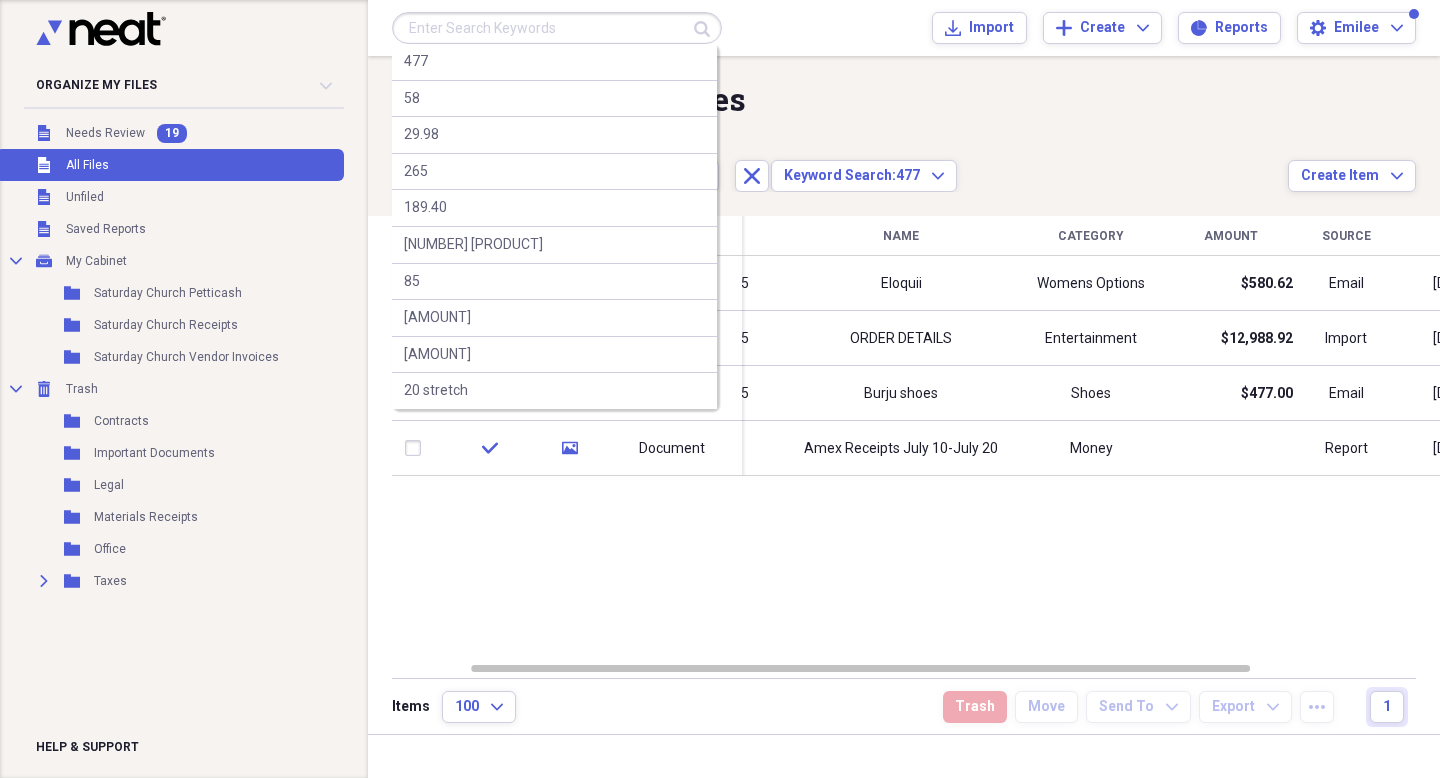 click at bounding box center [557, 28] 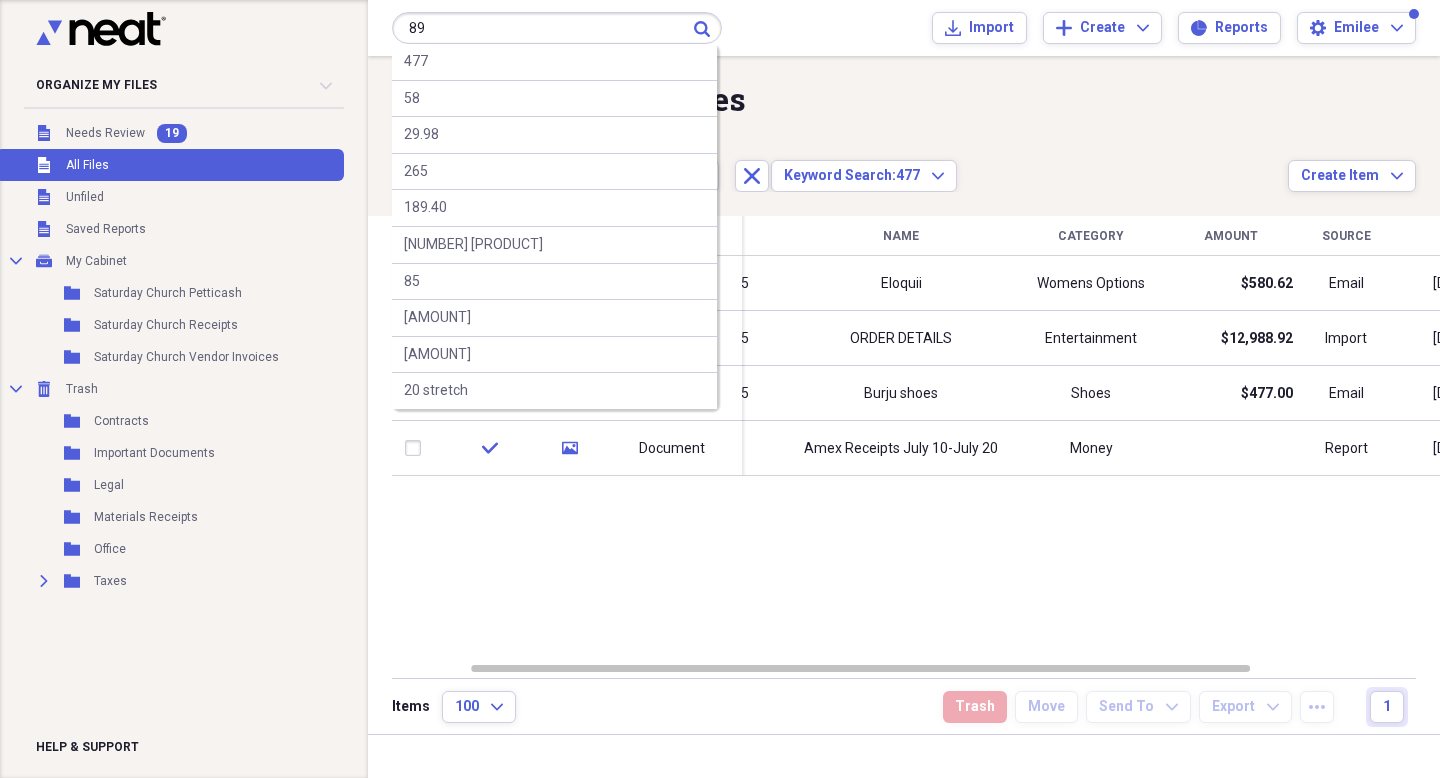 type on "89" 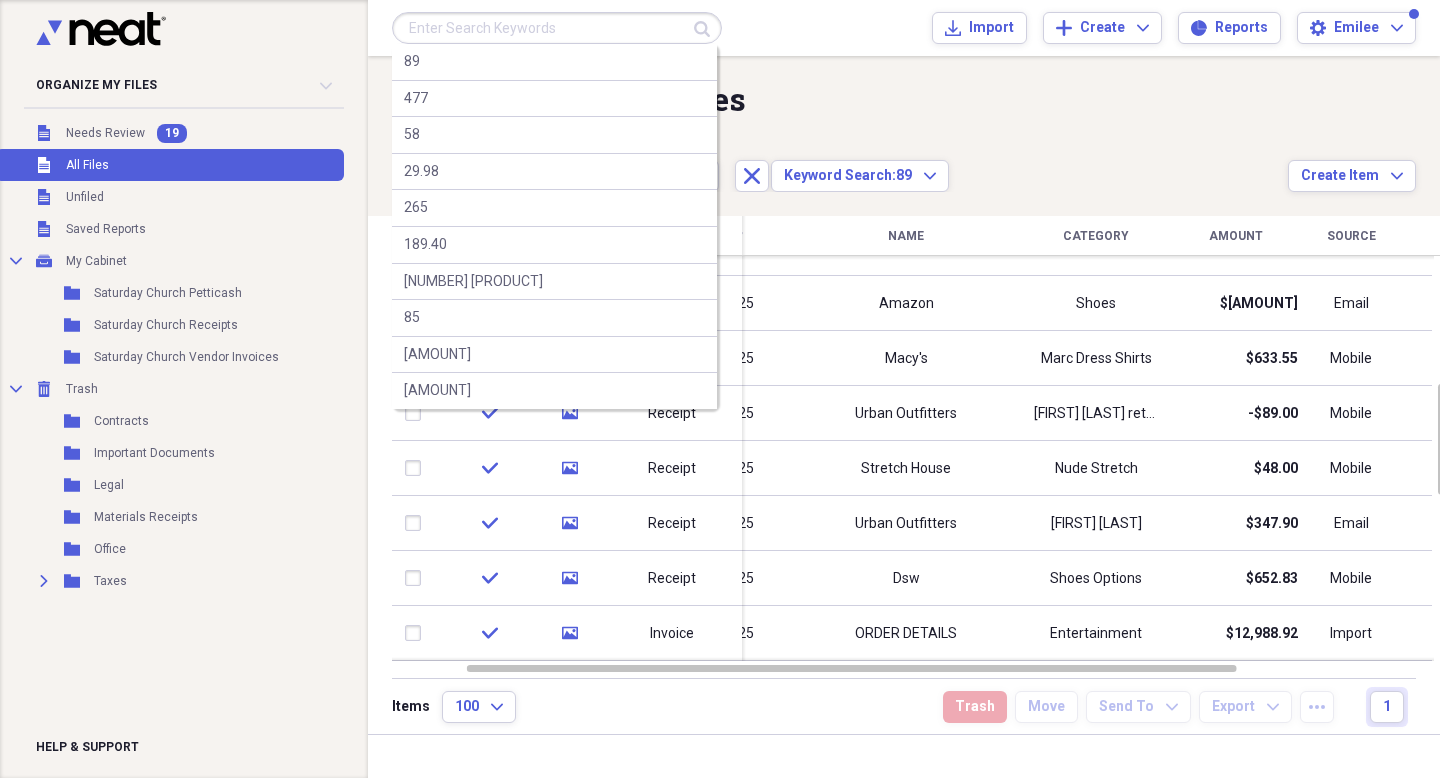 click at bounding box center [557, 28] 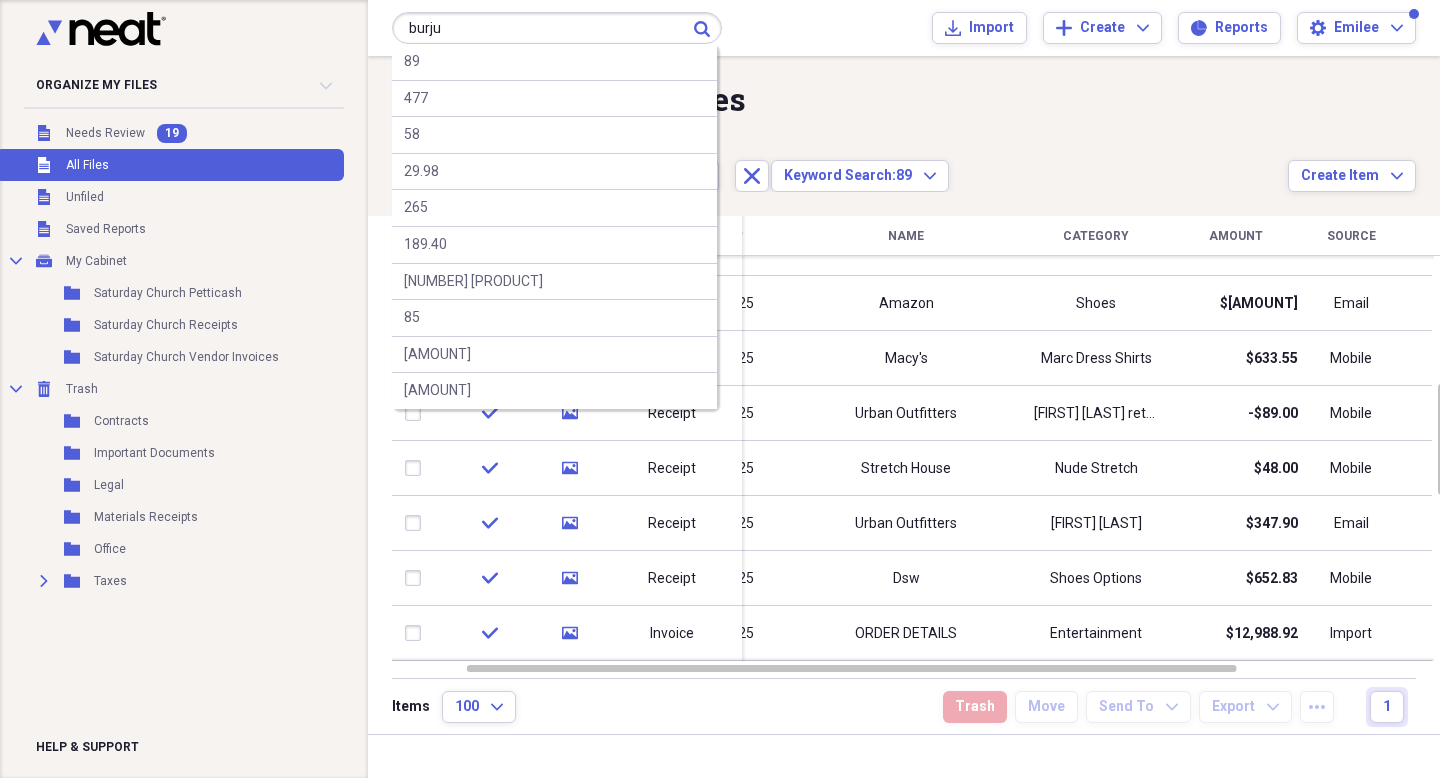 type on "burju" 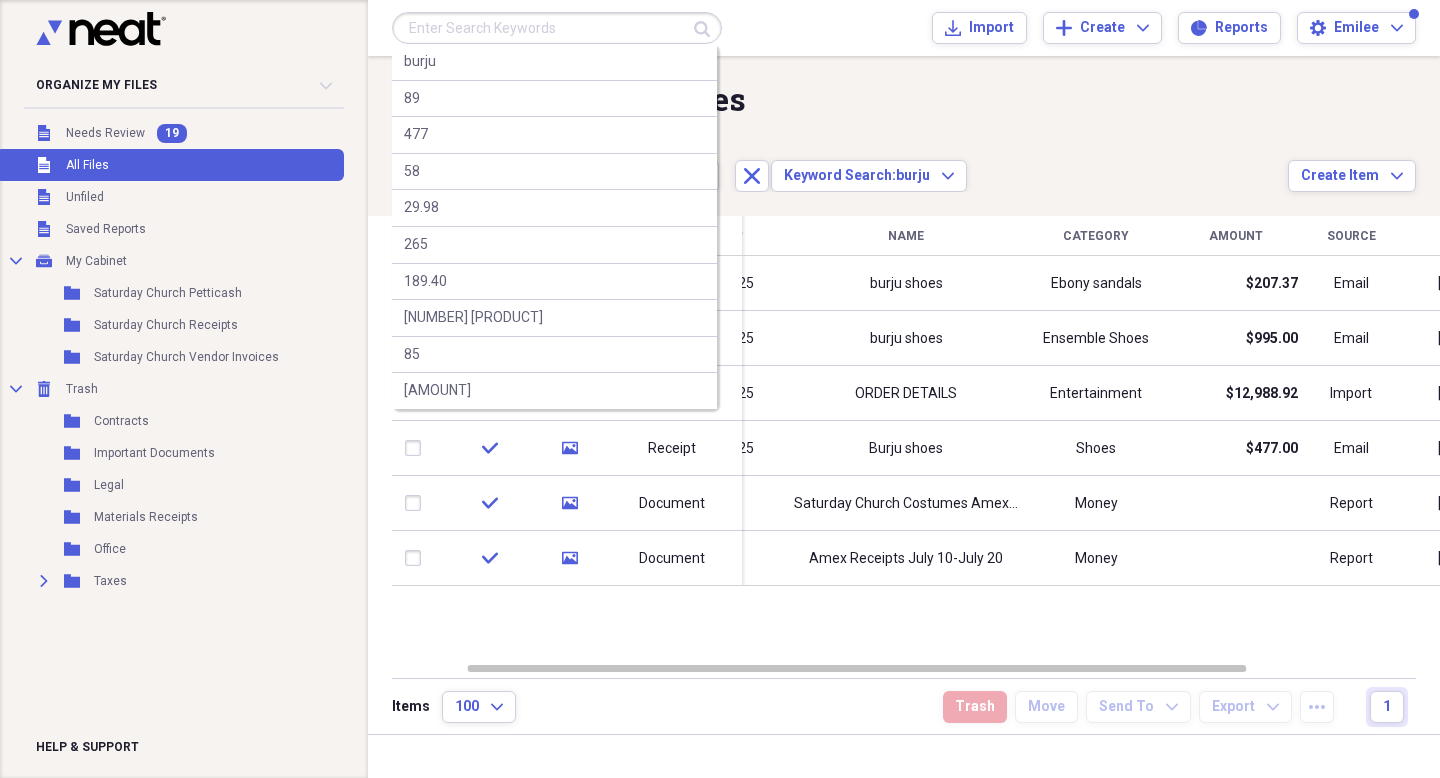click at bounding box center [557, 28] 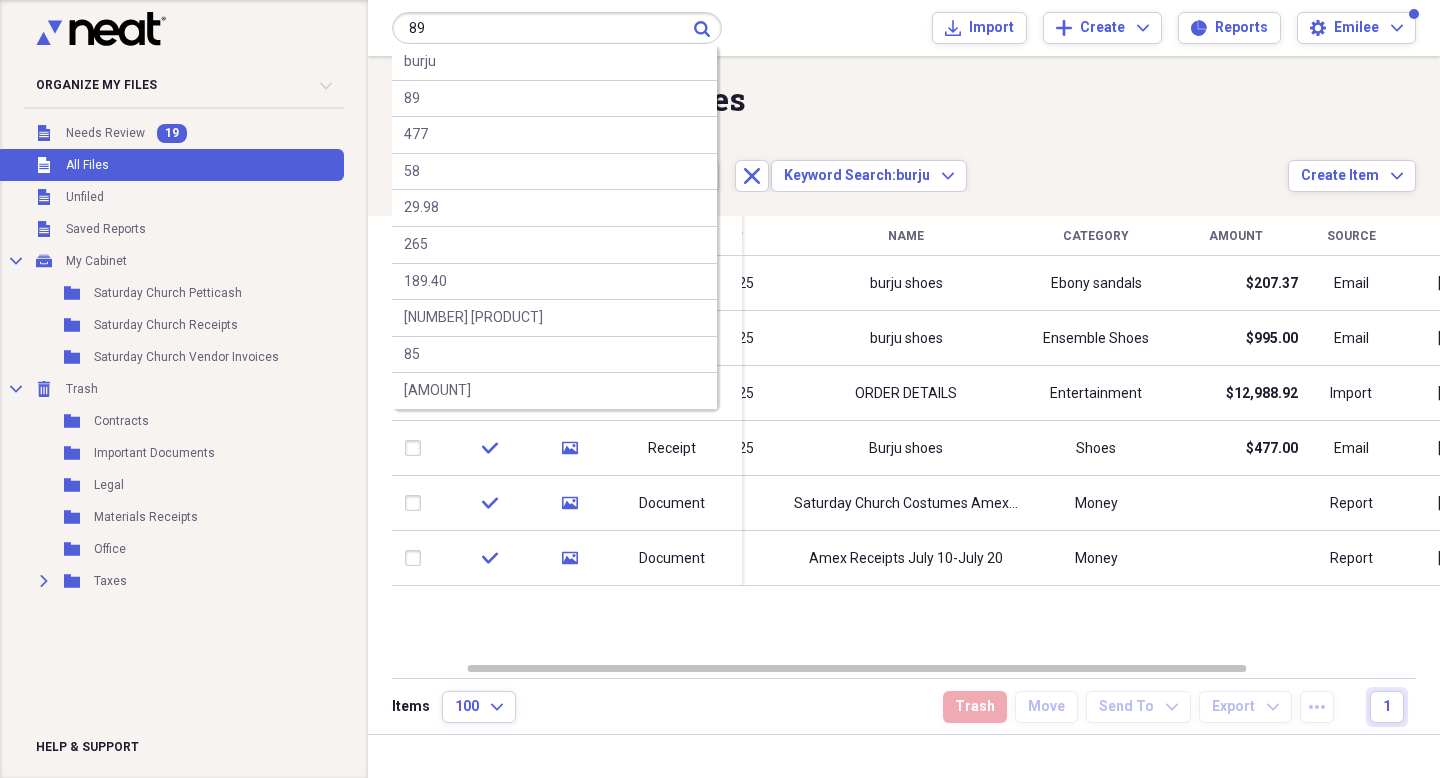 type on "89" 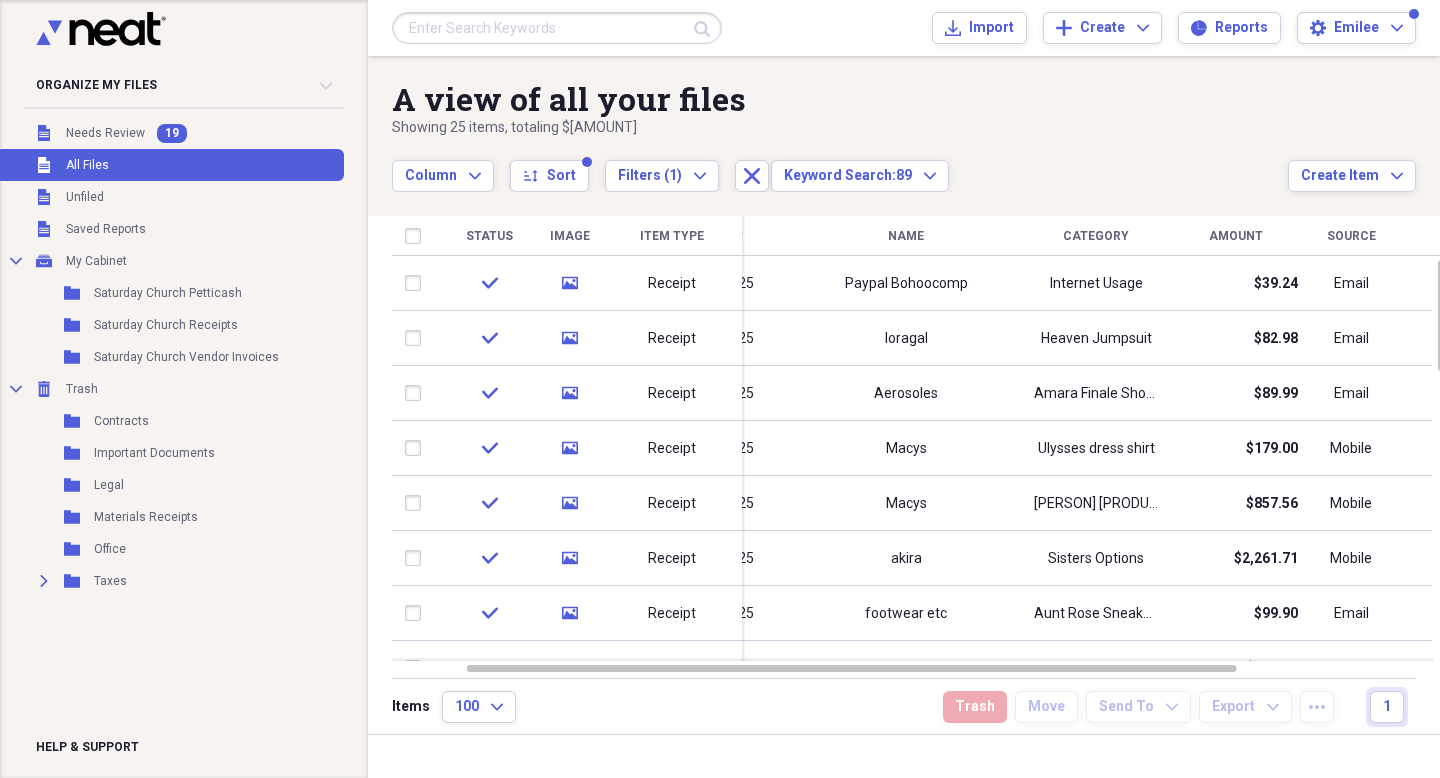 click at bounding box center (557, 28) 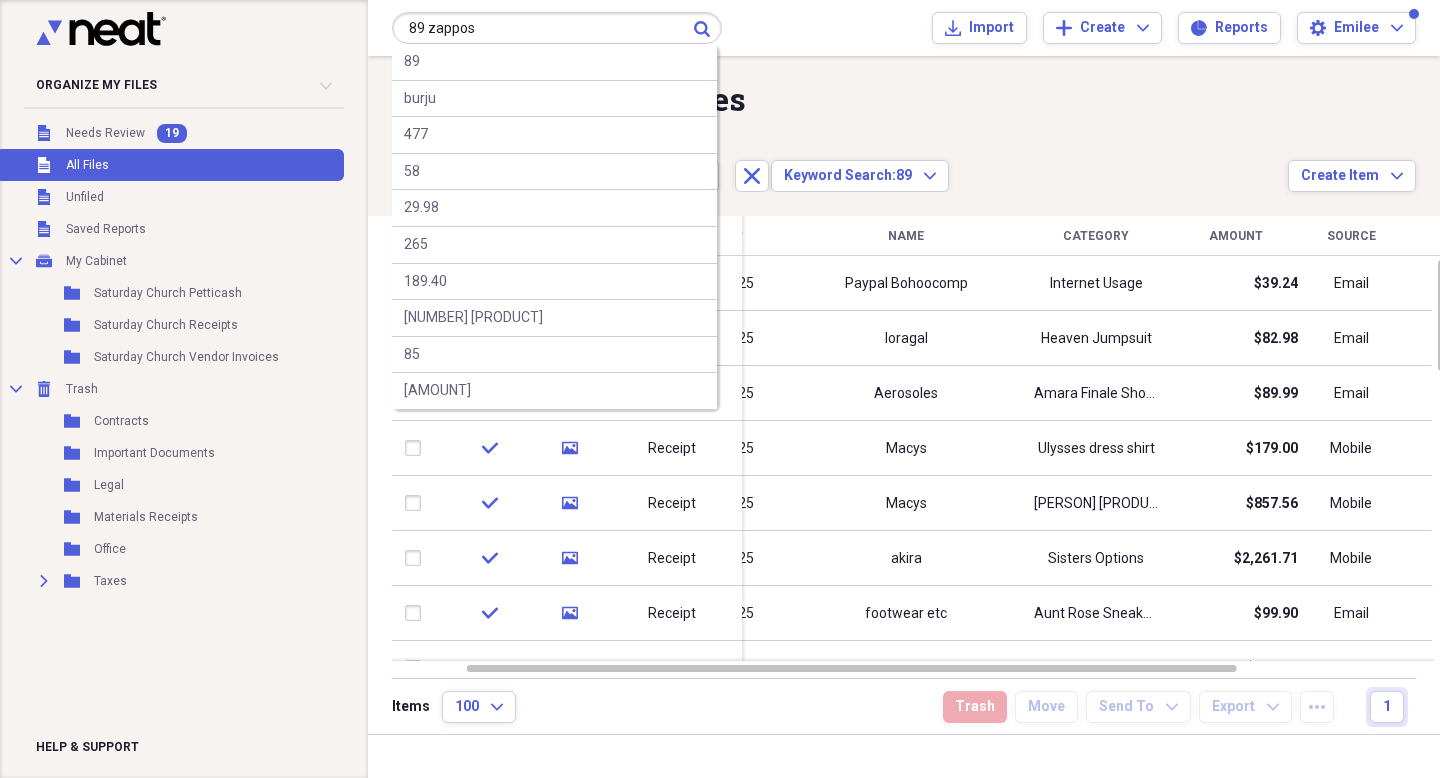 type on "89 zappos" 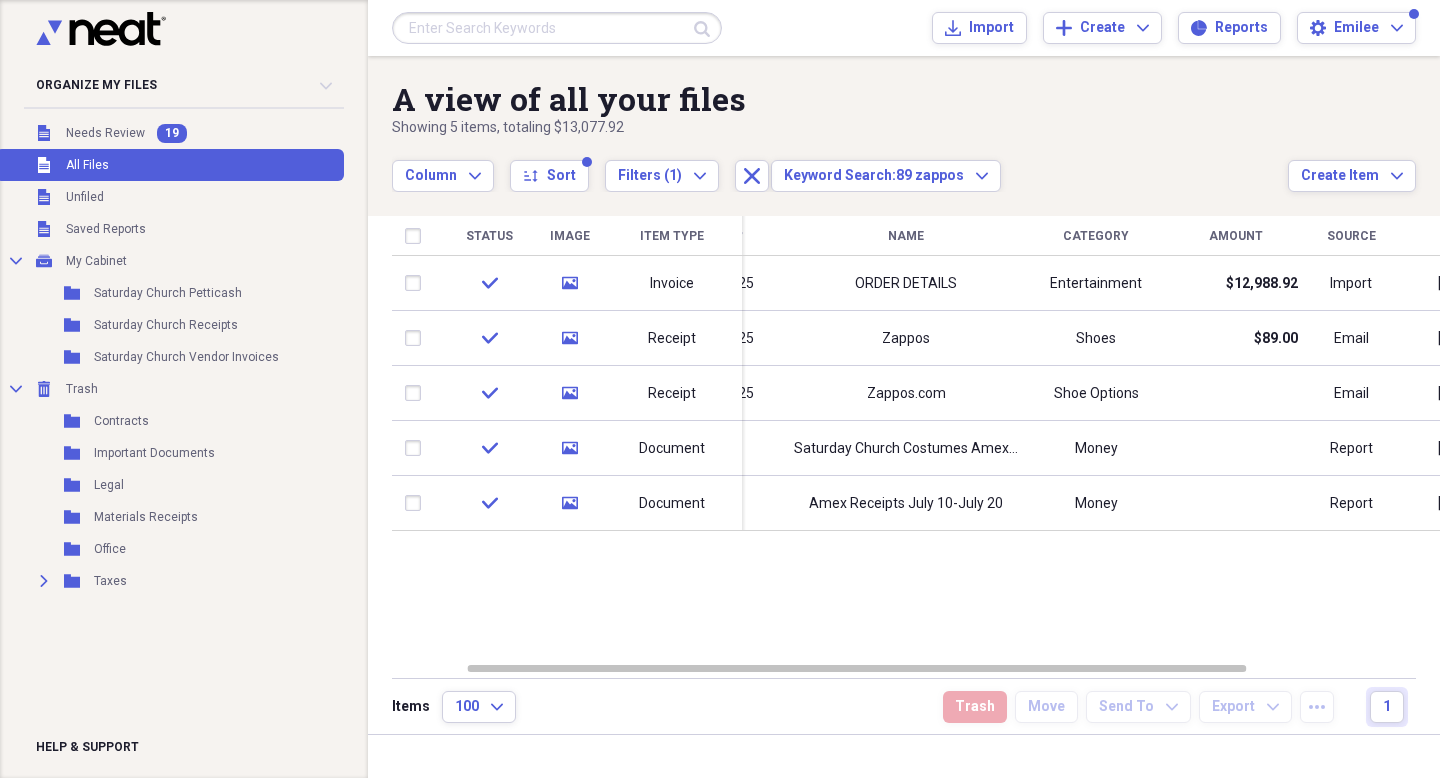 click at bounding box center [557, 28] 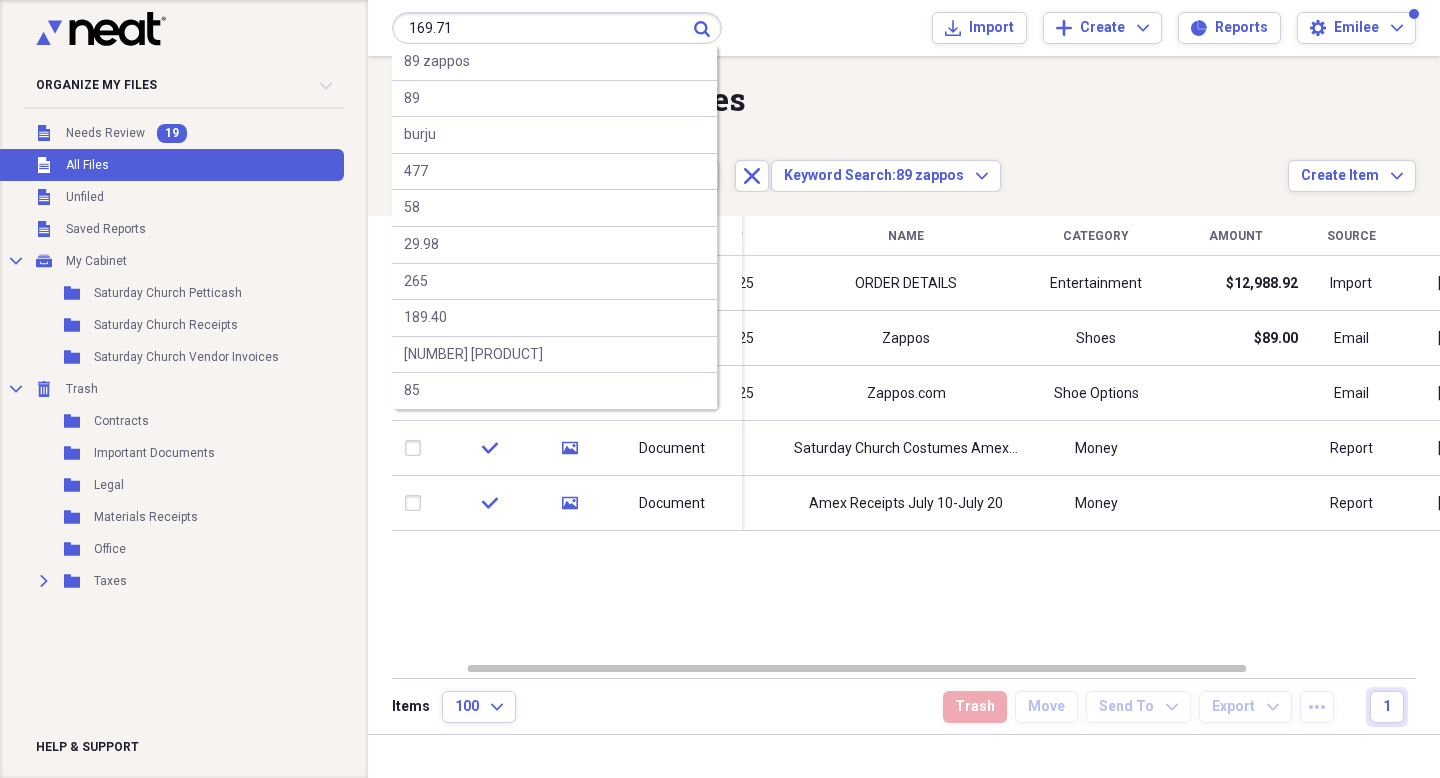 type on "169.71" 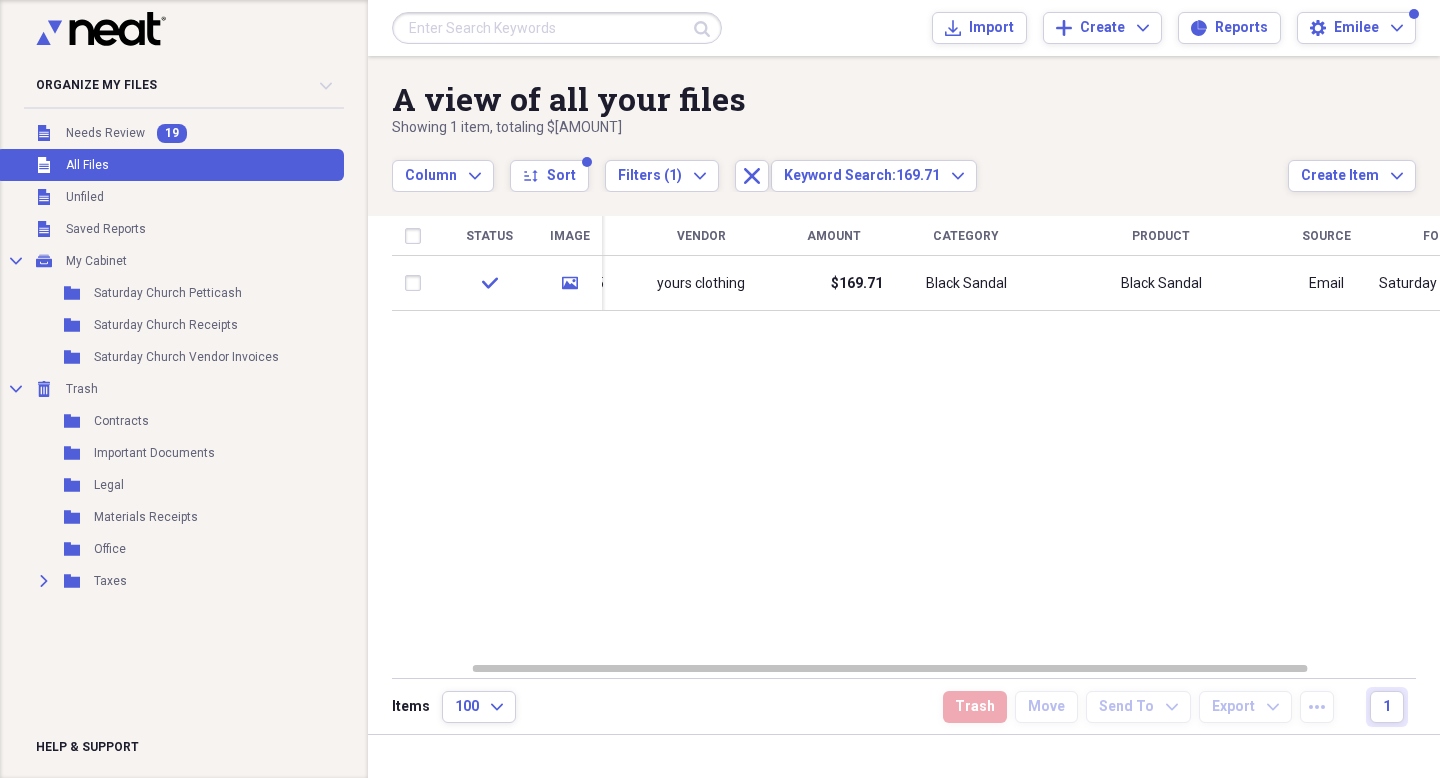 click on "Settings [PERSON]" at bounding box center [904, 28] 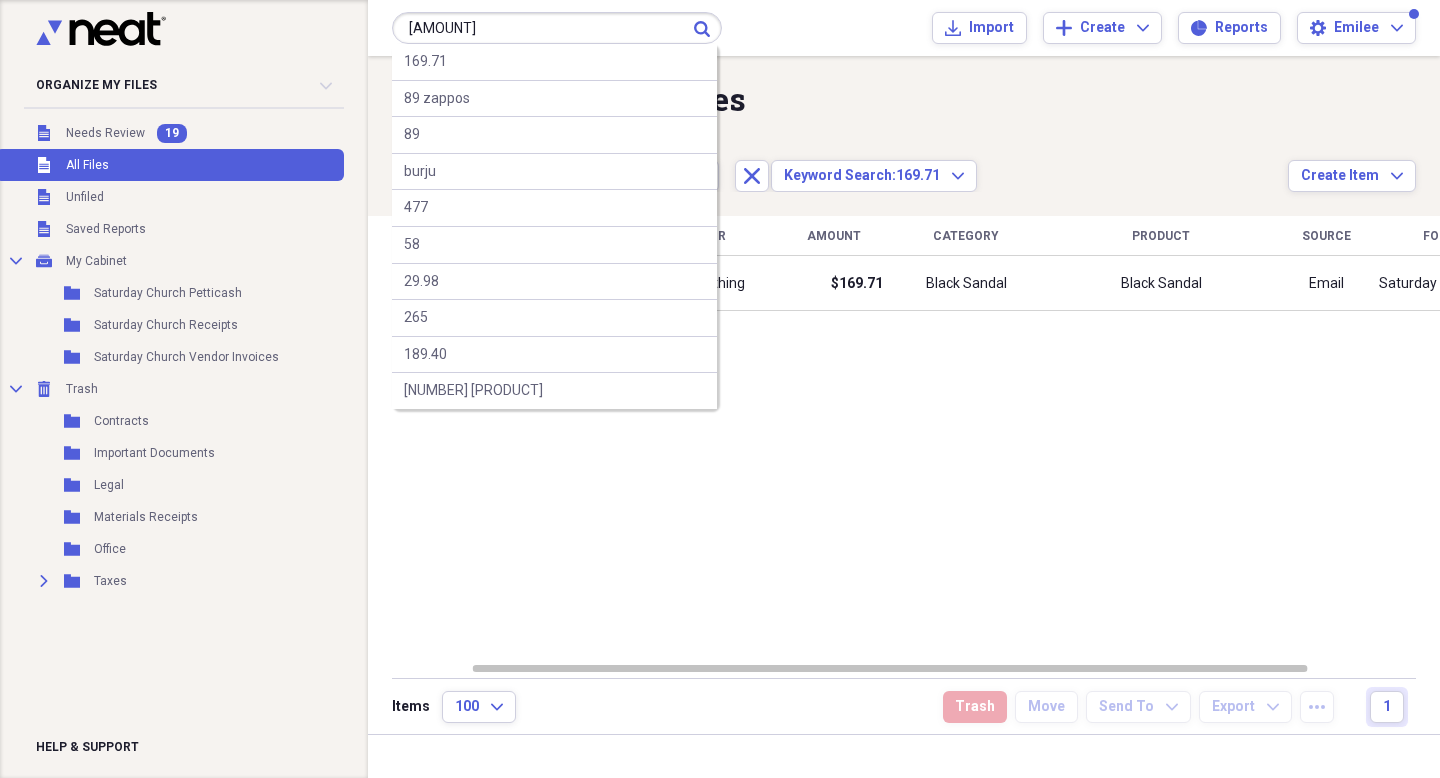 type on "[AMOUNT]" 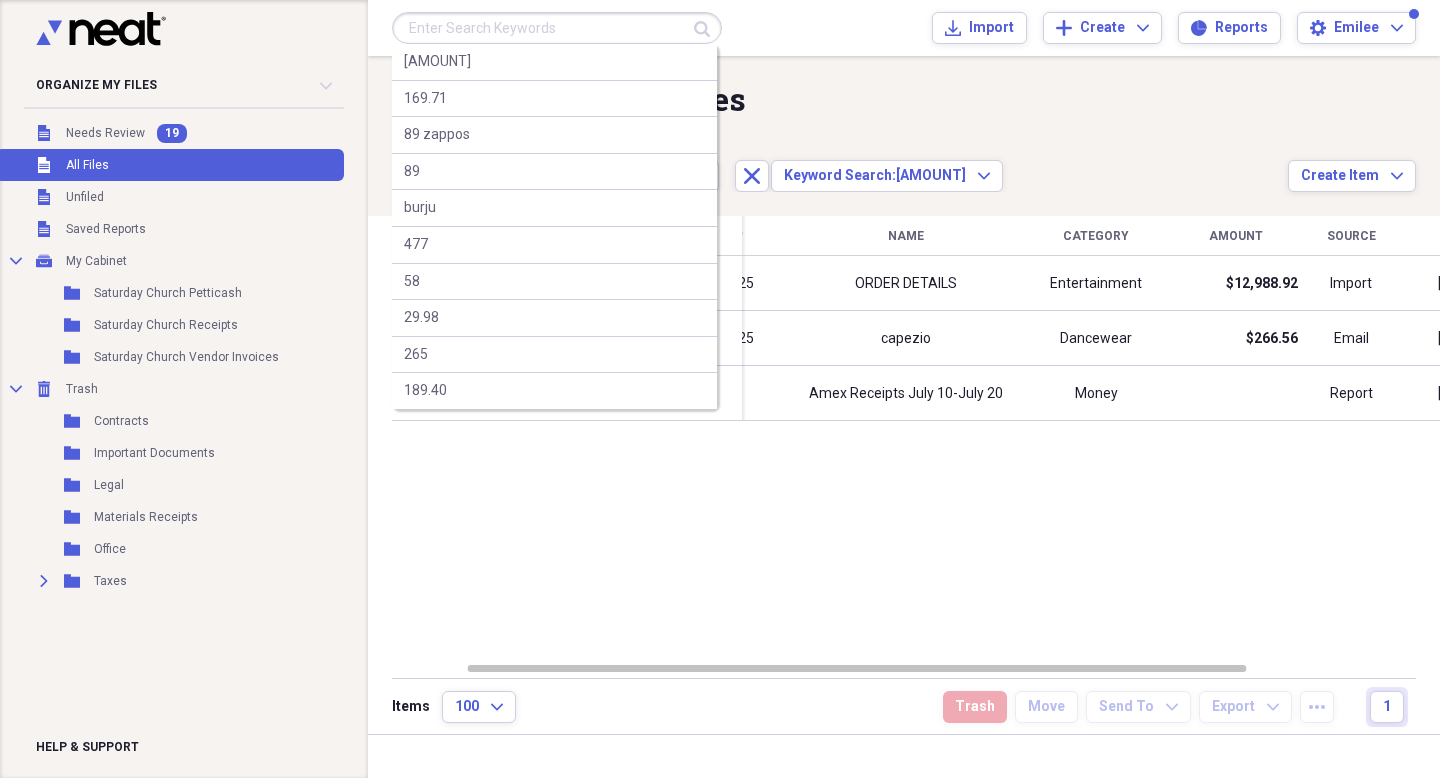 click at bounding box center [557, 28] 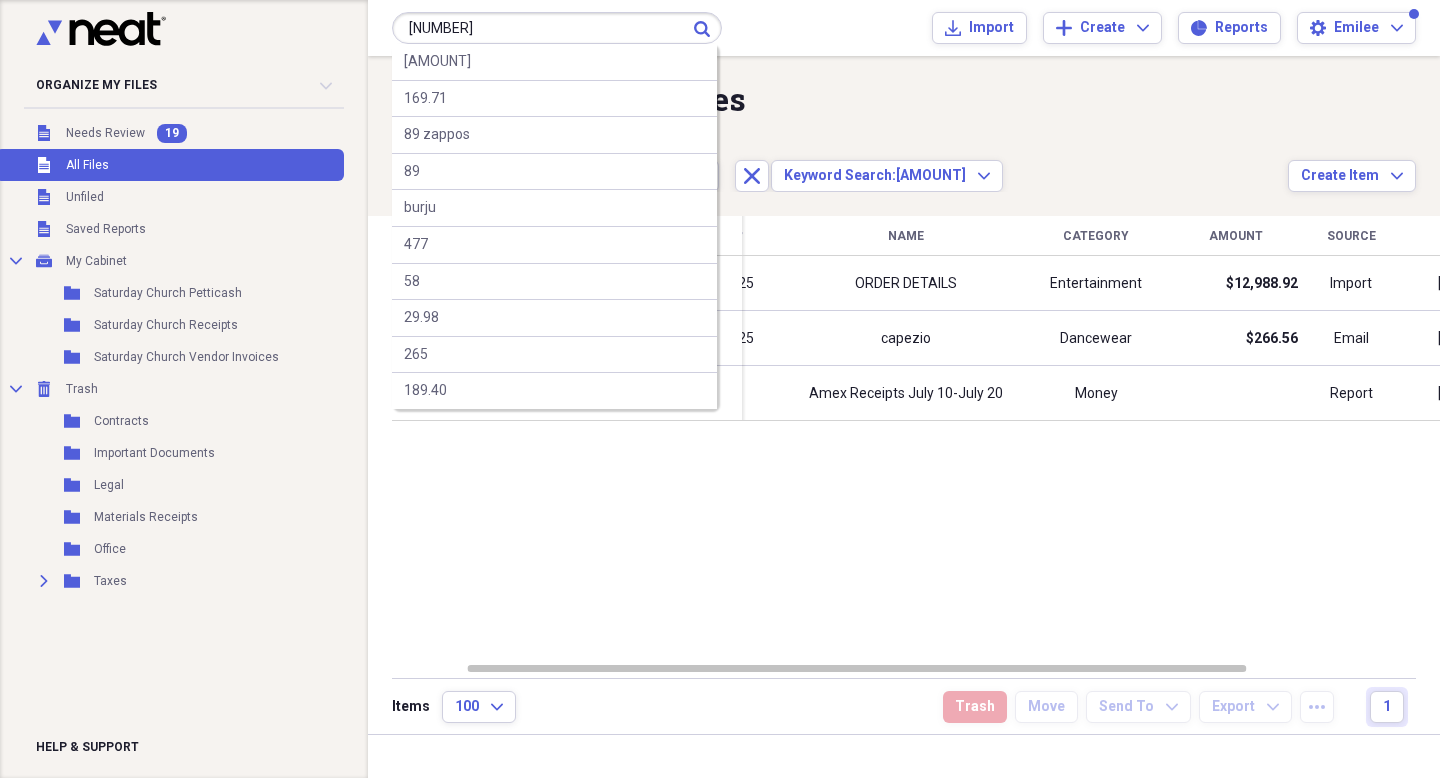 type on "[NUMBER]" 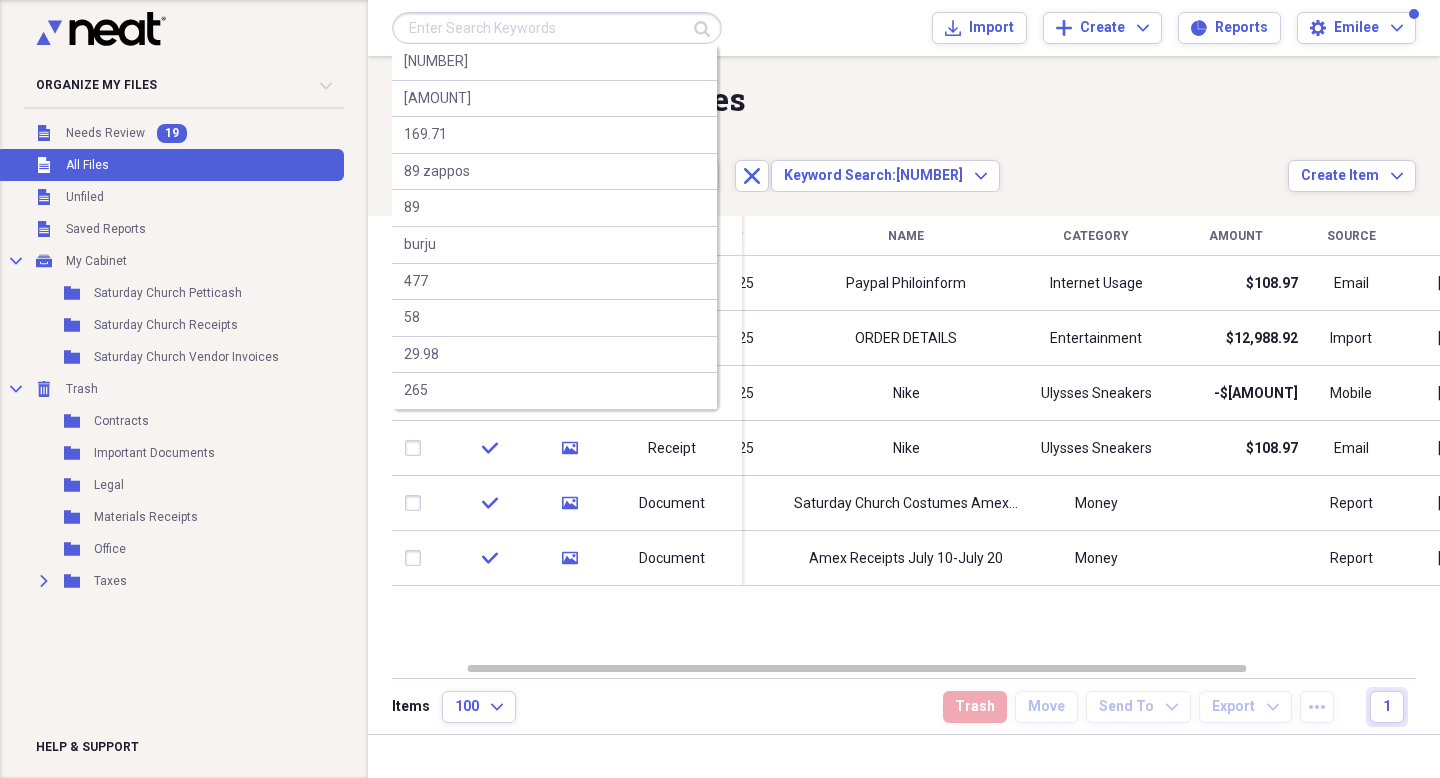 click at bounding box center [557, 28] 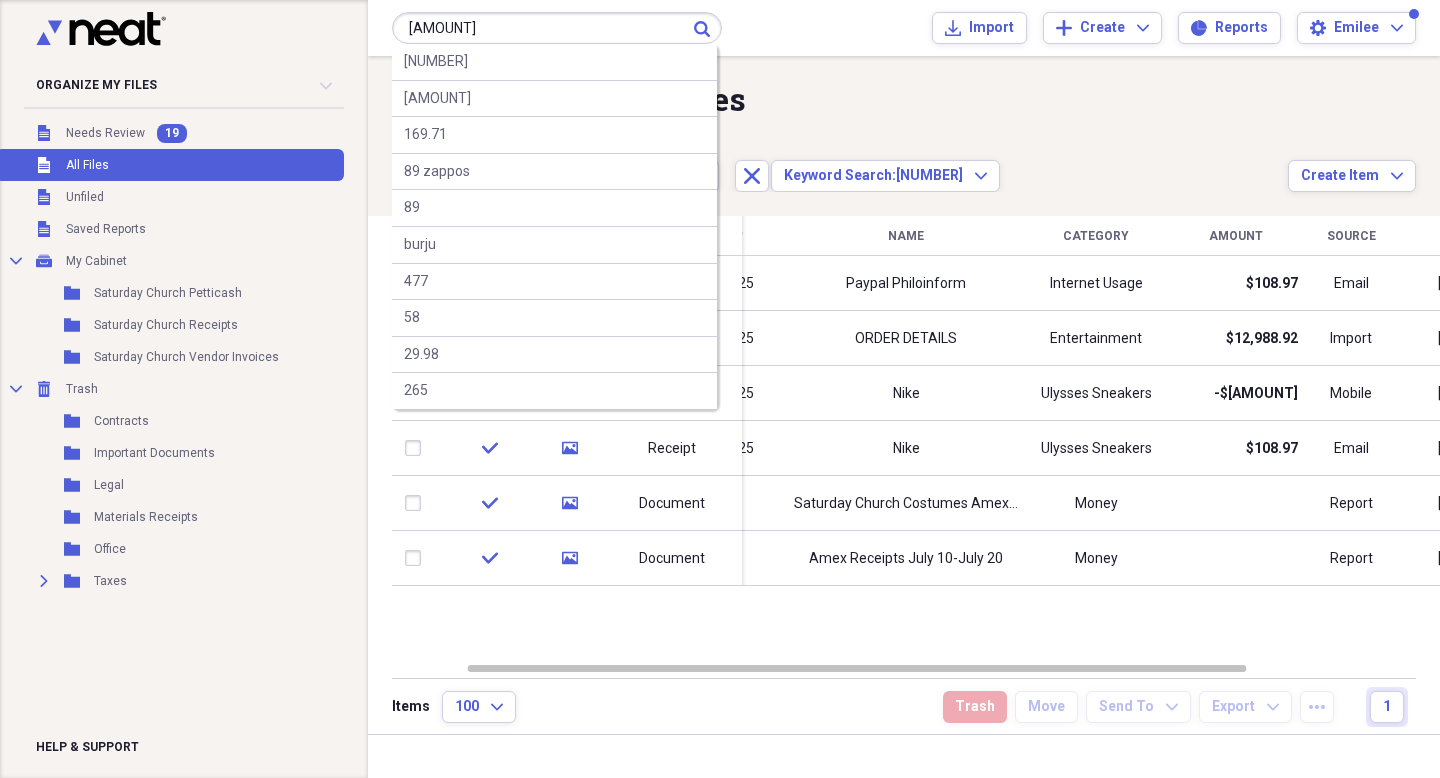 type on "[AMOUNT]" 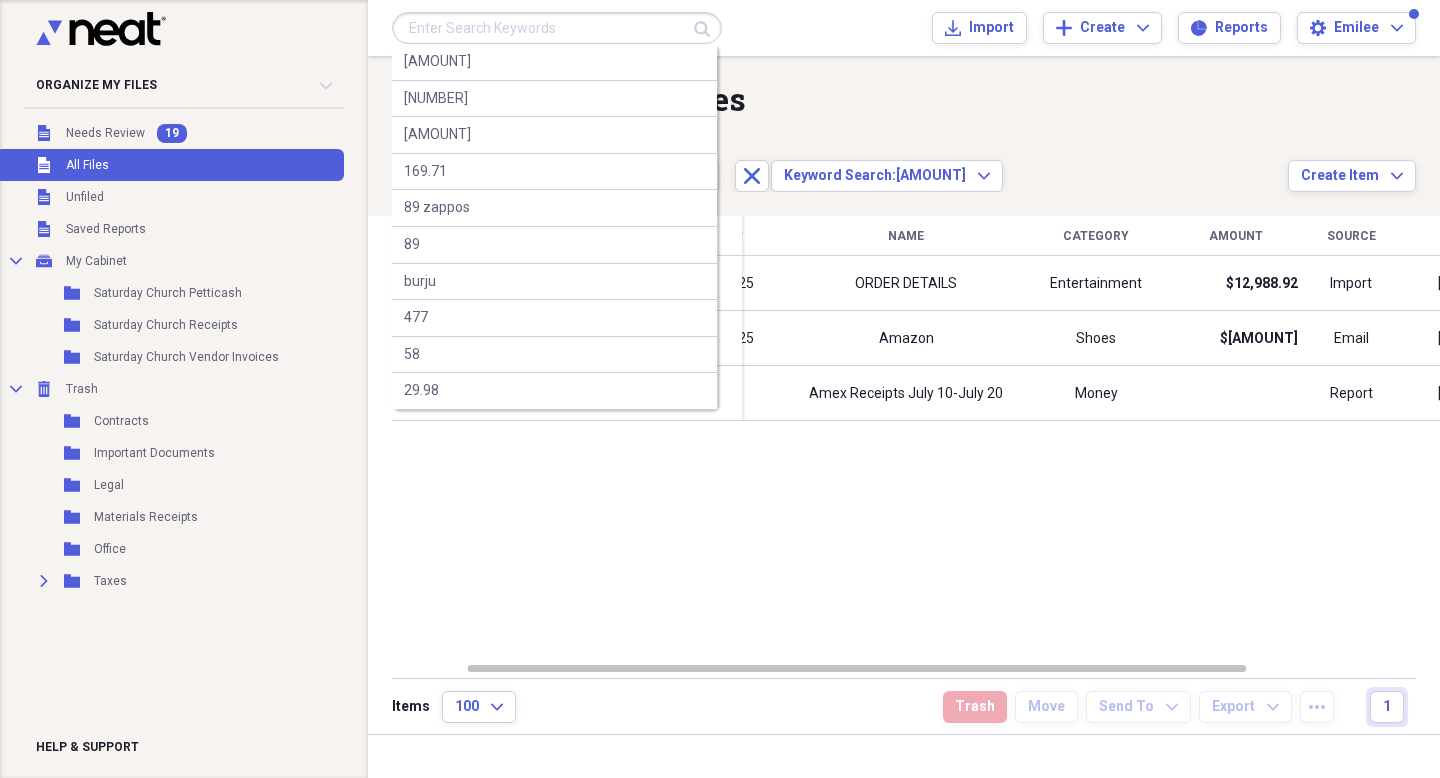 click at bounding box center (557, 28) 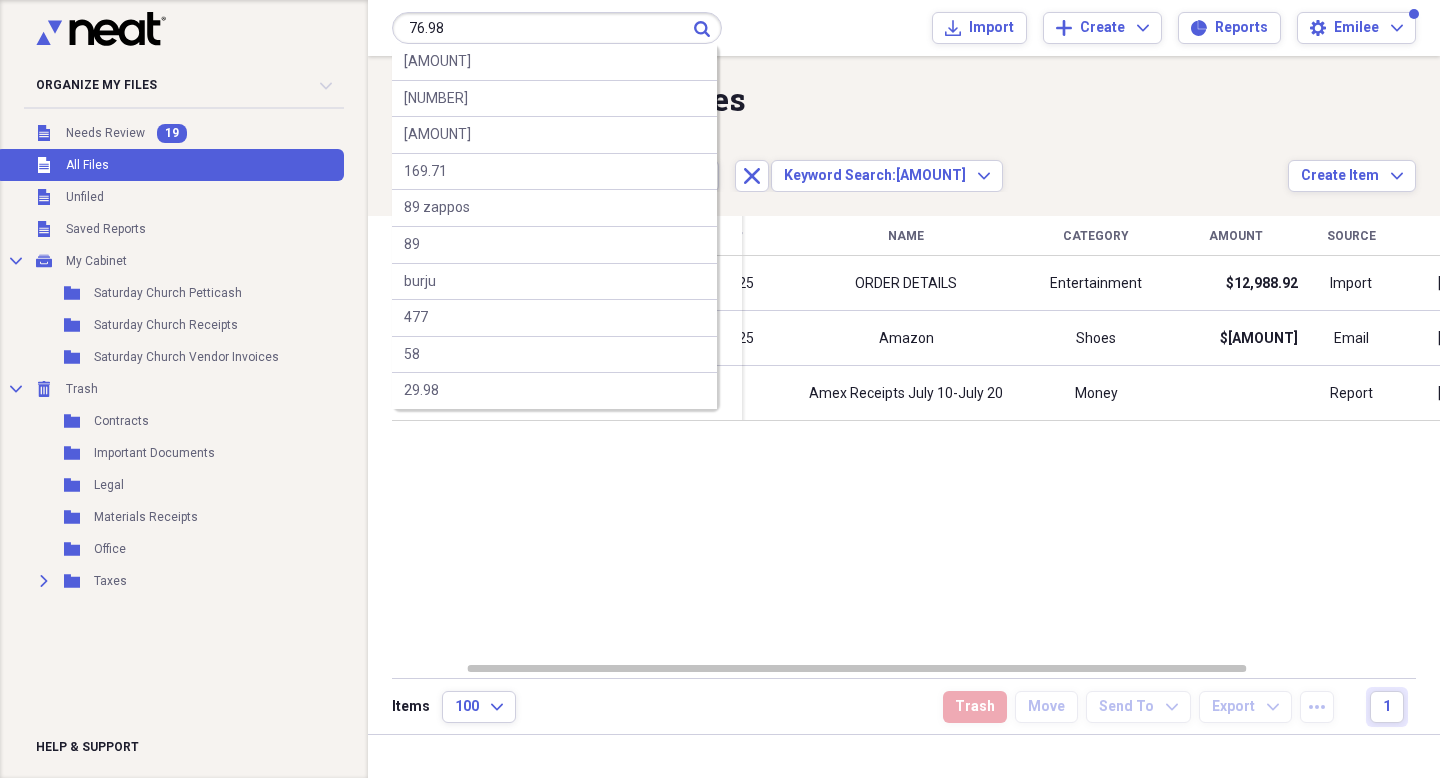 type on "76.98" 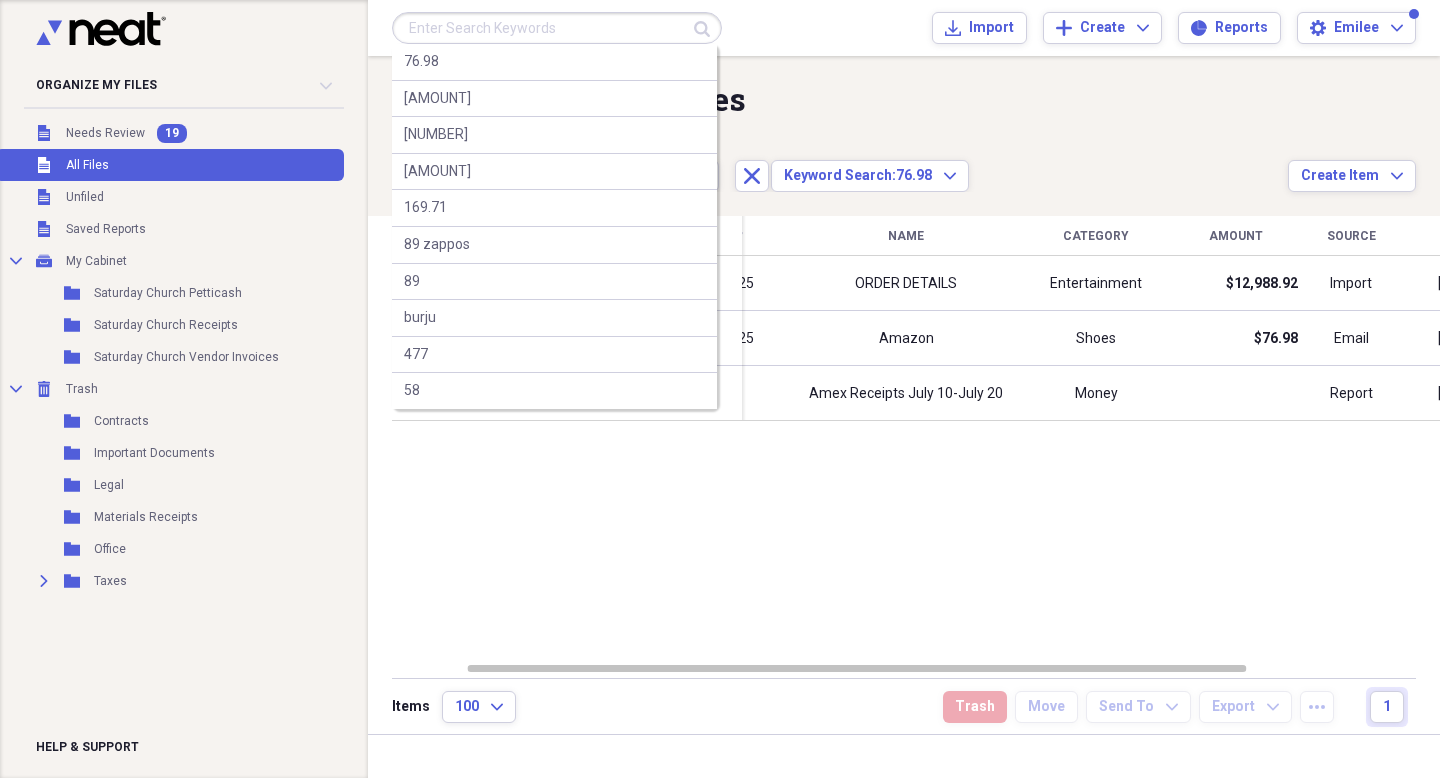 click at bounding box center (557, 28) 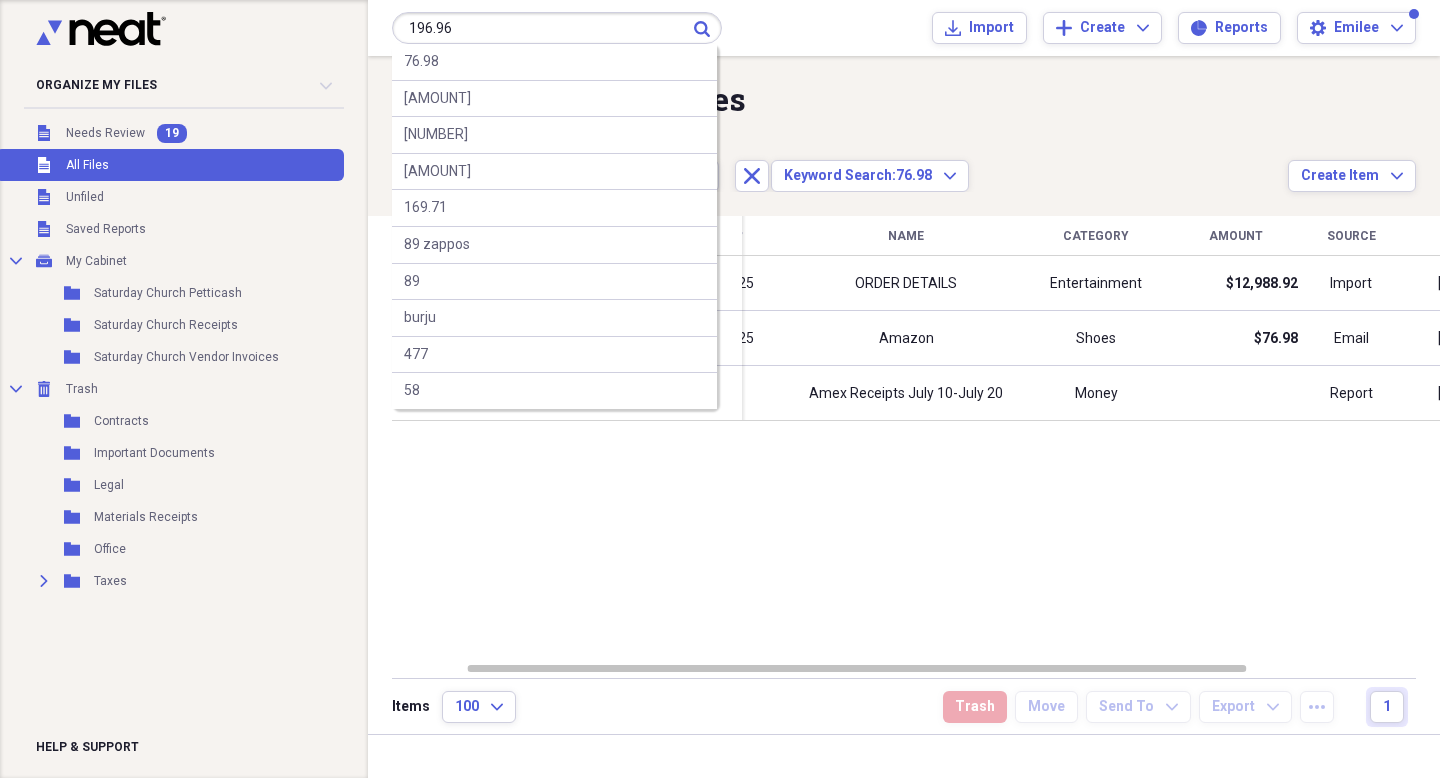 type on "196.96" 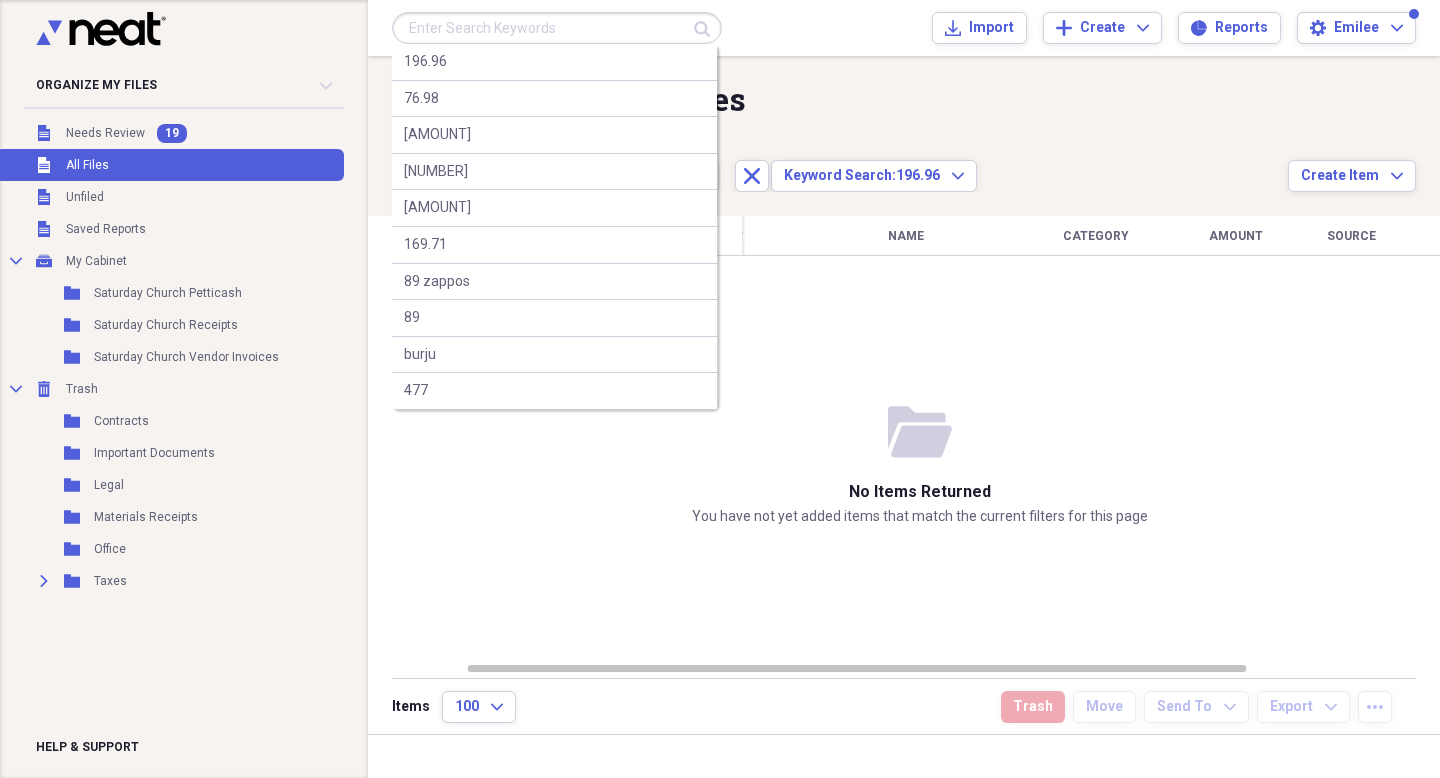 click at bounding box center (557, 28) 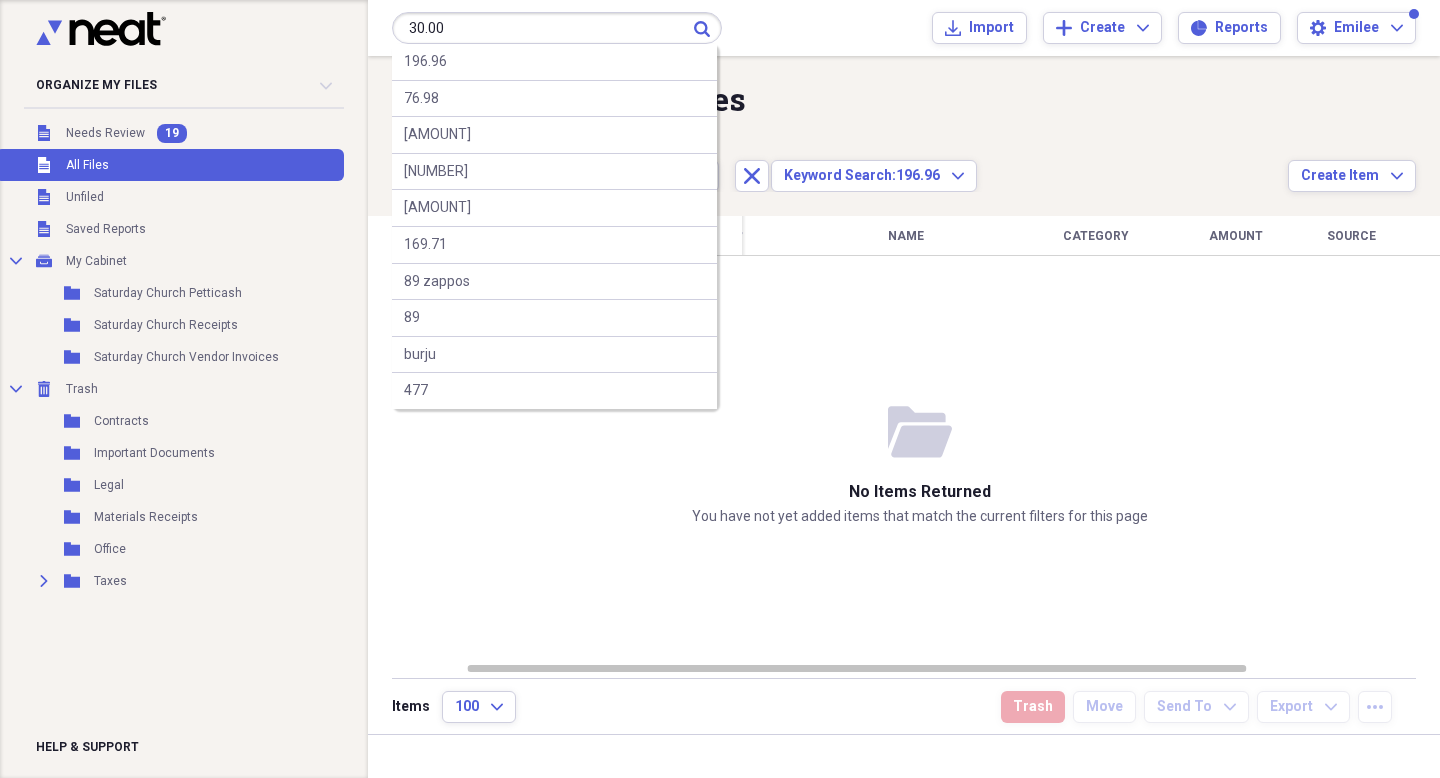 type on "30.00" 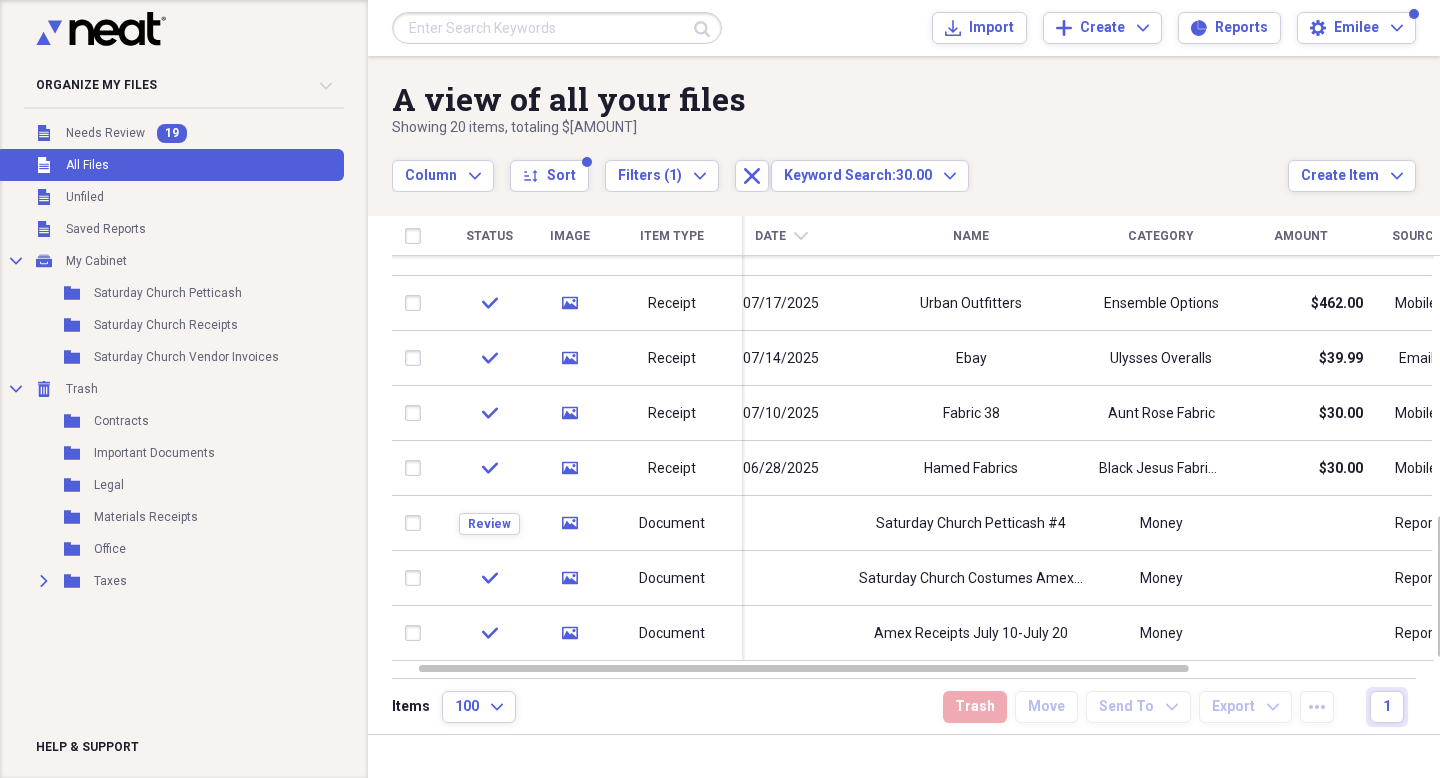 click at bounding box center [557, 28] 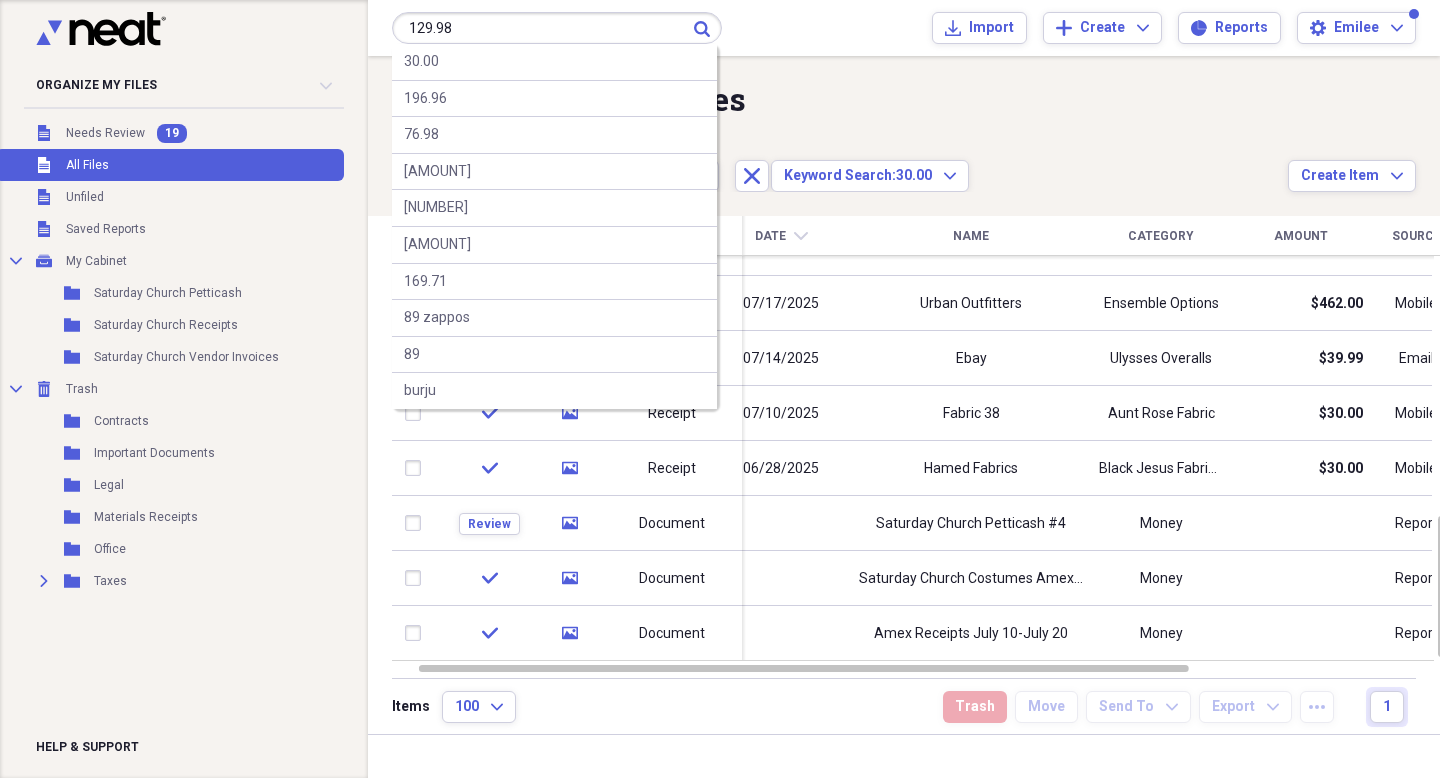 type on "129.98" 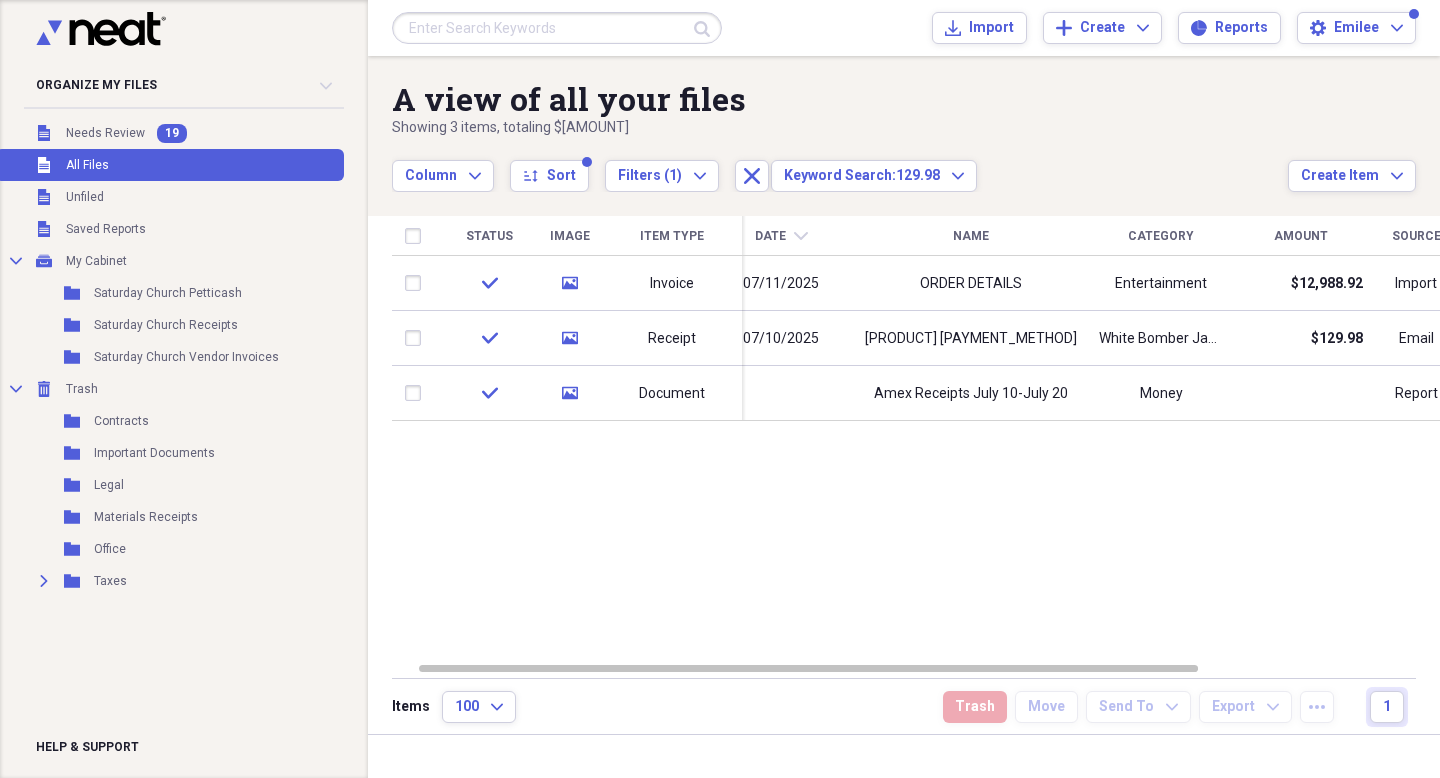 click at bounding box center (557, 28) 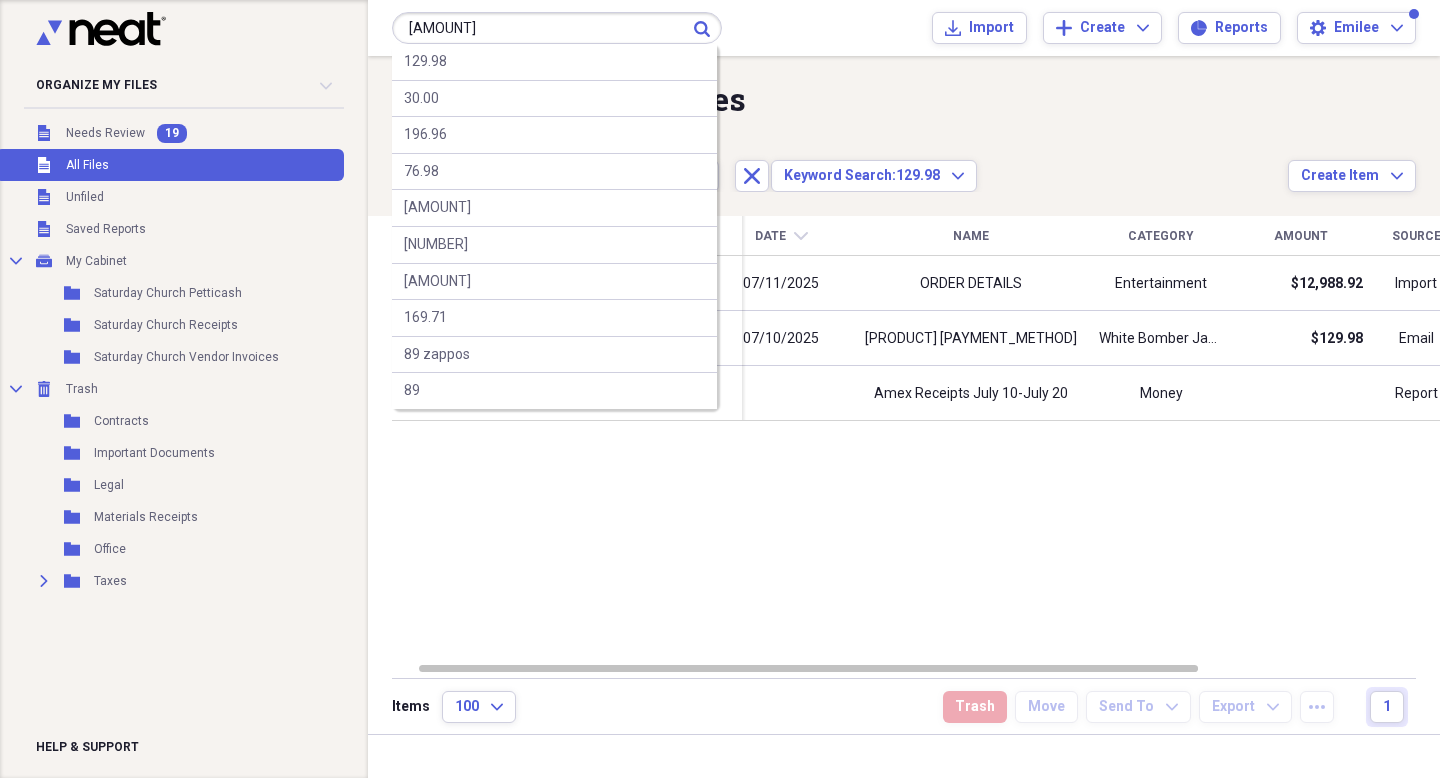 type on "[AMOUNT]" 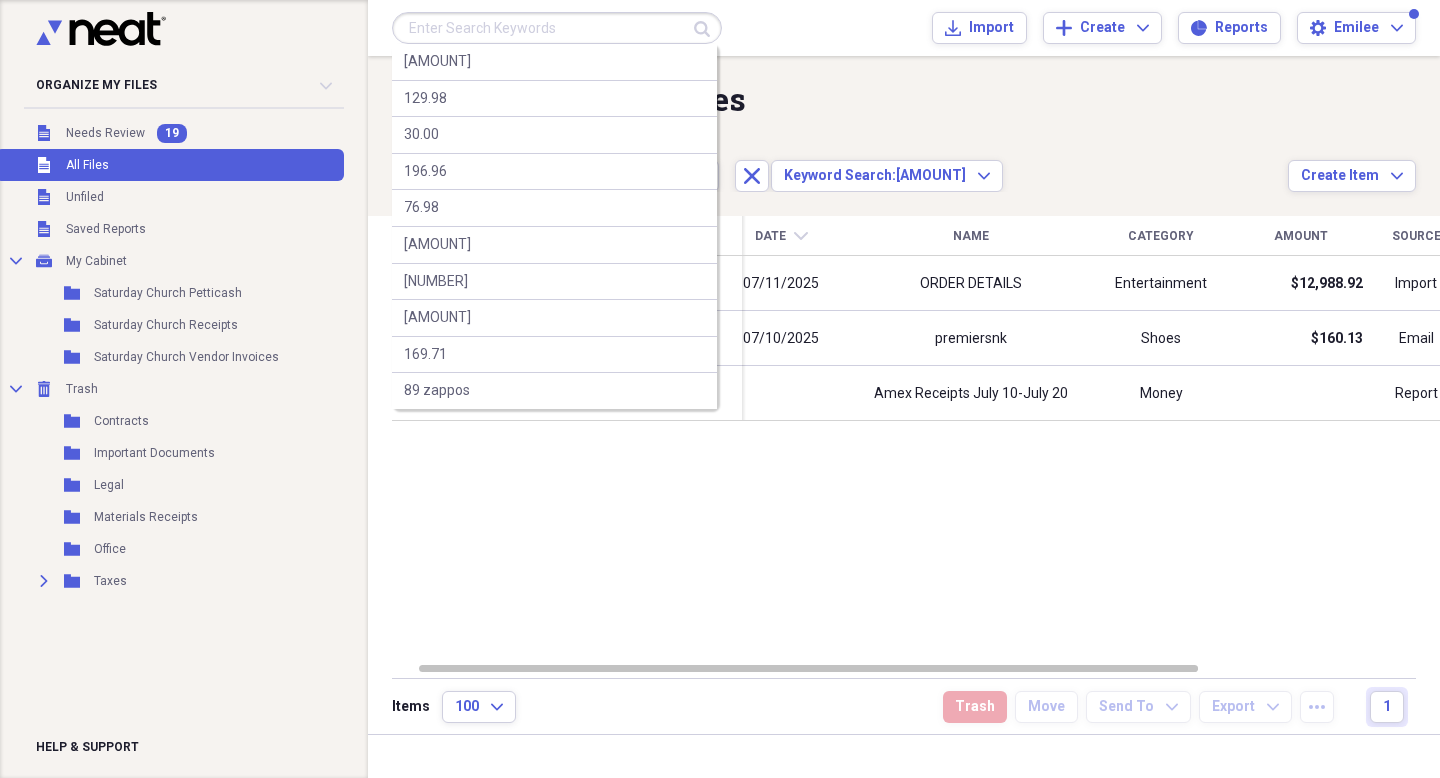 click at bounding box center [557, 28] 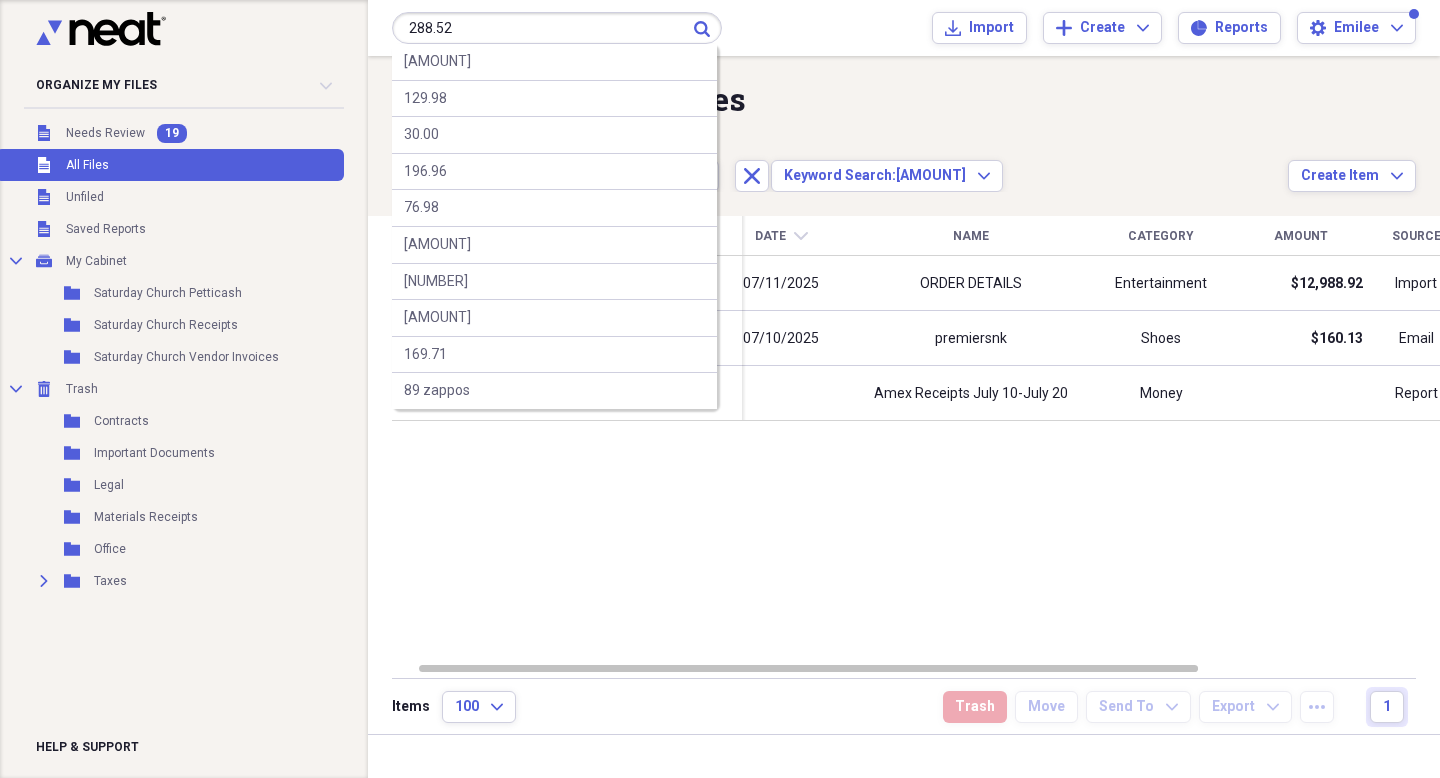 type on "288.52" 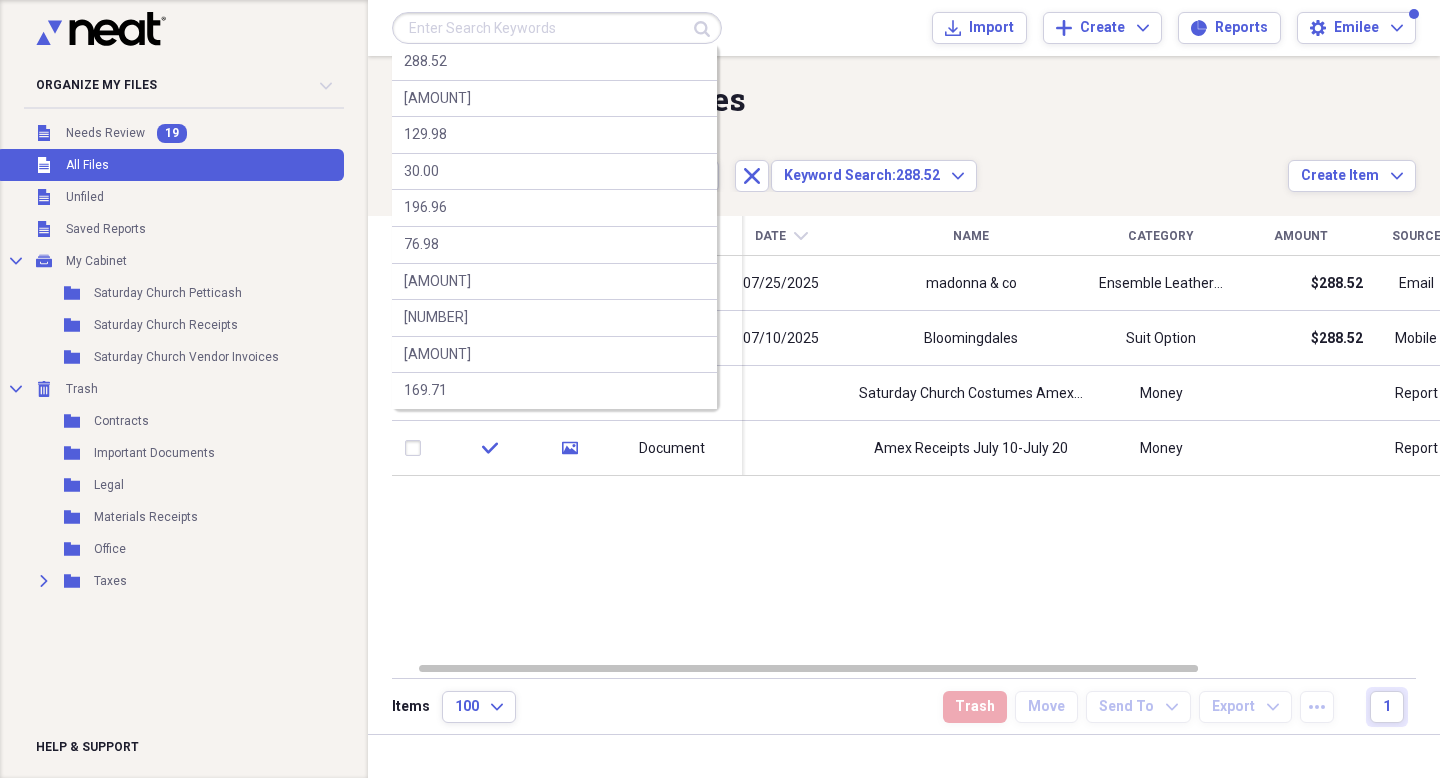 click at bounding box center (557, 28) 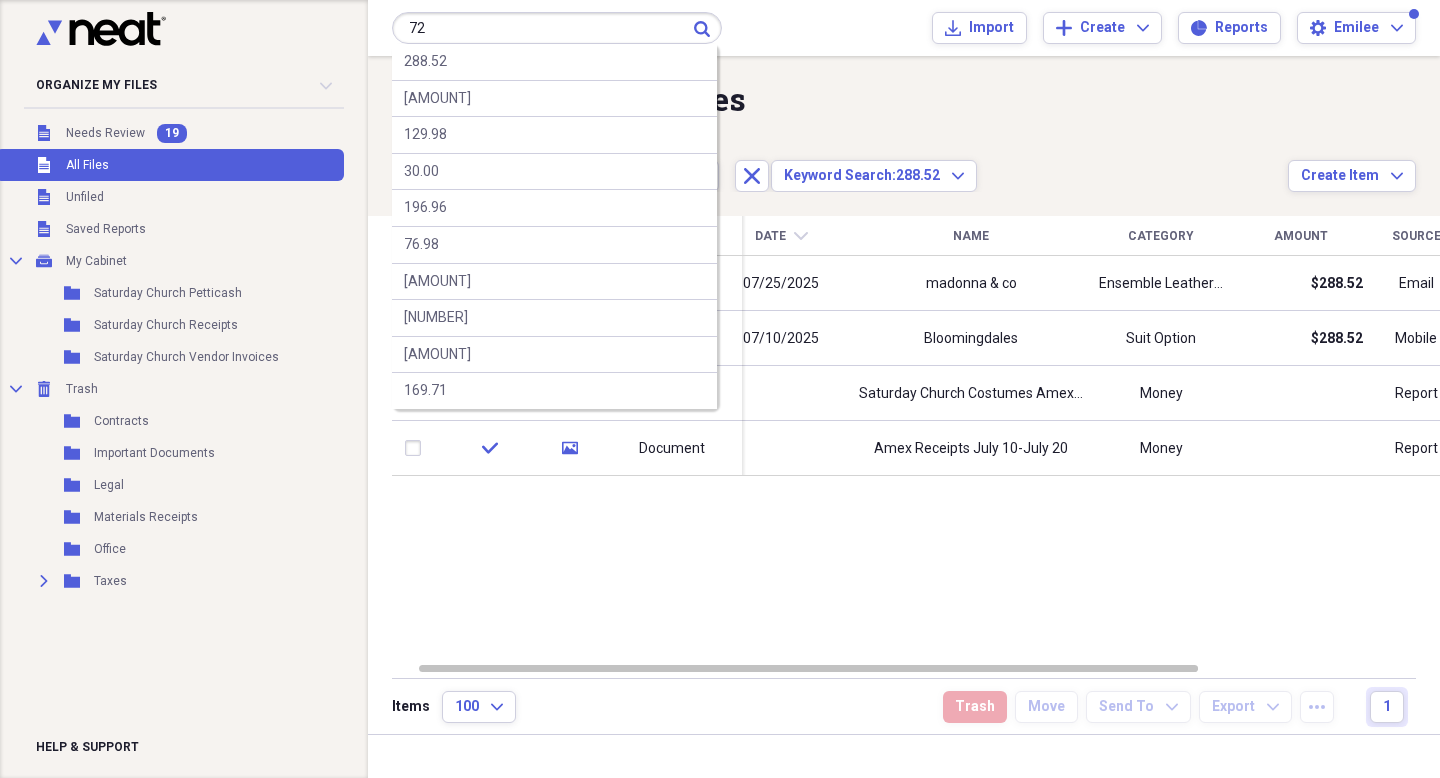 type on "72" 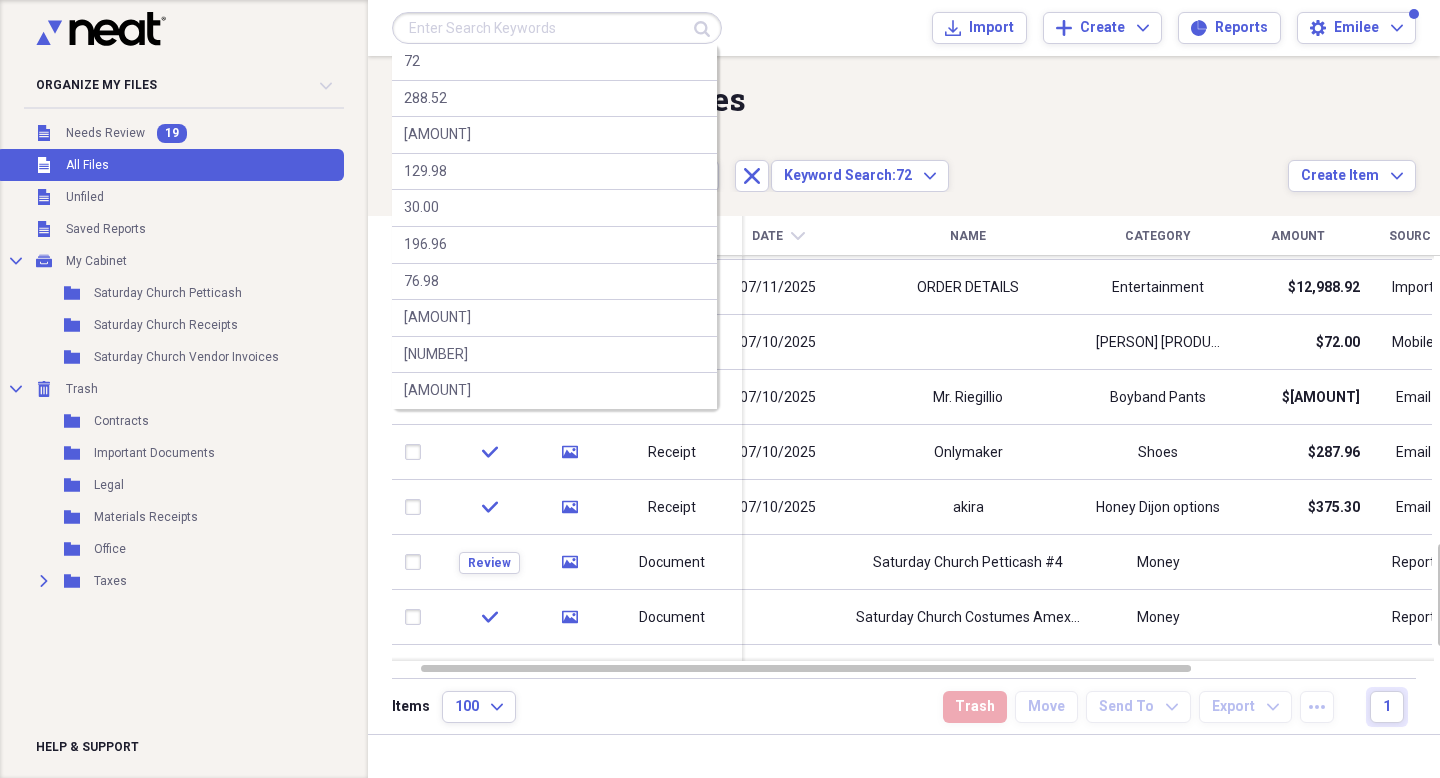 click at bounding box center (557, 28) 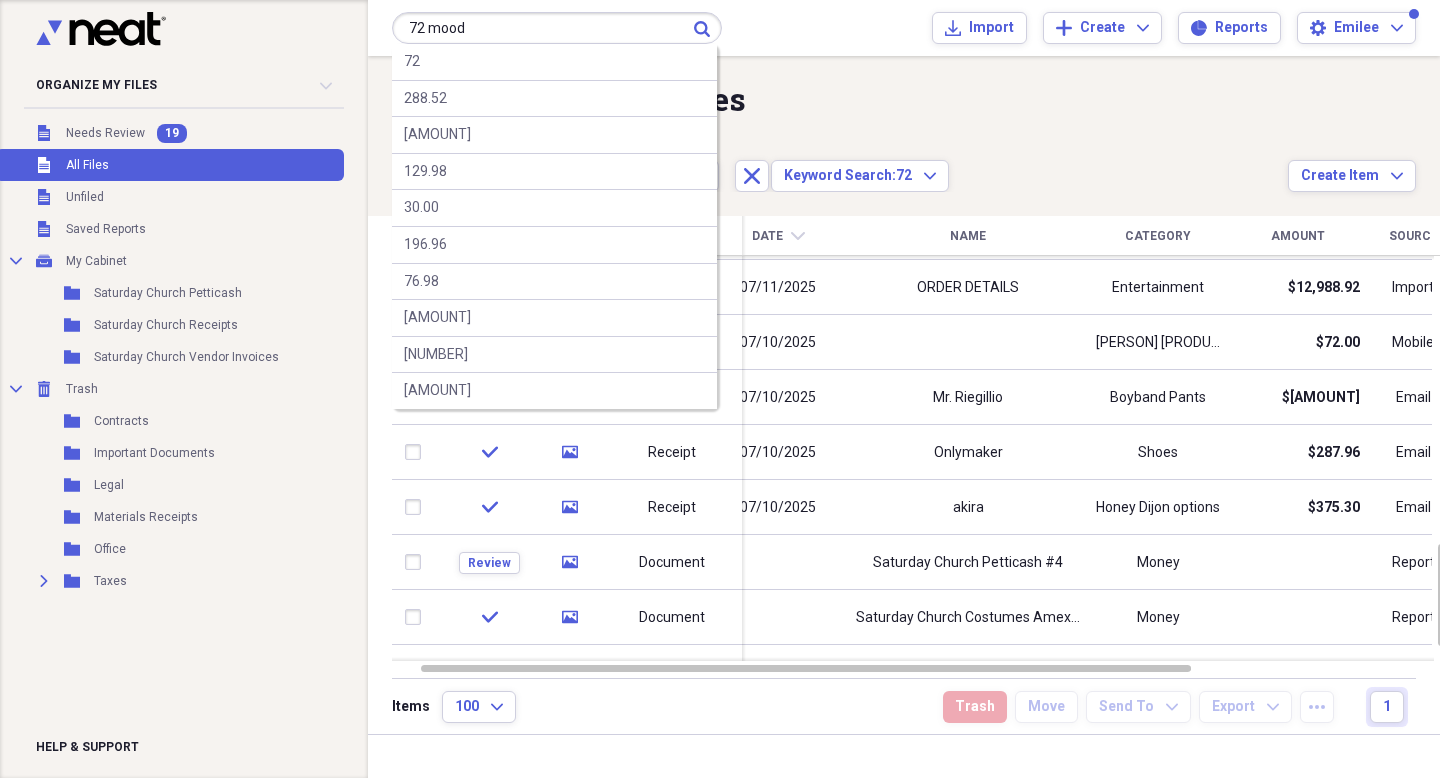 type on "72 mood" 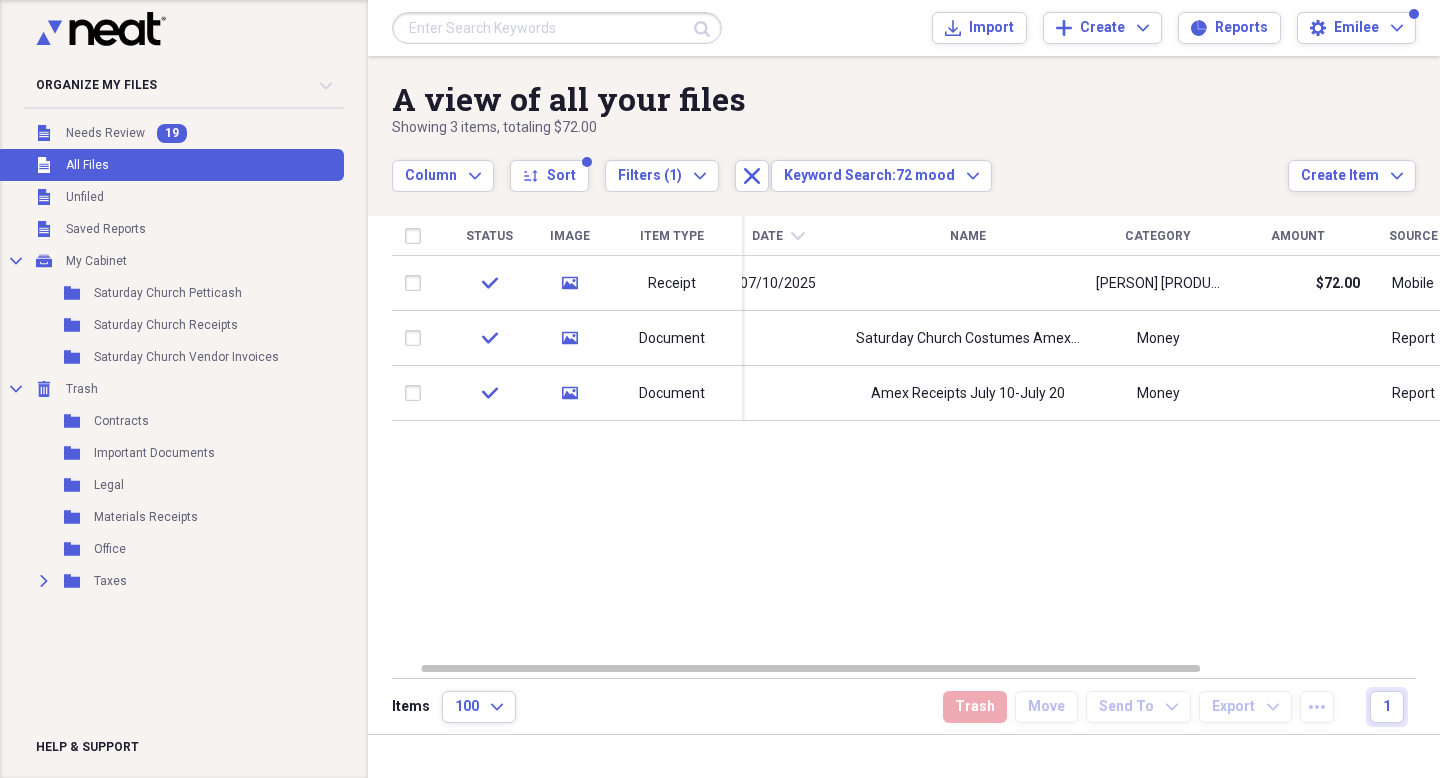 click on "Settings [PERSON]" at bounding box center [904, 28] 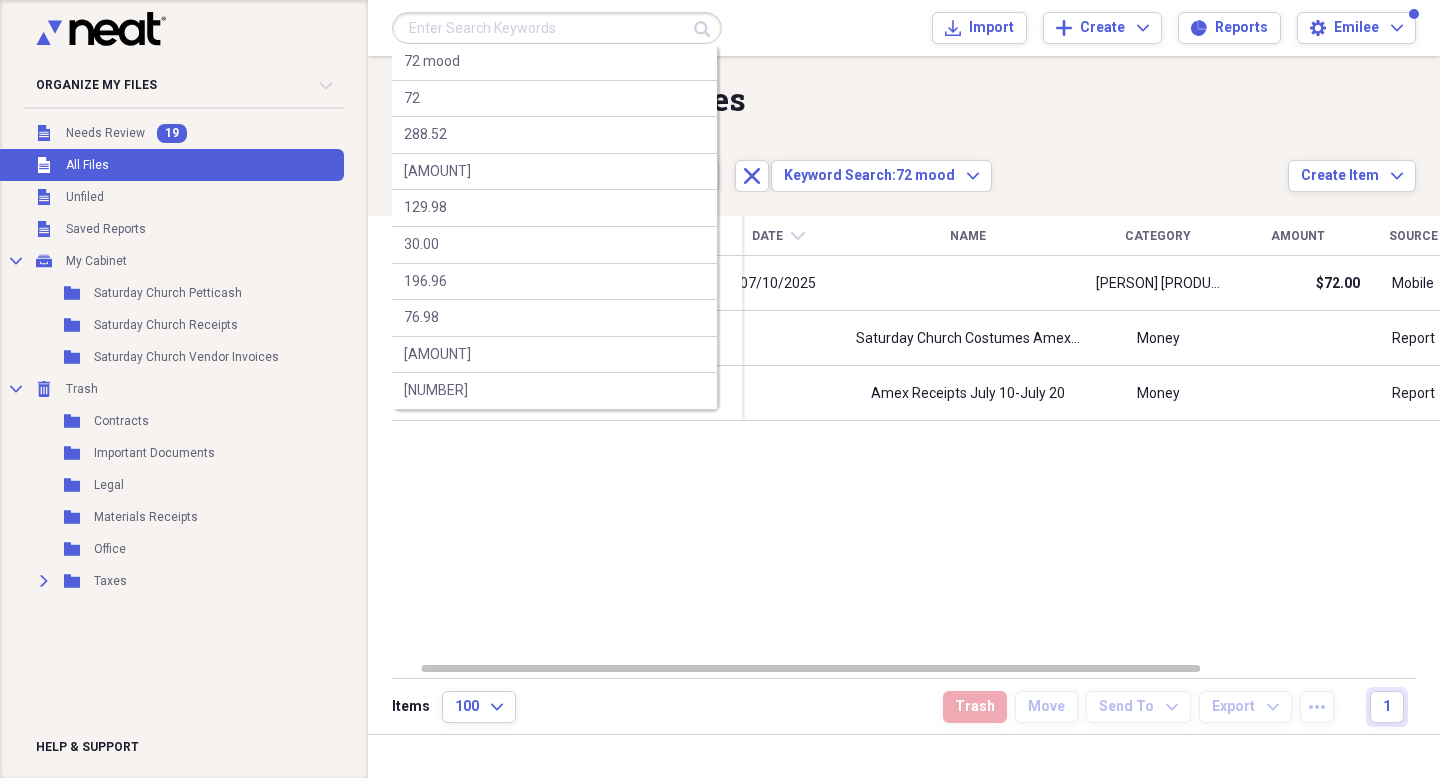 click at bounding box center (557, 28) 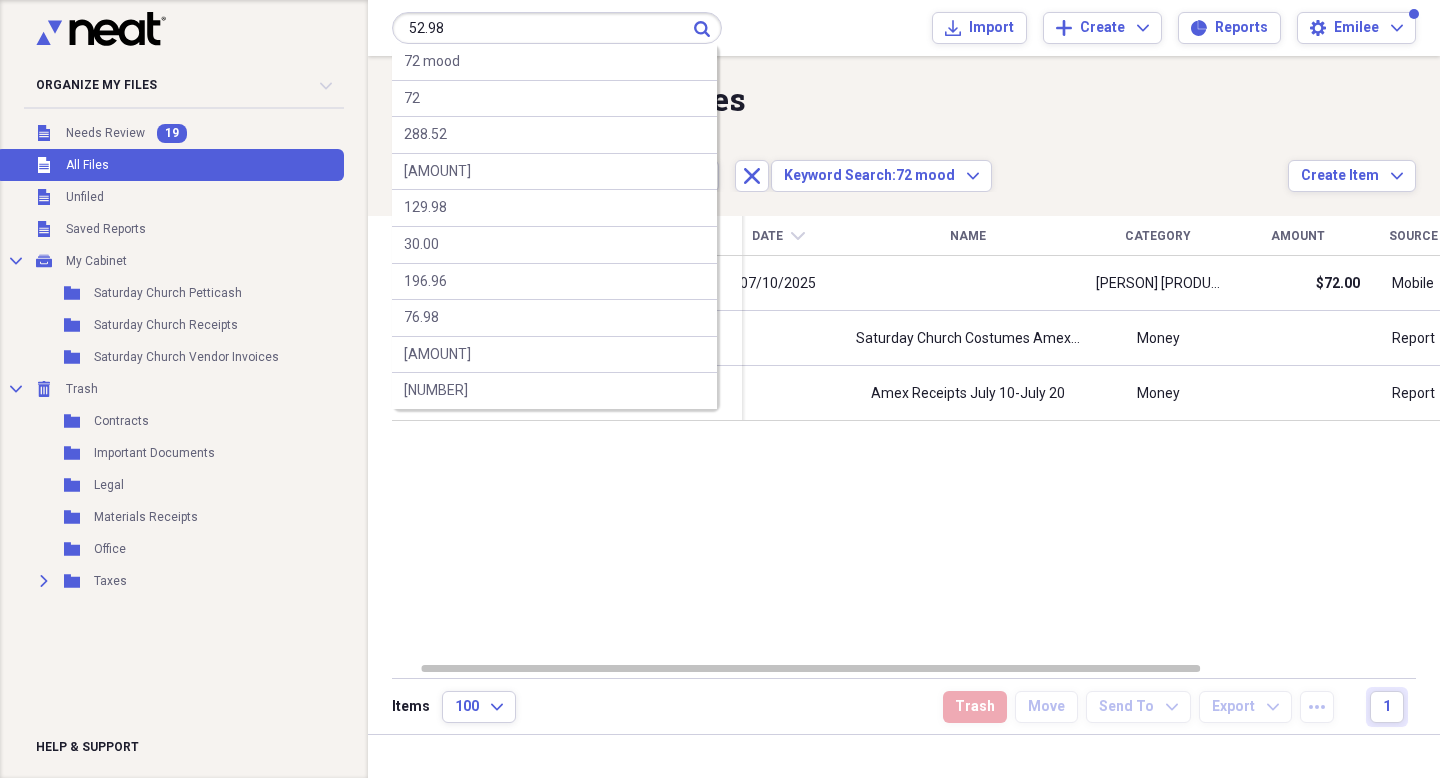 type on "52.98" 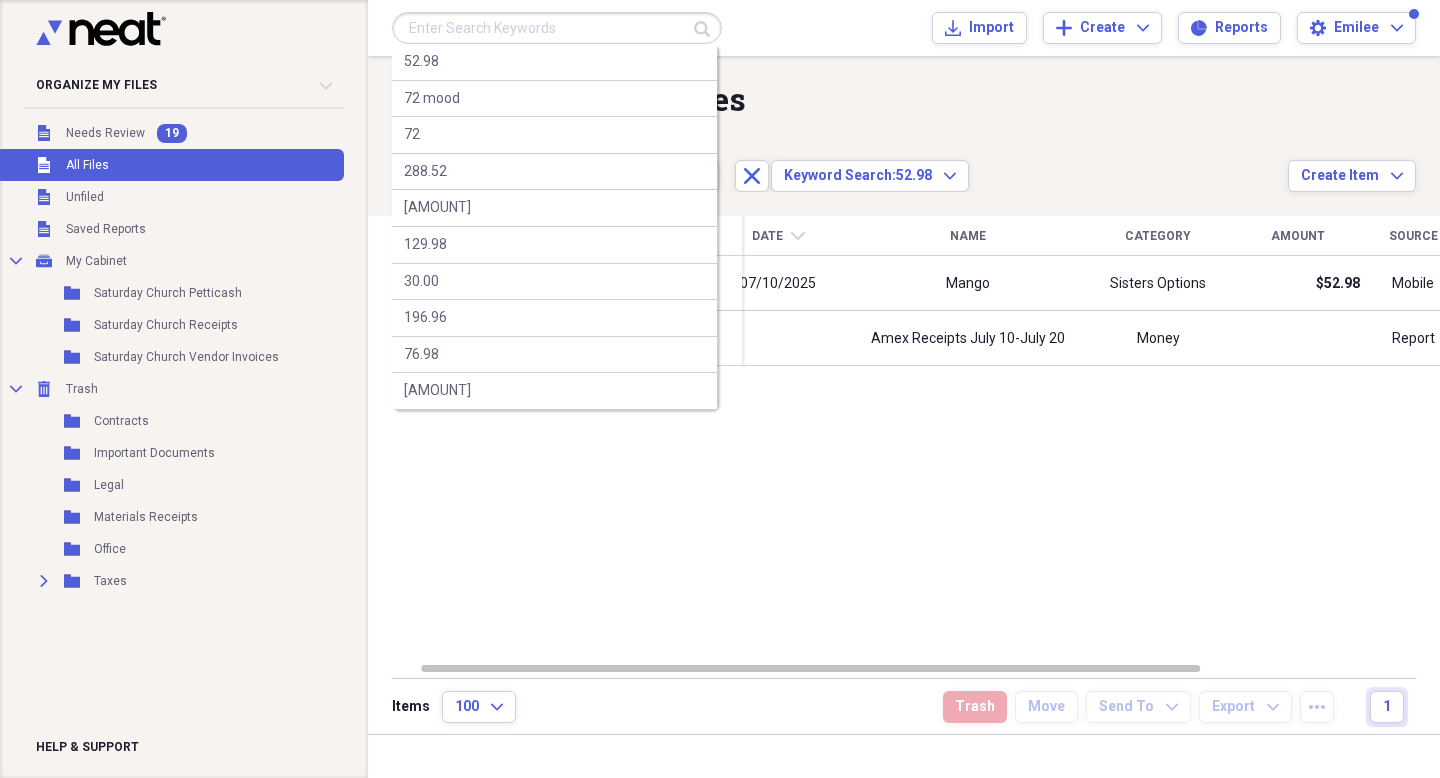 click at bounding box center [557, 28] 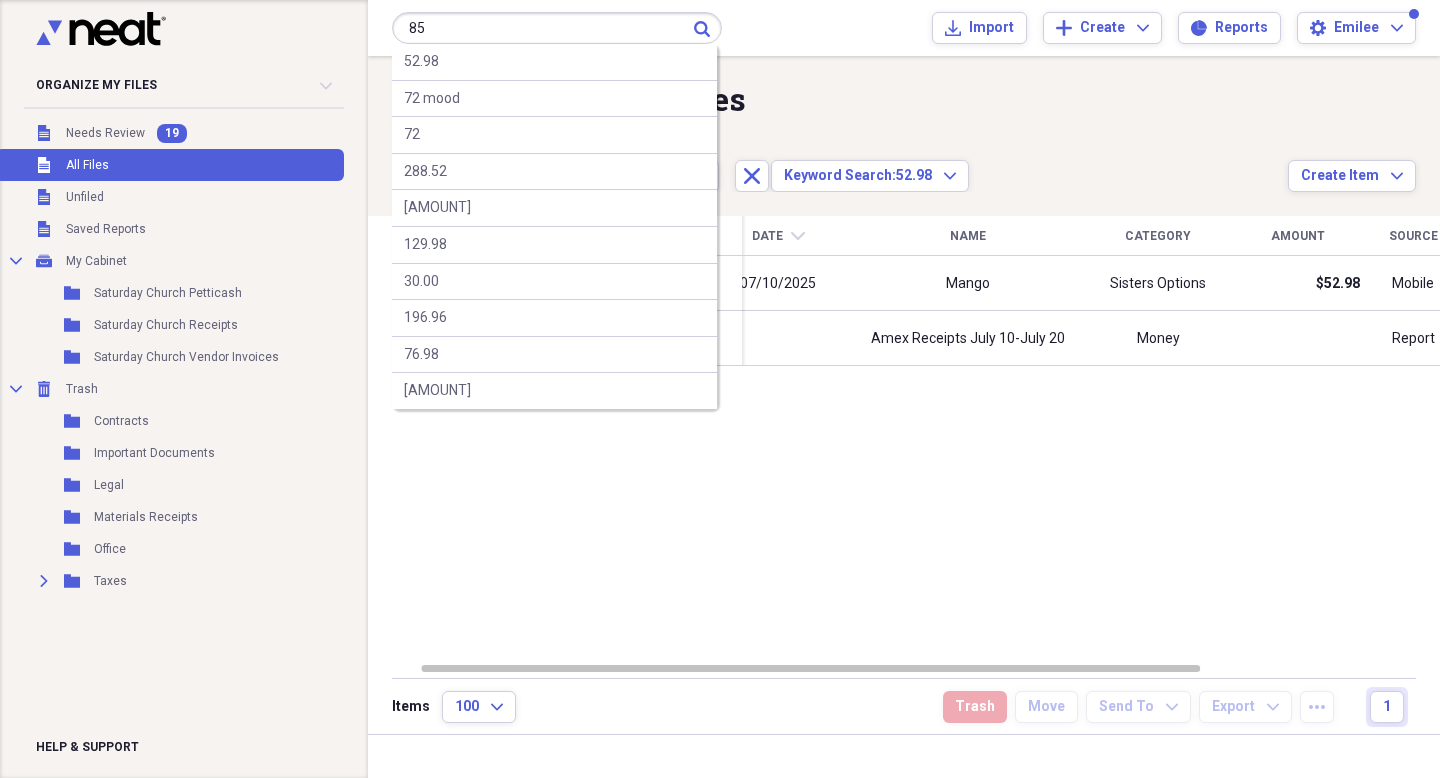 type on "85" 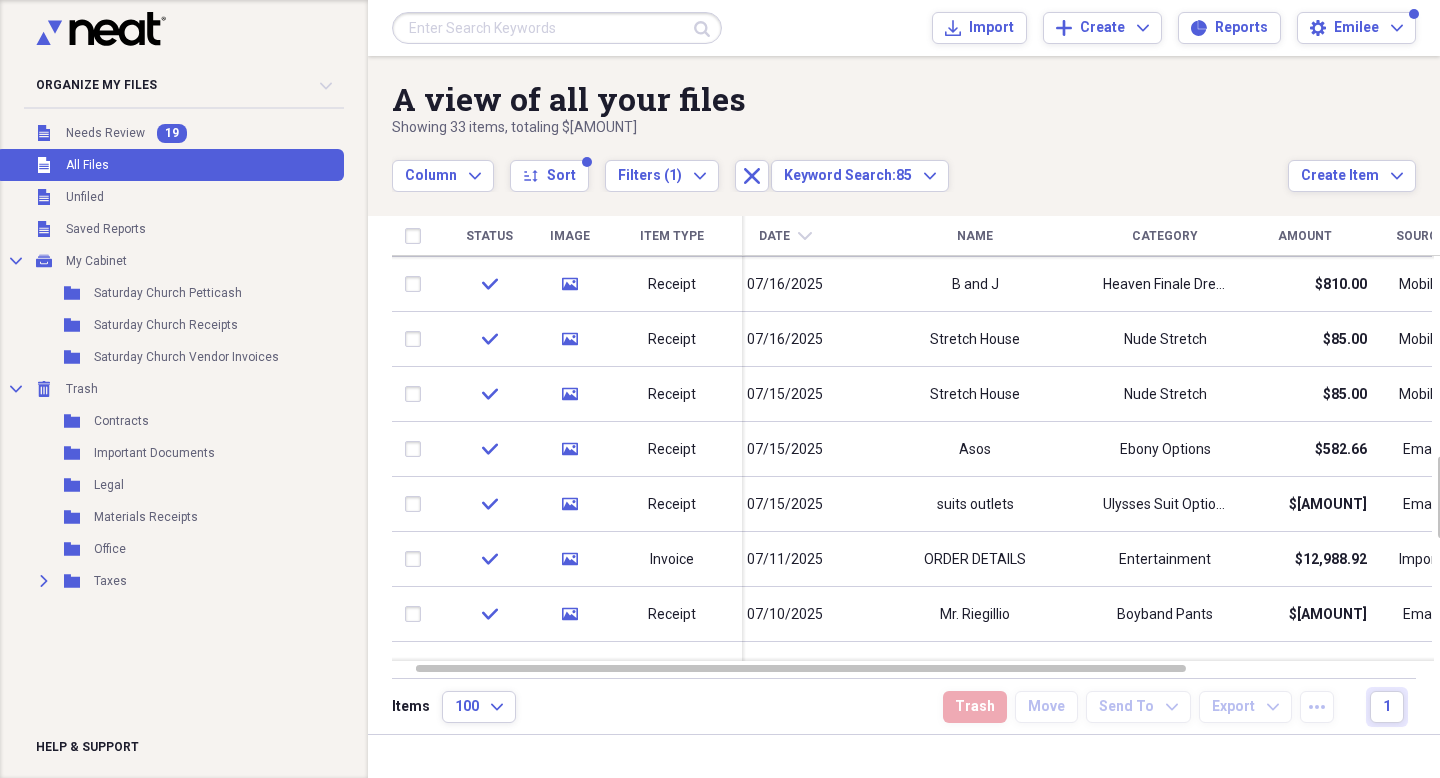 click at bounding box center (557, 28) 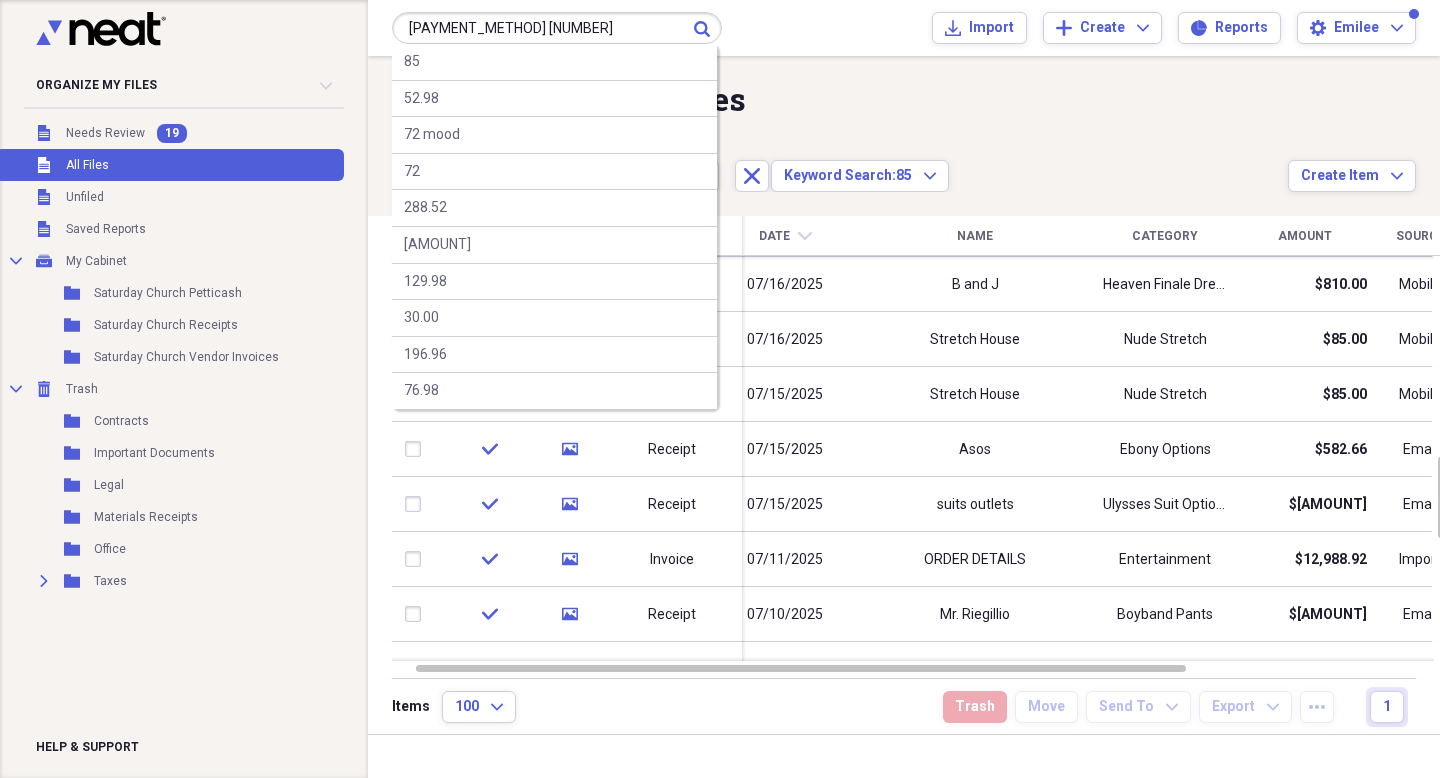 type on "[PAYMENT_METHOD] [NUMBER]" 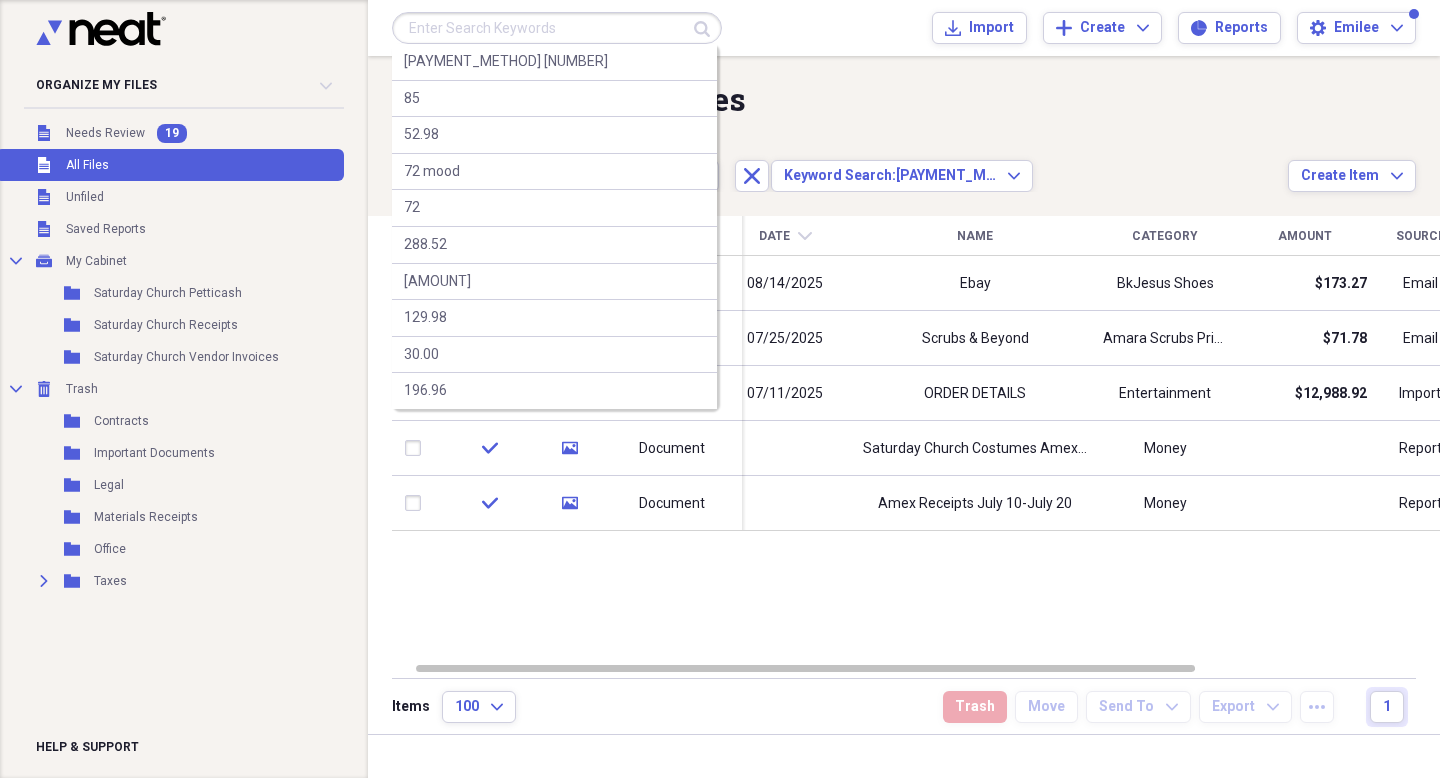 click at bounding box center [557, 28] 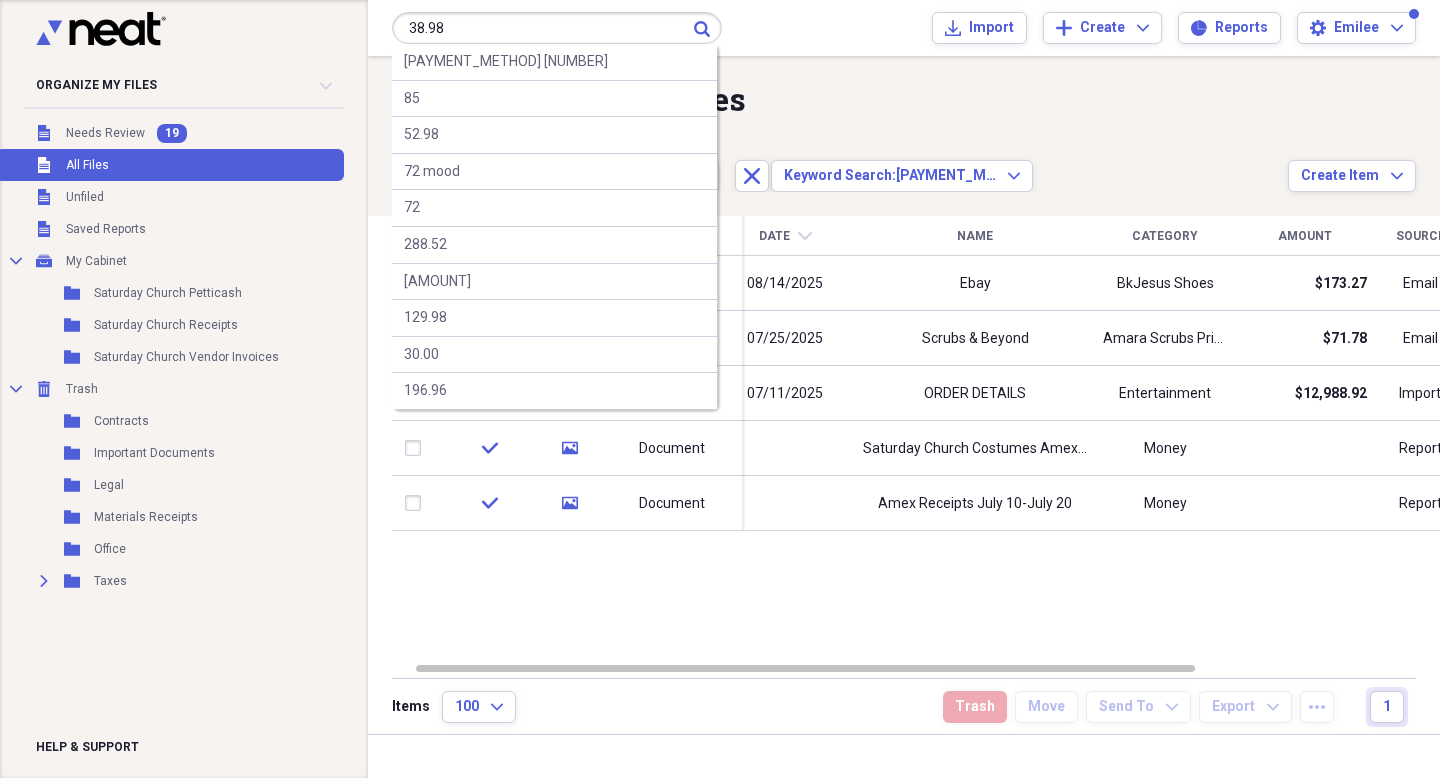 type on "38.98" 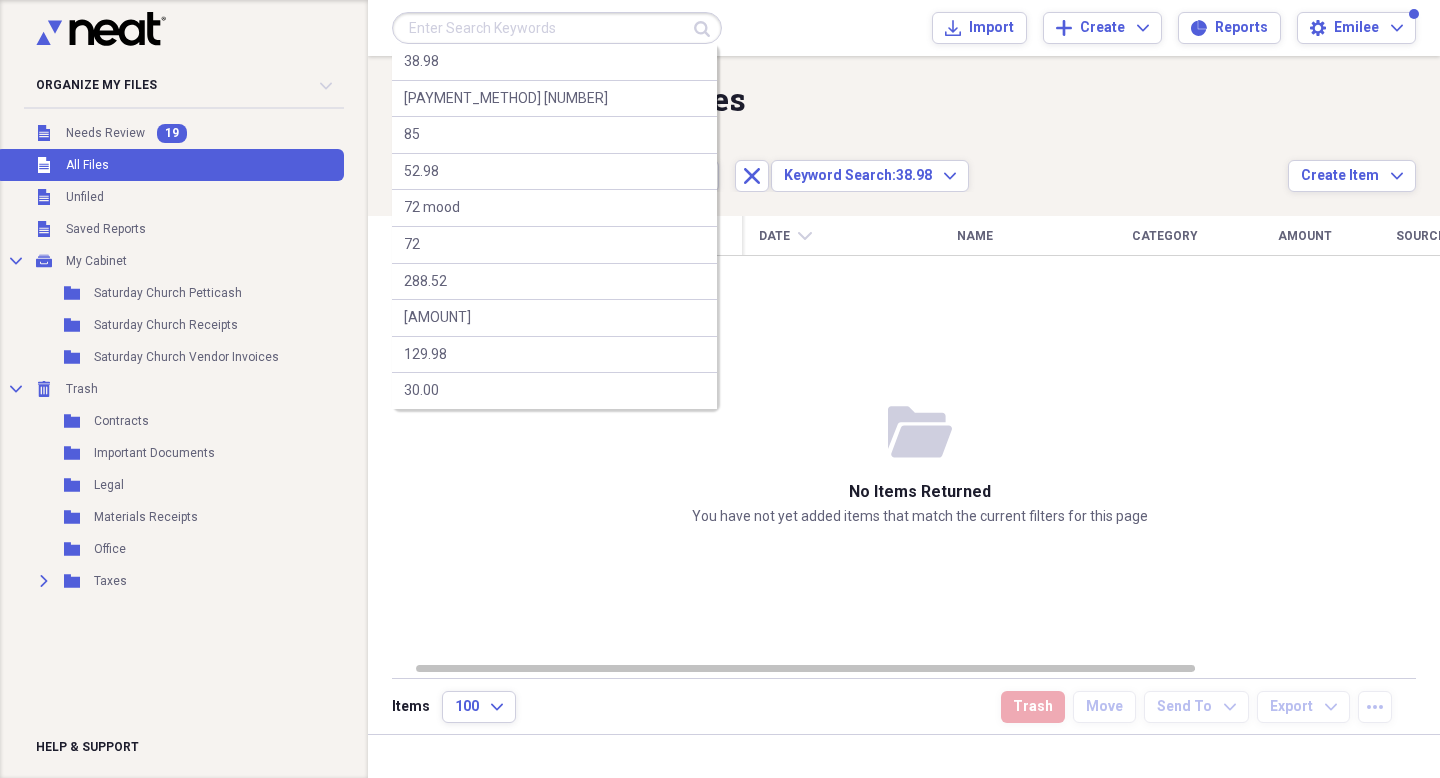 click at bounding box center (557, 28) 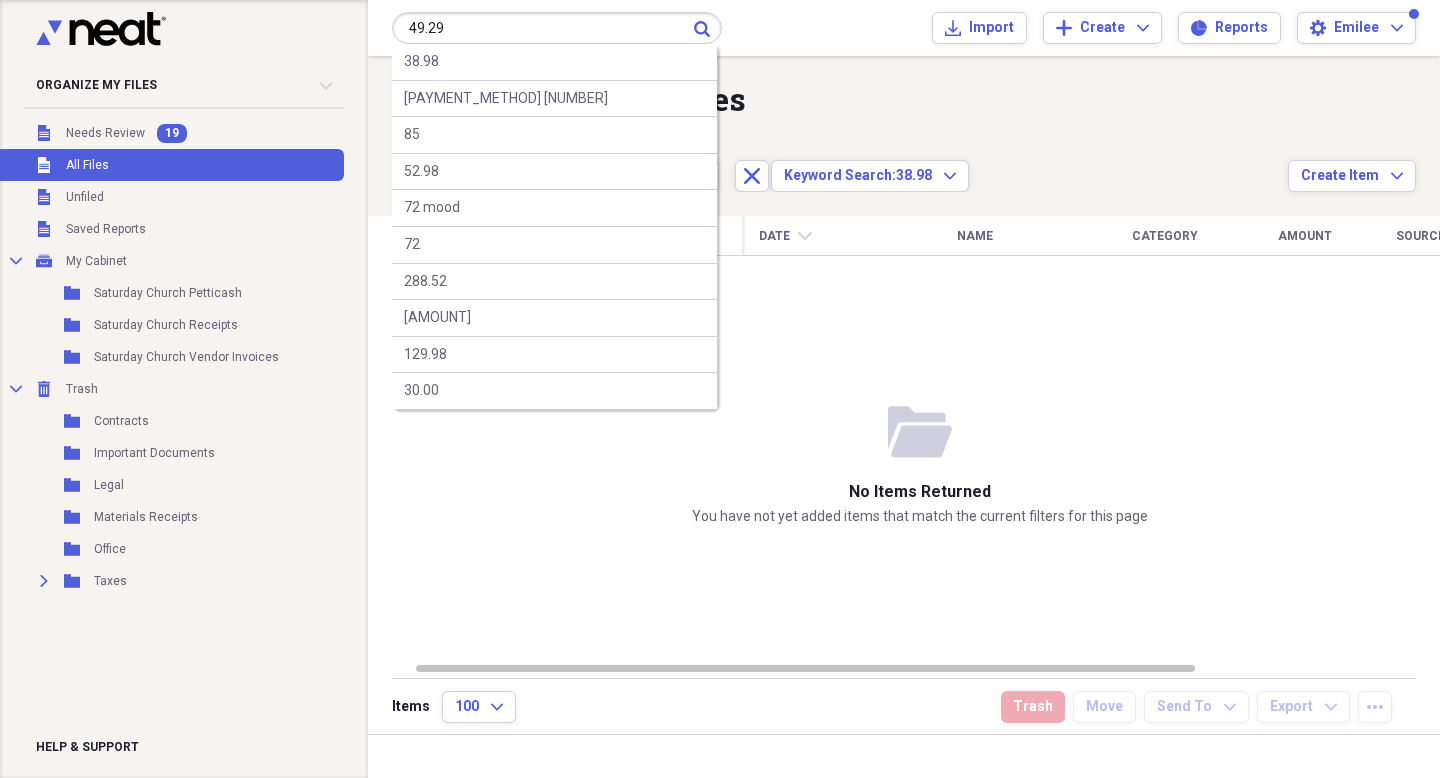 type on "49.29" 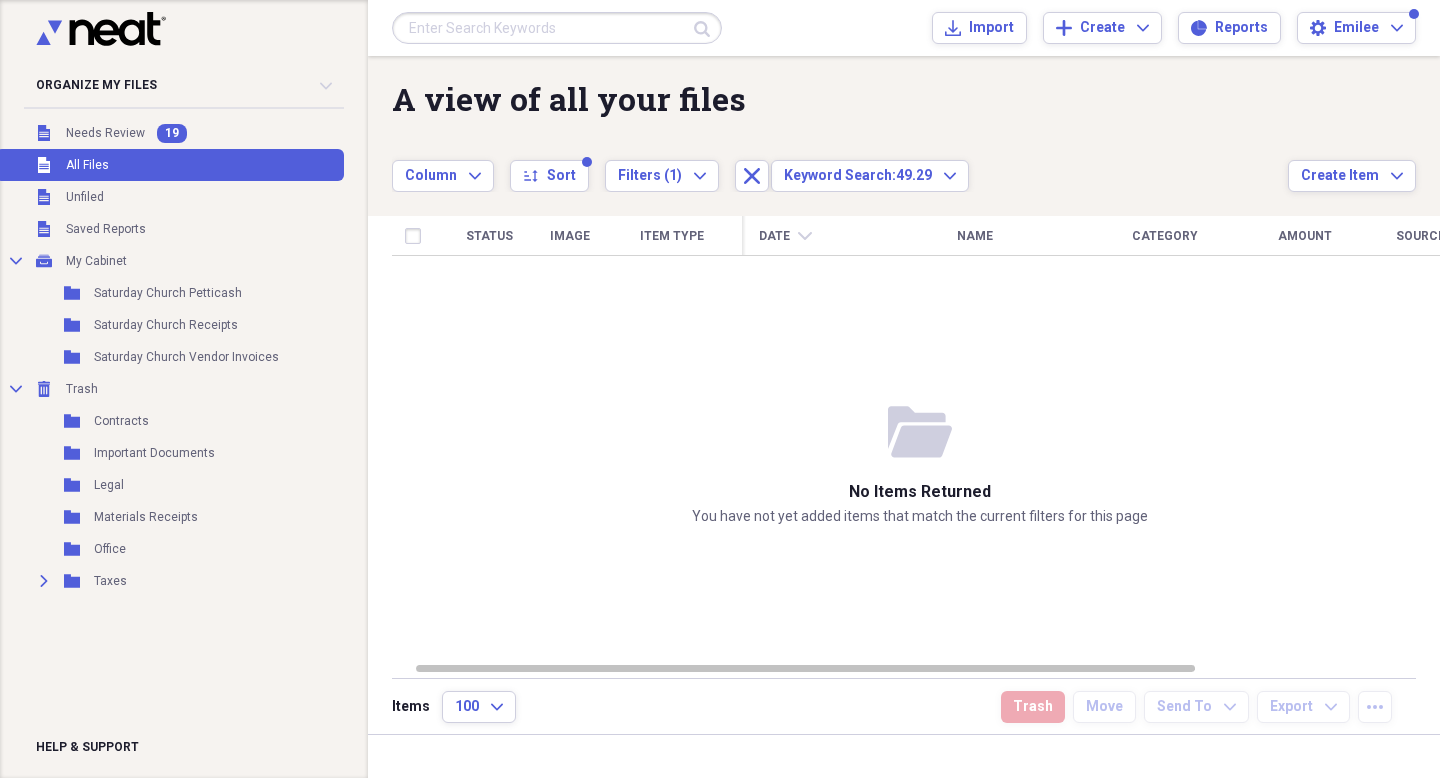 click at bounding box center (557, 28) 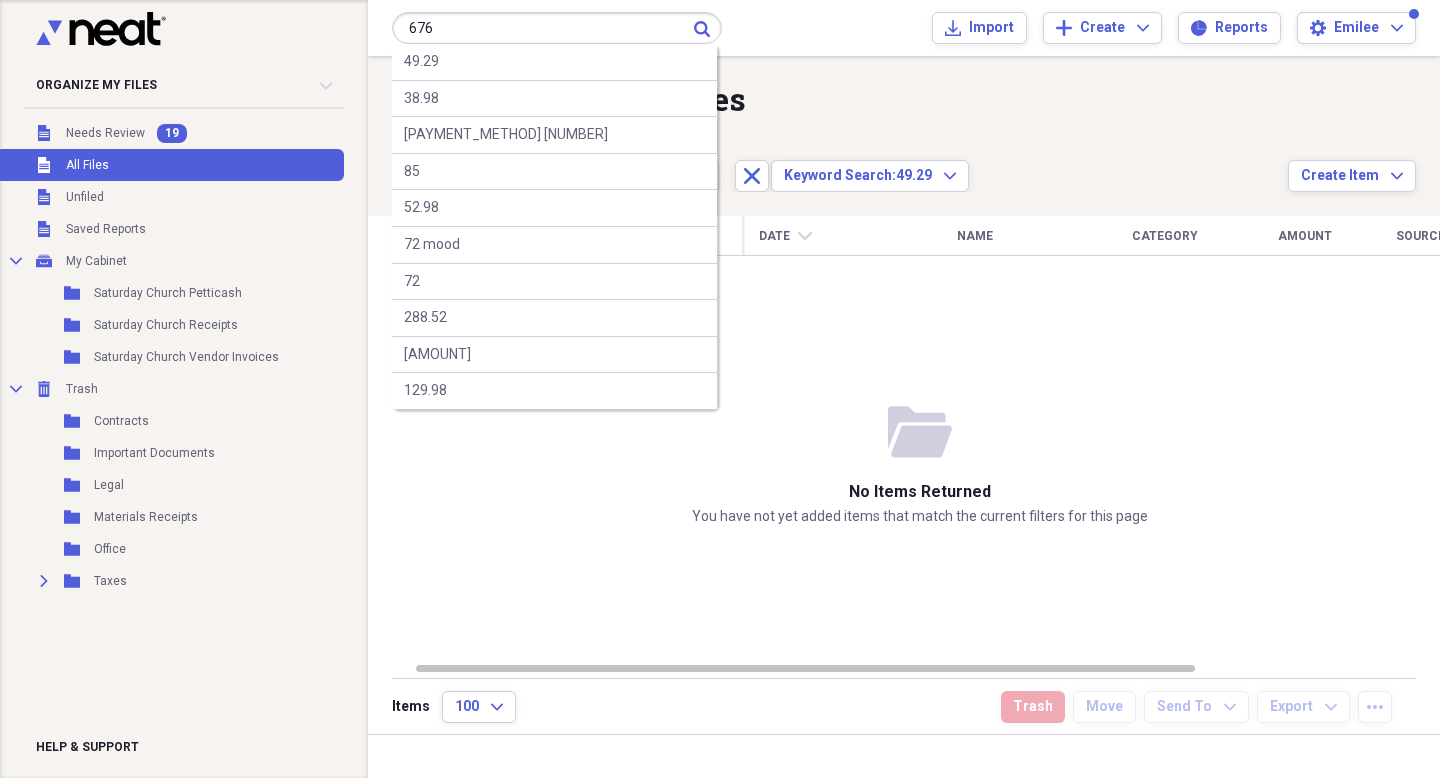 type on "676" 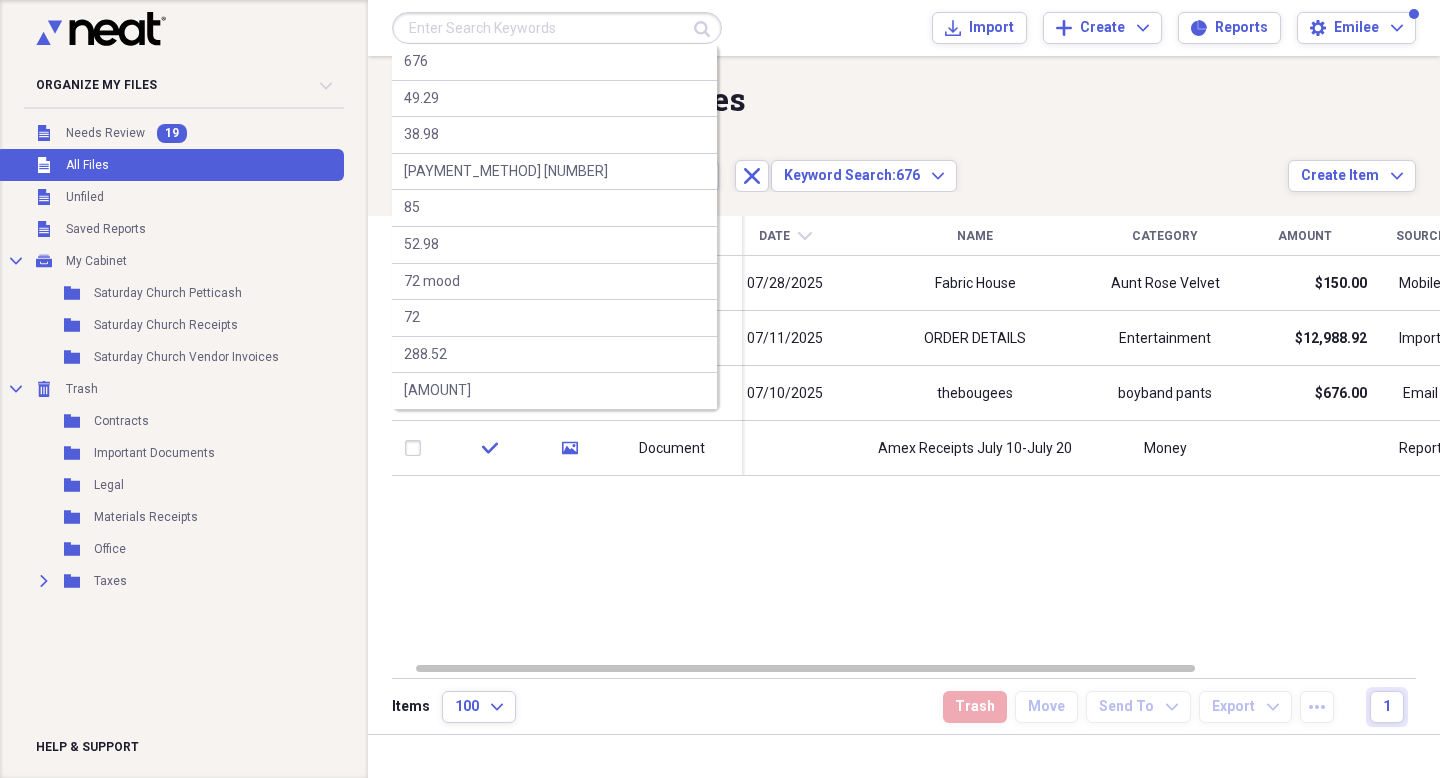 click at bounding box center [557, 28] 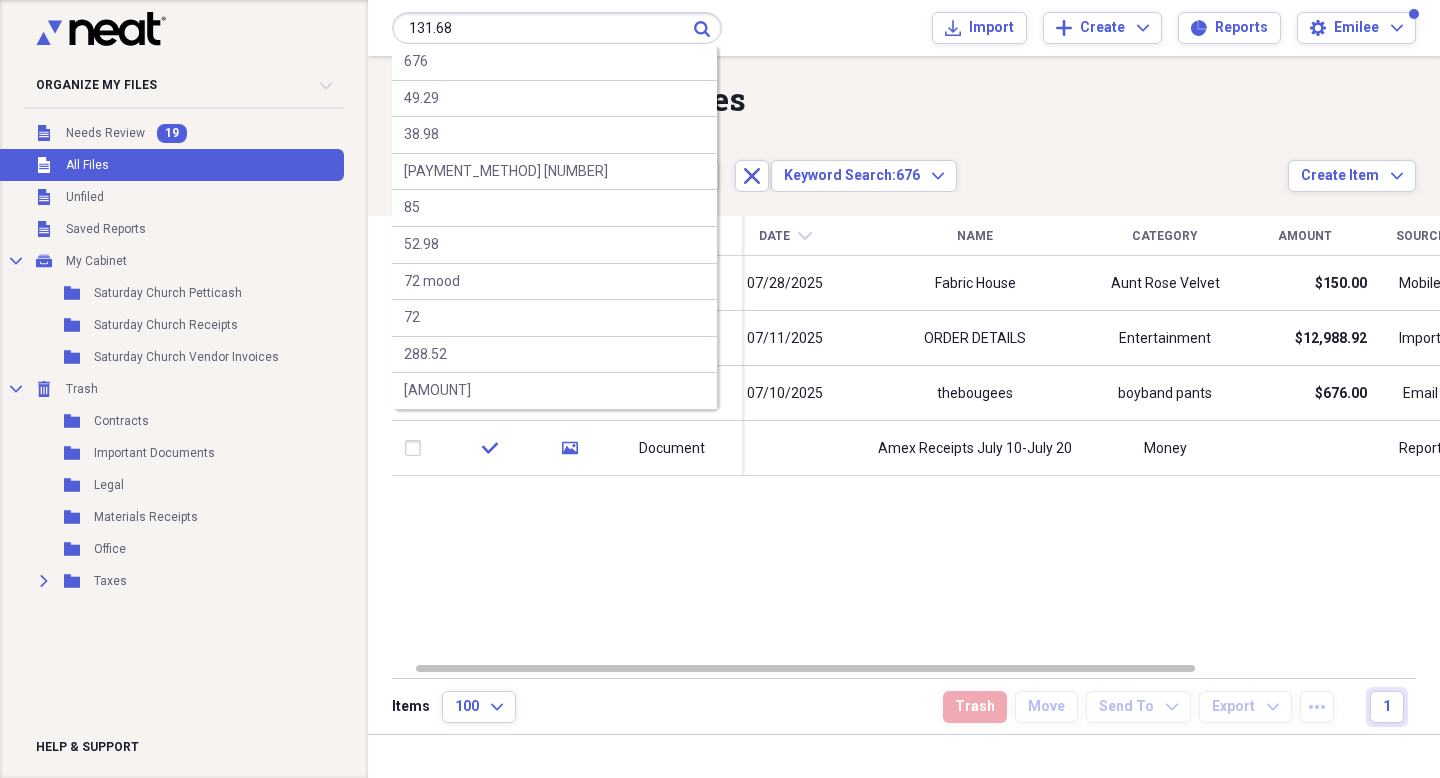 type on "131.68" 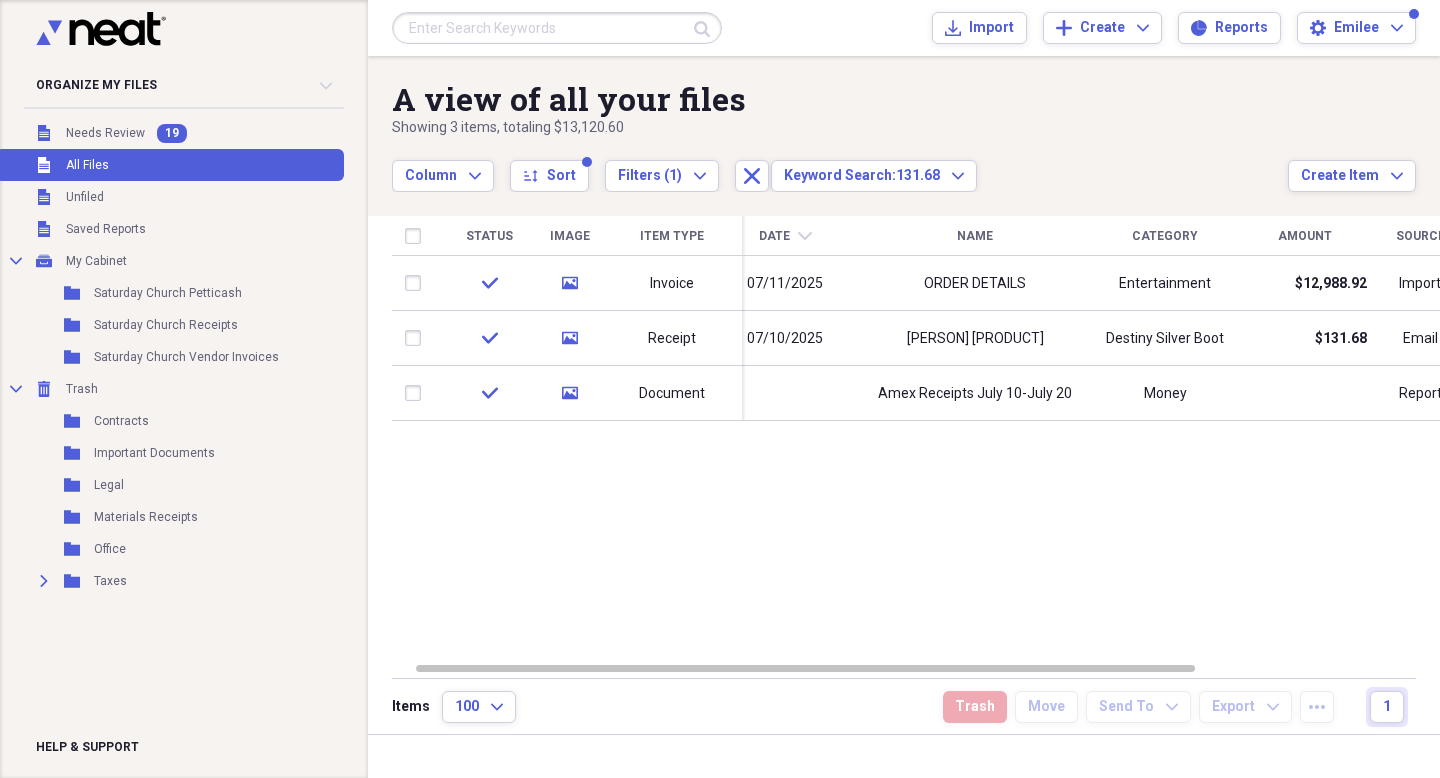 click at bounding box center (557, 28) 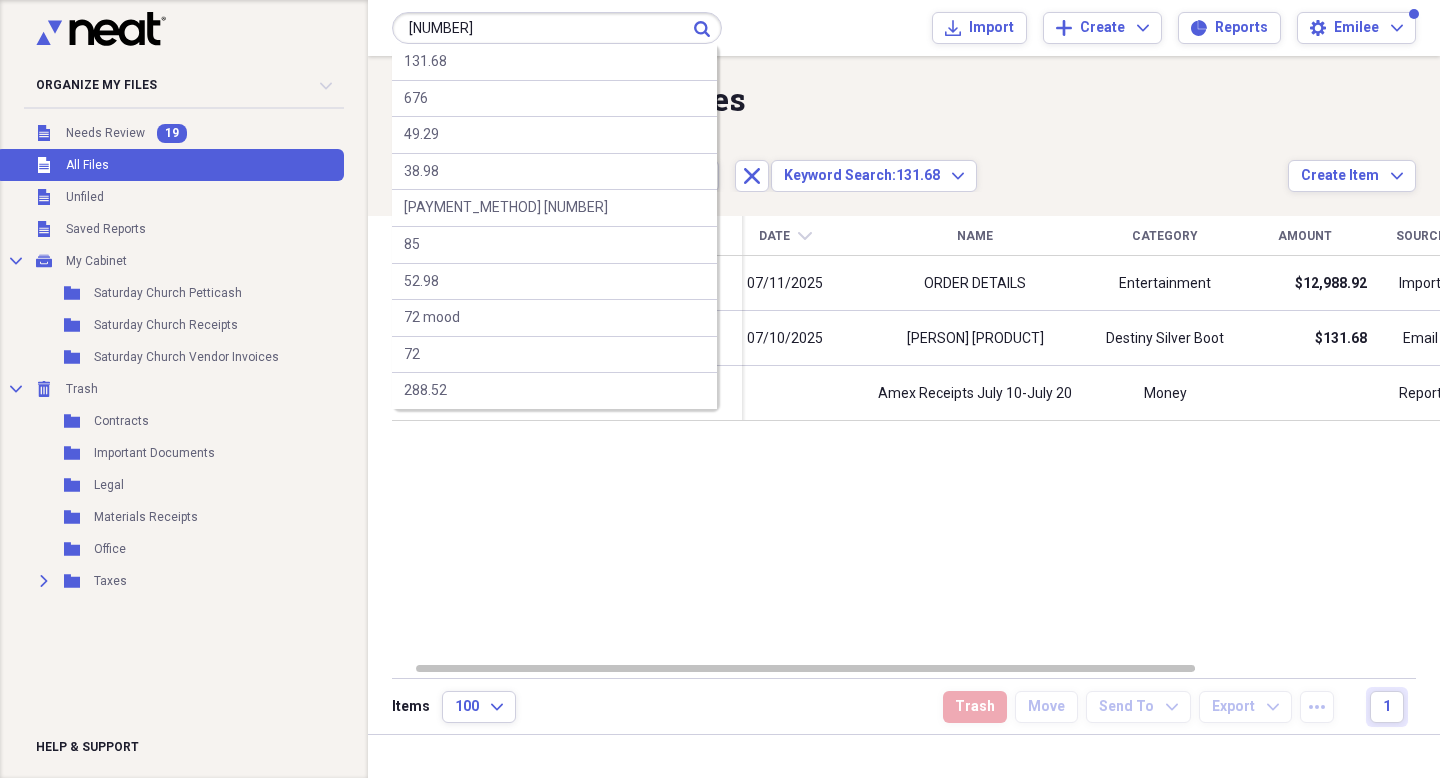 type on "[NUMBER]" 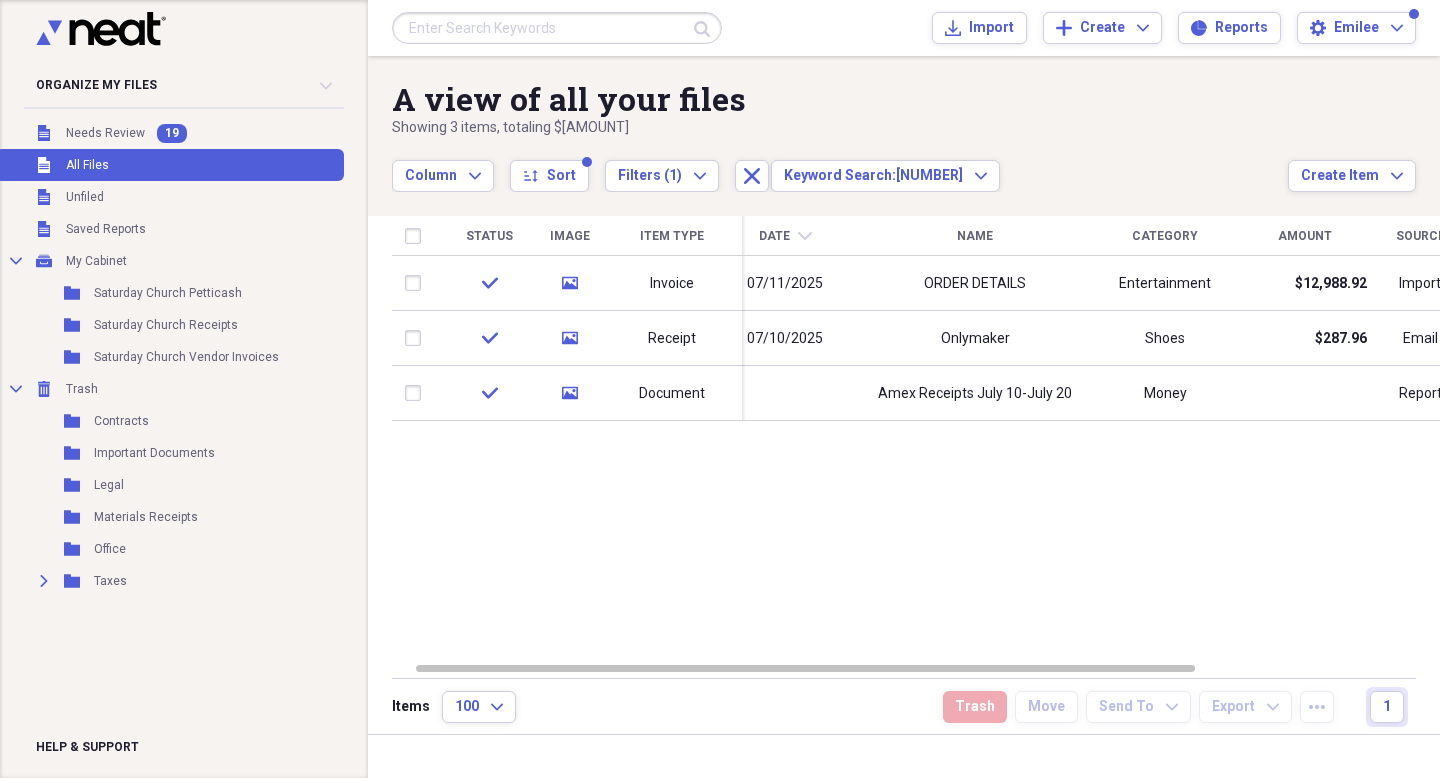 click at bounding box center [557, 28] 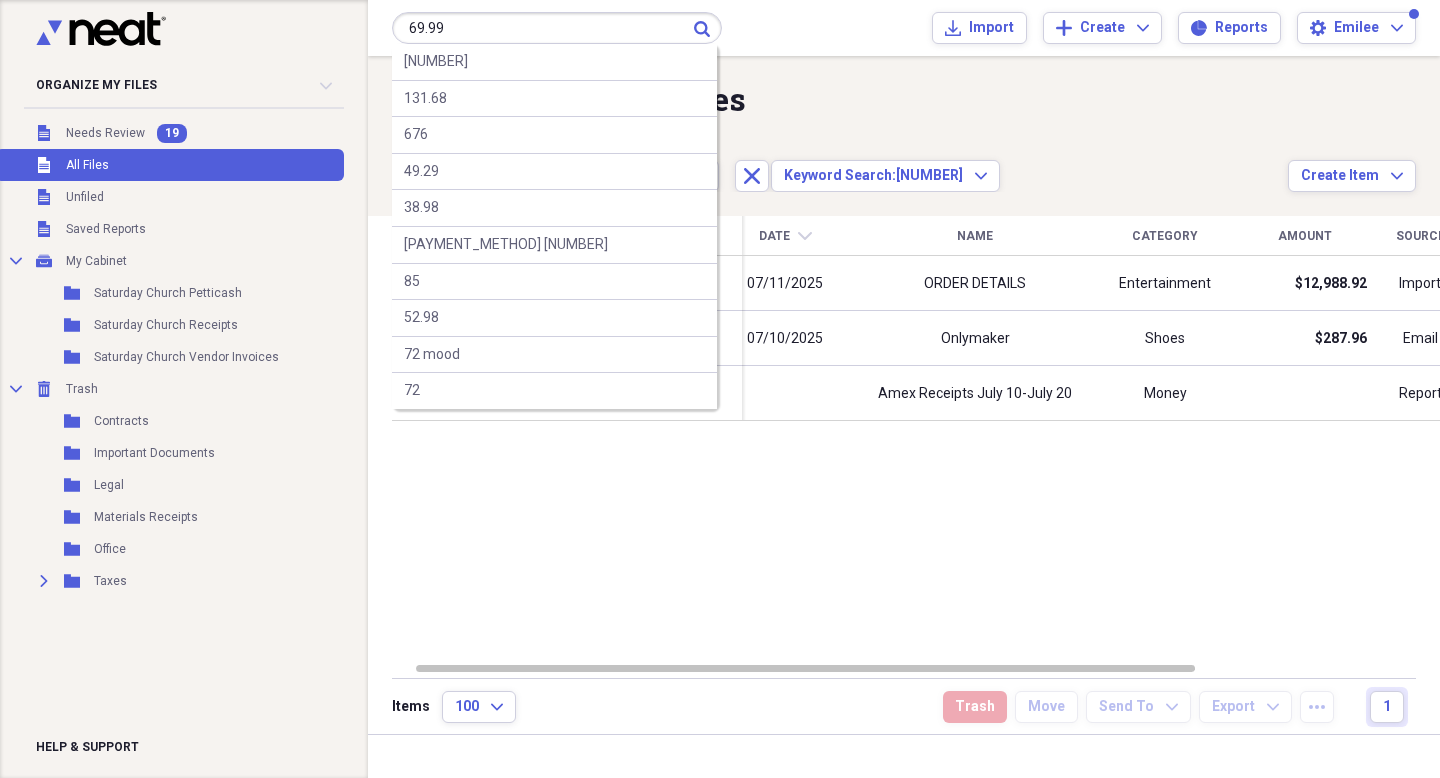 type on "69.99" 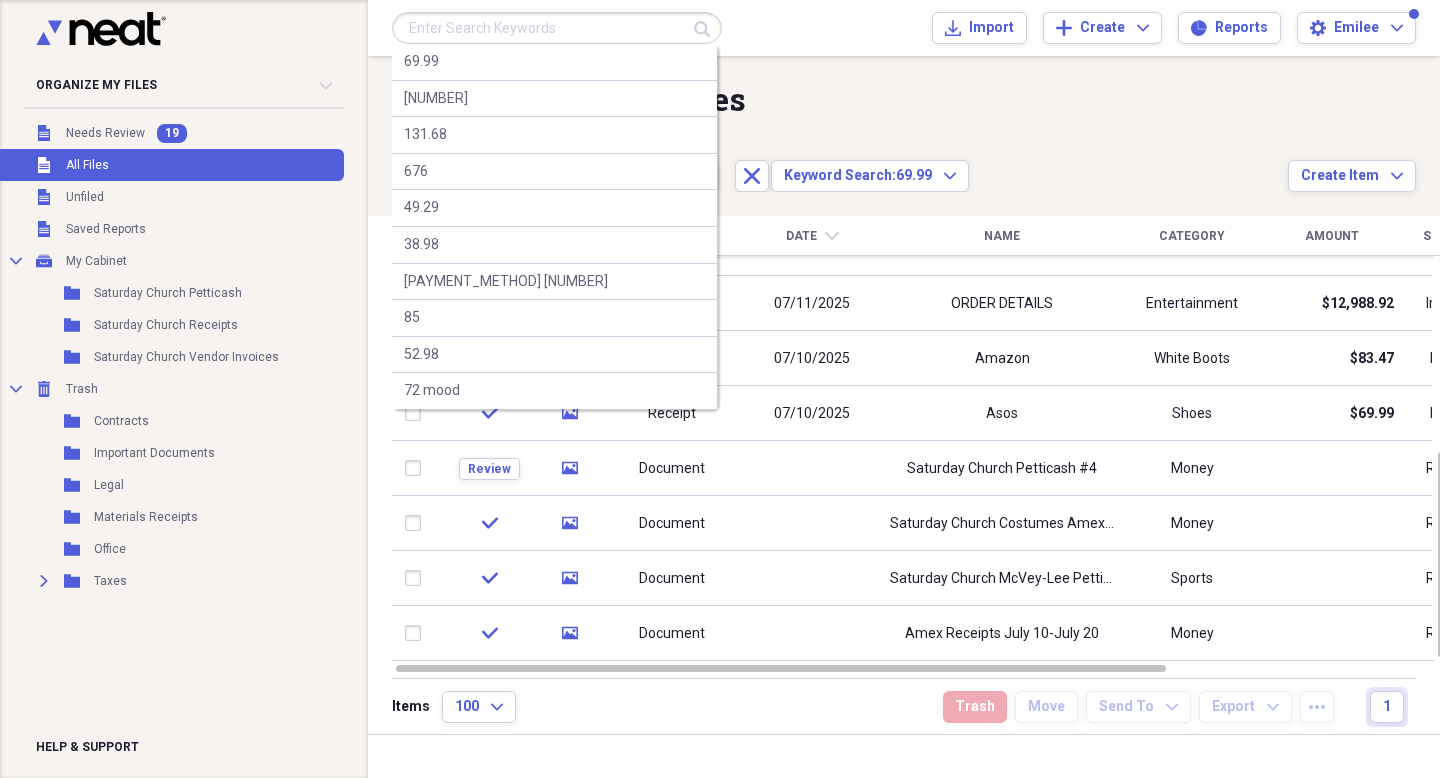 click at bounding box center (557, 28) 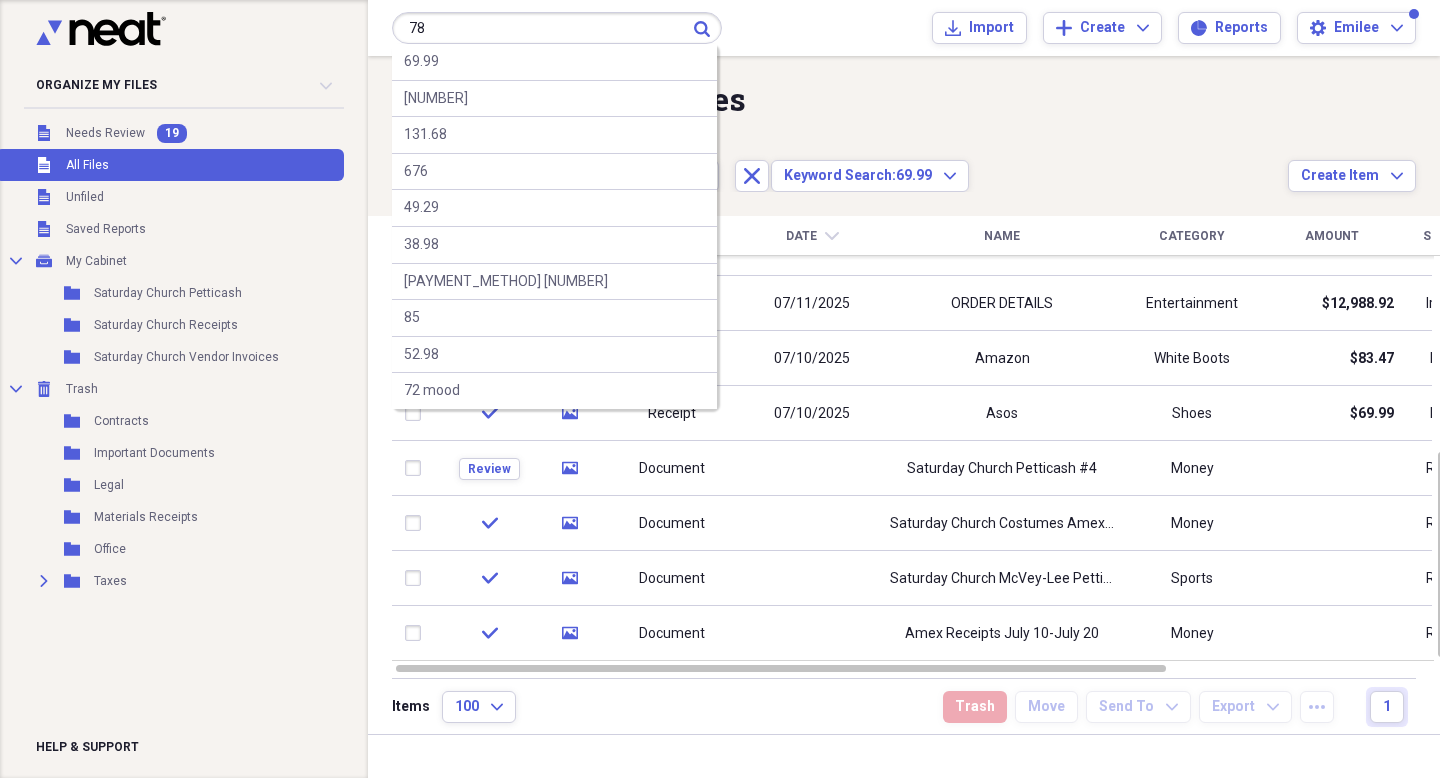 type on "78" 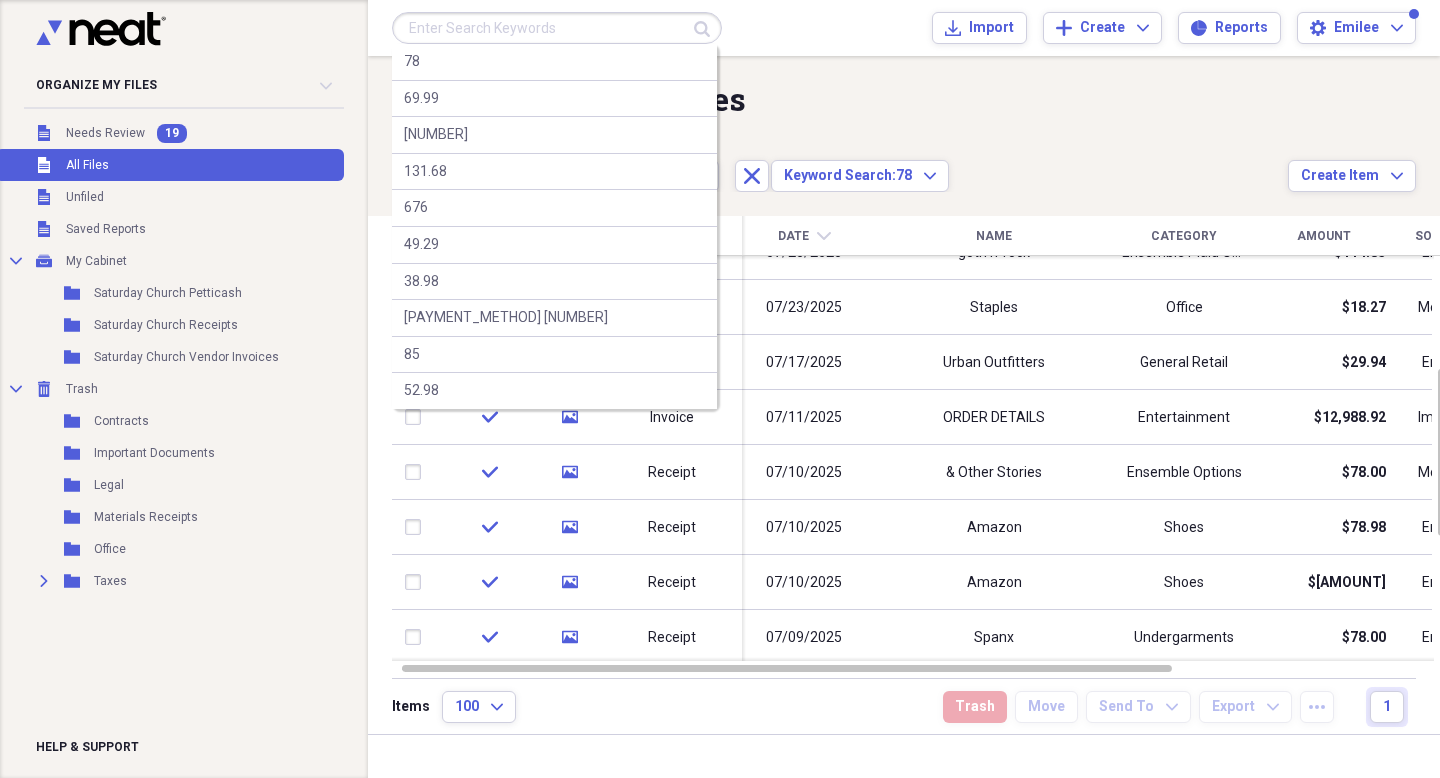 click at bounding box center [557, 28] 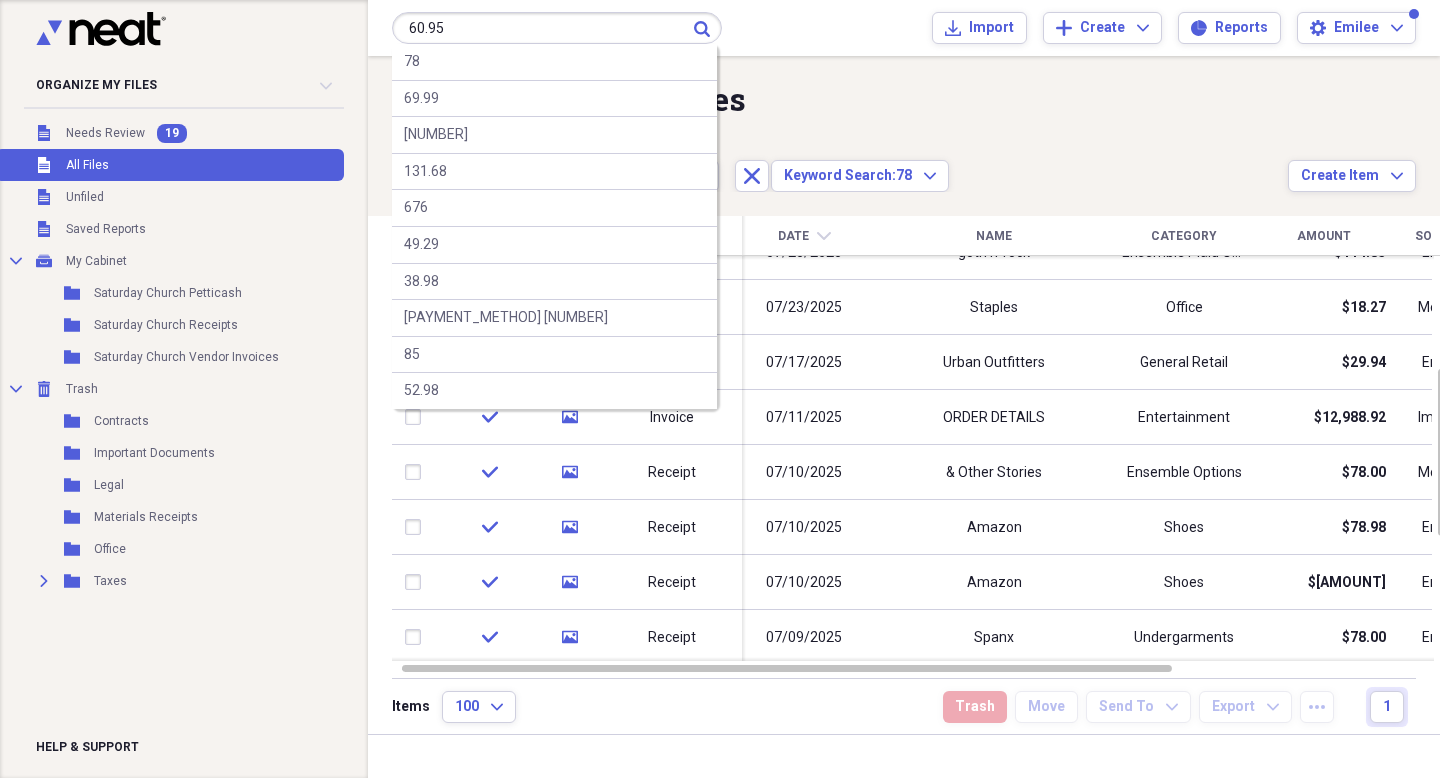 type on "60.95" 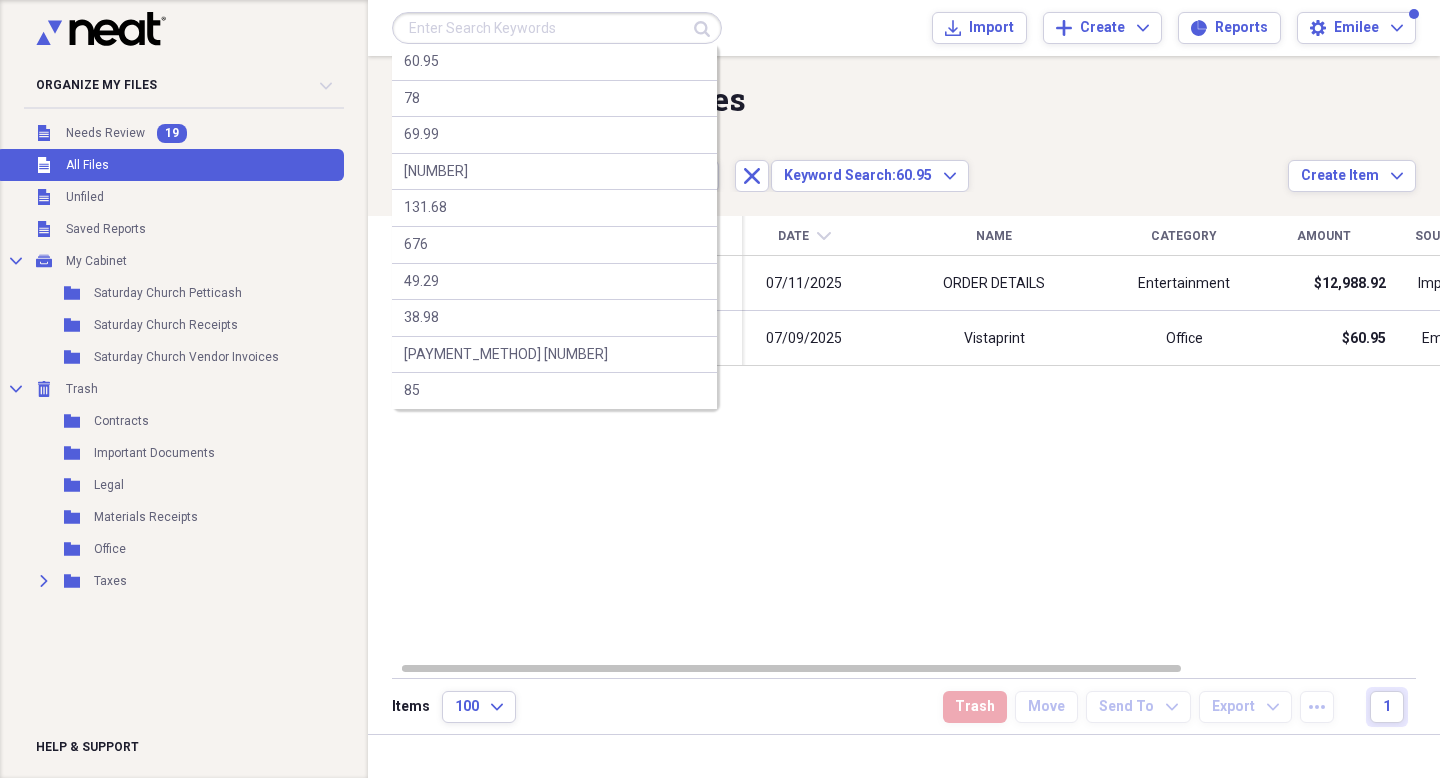 click at bounding box center [557, 28] 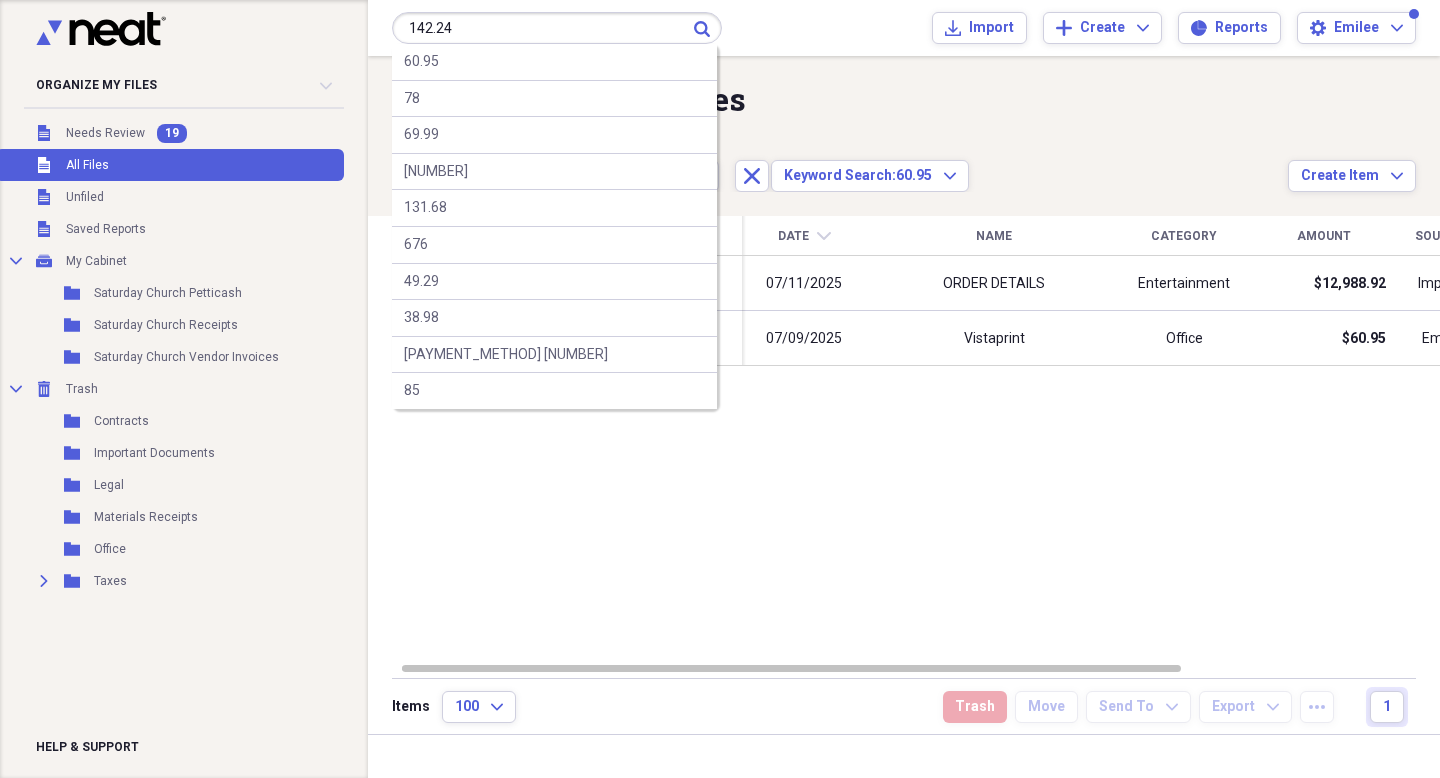type on "142.24" 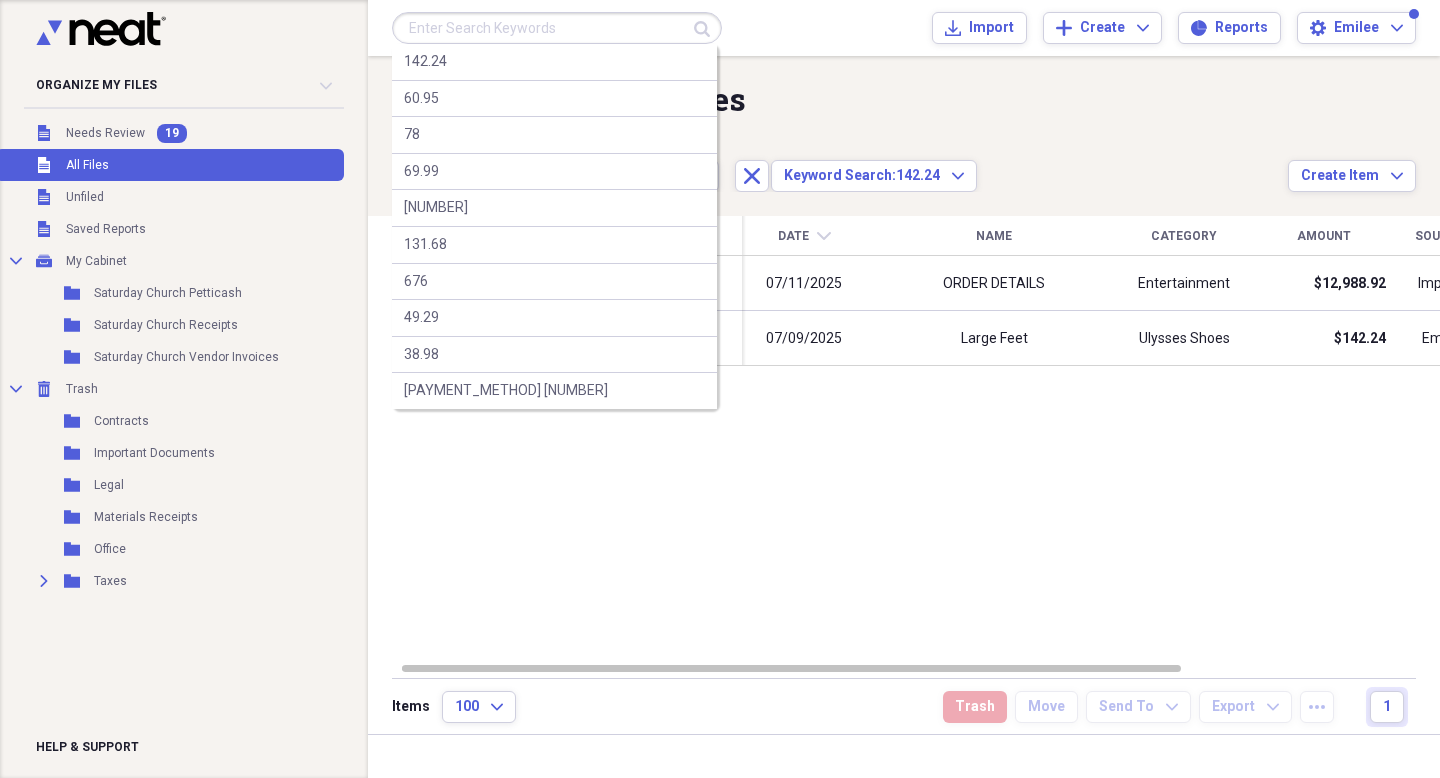 click at bounding box center (557, 28) 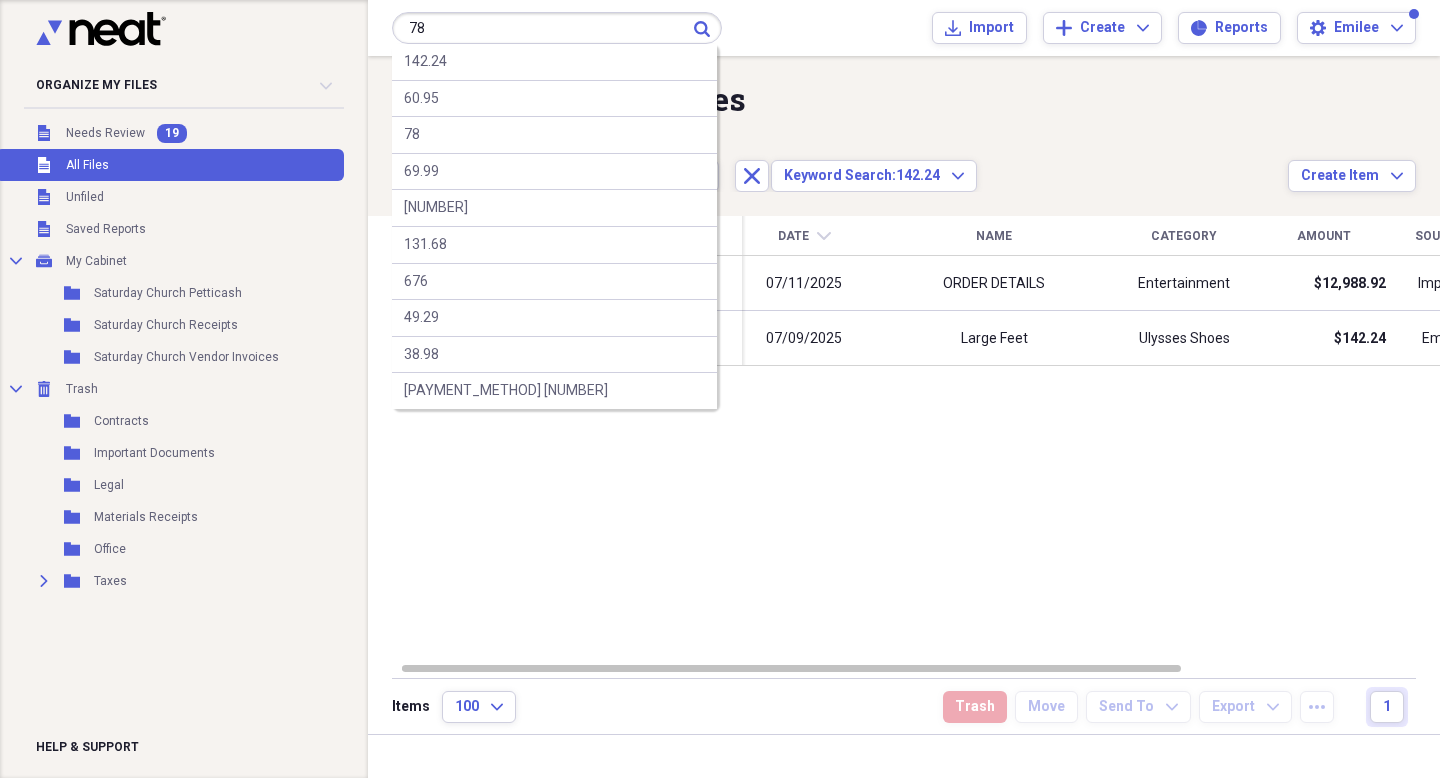 type on "78" 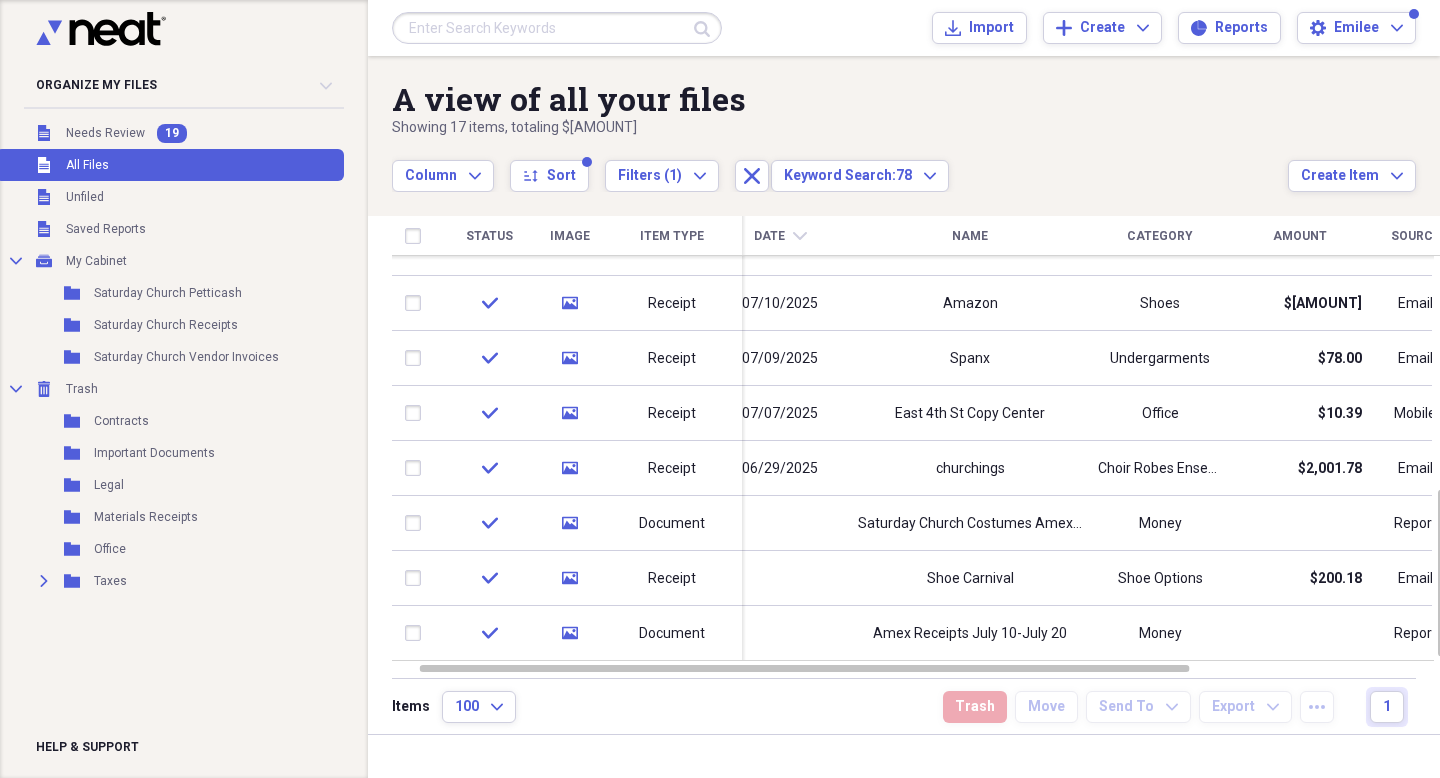 click on "Settings [PERSON]" at bounding box center [904, 28] 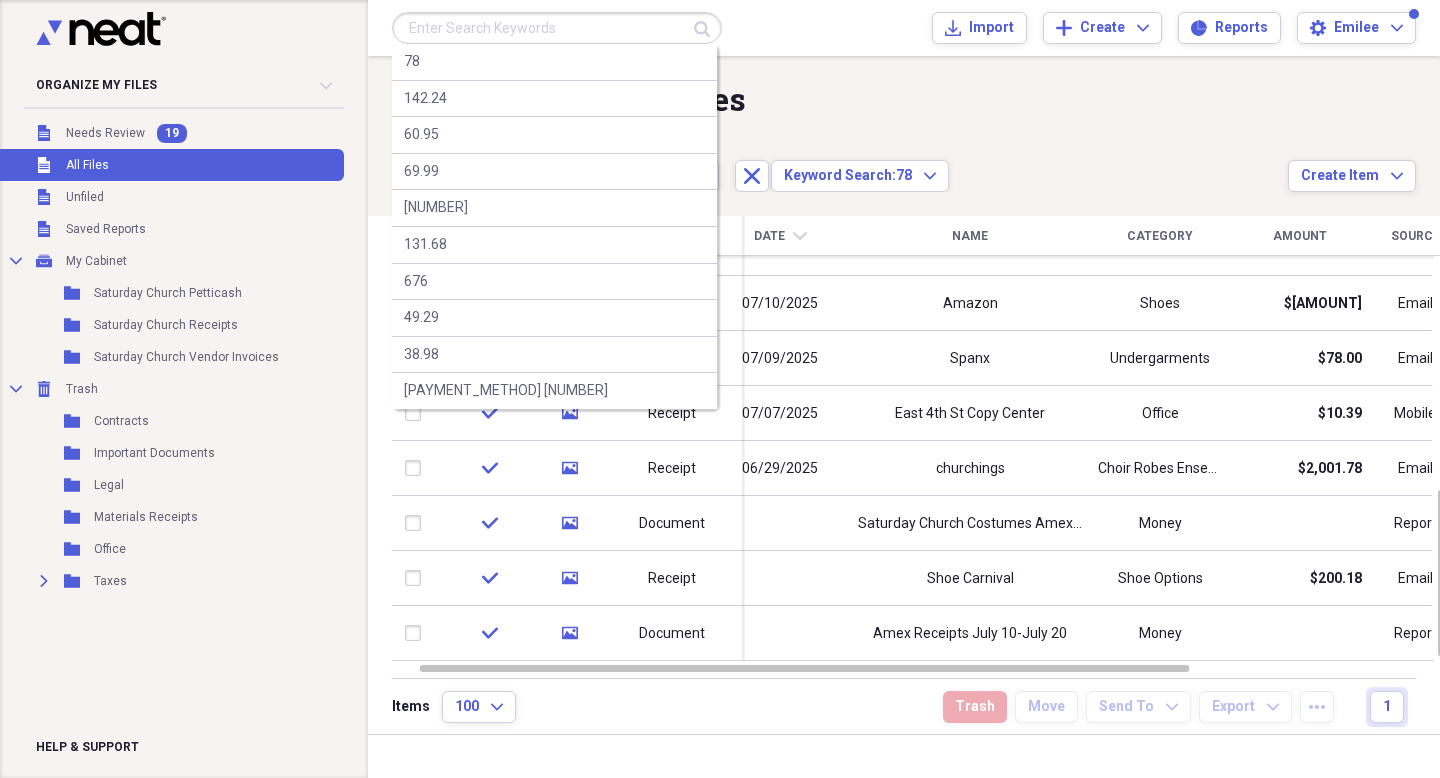 click at bounding box center (557, 28) 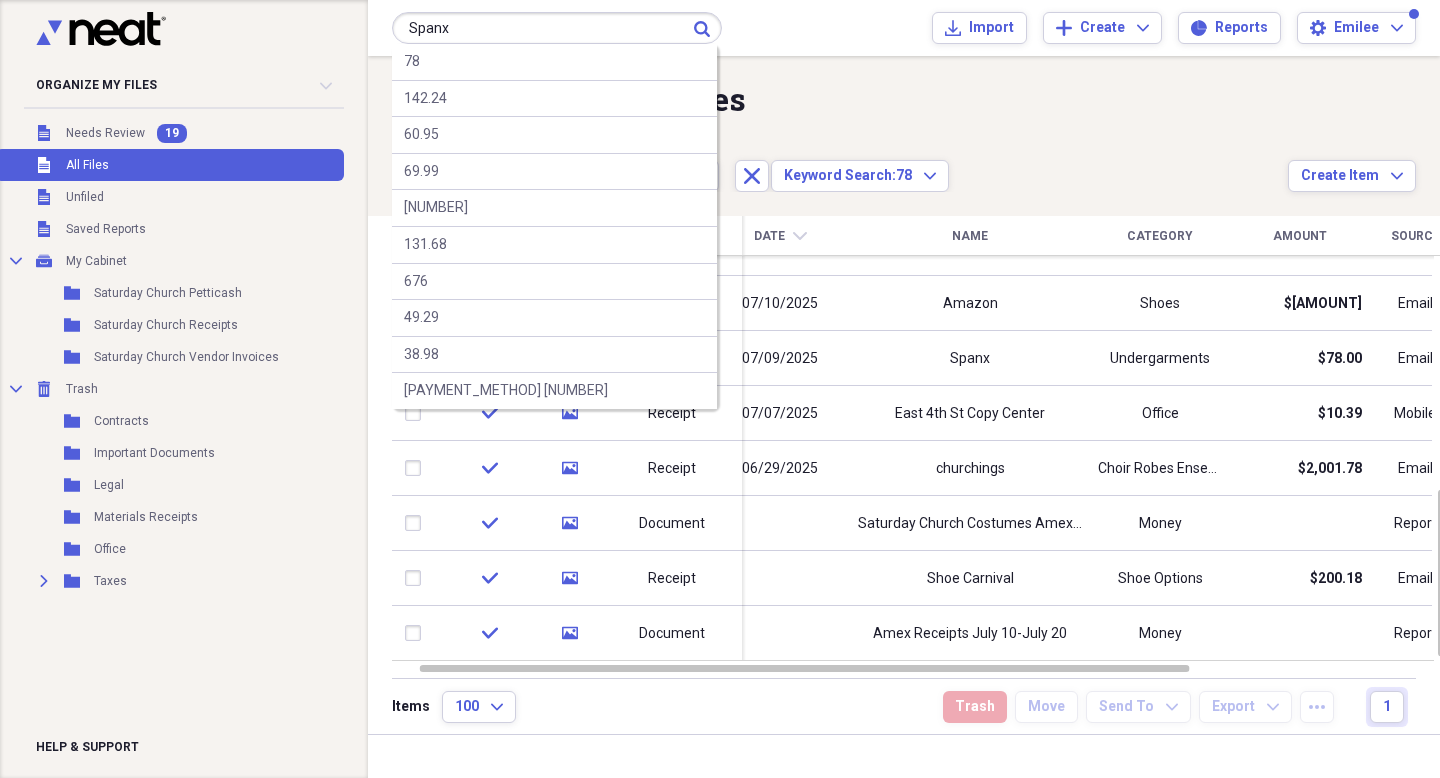 type on "Spanx" 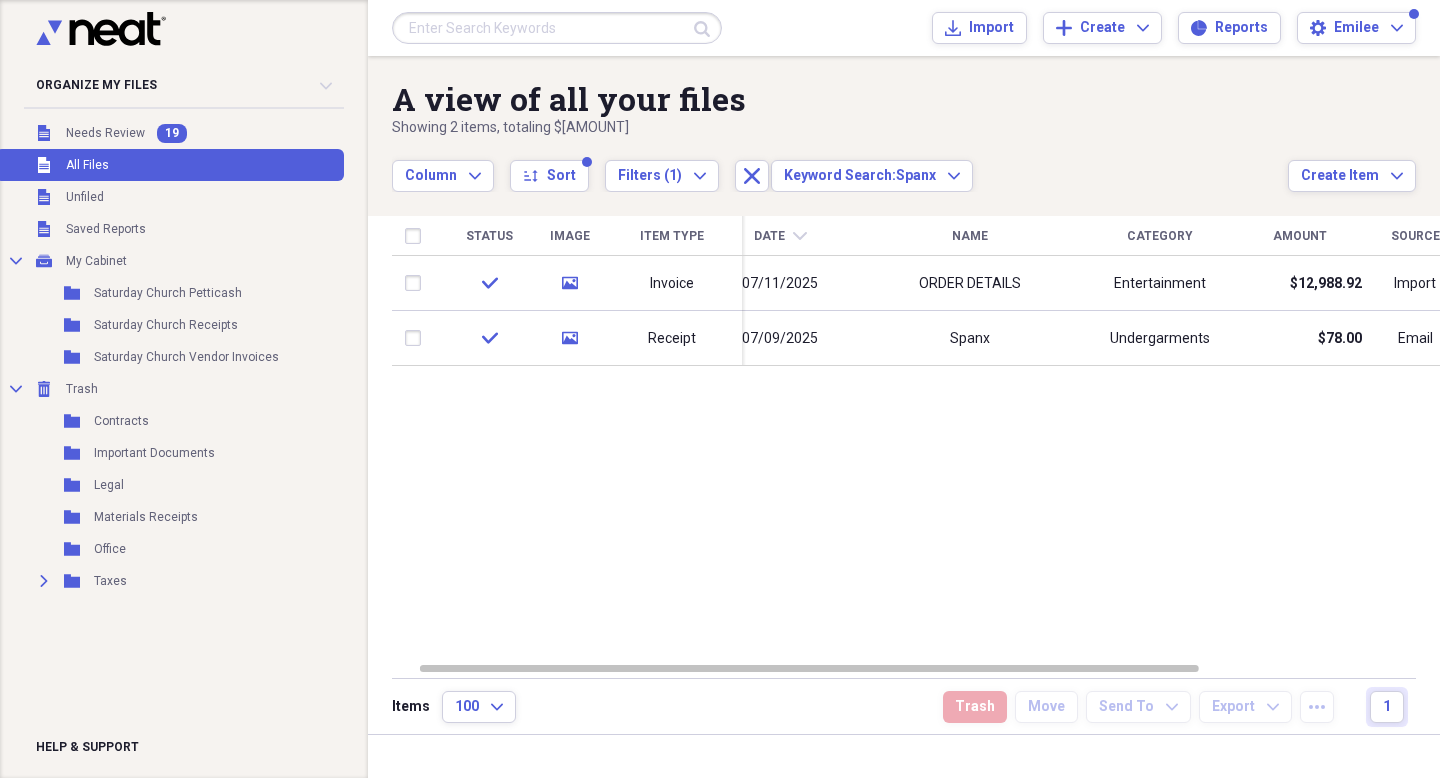 click at bounding box center (557, 28) 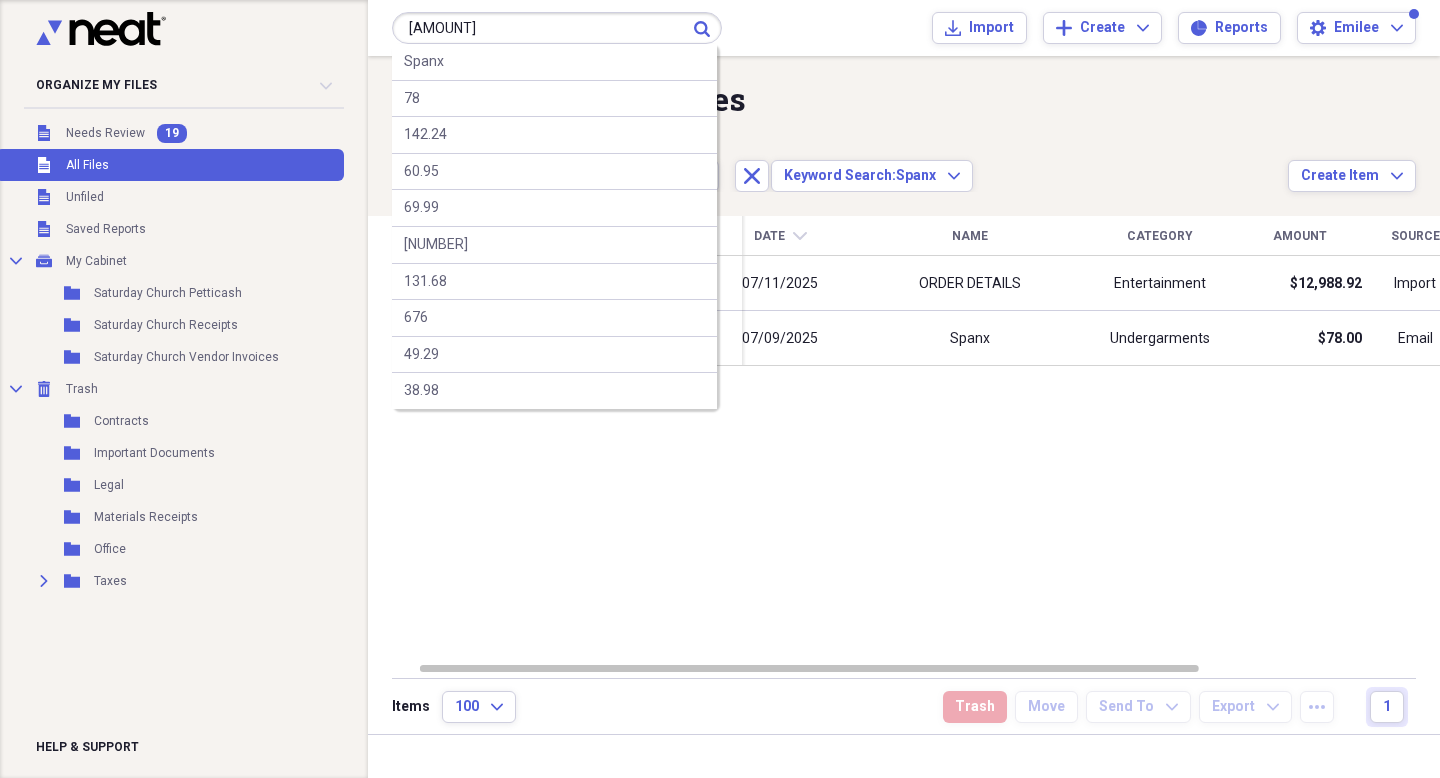 type on "[AMOUNT]" 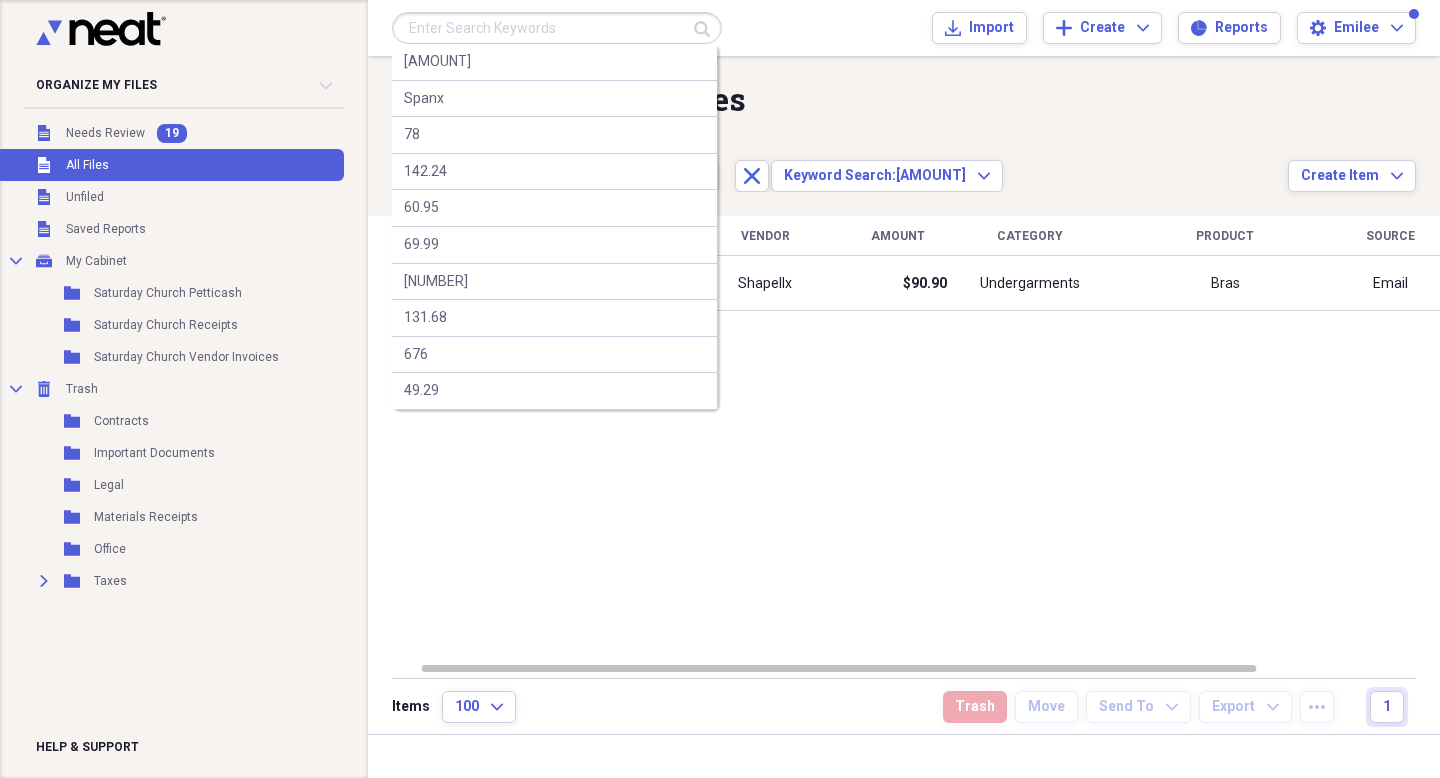 click at bounding box center [557, 28] 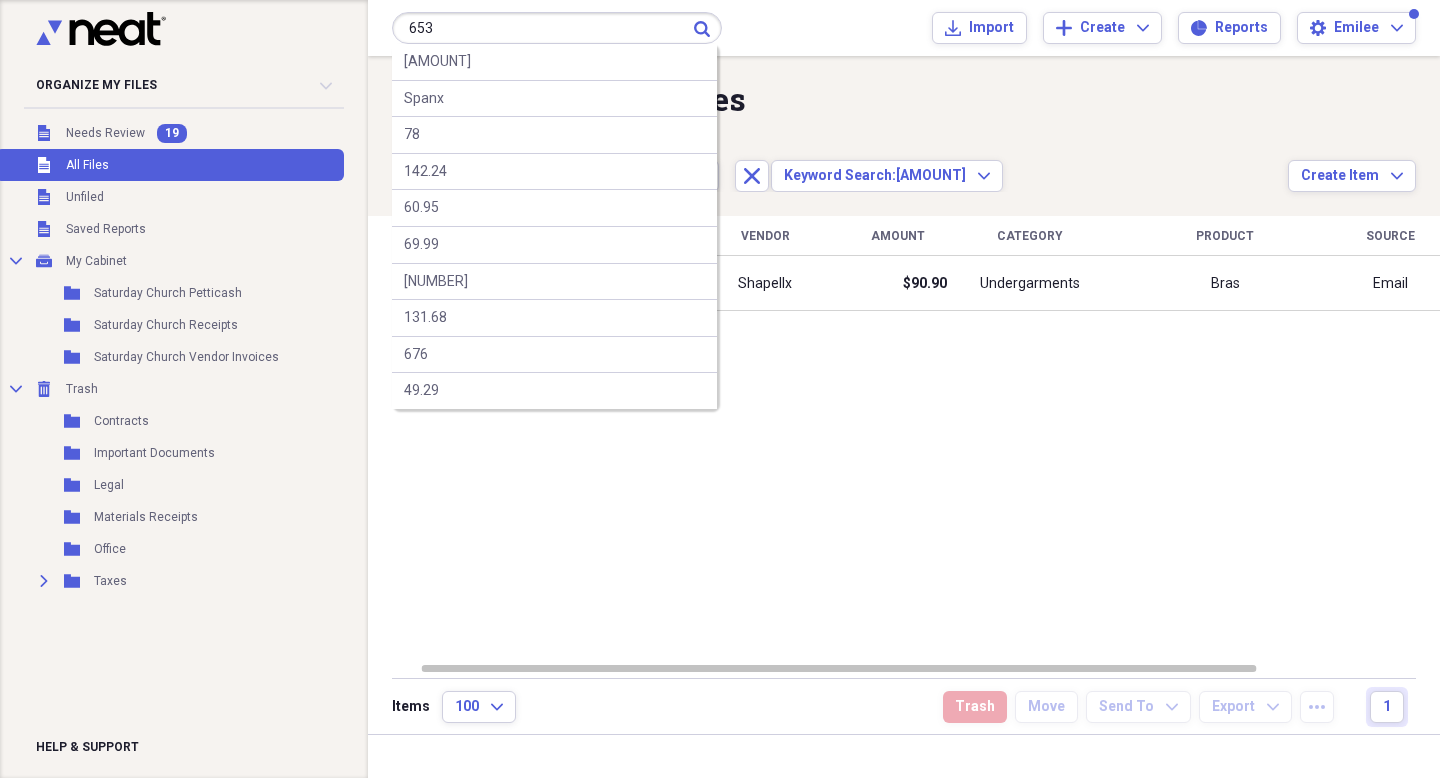 type on "653" 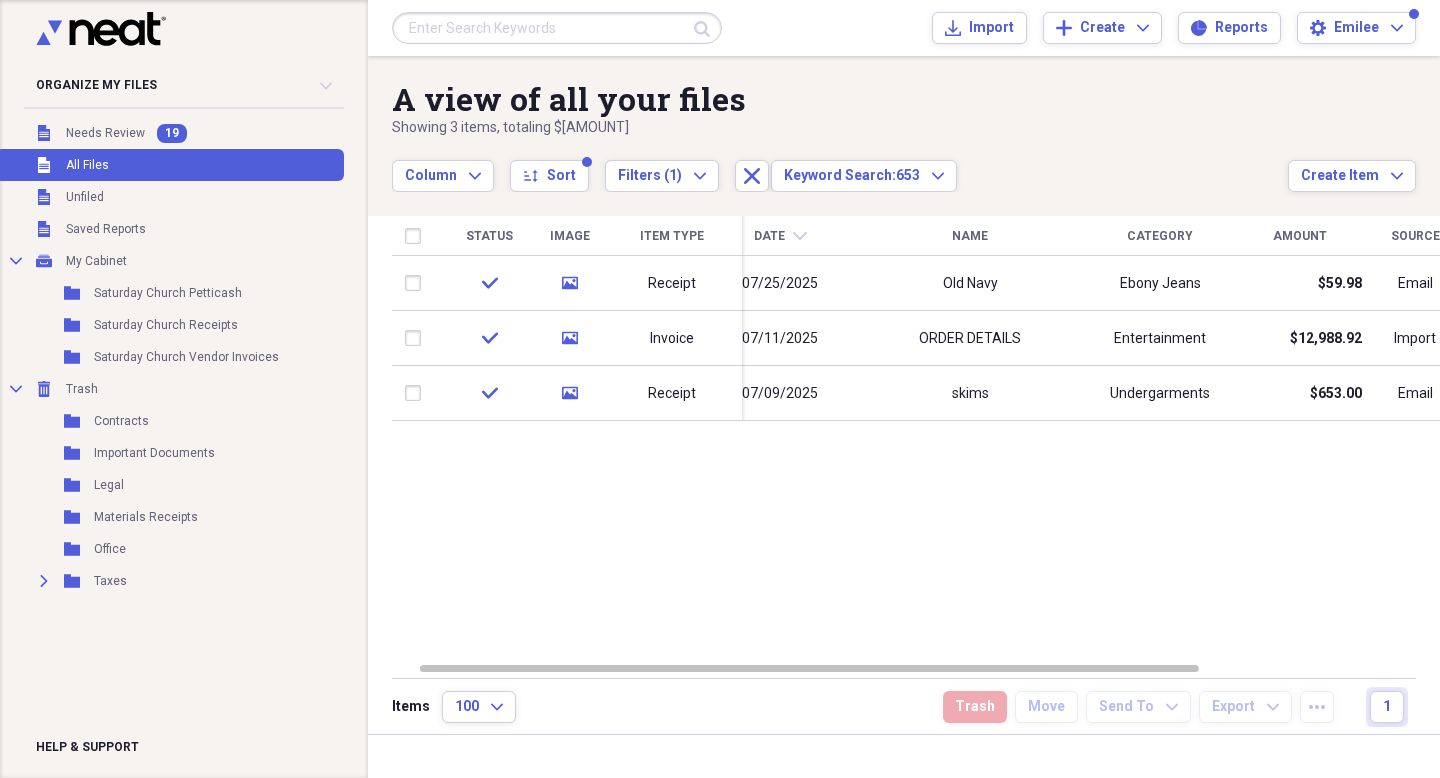 click at bounding box center [557, 28] 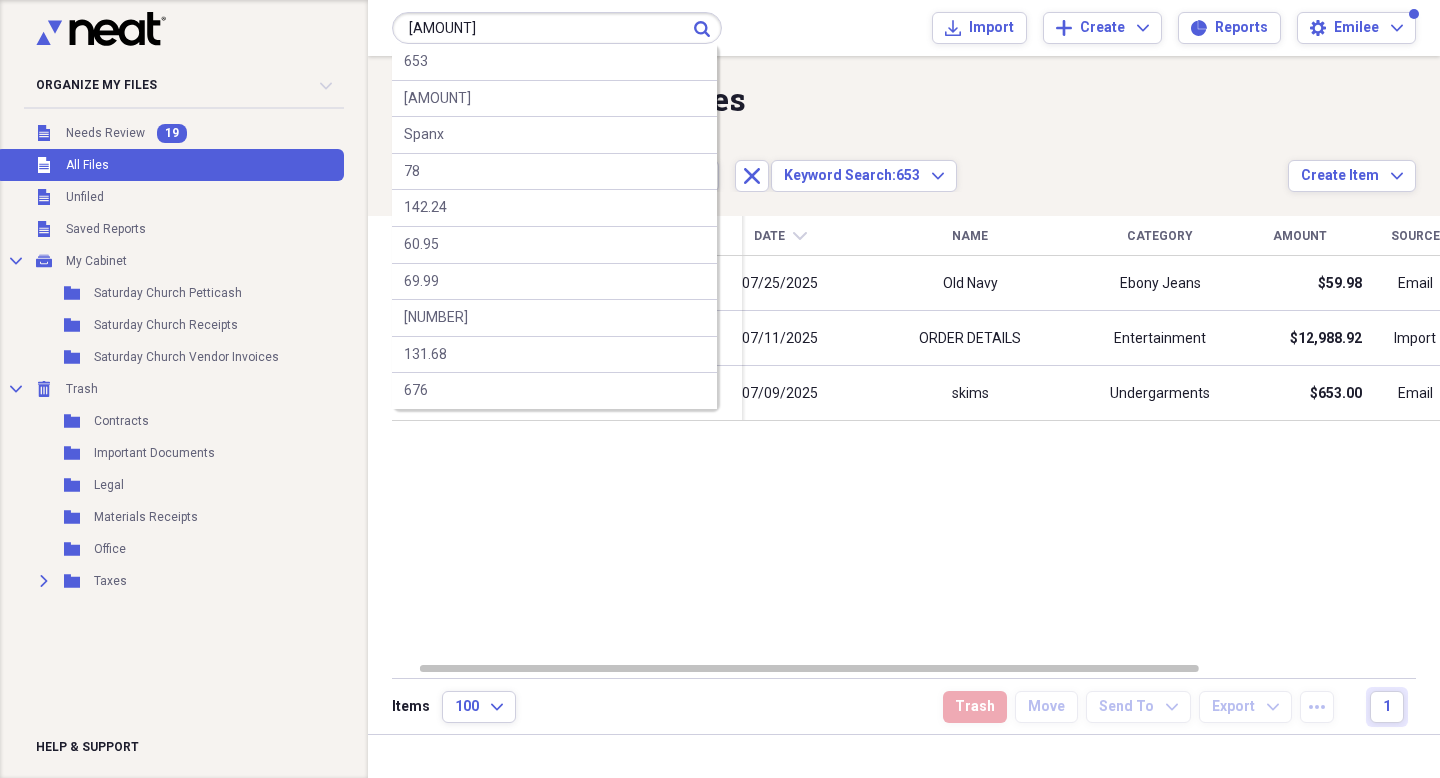 type on "[AMOUNT]" 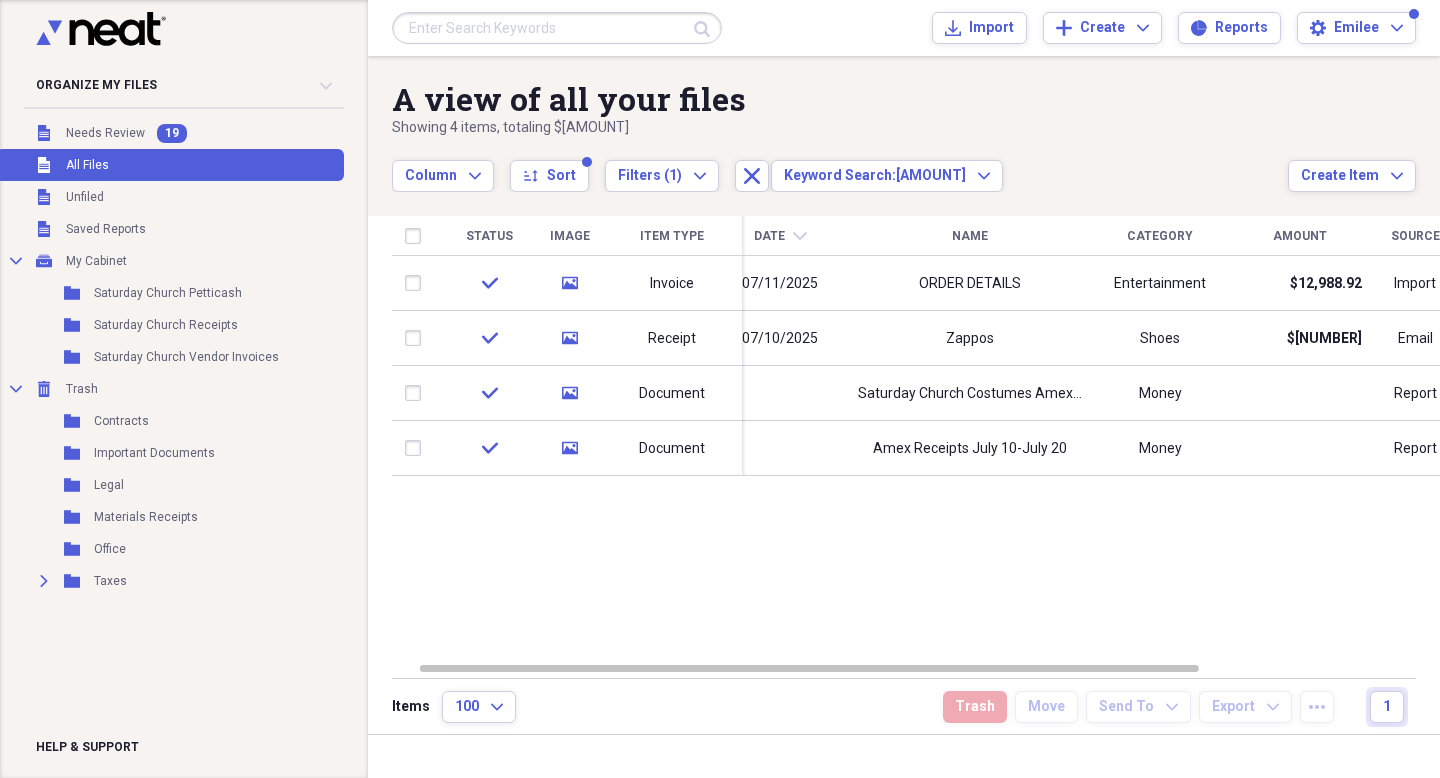 click at bounding box center (557, 28) 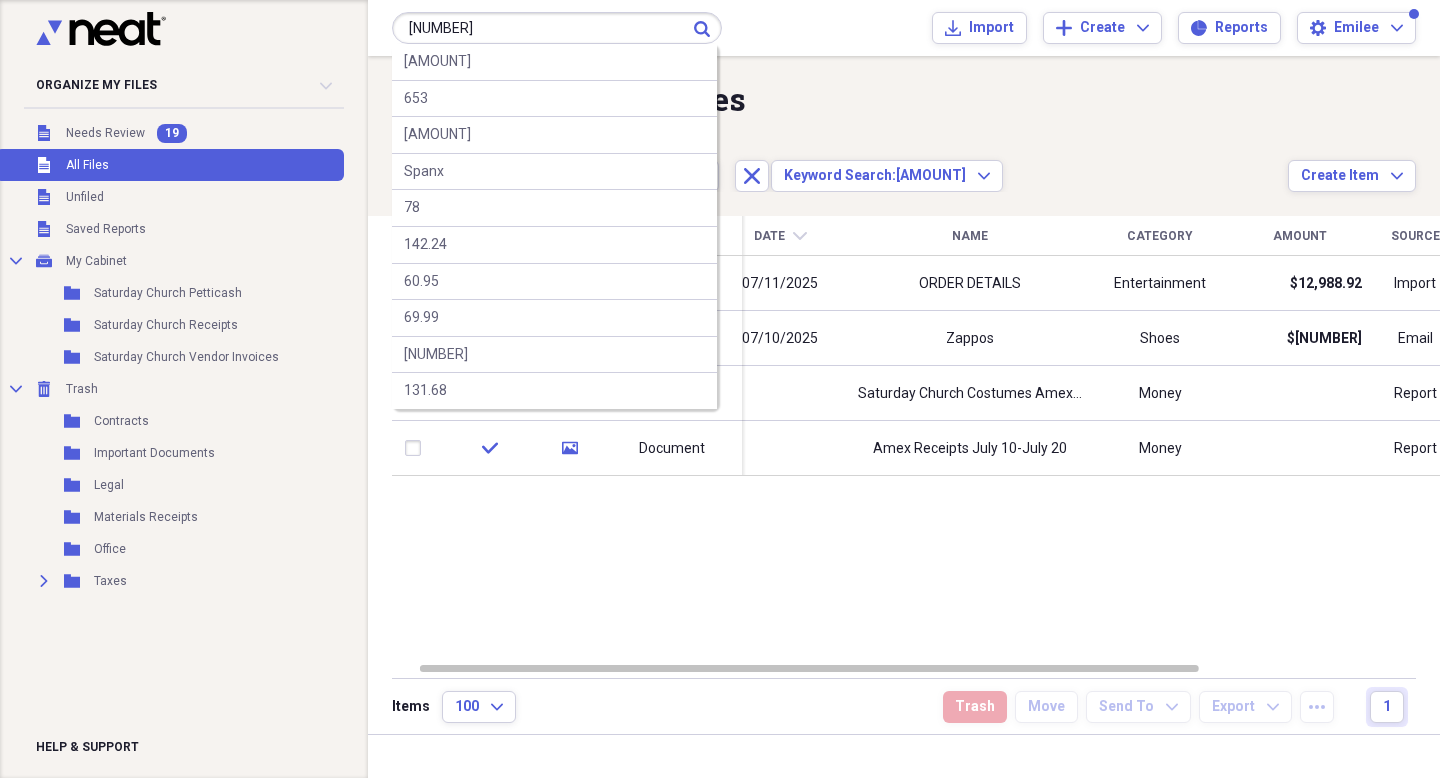 type on "[NUMBER]" 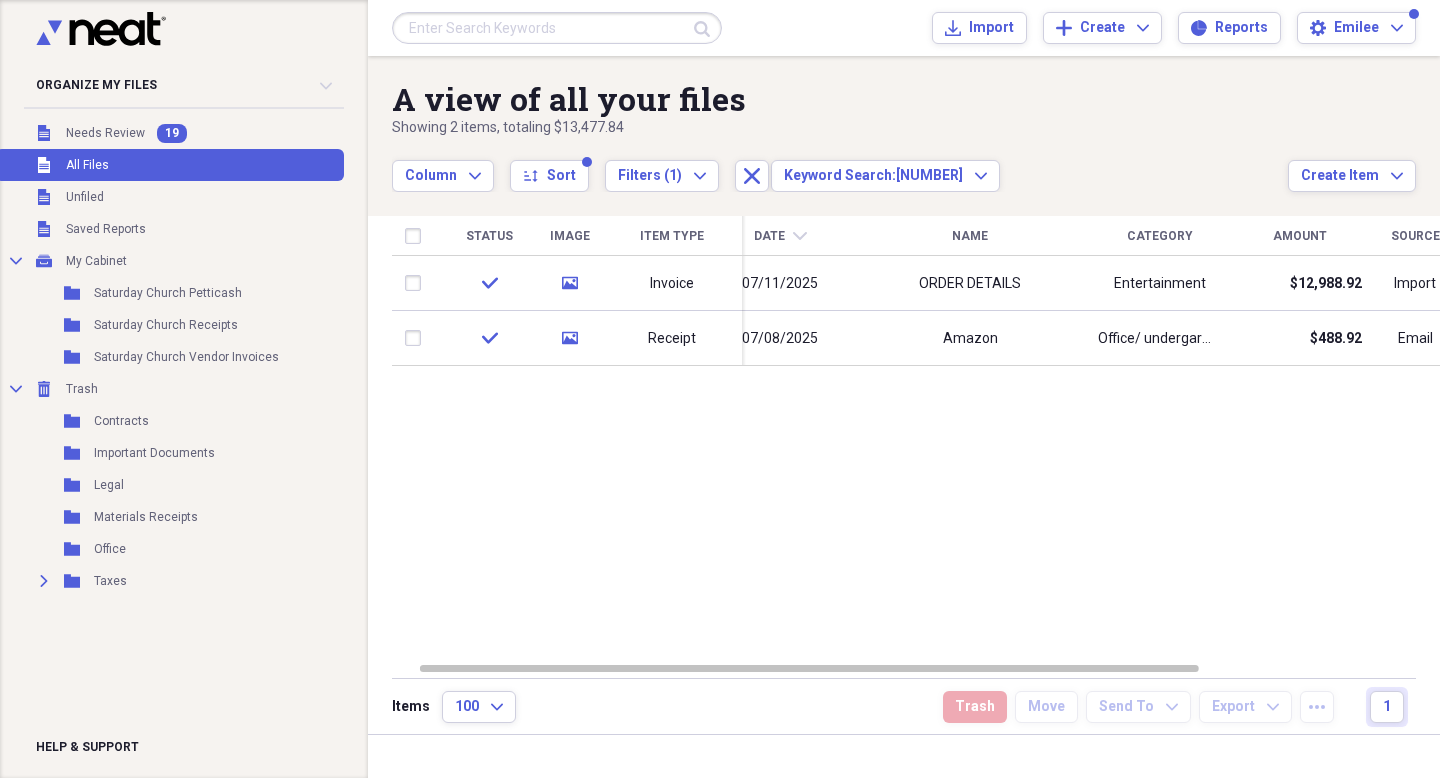 click at bounding box center (557, 28) 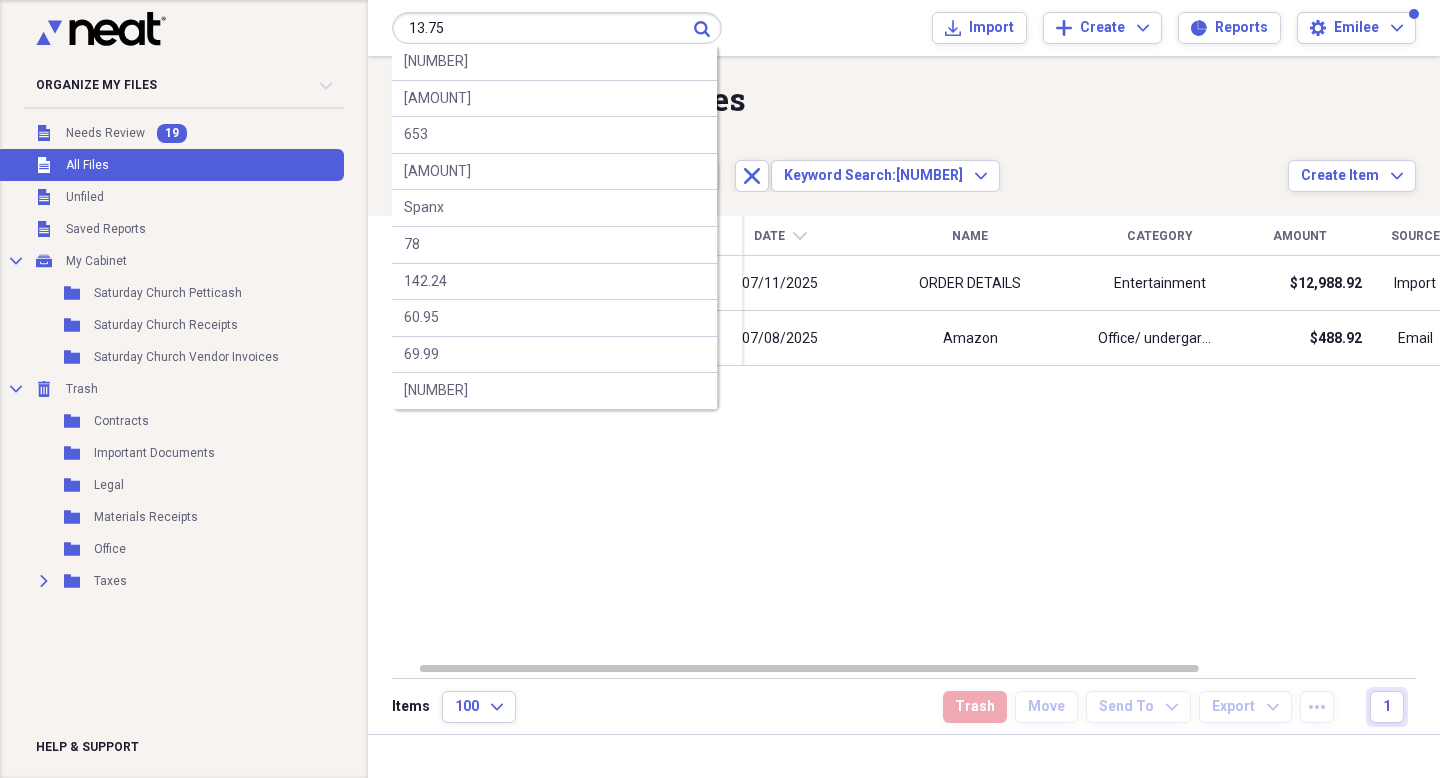 type on "13.75" 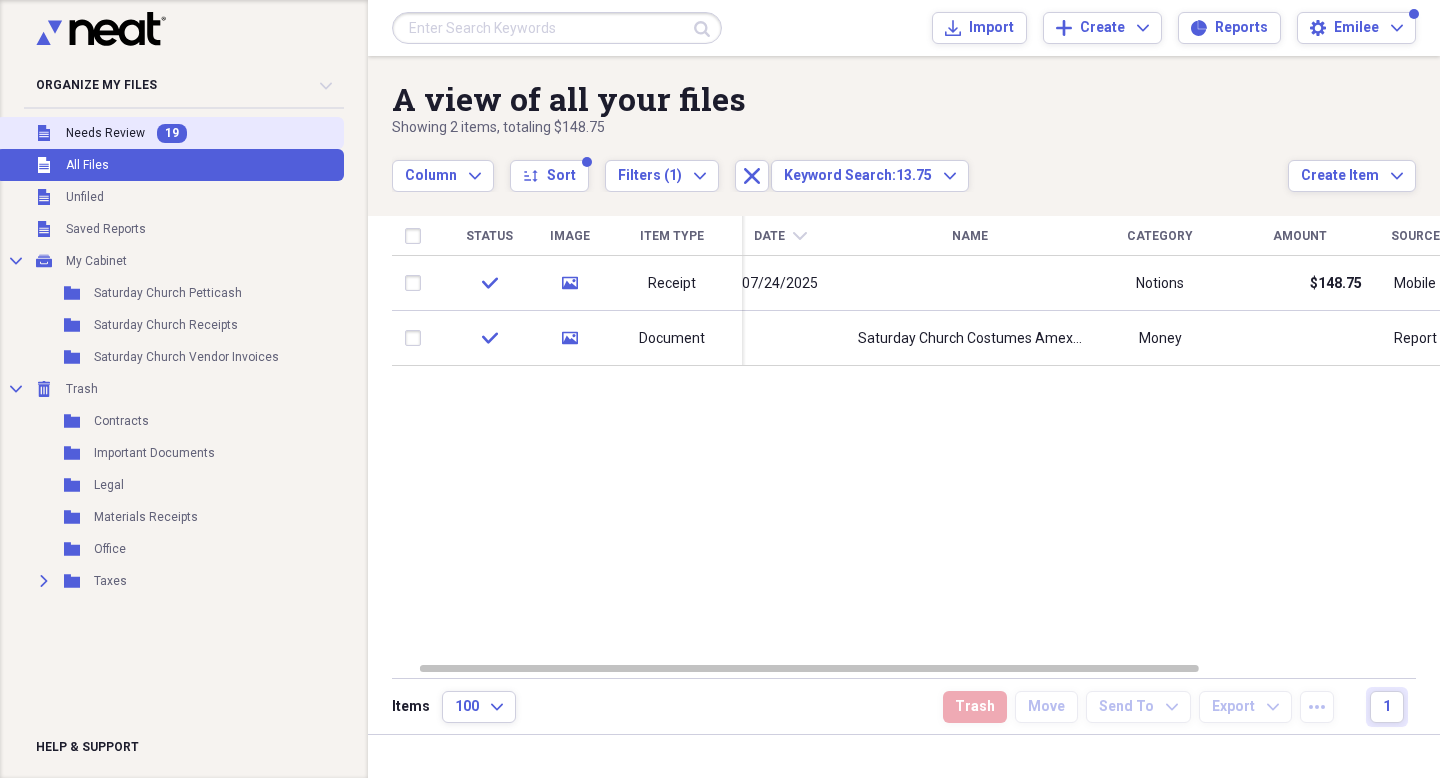 click on "Unfiled Needs Review 19" at bounding box center [170, 133] 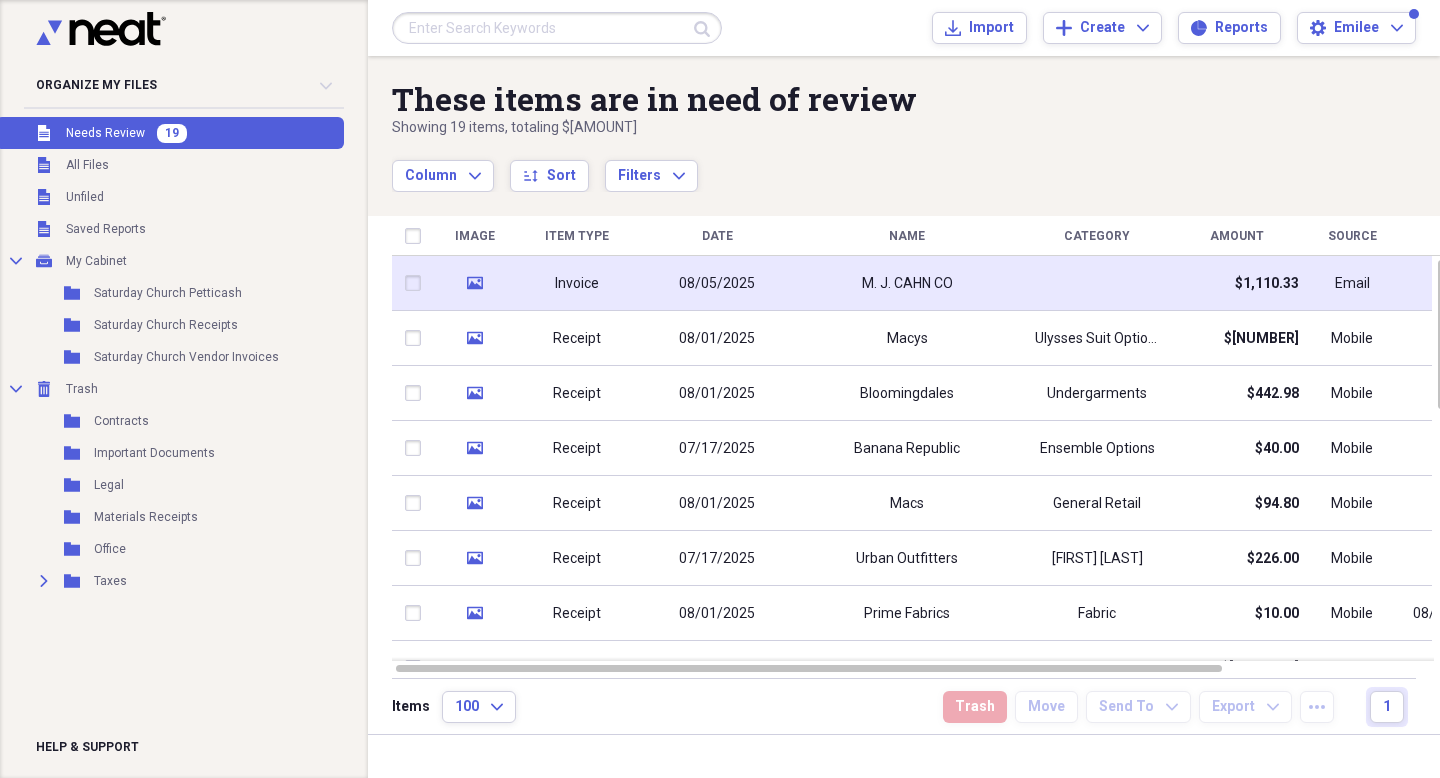 click on "M. J. CAHN CO" at bounding box center (907, 283) 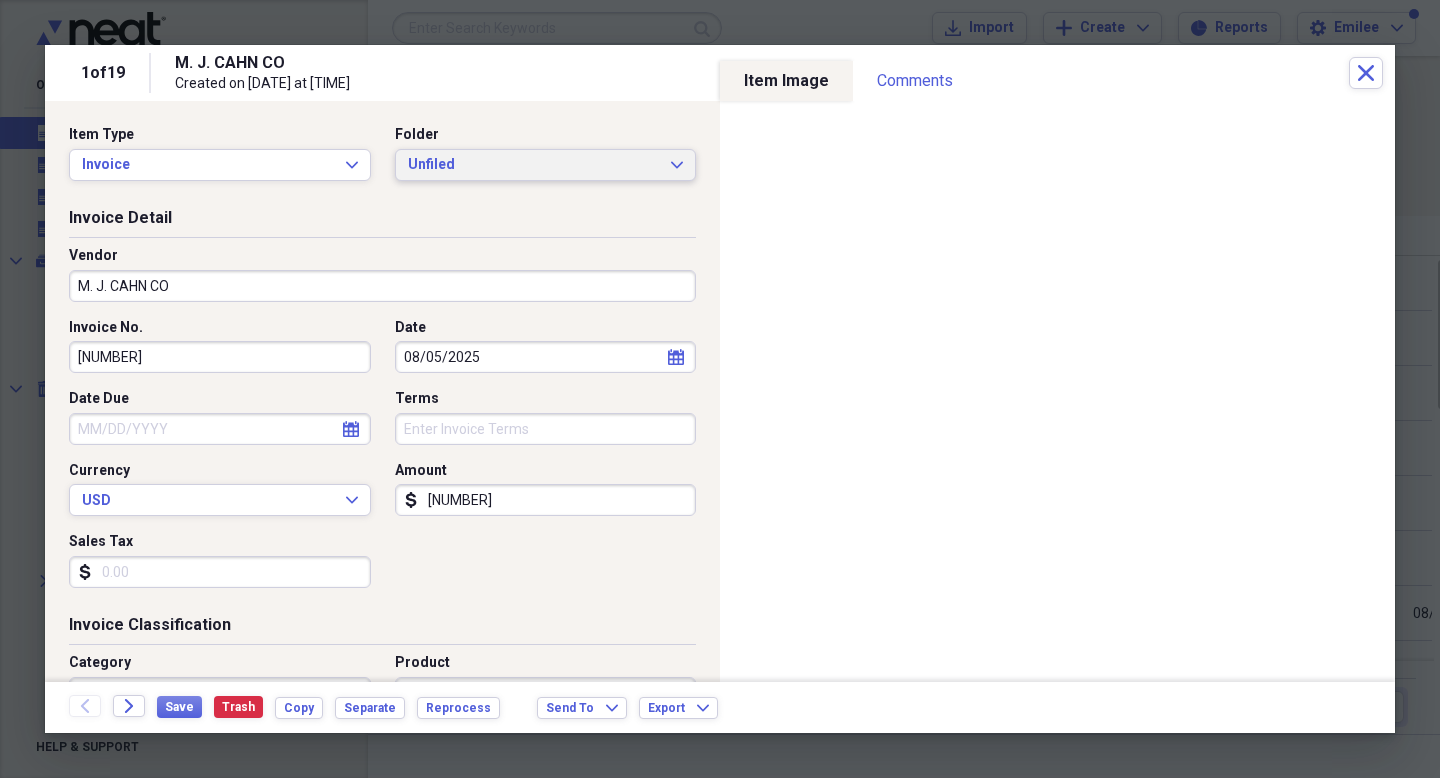 click on "Unfiled" at bounding box center (534, 165) 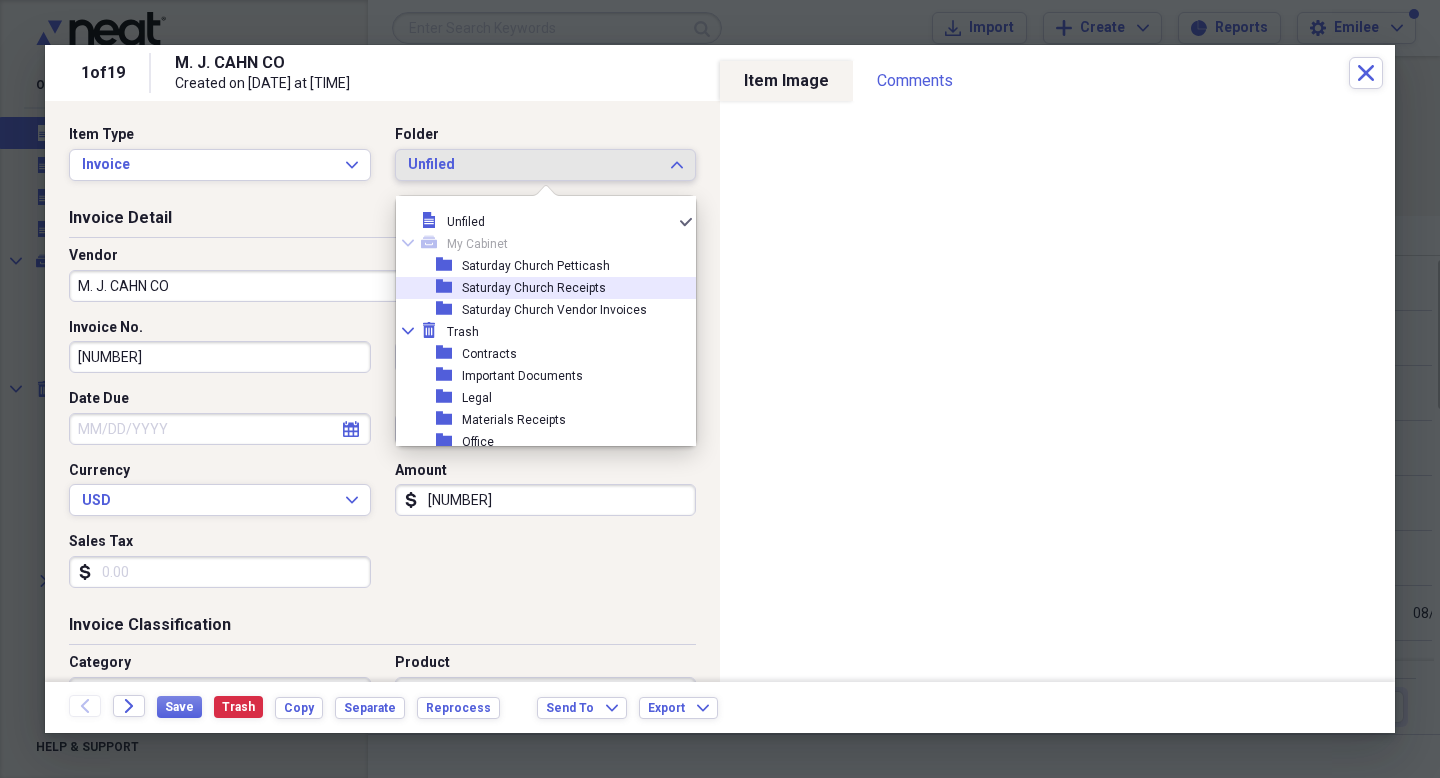 click on "Saturday Church Receipts" at bounding box center [534, 288] 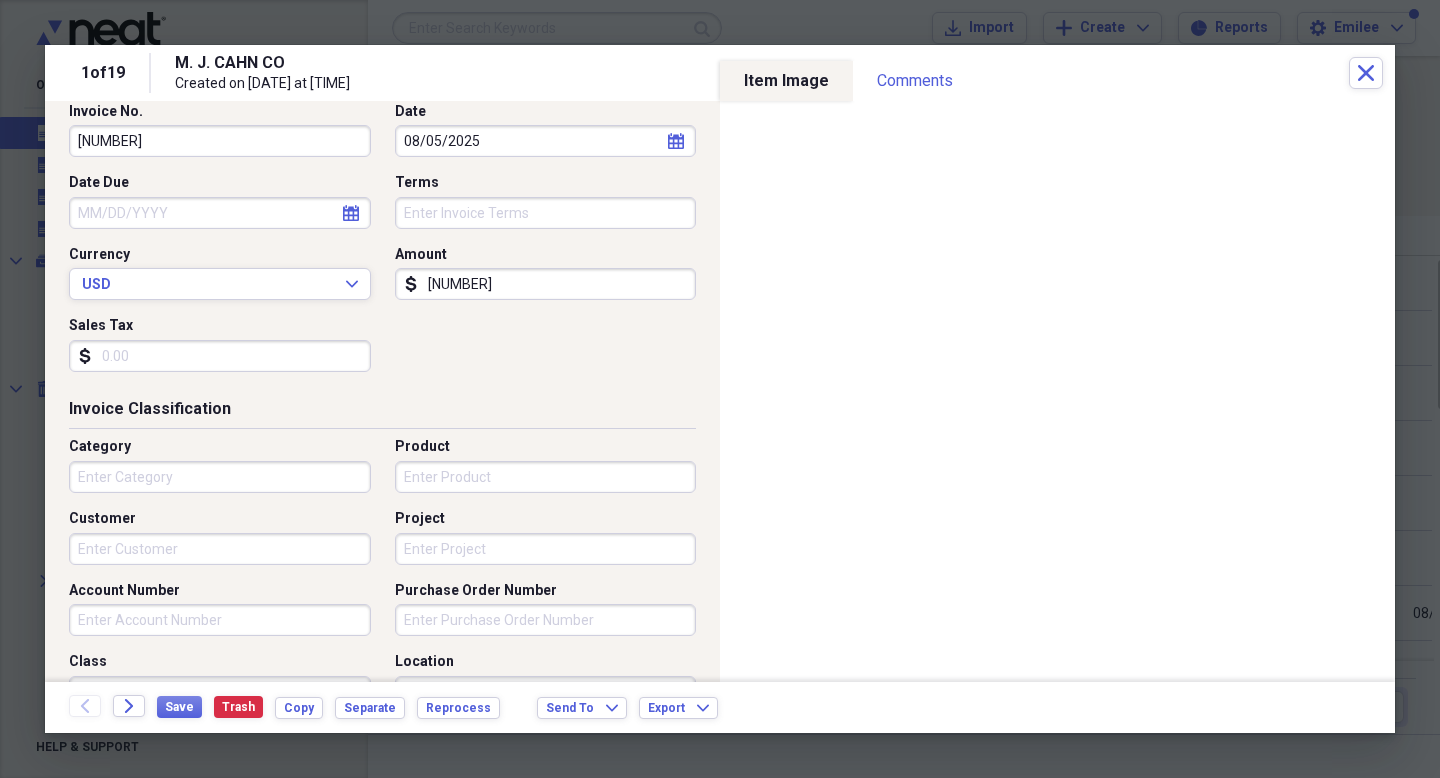 scroll, scrollTop: 217, scrollLeft: 0, axis: vertical 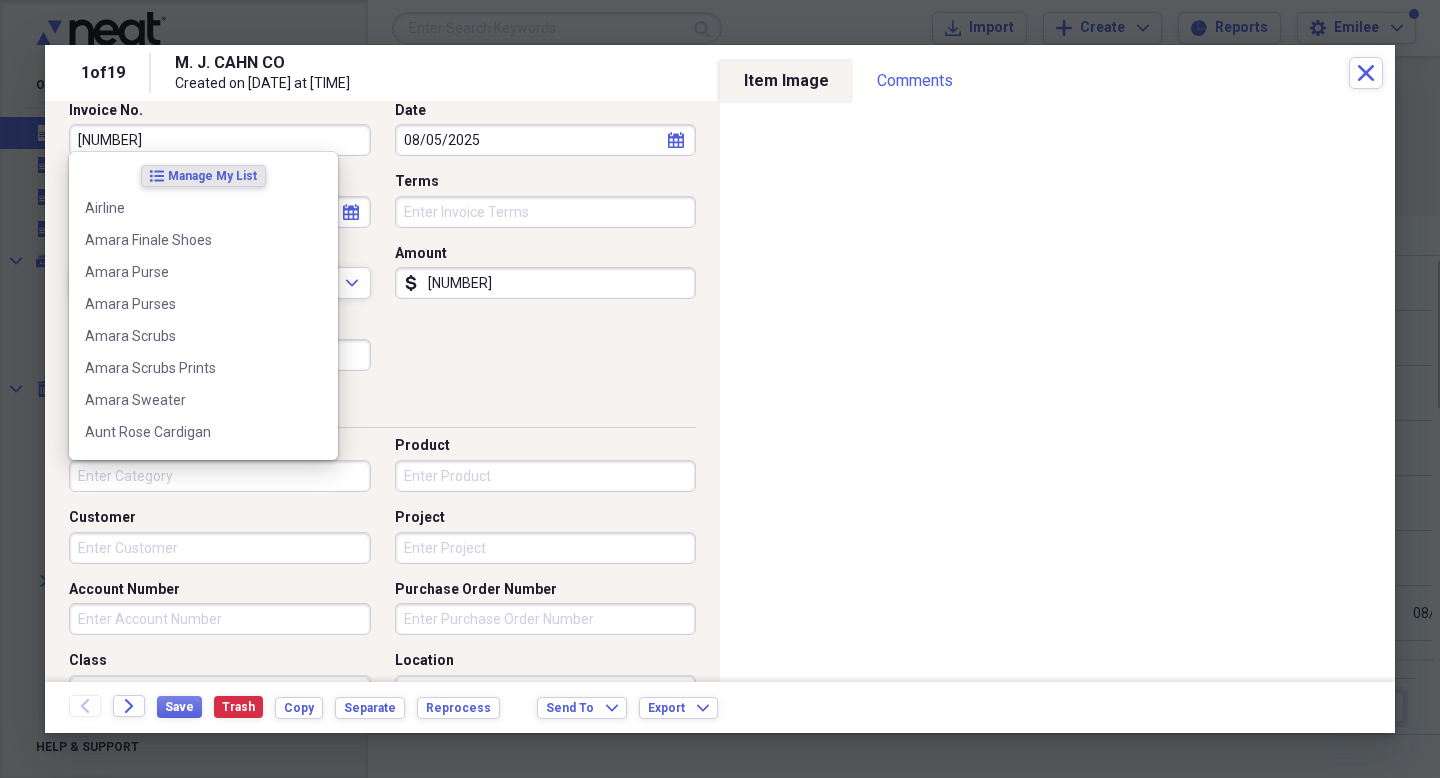 click on "Category" at bounding box center [220, 476] 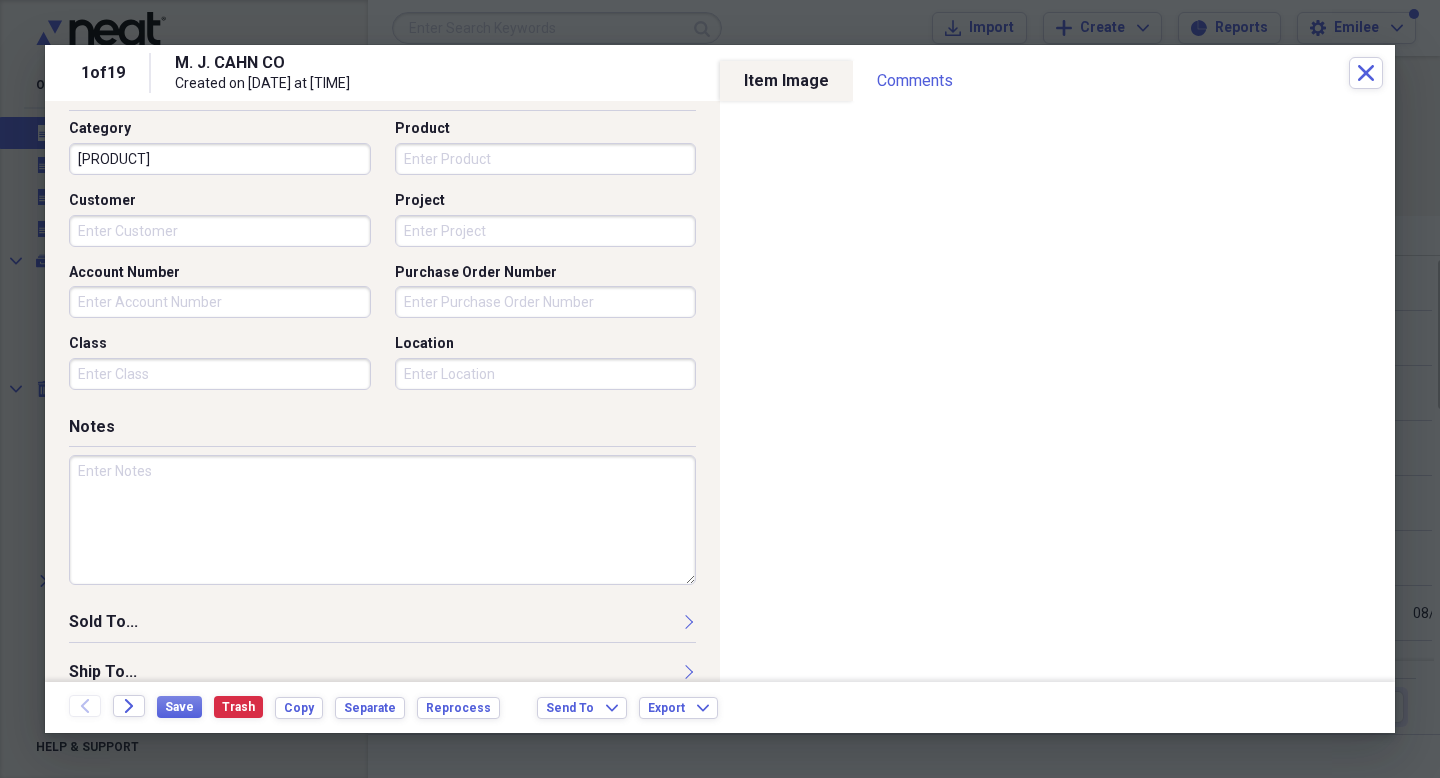 scroll, scrollTop: 562, scrollLeft: 0, axis: vertical 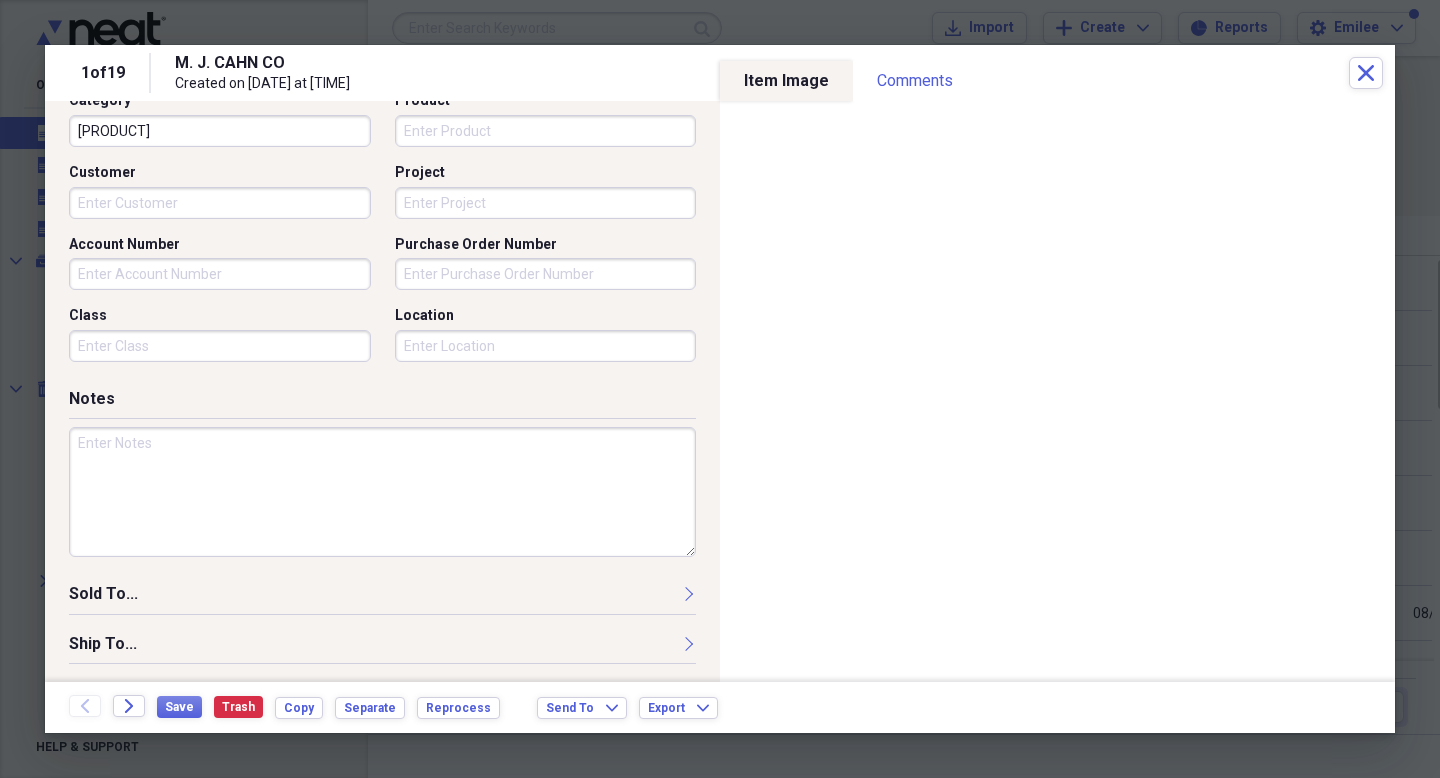 type on "[PRODUCT]" 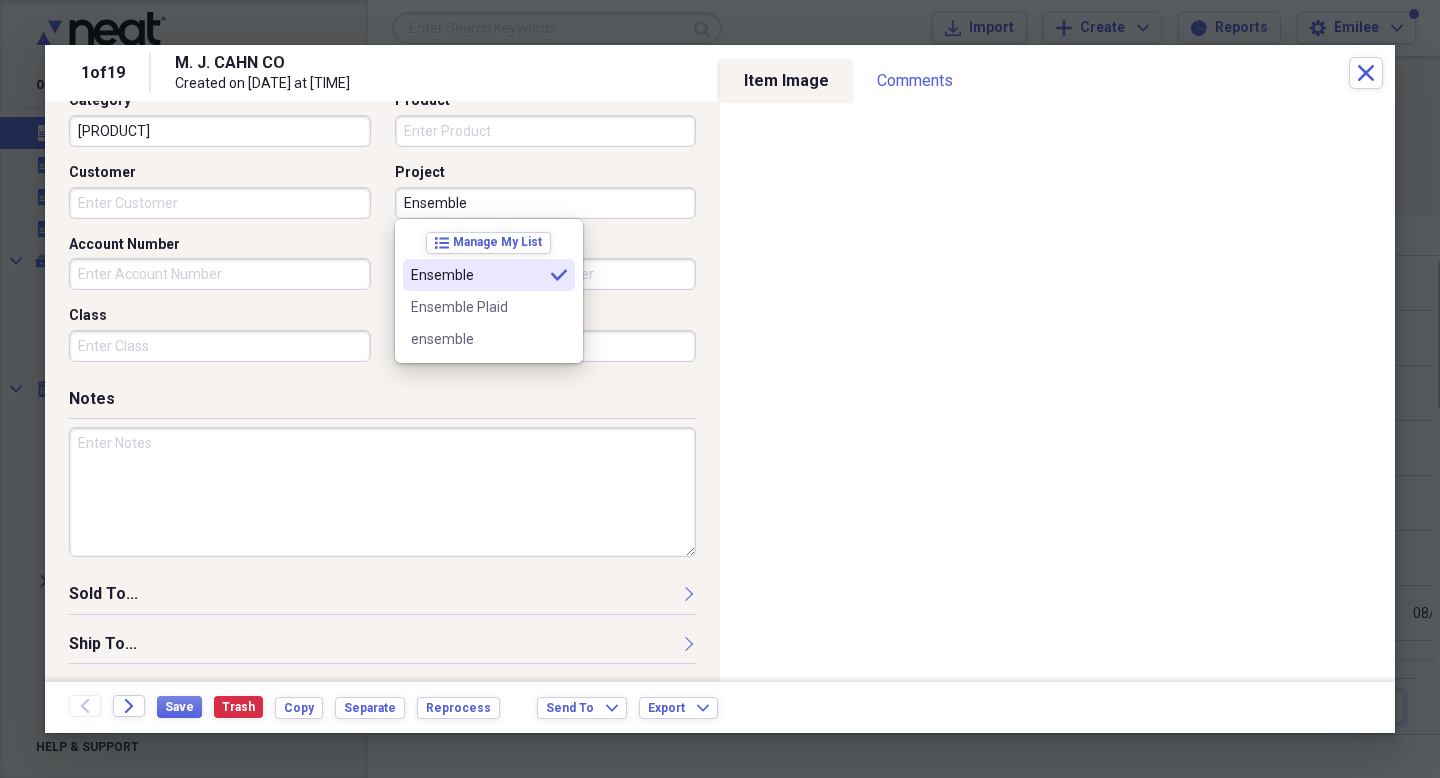 type on "Ensemble" 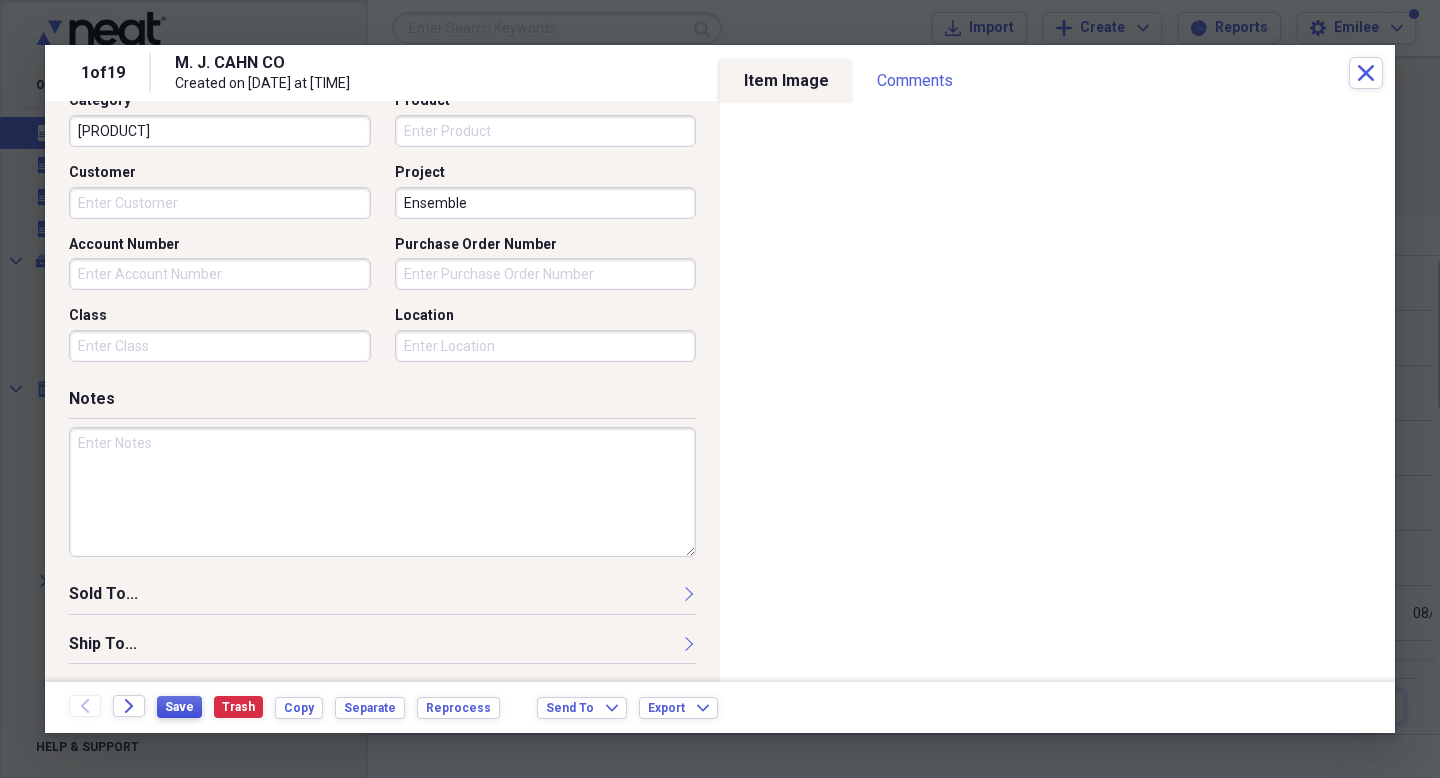 click on "Save" at bounding box center [179, 707] 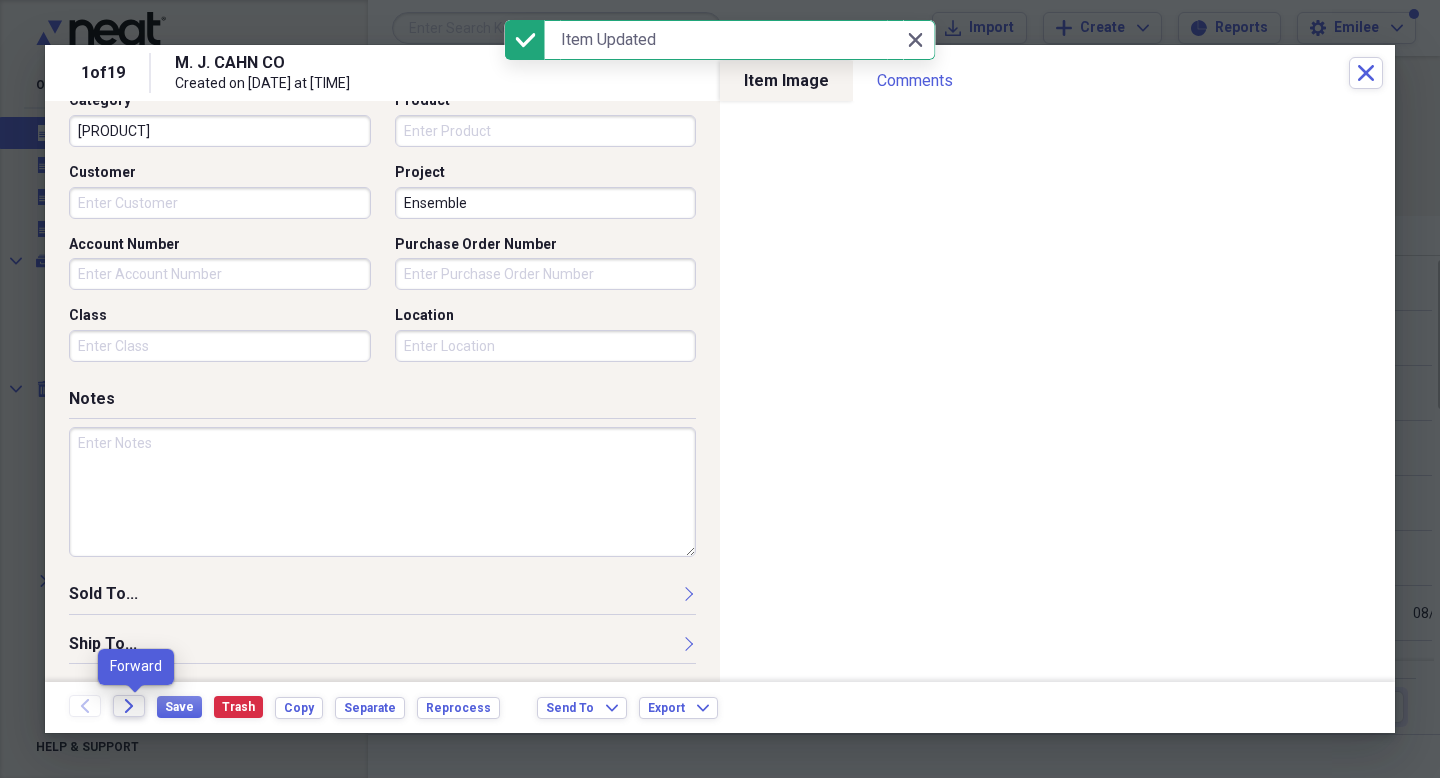 click on "Forward" at bounding box center (129, 706) 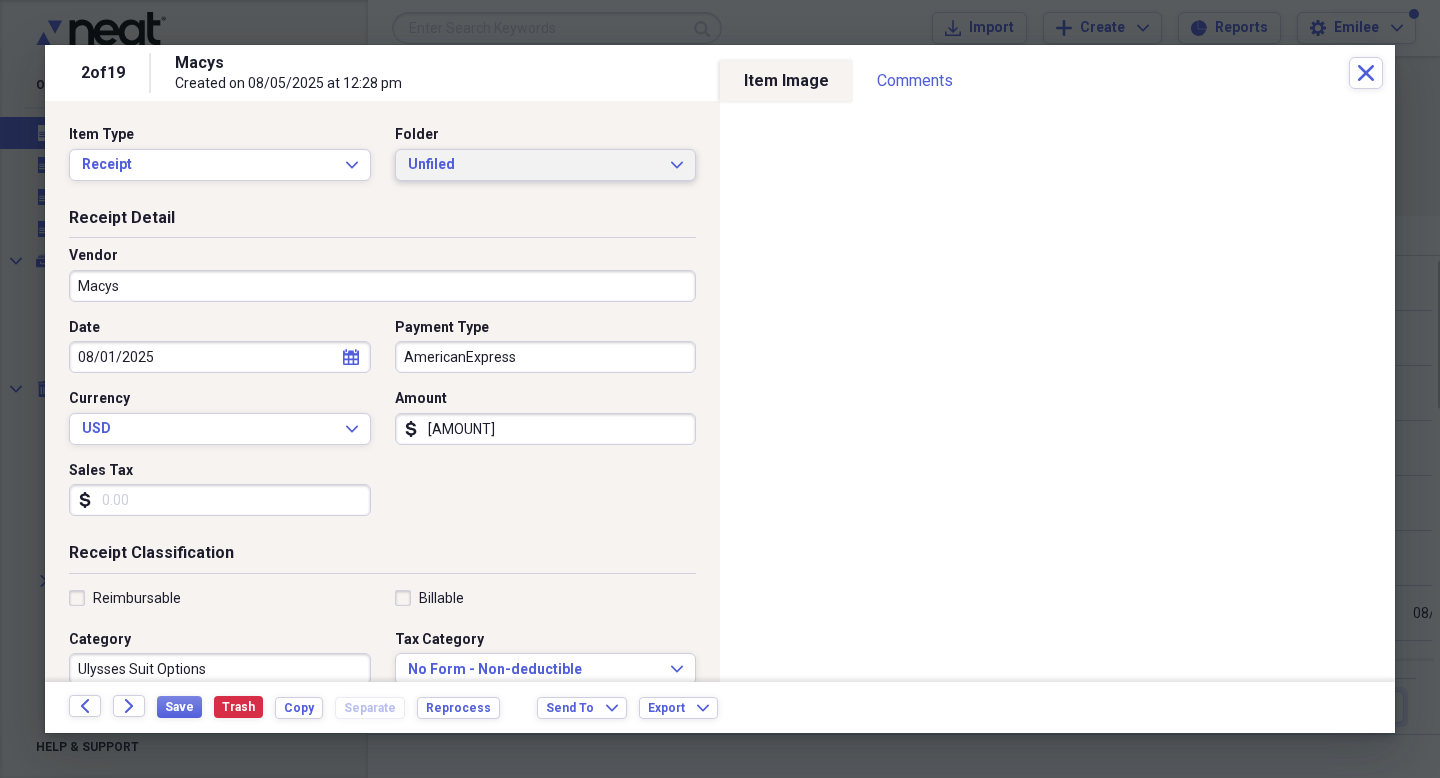 click on "Unfiled" at bounding box center [534, 165] 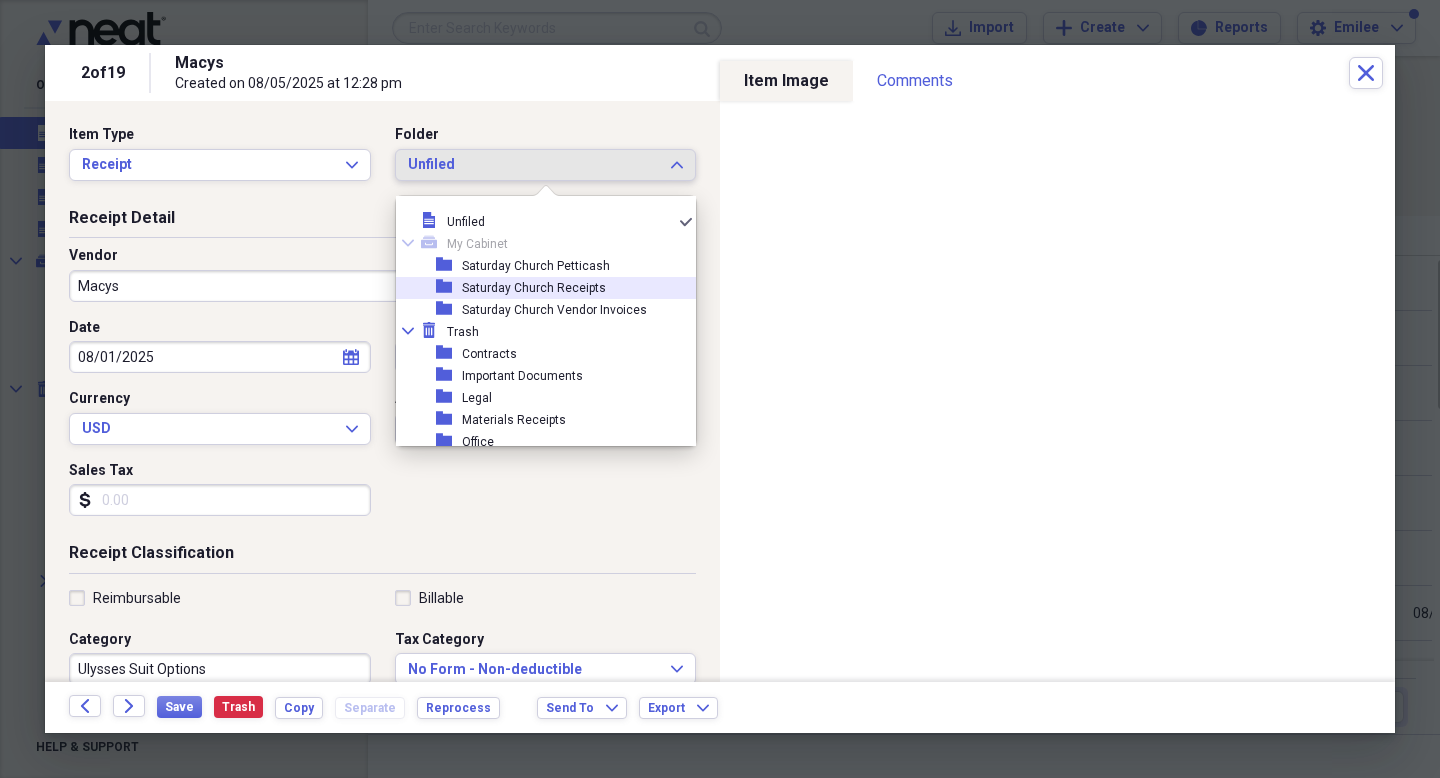 click on "Saturday Church Receipts" at bounding box center [534, 288] 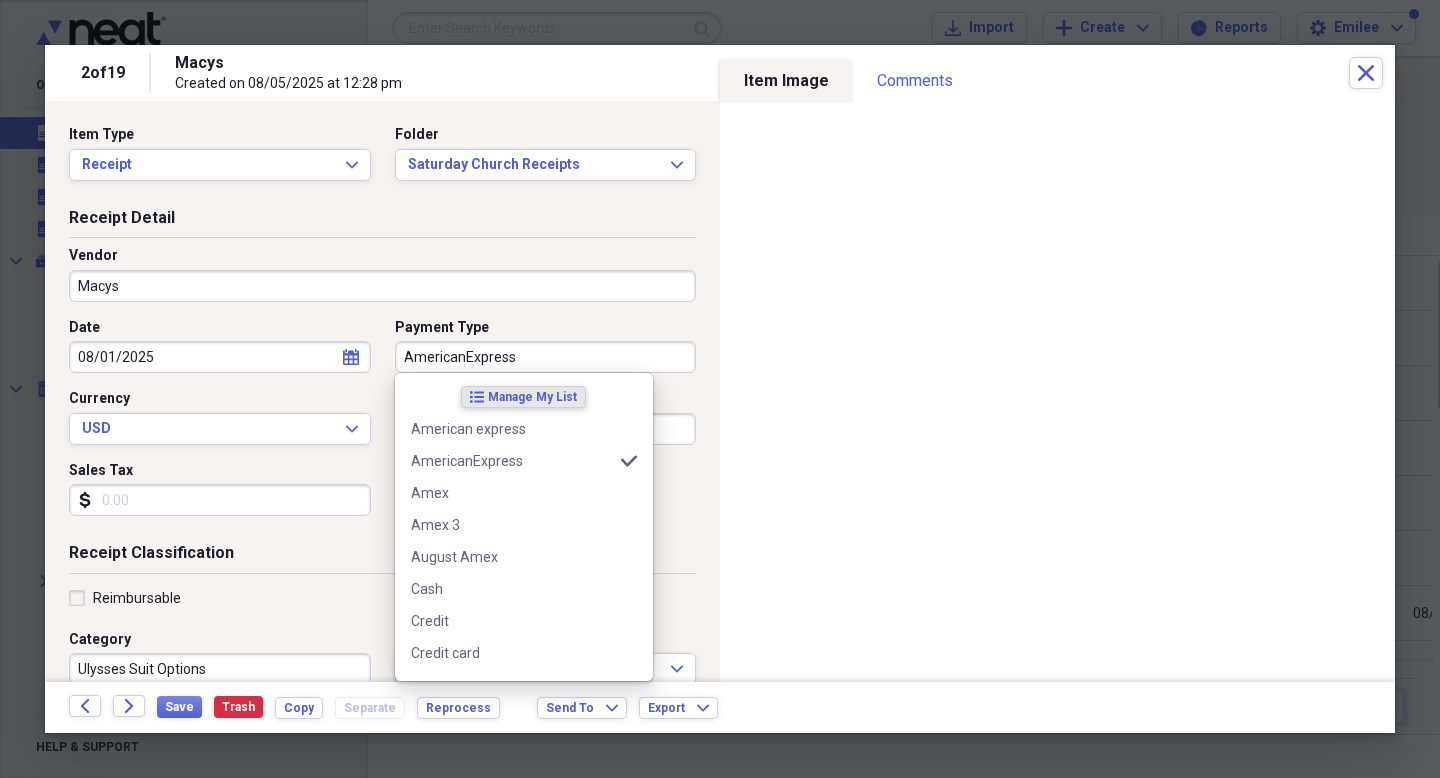 click on "AmericanExpress" at bounding box center (546, 357) 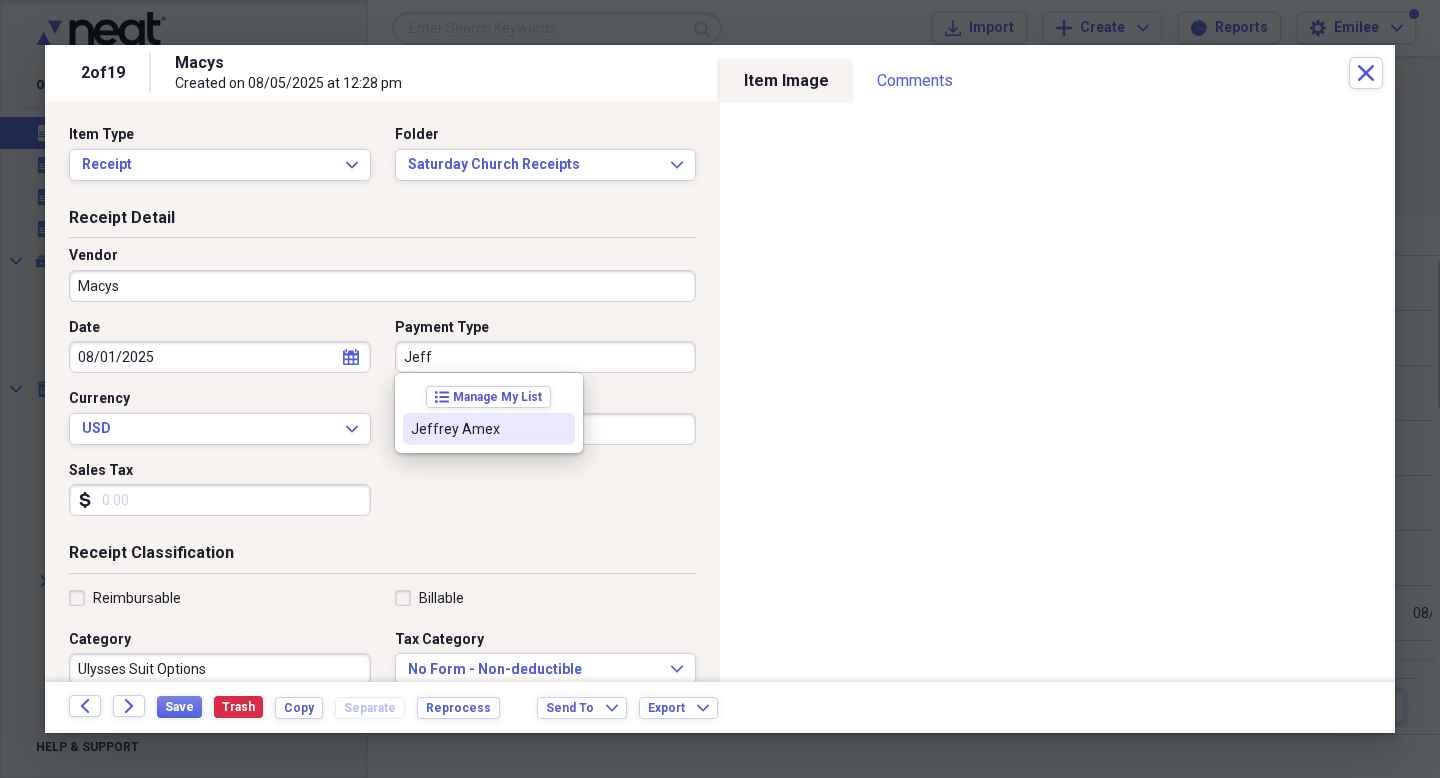 click on "Jeffrey Amex" at bounding box center [477, 429] 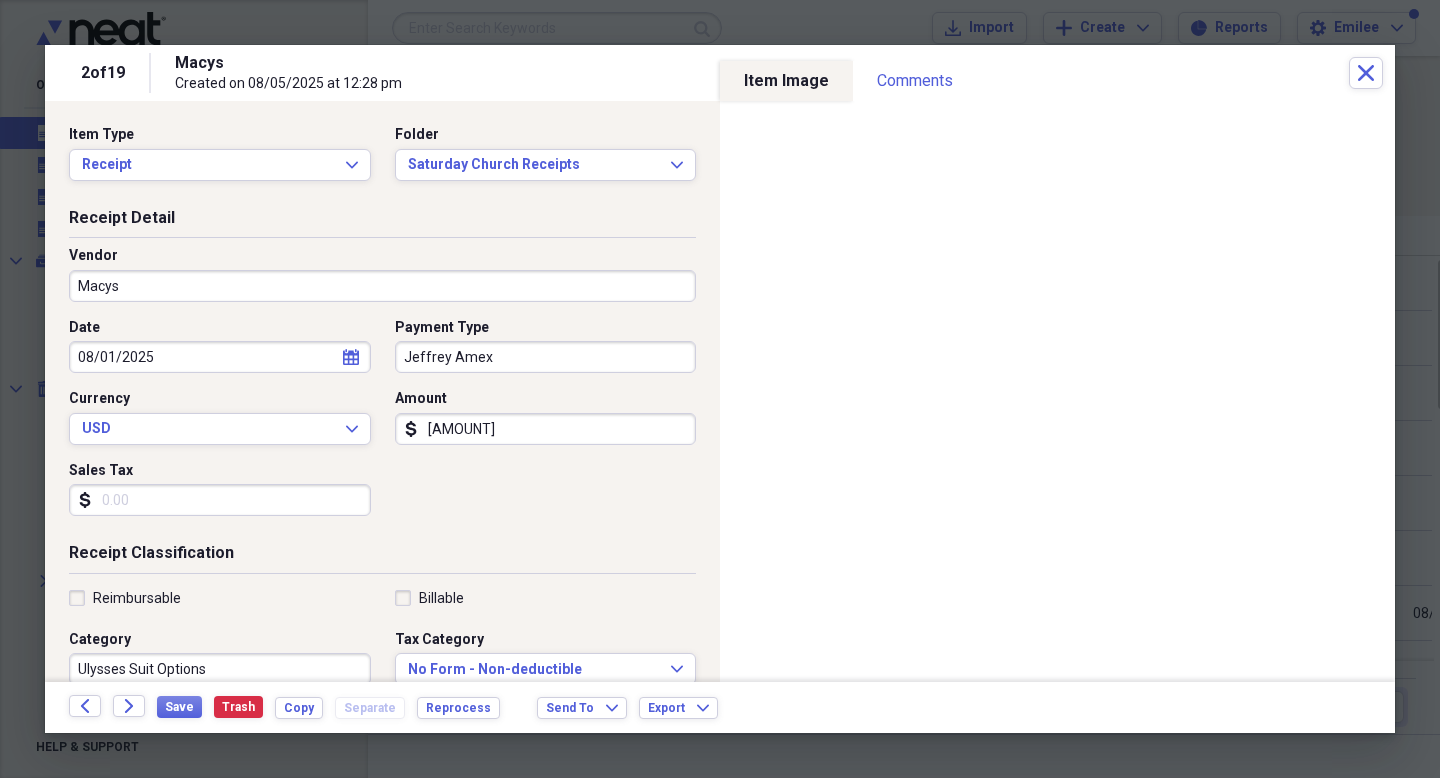 click on "[AMOUNT]" at bounding box center [546, 429] 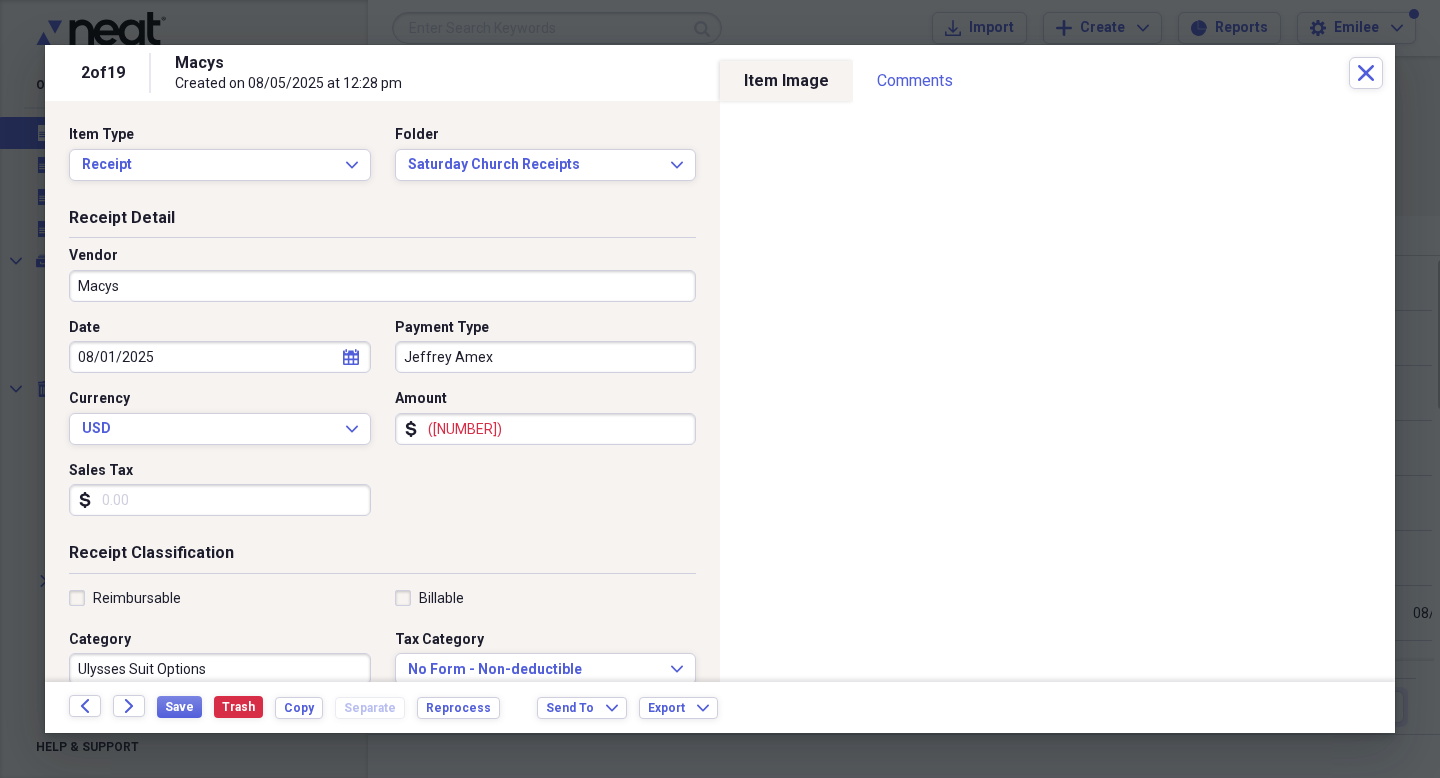type on "([NUMBER])" 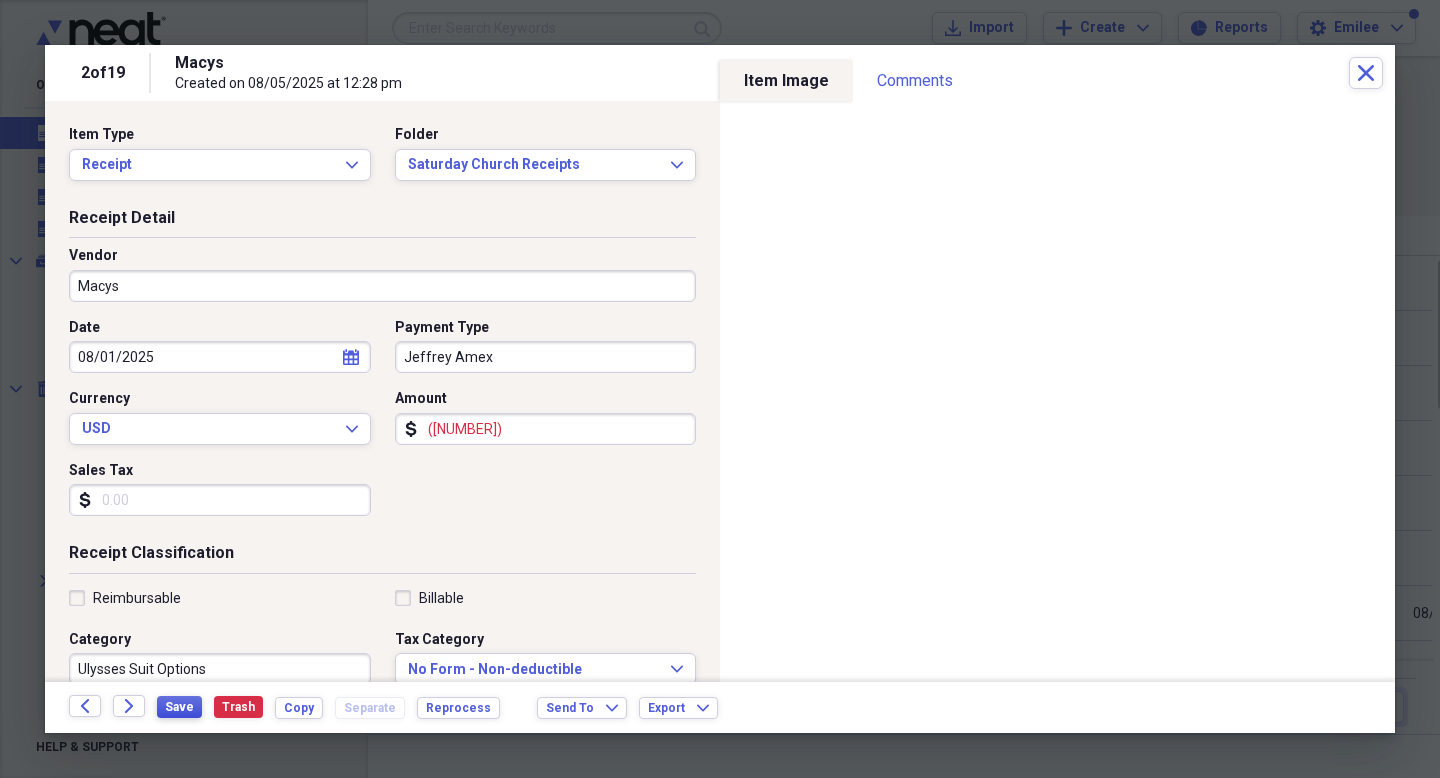 click on "Save" at bounding box center [179, 707] 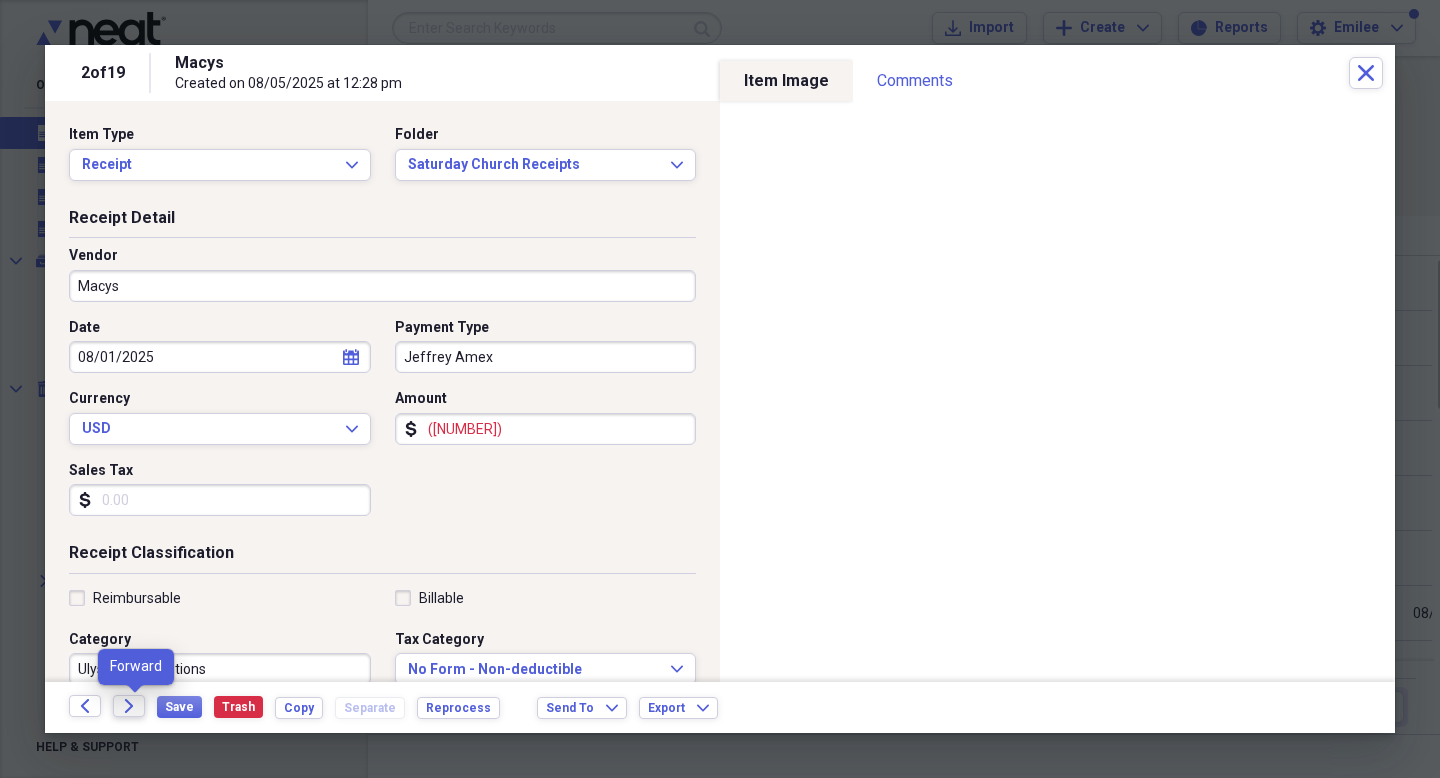 click 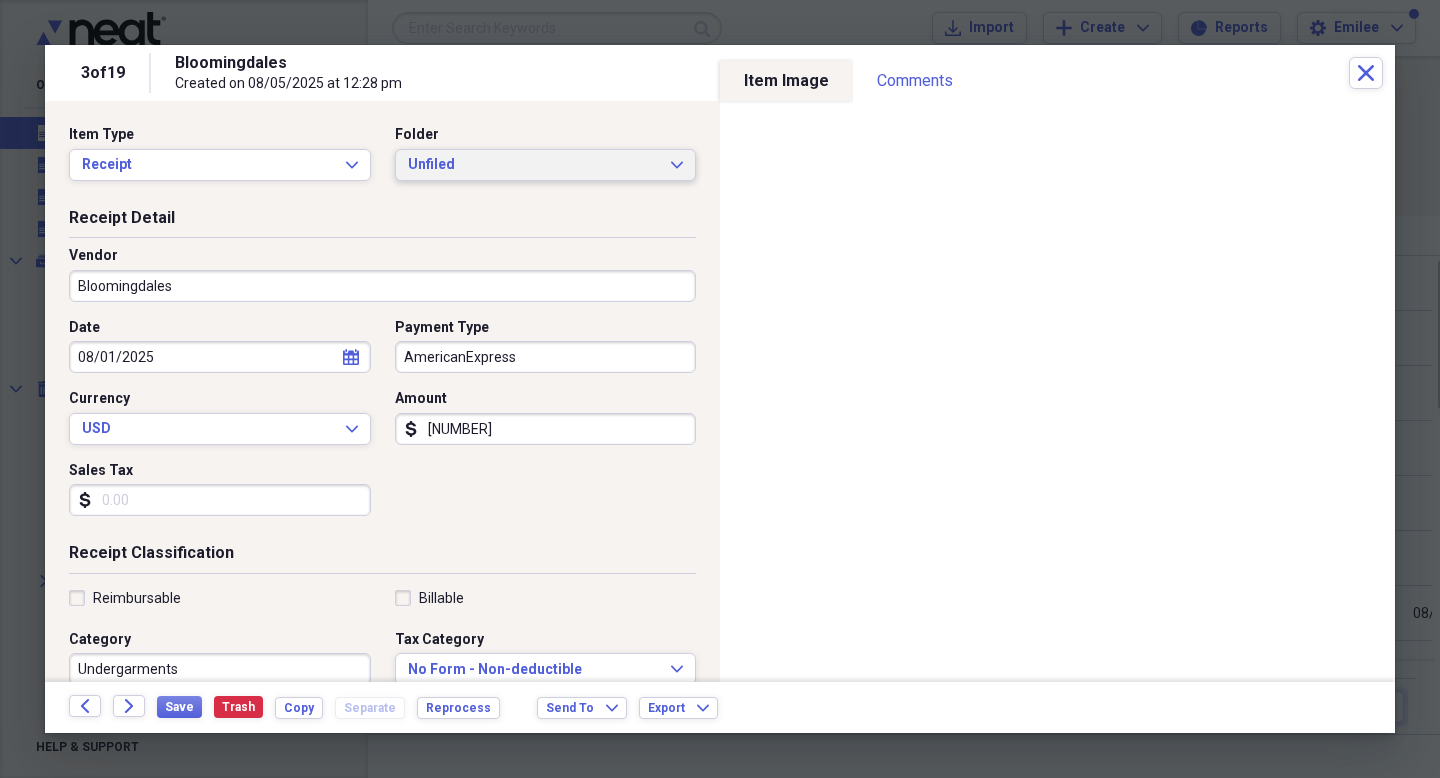 click on "Unfiled" at bounding box center [534, 165] 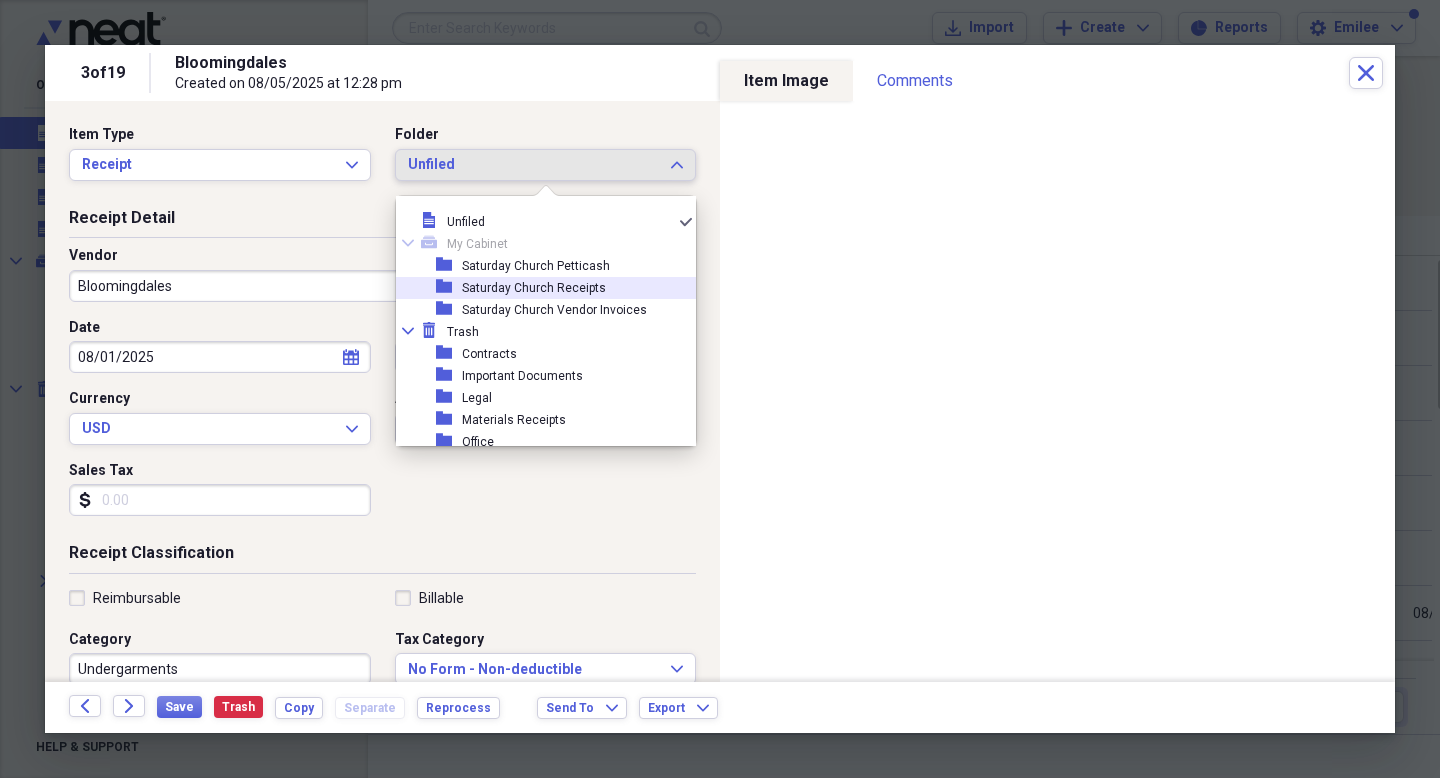 click on "Saturday Church Receipts" at bounding box center [534, 288] 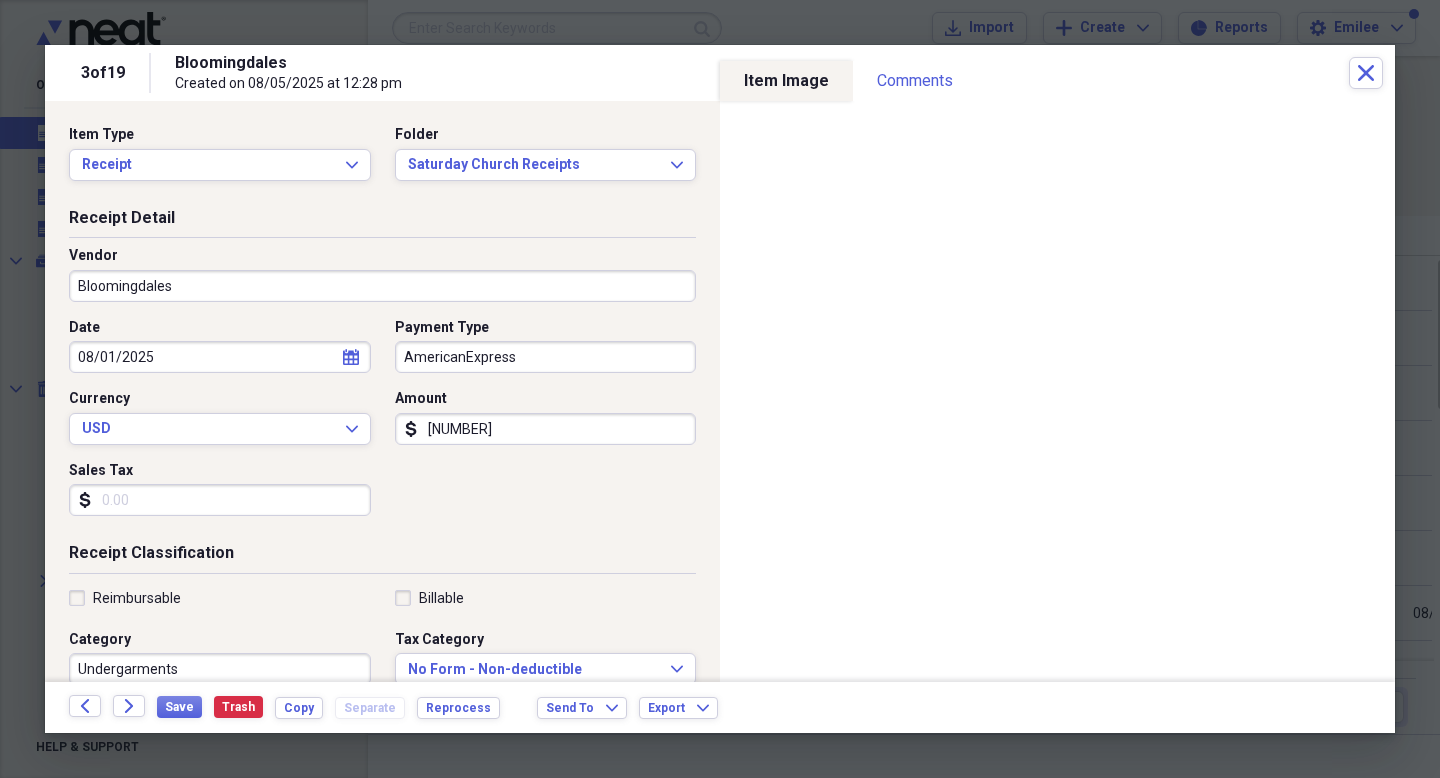 click on "[NUMBER]" at bounding box center (546, 429) 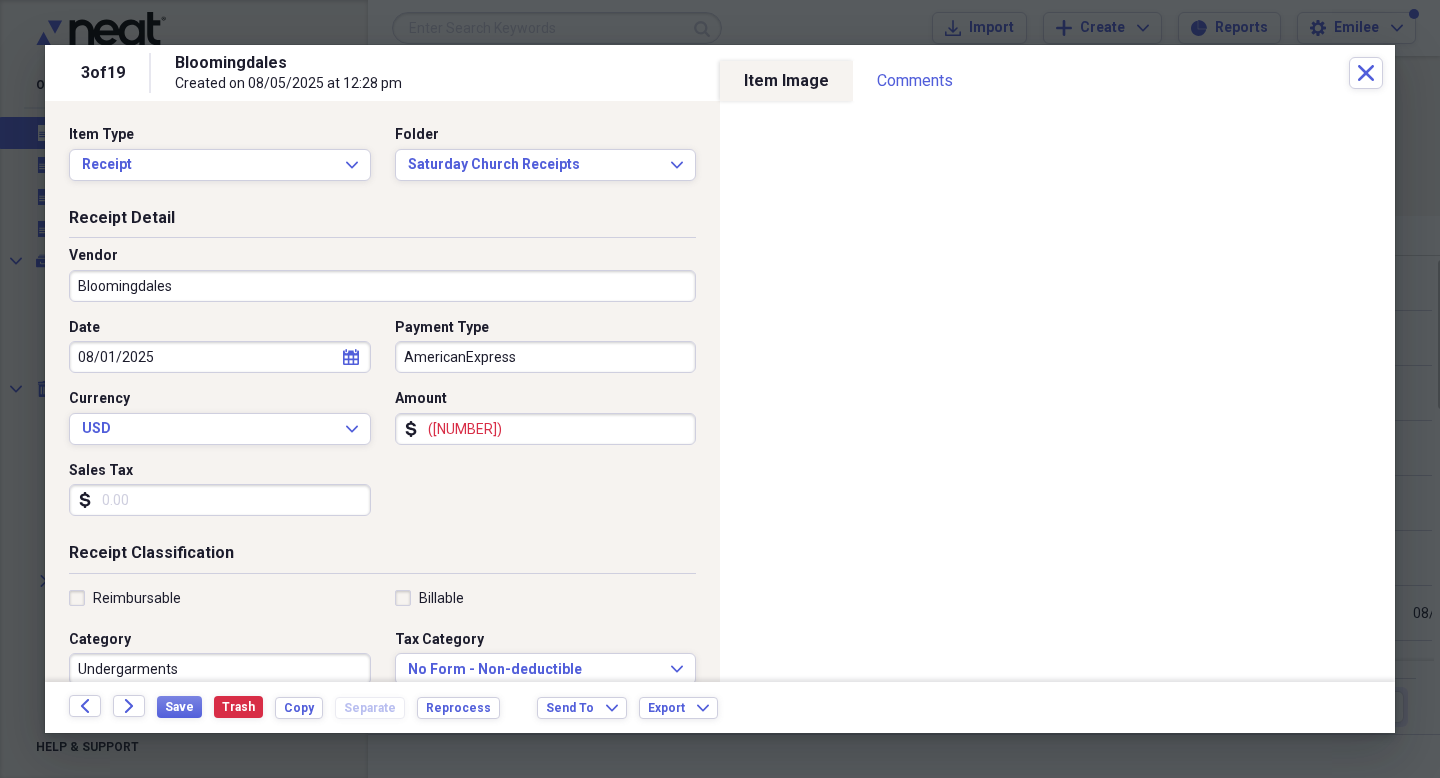 click on "Receipt Classification" at bounding box center [382, 557] 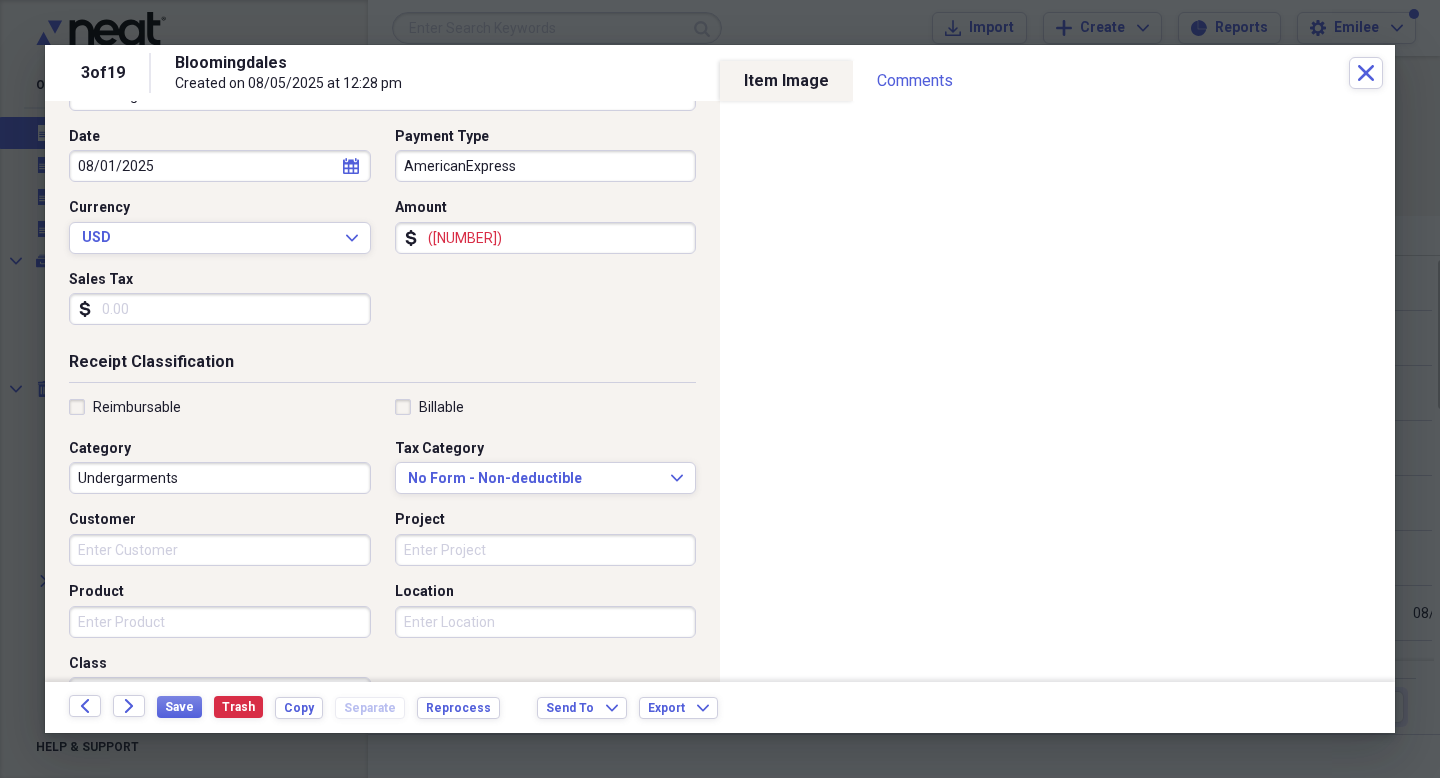 scroll, scrollTop: 193, scrollLeft: 0, axis: vertical 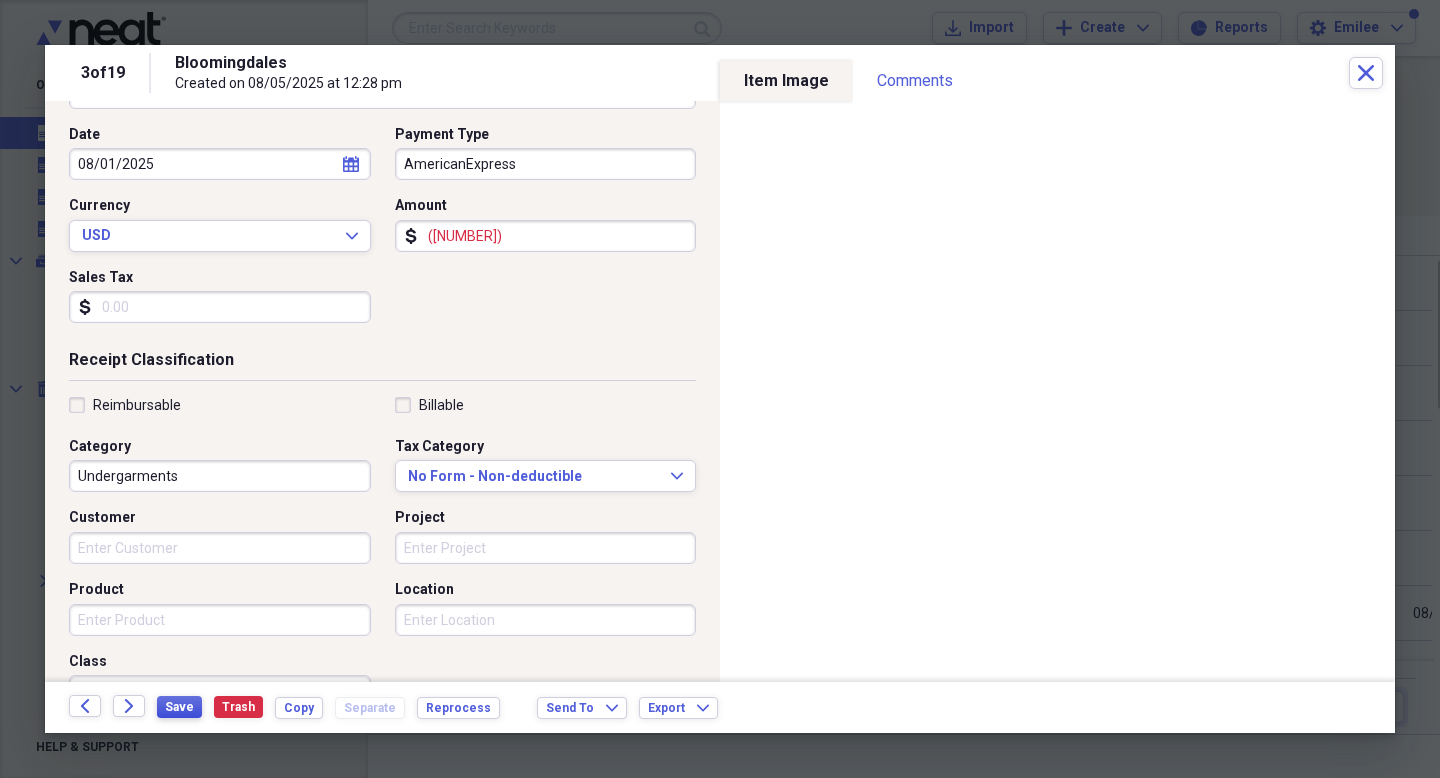 click on "Save" at bounding box center (179, 707) 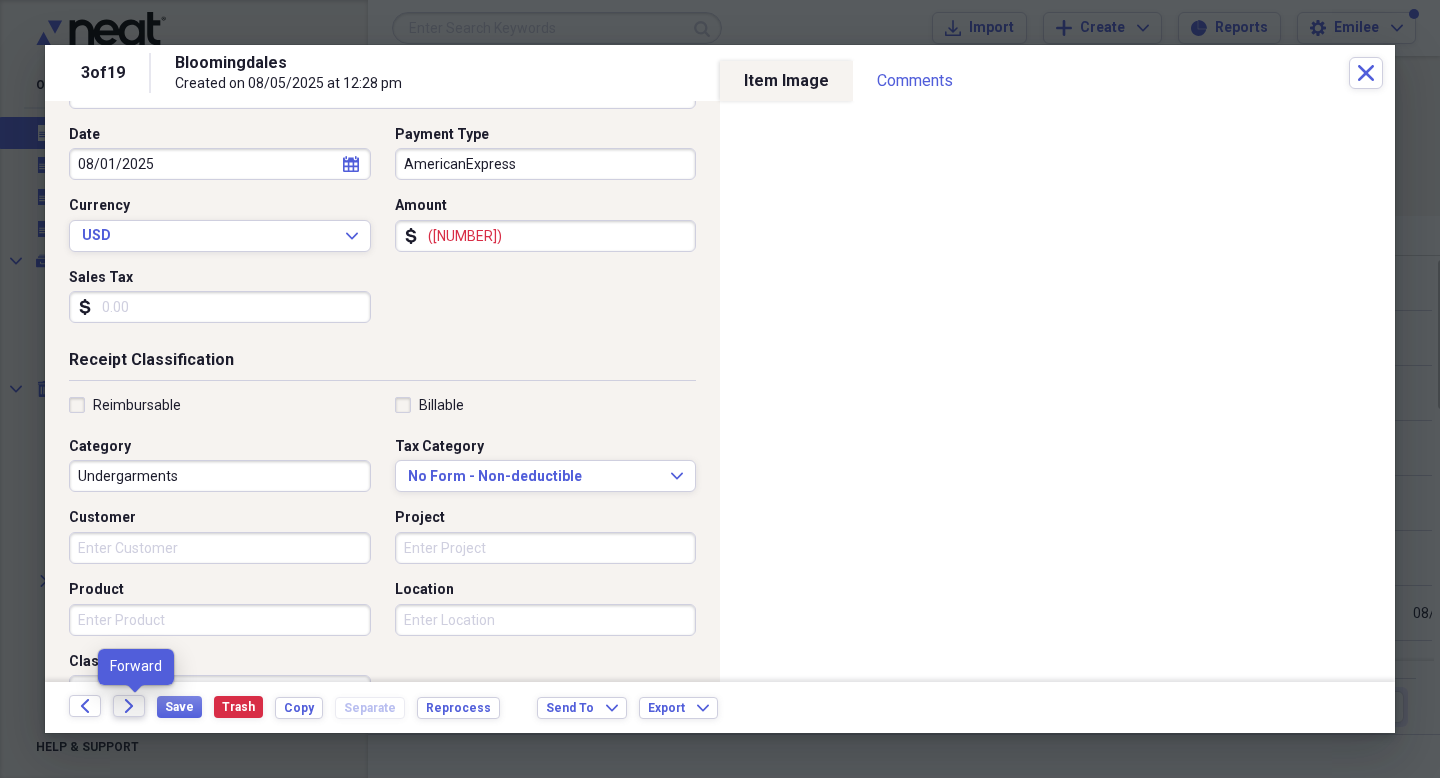 click on "Forward" 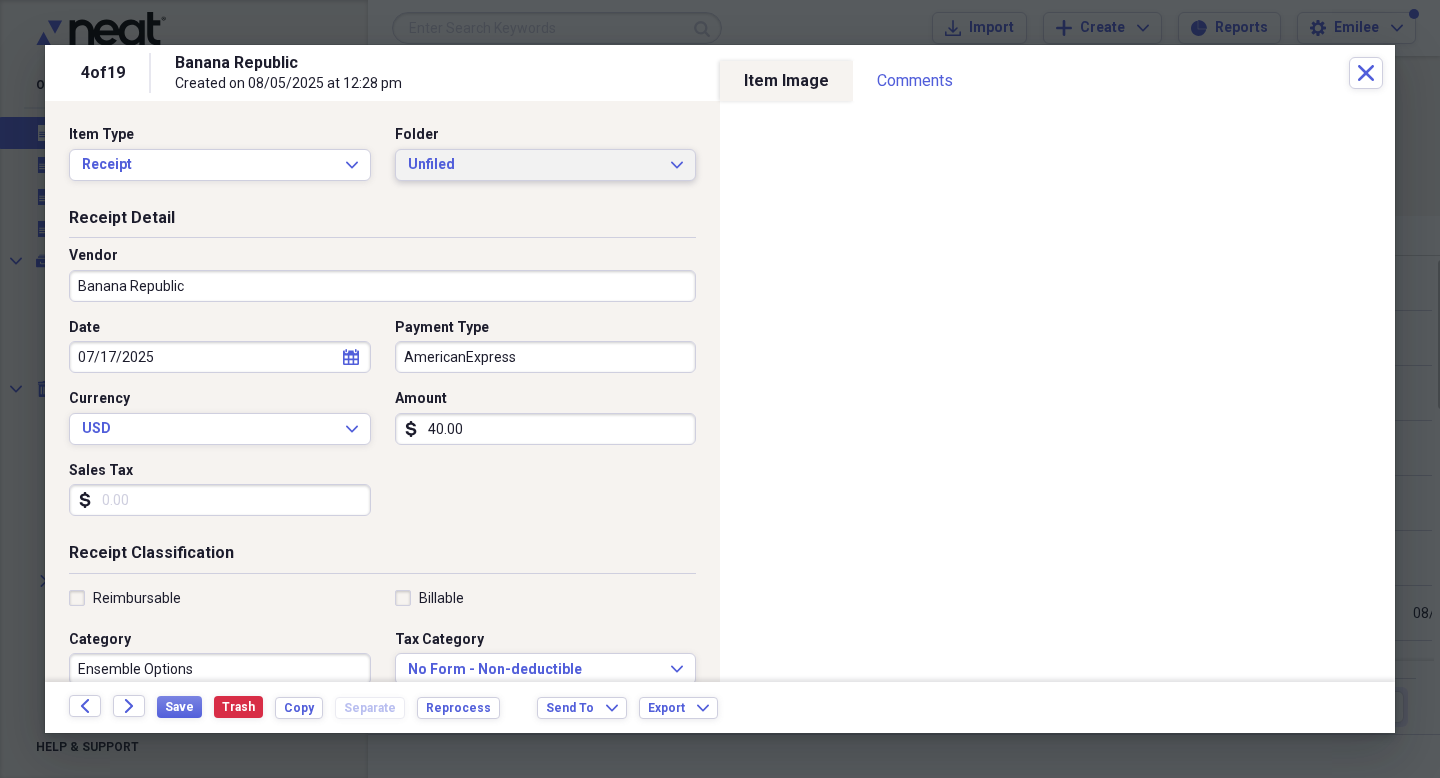 click on "Unfiled" at bounding box center [534, 165] 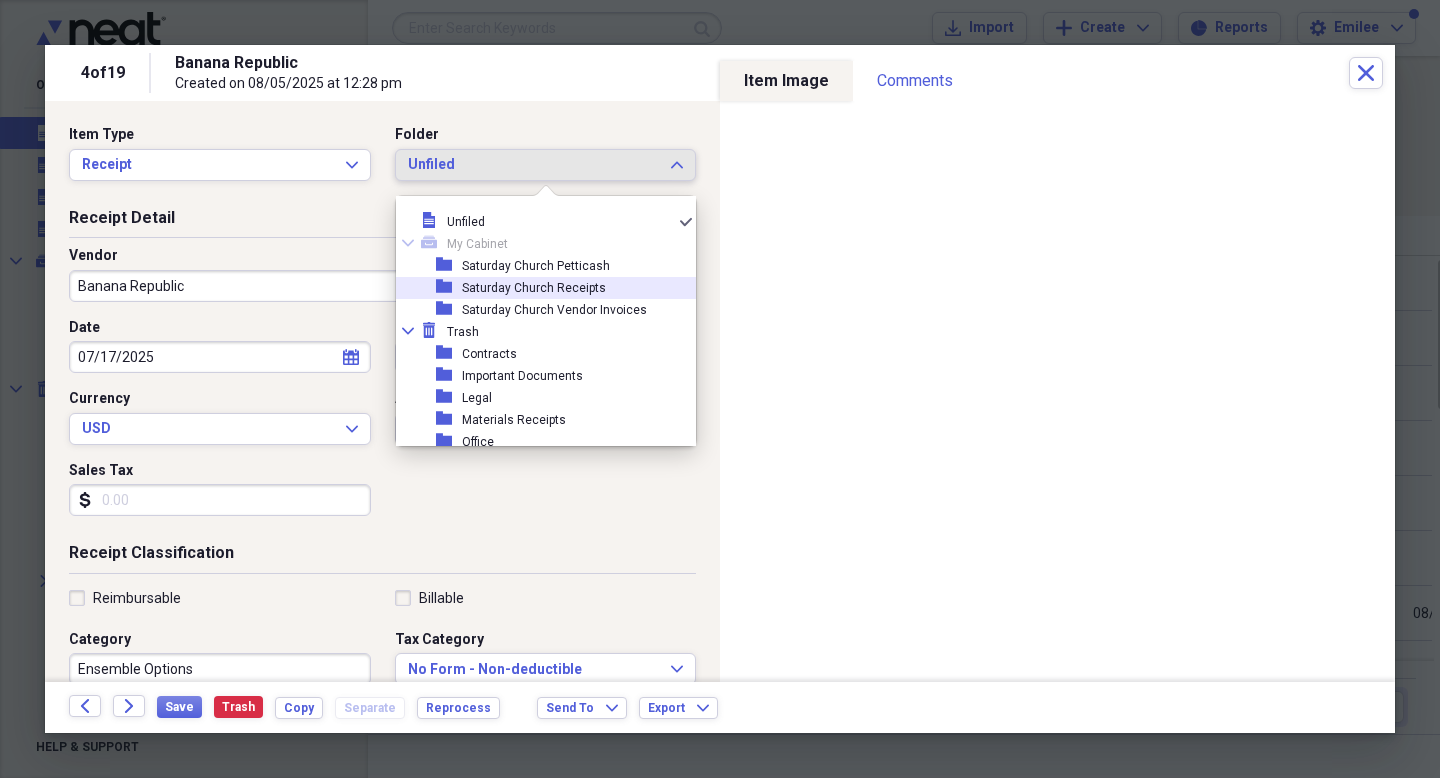 click on "Saturday Church Receipts" at bounding box center (534, 288) 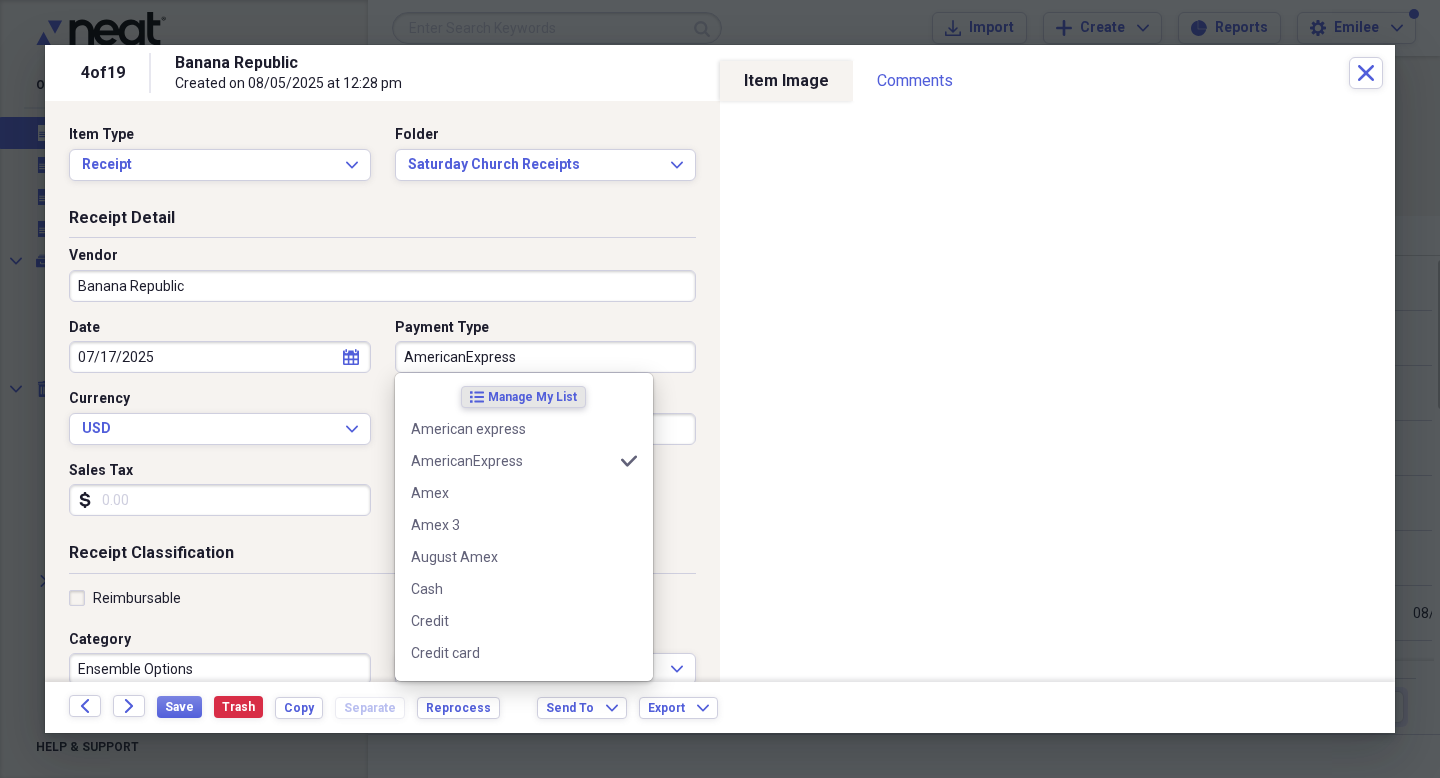 click on "AmericanExpress" at bounding box center [546, 357] 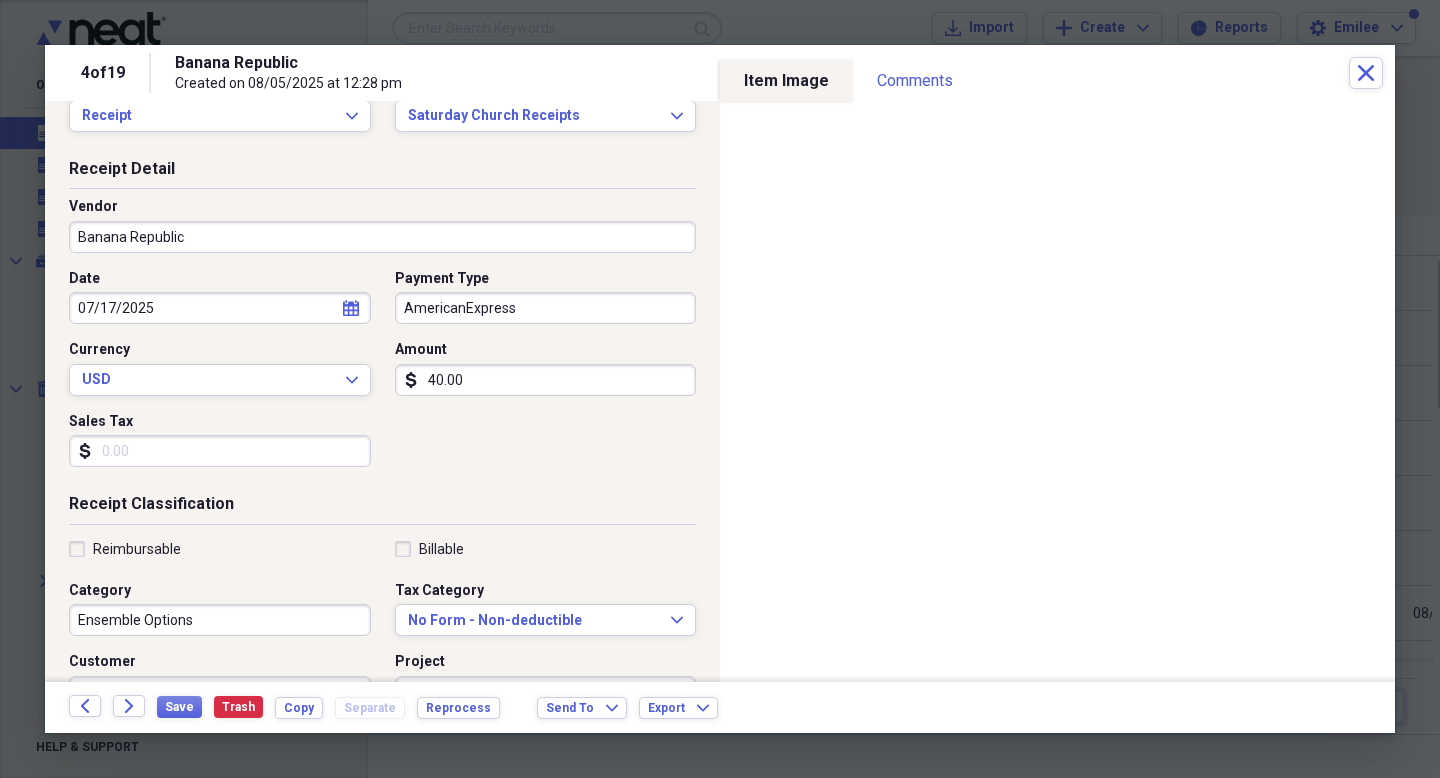 scroll, scrollTop: 52, scrollLeft: 0, axis: vertical 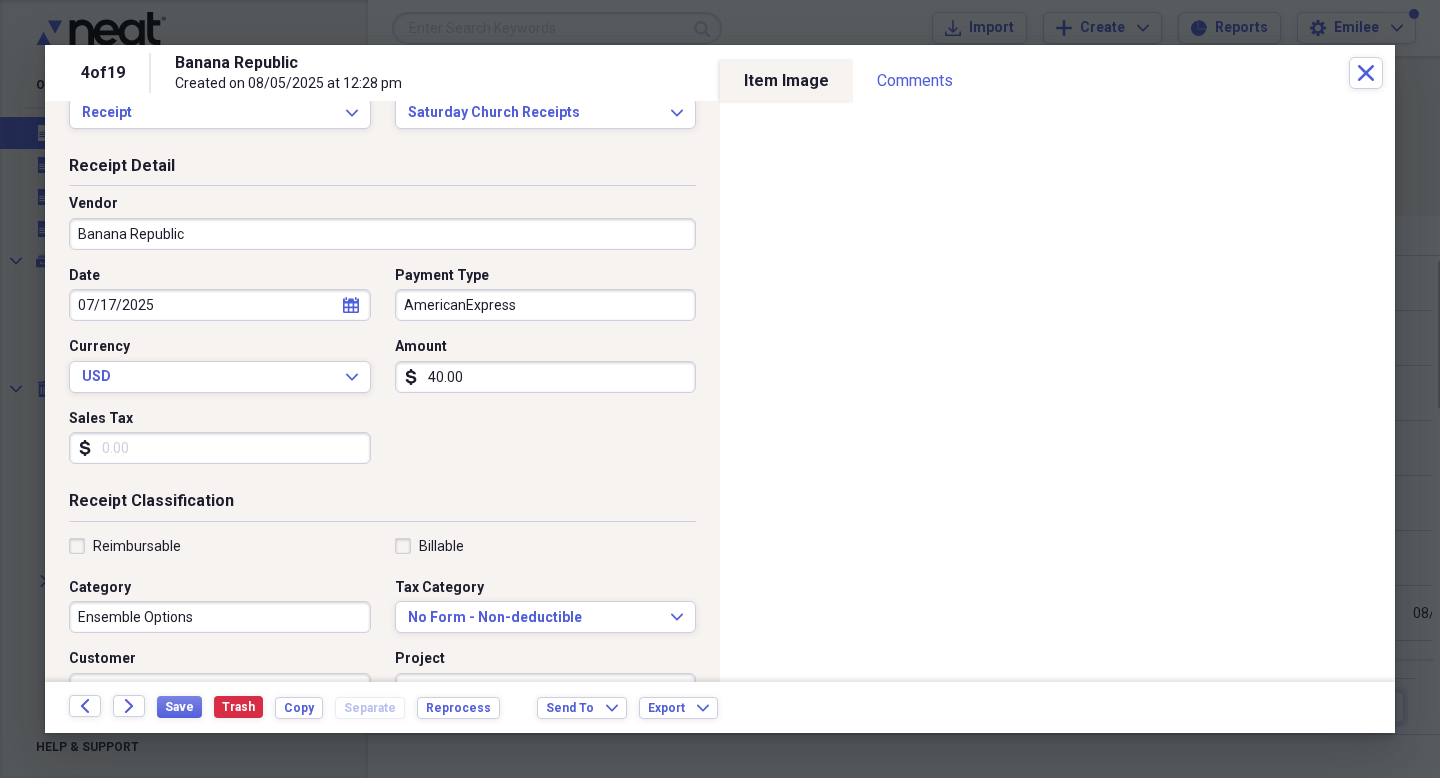 click on "40.00" at bounding box center [546, 377] 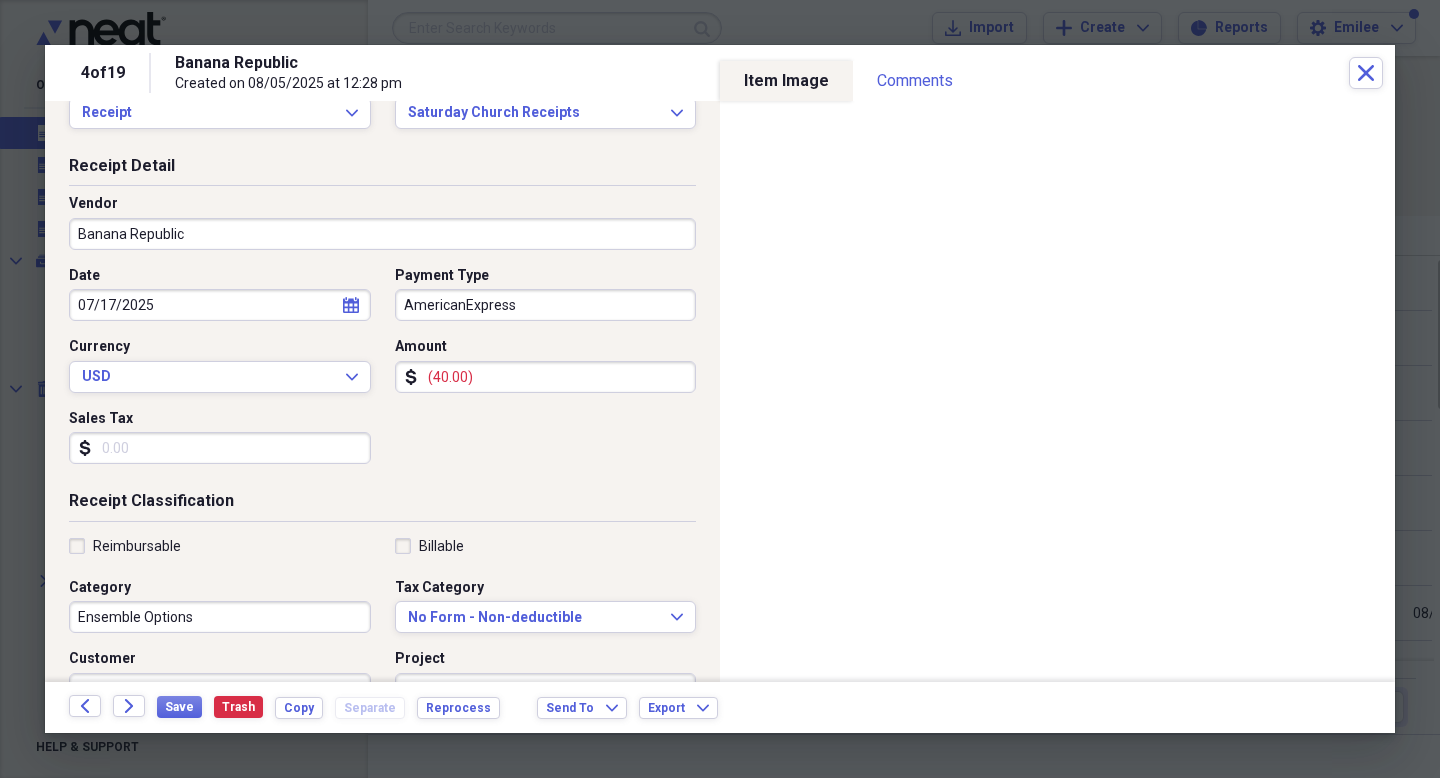 click on "Receipt Classification" at bounding box center [382, 505] 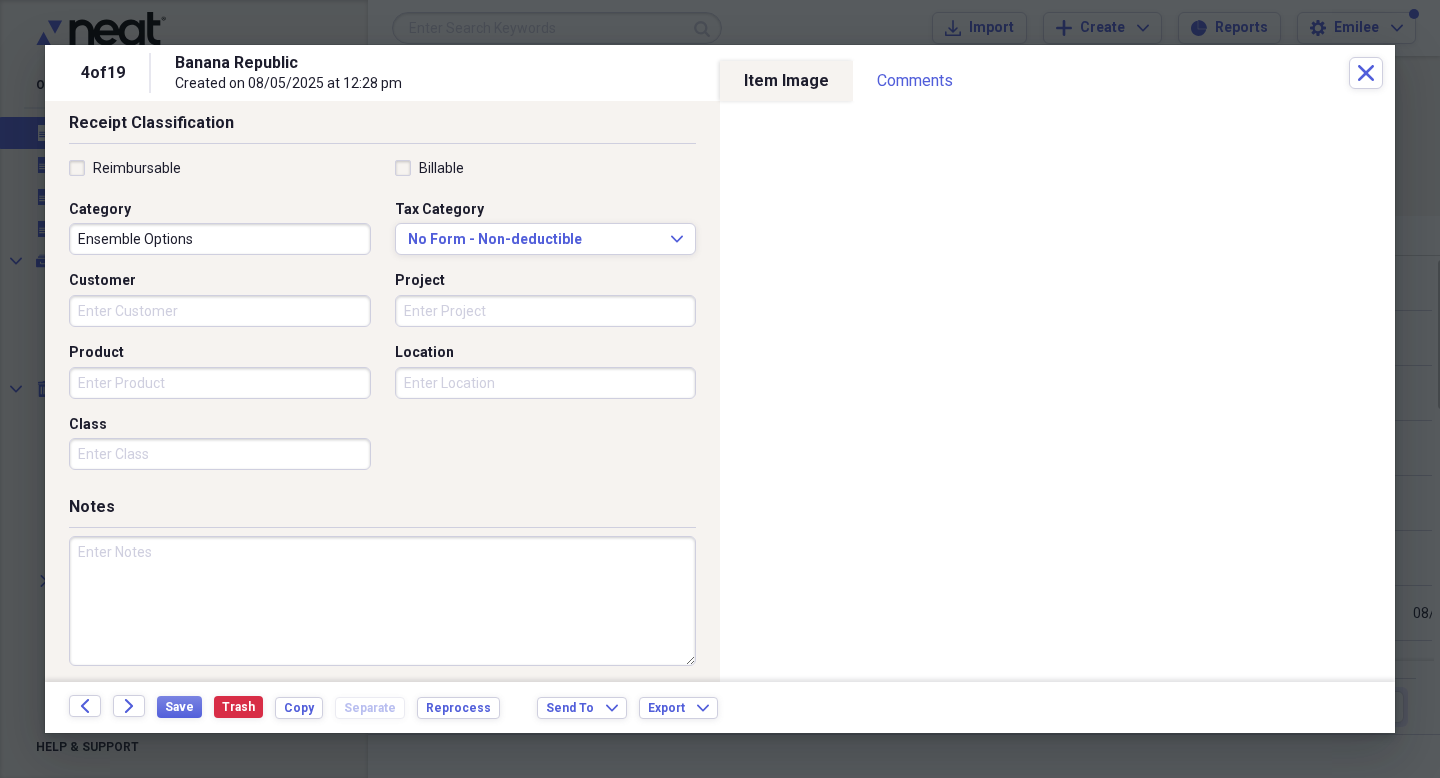 scroll, scrollTop: 439, scrollLeft: 0, axis: vertical 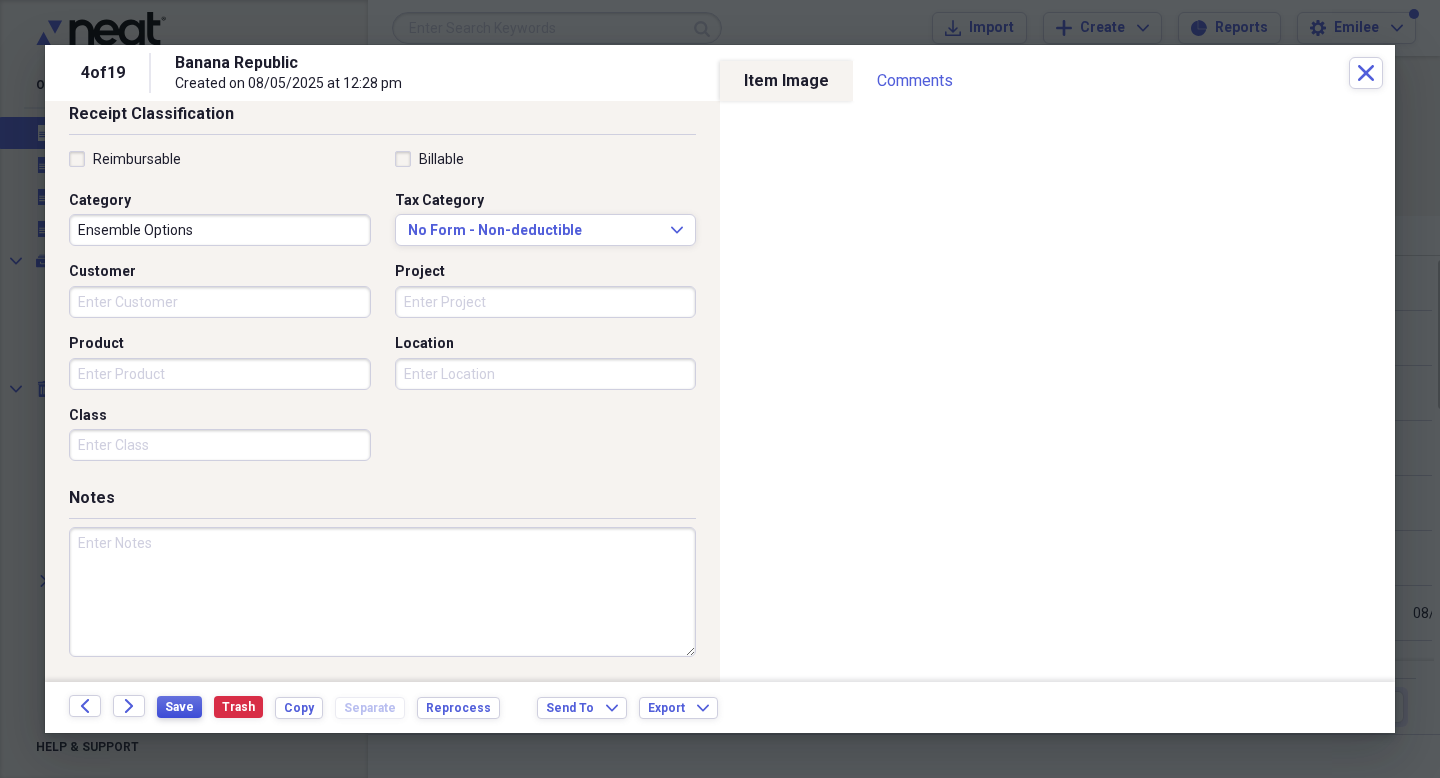 click on "Save" at bounding box center (179, 707) 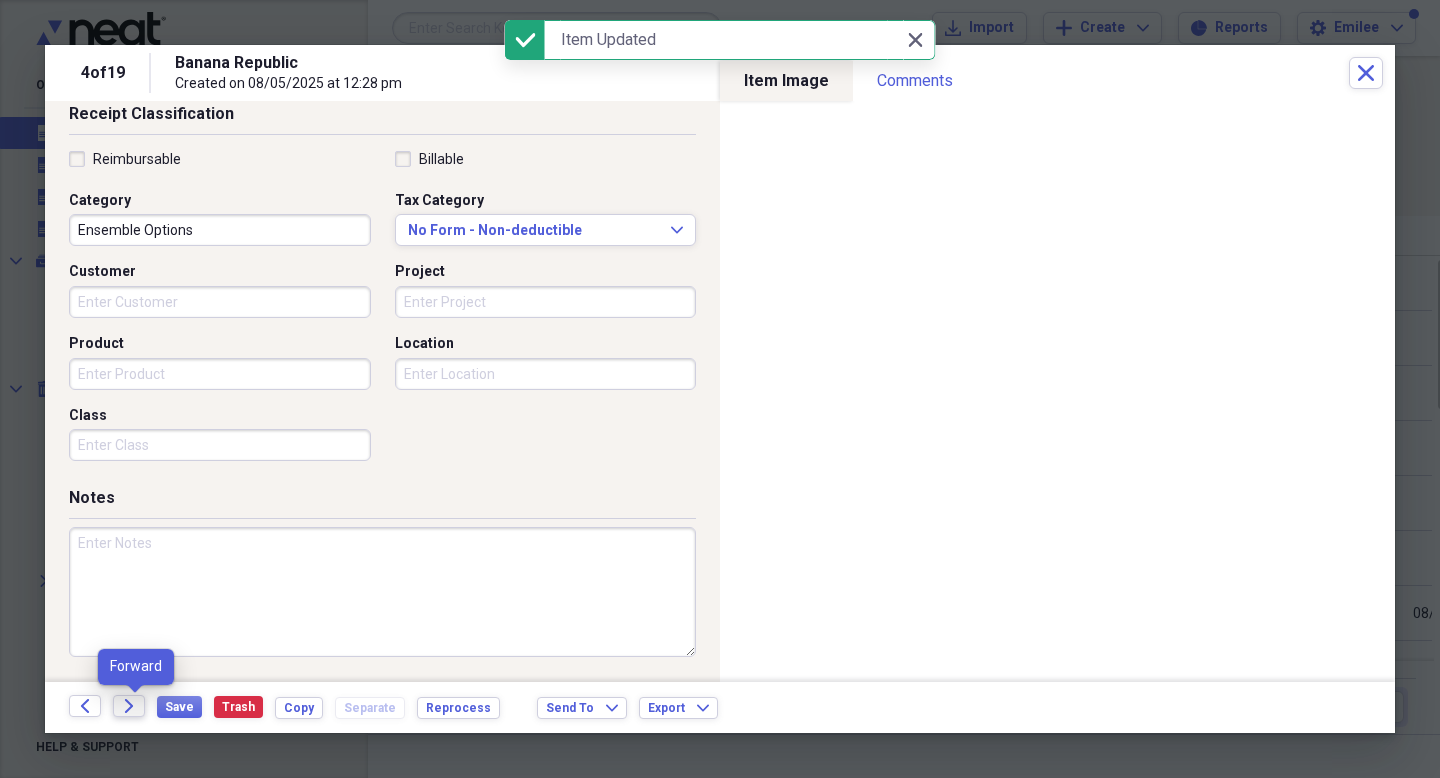 click on "Forward" 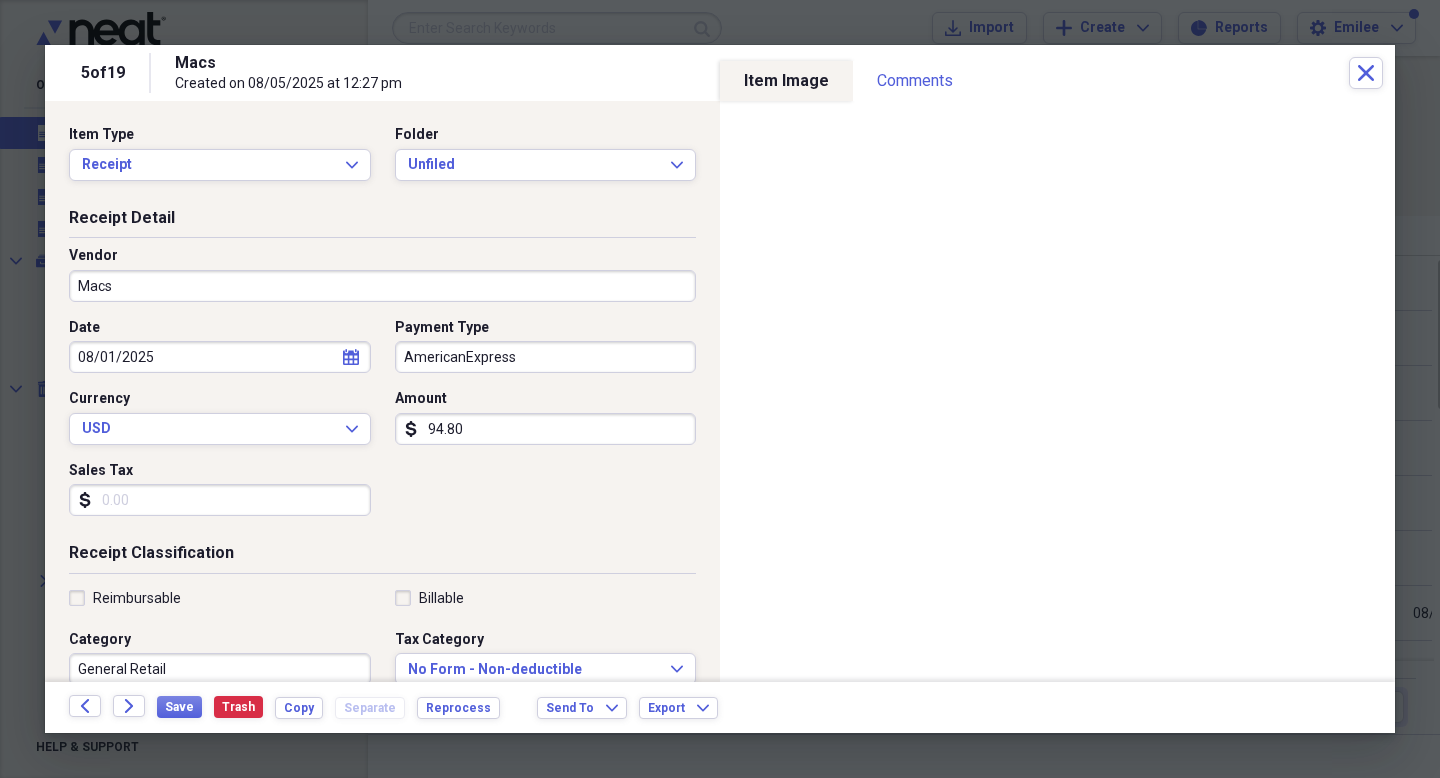 click on "AmericanExpress" at bounding box center (546, 357) 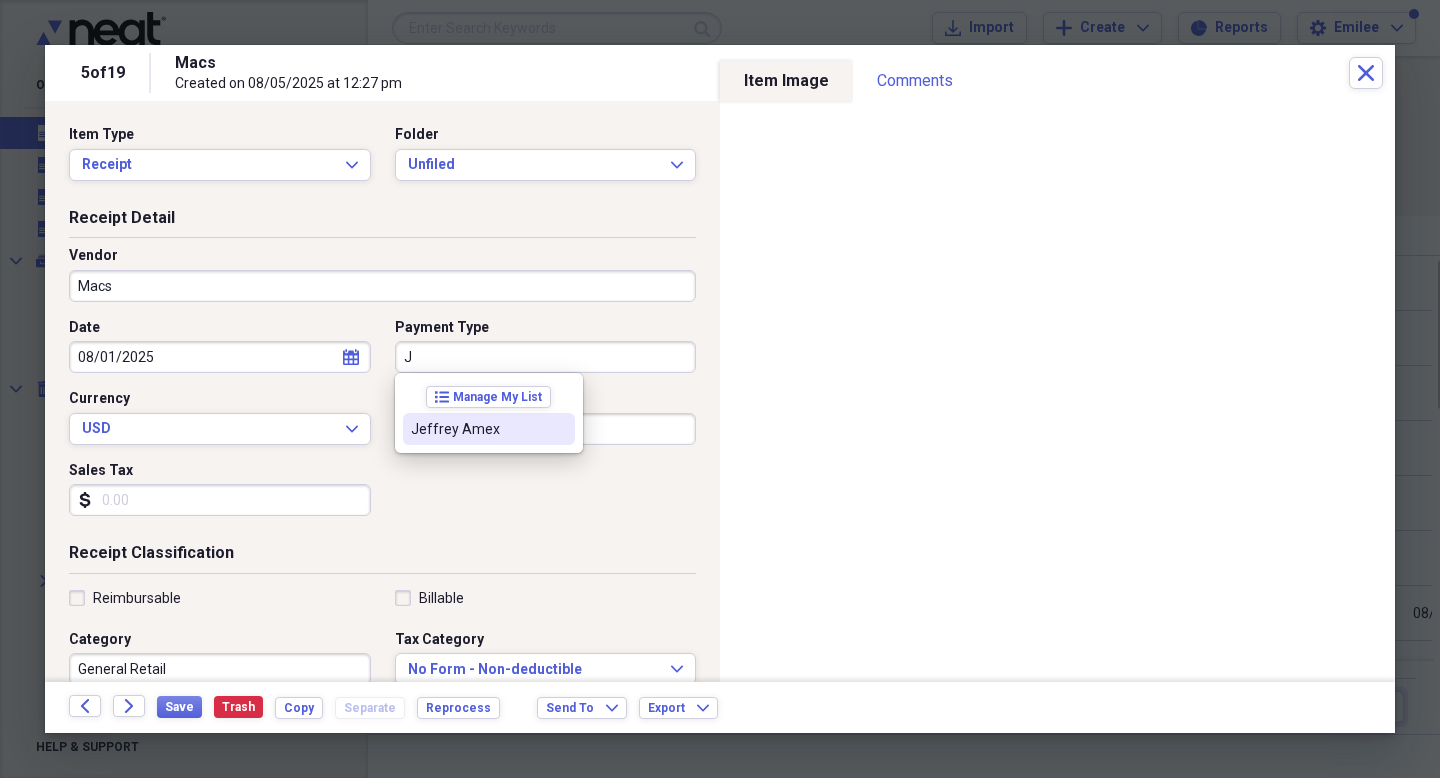 click on "Jeffrey Amex" at bounding box center [489, 429] 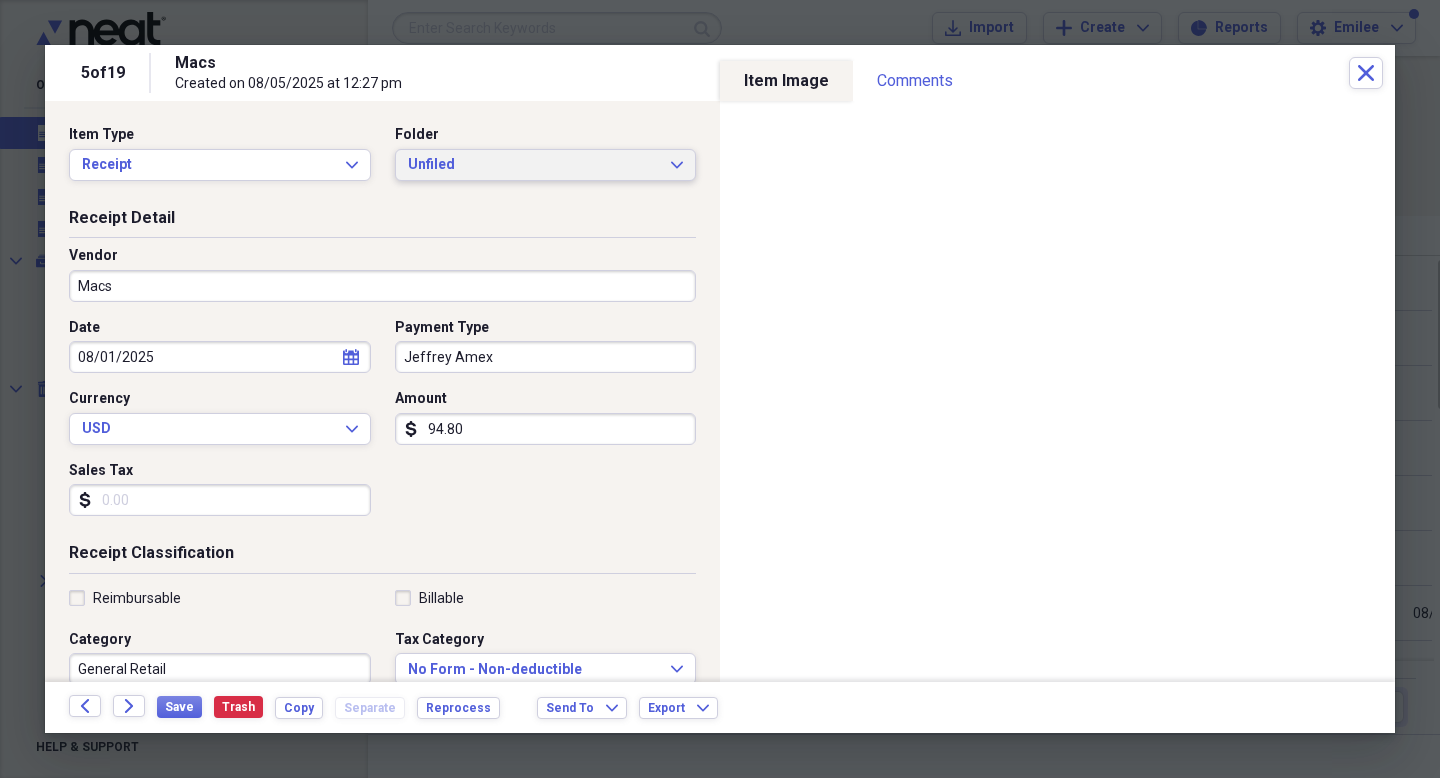 click on "Unfiled" at bounding box center [534, 165] 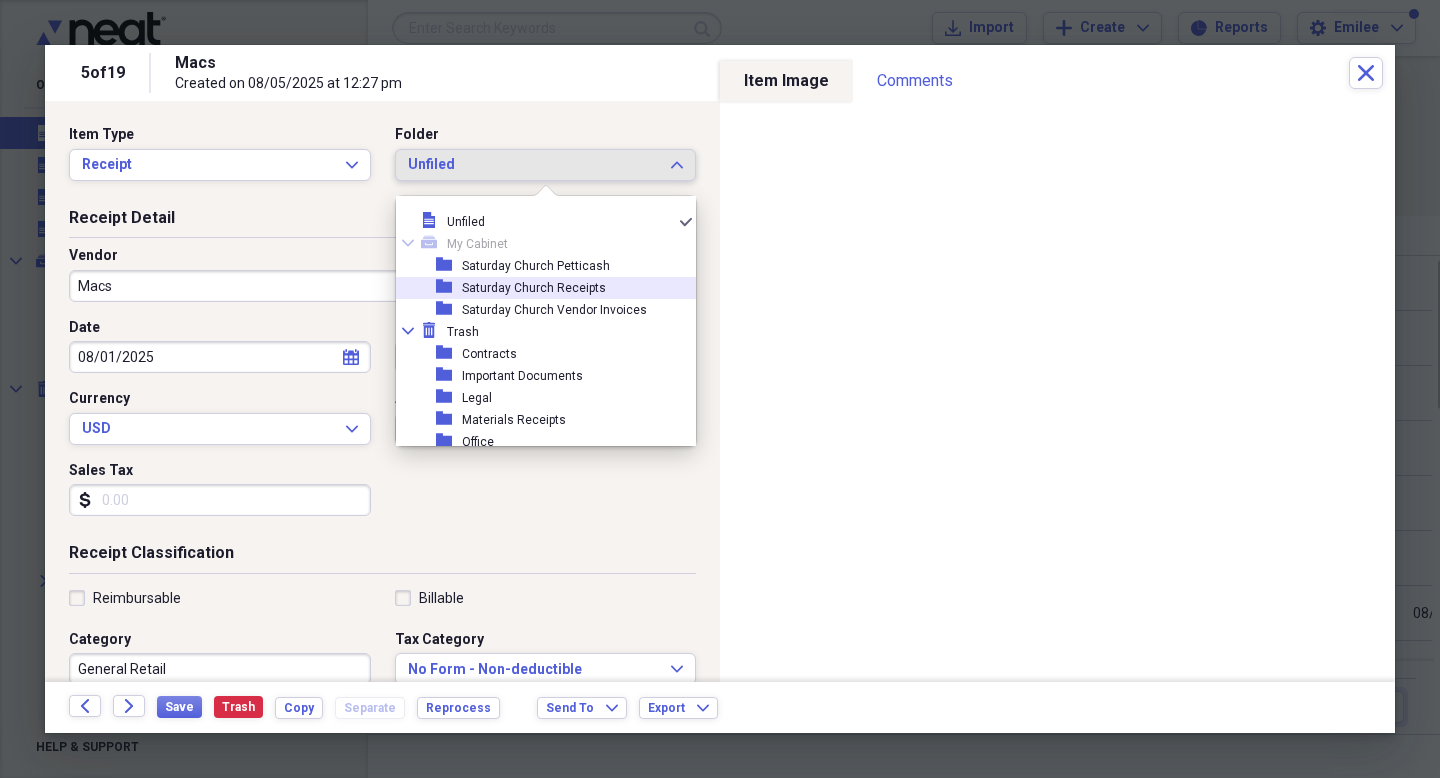 click on "Saturday Church Receipts" at bounding box center (534, 288) 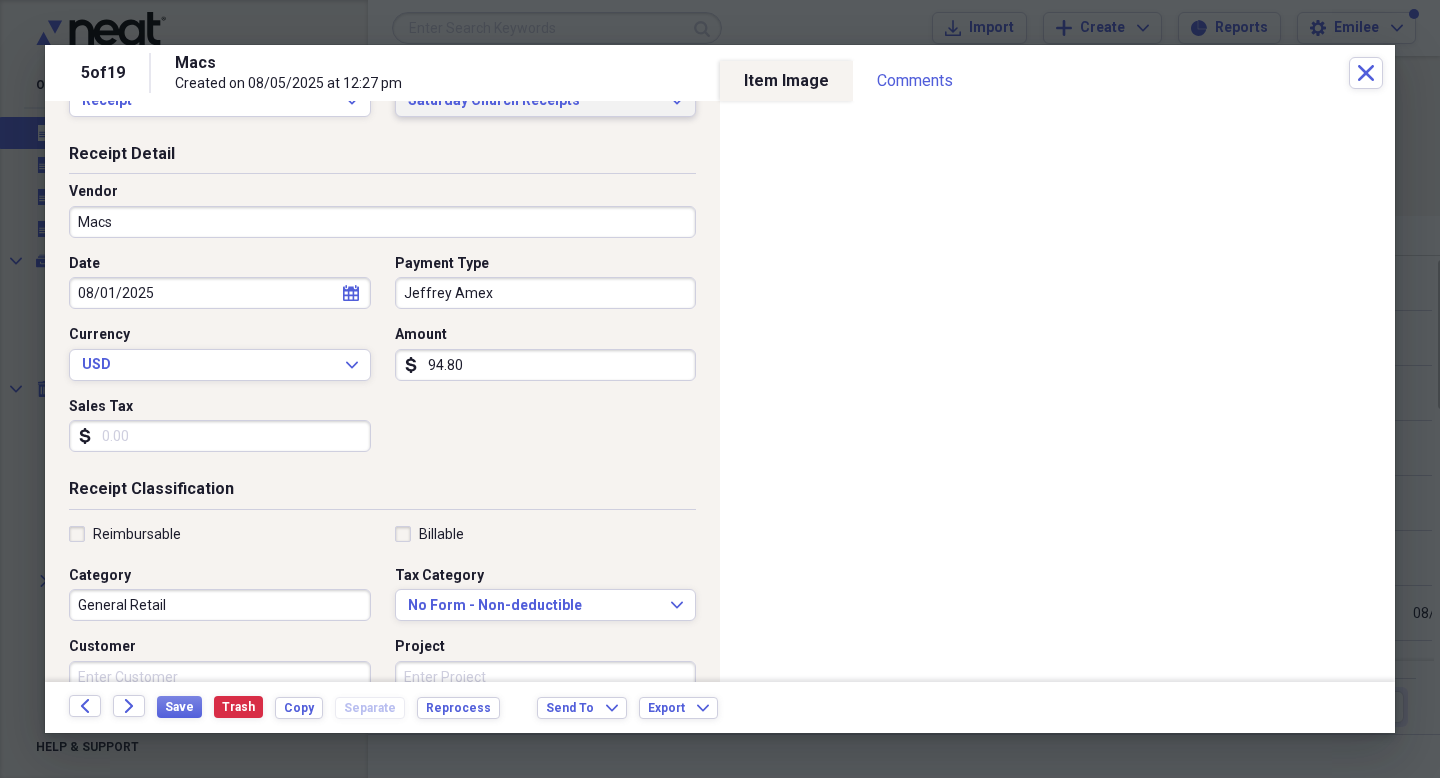 scroll, scrollTop: 65, scrollLeft: 0, axis: vertical 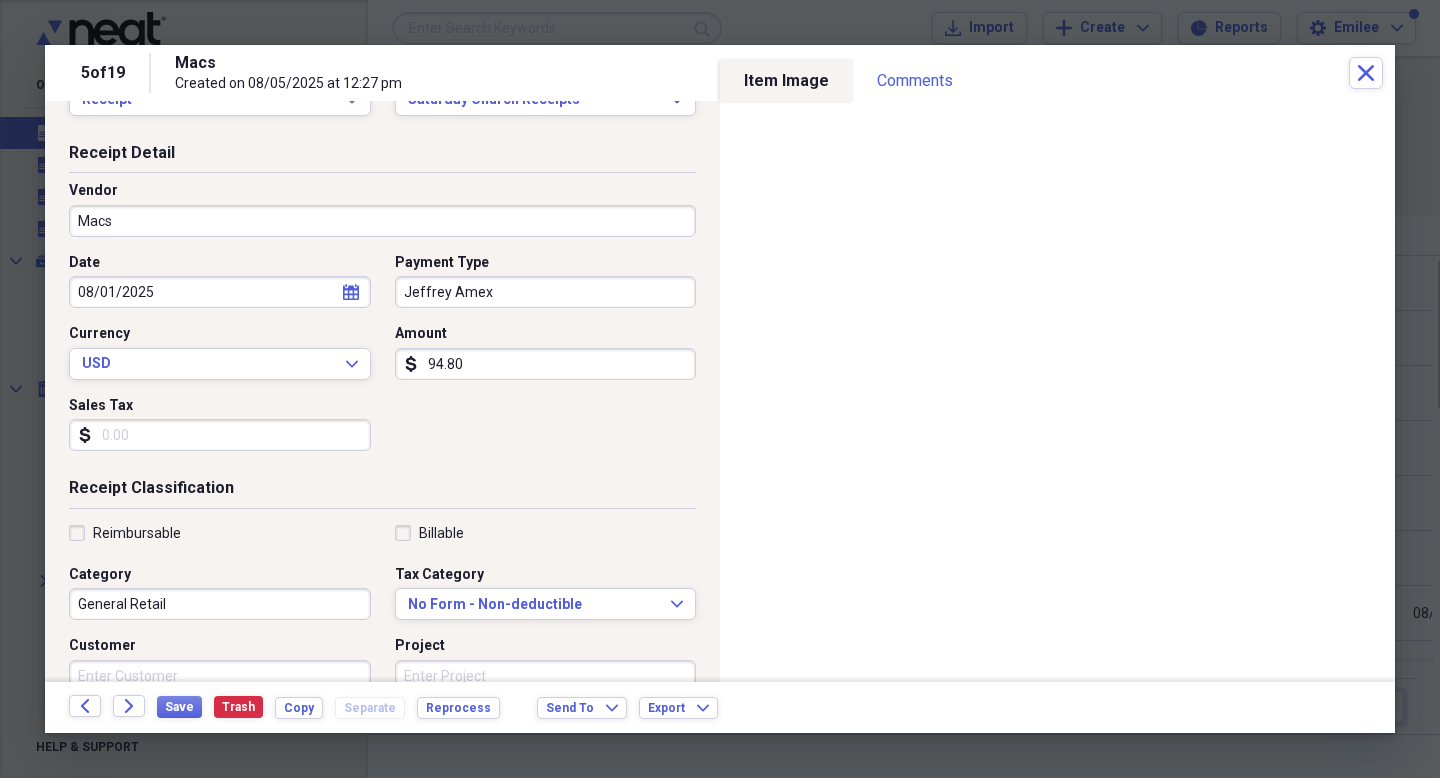 click on "94.80" at bounding box center (546, 364) 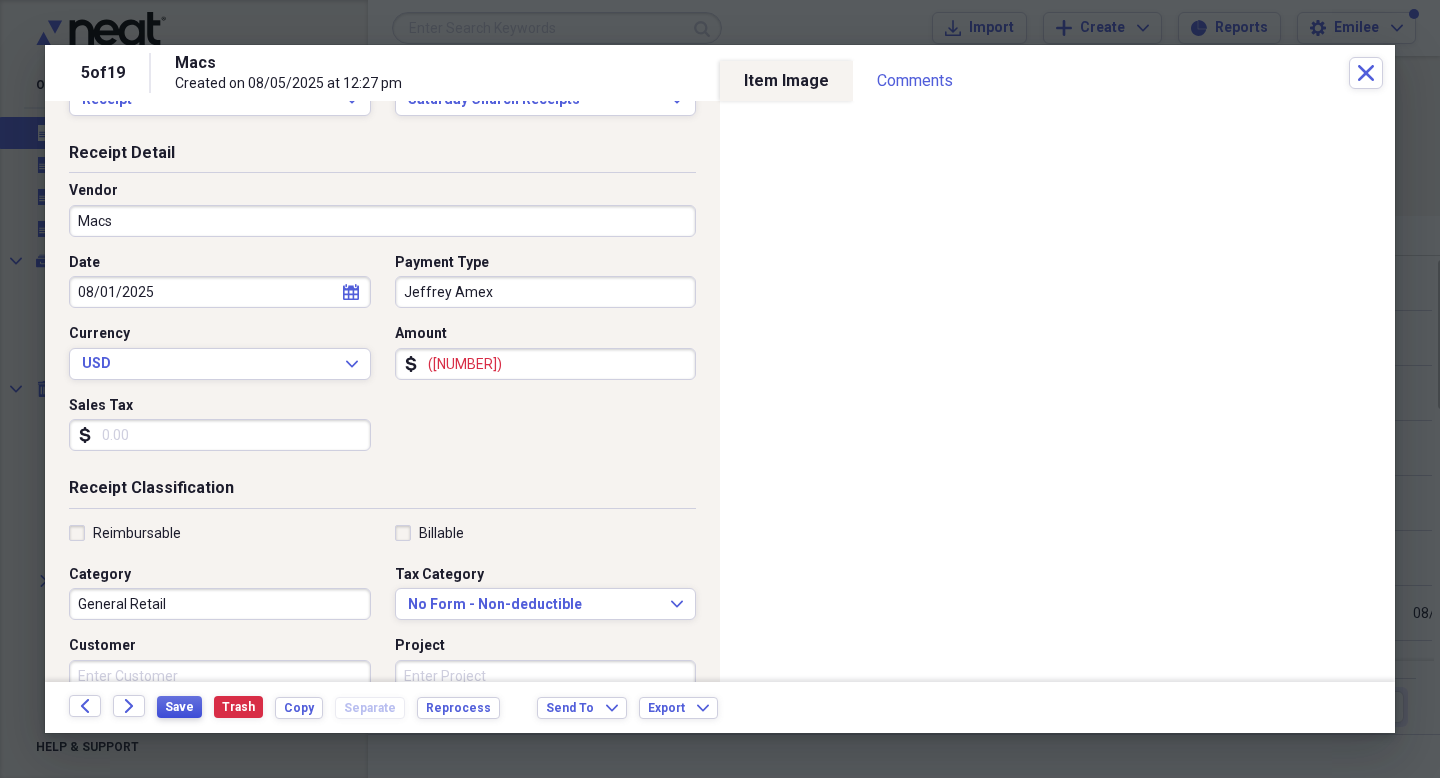 click on "Save" at bounding box center [179, 707] 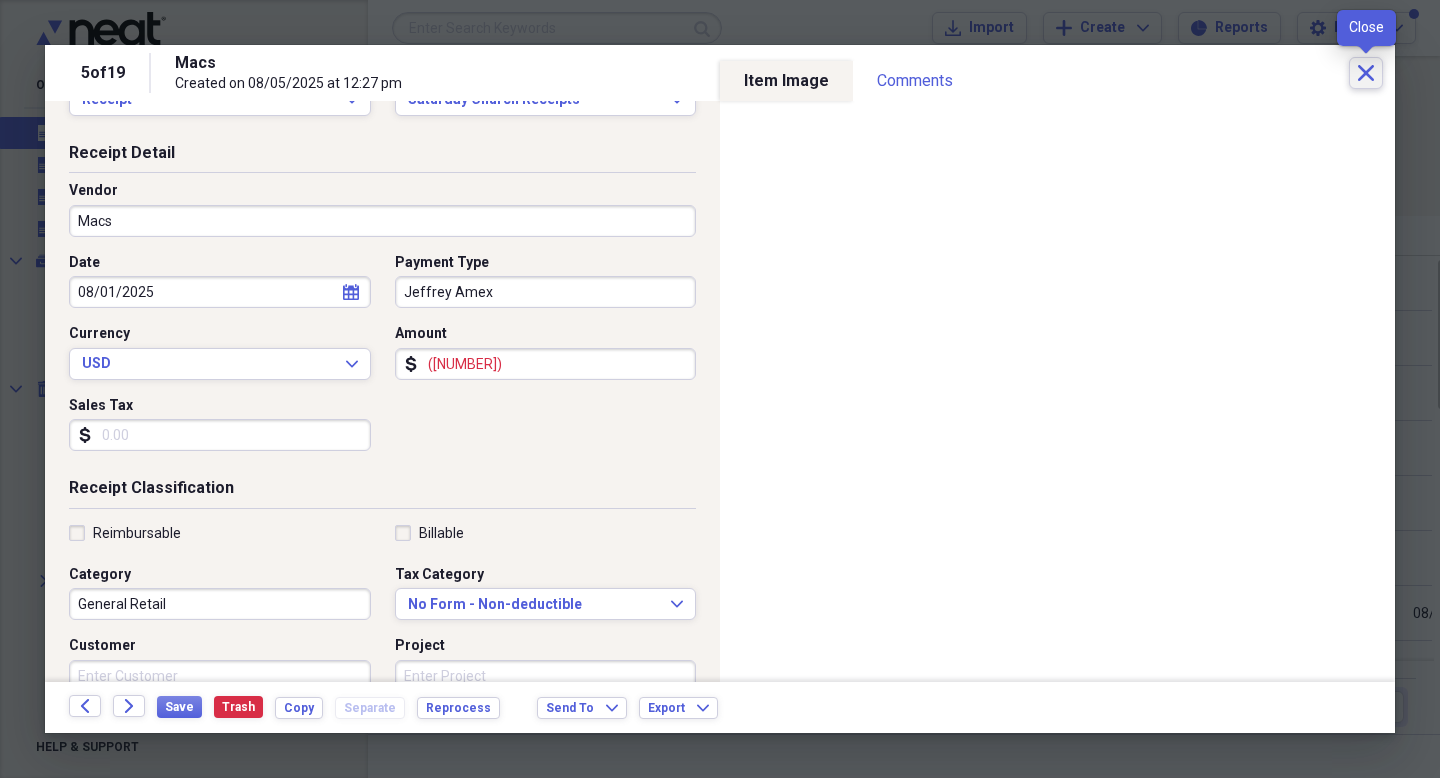 click 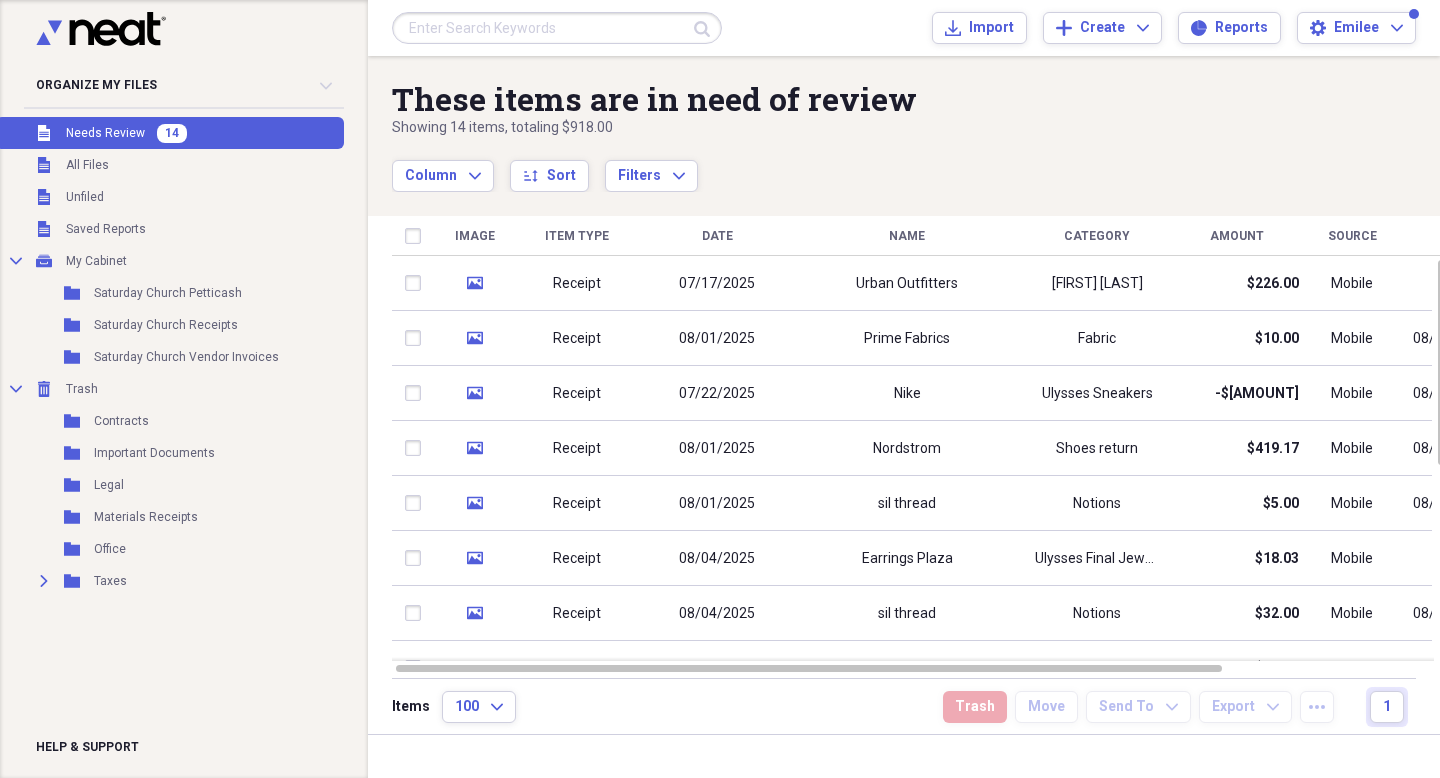 click on "Unfiled Needs Review 14" at bounding box center (170, 133) 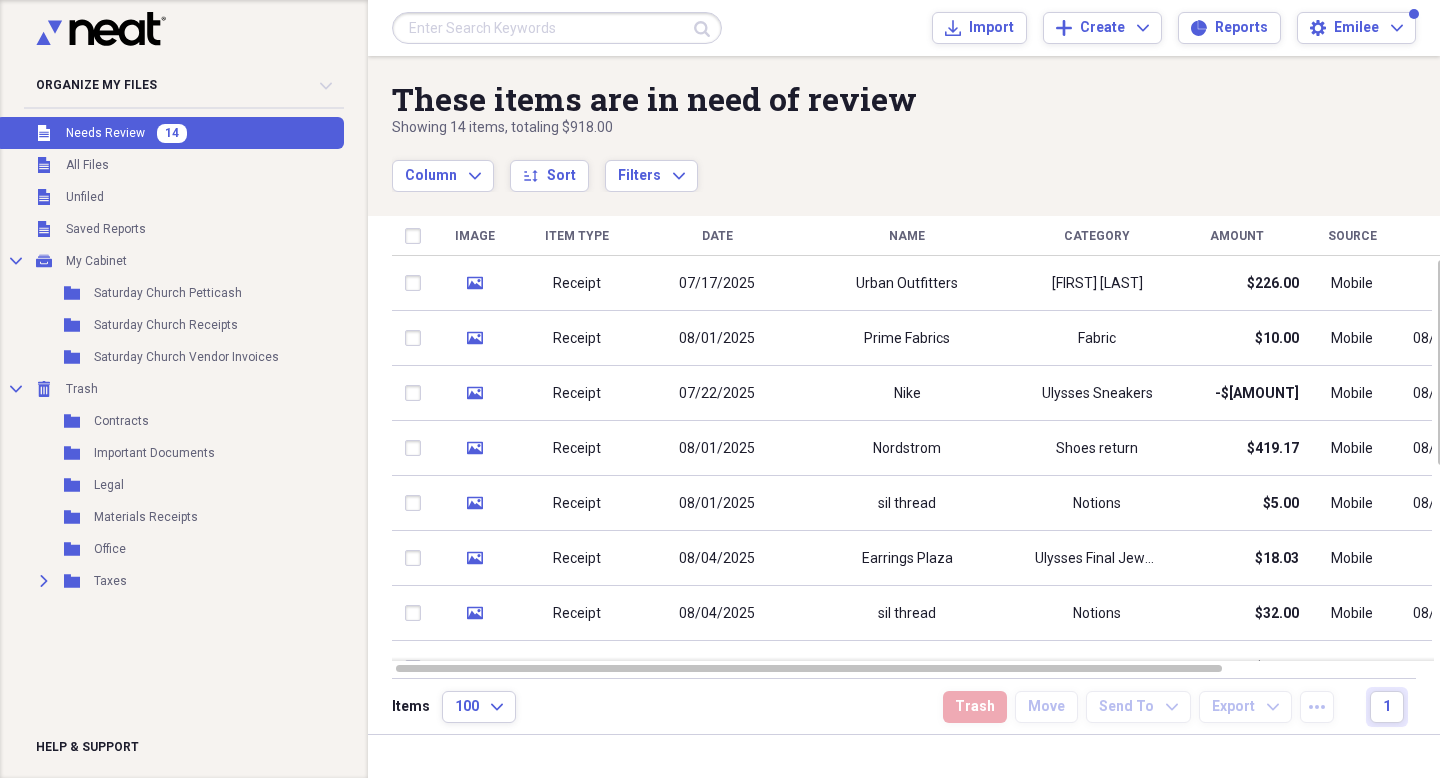 click on "Needs Review" at bounding box center (105, 133) 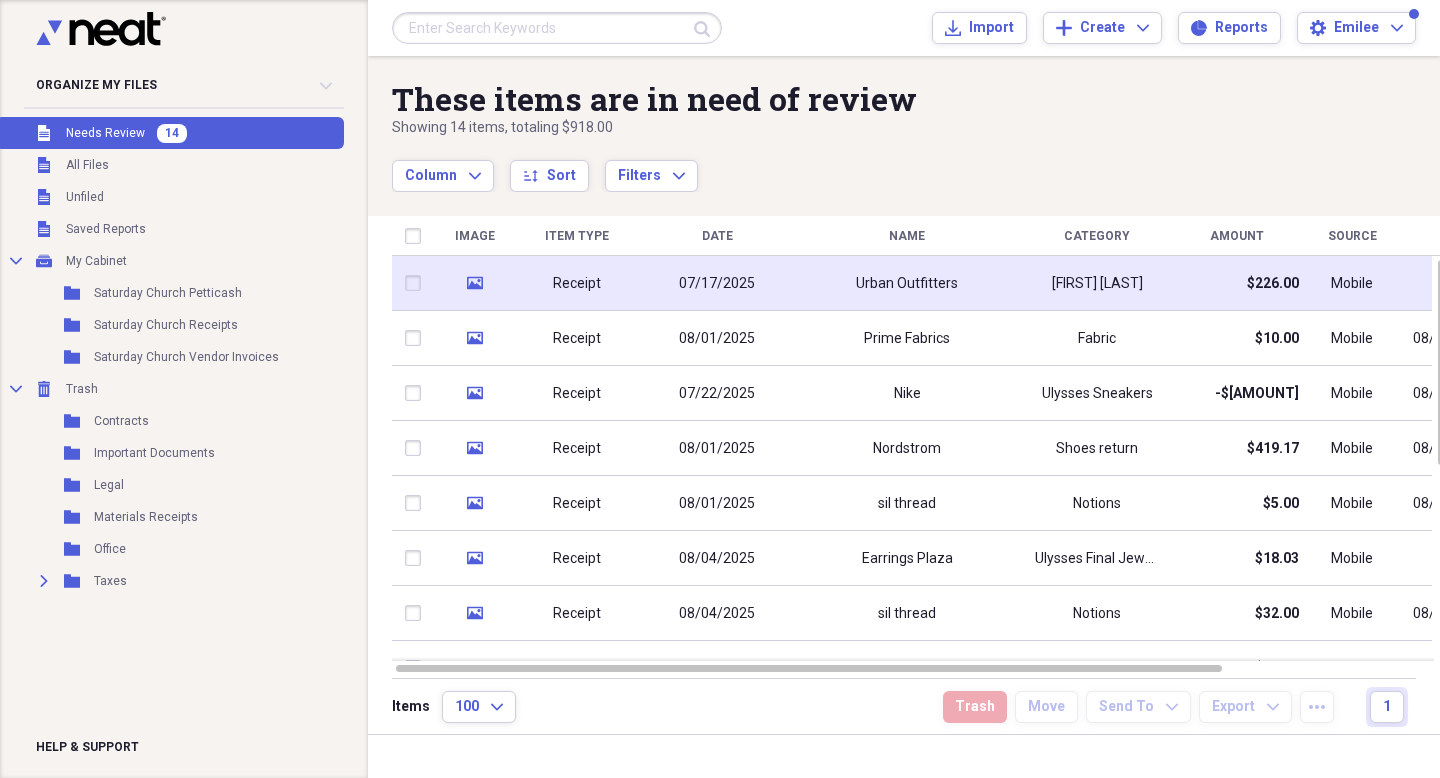 click on "07/17/2025" at bounding box center [717, 284] 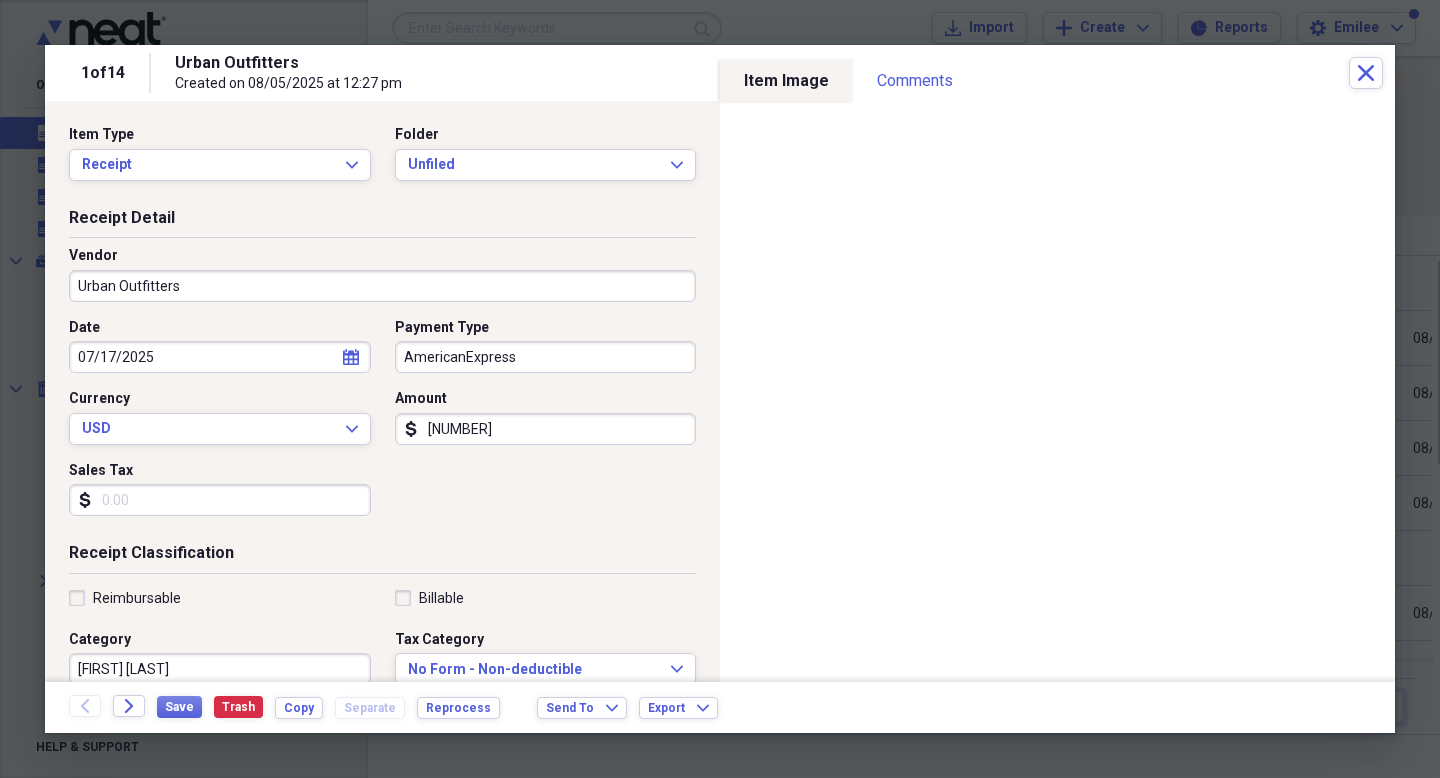 click on "[NUMBER]" at bounding box center (546, 429) 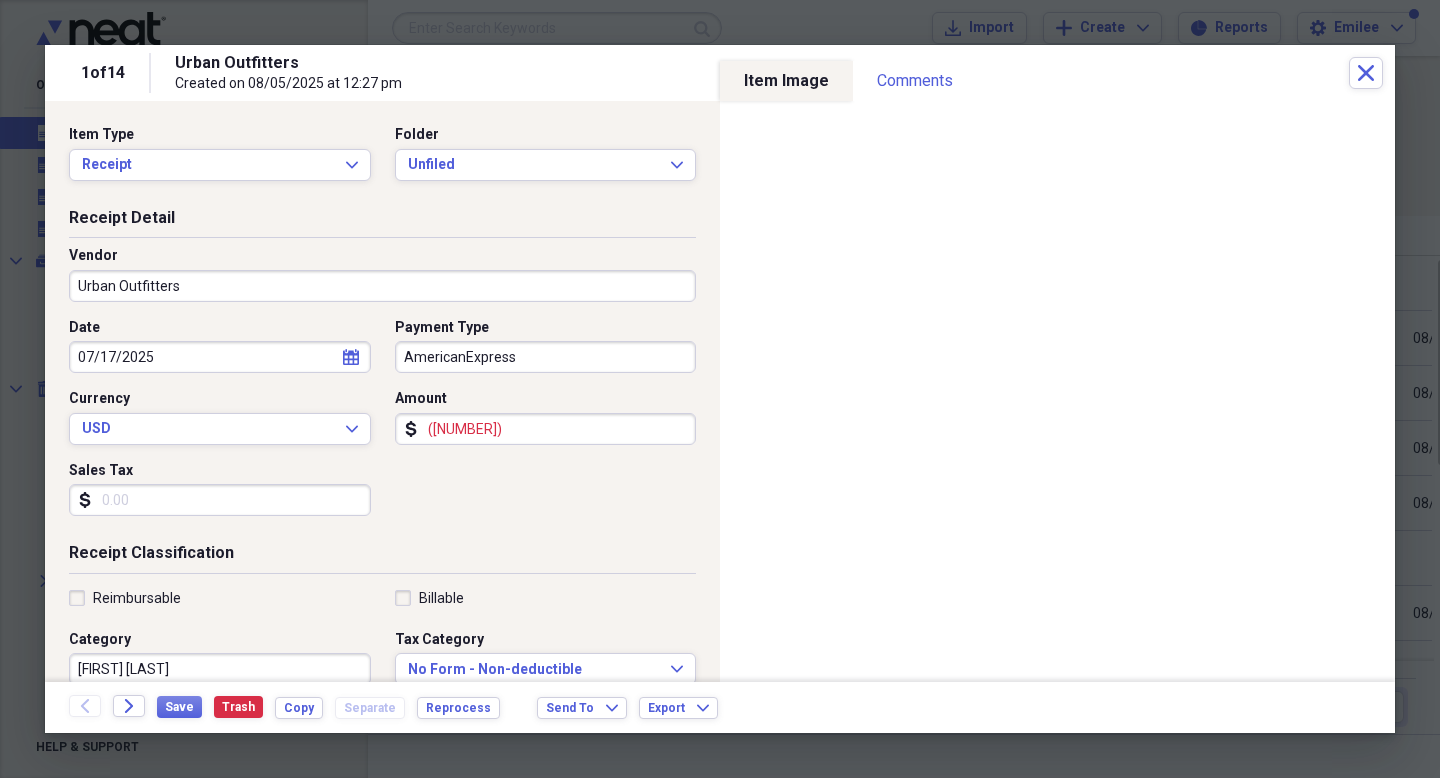 click on "Date [DATE] calendar Calendar Payment Type [CARD_TYPE] Currency USD Expand Amount dollar-sign [AMOUNT] Sales Tax dollar-sign" at bounding box center [382, 425] 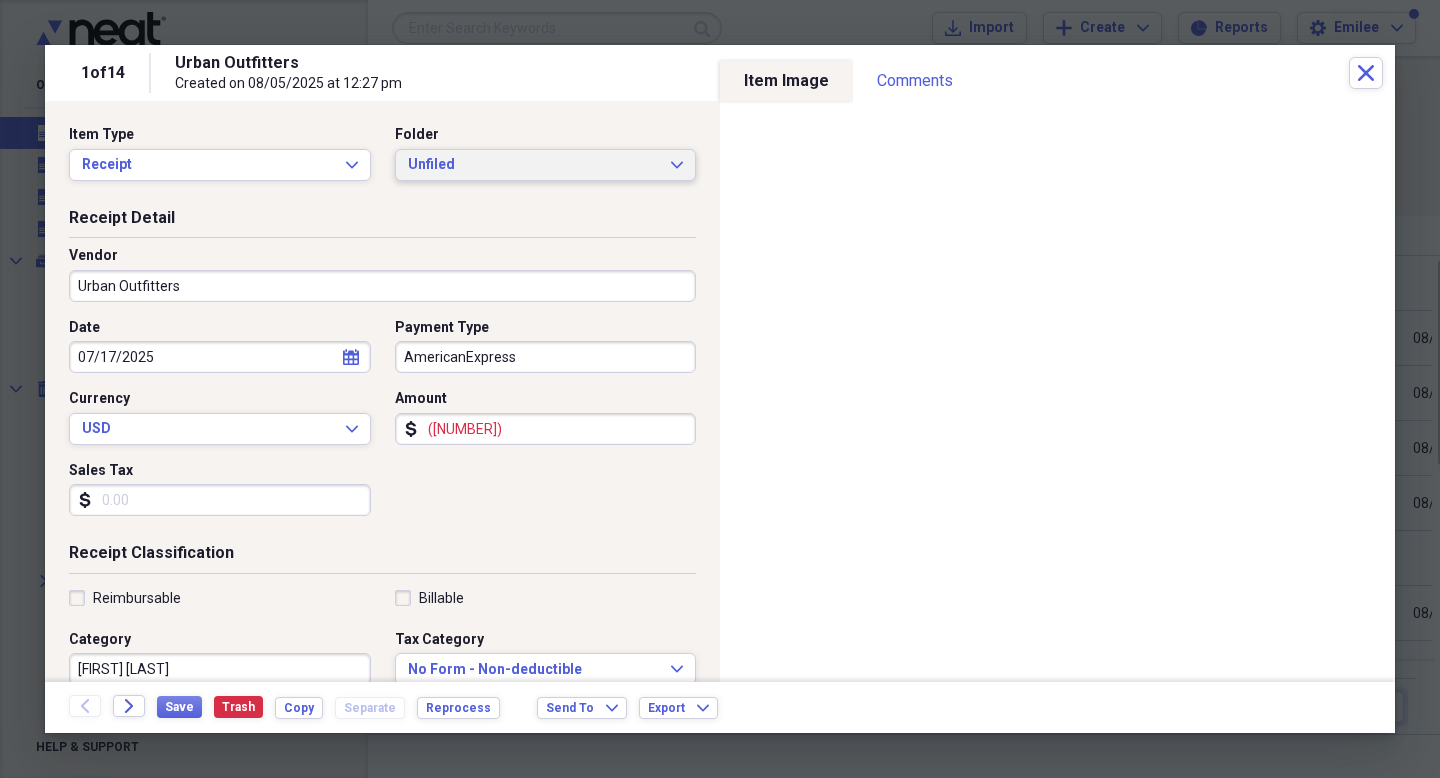 click on "Unfiled Expand" at bounding box center [546, 165] 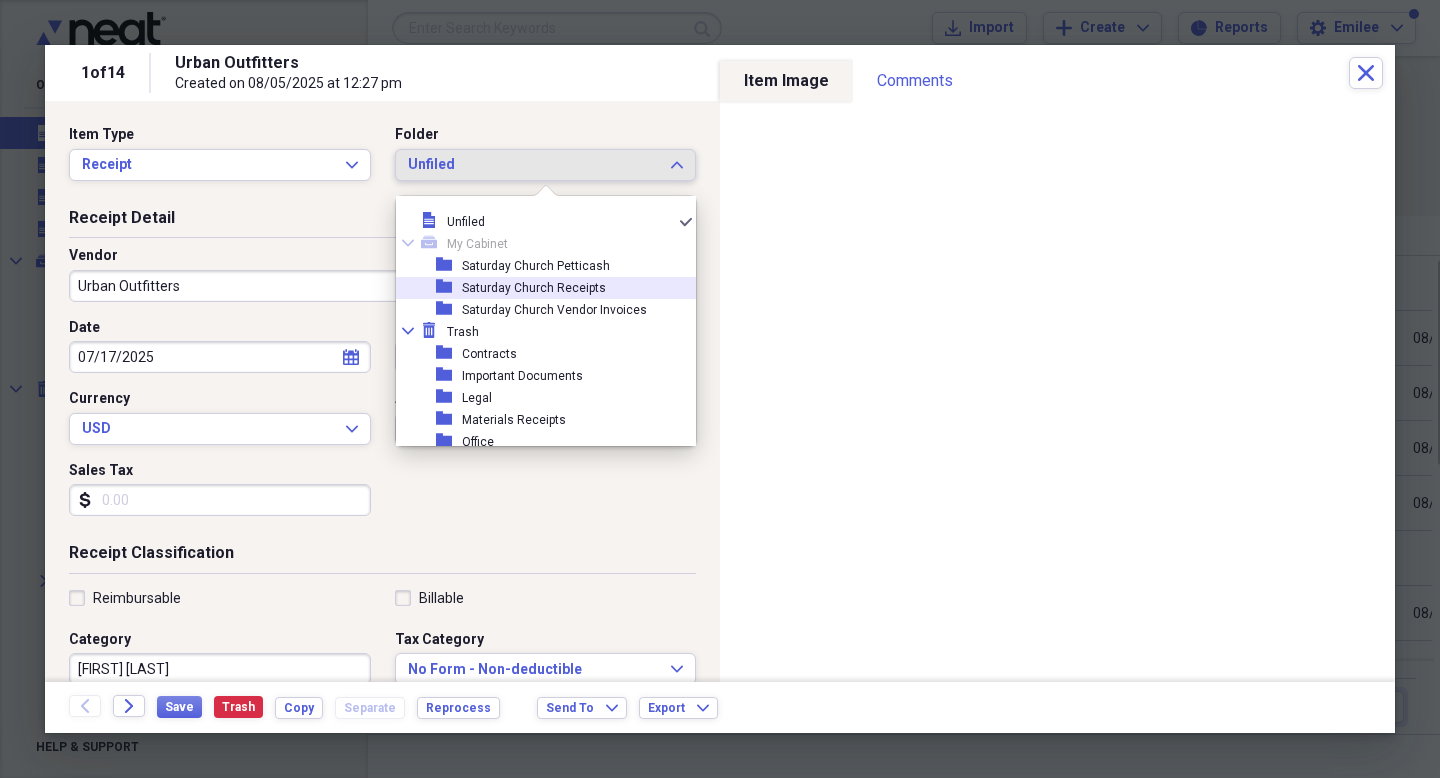 click on "folder Saturday Church Receipts" at bounding box center [538, 288] 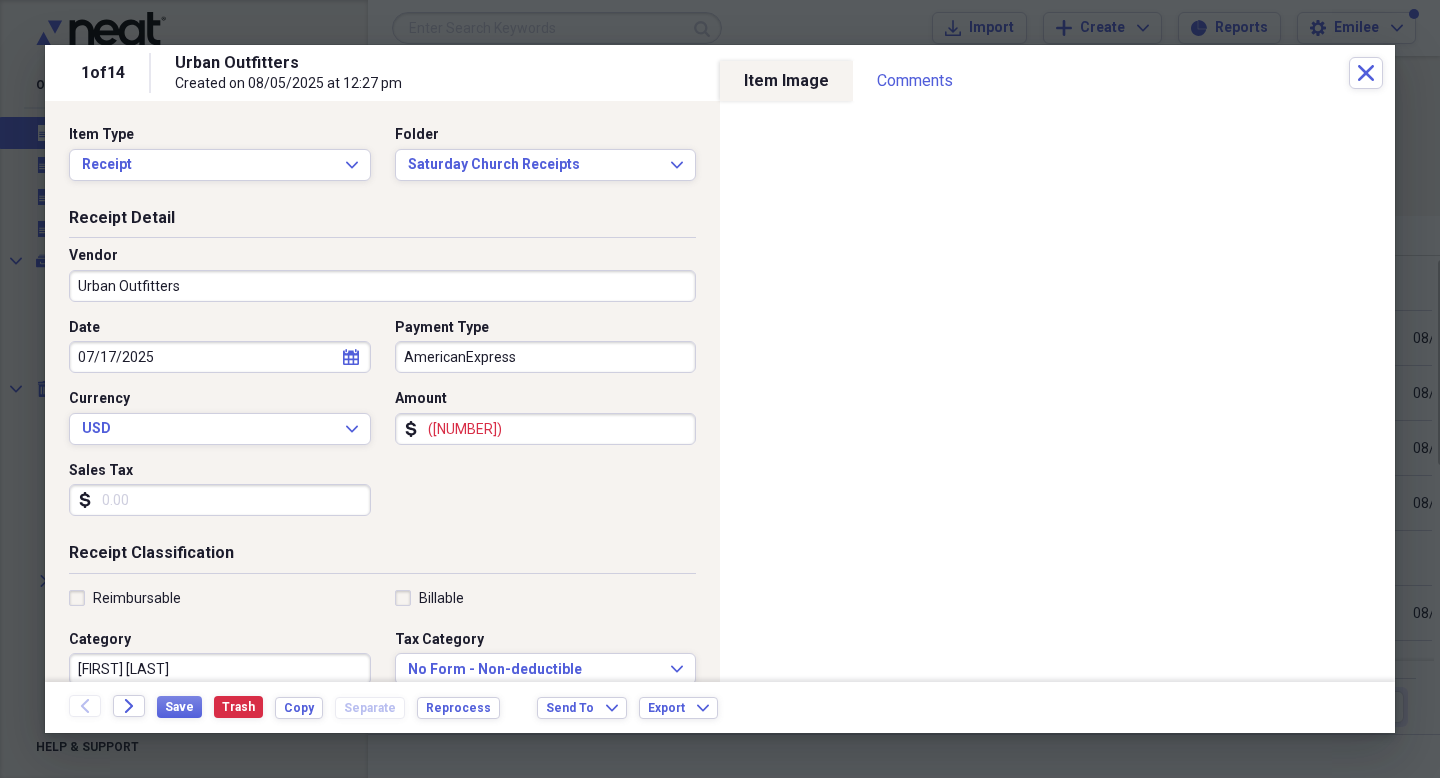 click on "Date [DATE] calendar Calendar Payment Type [CARD_TYPE] Currency USD Expand Amount dollar-sign [AMOUNT] Sales Tax dollar-sign" at bounding box center (382, 425) 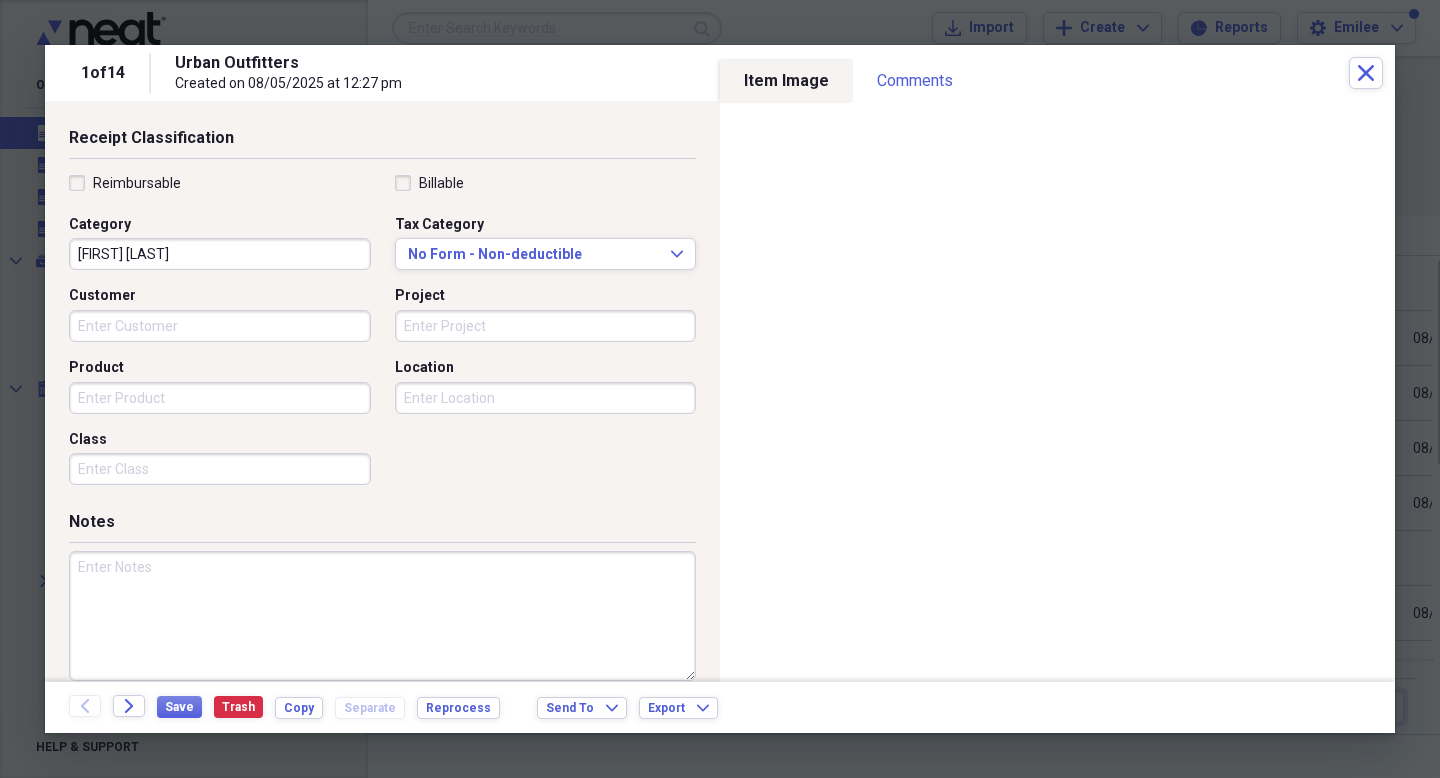 scroll, scrollTop: 439, scrollLeft: 0, axis: vertical 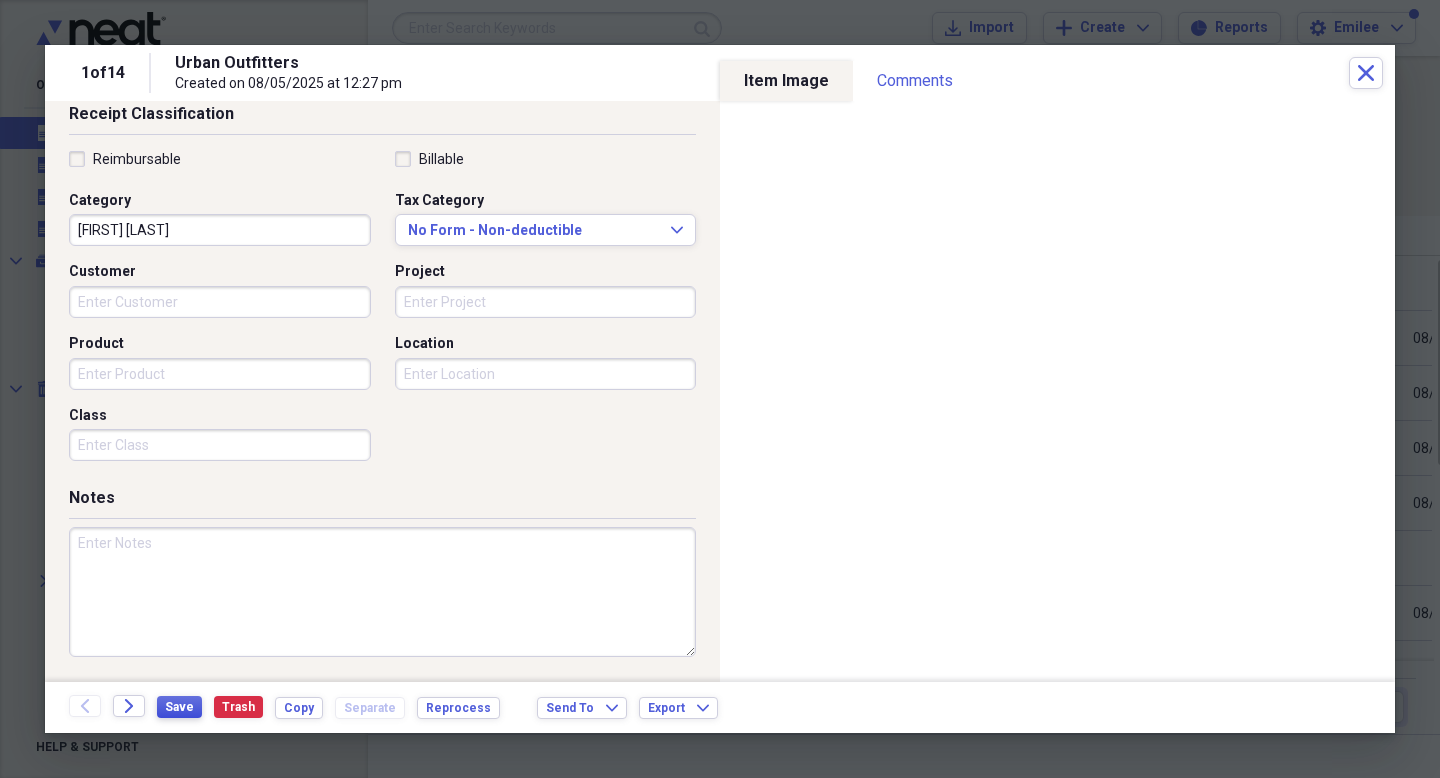 click on "Save" at bounding box center (179, 707) 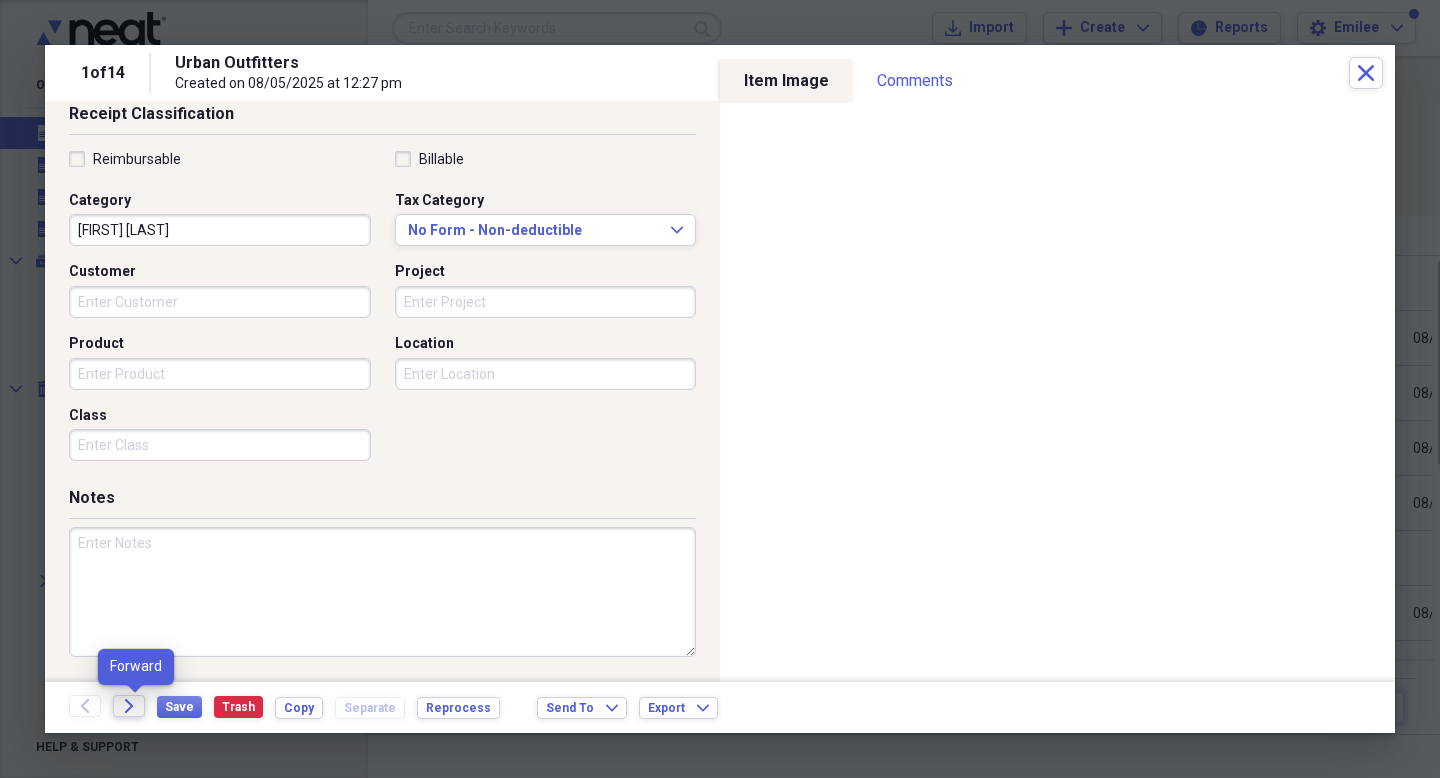 click on "Forward" 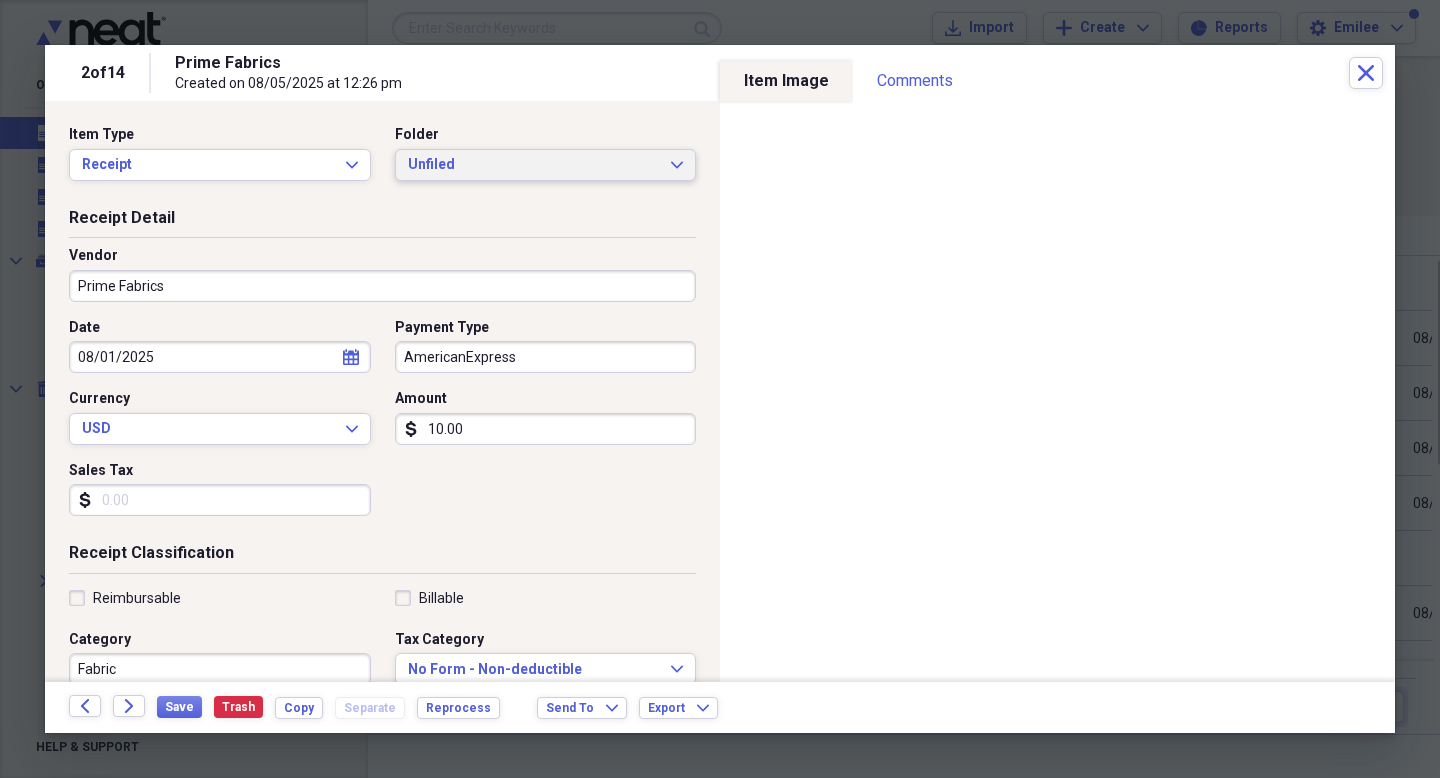 click on "Unfiled" at bounding box center (534, 165) 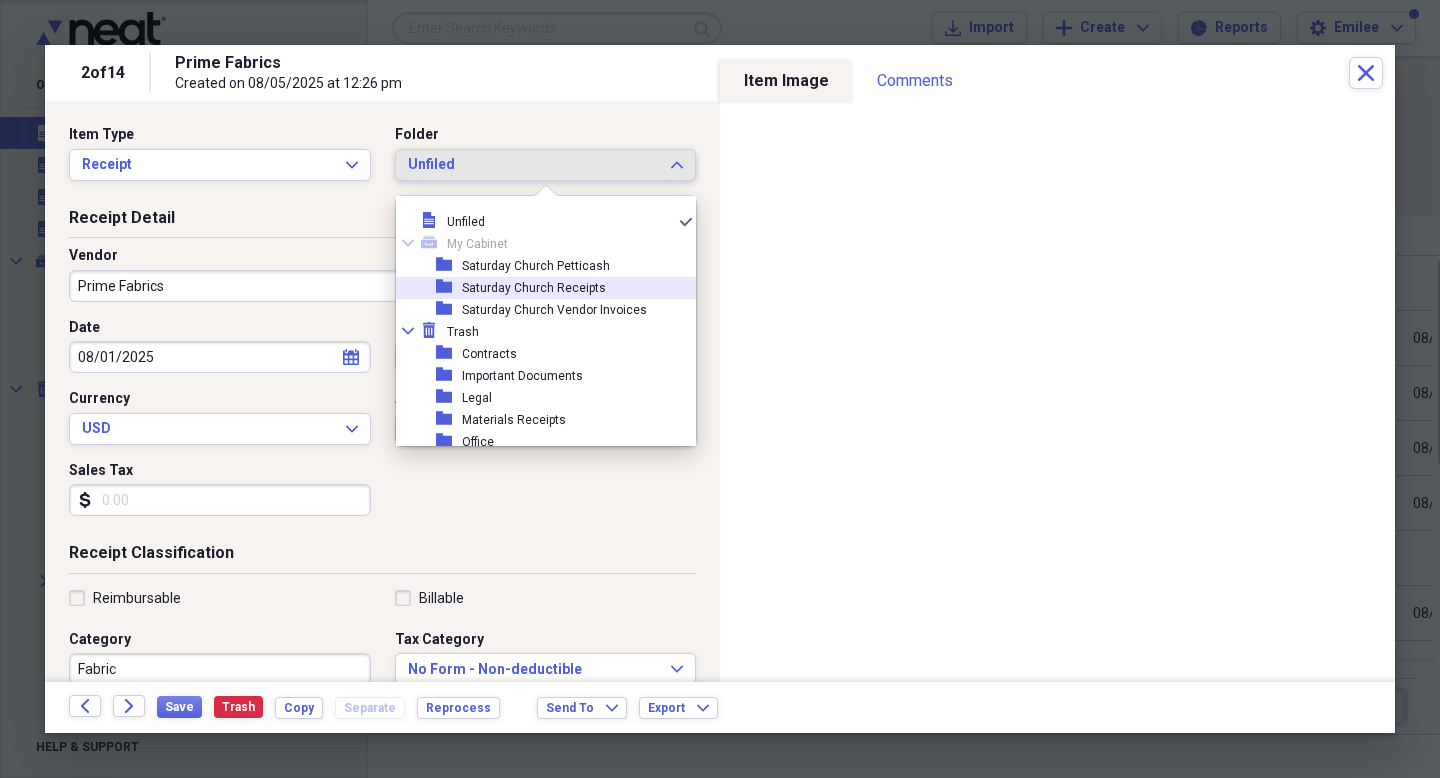 click on "Saturday Church Receipts" at bounding box center [534, 288] 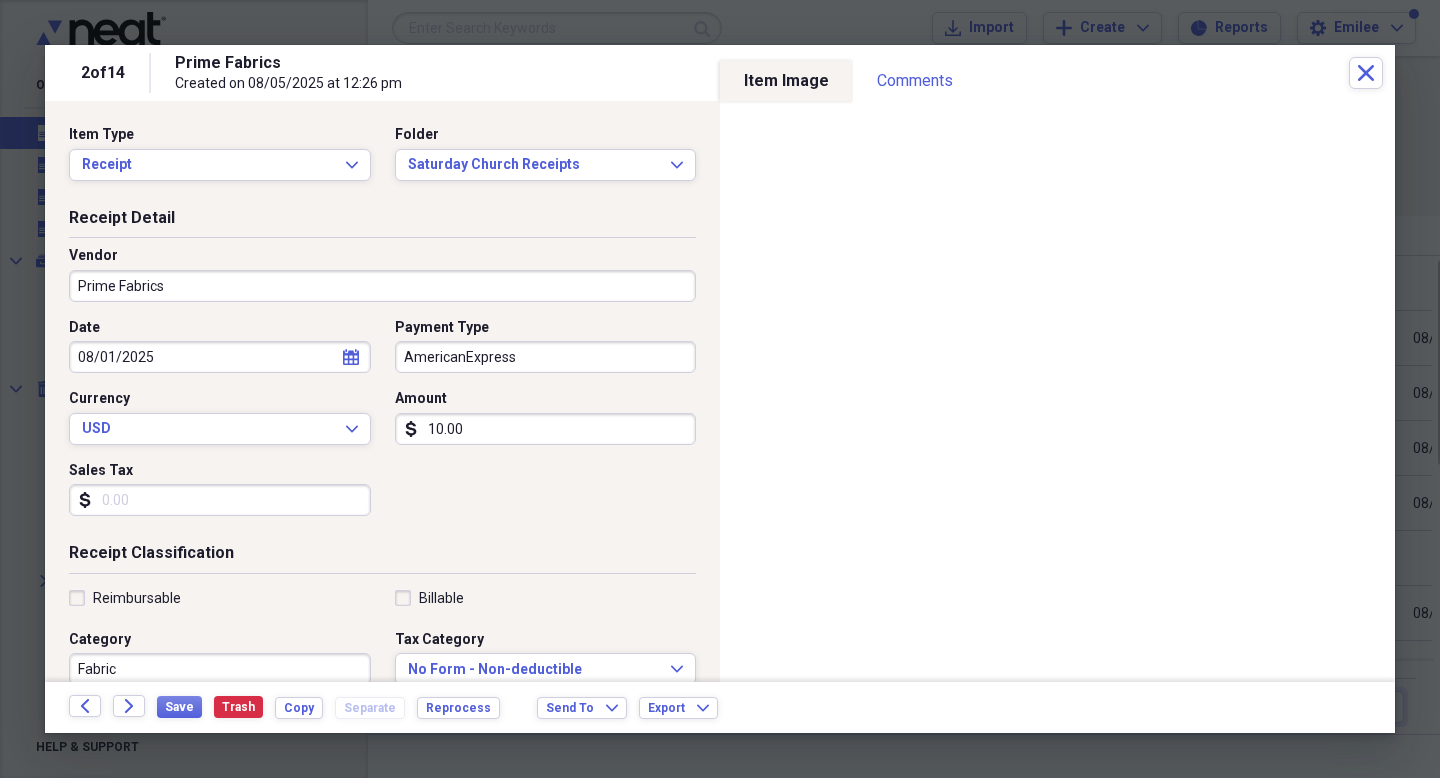 click on "Date [DATE] calendar Calendar Payment Type [PAYMENT_METHOD] Currency USD Expand Amount dollar-sign [NUMBER] Sales Tax dollar-sign" at bounding box center (382, 425) 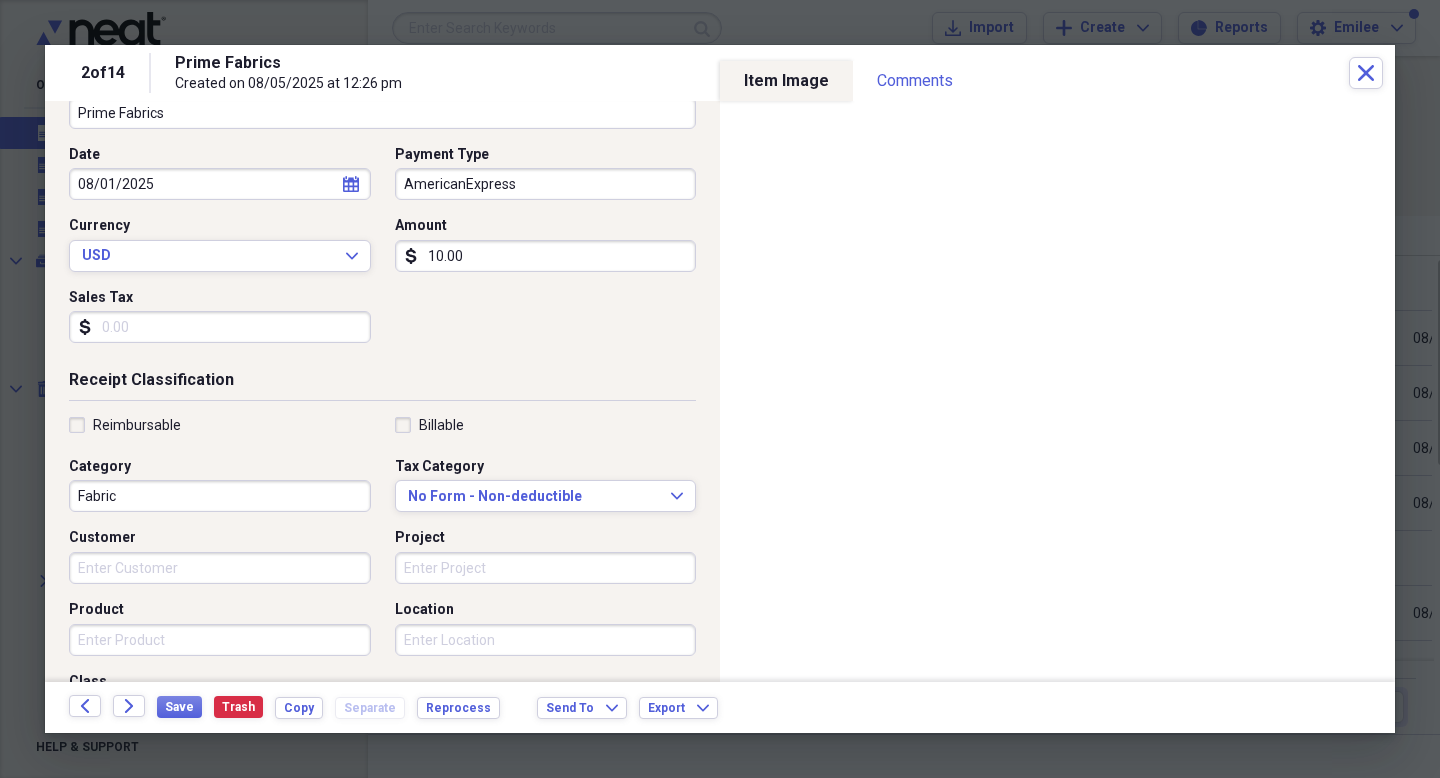 scroll, scrollTop: 228, scrollLeft: 0, axis: vertical 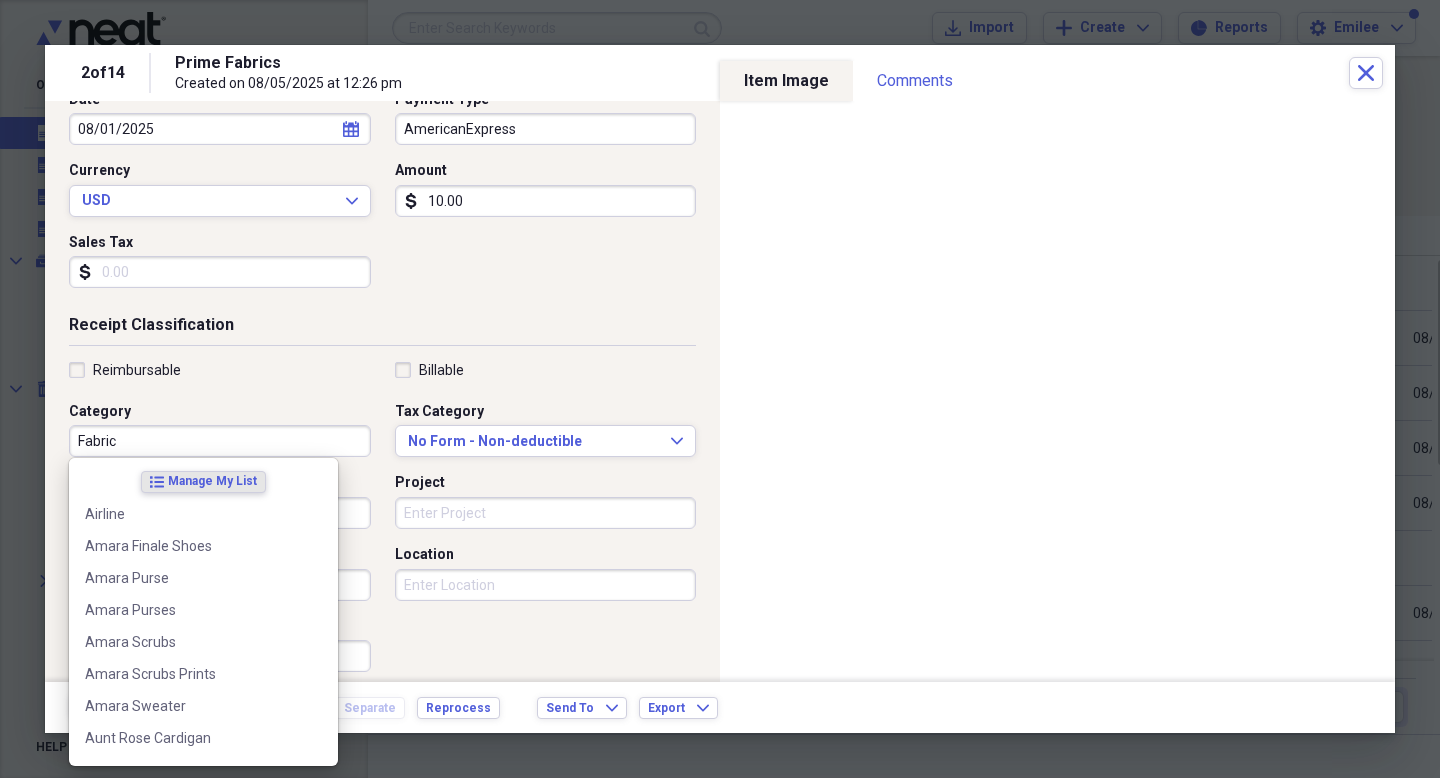 click on "Fabric" at bounding box center [220, 441] 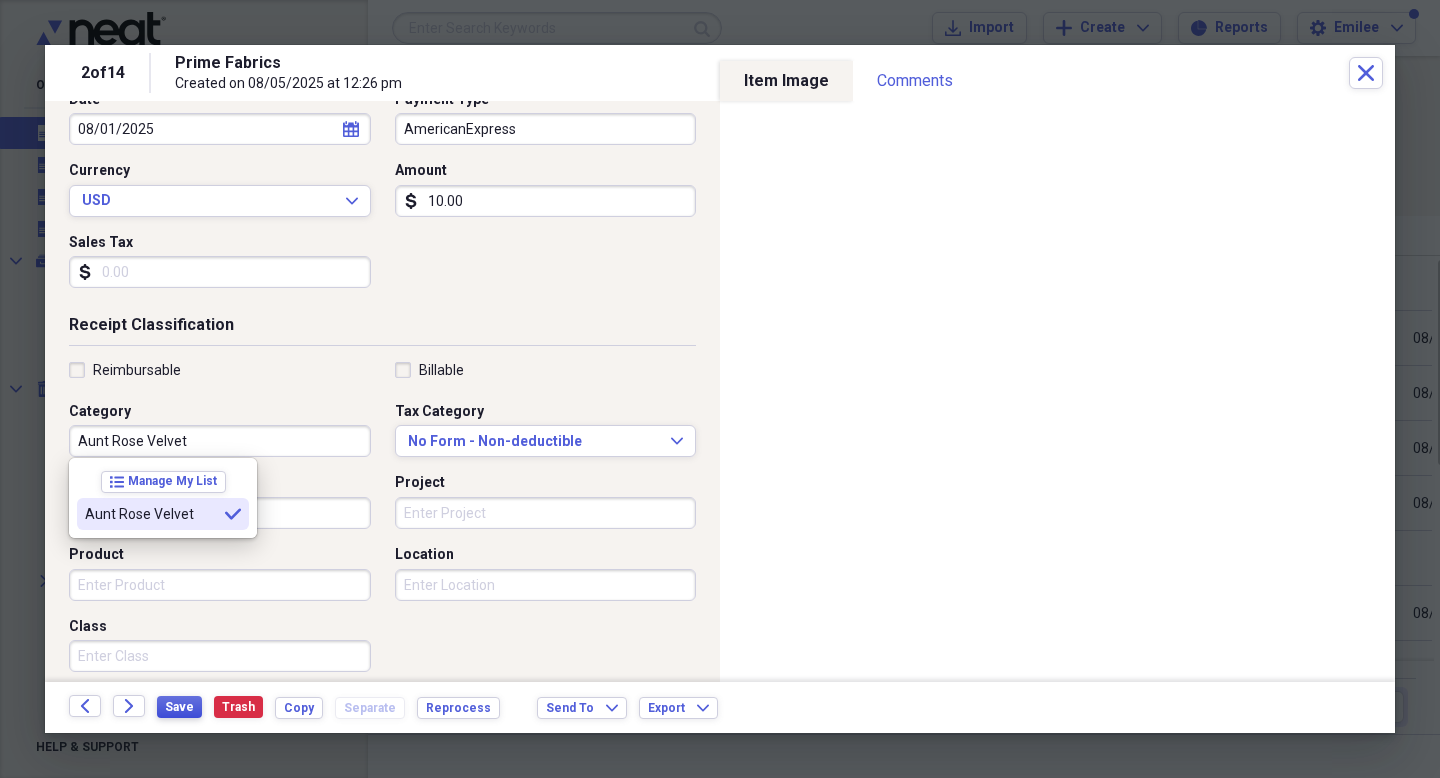 type on "Aunt Rose Velvet" 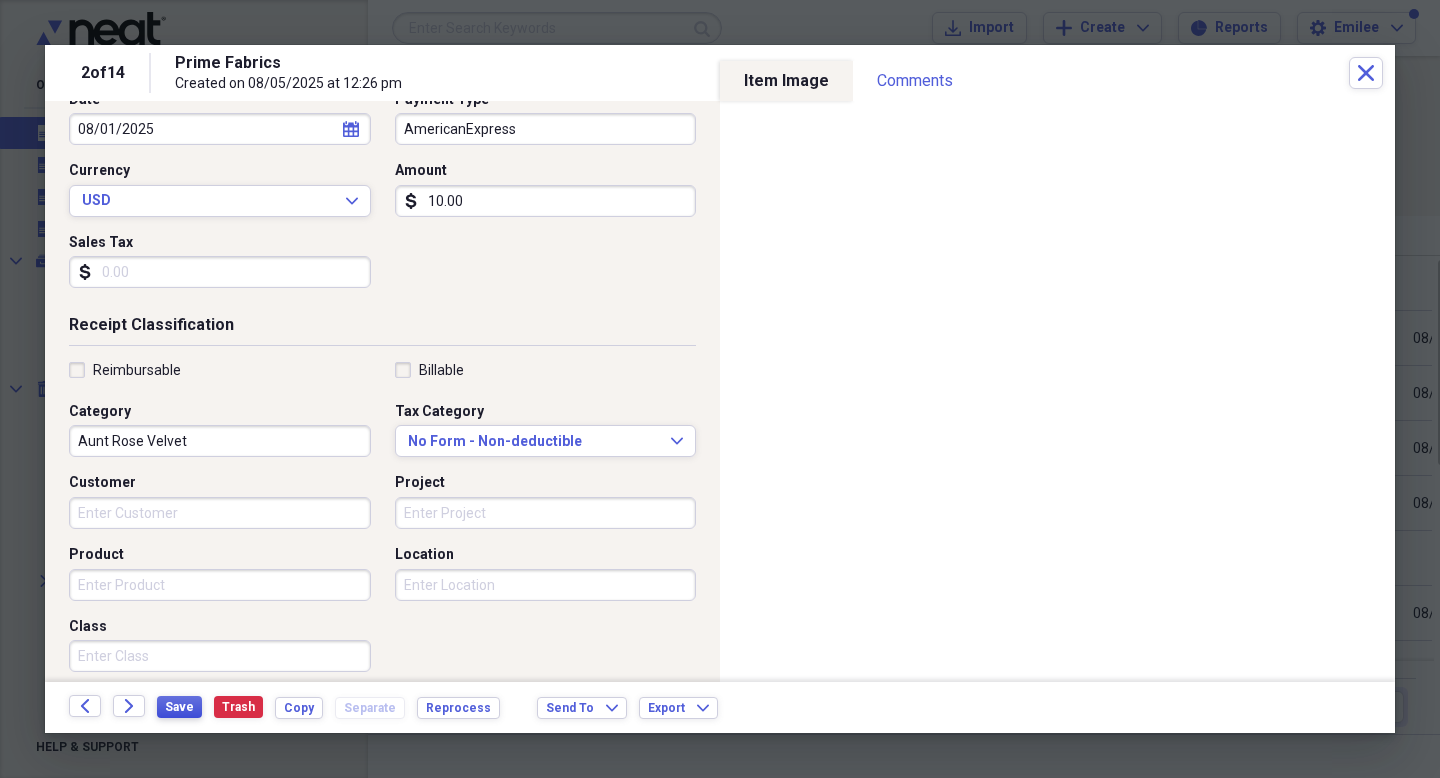 click on "Save" at bounding box center (179, 707) 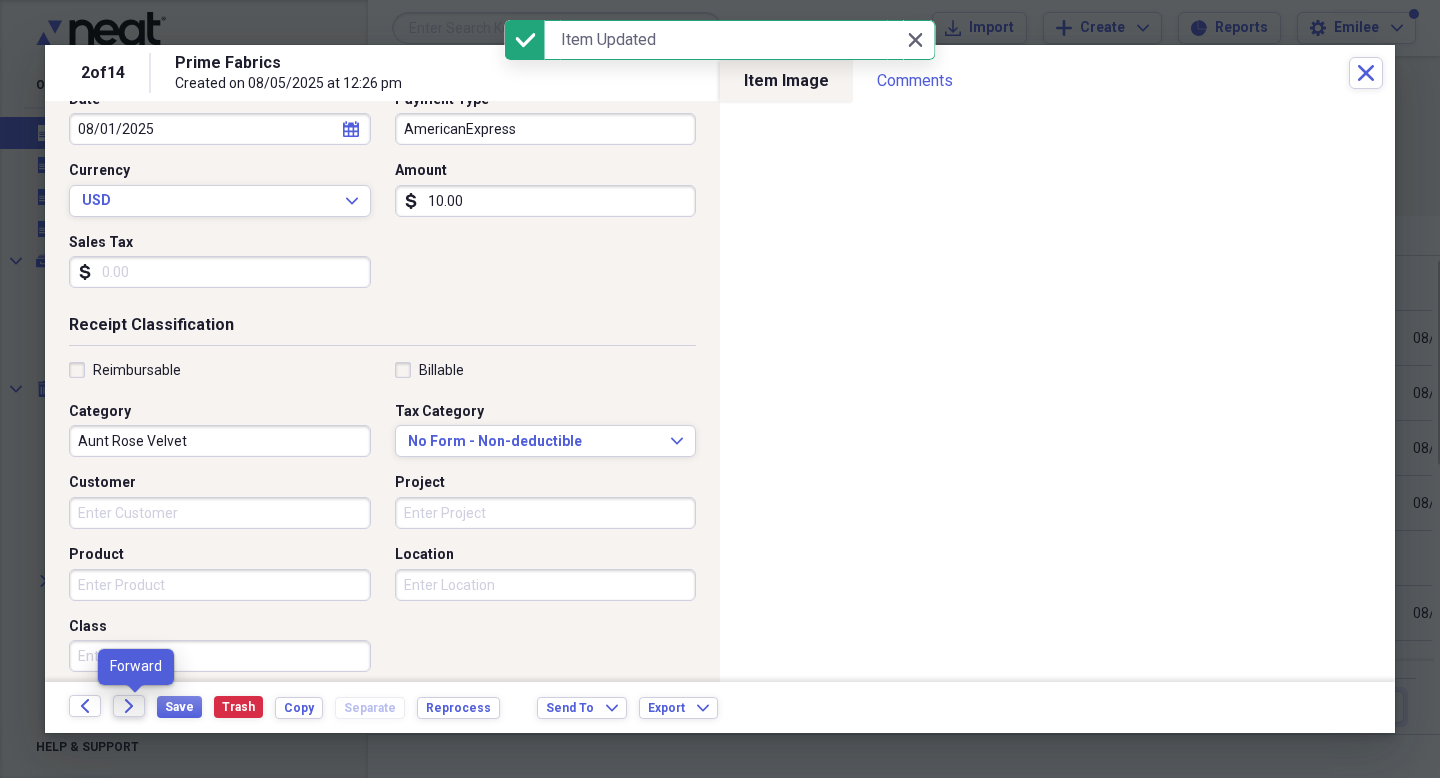 click on "Forward" 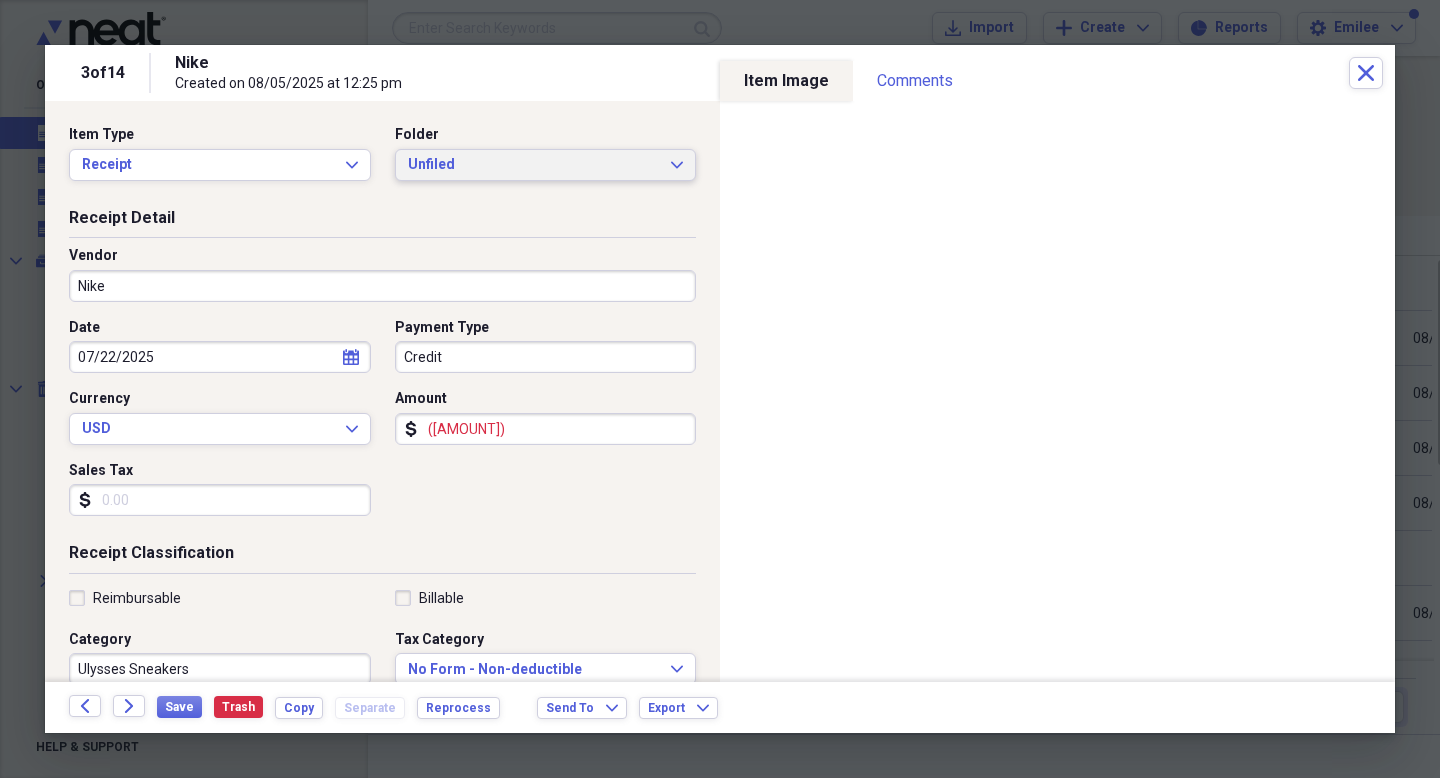 click on "Unfiled" at bounding box center [534, 165] 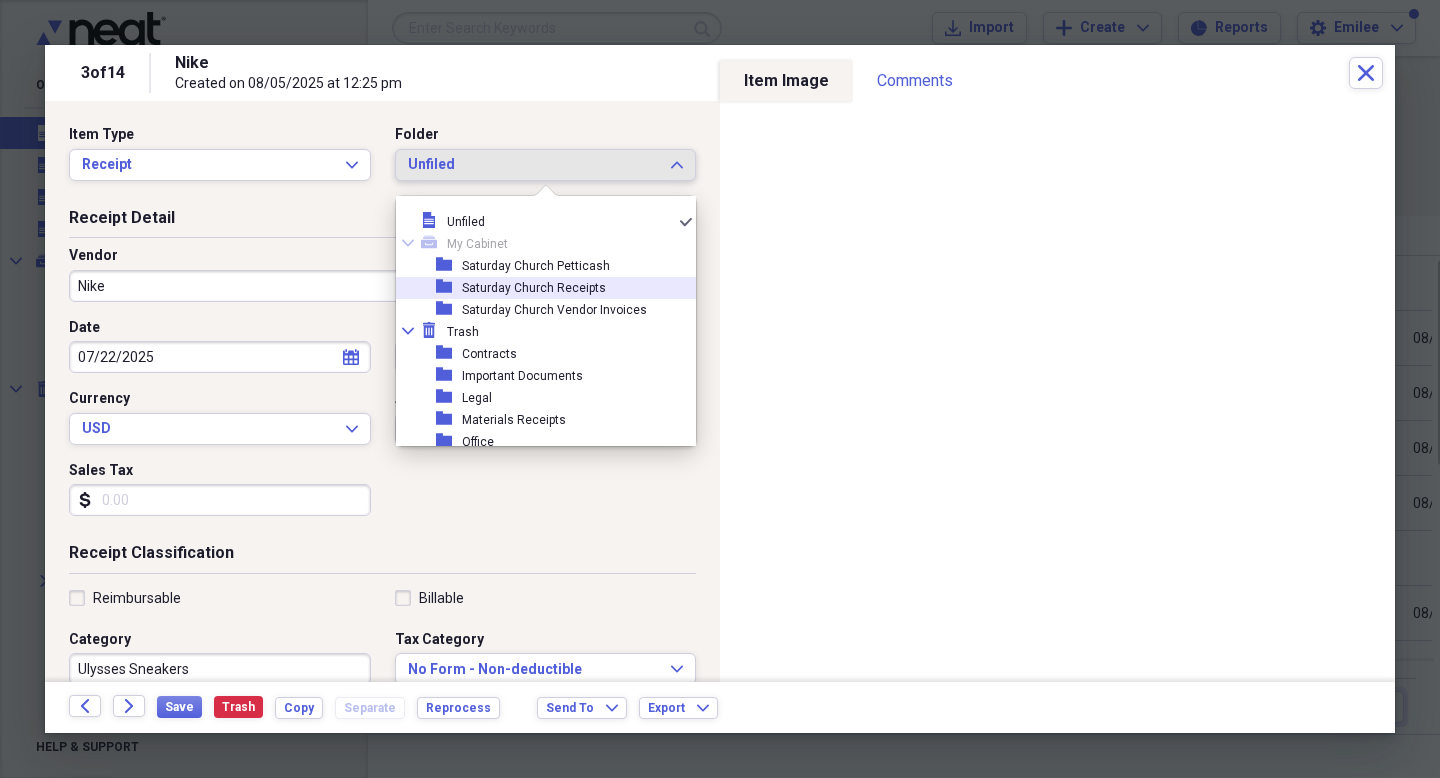 click on "folder Saturday Church Receipts" at bounding box center (538, 288) 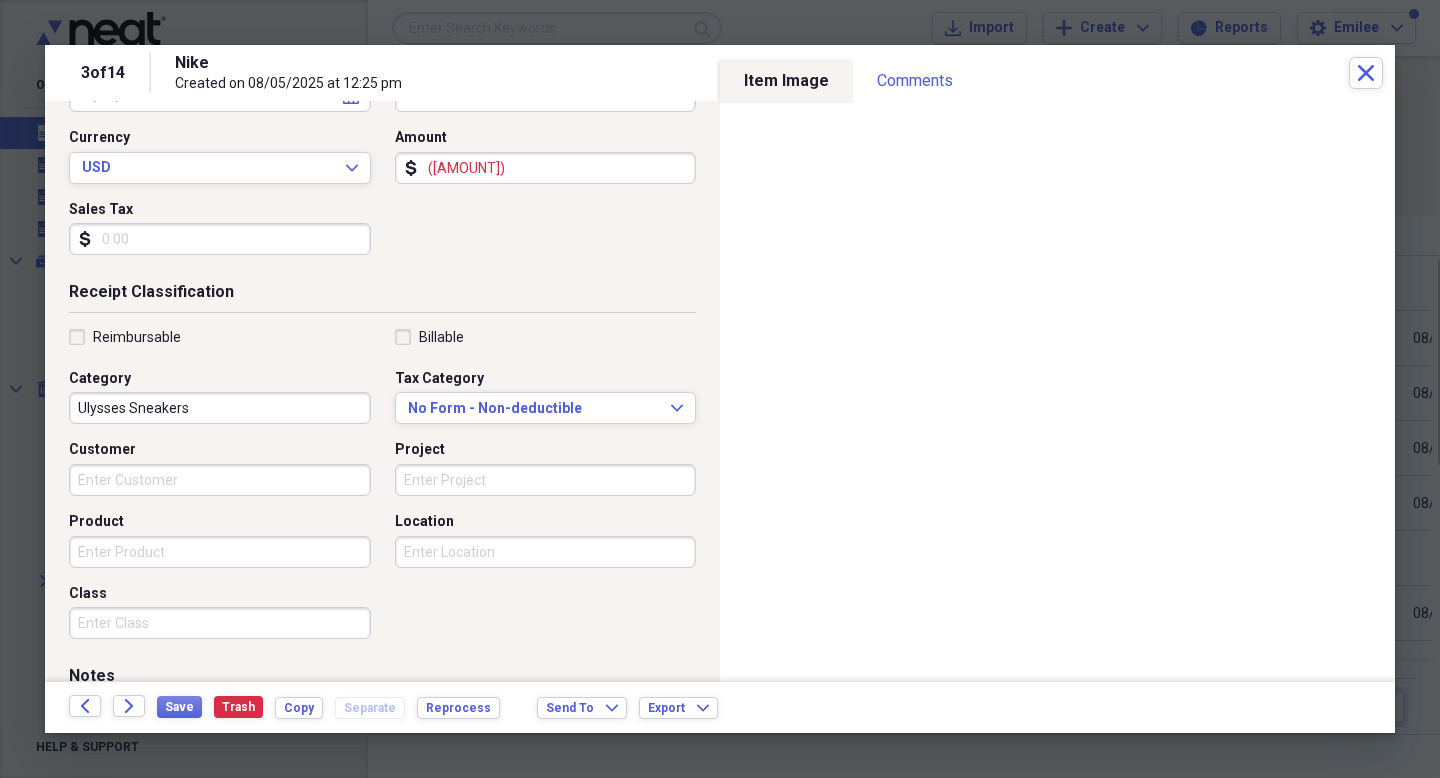 scroll, scrollTop: 439, scrollLeft: 0, axis: vertical 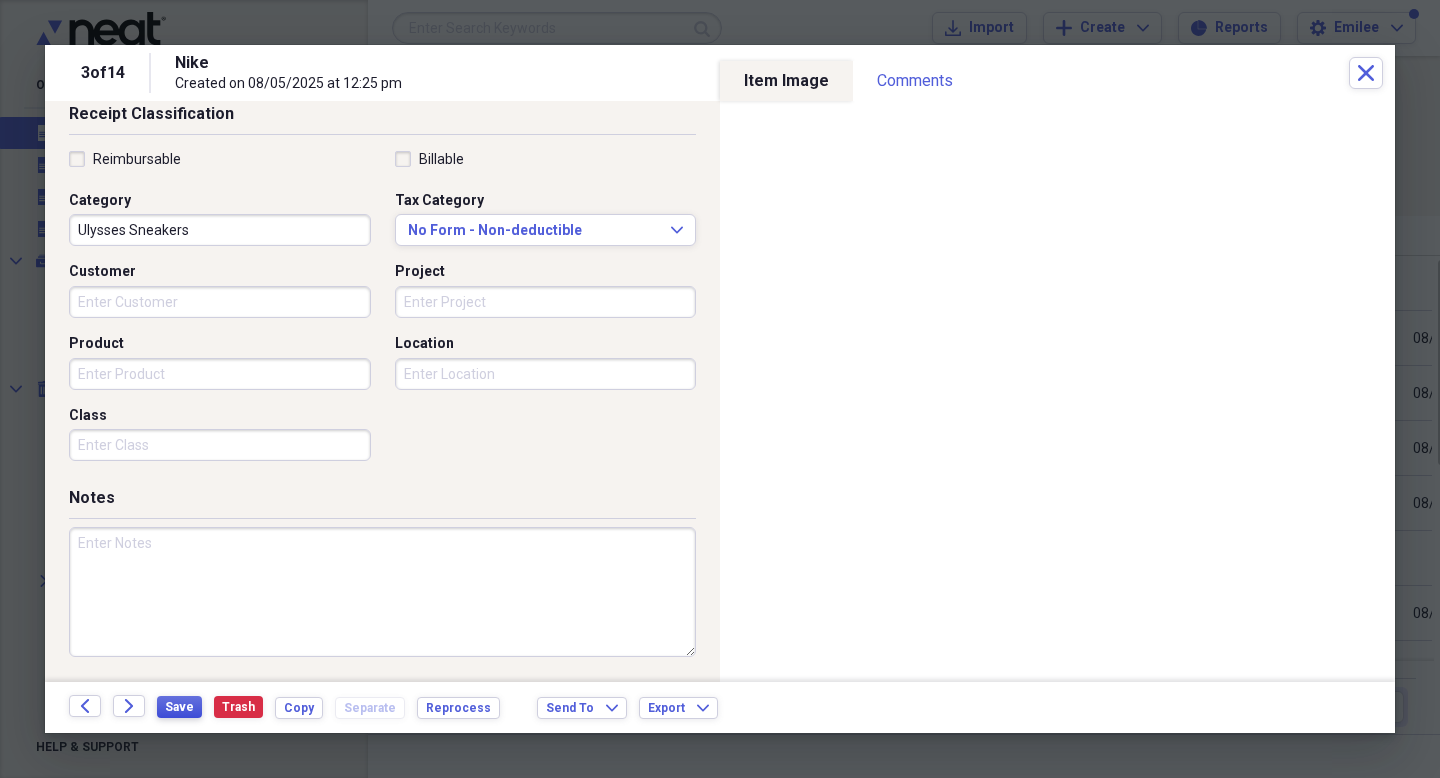 click on "Save" at bounding box center [179, 707] 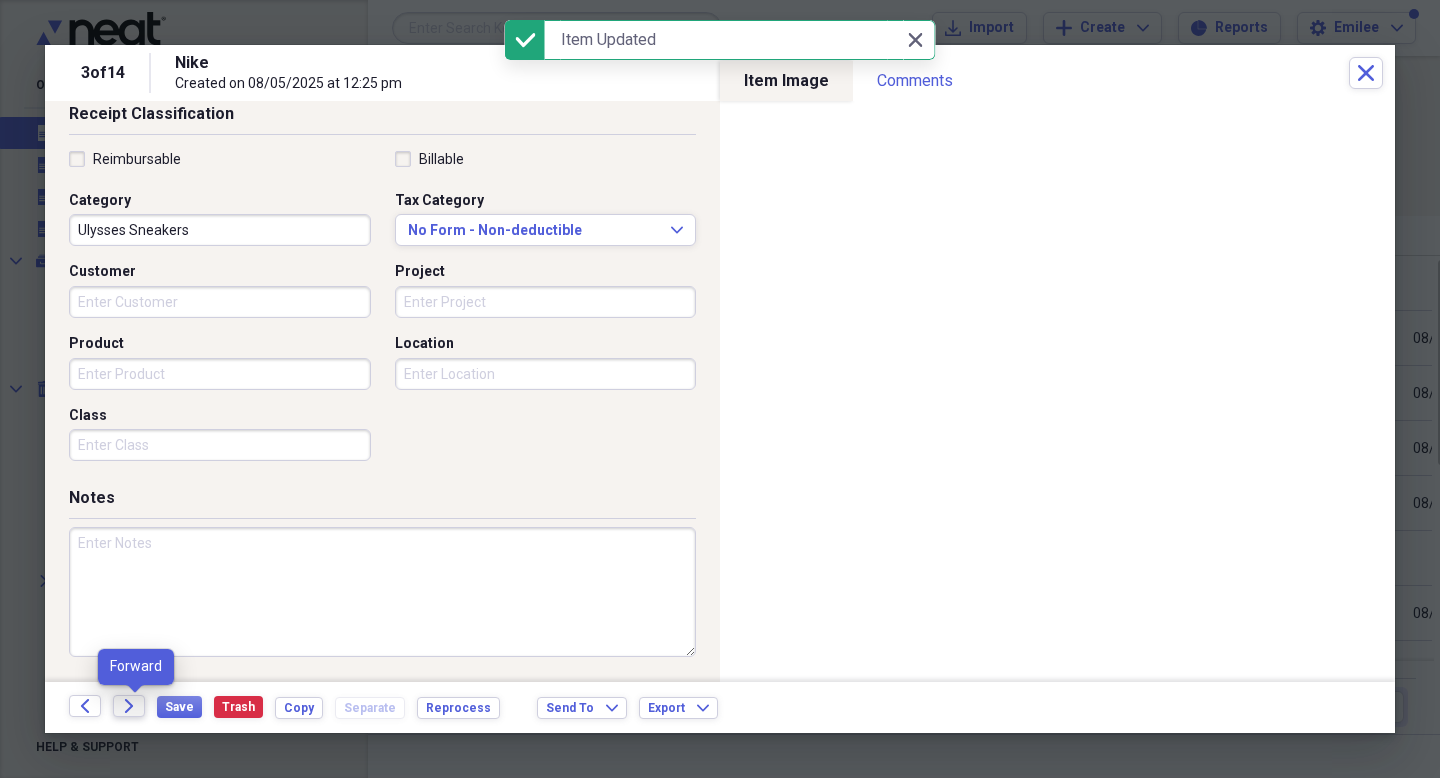 click on "Forward" 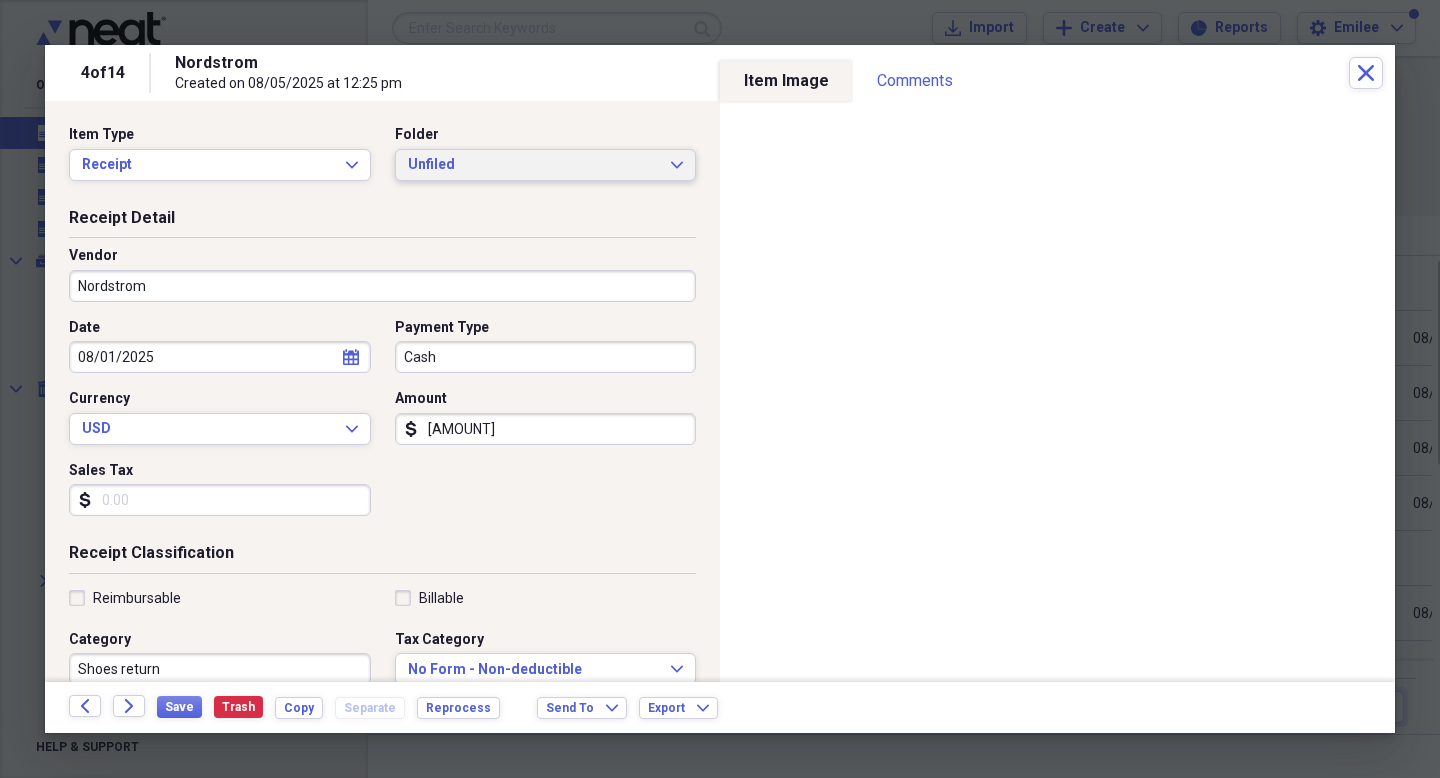 click on "Unfiled" at bounding box center [534, 165] 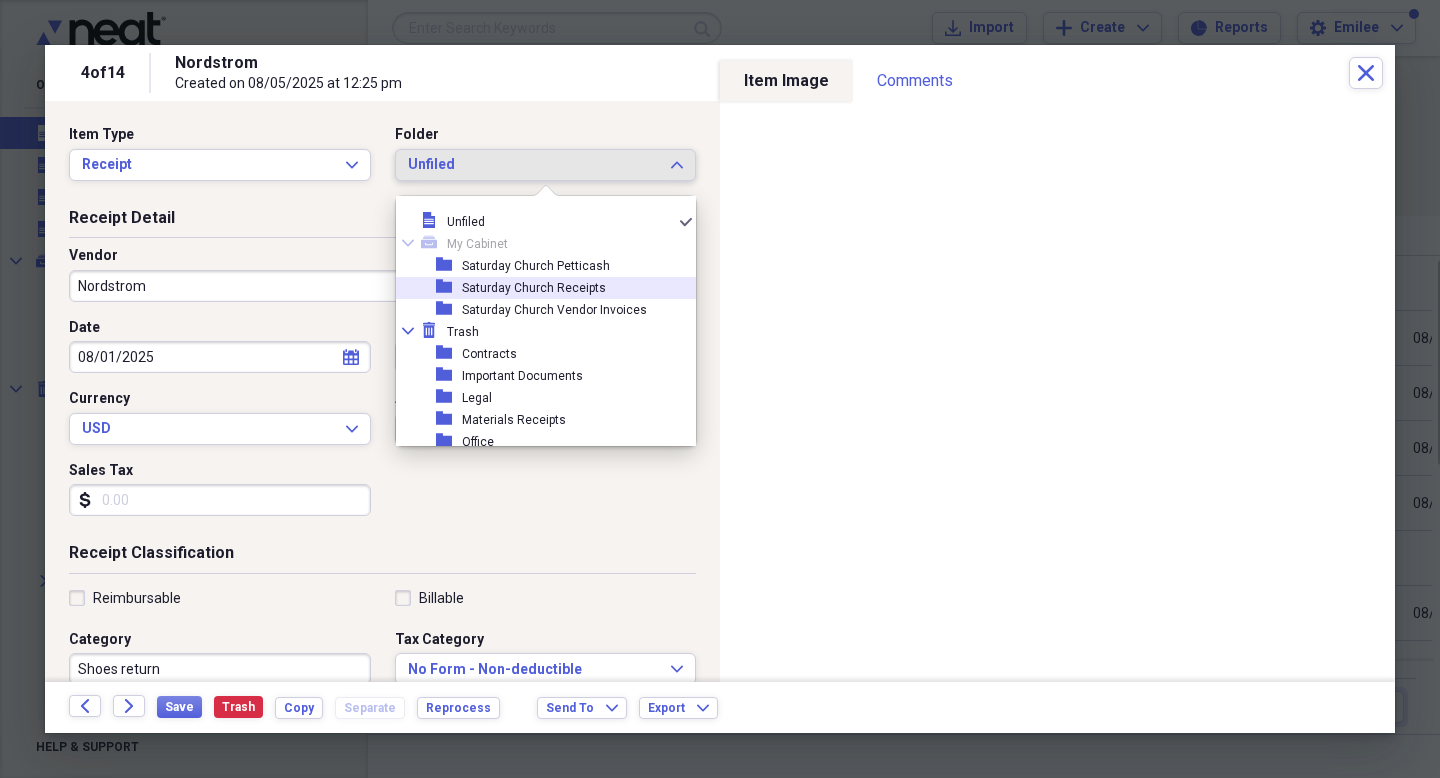 click on "Saturday Church Receipts" at bounding box center (534, 288) 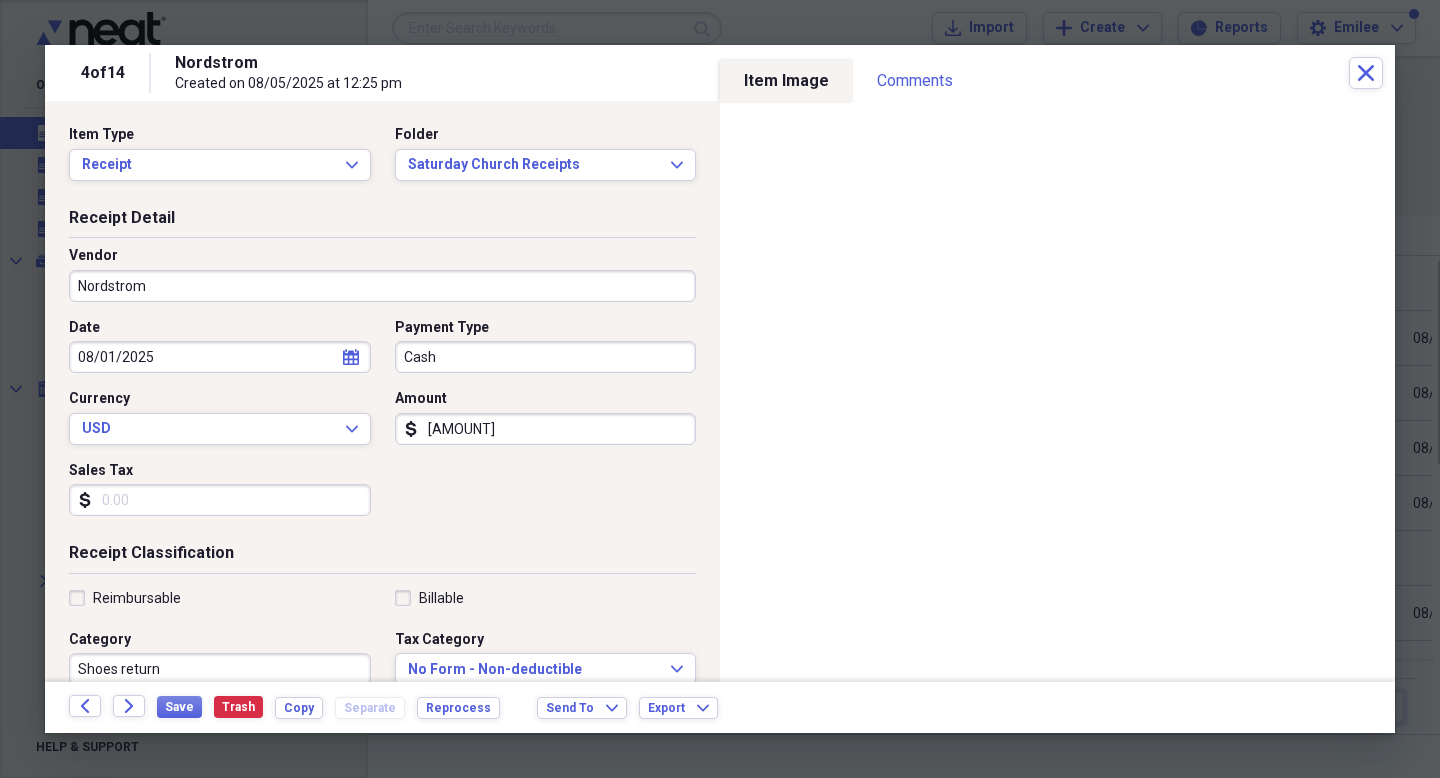 click on "Date [DATE] calendar Calendar Payment Type Cash Currency USD Expand Amount dollar-sign [NUMBER] Sales Tax dollar-sign" at bounding box center [382, 425] 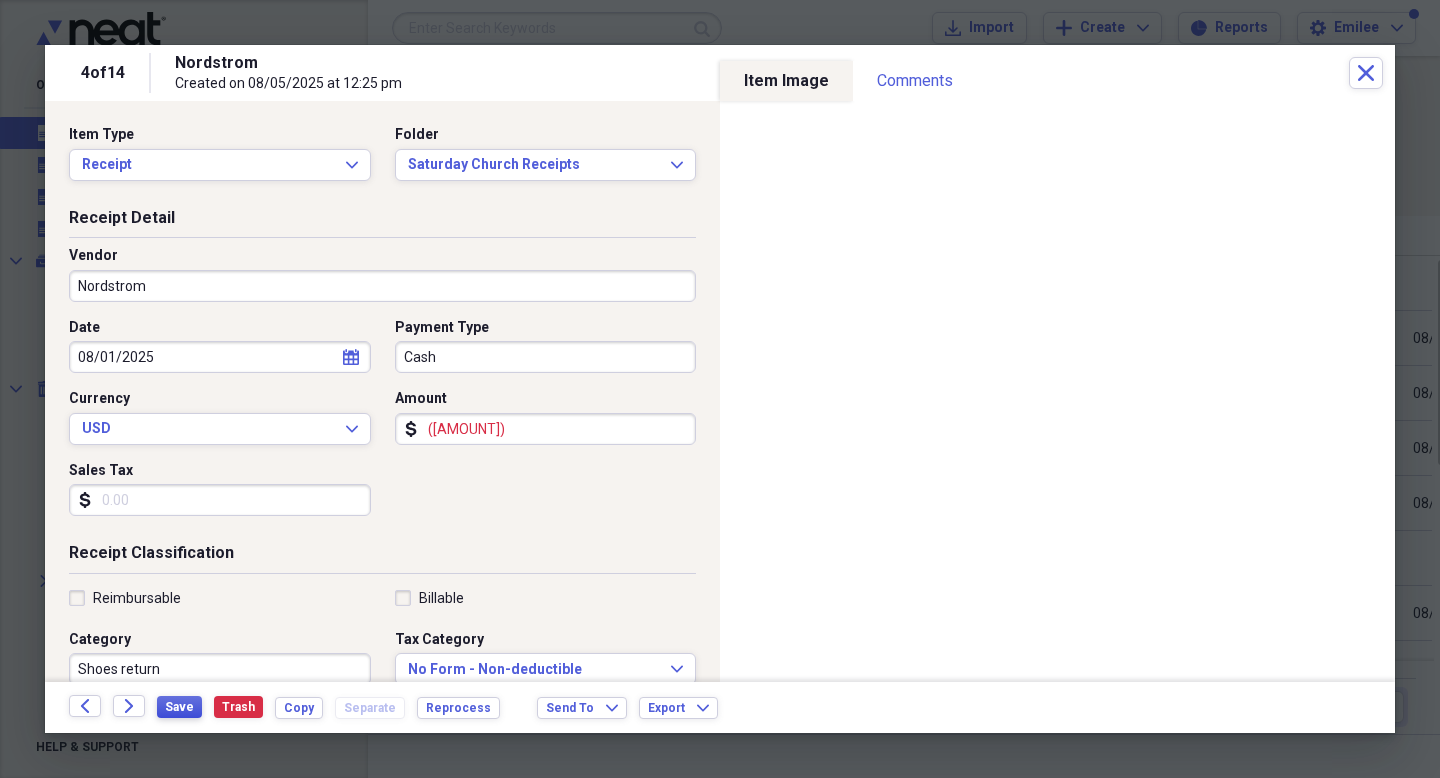 click on "Save" at bounding box center (179, 707) 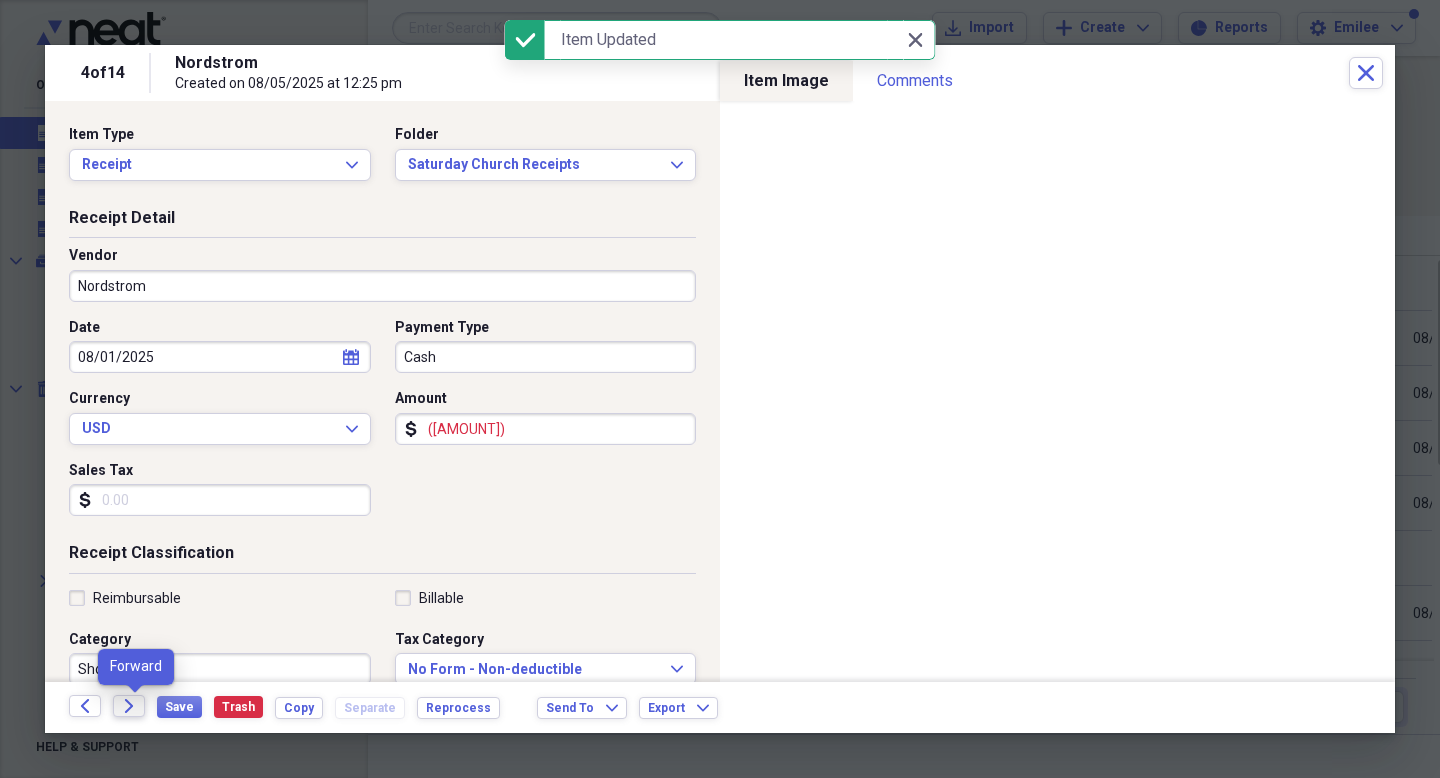 click on "Forward" 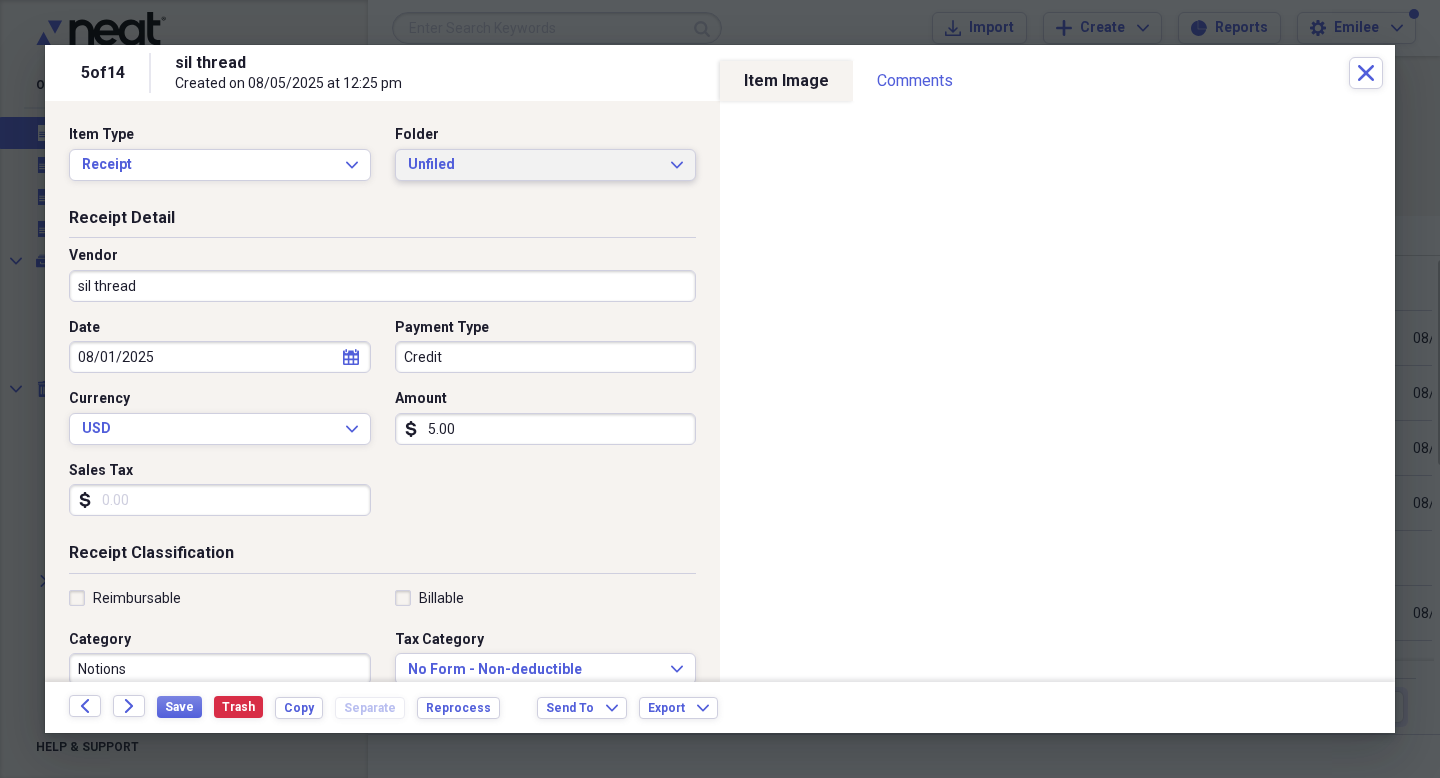 click on "Unfiled" at bounding box center (534, 165) 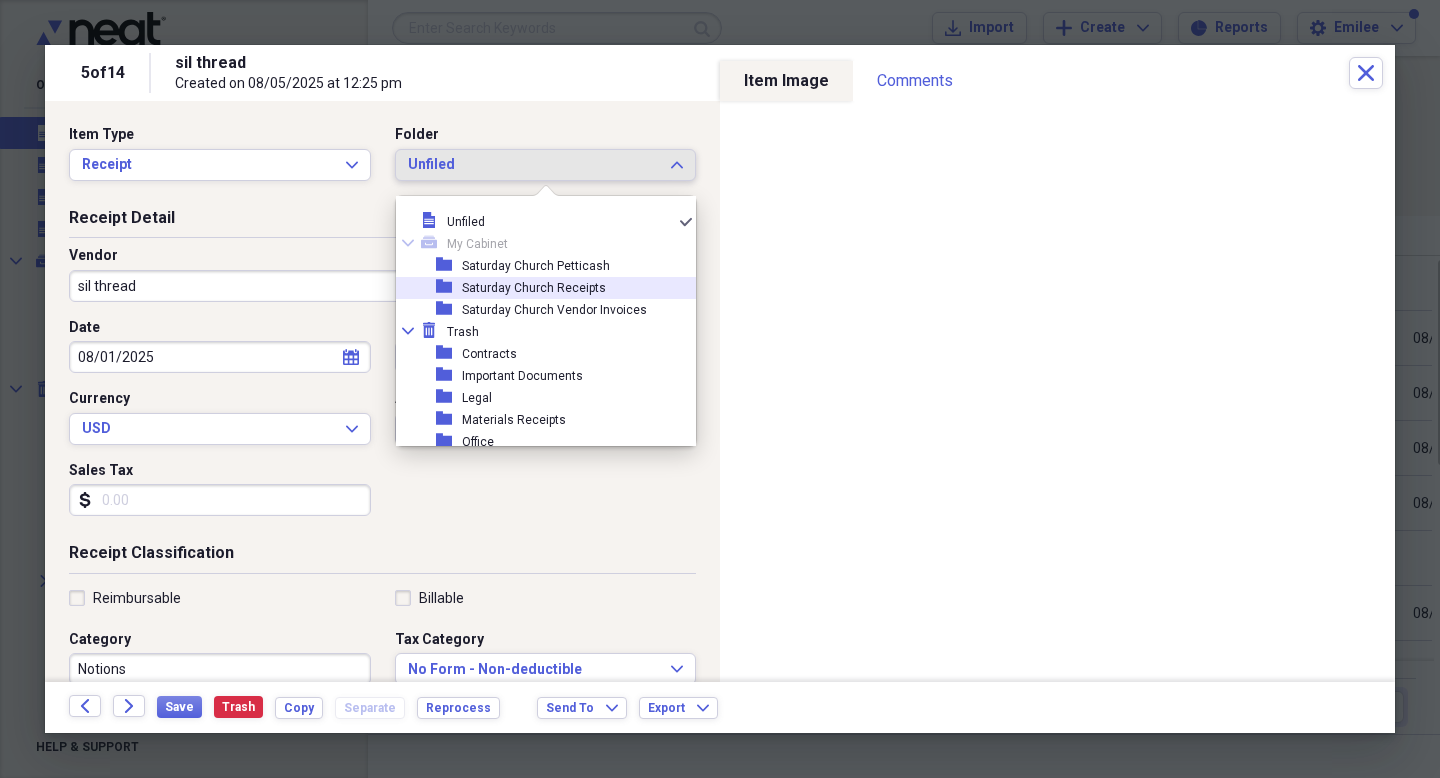 click on "Saturday Church Receipts" at bounding box center [534, 288] 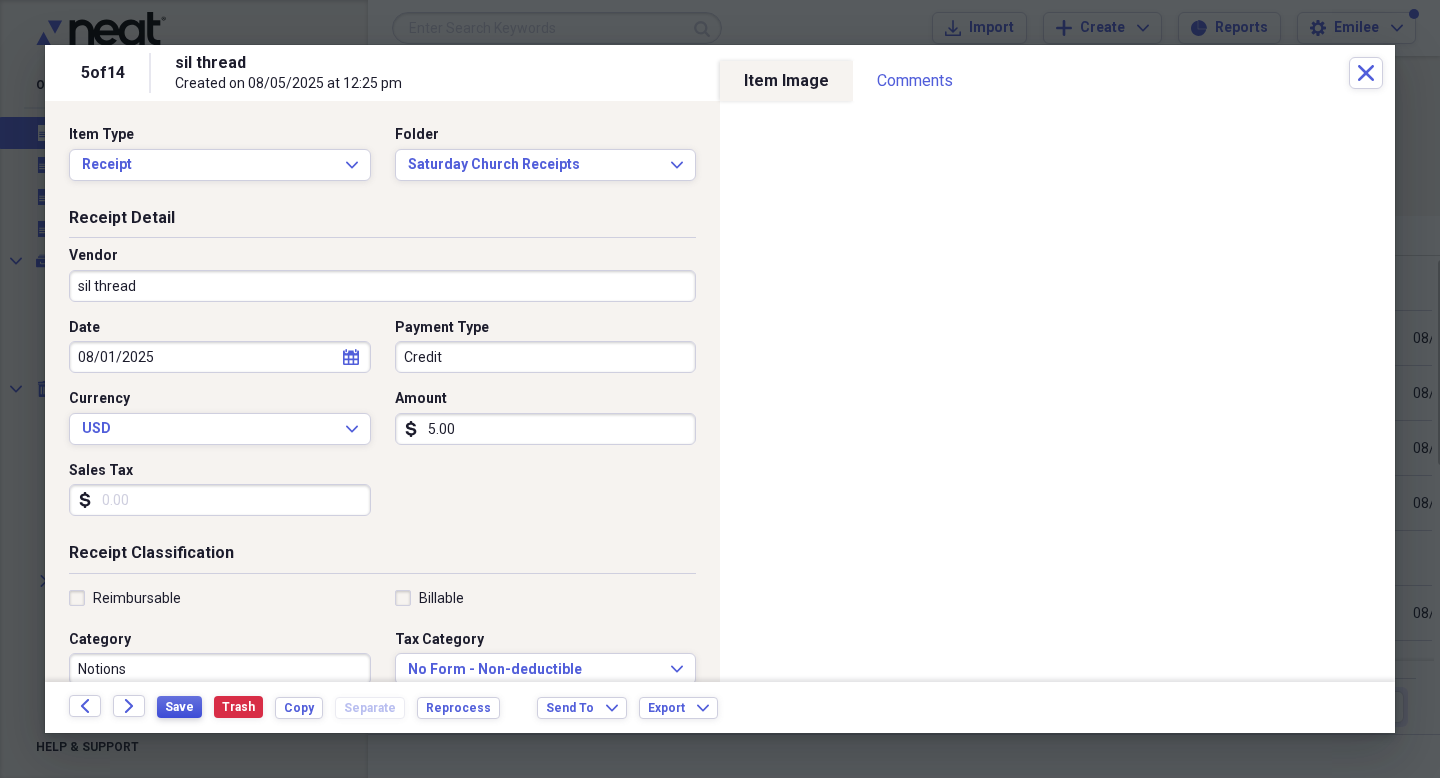 click on "Save" at bounding box center (179, 707) 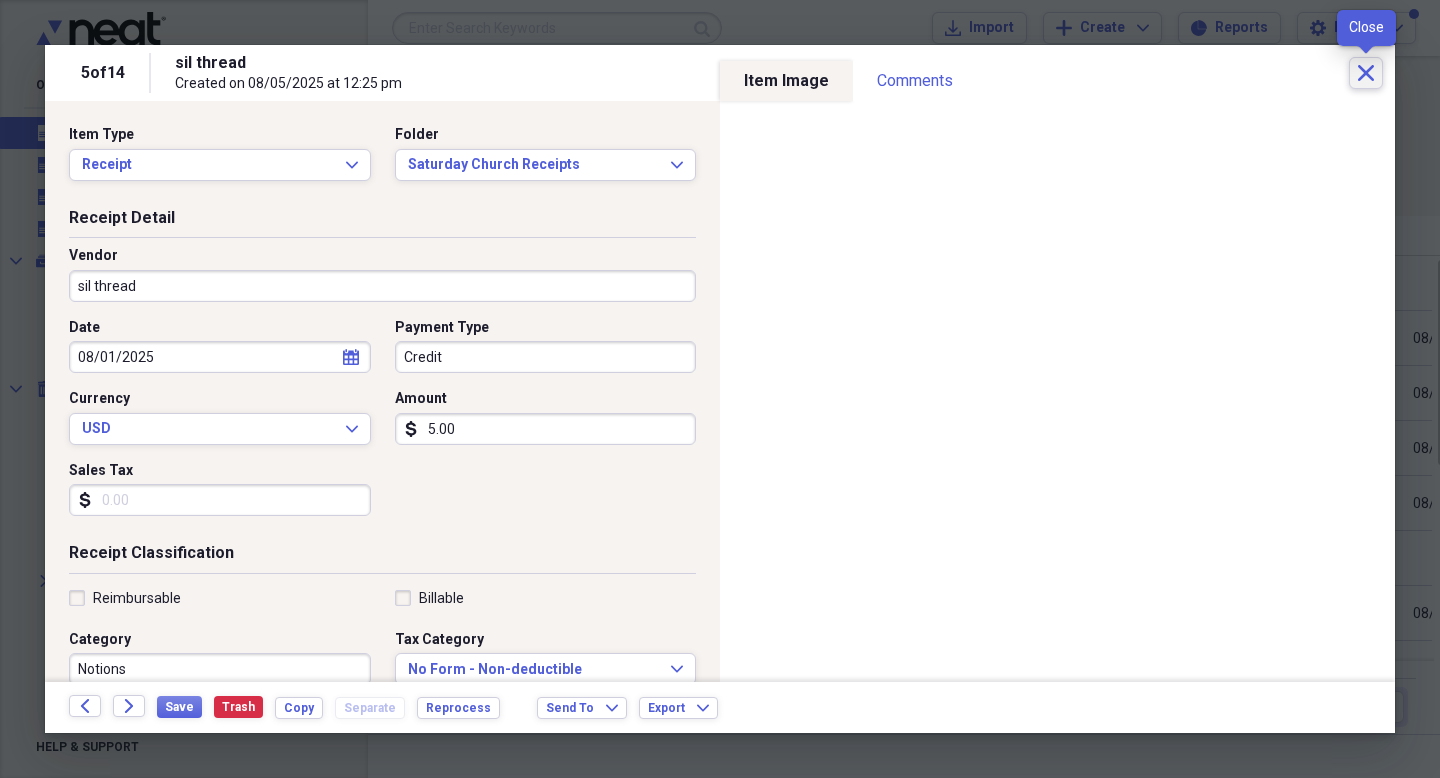 click 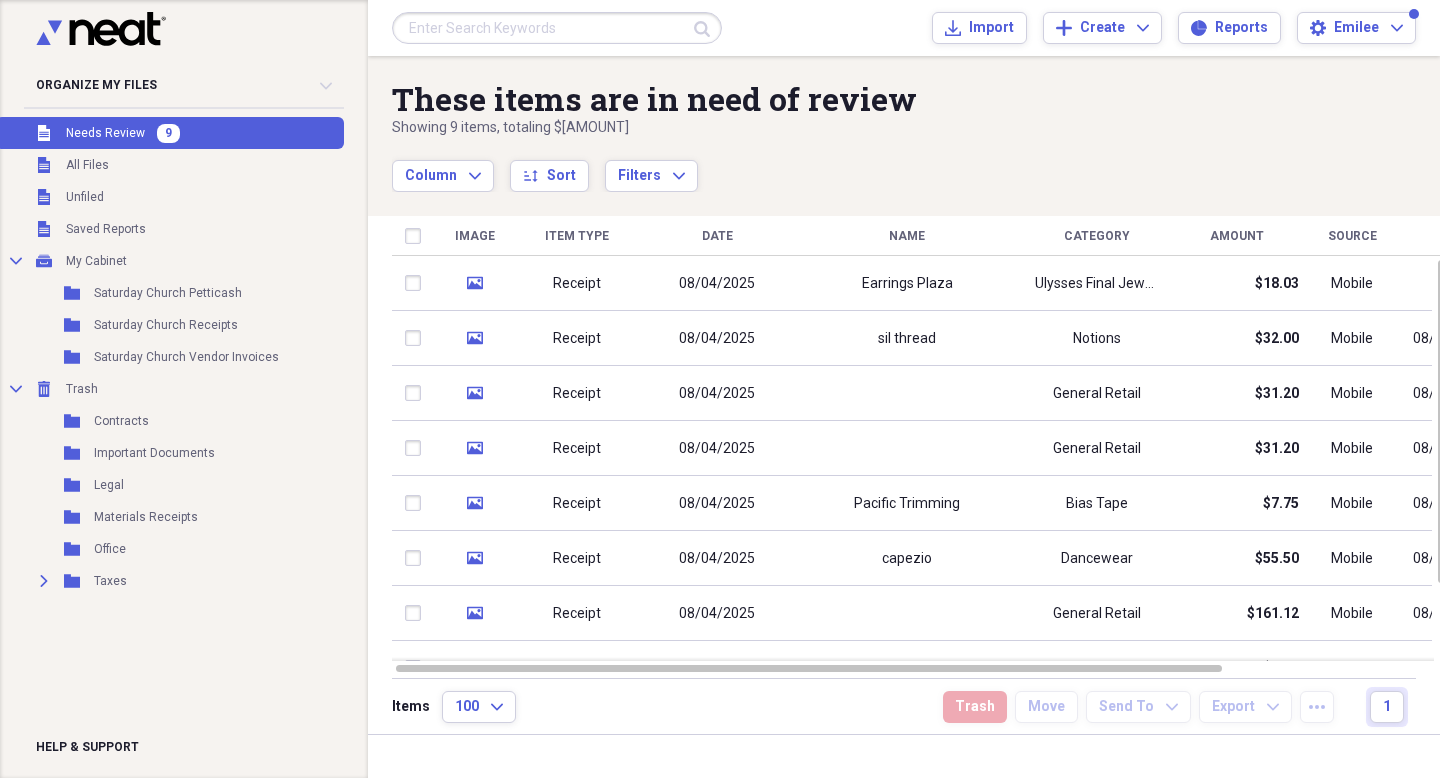 click on "Unfiled Needs Review 9" at bounding box center (170, 133) 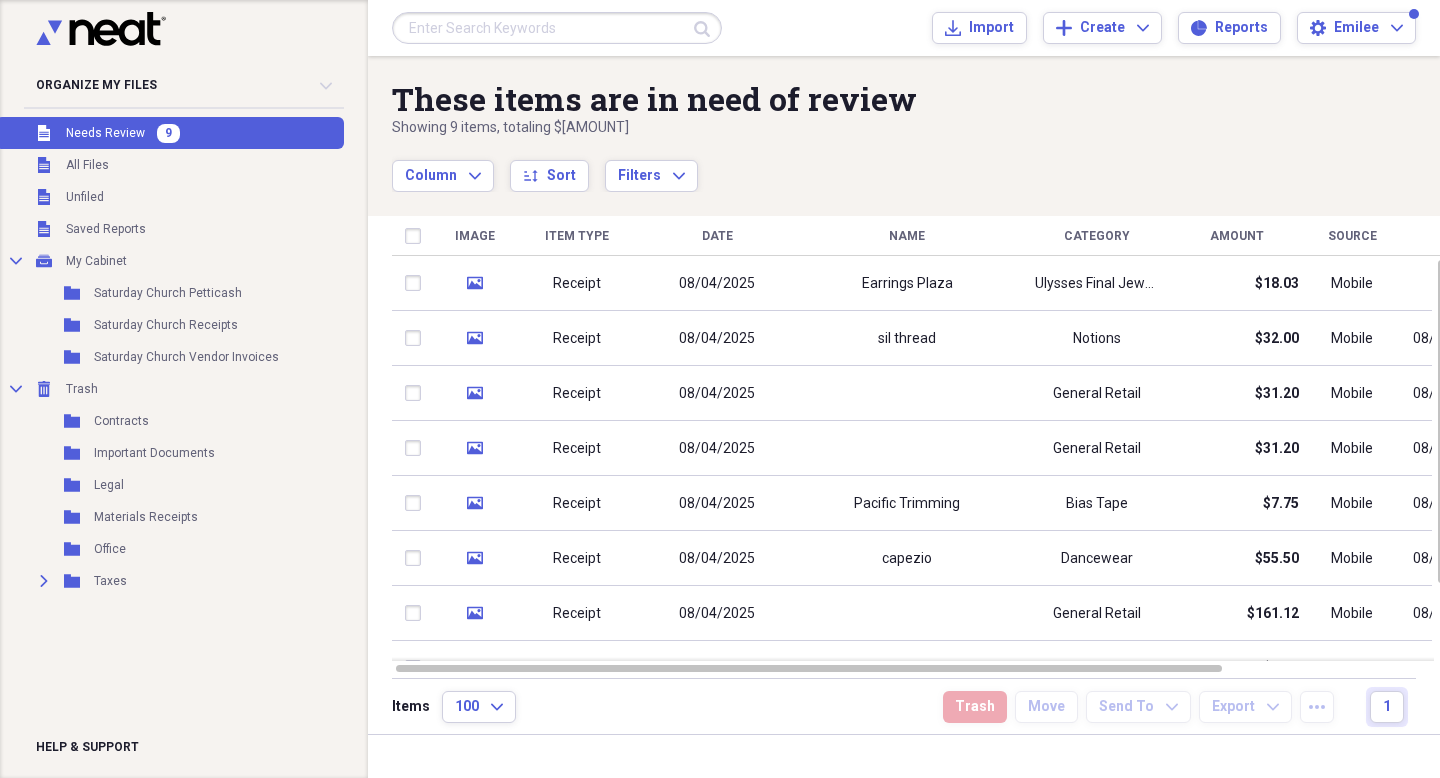 click on "Unfiled Needs Review 9" at bounding box center [170, 133] 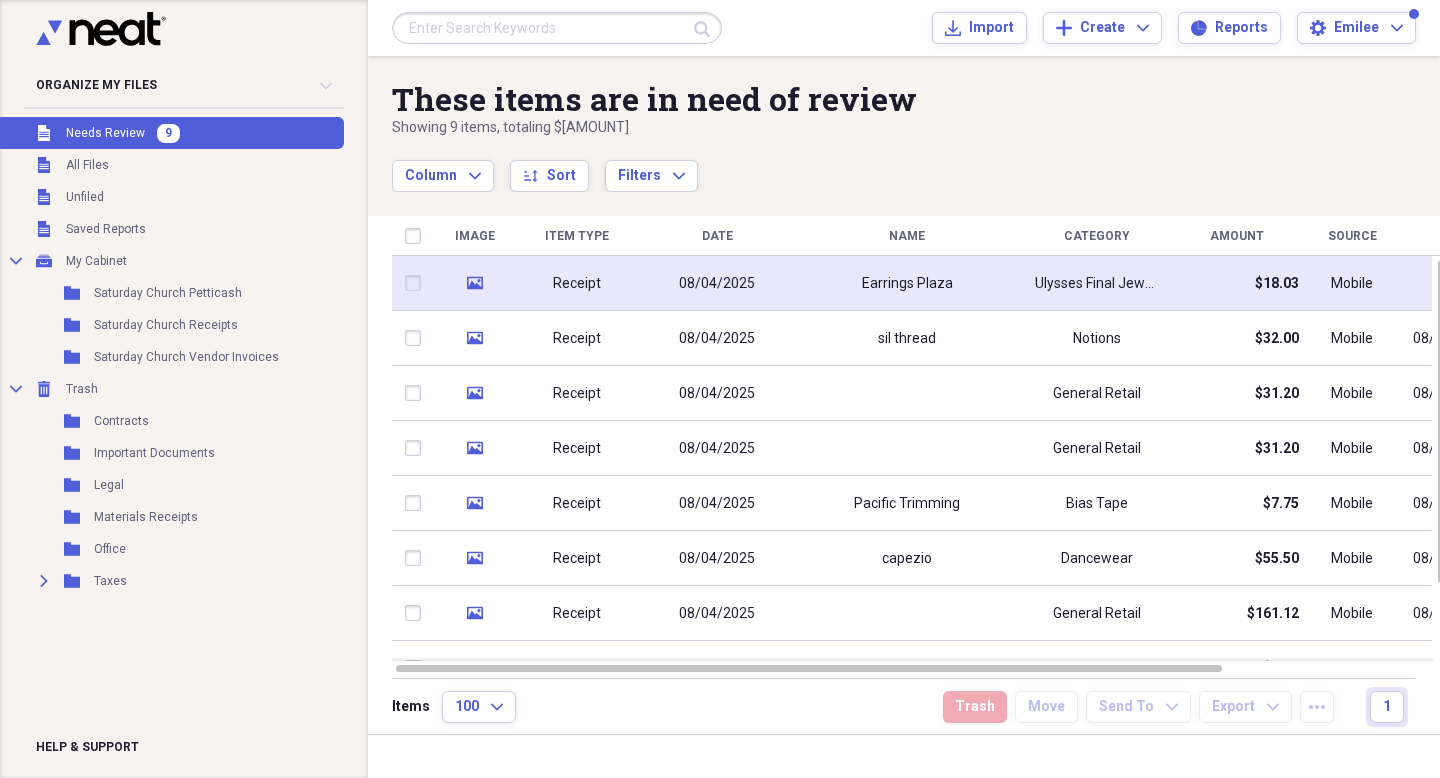 click on "08/04/2025" at bounding box center [717, 283] 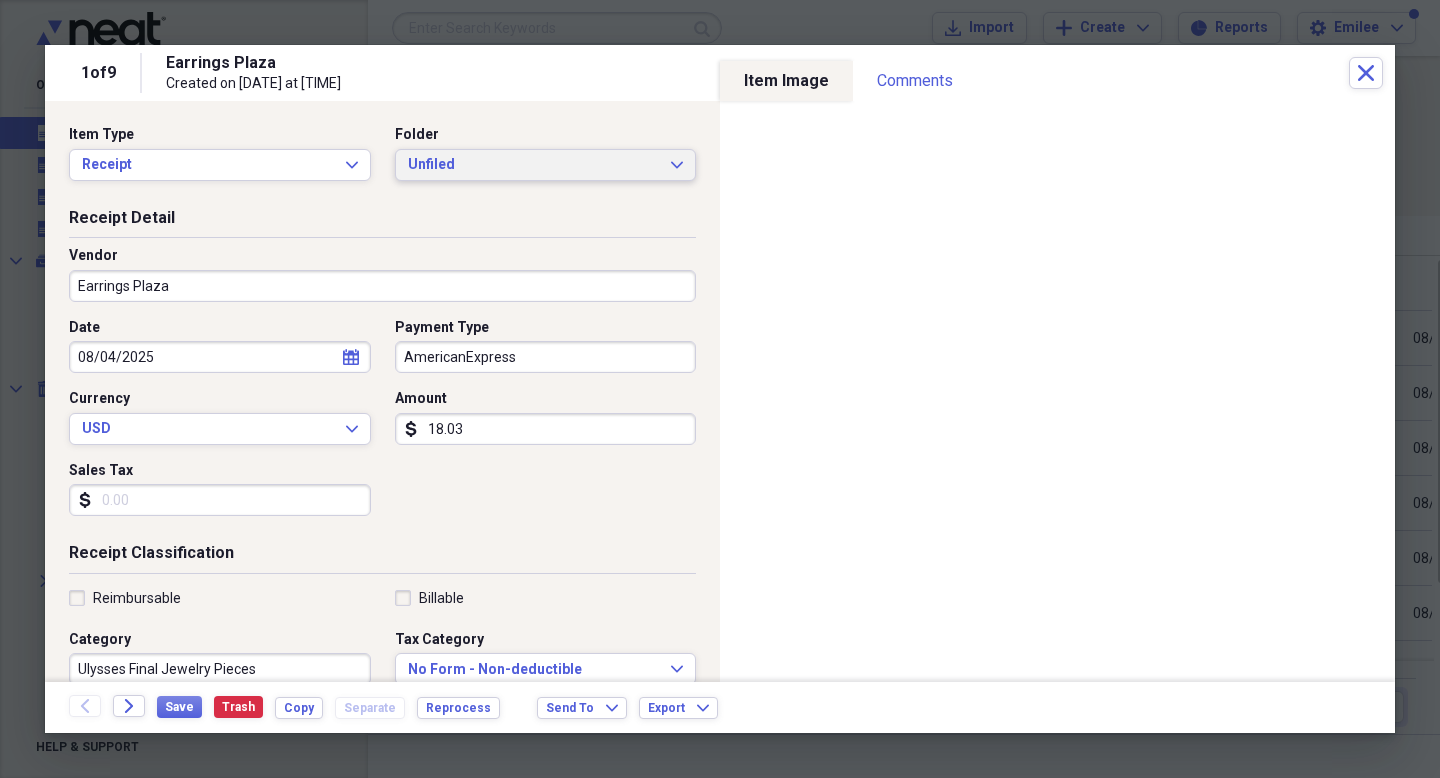 click on "Unfiled" at bounding box center [534, 165] 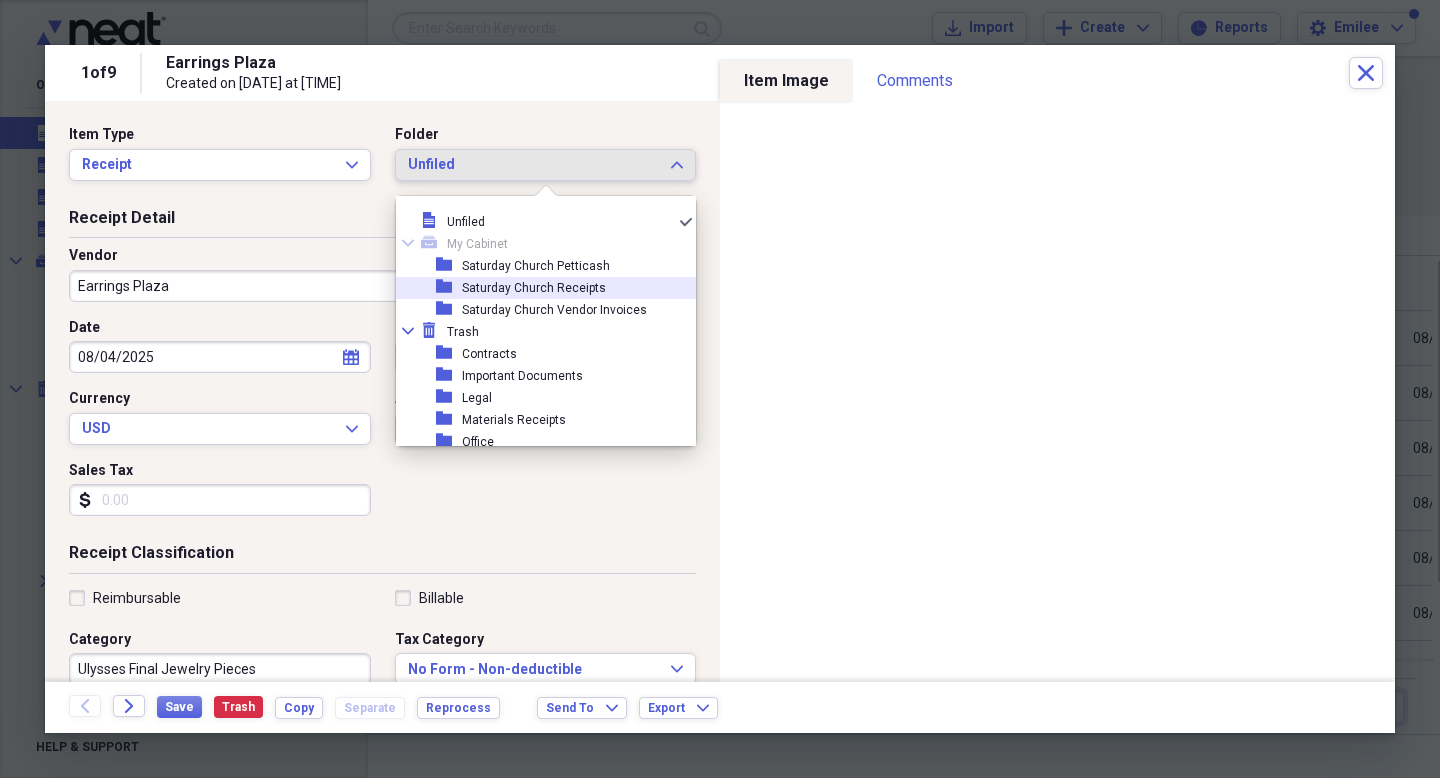 click on "Saturday Church Receipts" at bounding box center [534, 288] 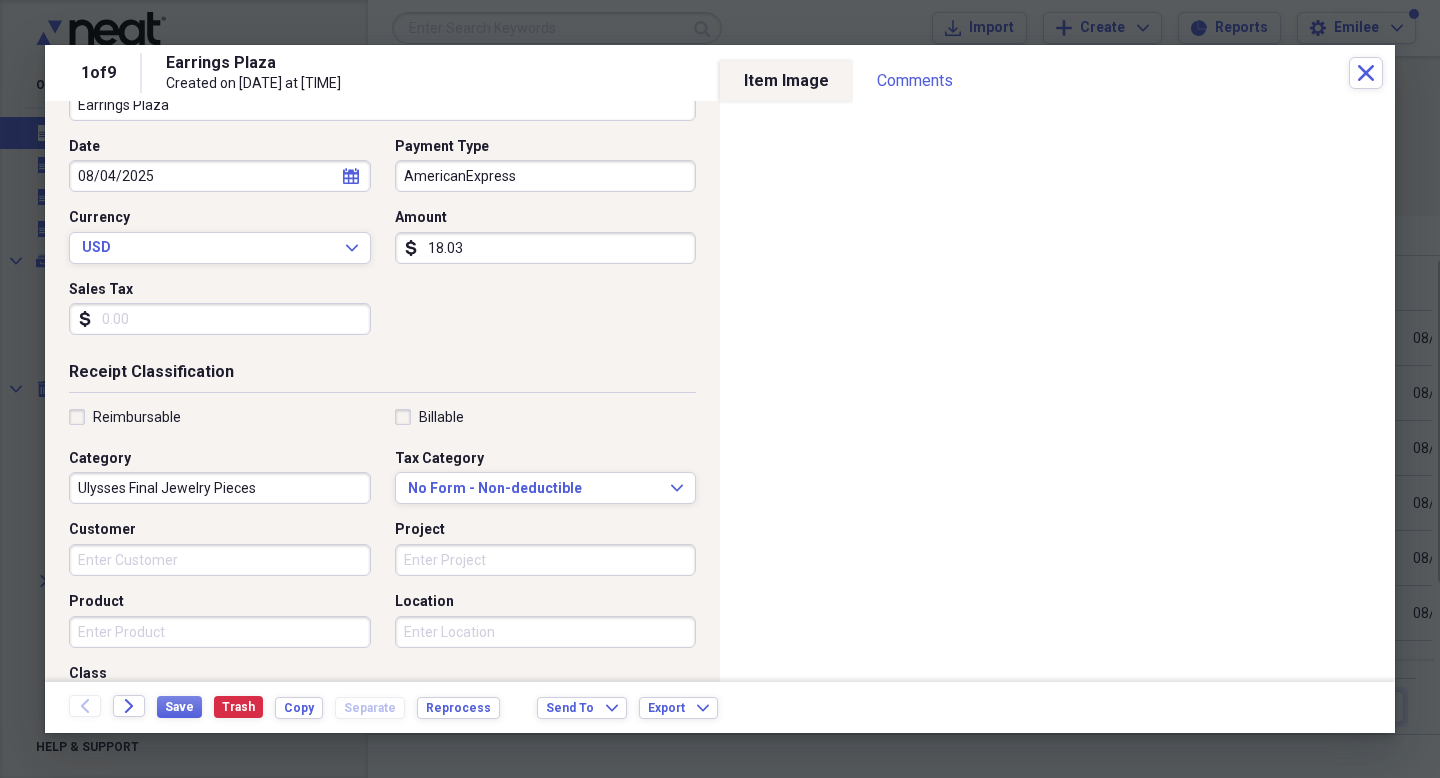 scroll, scrollTop: 257, scrollLeft: 0, axis: vertical 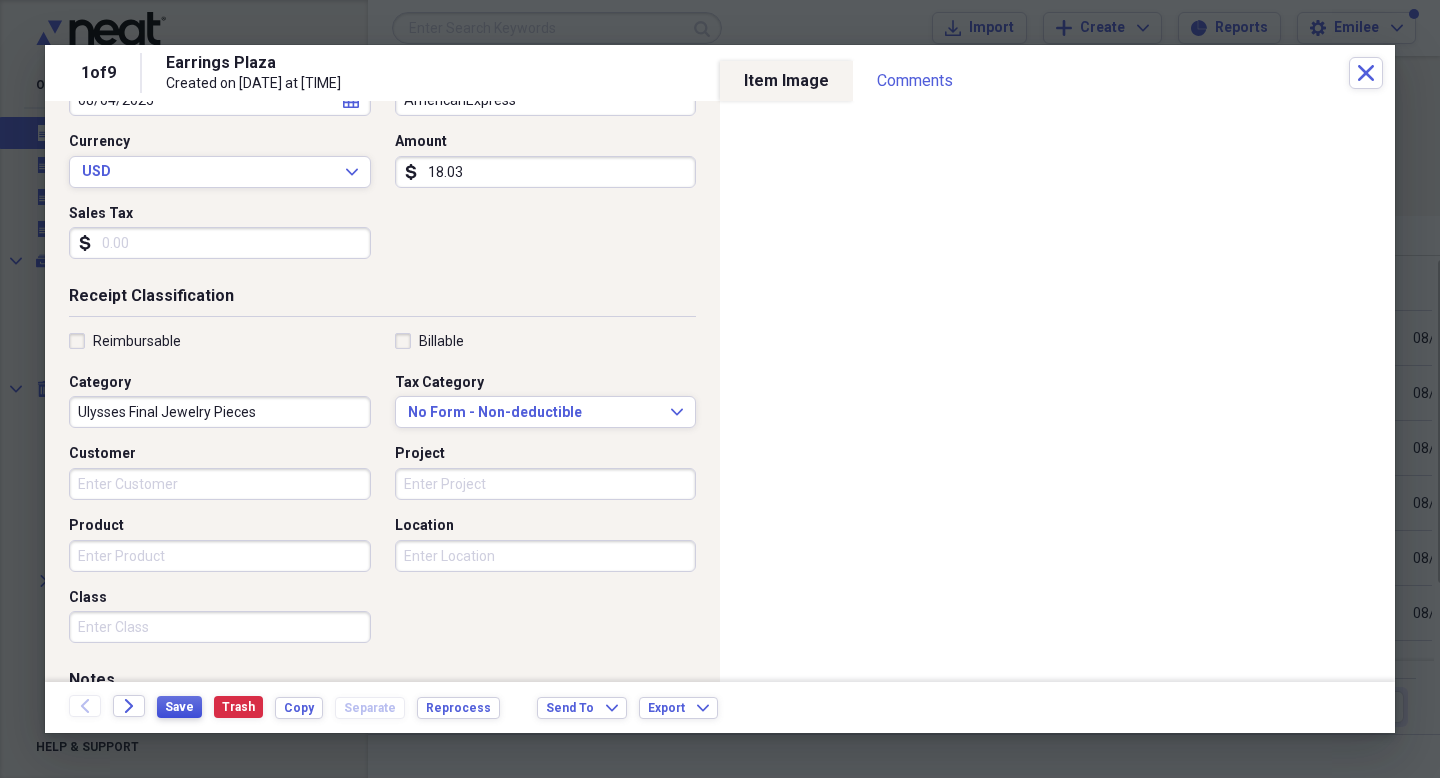 click on "Save" at bounding box center [179, 707] 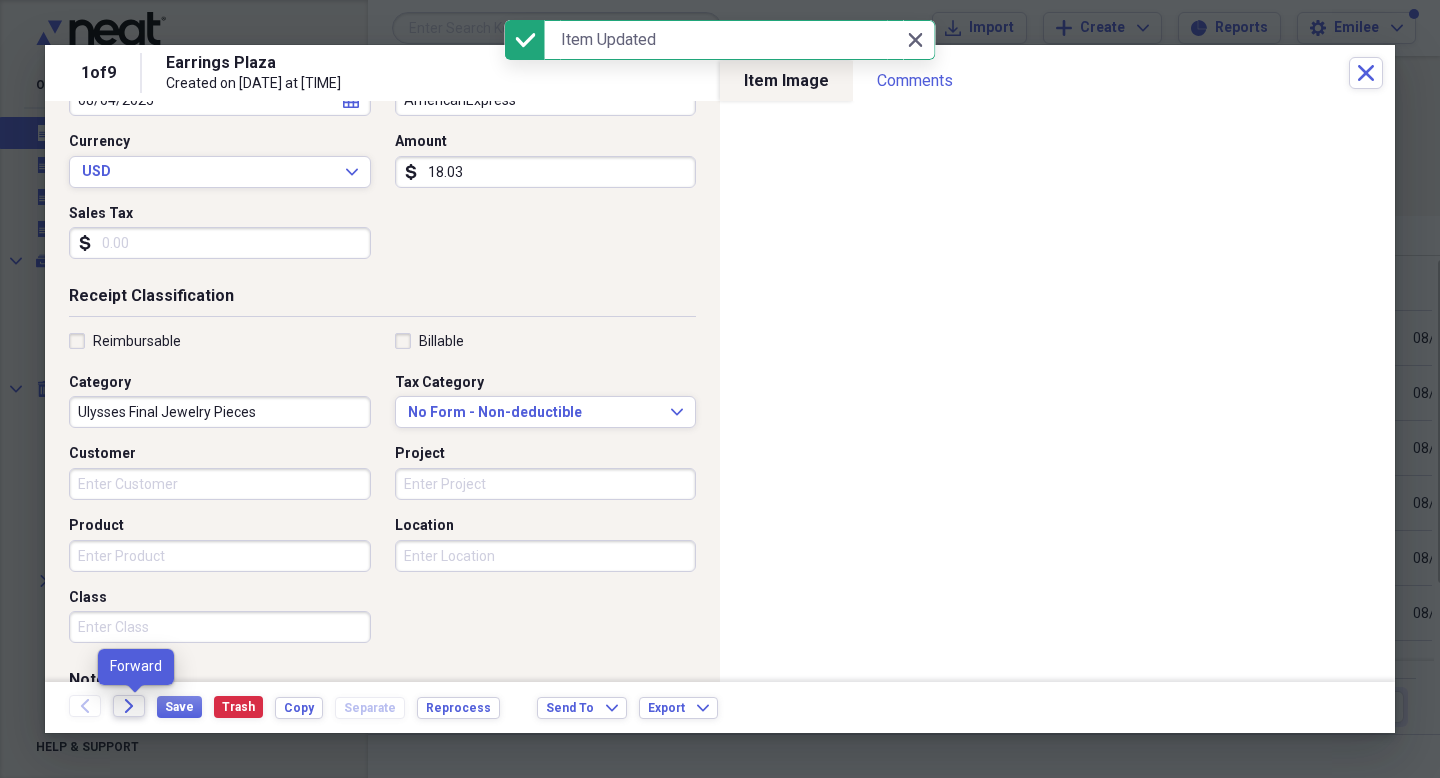 click 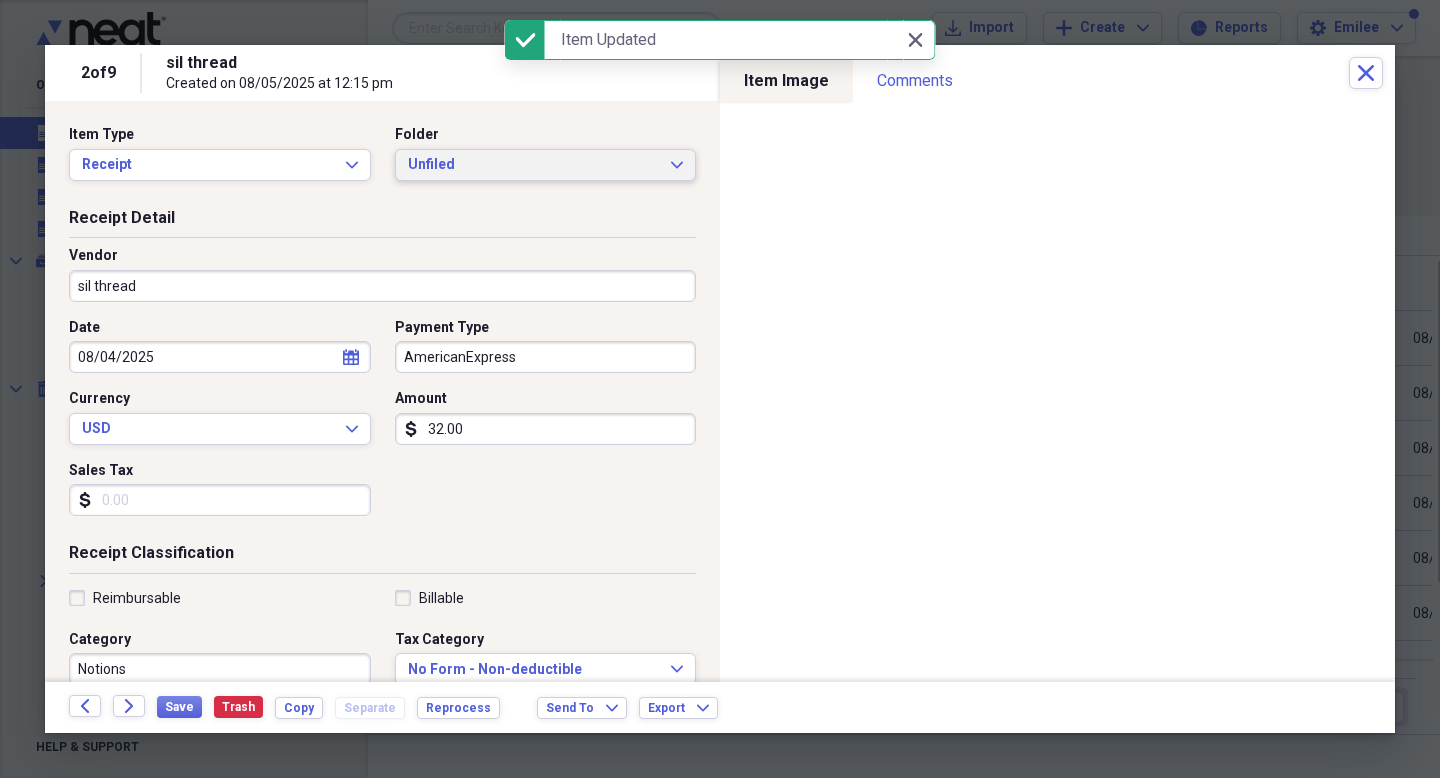 click on "Unfiled" at bounding box center [534, 165] 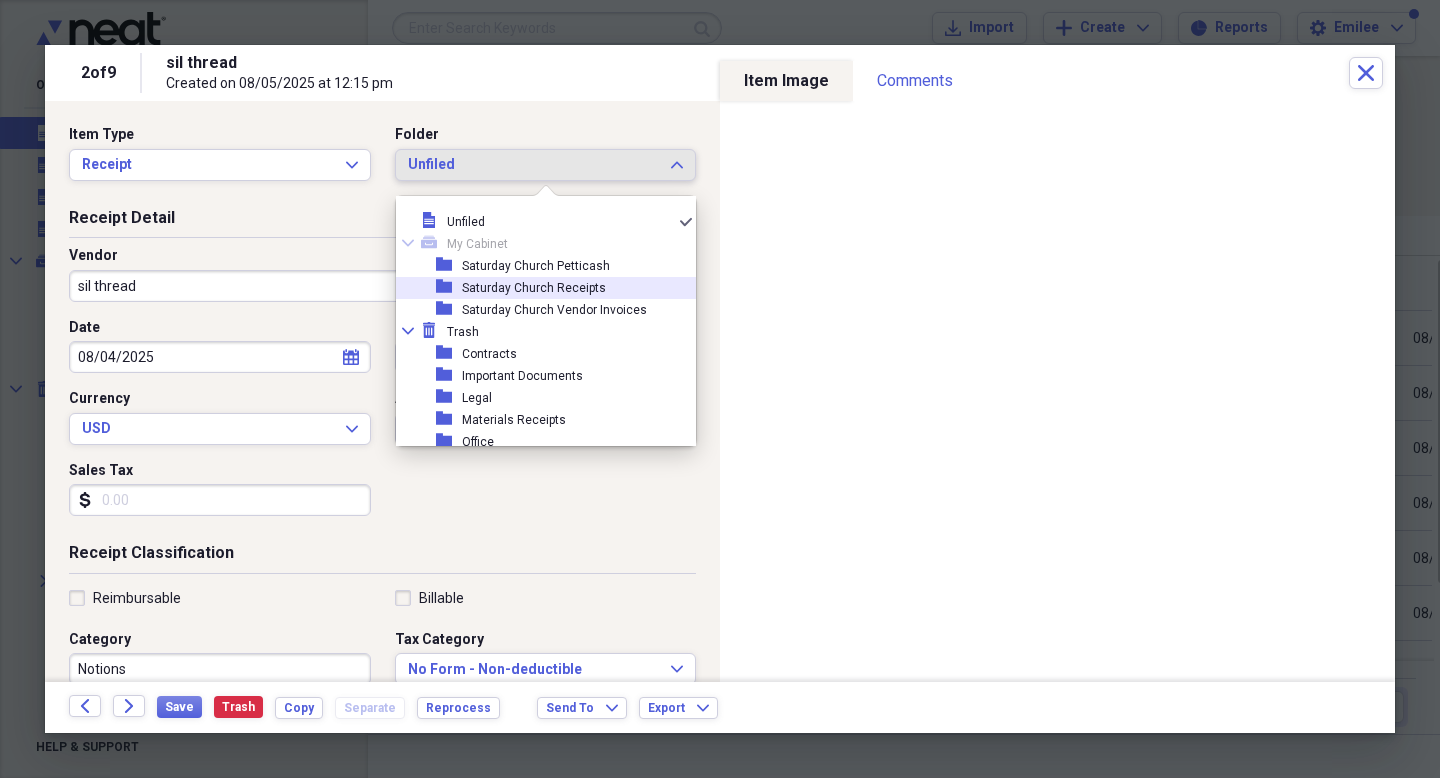 click on "Saturday Church Receipts" at bounding box center (534, 288) 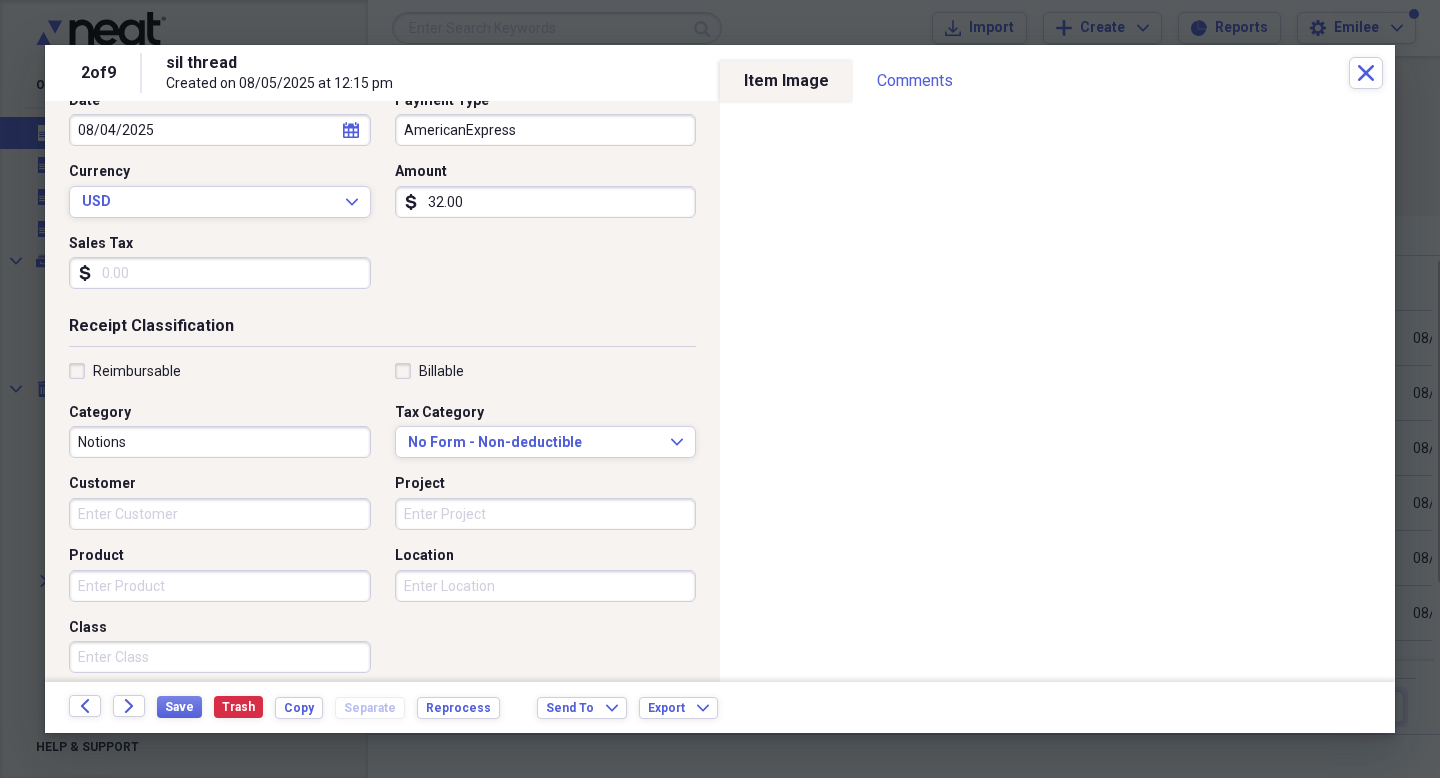 scroll, scrollTop: 254, scrollLeft: 0, axis: vertical 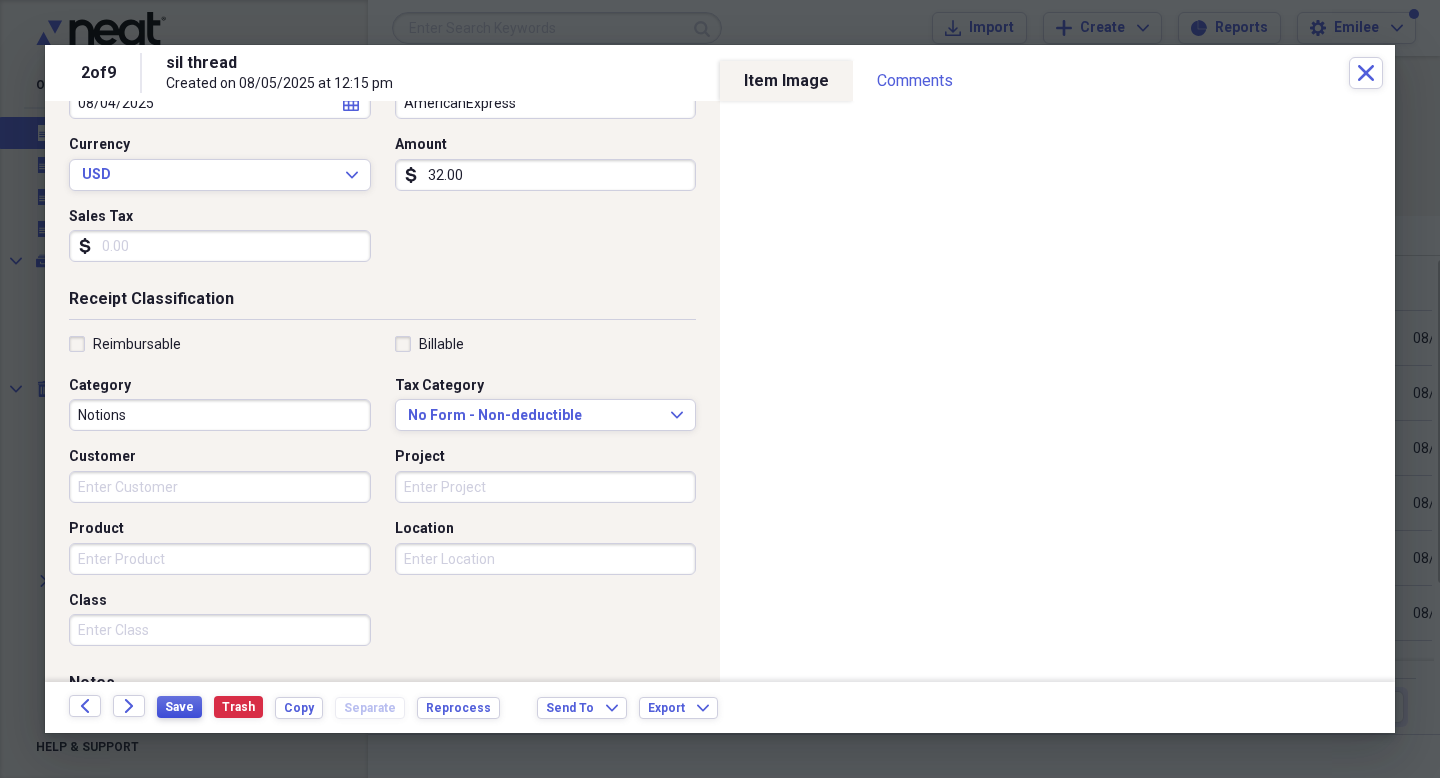 click on "Save" at bounding box center [179, 707] 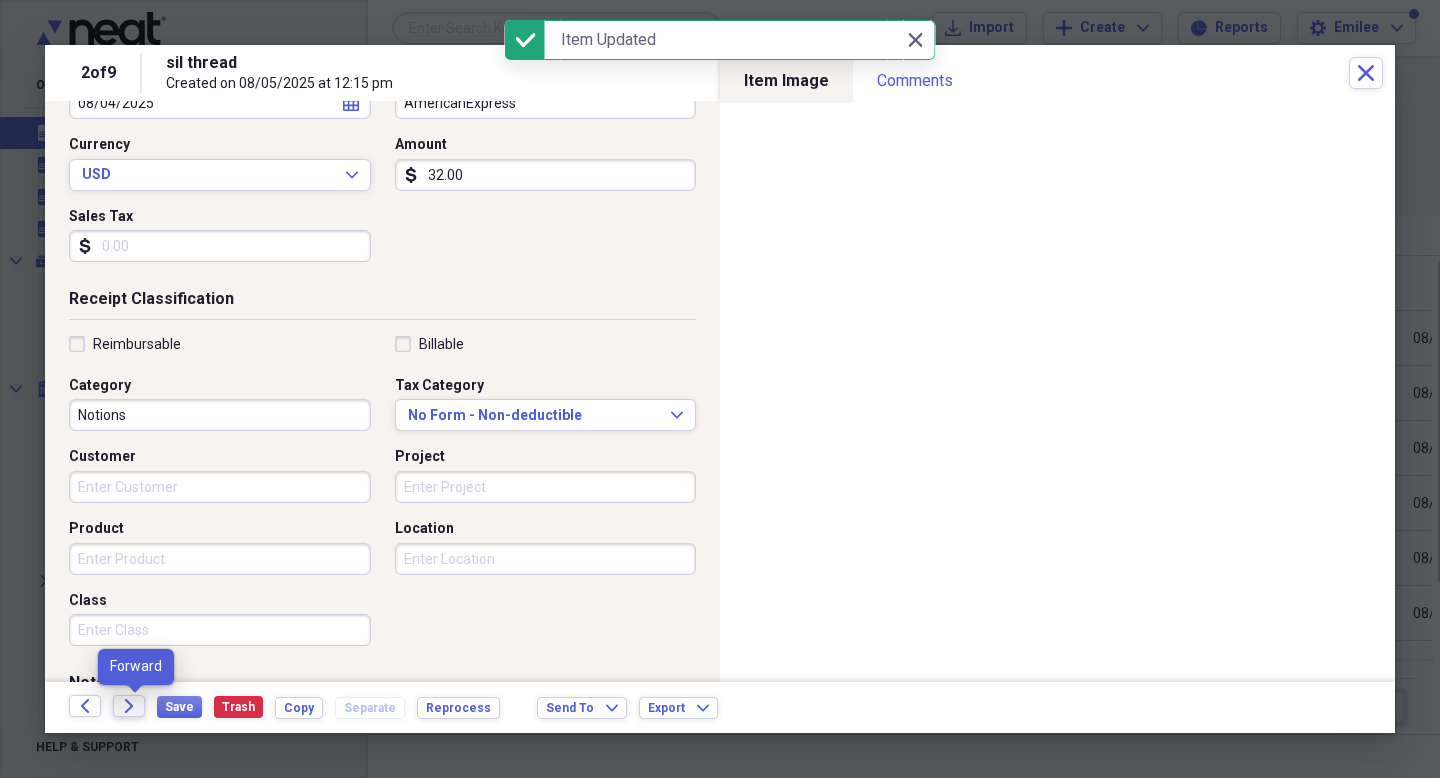 click on "Forward" at bounding box center [129, 706] 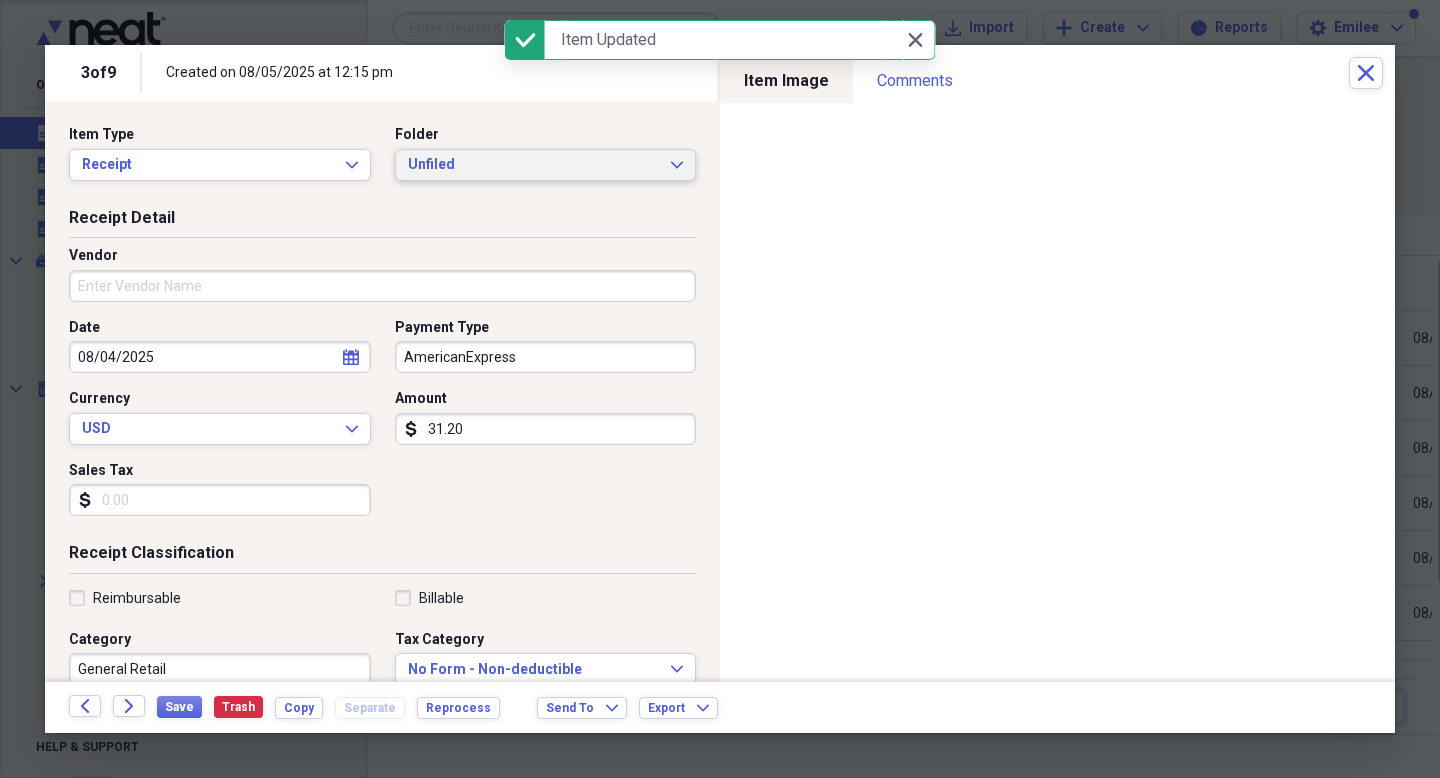 click on "Unfiled" at bounding box center [534, 165] 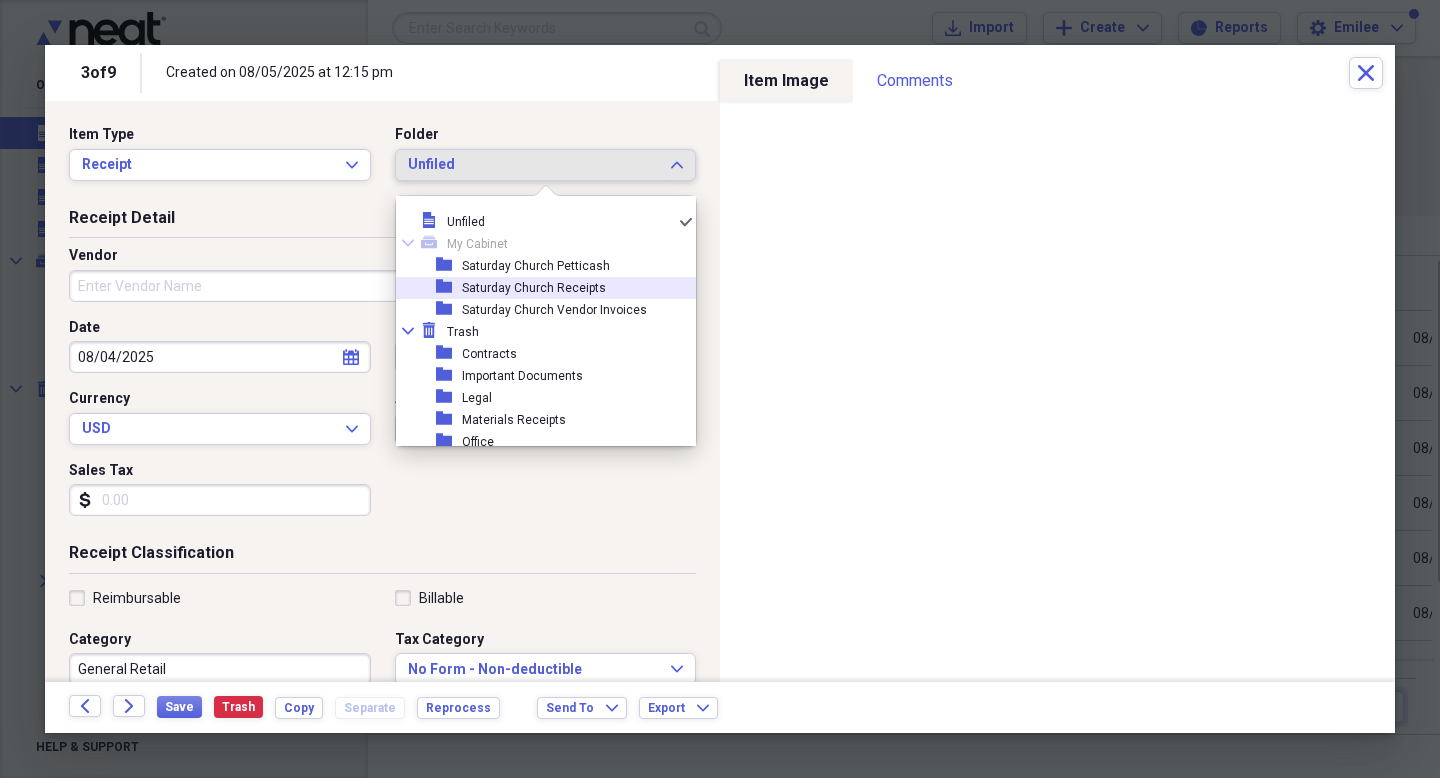 click on "Saturday Church Receipts" at bounding box center [534, 288] 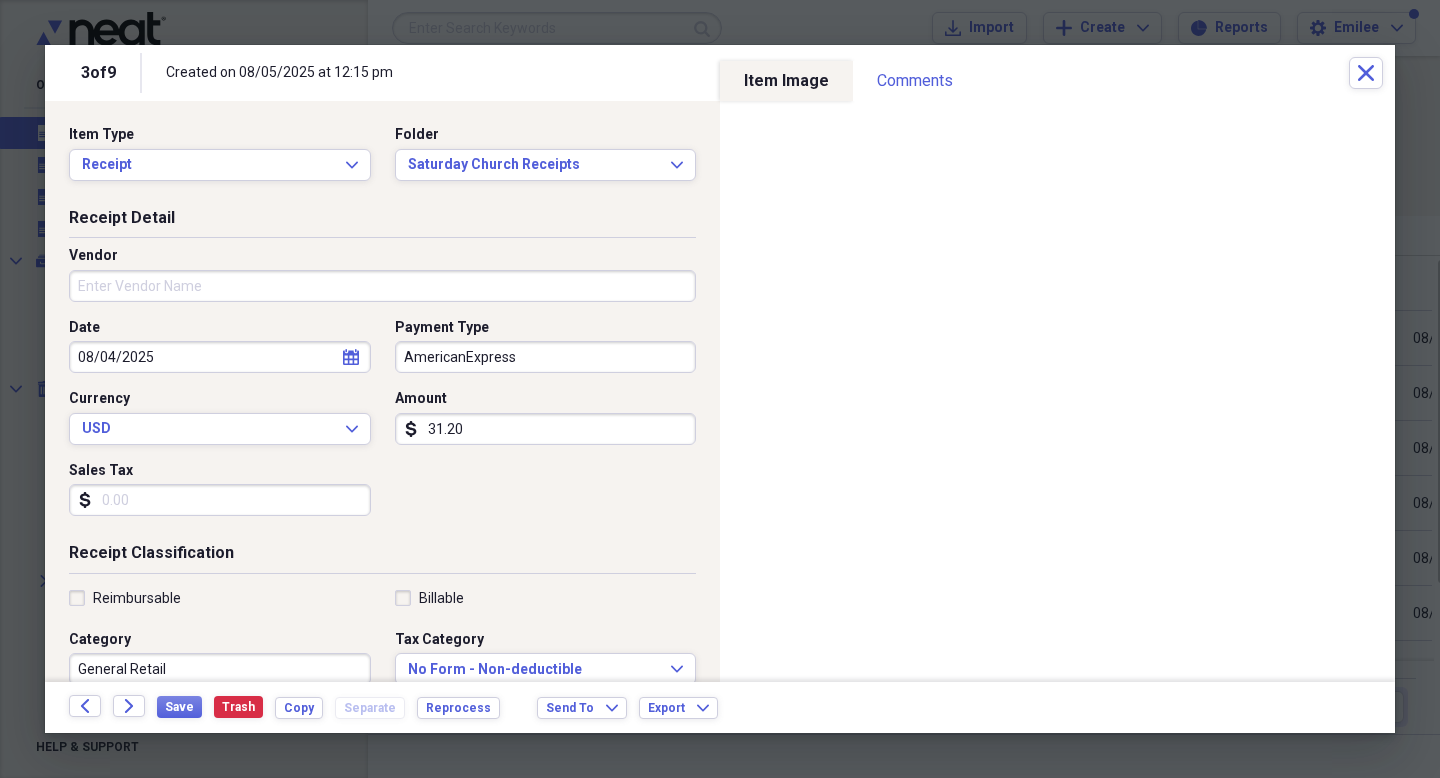 click on "Vendor" at bounding box center (382, 286) 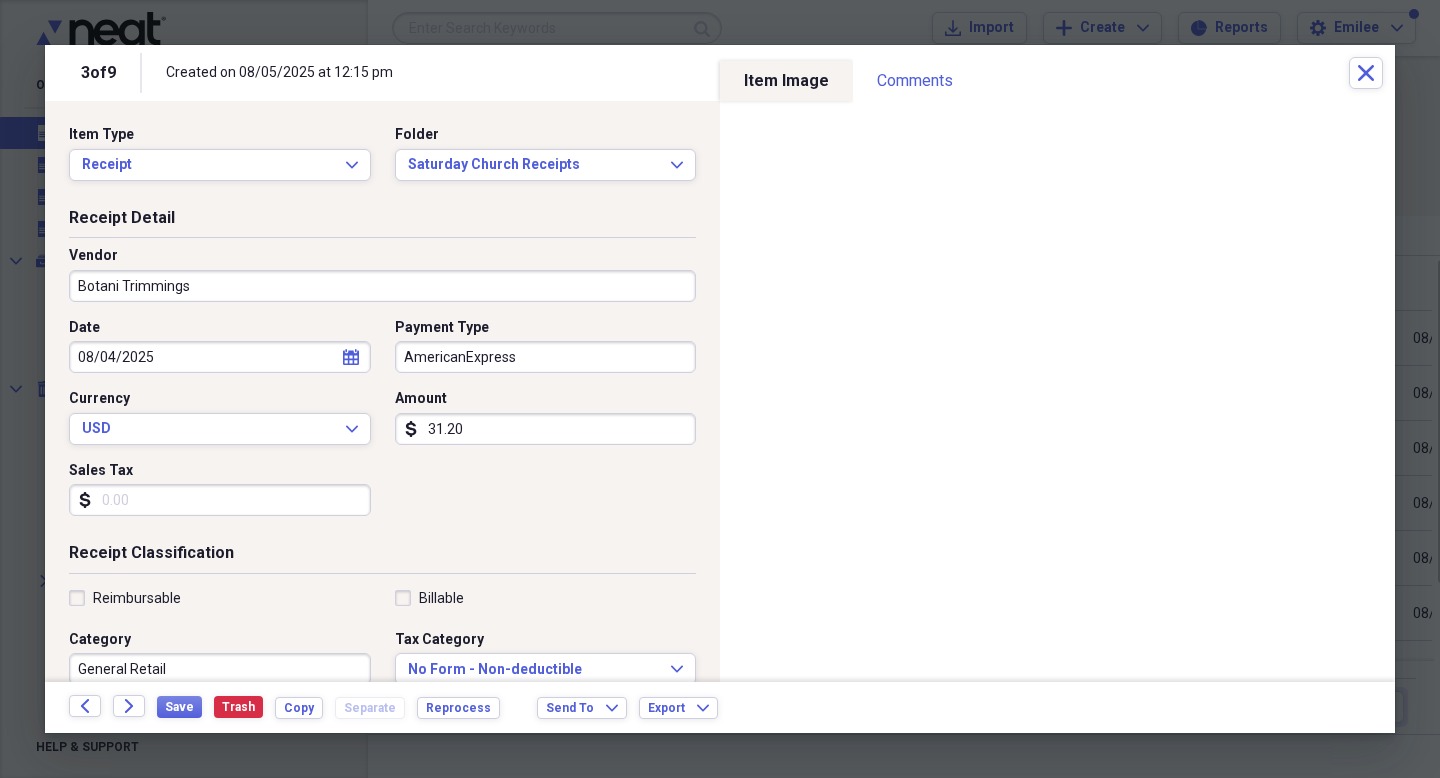 type on "Botani Trimmings" 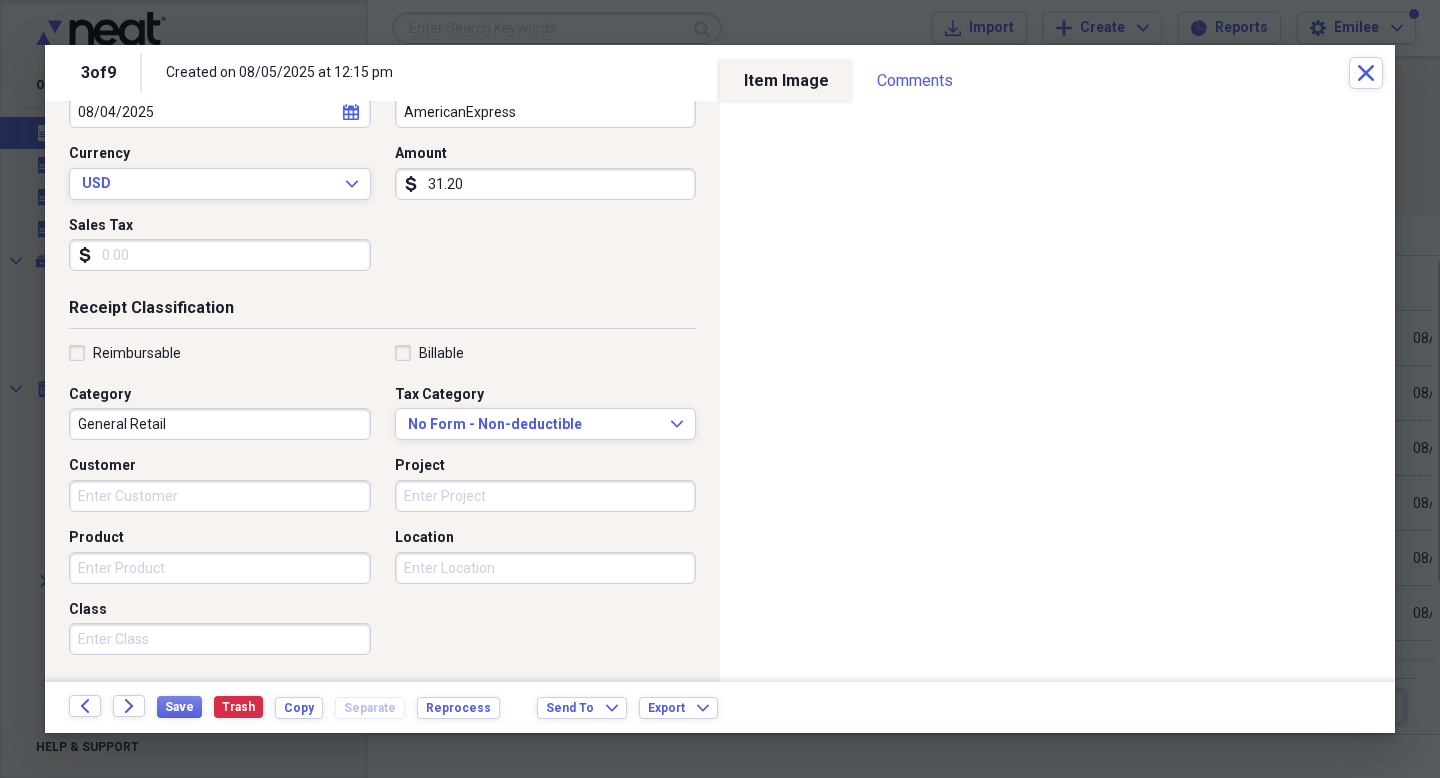 scroll, scrollTop: 278, scrollLeft: 0, axis: vertical 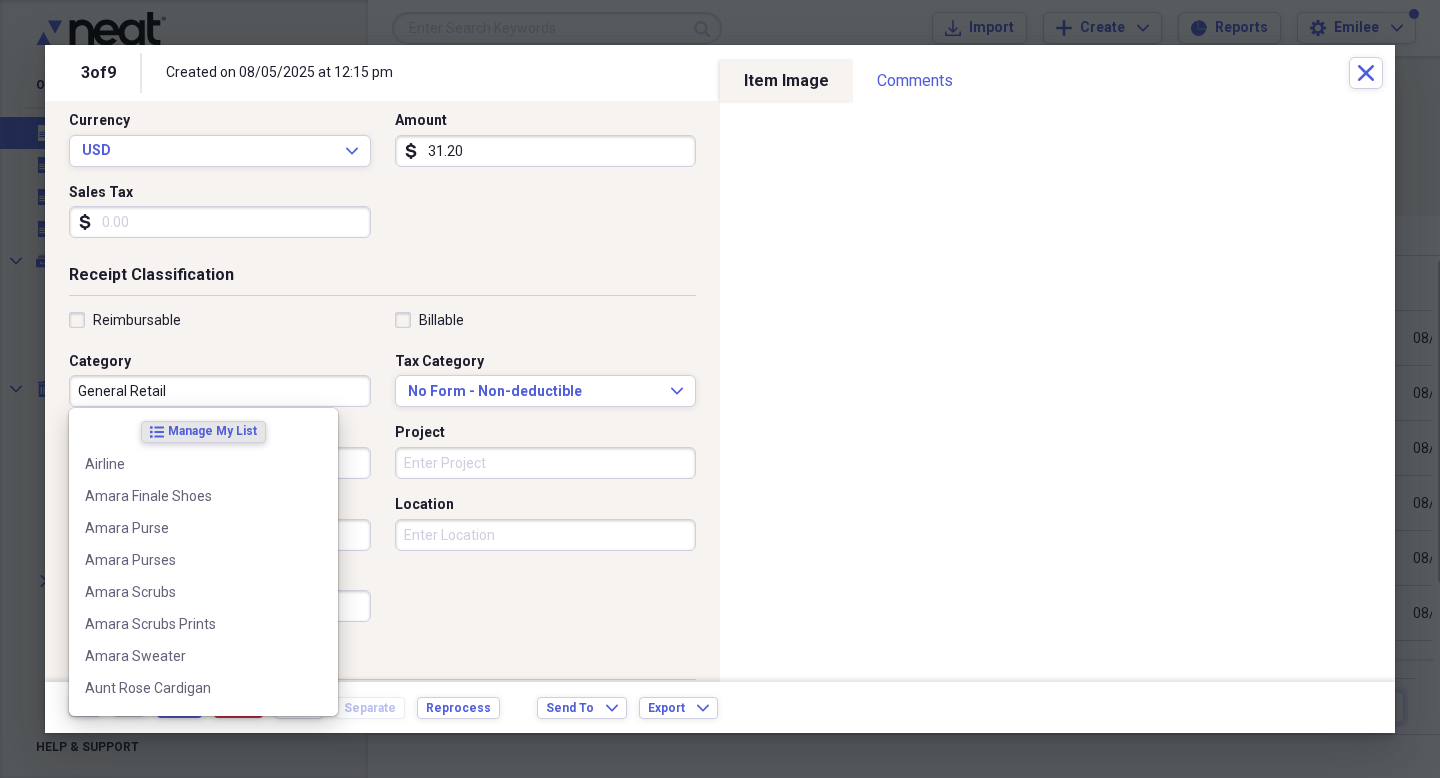 click on "General Retail" at bounding box center (220, 391) 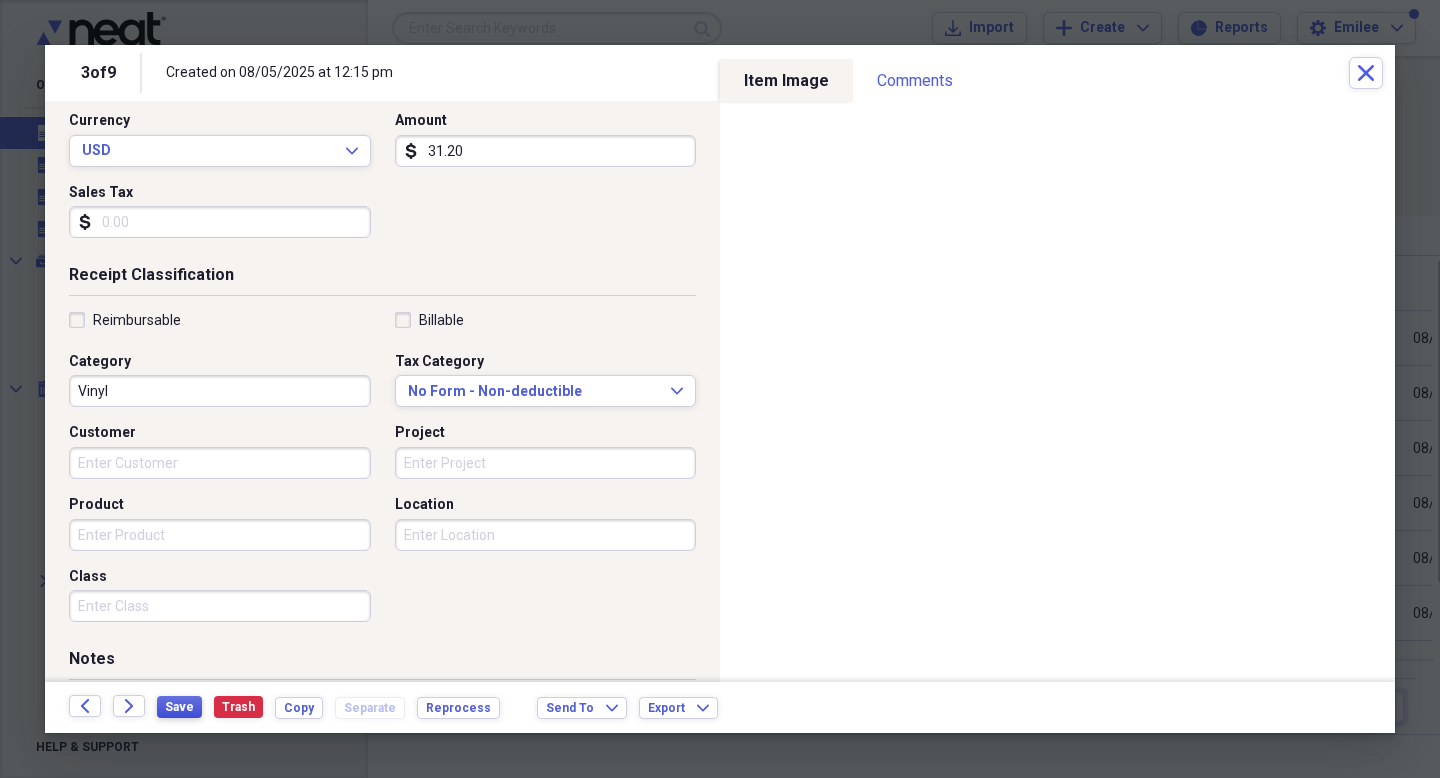 type on "Vinyl" 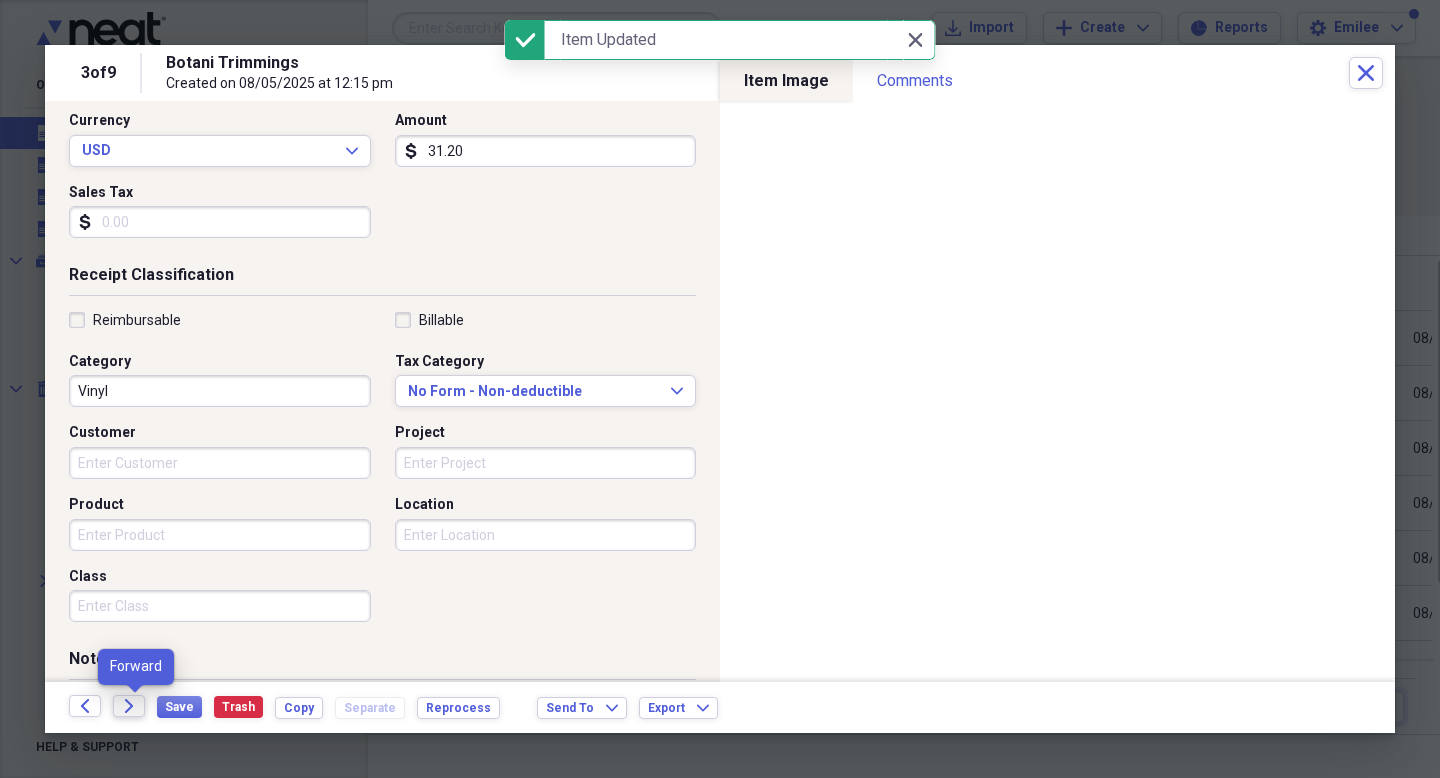 click on "Forward" 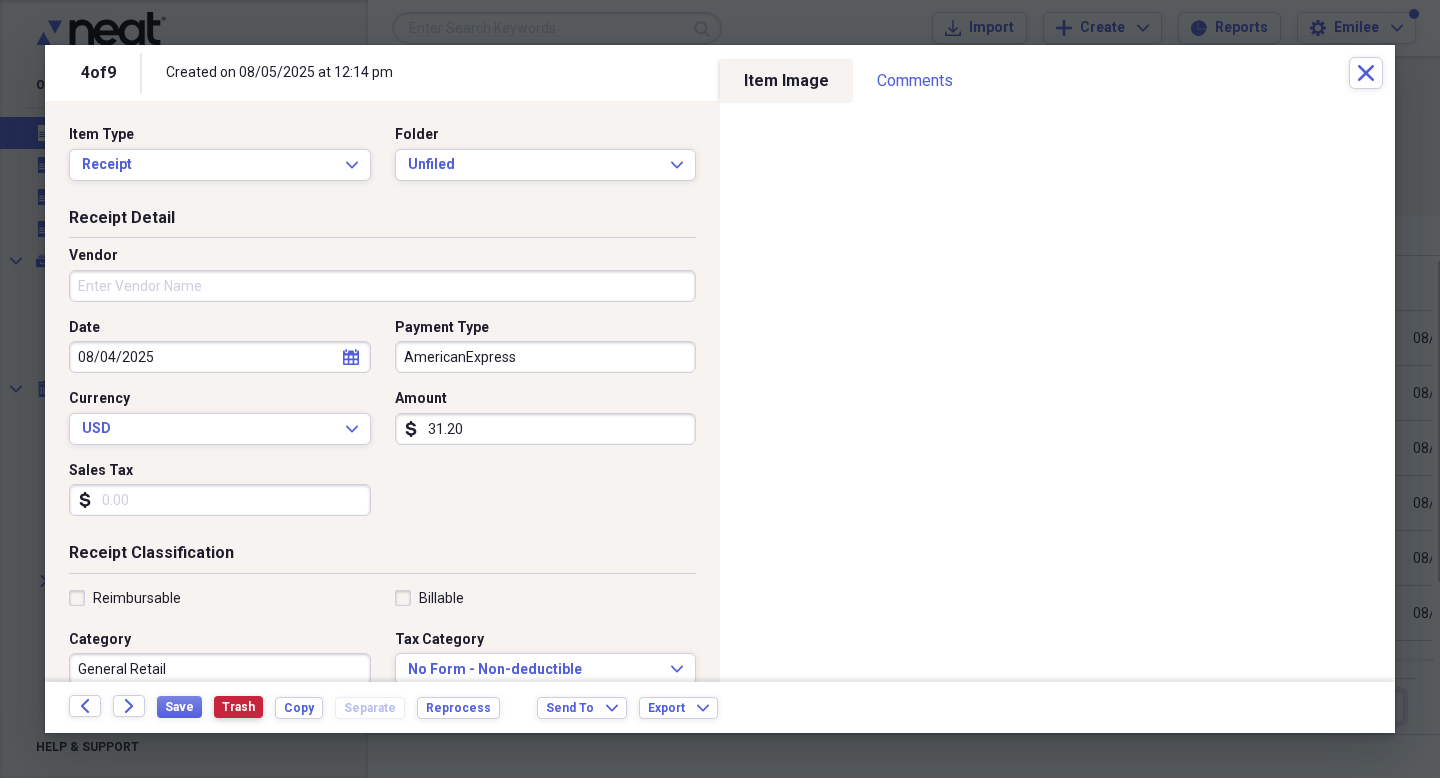 click on "Trash" at bounding box center [238, 707] 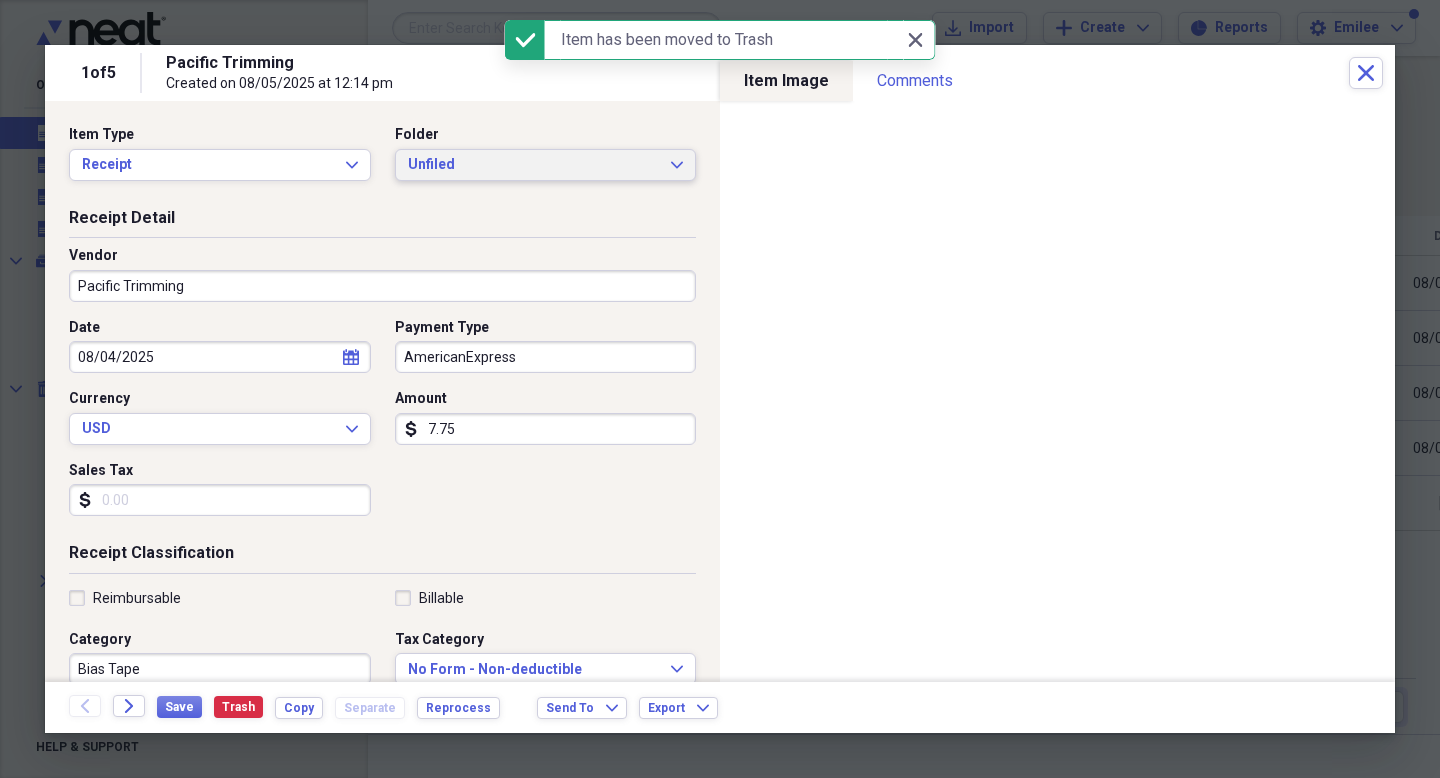 click on "Unfiled" at bounding box center [534, 165] 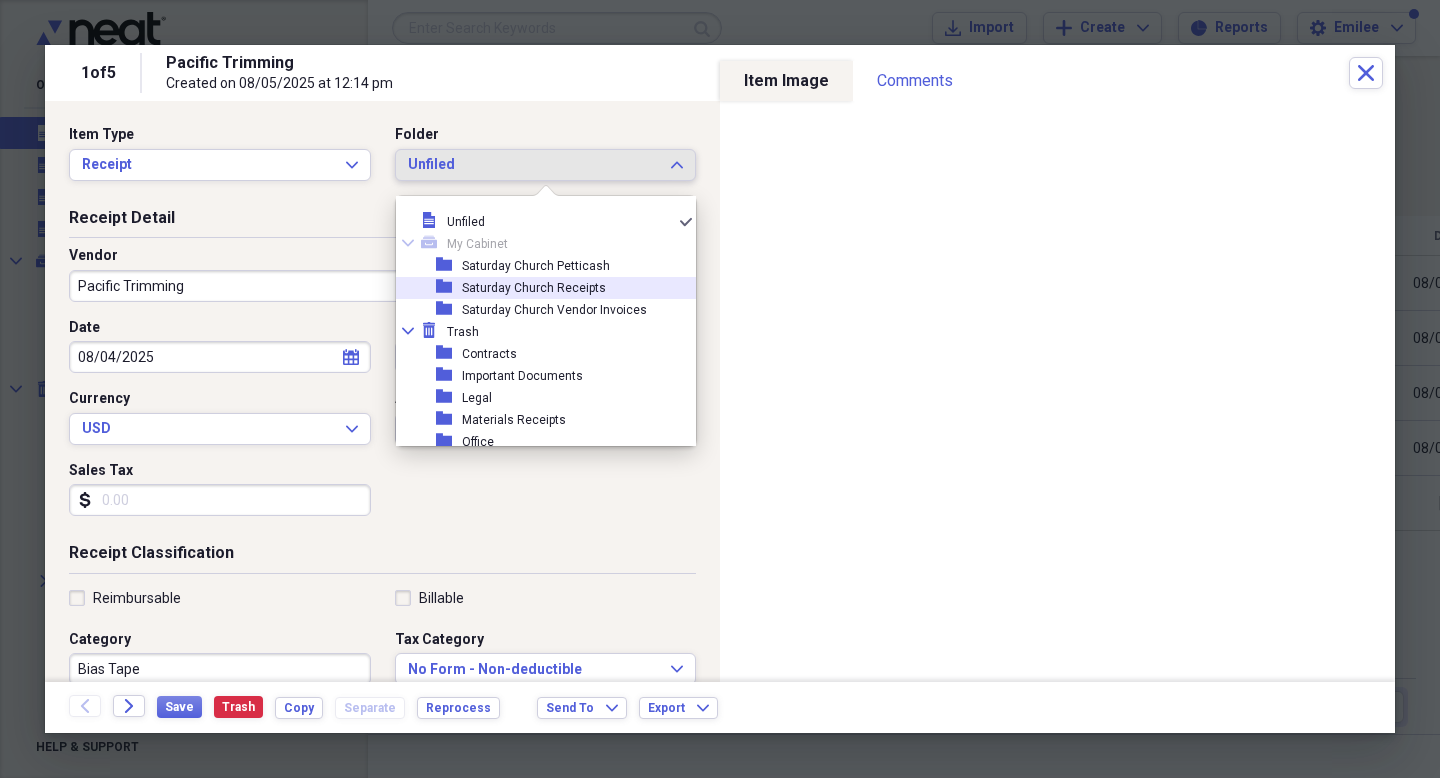 click on "Saturday Church Receipts" at bounding box center (534, 288) 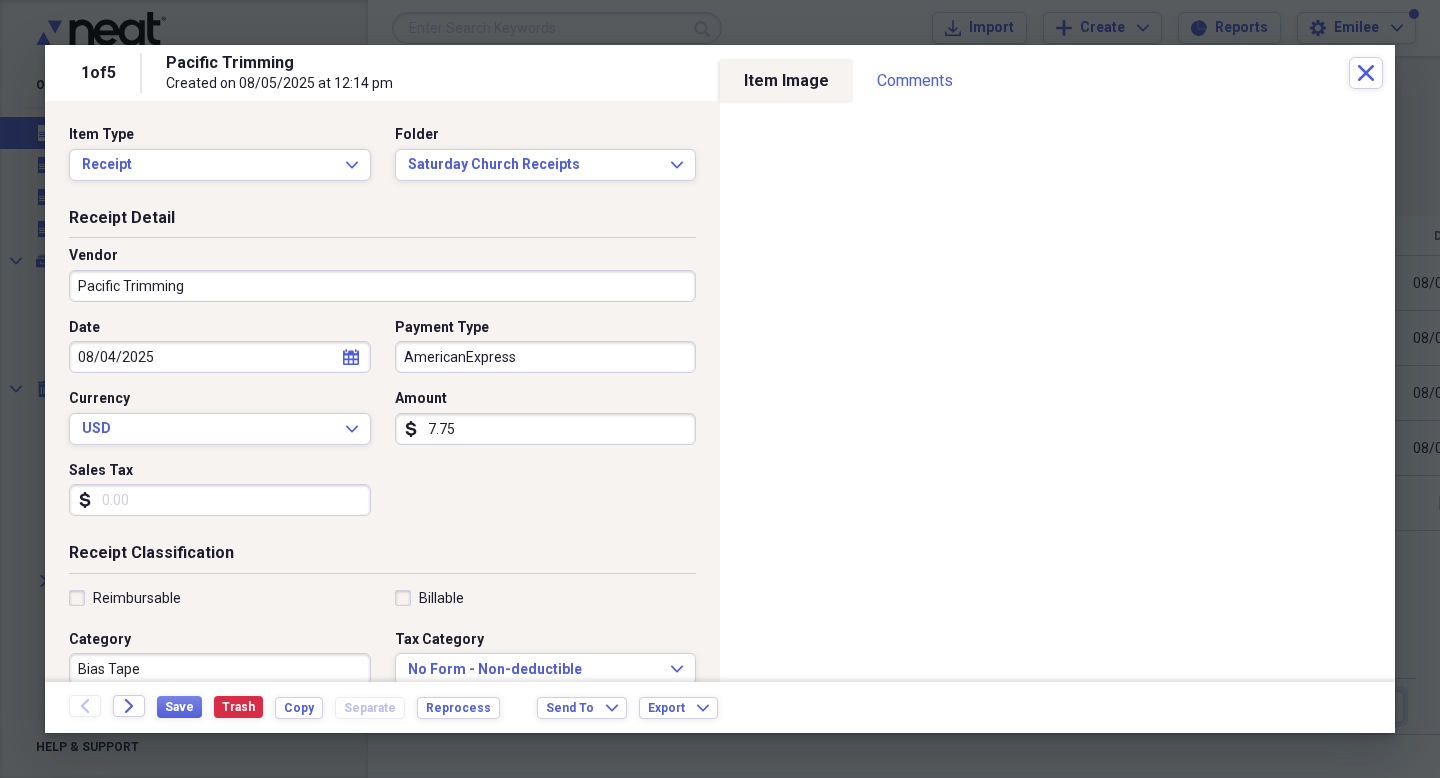click on "Pacific Trimming" at bounding box center (382, 286) 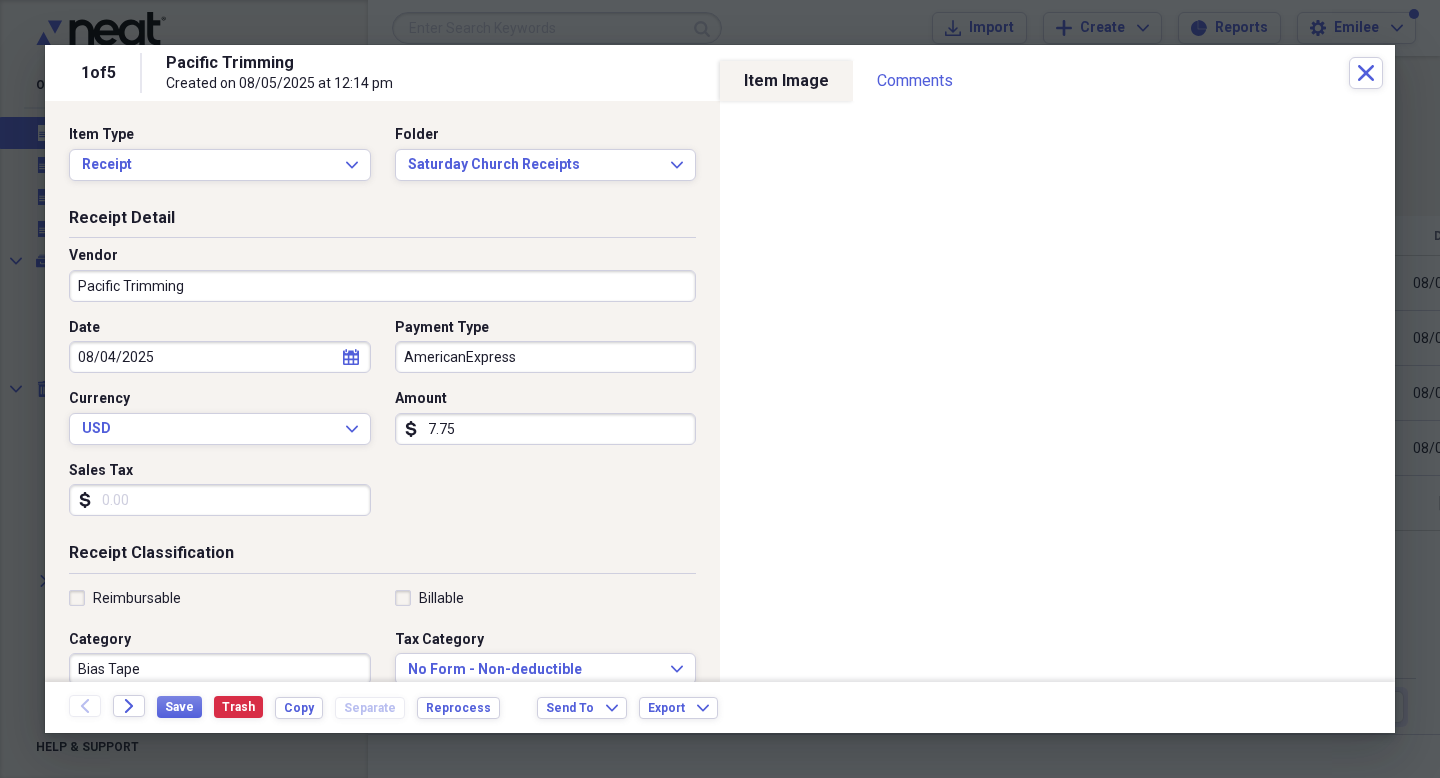 click on "Date [DATE] calendar Calendar Payment Type [CARD_TYPE] Currency USD Expand Amount dollar-sign [AMOUNT] Sales Tax dollar-sign" at bounding box center [382, 425] 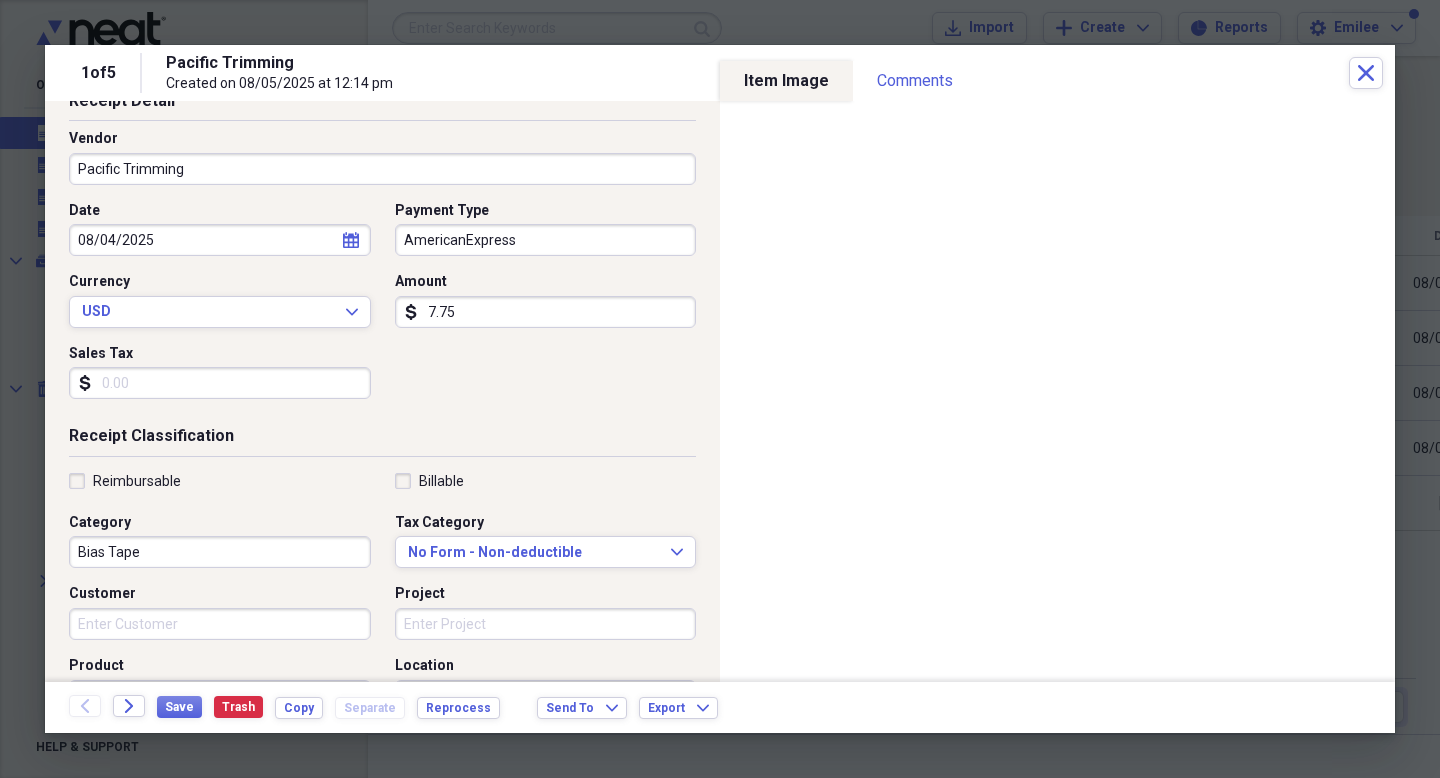 scroll, scrollTop: 125, scrollLeft: 0, axis: vertical 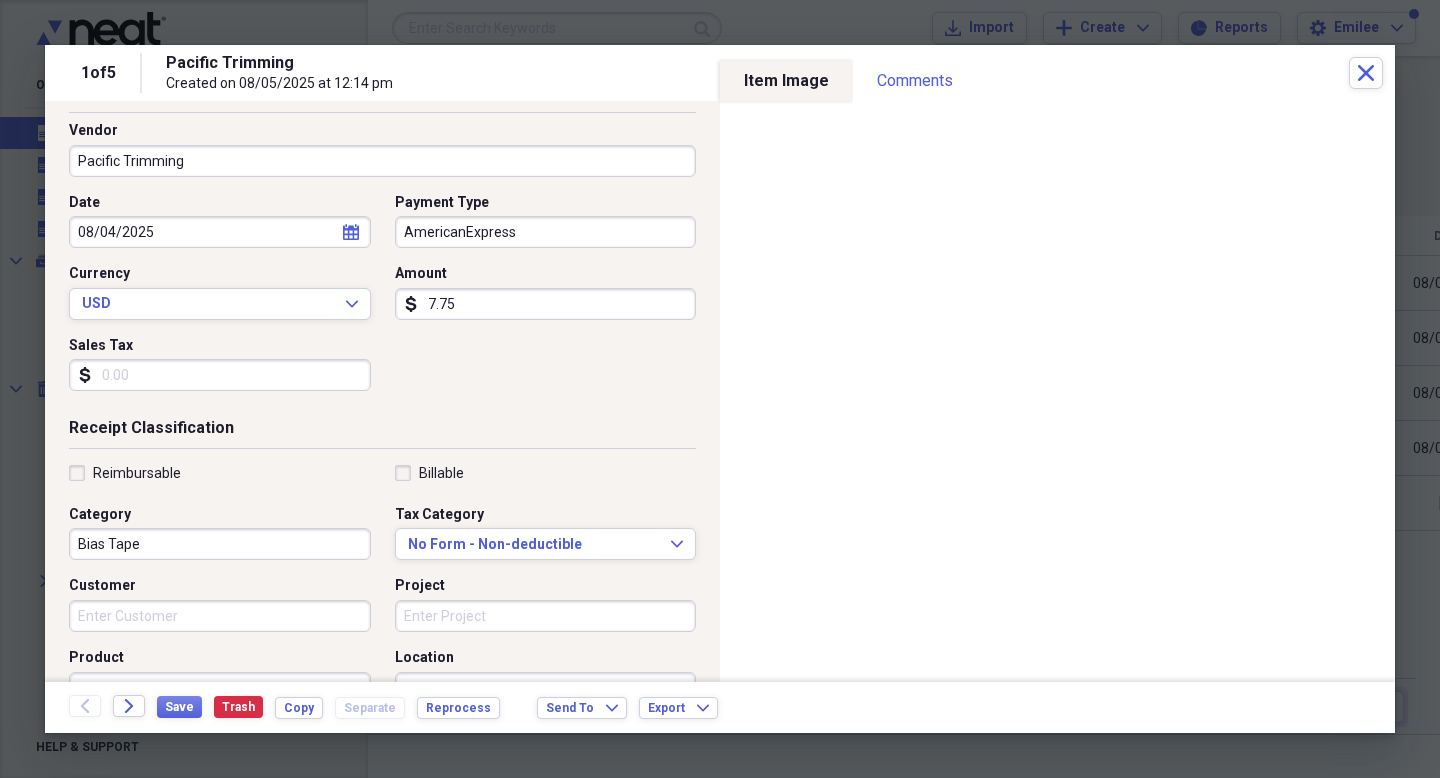 click on "Bias Tape" at bounding box center [220, 544] 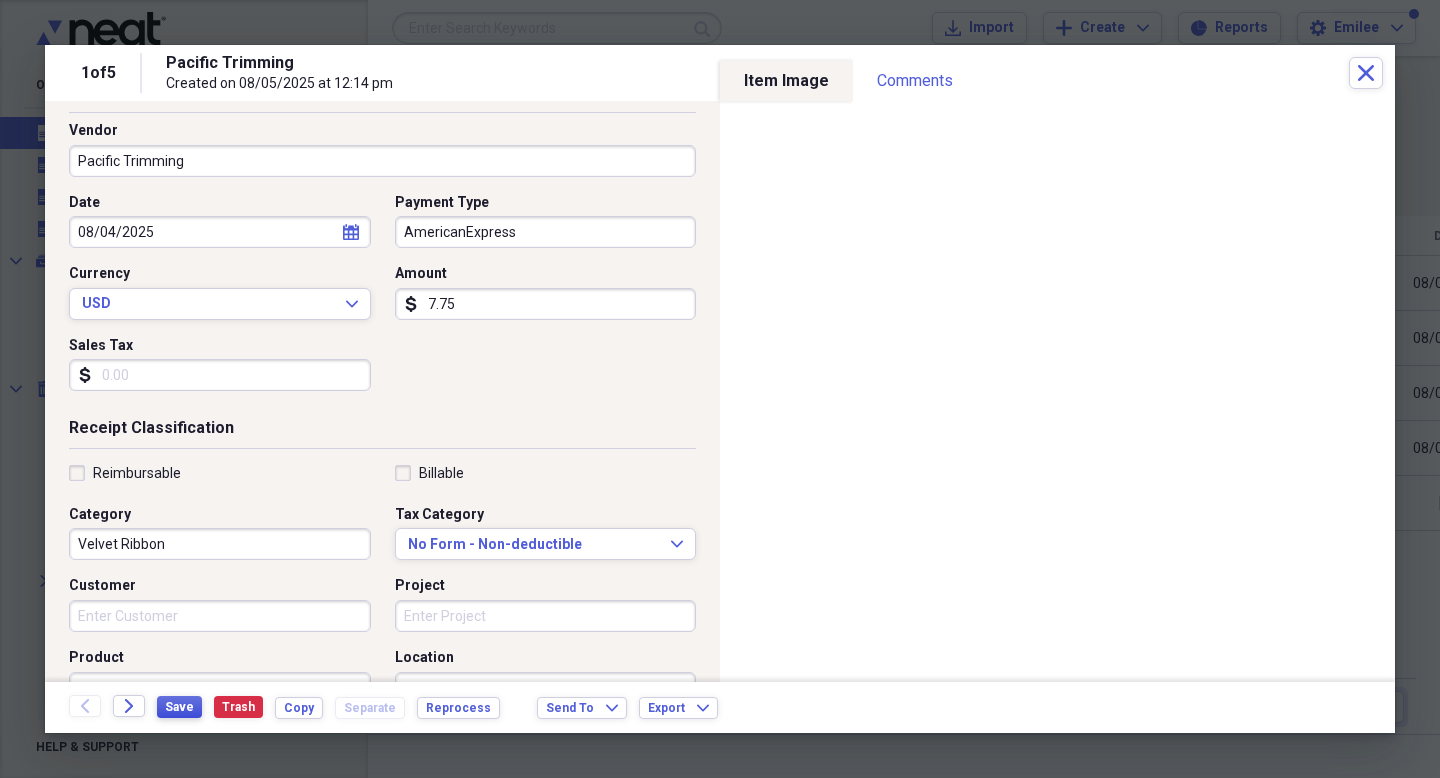 type on "Velvet Ribbon" 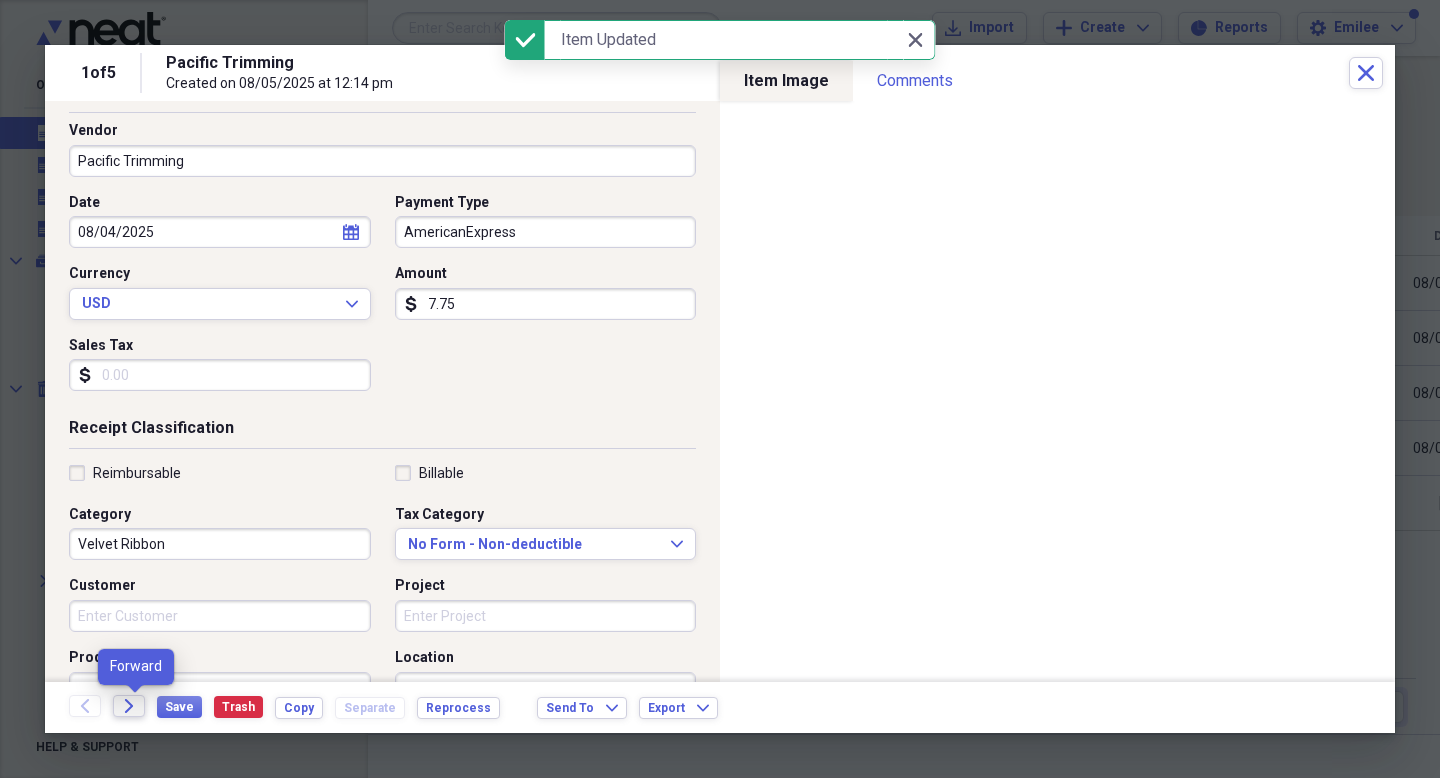 click on "Forward" at bounding box center (129, 706) 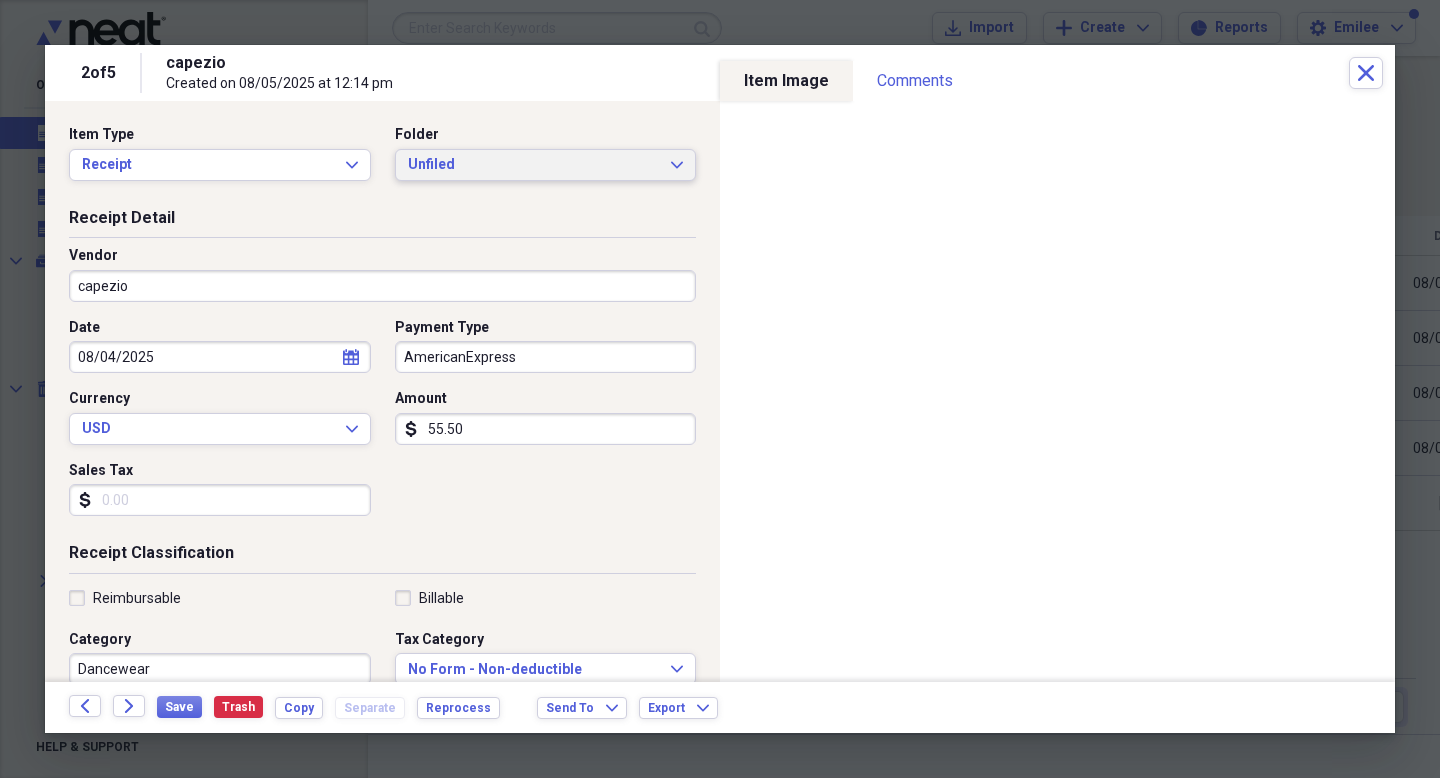 click on "Unfiled" at bounding box center (534, 165) 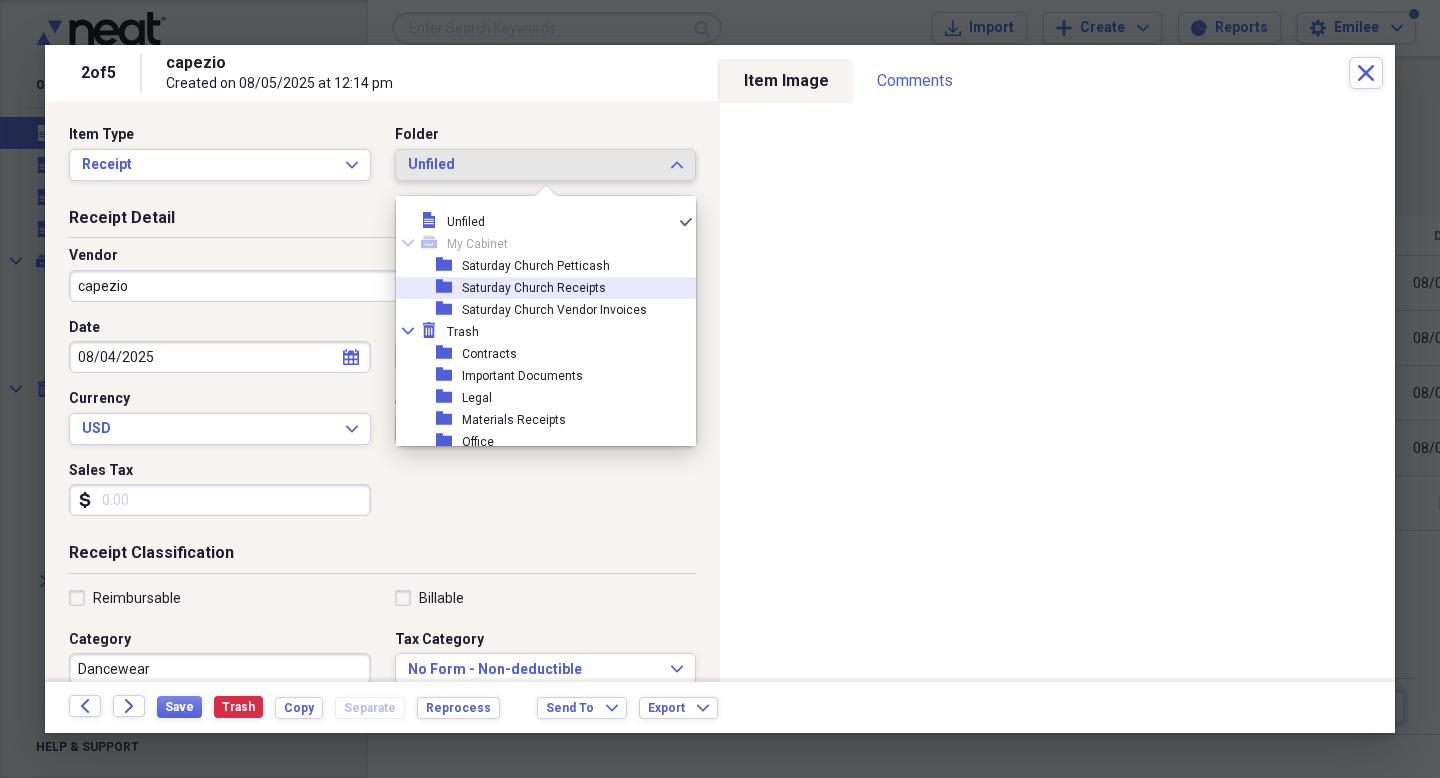 click on "Saturday Church Receipts" at bounding box center [534, 288] 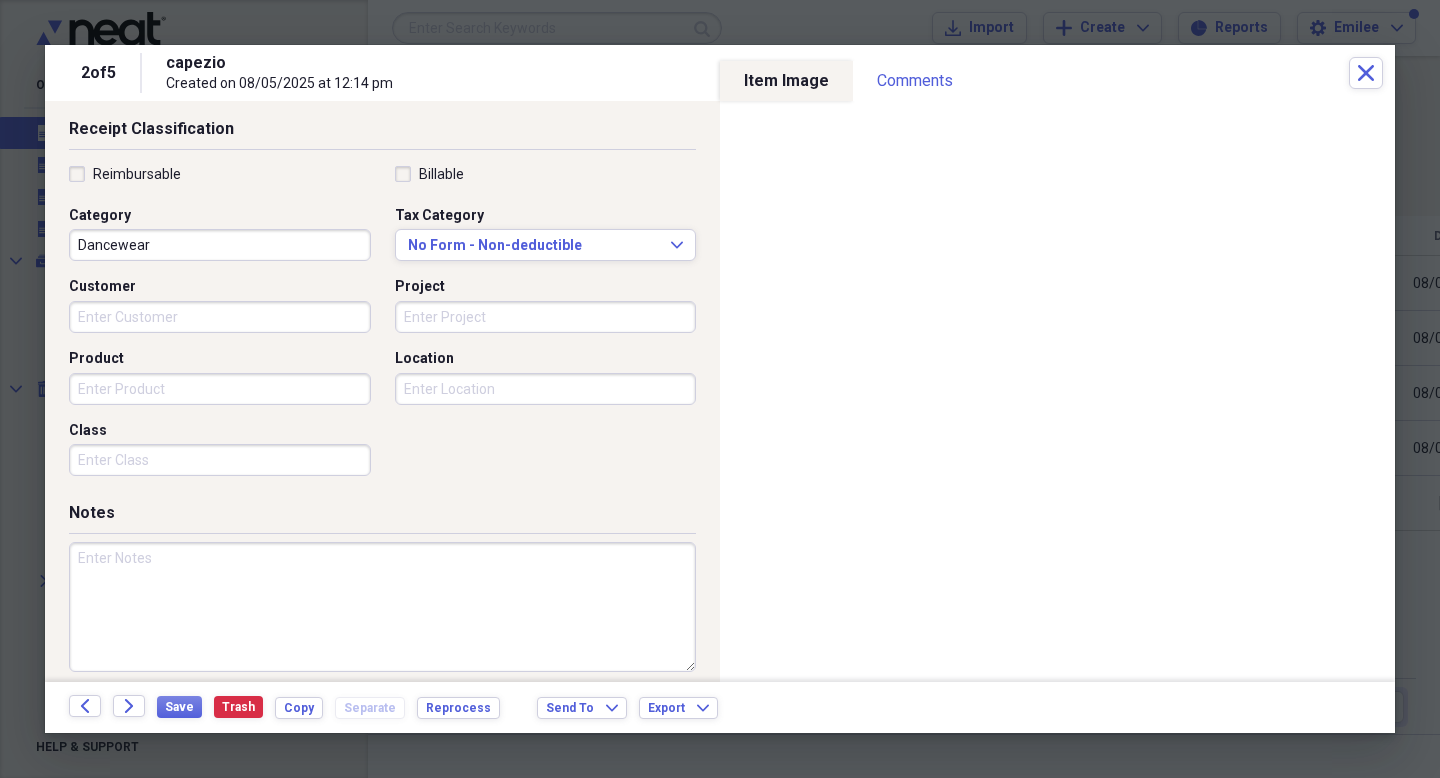 scroll, scrollTop: 439, scrollLeft: 0, axis: vertical 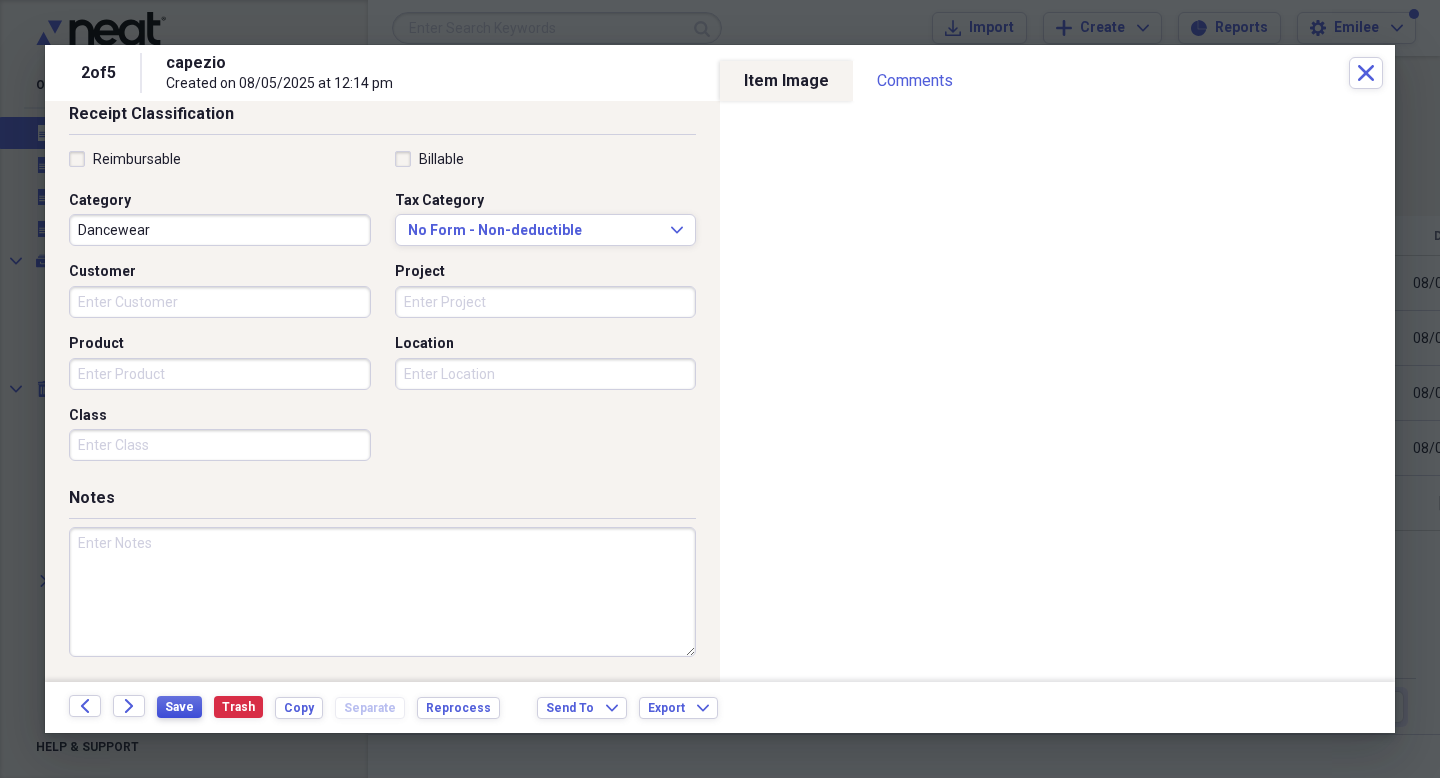 click on "Save" at bounding box center [179, 707] 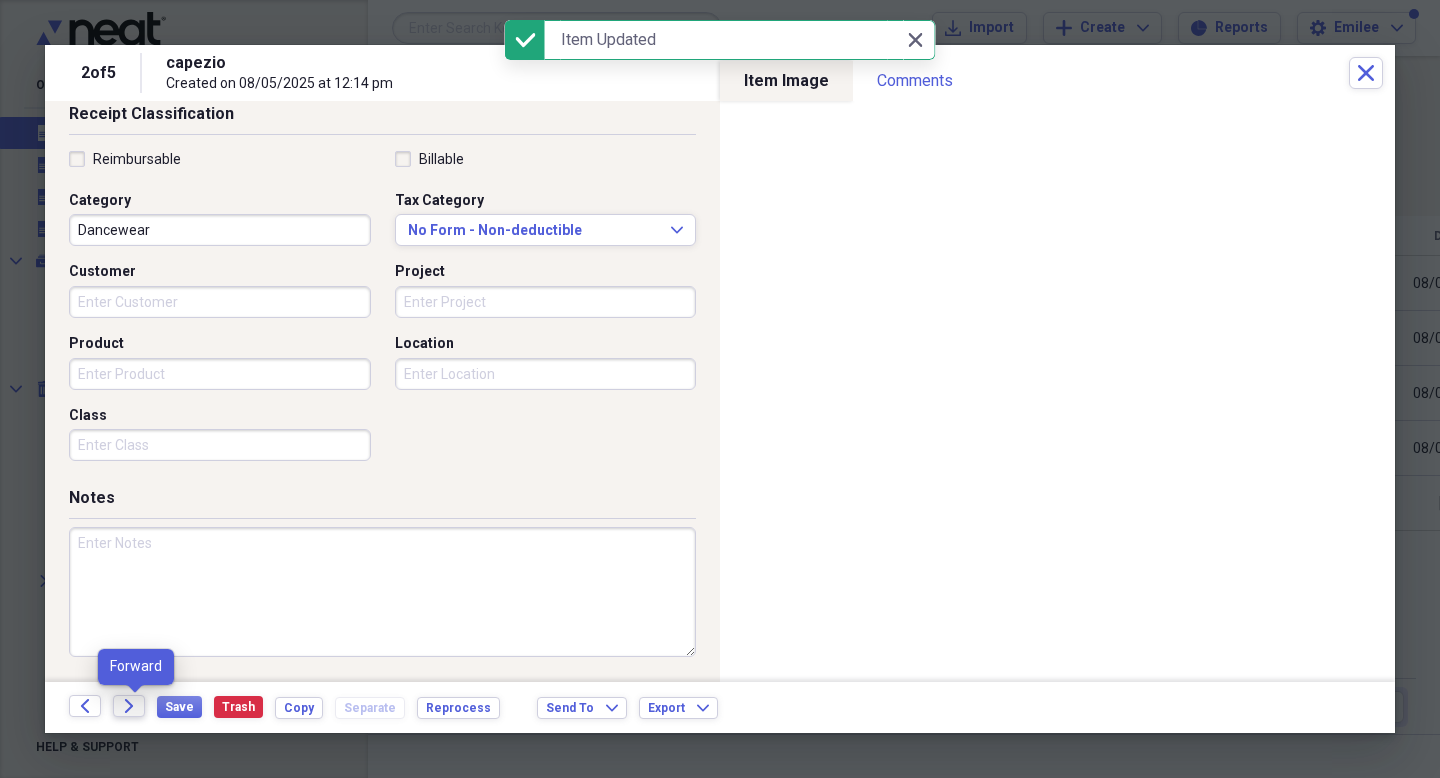 click on "Forward" 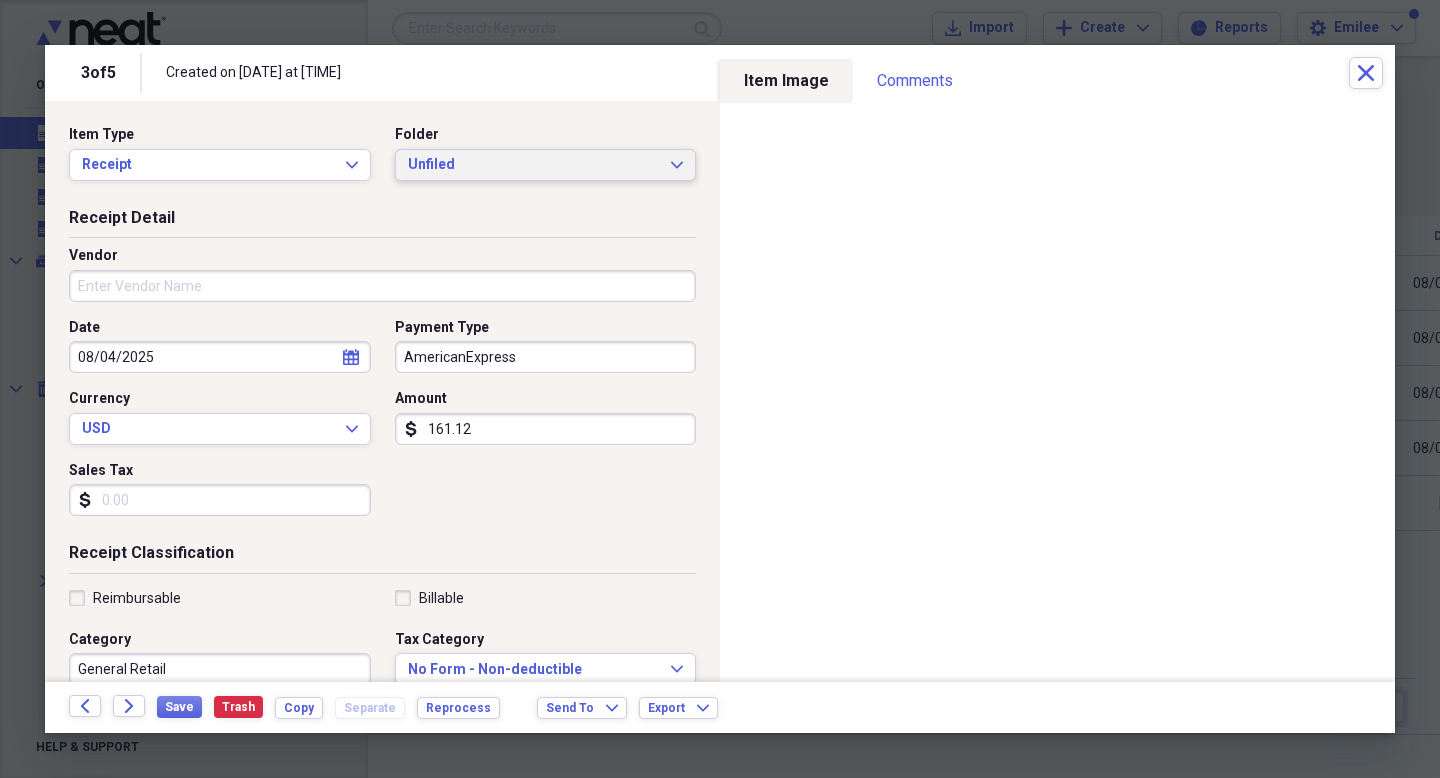 click on "Unfiled" at bounding box center [534, 165] 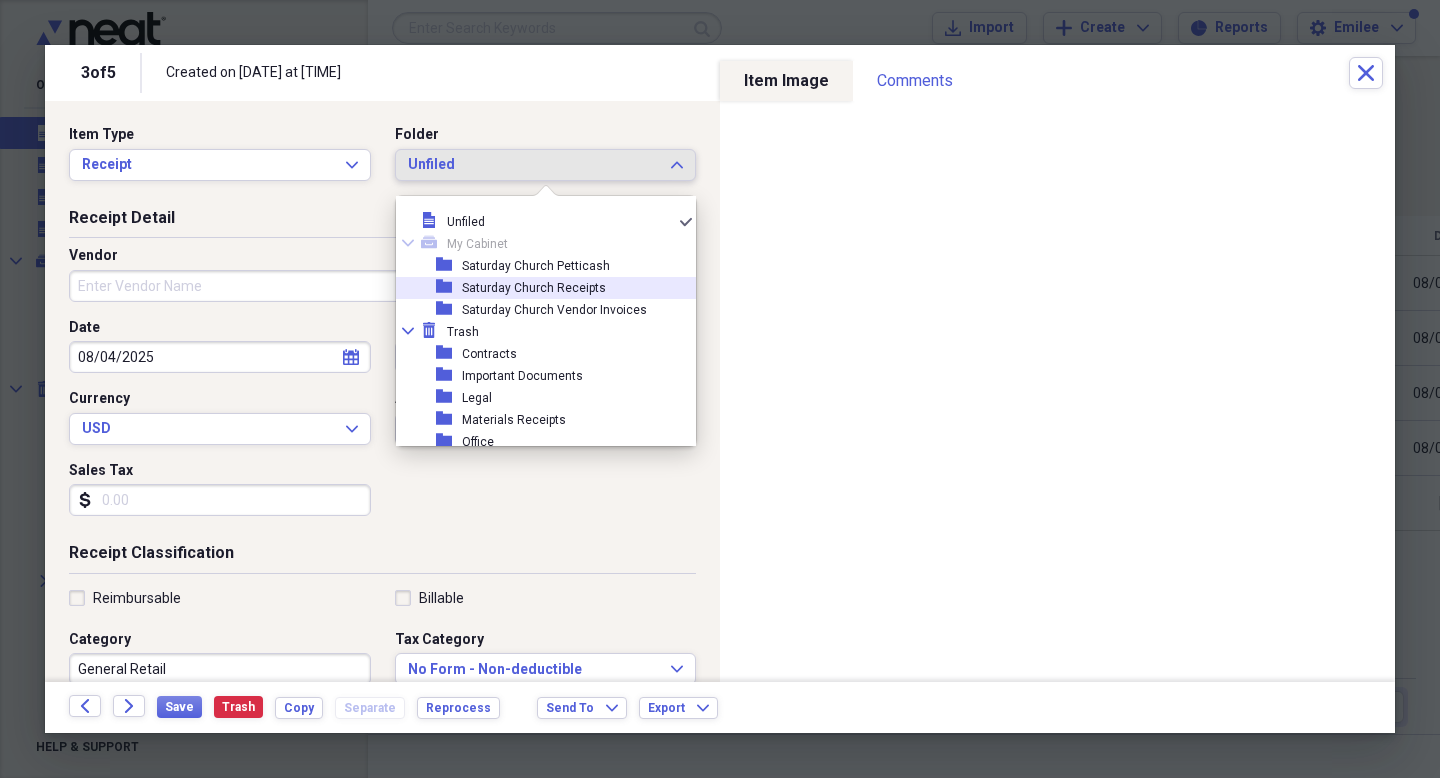 click on "Saturday Church Receipts" at bounding box center (534, 288) 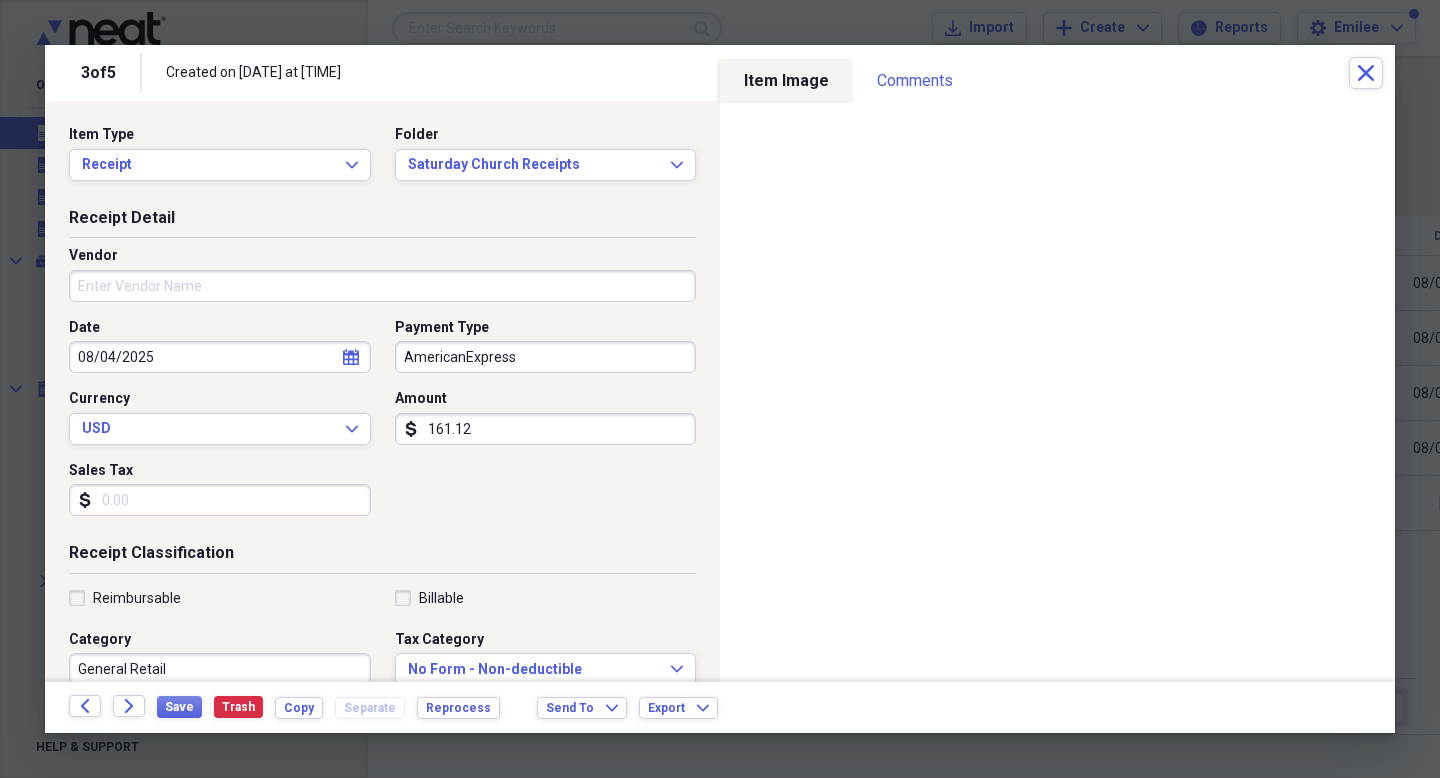 click on "Vendor" at bounding box center [382, 282] 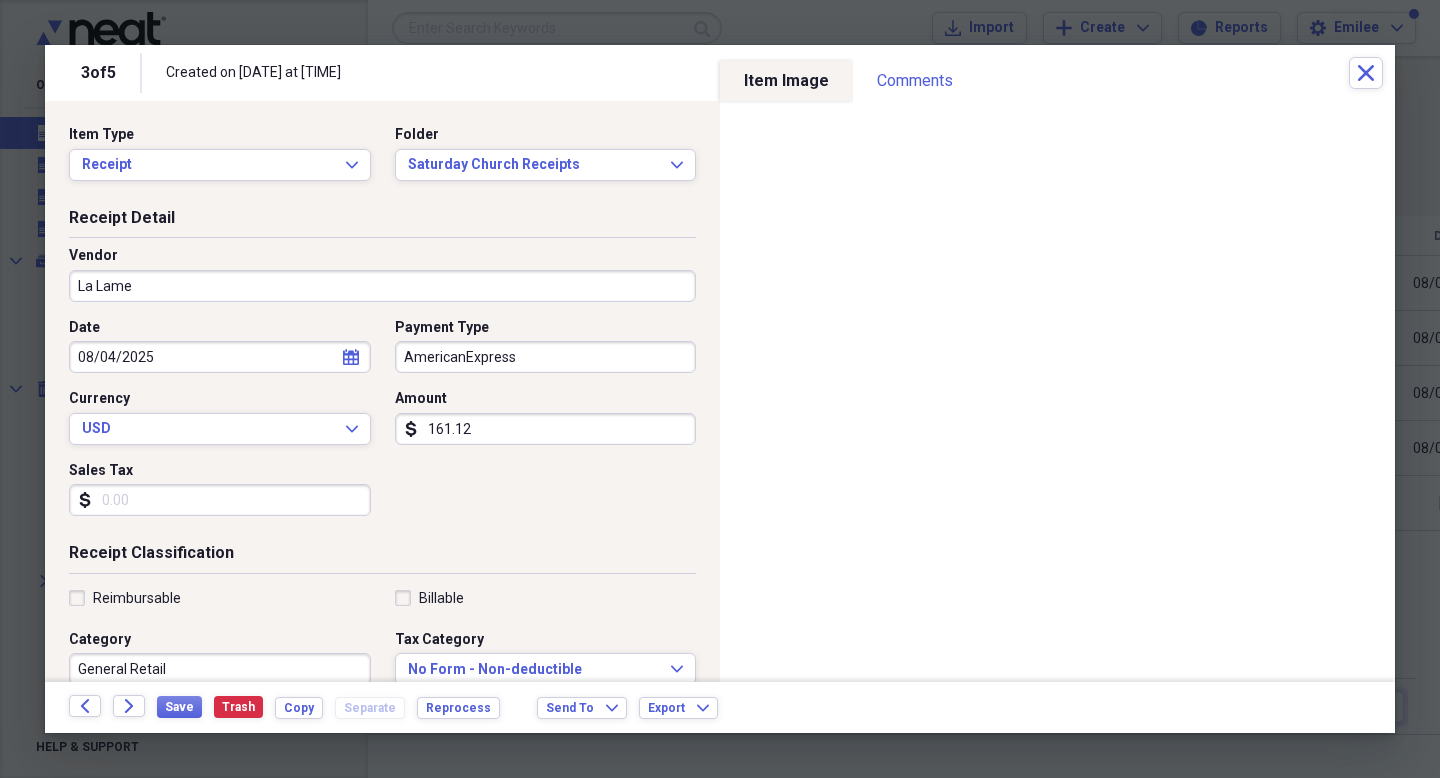 type on "La Lame" 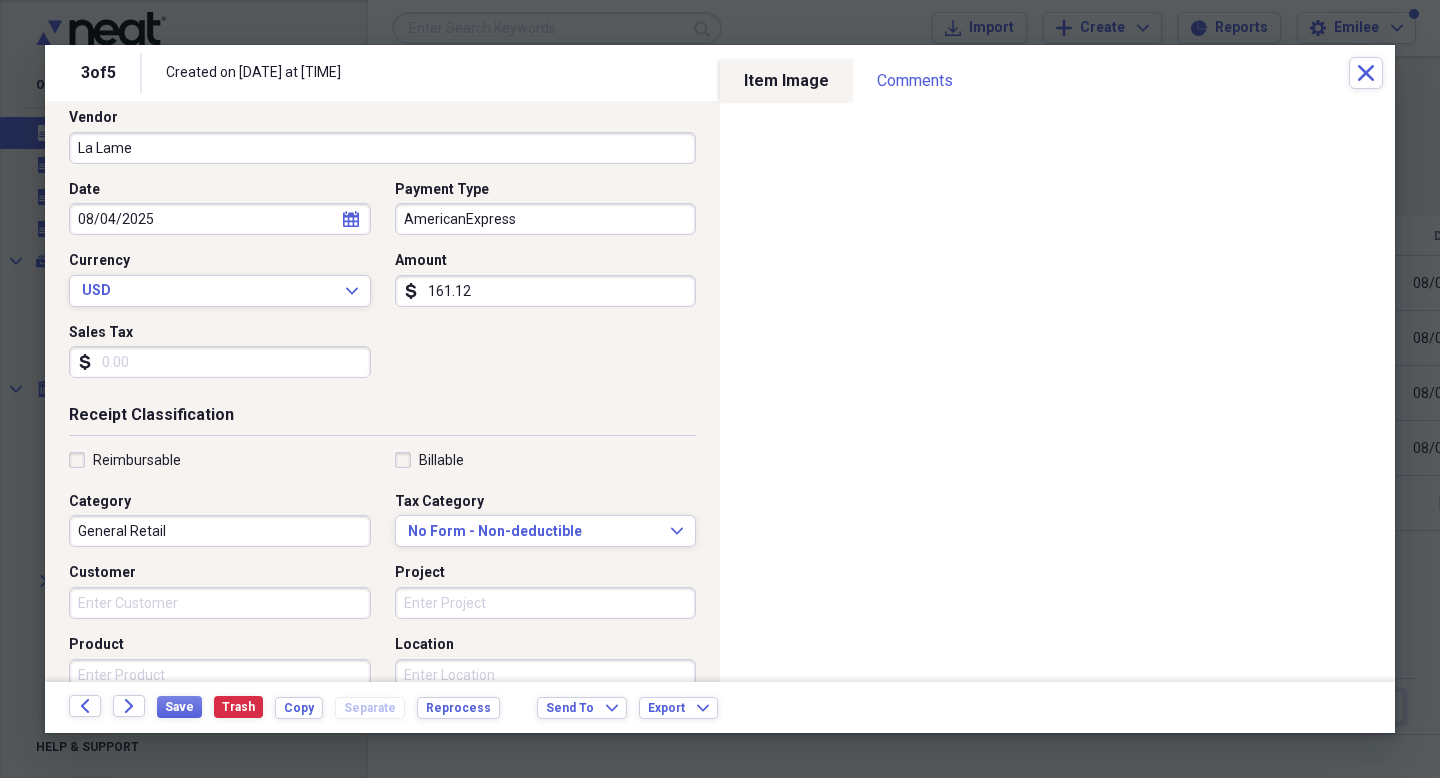 scroll, scrollTop: 144, scrollLeft: 0, axis: vertical 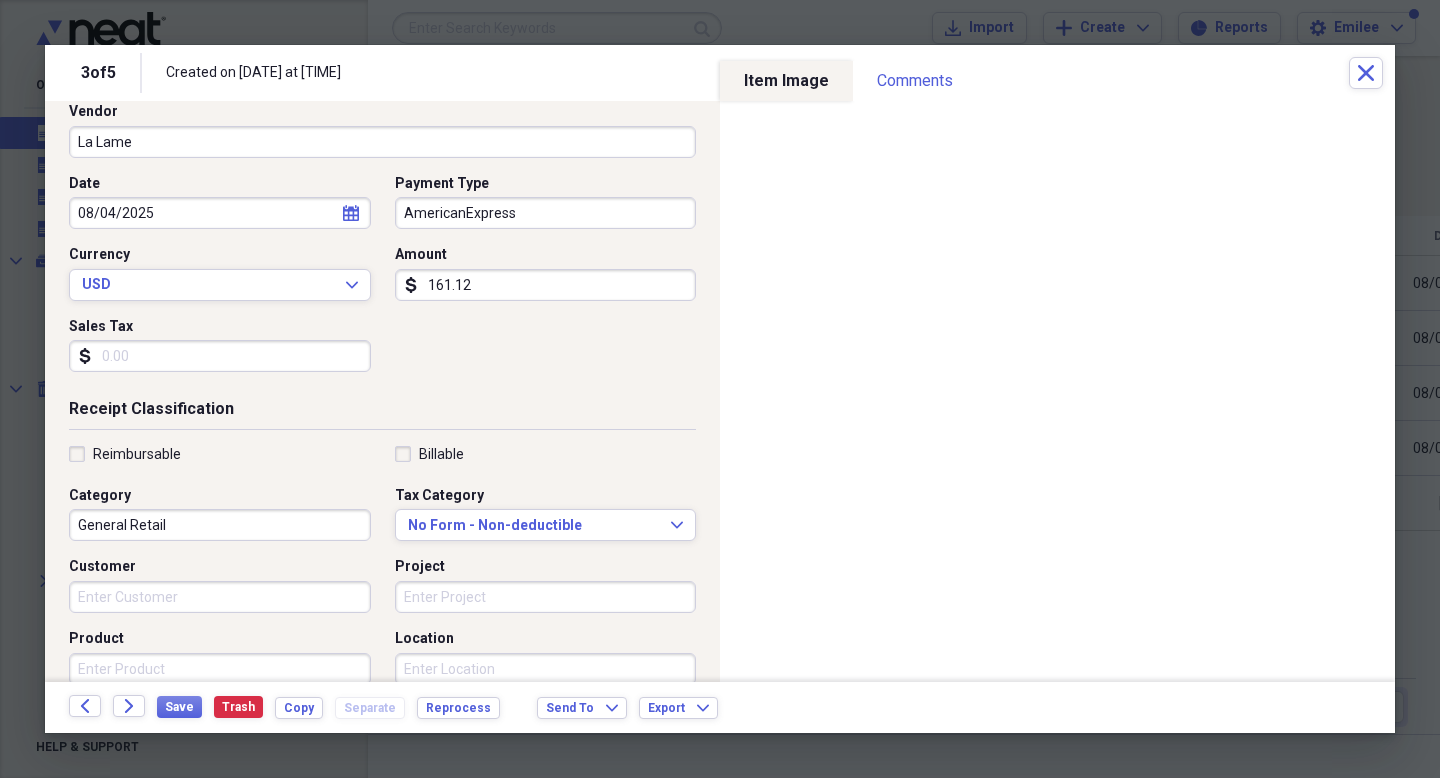click on "General Retail" at bounding box center (220, 525) 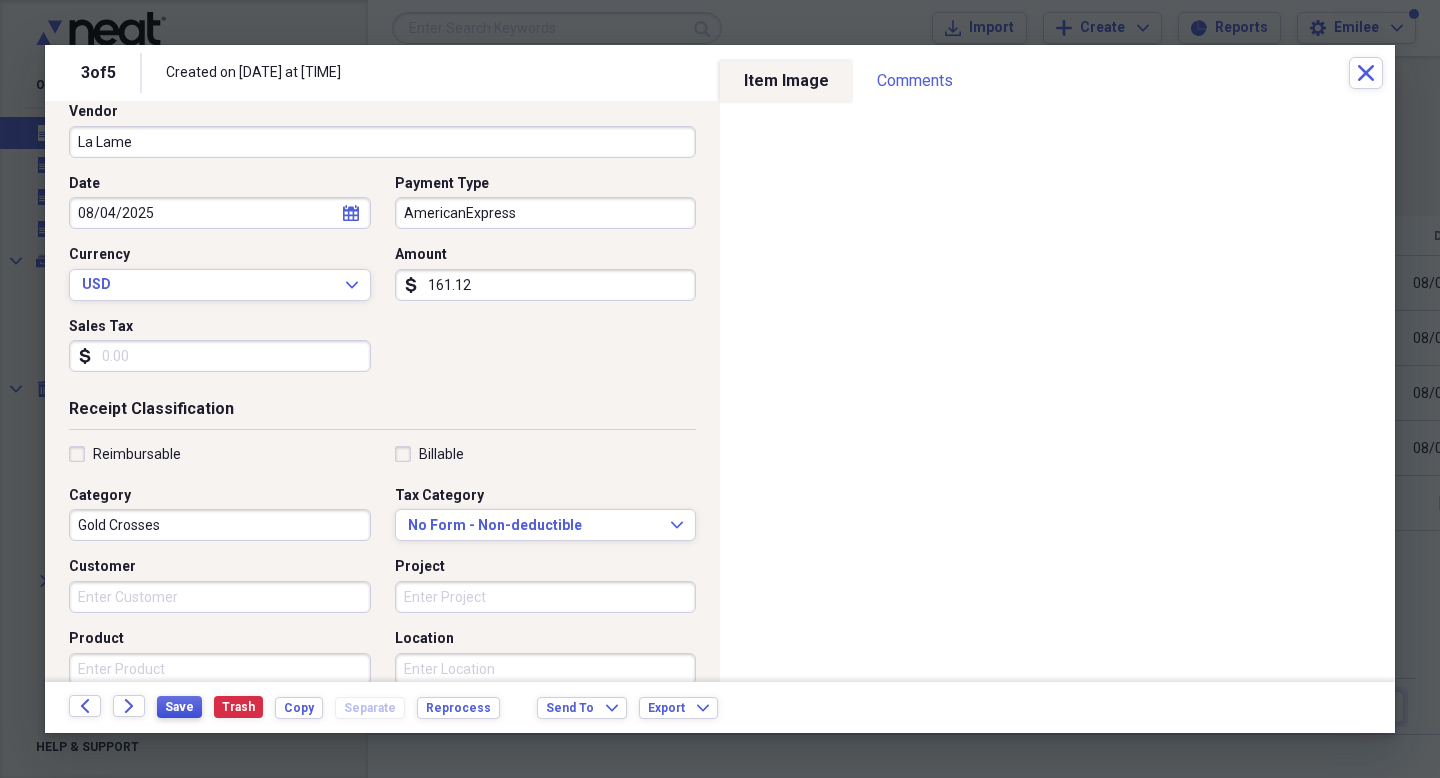 type on "Gold Crosses" 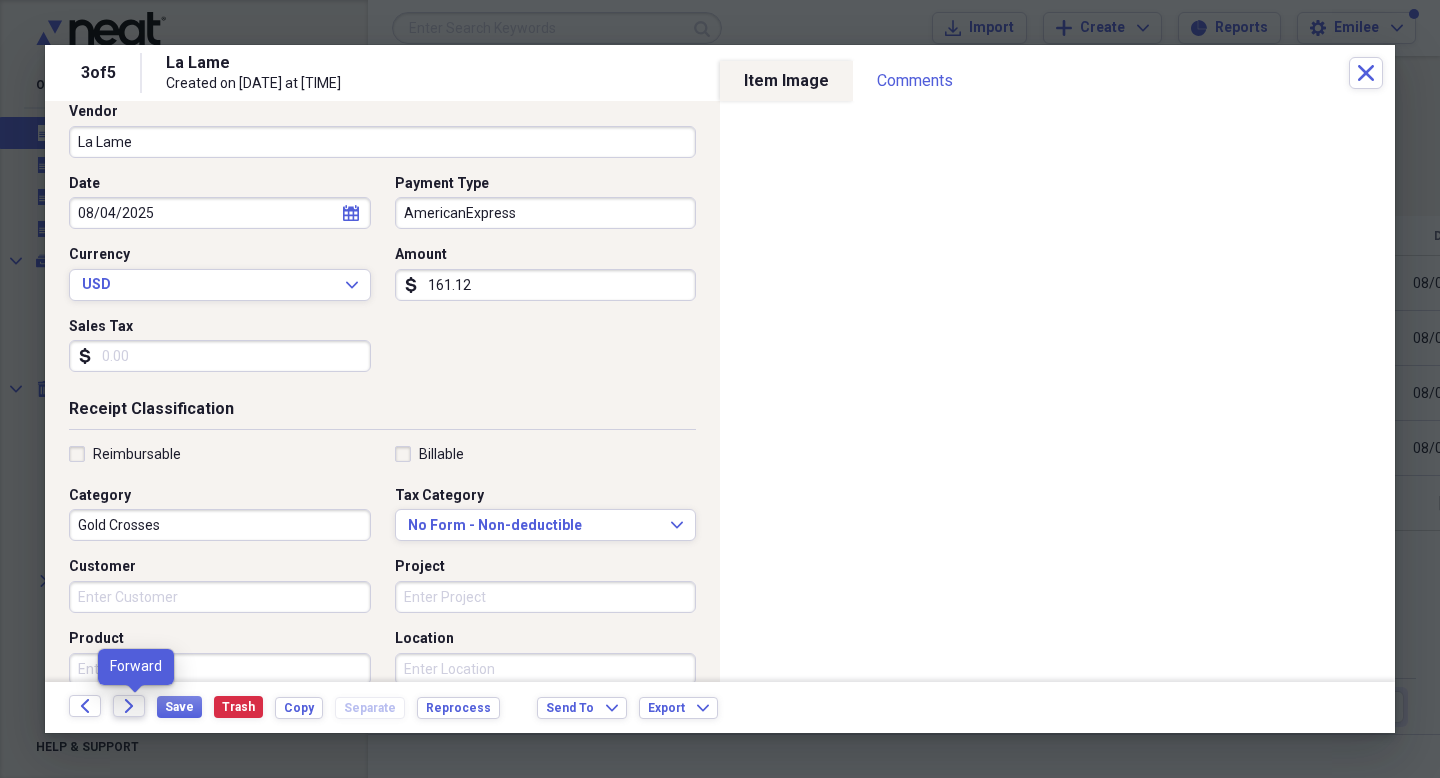 click on "Forward" 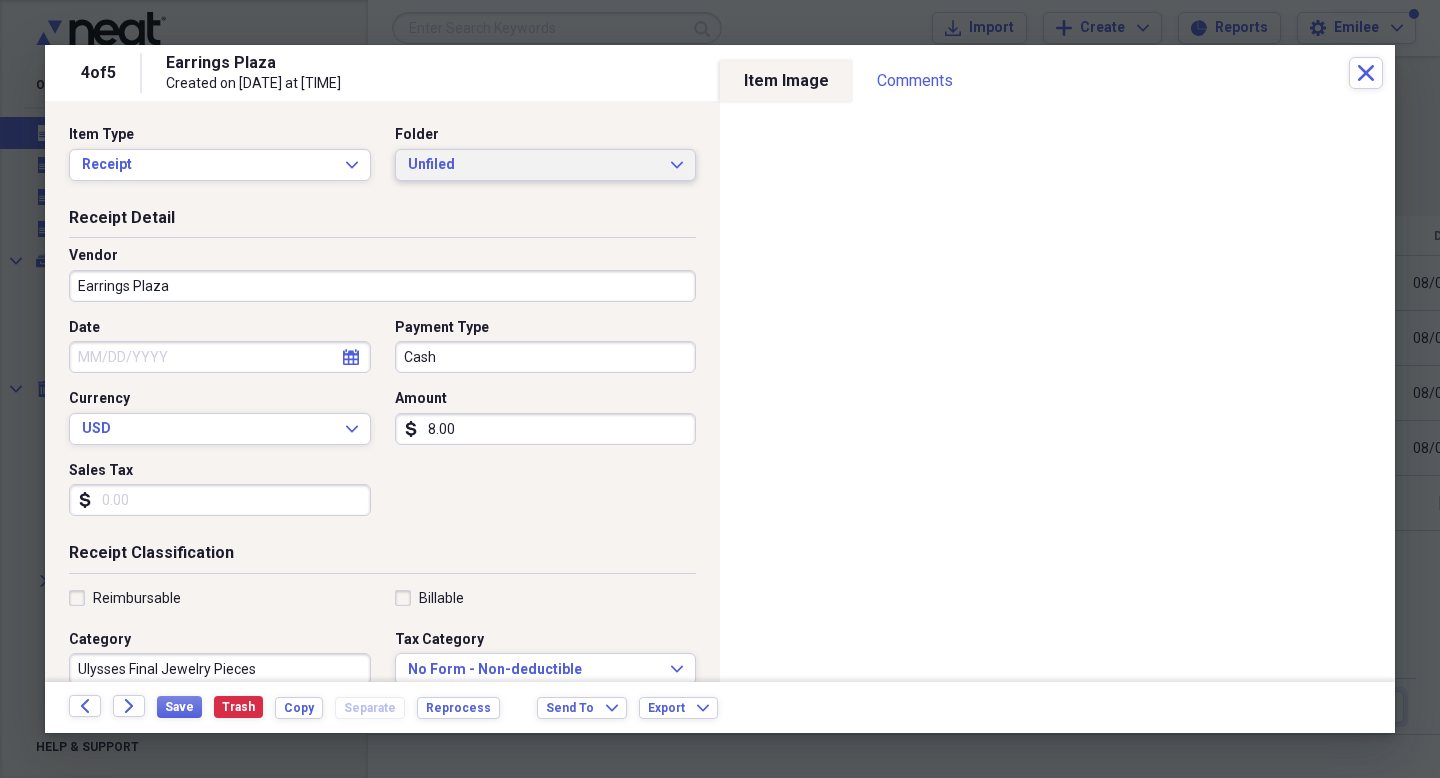 click on "Unfiled" at bounding box center (534, 165) 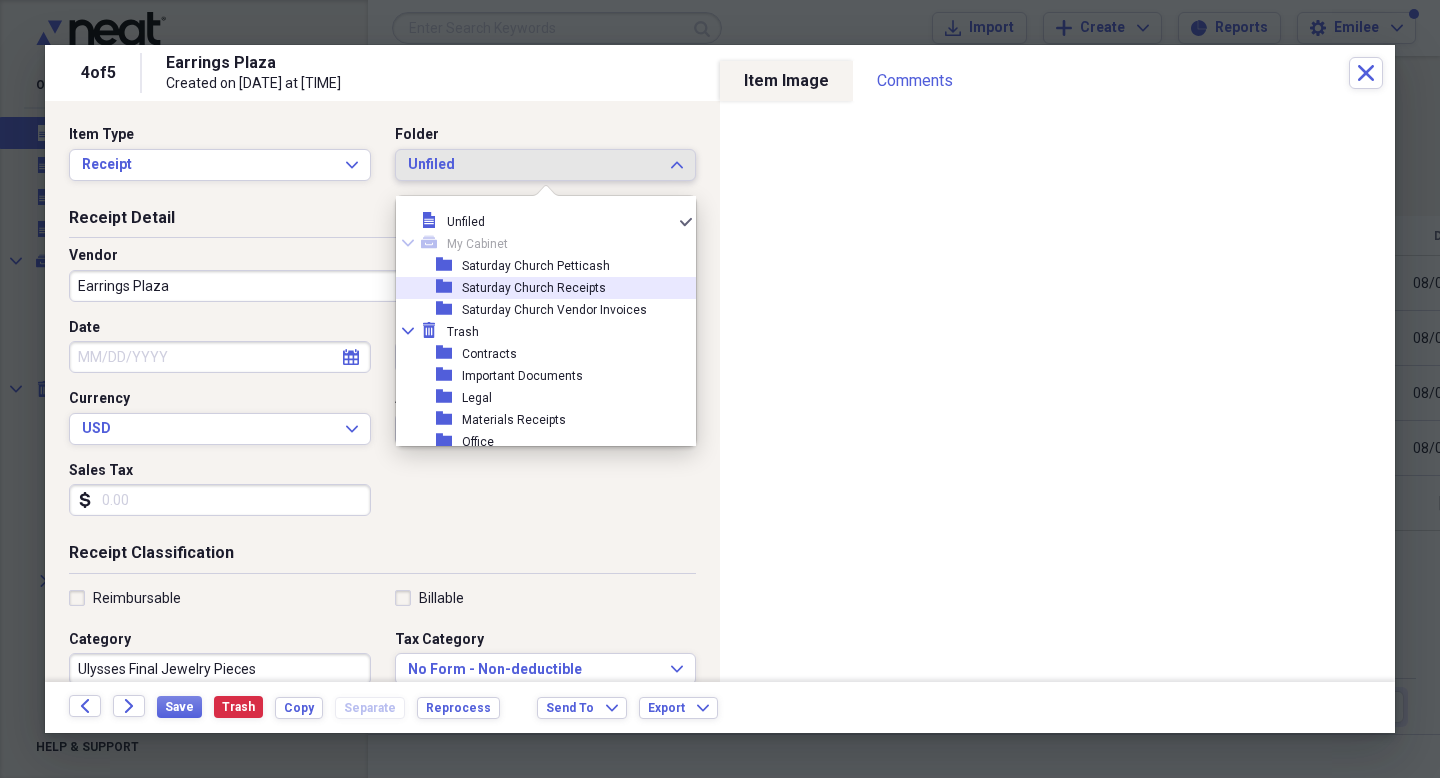 click on "Saturday Church Receipts" at bounding box center [534, 288] 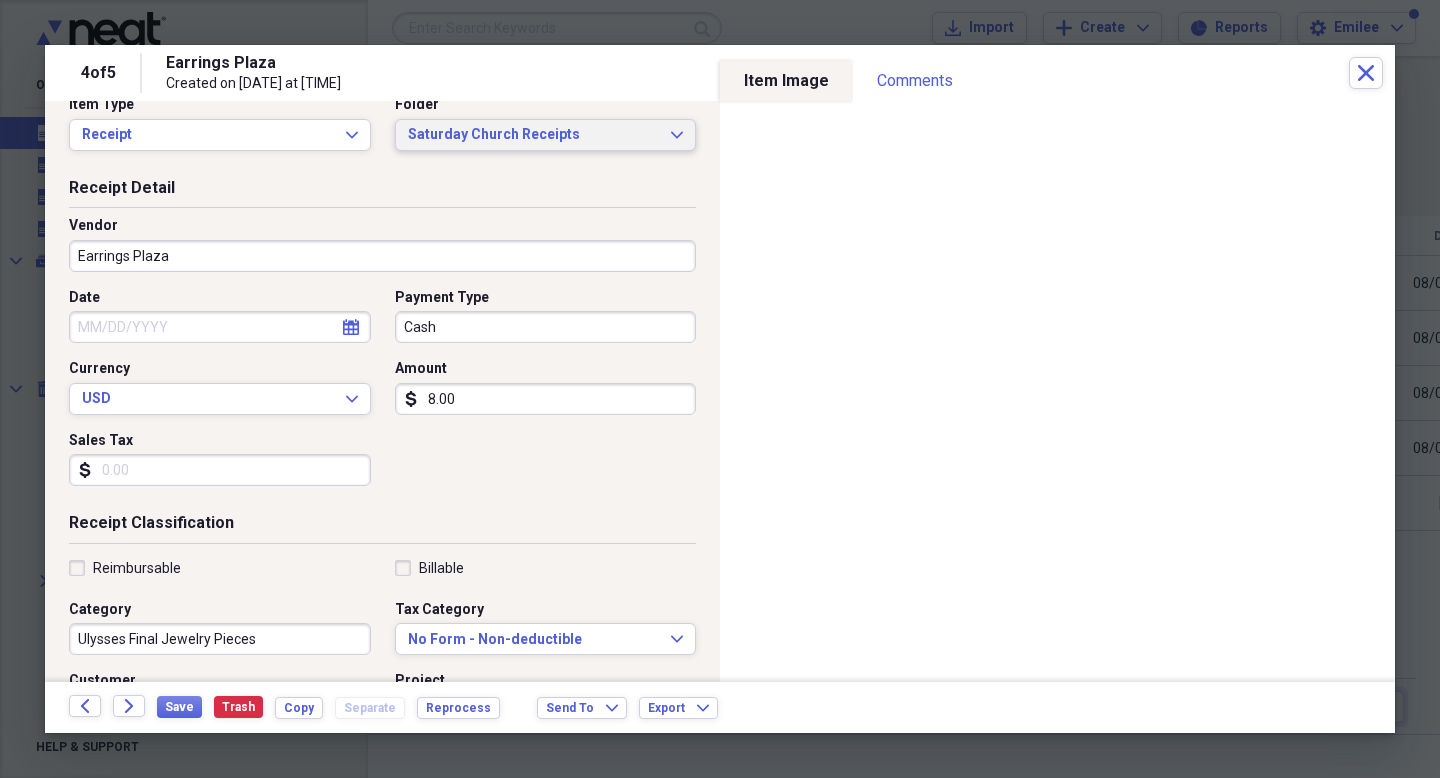 scroll, scrollTop: 32, scrollLeft: 0, axis: vertical 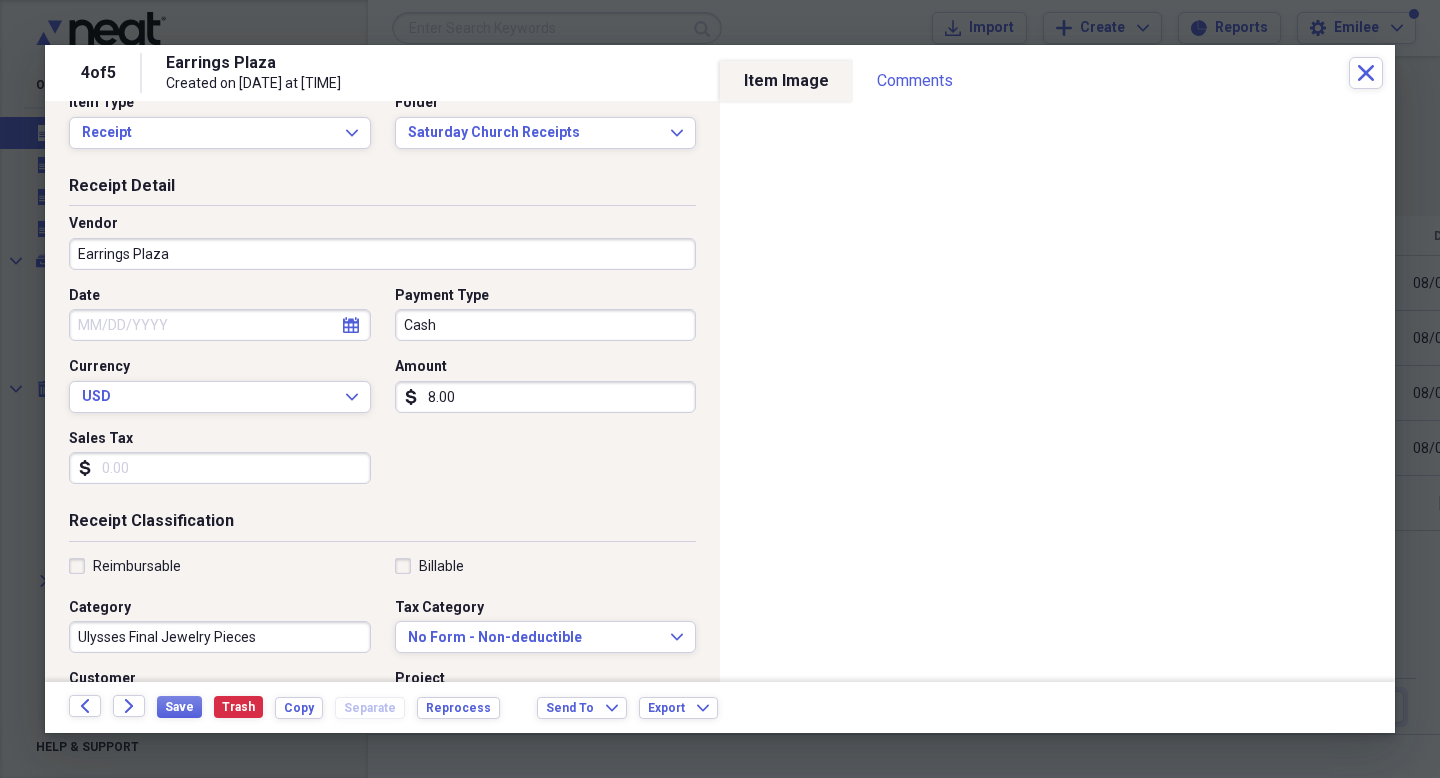 click on "Date" at bounding box center [220, 325] 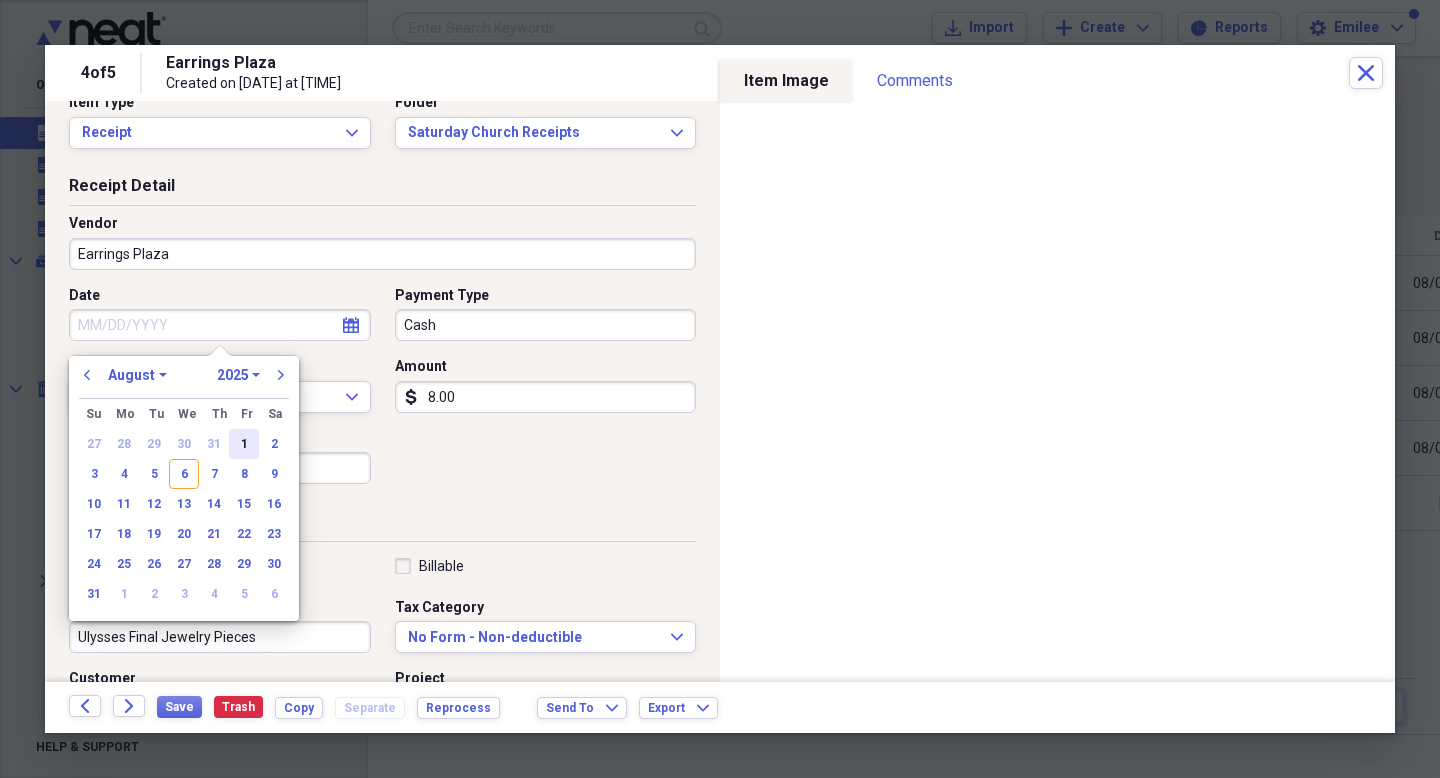 click on "1" at bounding box center [244, 444] 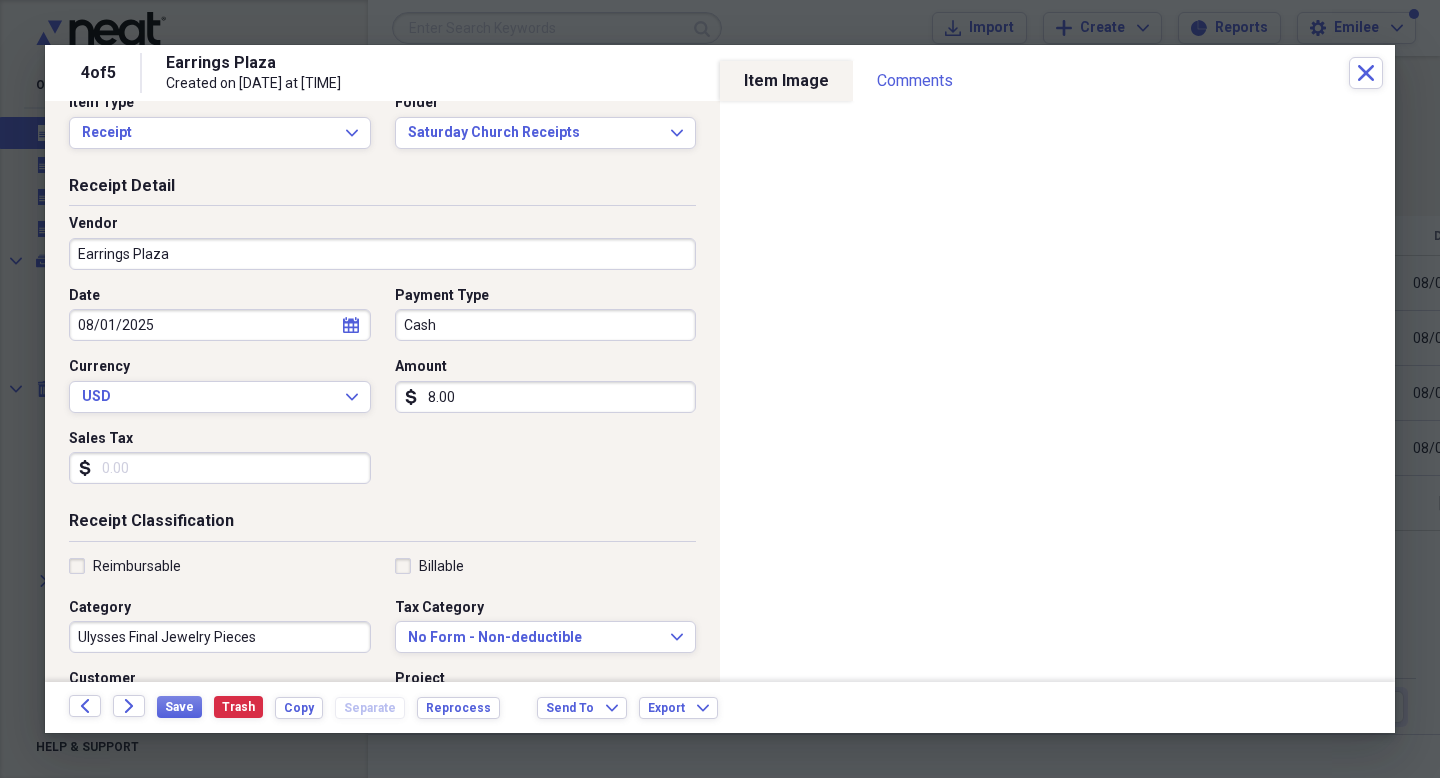 click on "8.00" at bounding box center [546, 397] 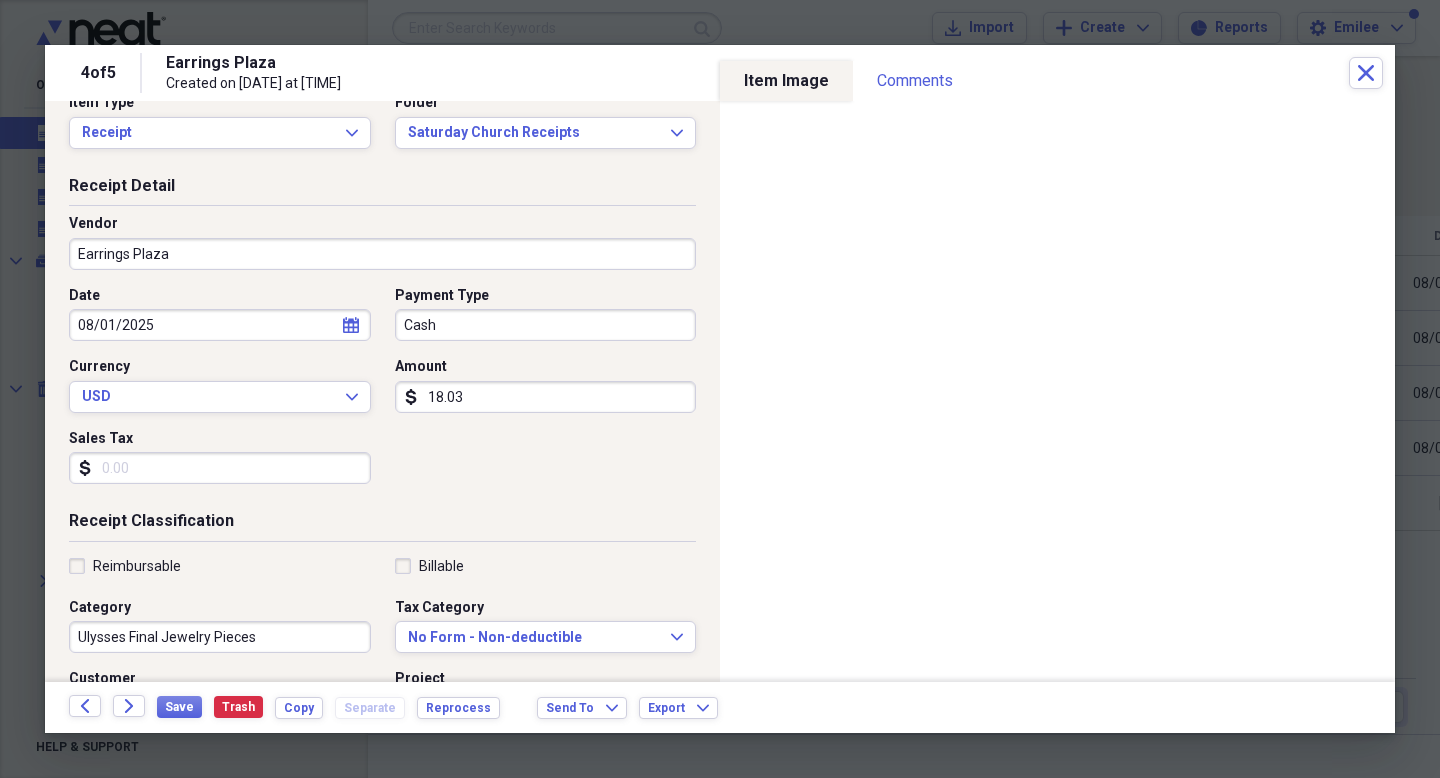 type on "18.03" 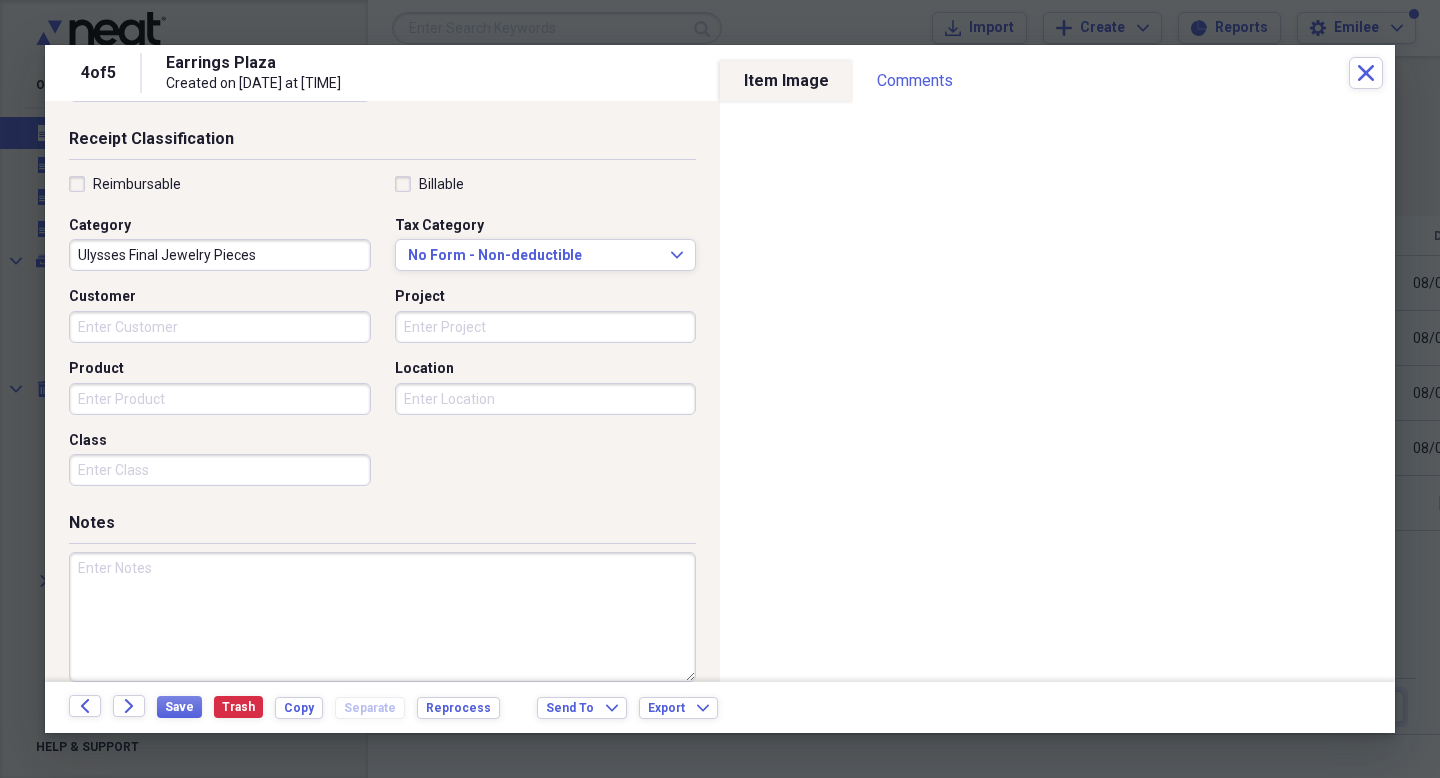 scroll, scrollTop: 439, scrollLeft: 0, axis: vertical 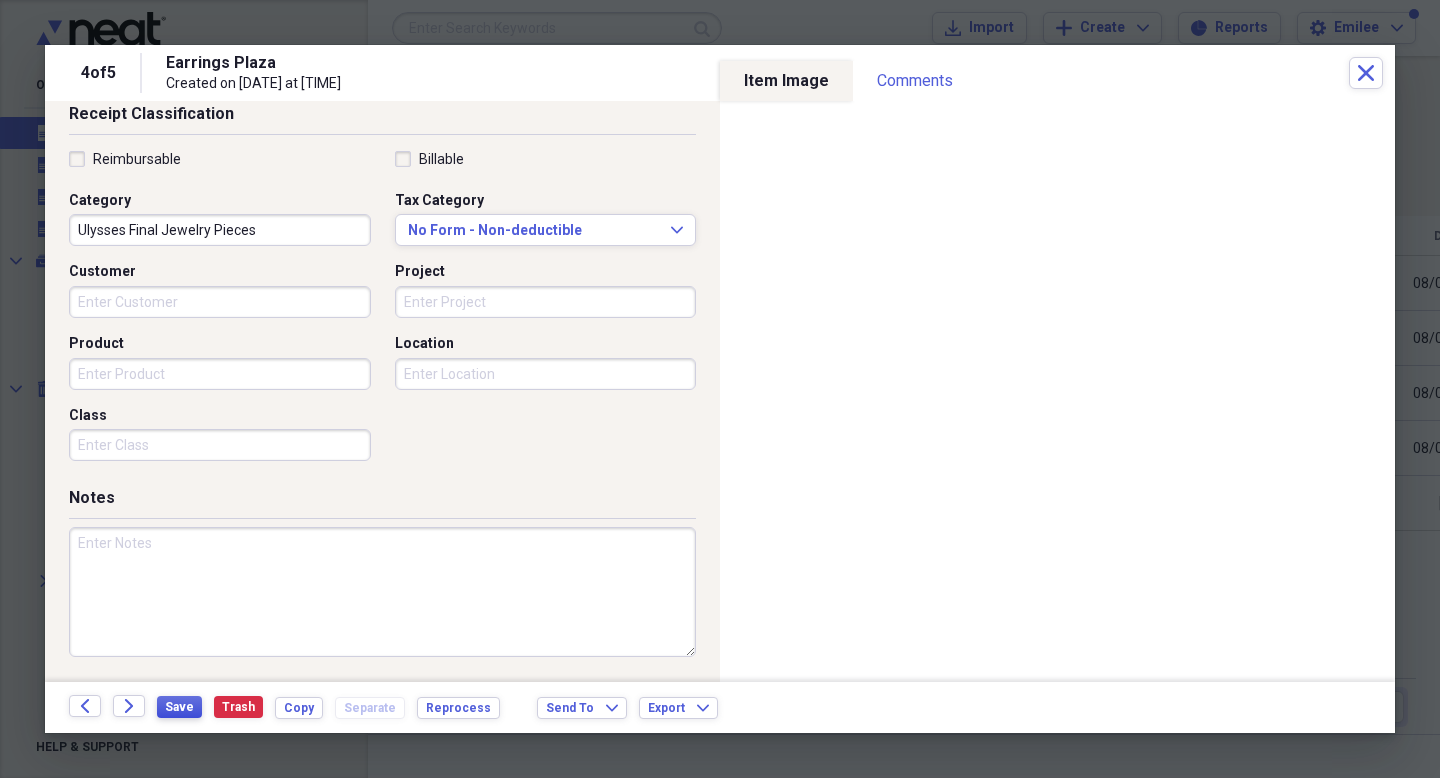 click on "Save" at bounding box center [179, 707] 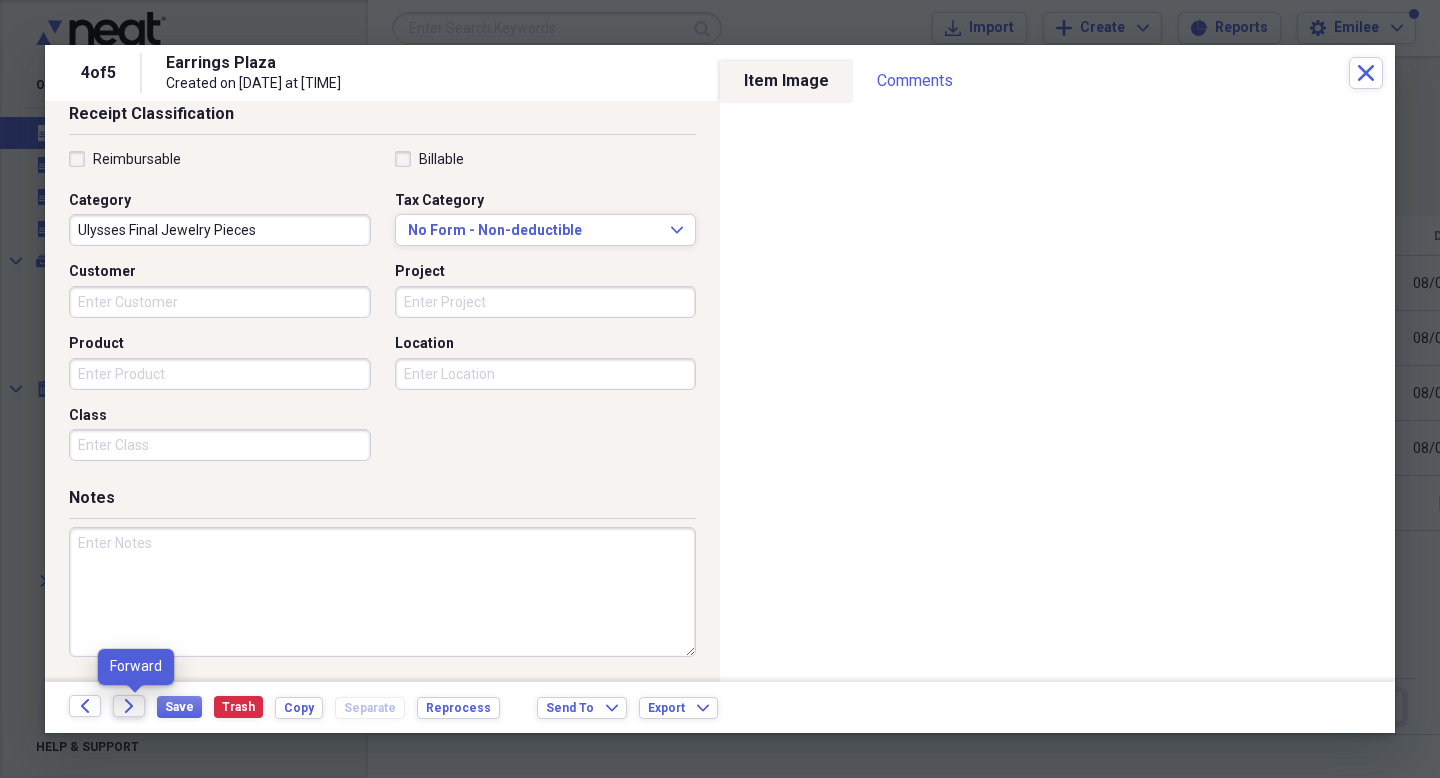 click 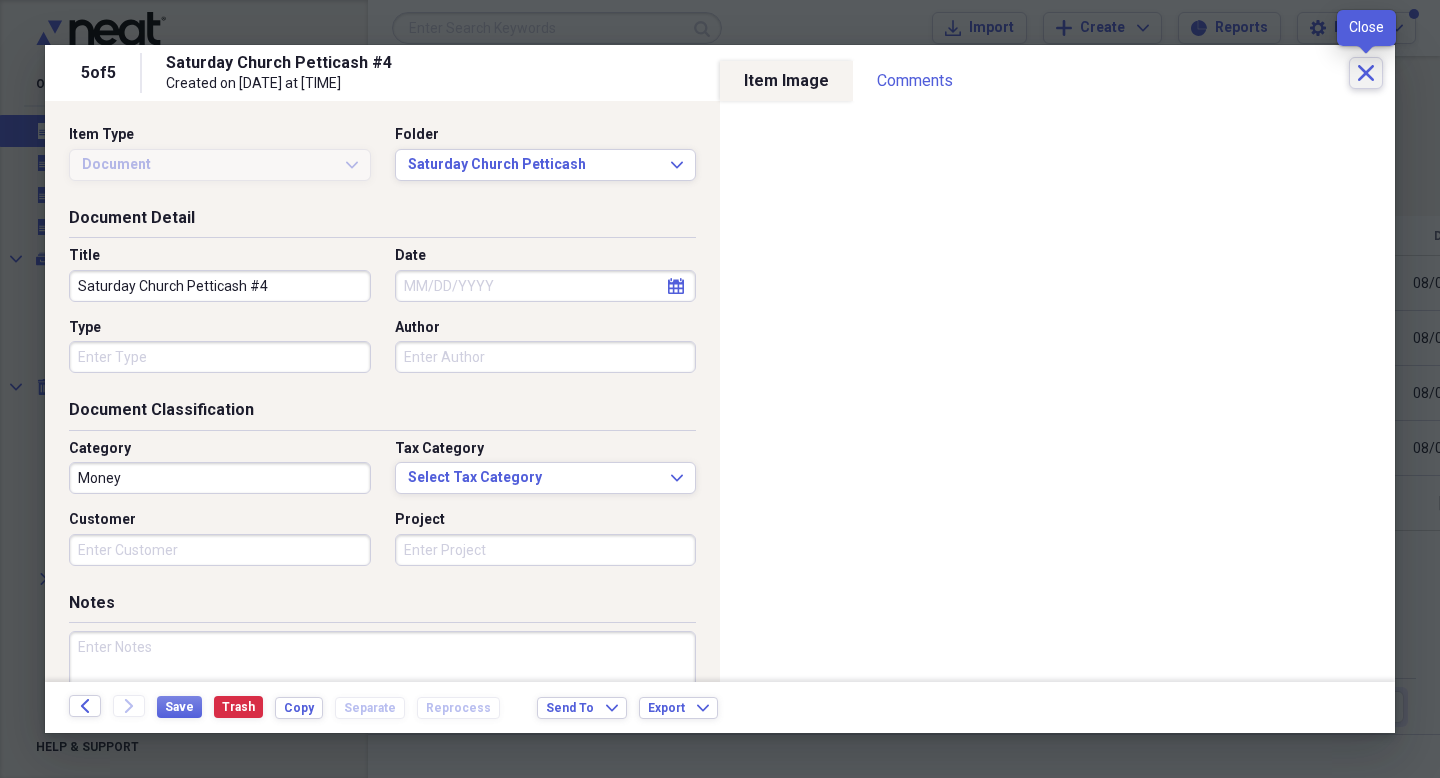 click on "Close" at bounding box center [1366, 73] 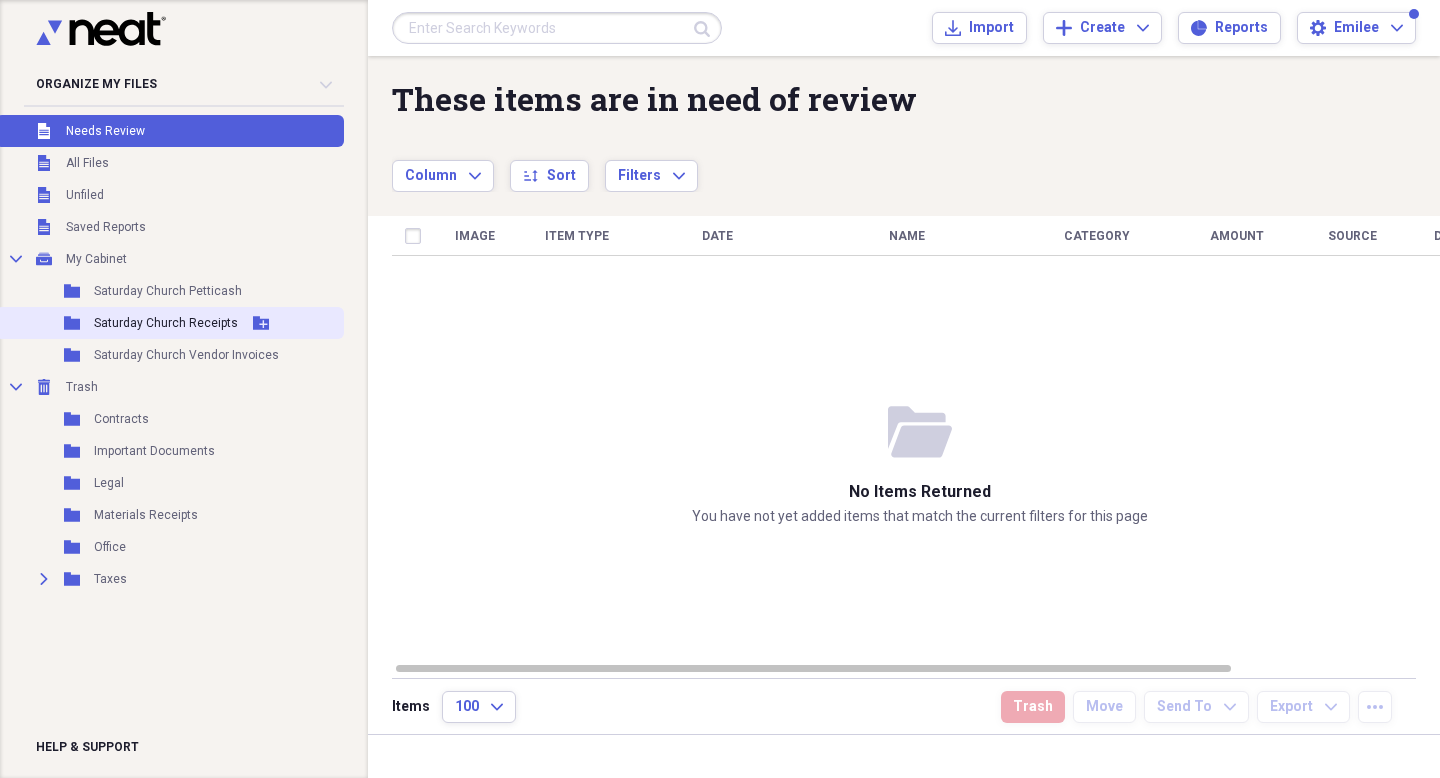 click on "Saturday Church Receipts" at bounding box center (166, 323) 